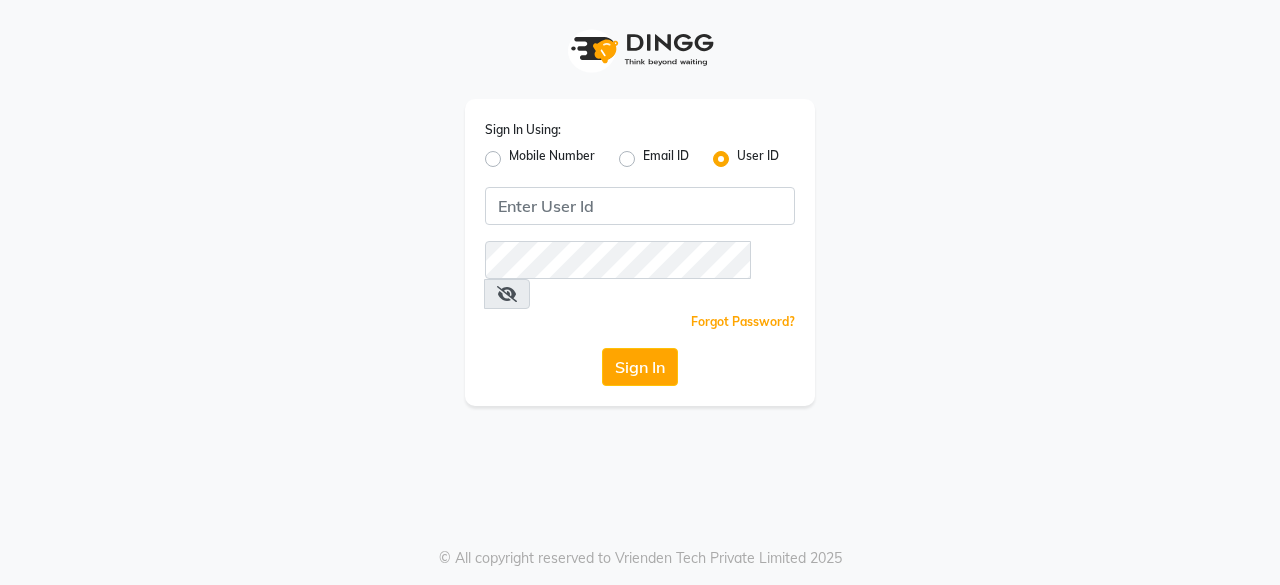 scroll, scrollTop: 0, scrollLeft: 0, axis: both 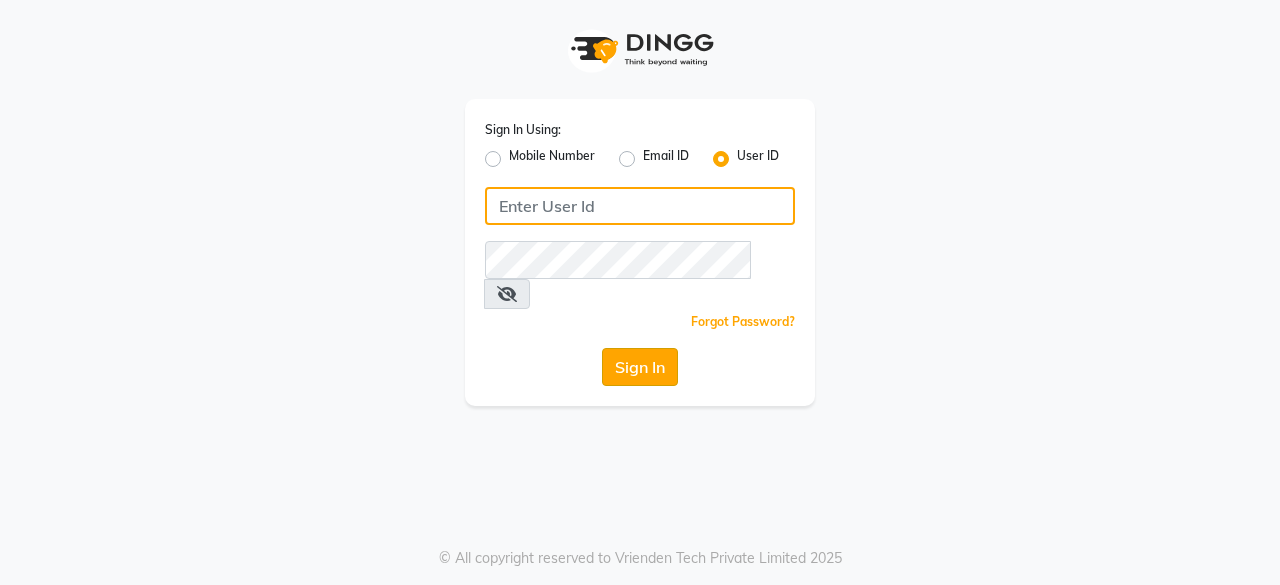 type on "hls1" 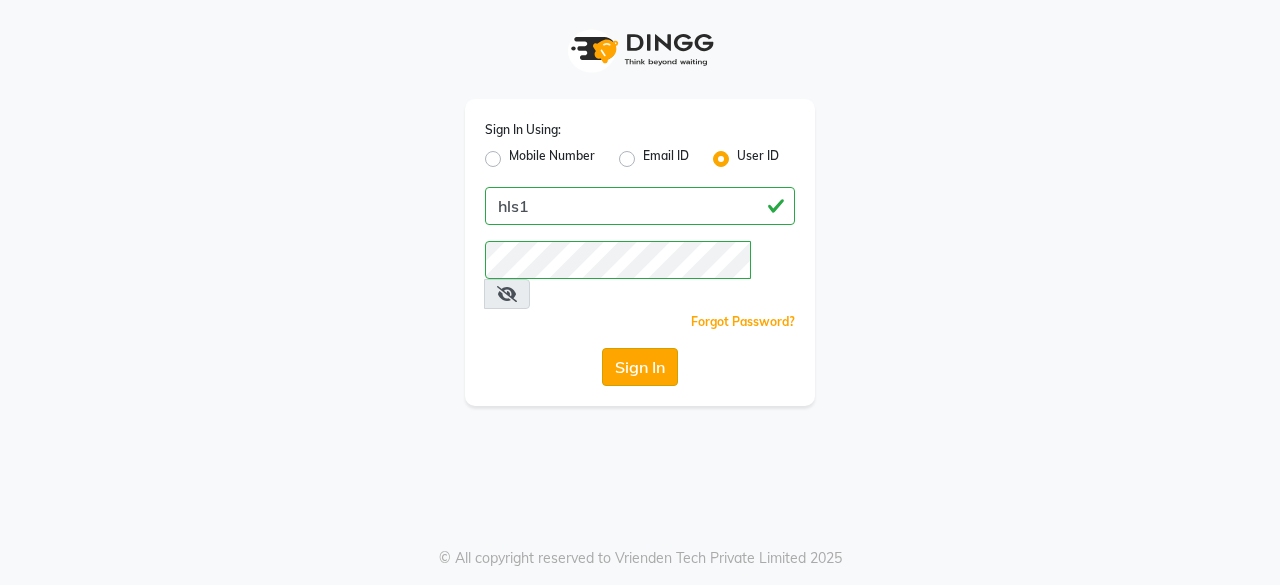 click on "Sign In" 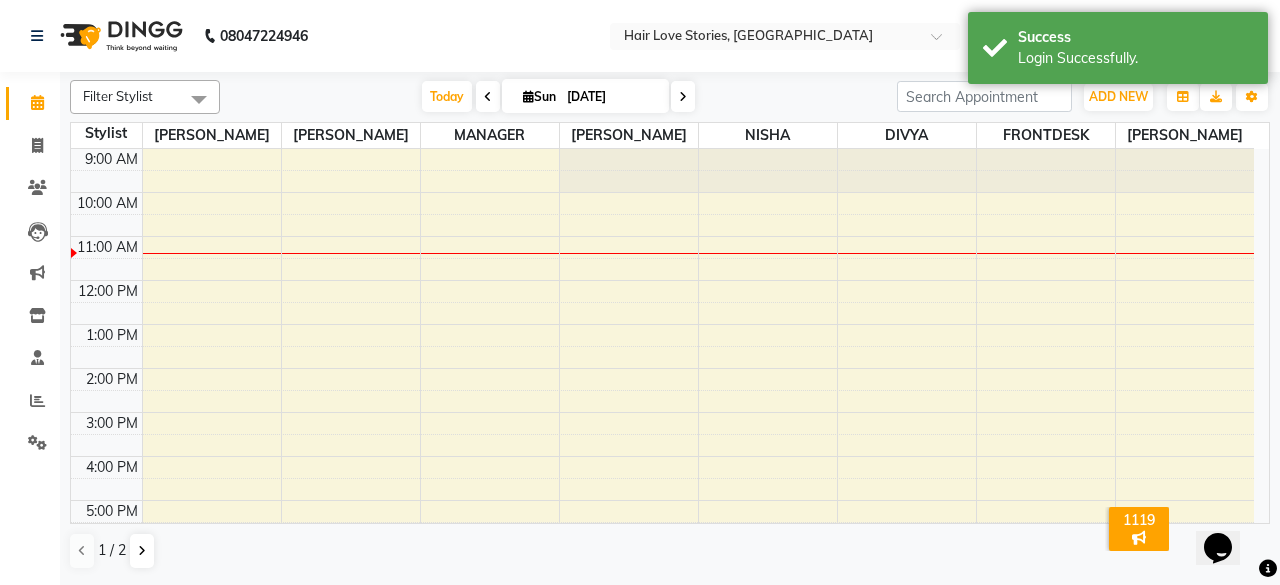 scroll, scrollTop: 0, scrollLeft: 0, axis: both 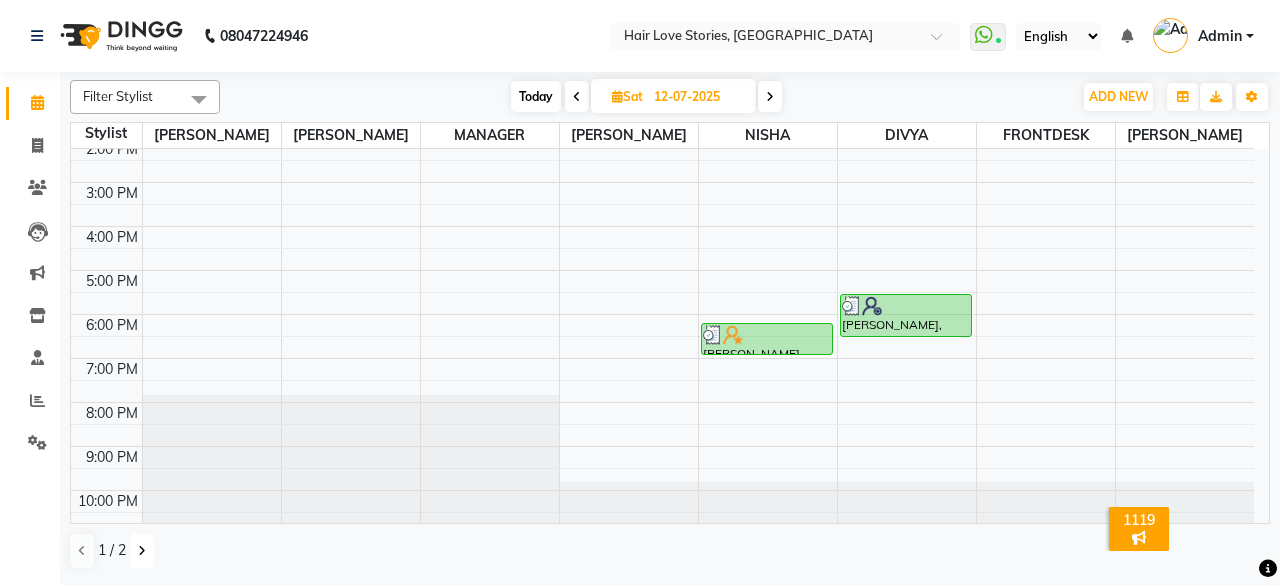 click at bounding box center (142, 551) 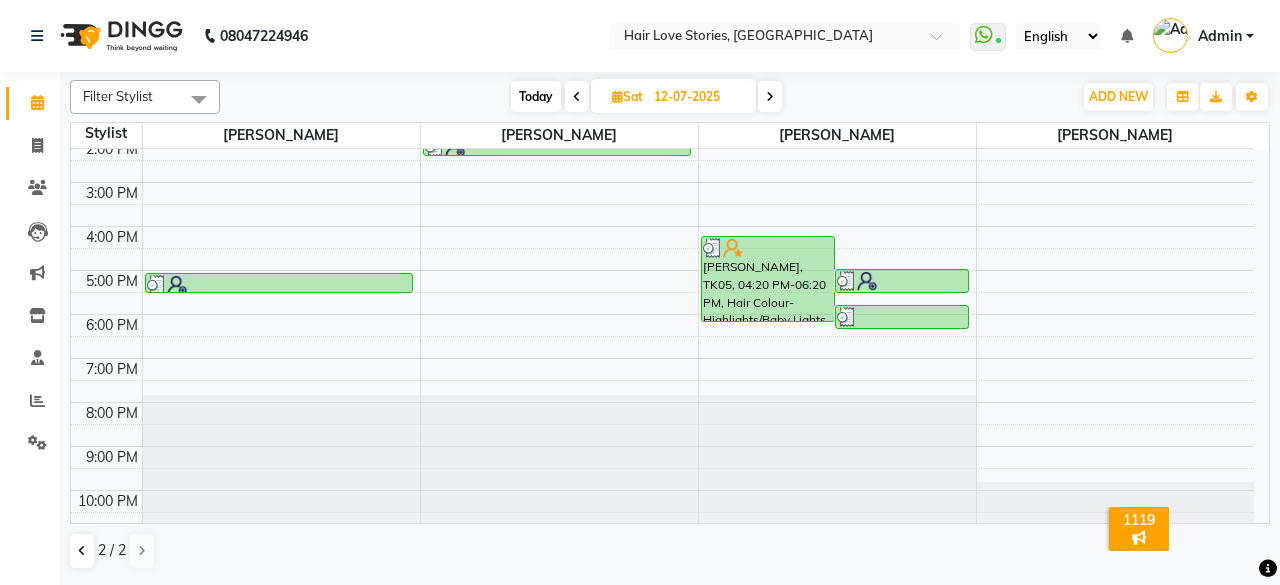 scroll, scrollTop: 0, scrollLeft: 0, axis: both 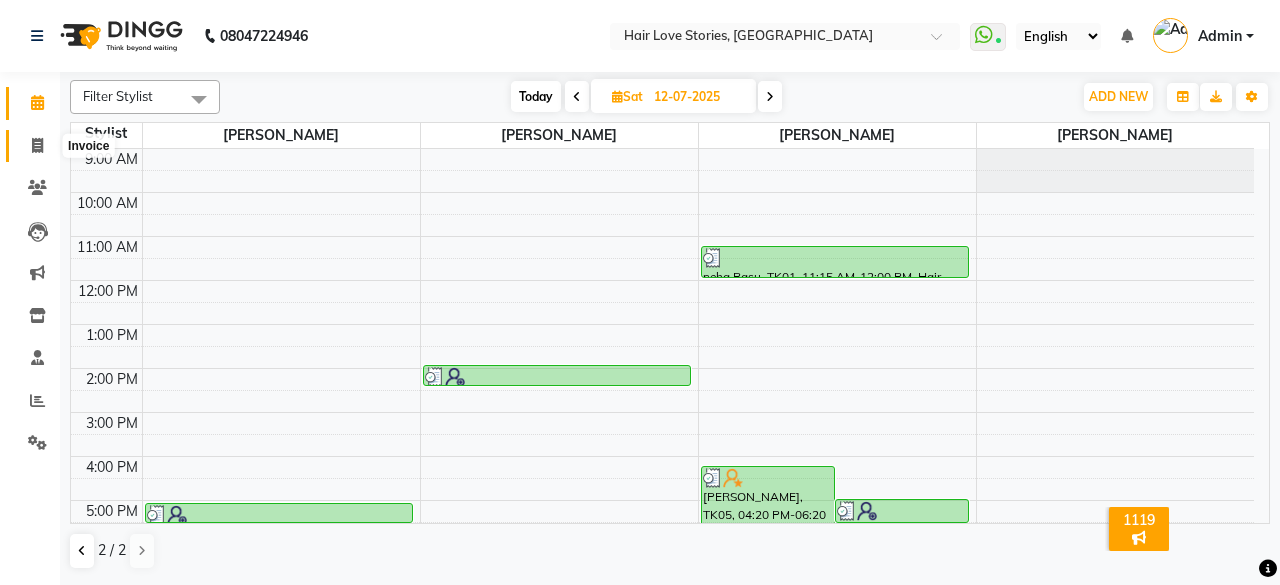 click 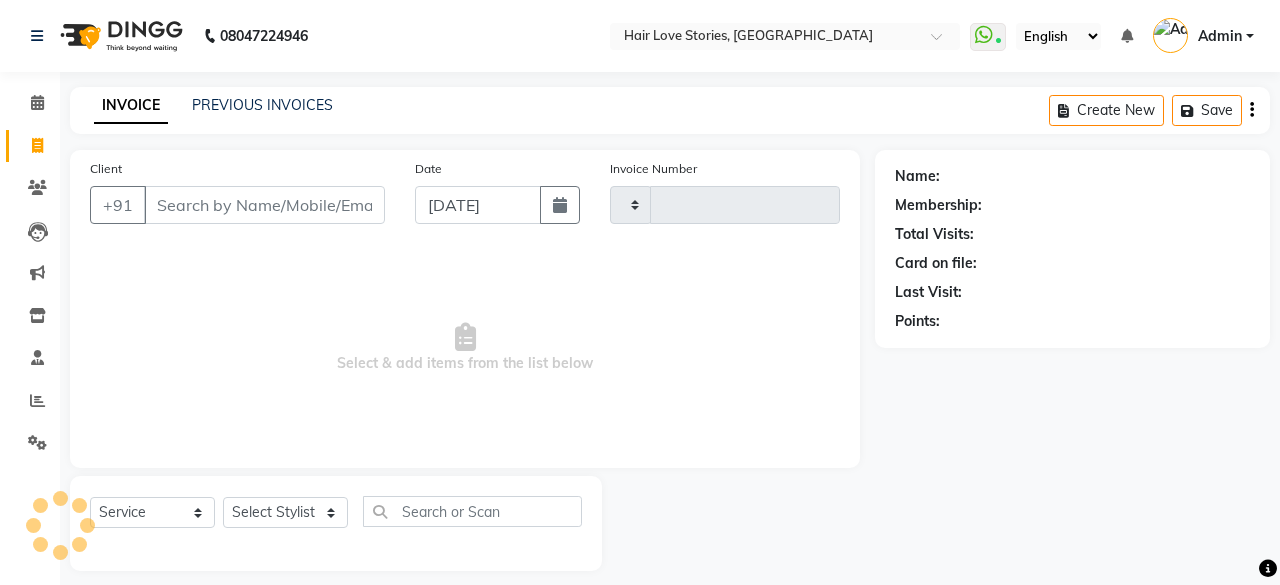 type on "0860" 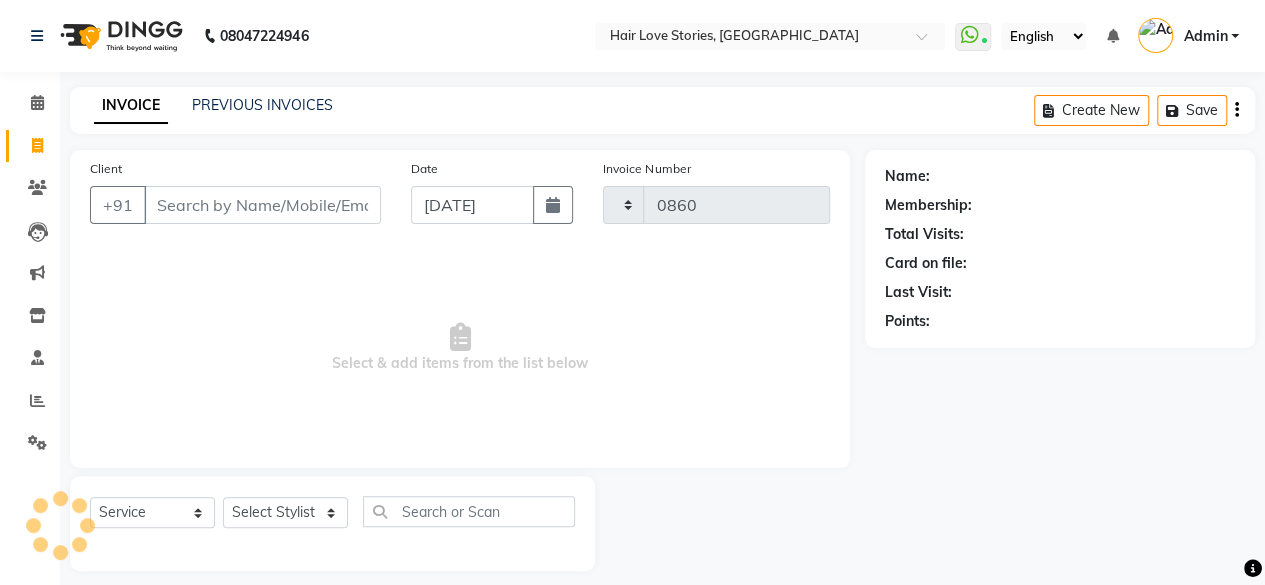 select on "3886" 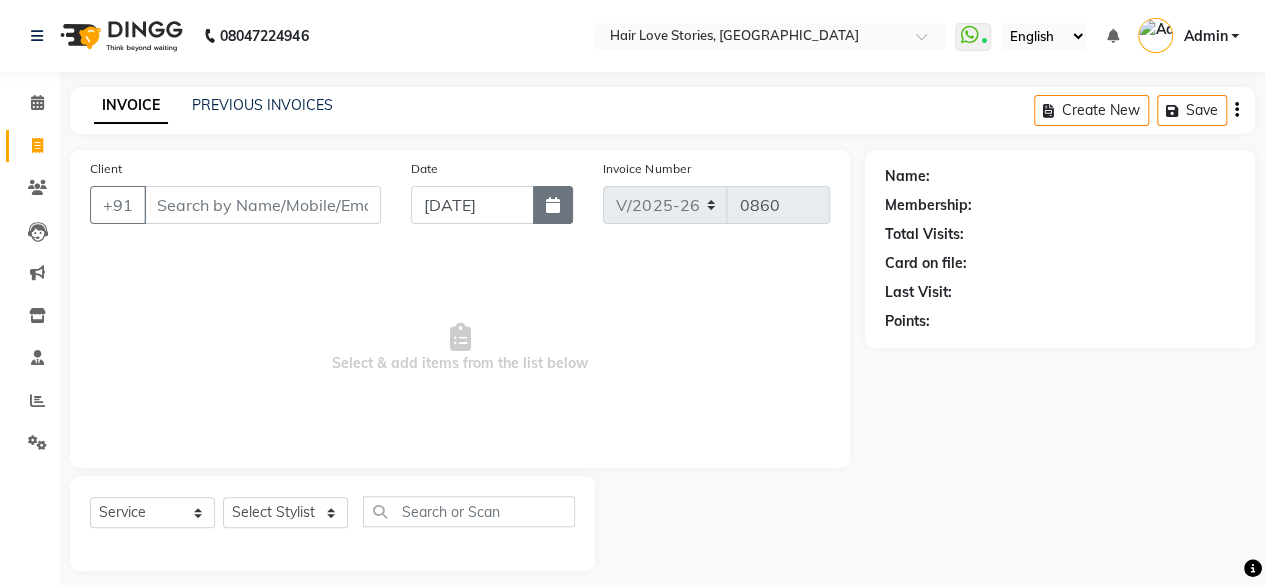 click 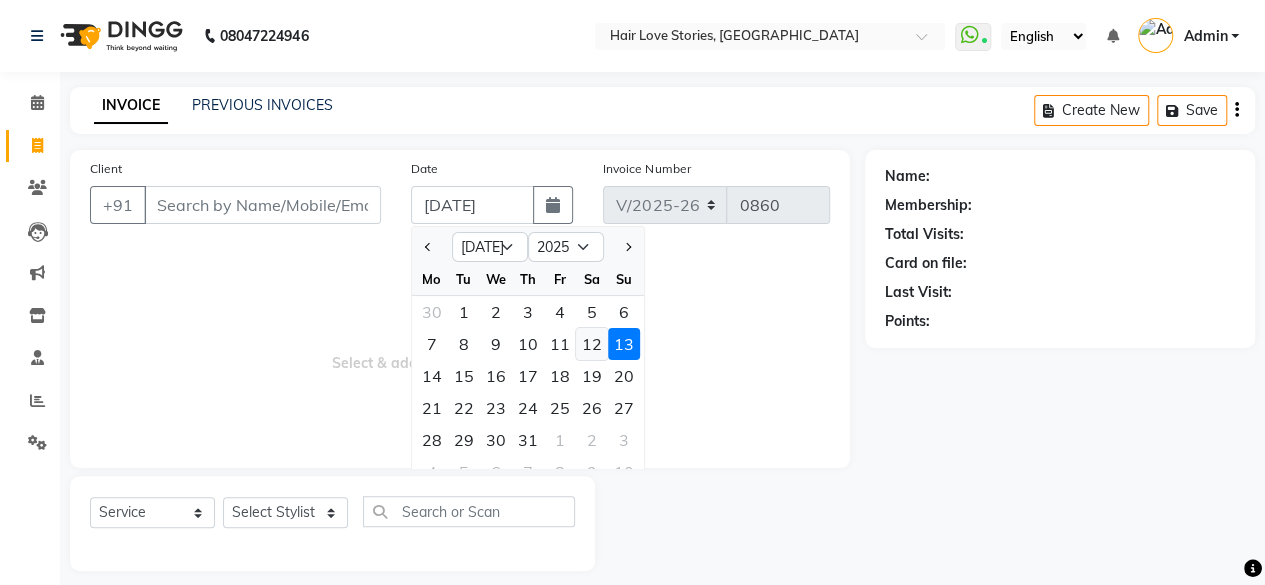 click on "12" 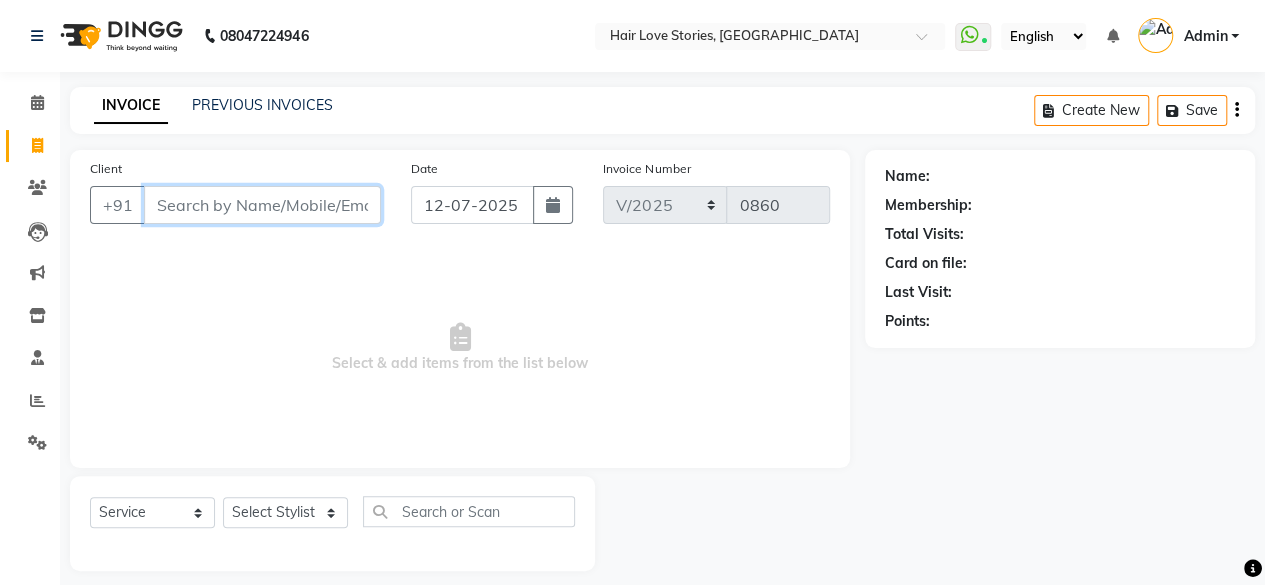 click on "Client" at bounding box center (262, 205) 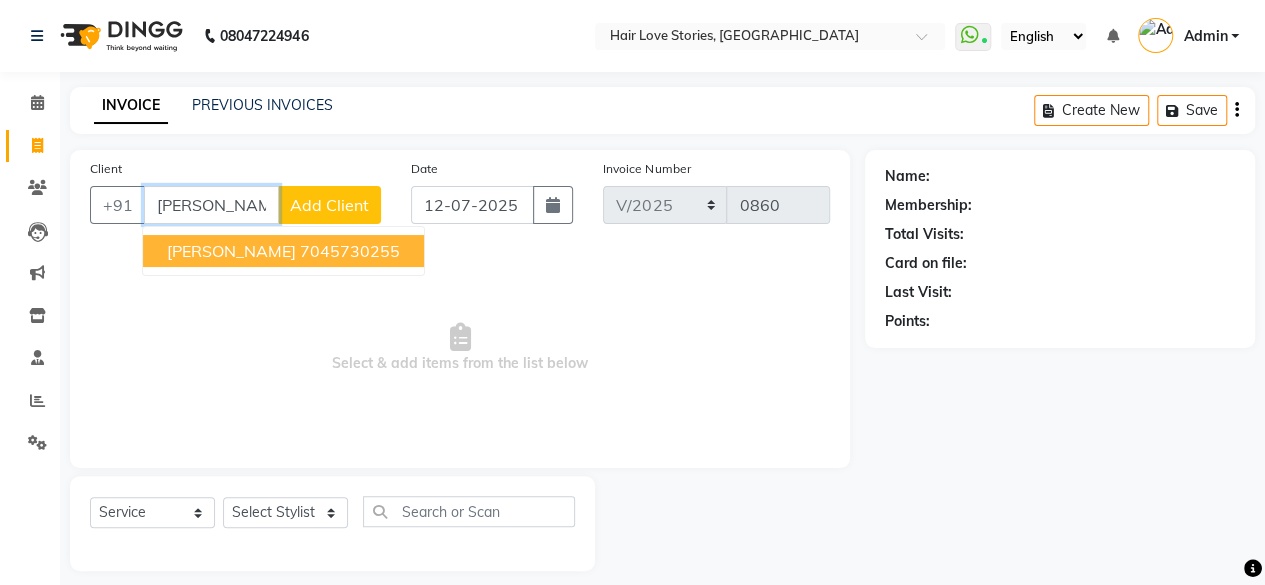 click on "7045730255" at bounding box center [350, 251] 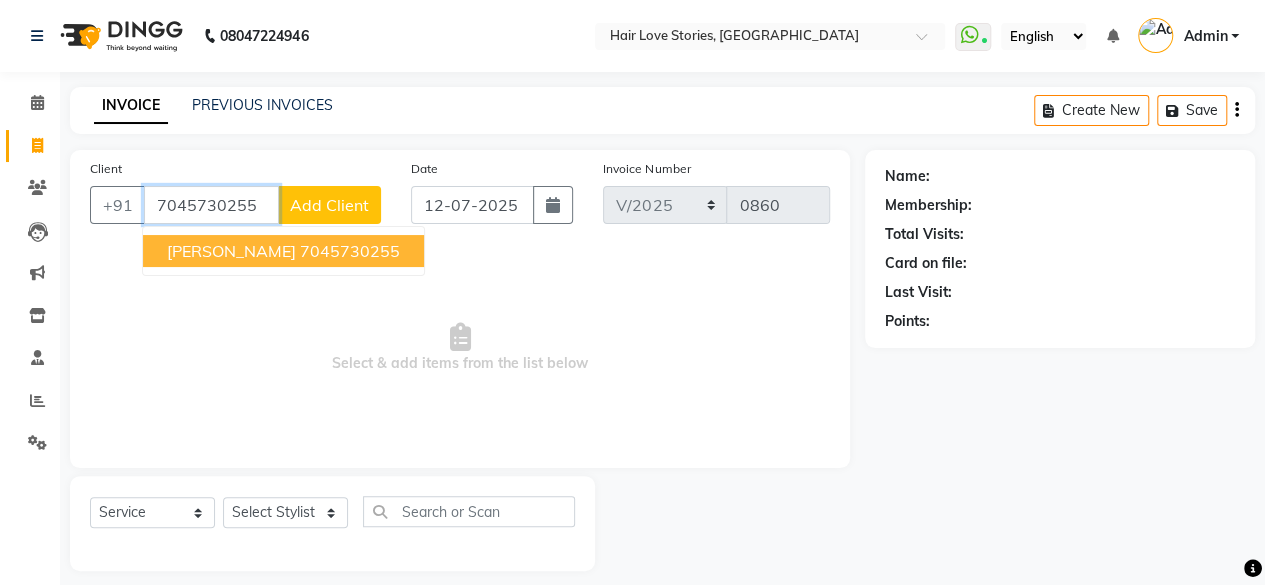 type on "7045730255" 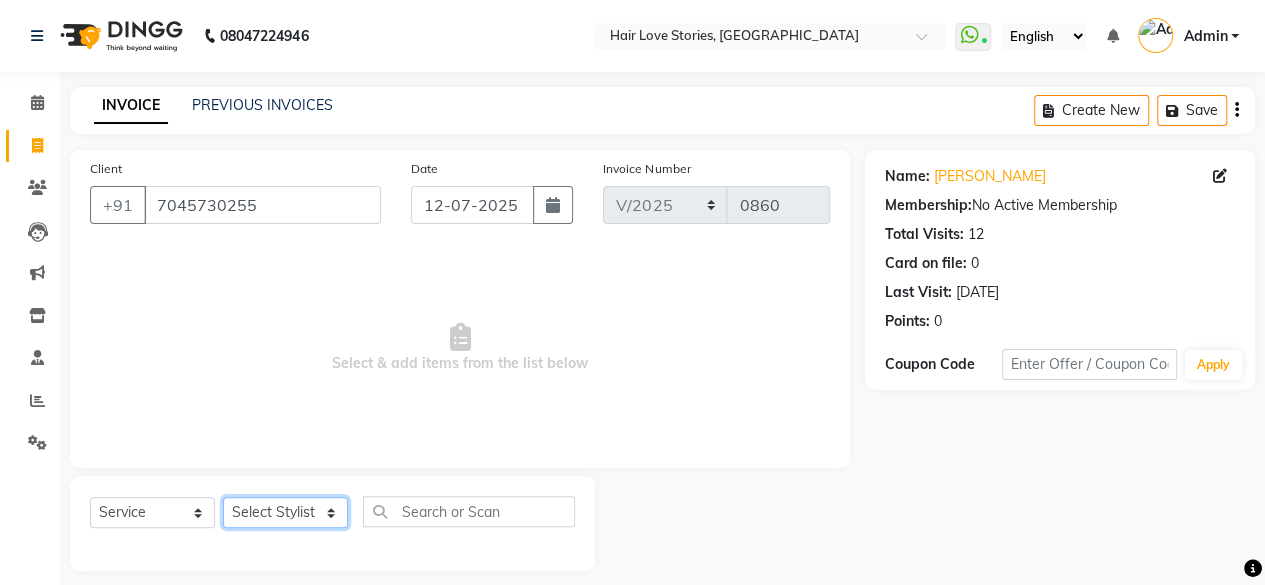 click on "Select Stylist [PERSON_NAME] DIVYA FRONTDESK [PERSON_NAME] MANAGER [PERSON_NAME] MEENA MANE  NISHA [PERSON_NAME] [PERSON_NAME] [PERSON_NAME] [PERSON_NAME]" 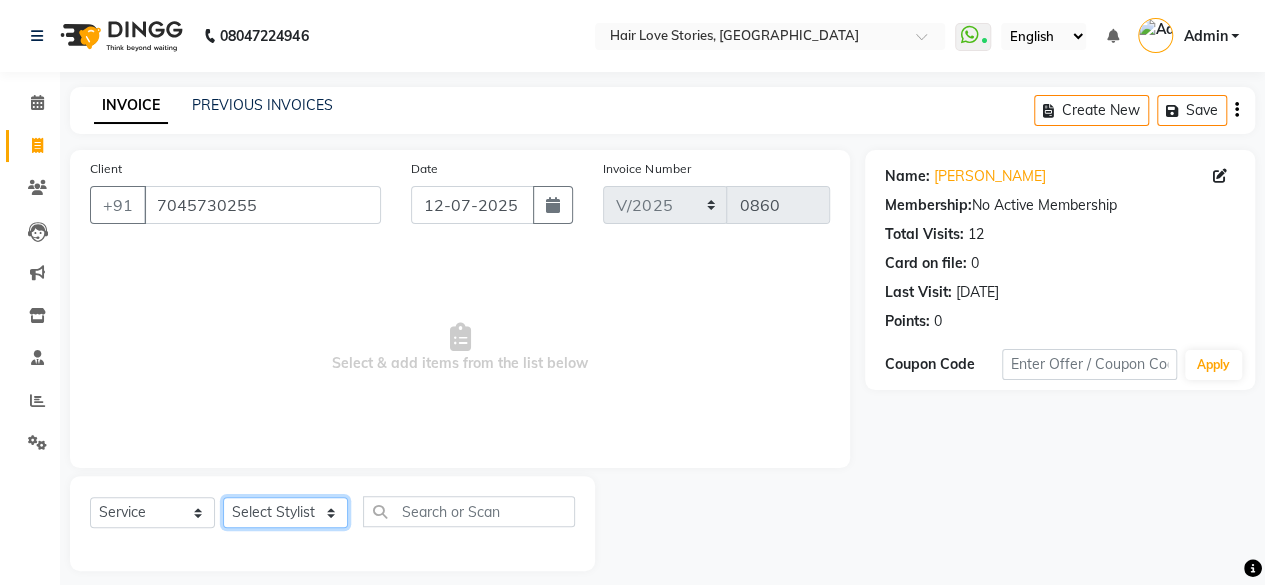 select on "19891" 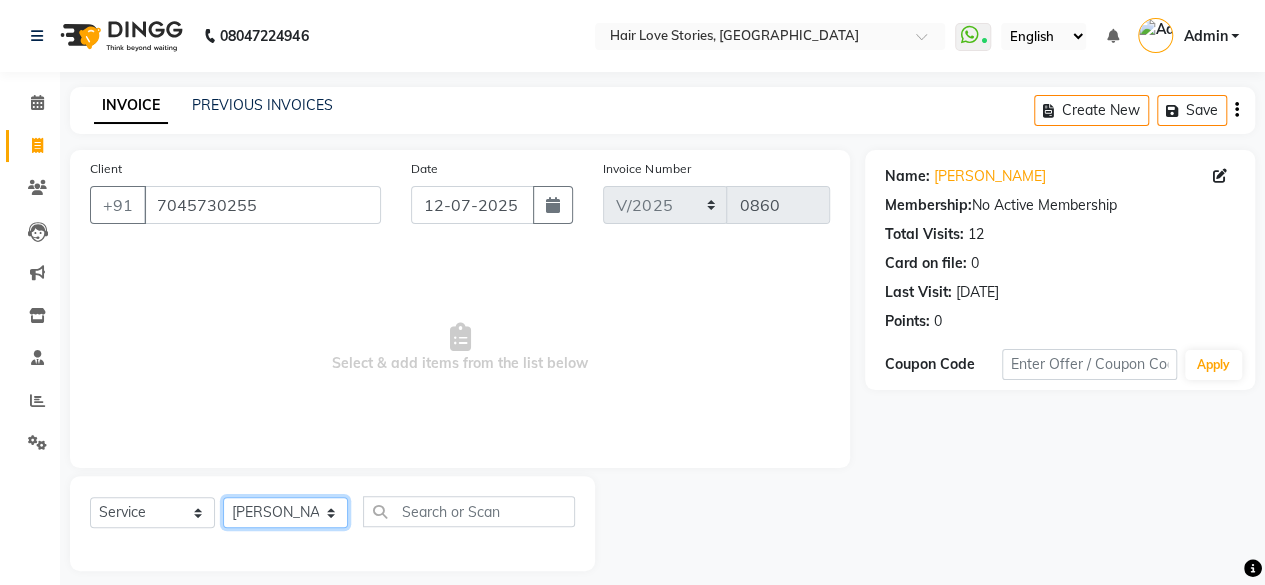 click on "Select Stylist [PERSON_NAME] DIVYA FRONTDESK [PERSON_NAME] MANAGER [PERSON_NAME] MEENA MANE  NISHA [PERSON_NAME] [PERSON_NAME] [PERSON_NAME] [PERSON_NAME]" 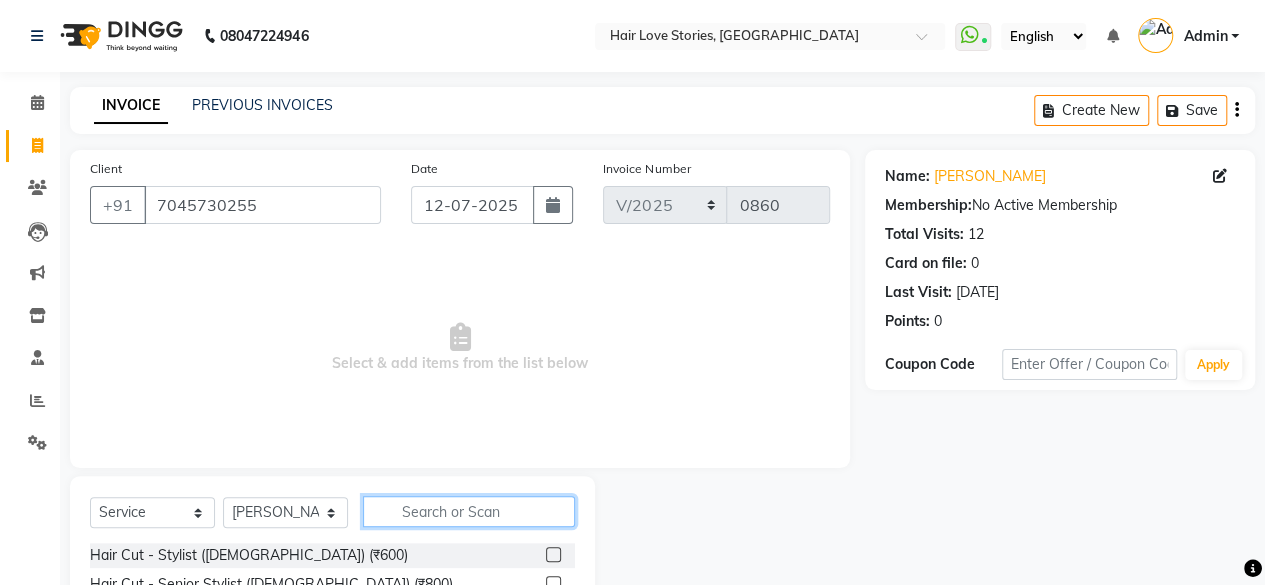 click 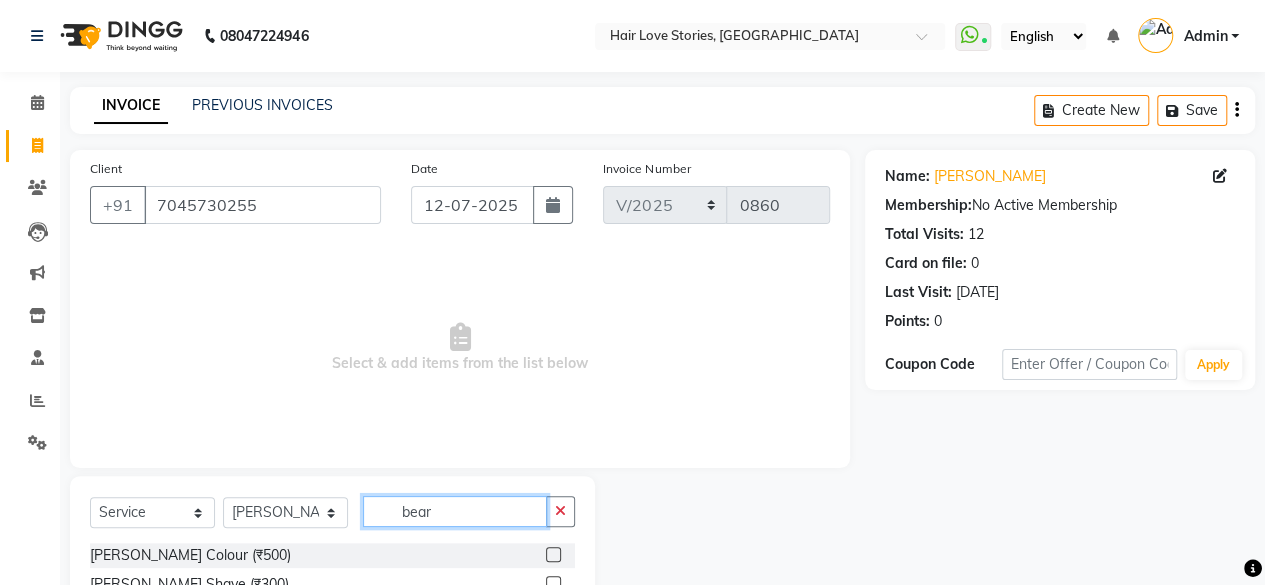 type on "bear" 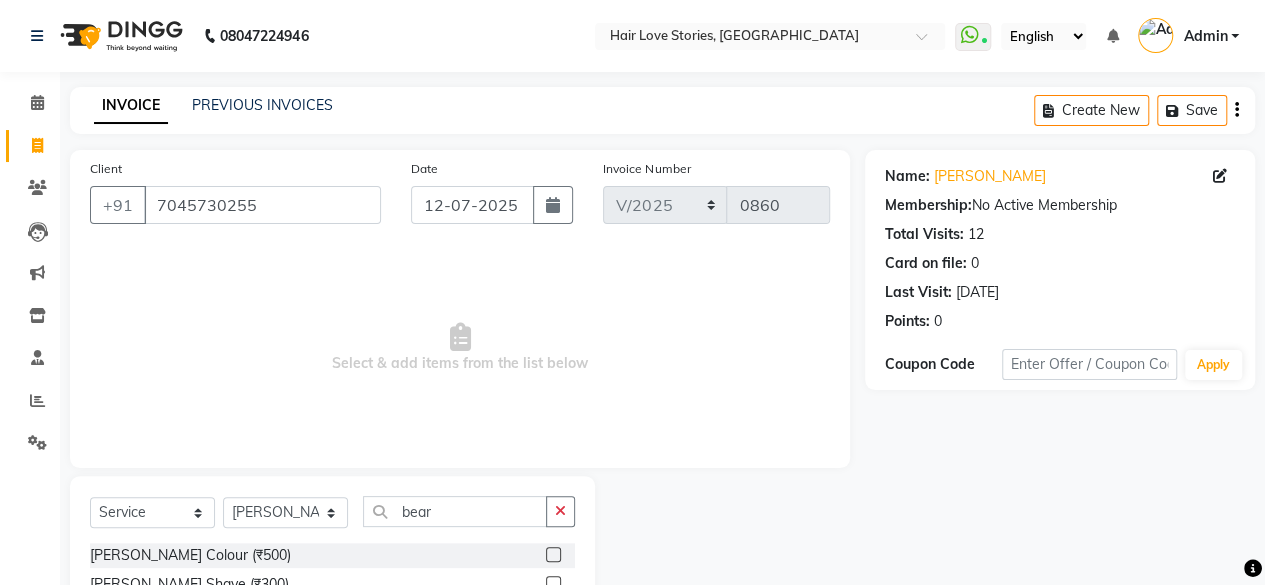 click 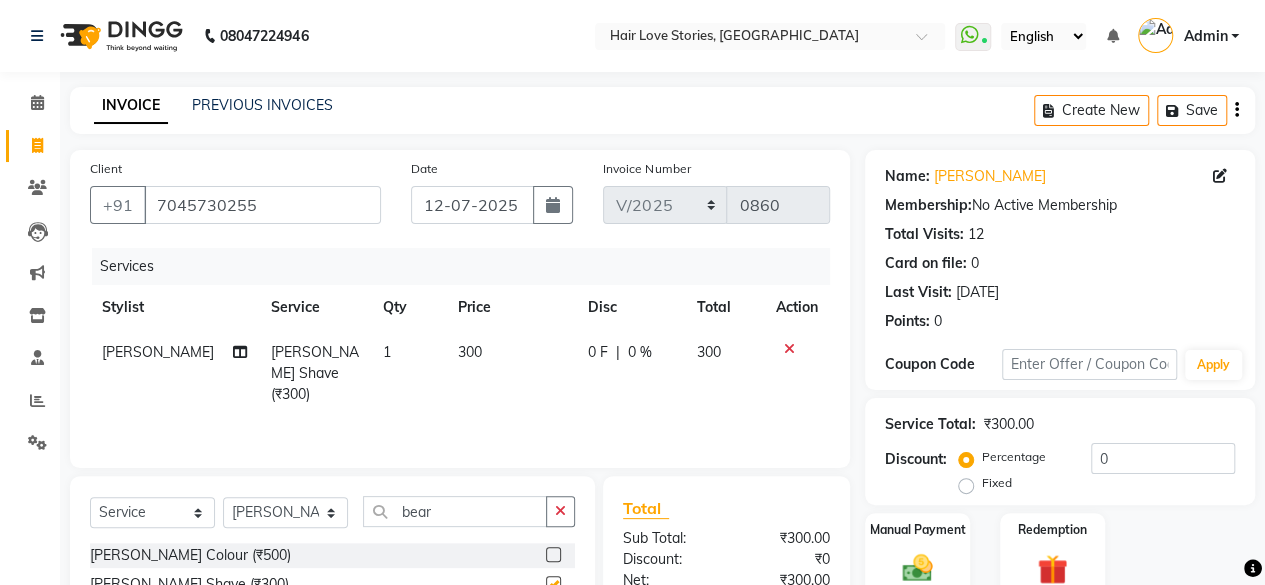 checkbox on "false" 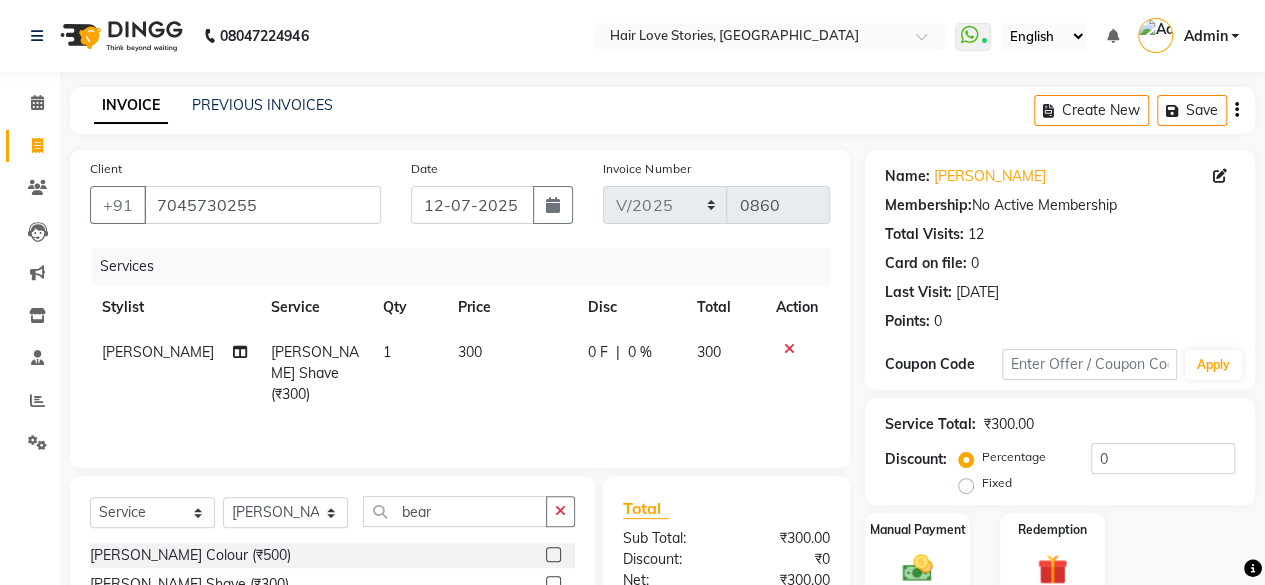 click on "300" 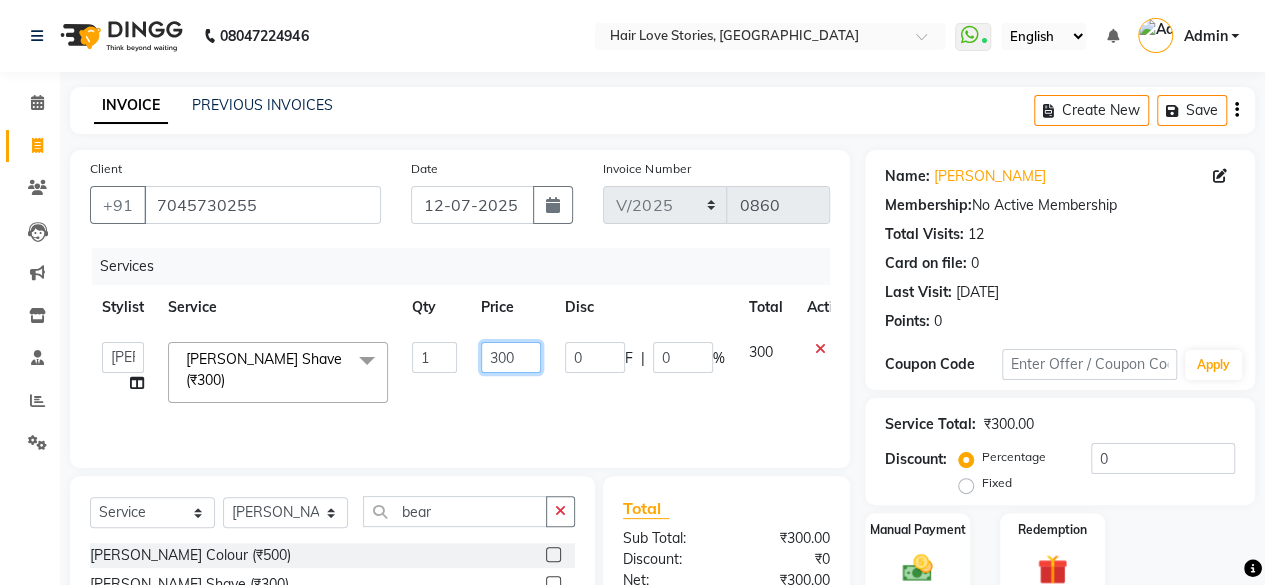 click on "300" 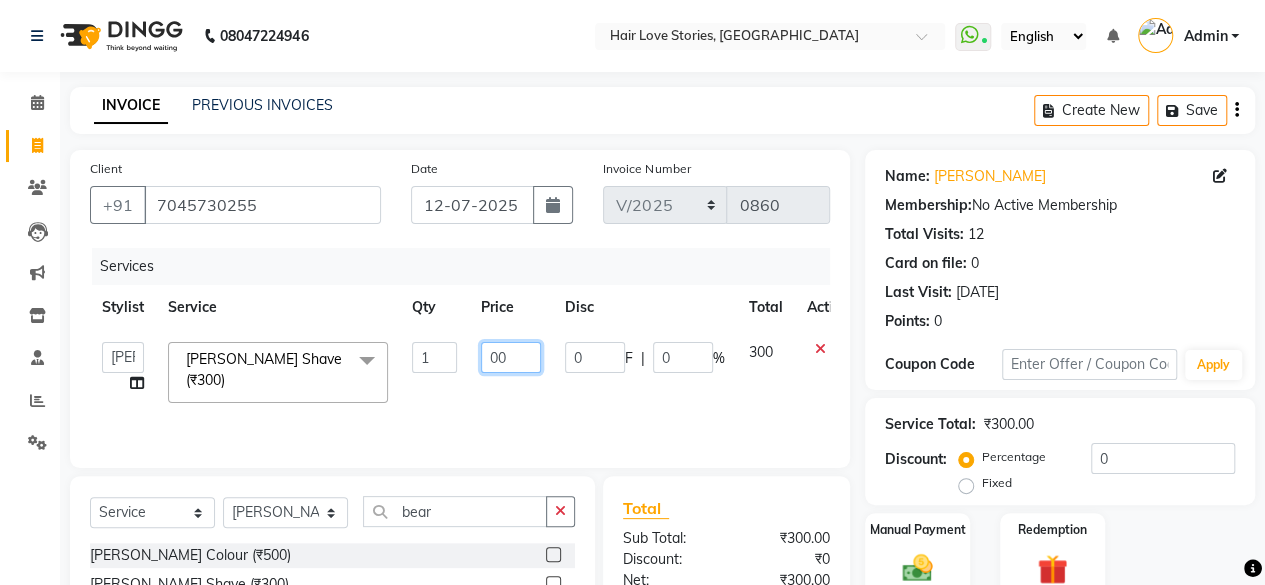 type on "400" 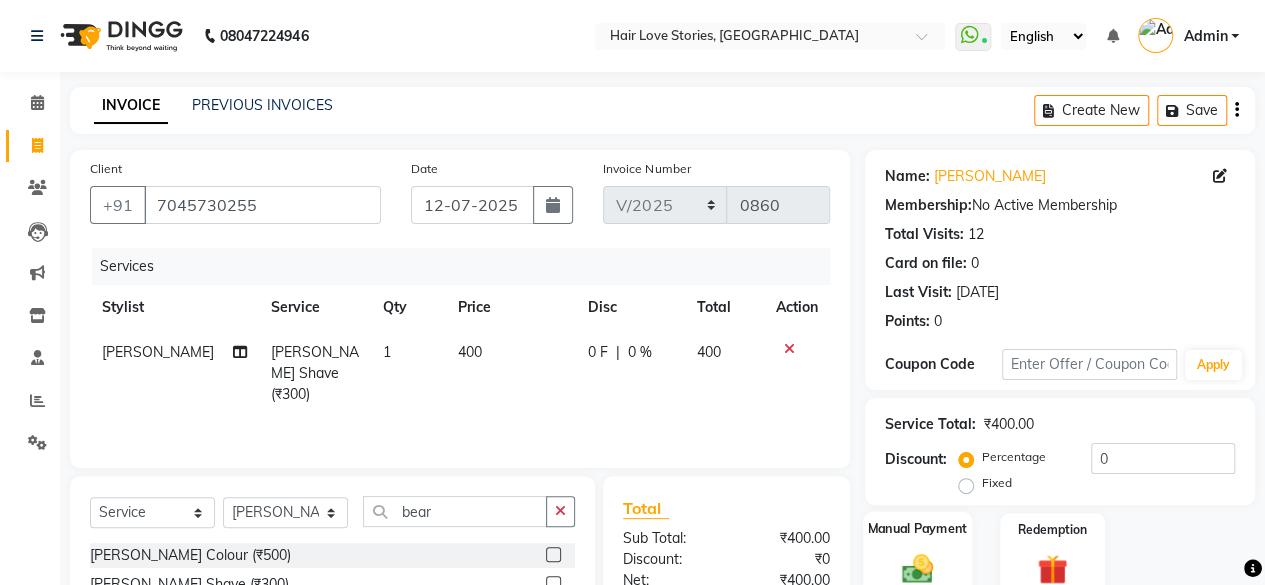 click 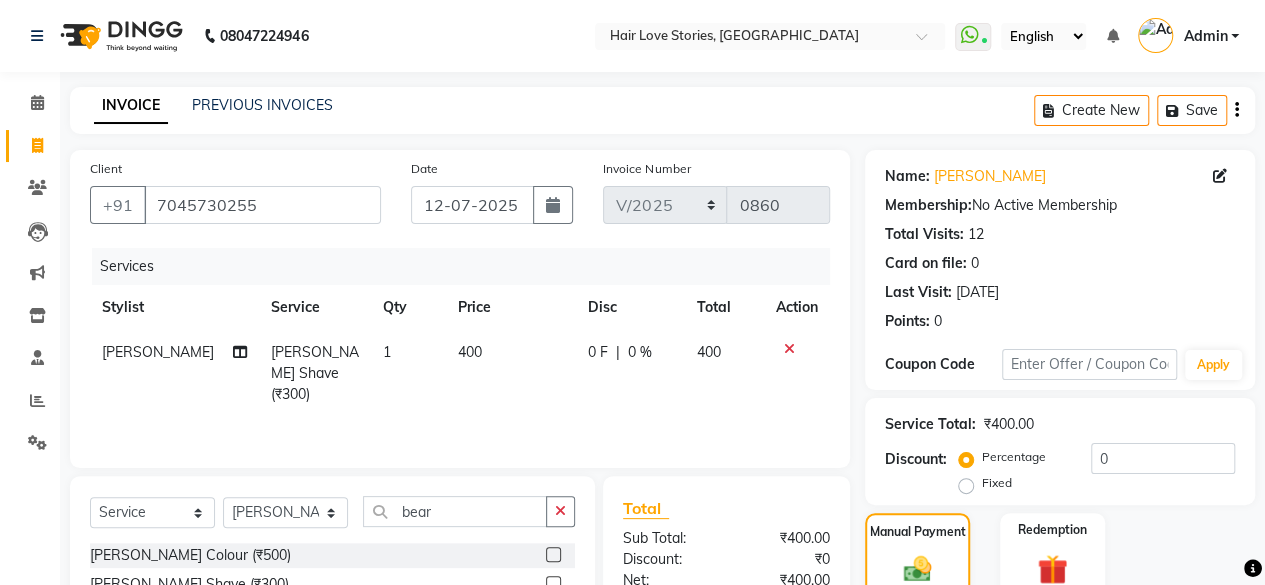 scroll, scrollTop: 213, scrollLeft: 0, axis: vertical 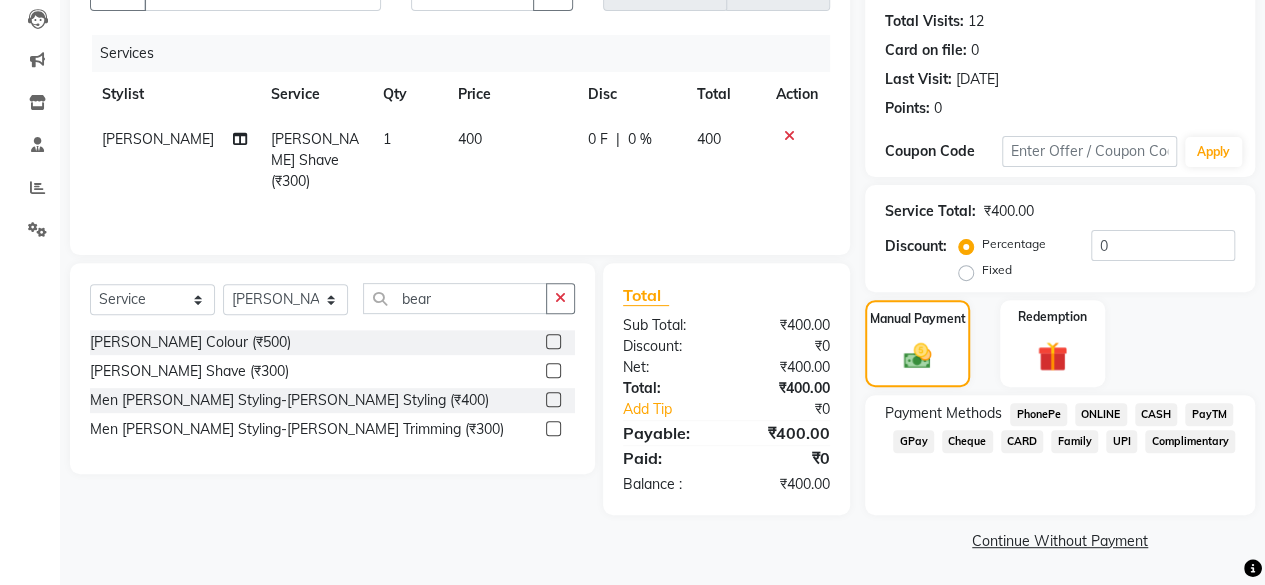 click on "CASH" 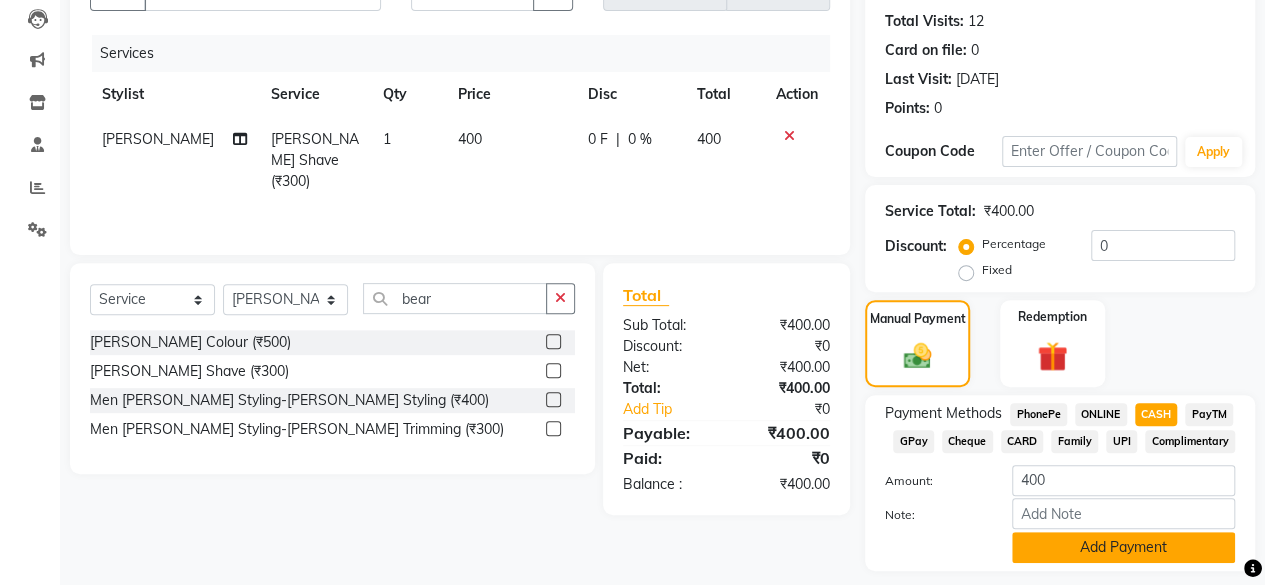 click on "Add Payment" 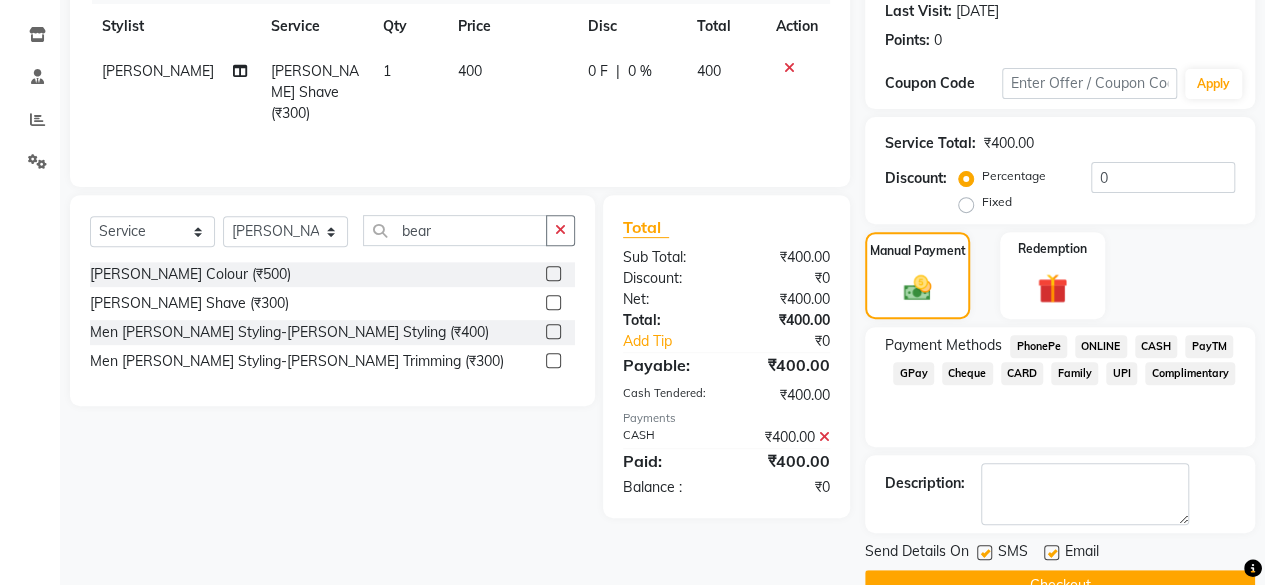 scroll, scrollTop: 324, scrollLeft: 0, axis: vertical 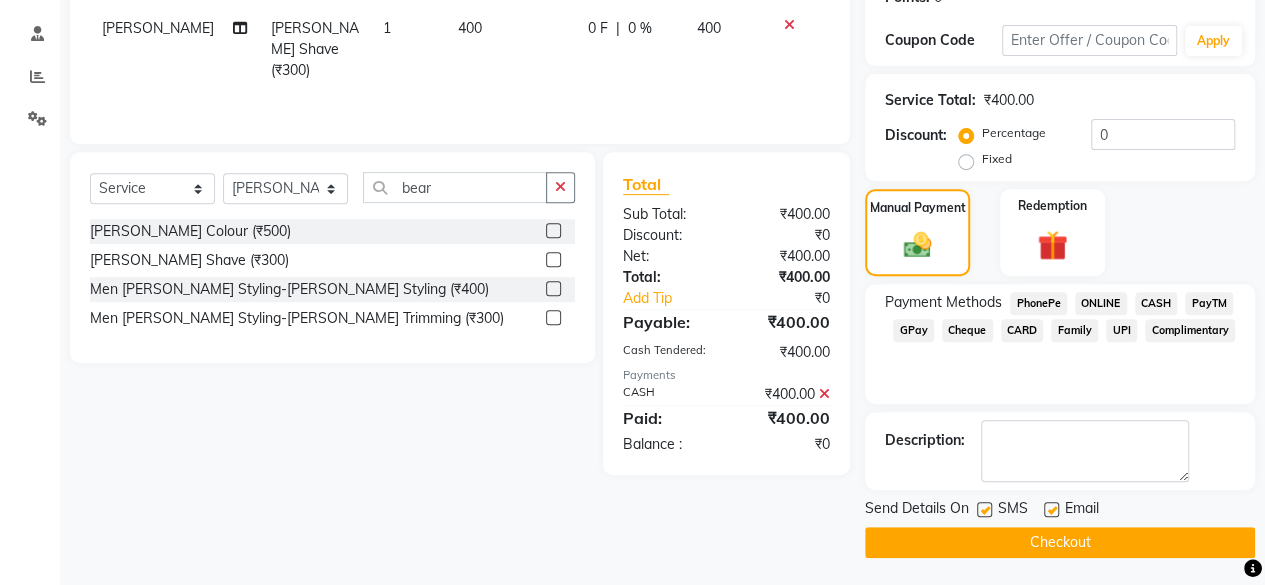 click 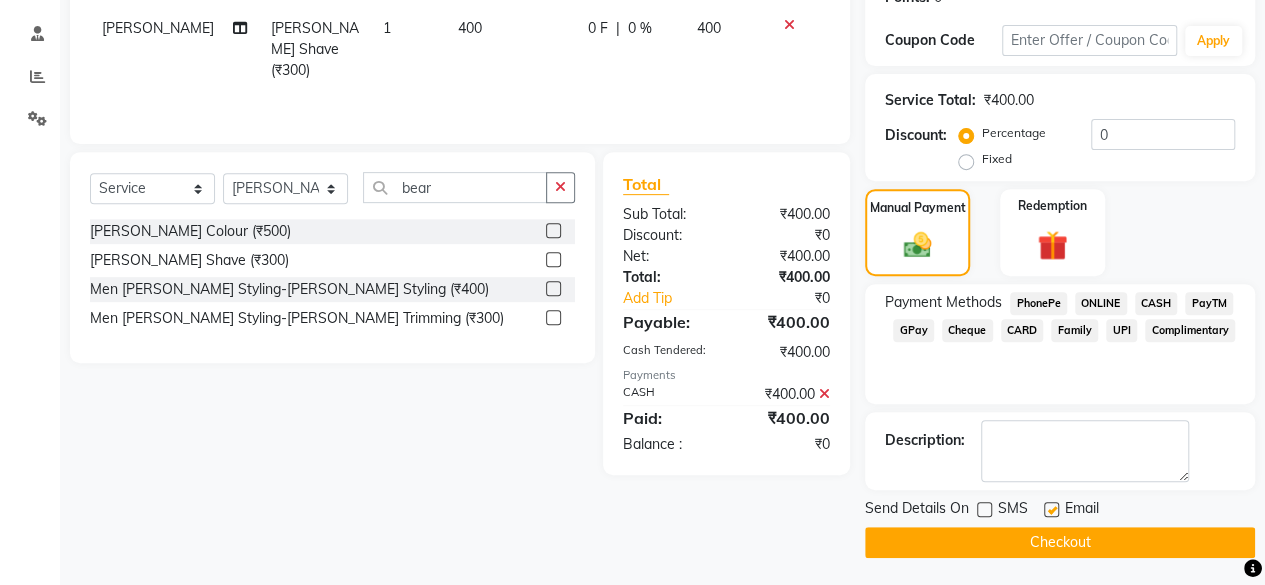 click on "Checkout" 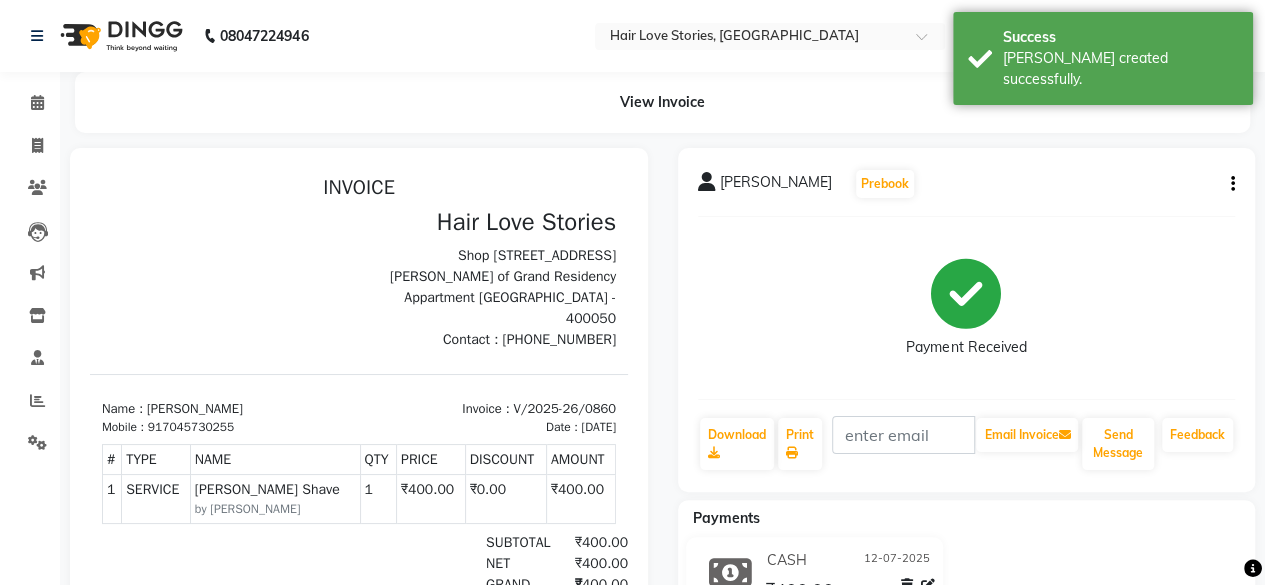 scroll, scrollTop: 0, scrollLeft: 0, axis: both 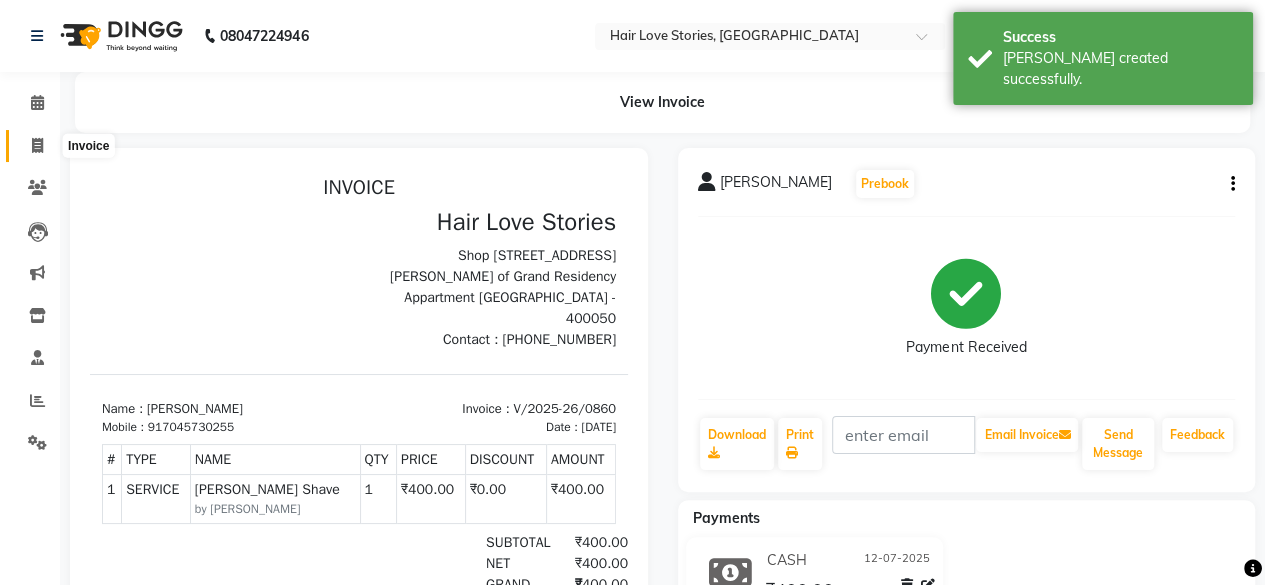 click 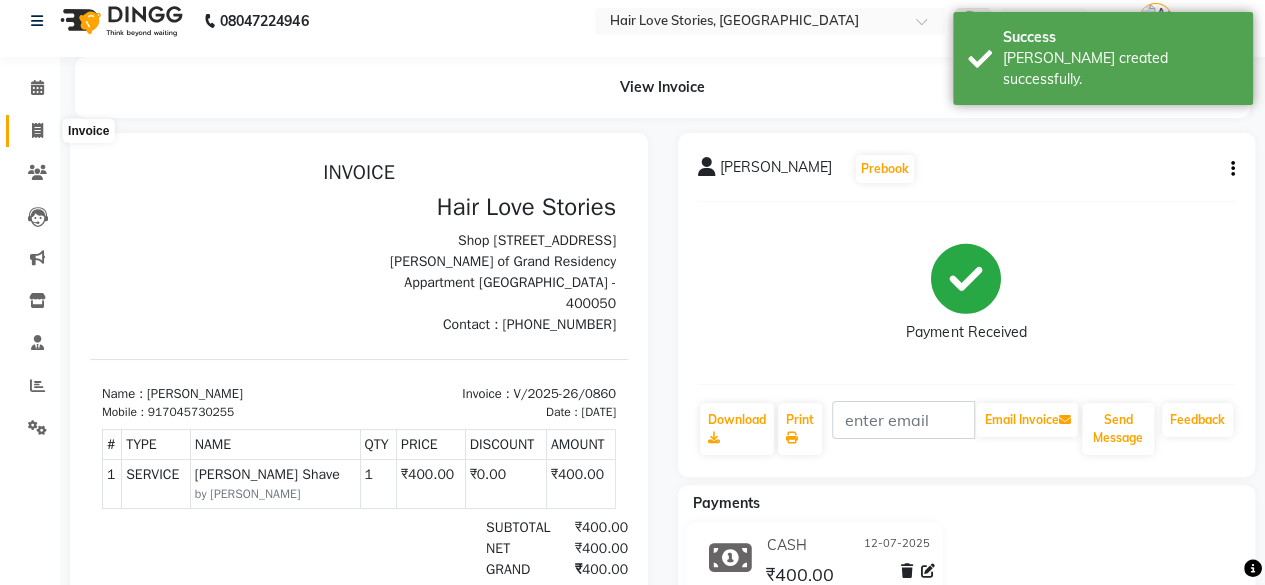 select on "3886" 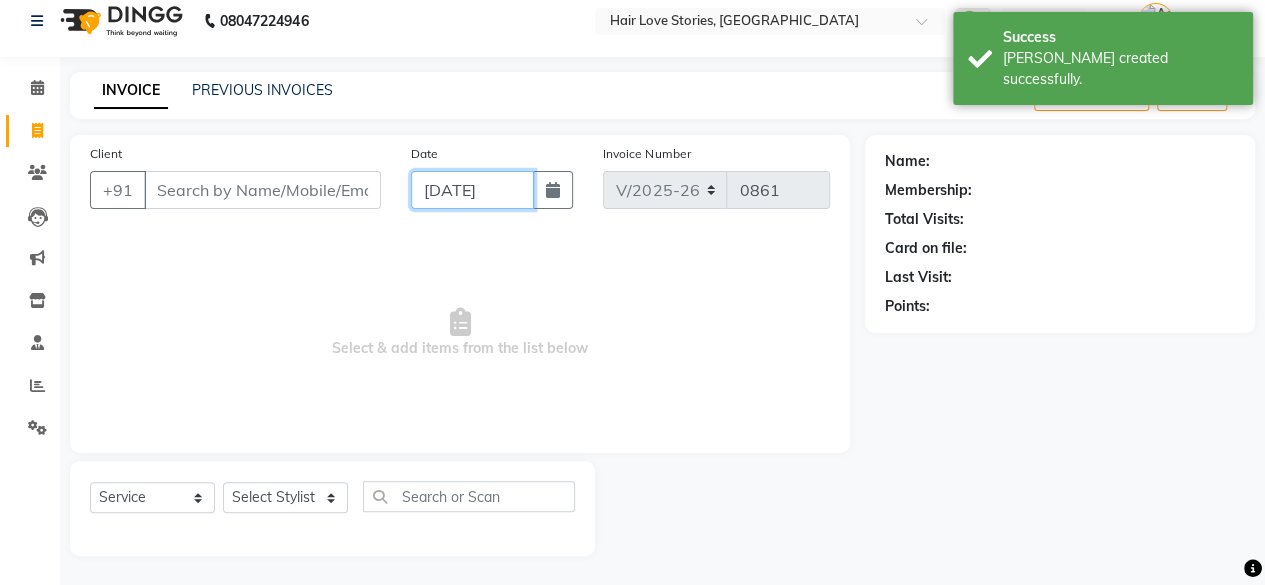 click on "[DATE]" 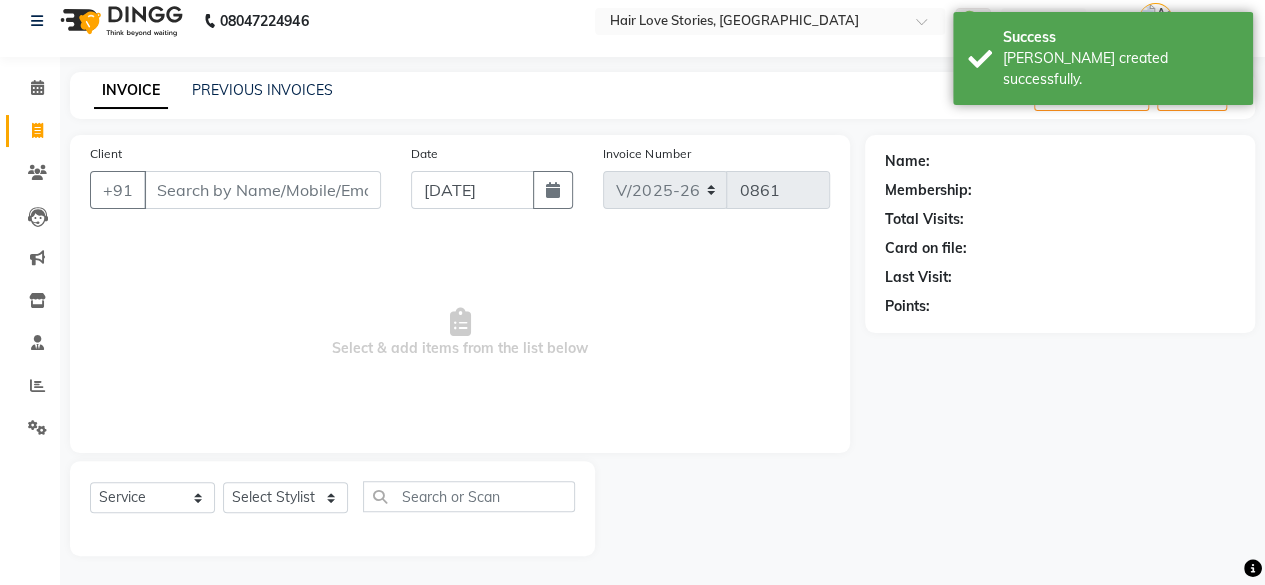 select on "7" 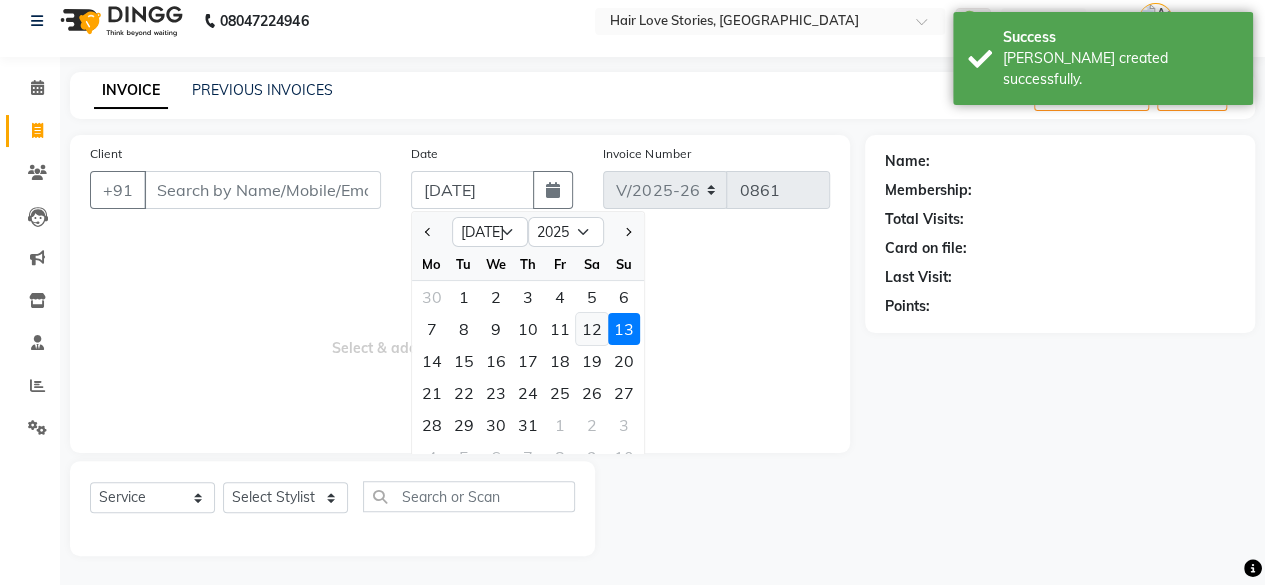 click on "12" 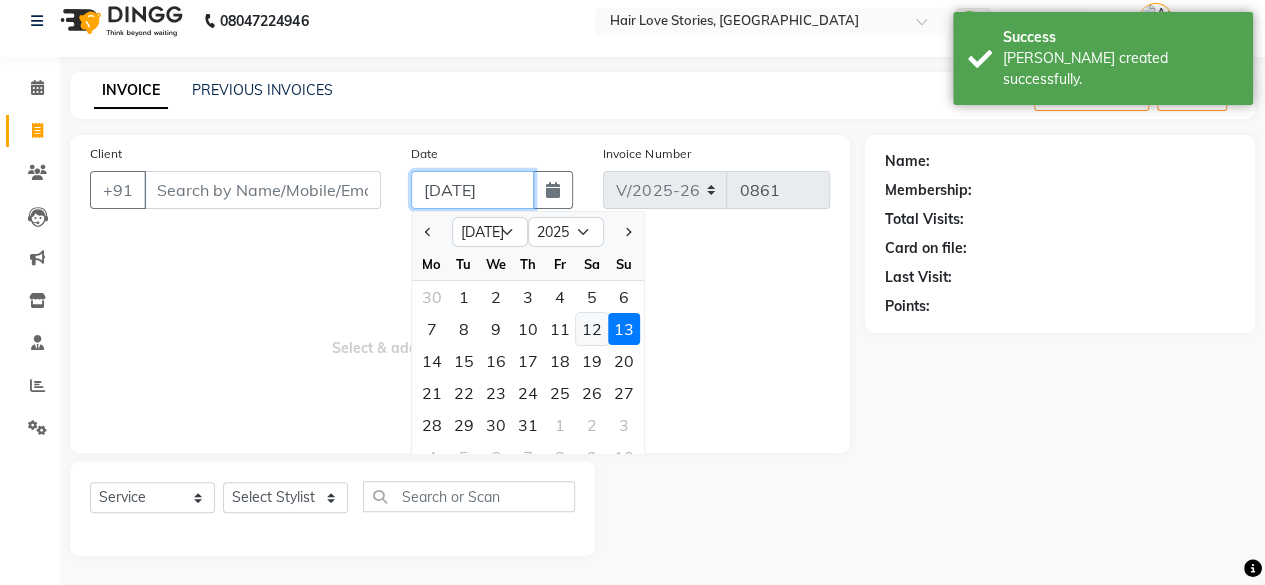 type on "12-07-2025" 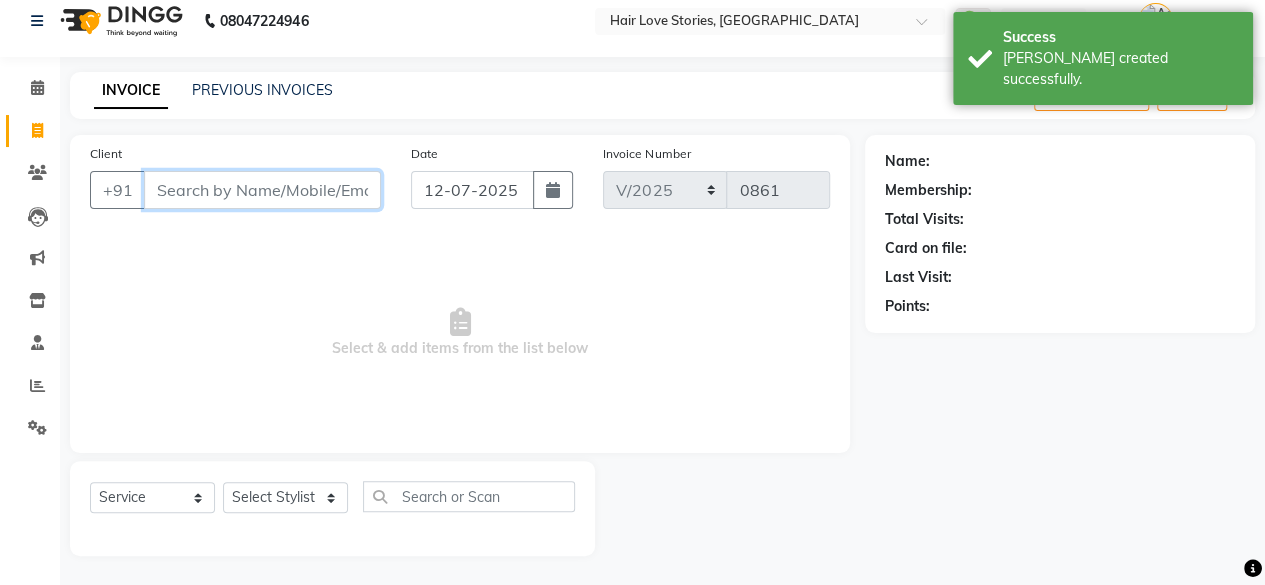 click on "Client" at bounding box center [262, 190] 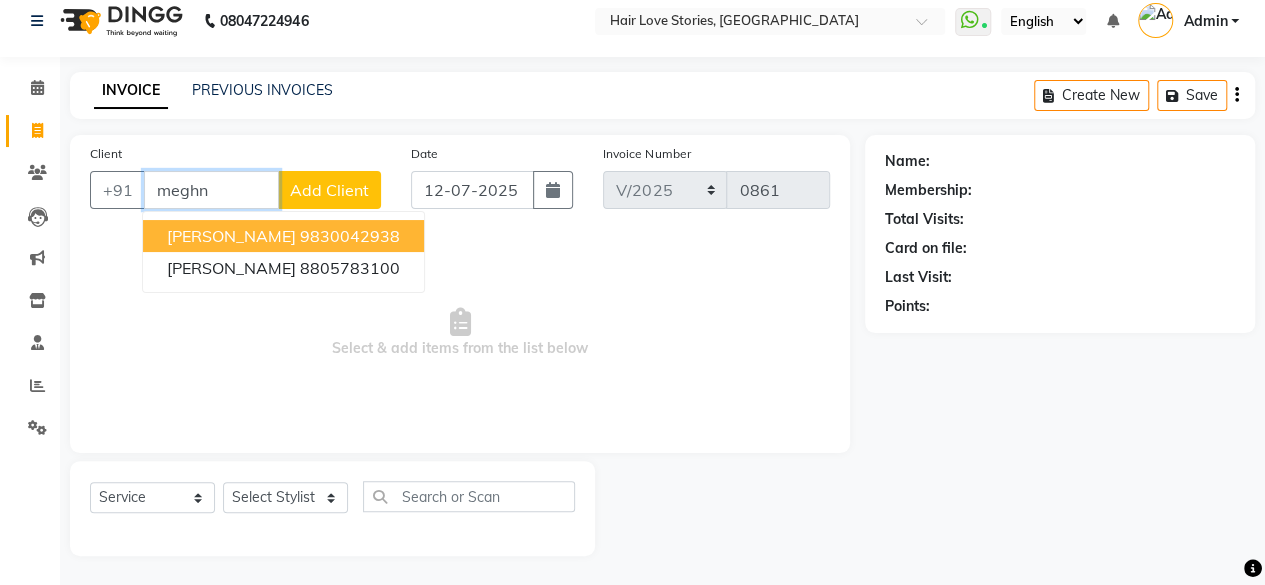 click on "9830042938" at bounding box center (350, 236) 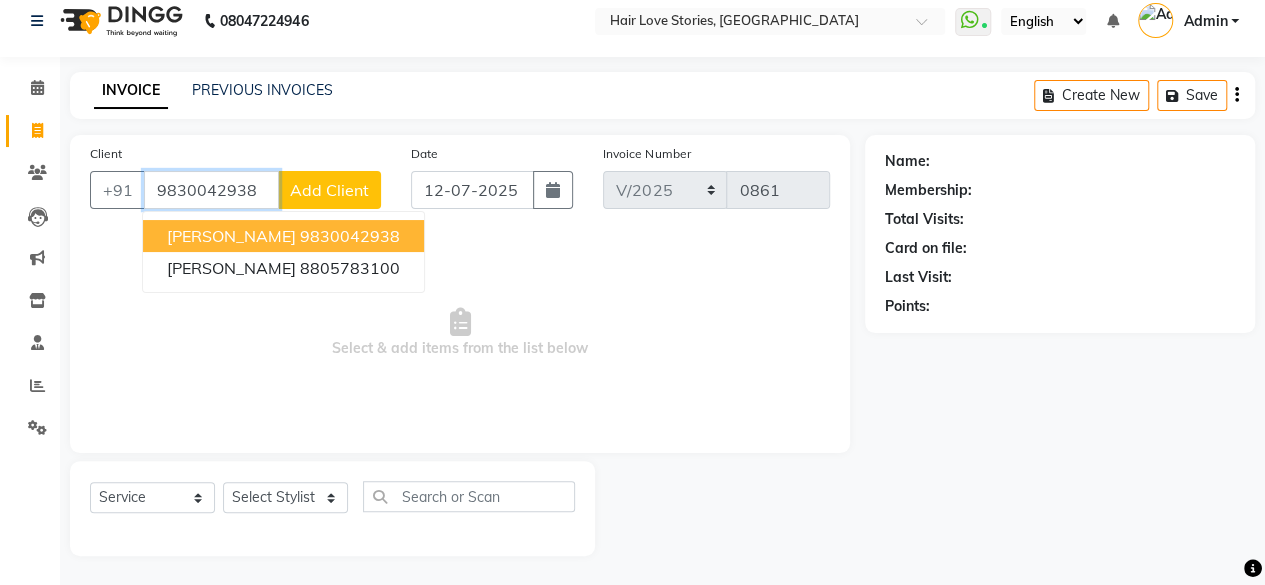 type on "9830042938" 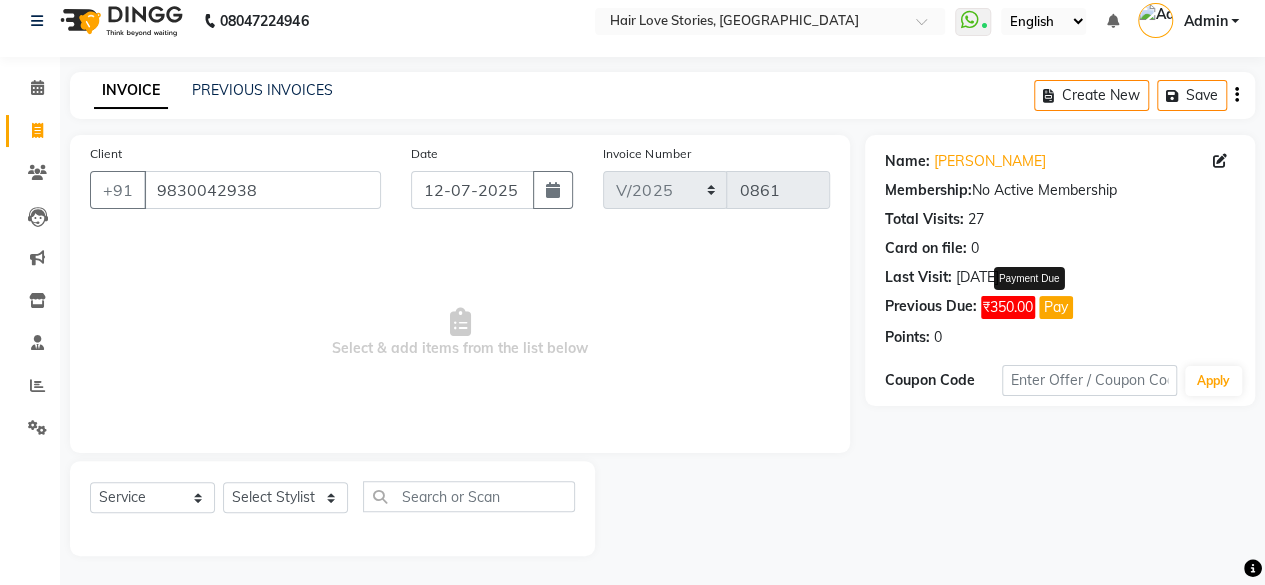 click on "Pay" 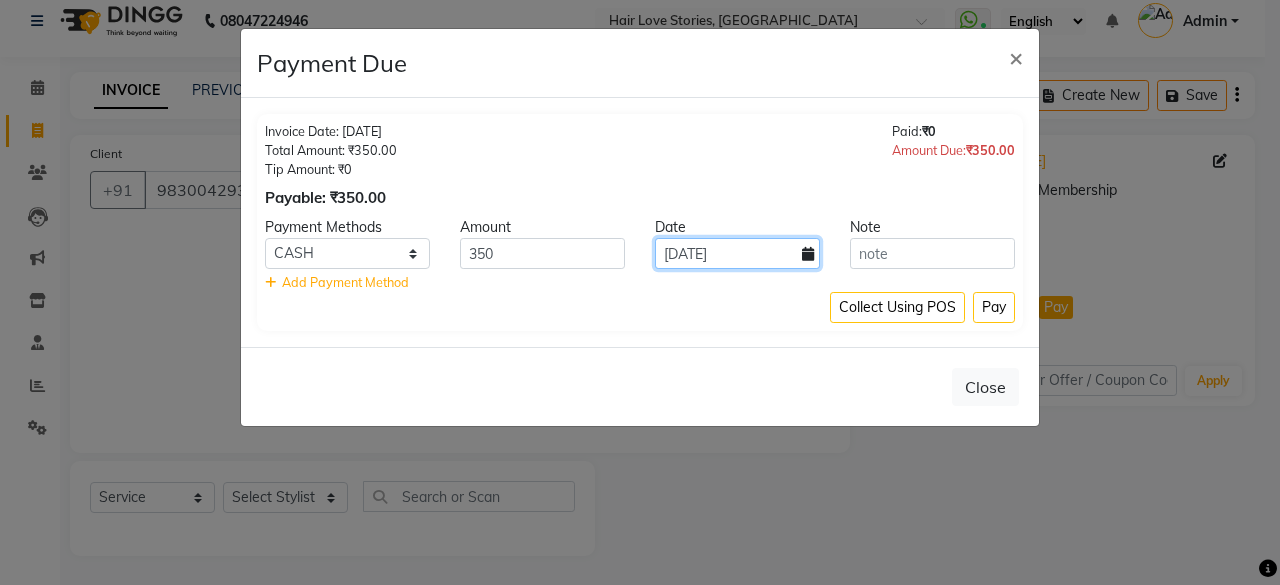 click on "[DATE]" 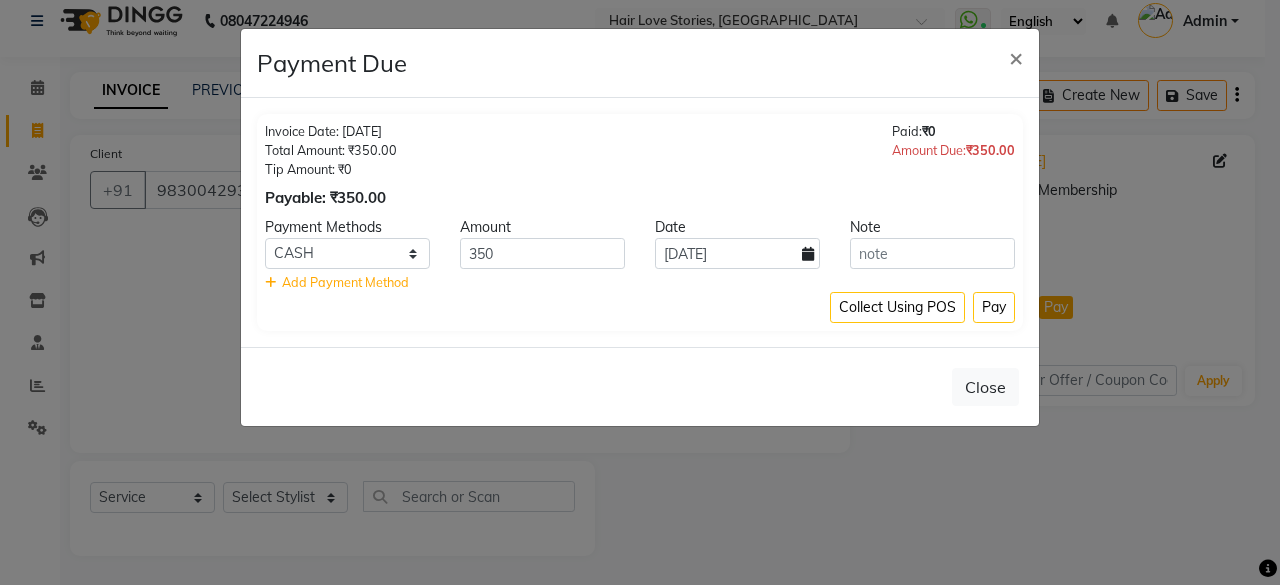 select on "7" 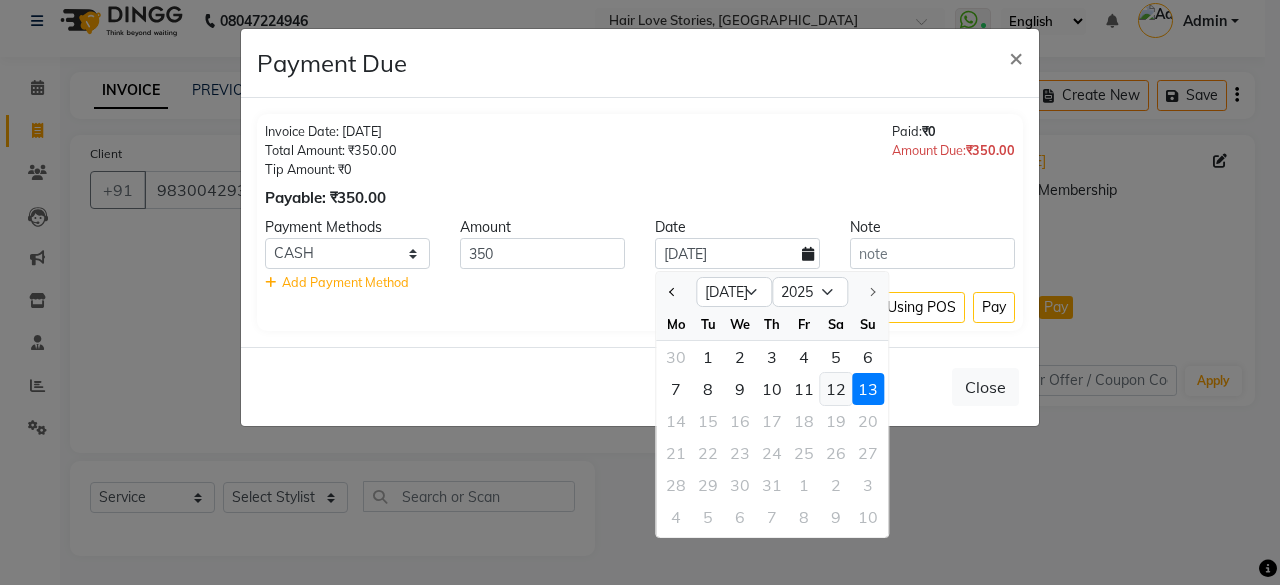 click on "12" 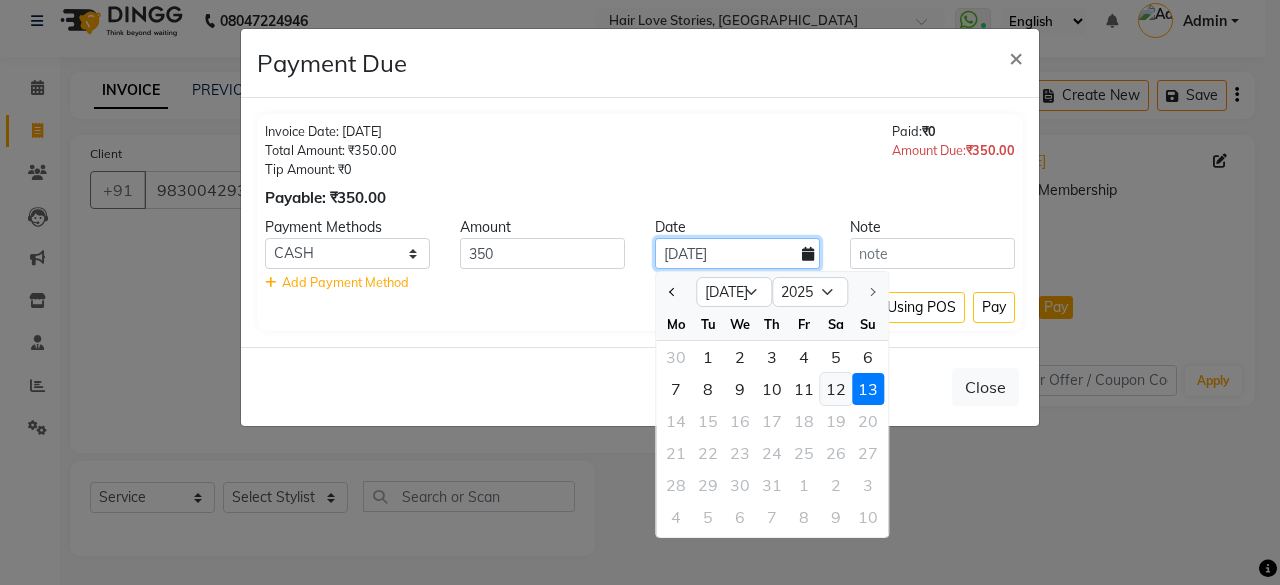 type on "12-07-2025" 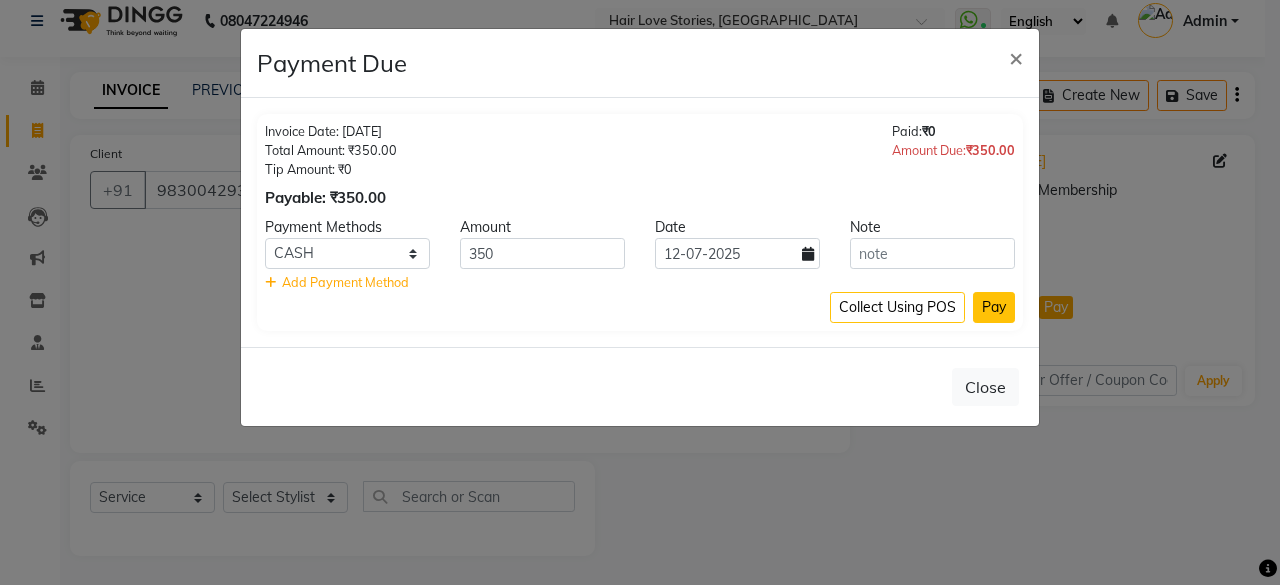 click on "Pay" 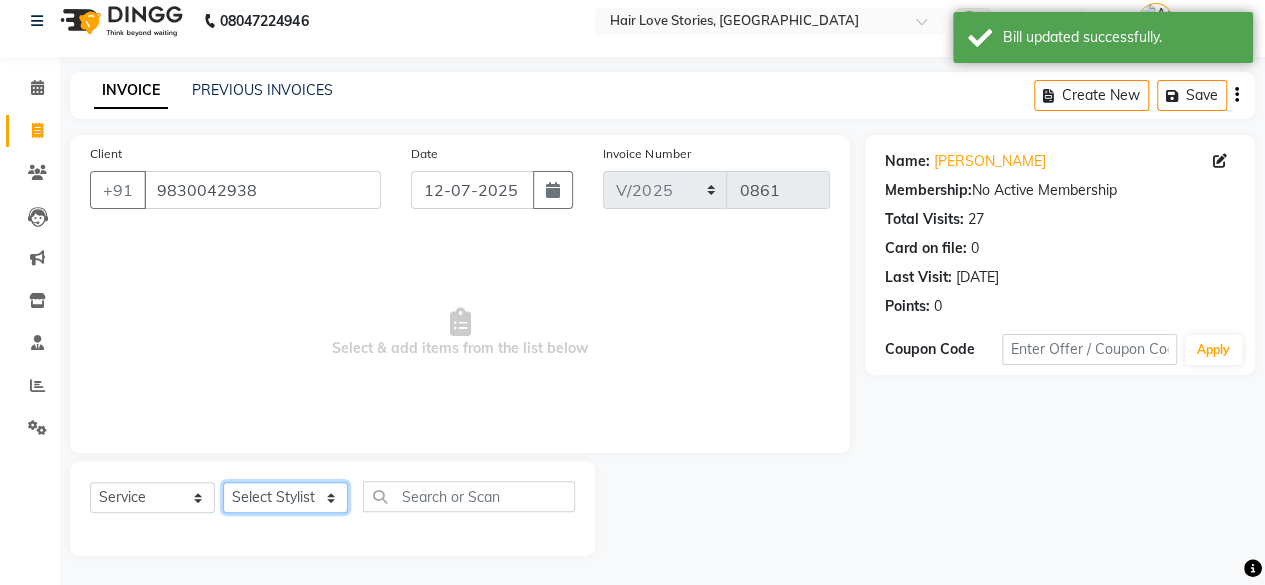 click on "Select Stylist [PERSON_NAME] DIVYA FRONTDESK [PERSON_NAME] MANAGER [PERSON_NAME] MEENA MANE  NISHA [PERSON_NAME] [PERSON_NAME] [PERSON_NAME] [PERSON_NAME]" 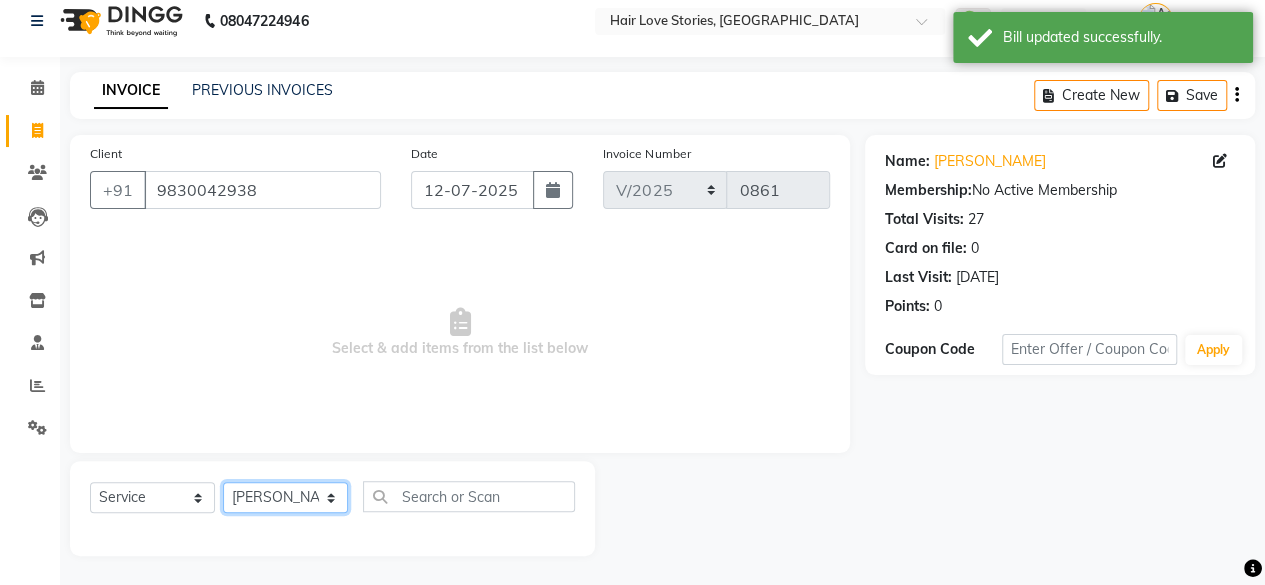 click on "Select Stylist [PERSON_NAME] DIVYA FRONTDESK [PERSON_NAME] MANAGER [PERSON_NAME] MEENA MANE  NISHA [PERSON_NAME] [PERSON_NAME] [PERSON_NAME] [PERSON_NAME]" 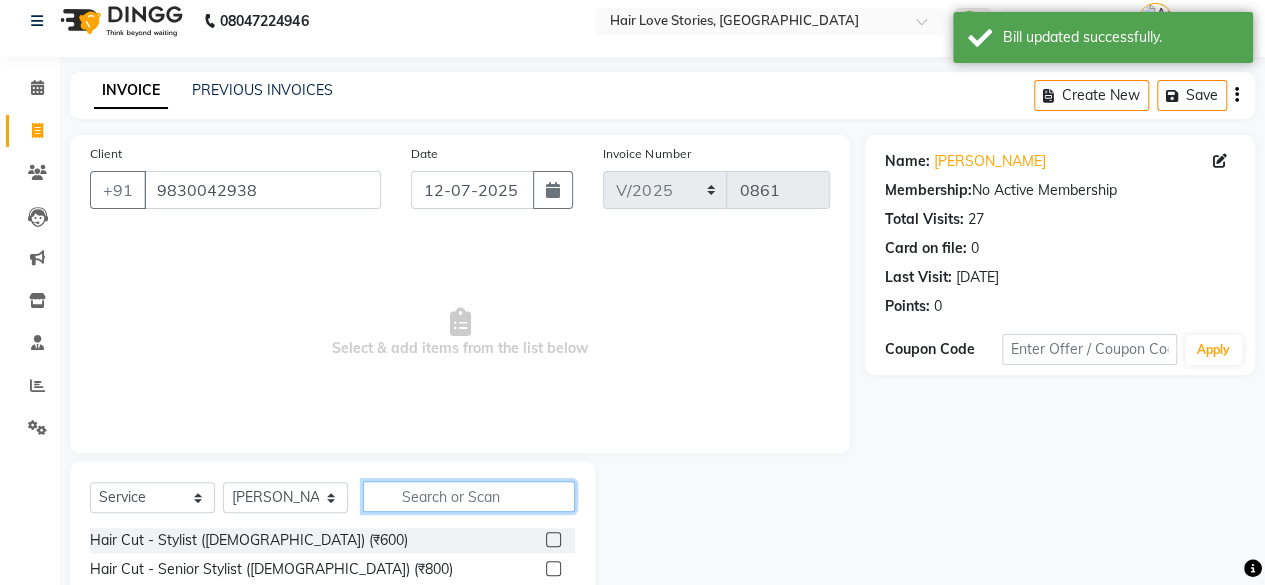 click 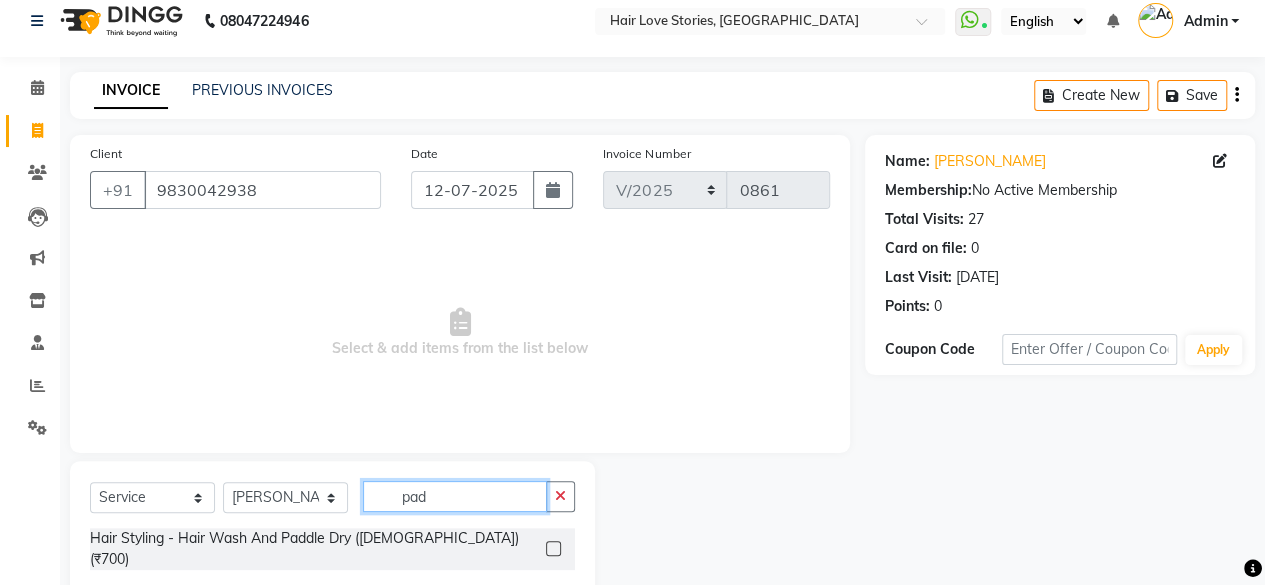type on "pad" 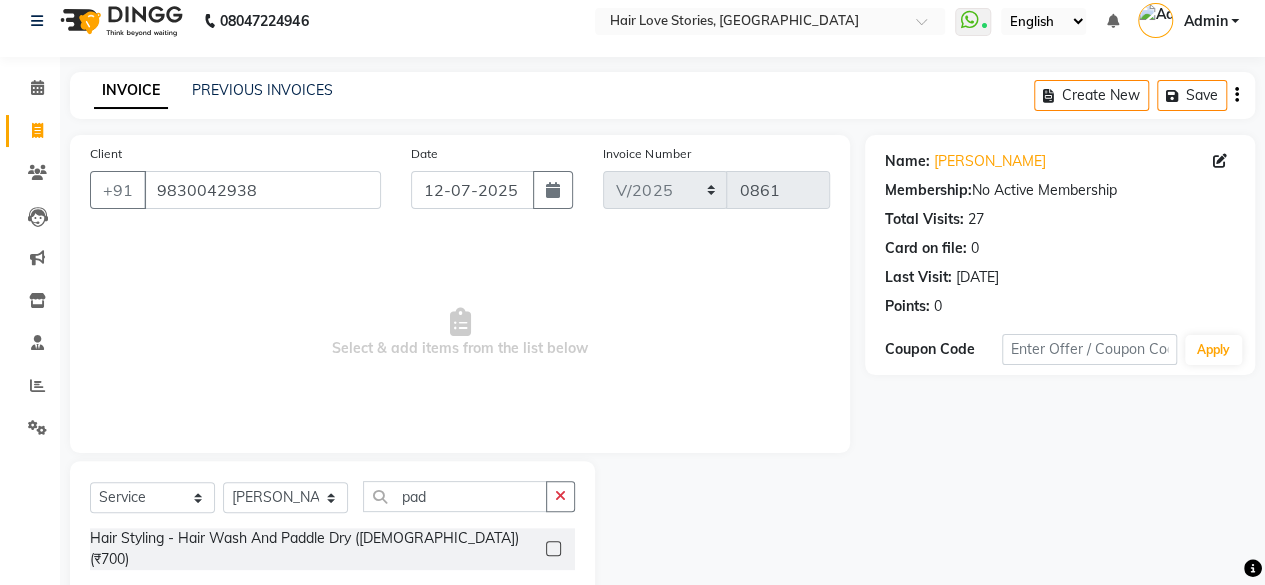 click 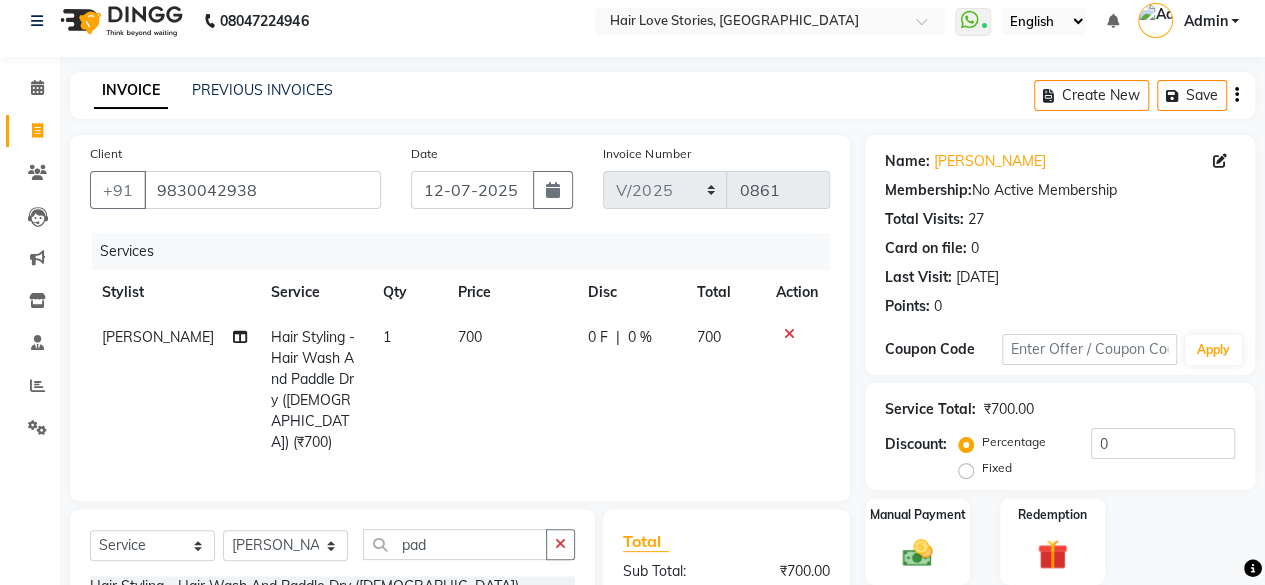 checkbox on "false" 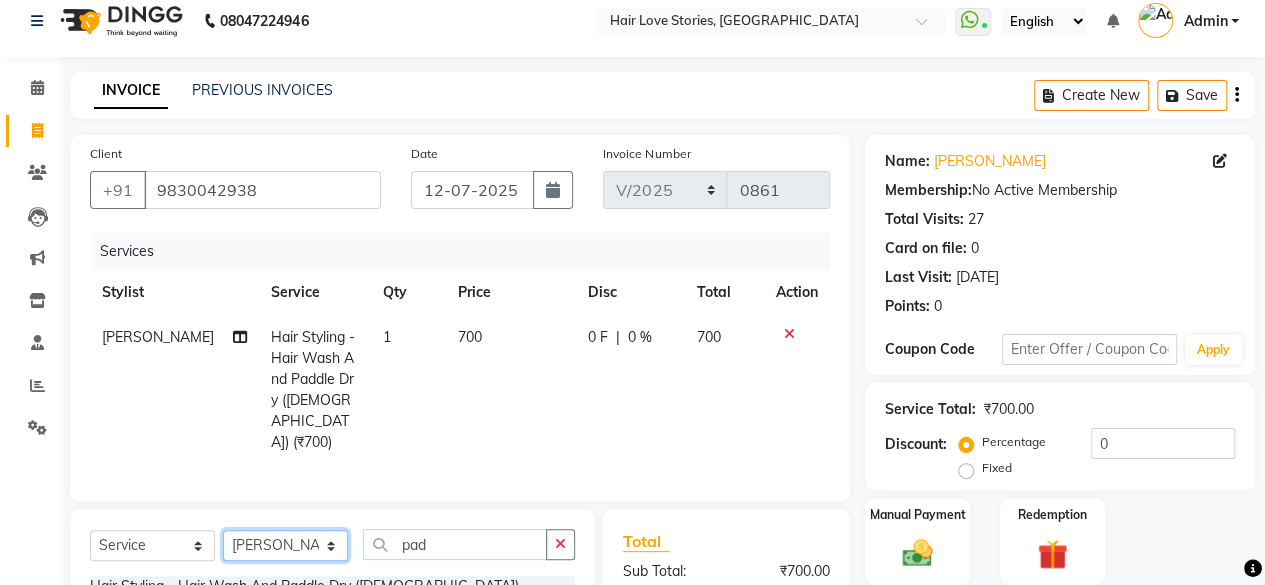 click on "Select Stylist [PERSON_NAME] DIVYA FRONTDESK [PERSON_NAME] MANAGER [PERSON_NAME] MEENA MANE  NISHA [PERSON_NAME] [PERSON_NAME] [PERSON_NAME] [PERSON_NAME]" 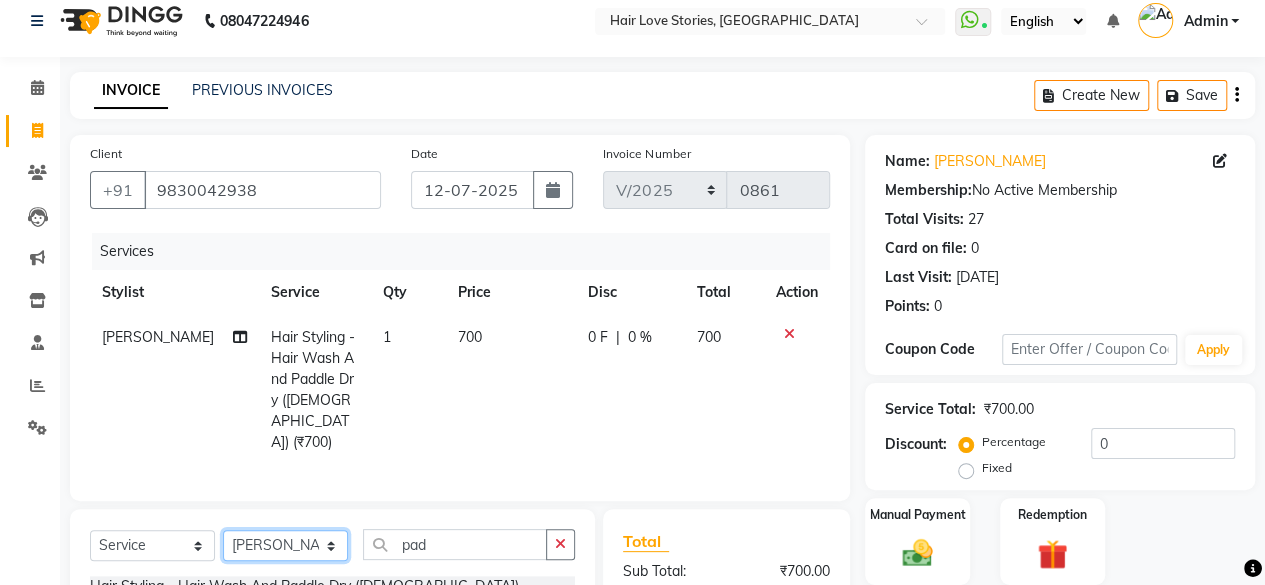 select on "19052" 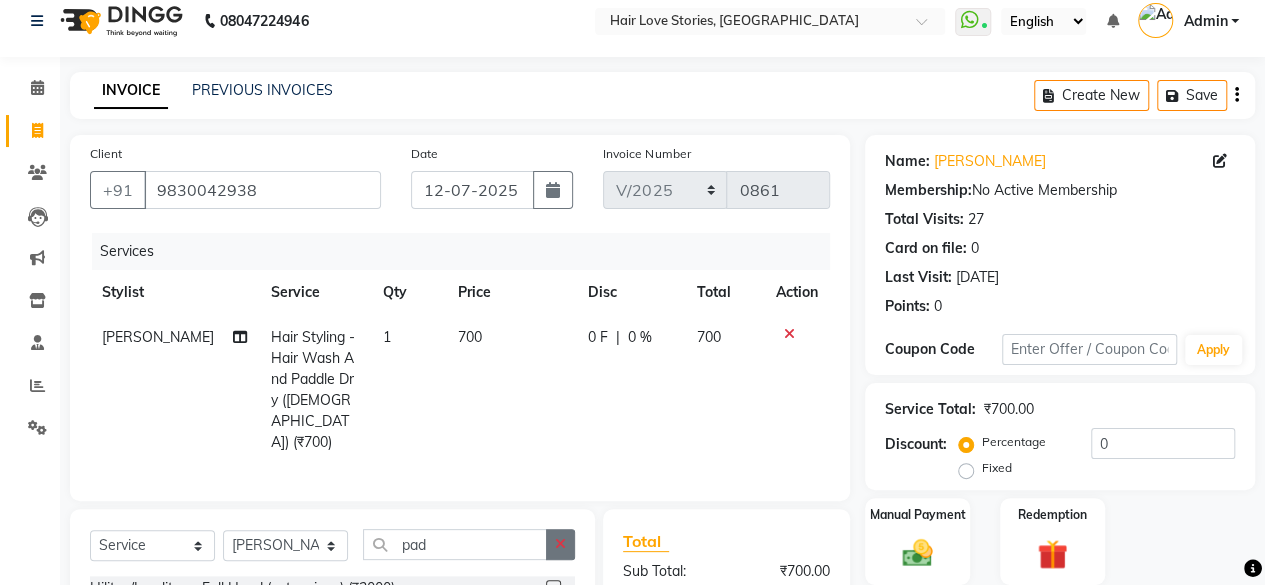 click 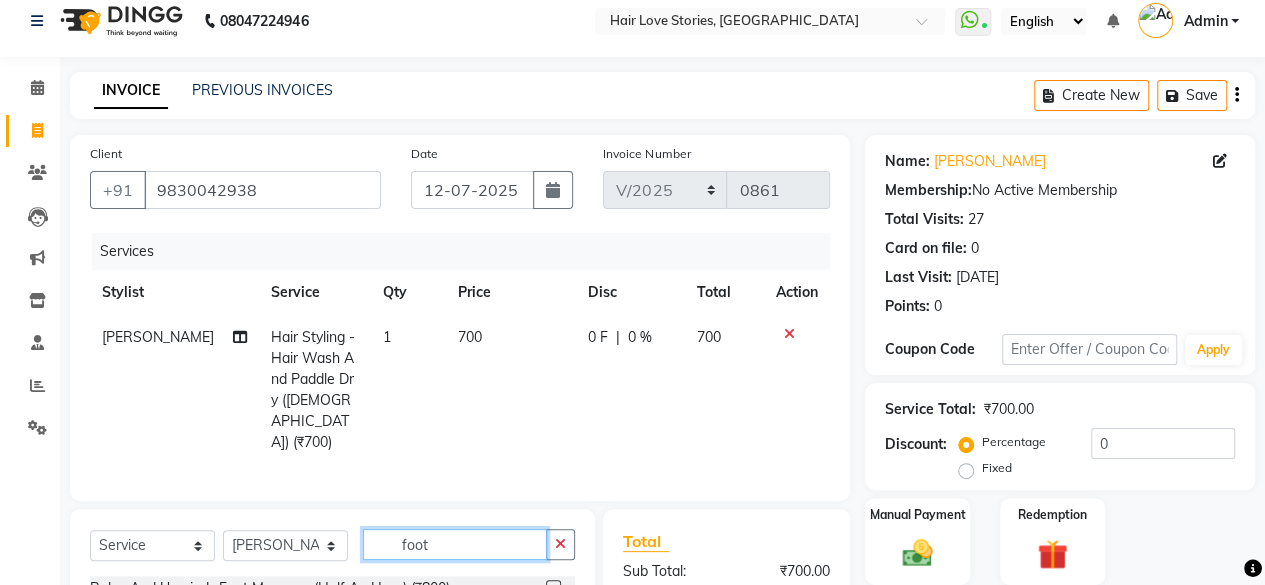 type on "foot" 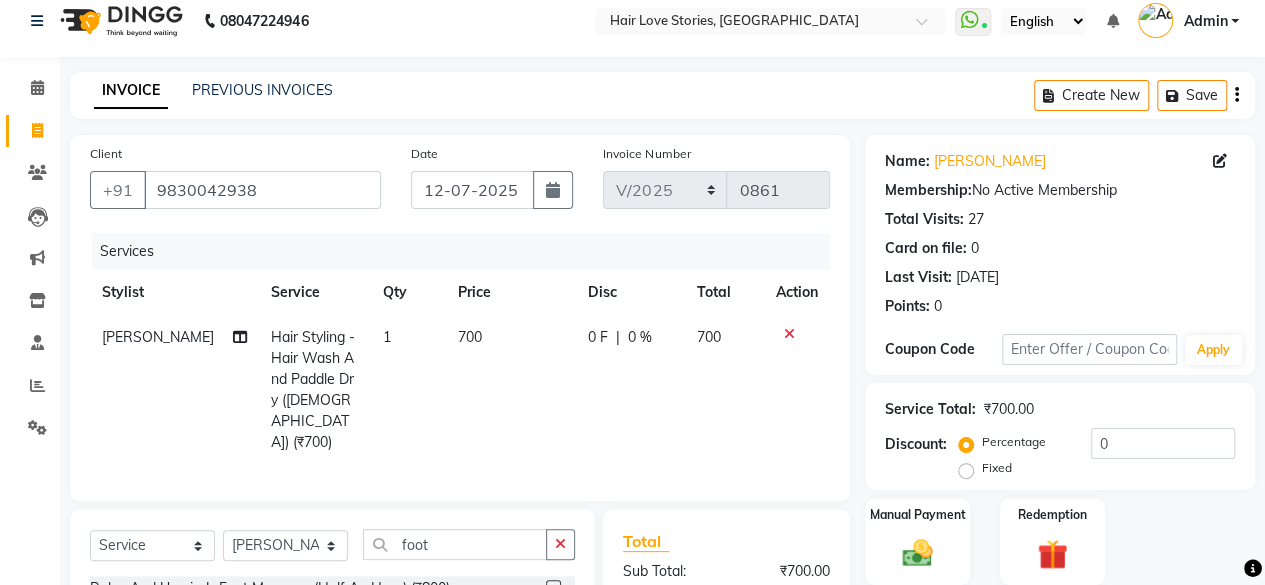 click 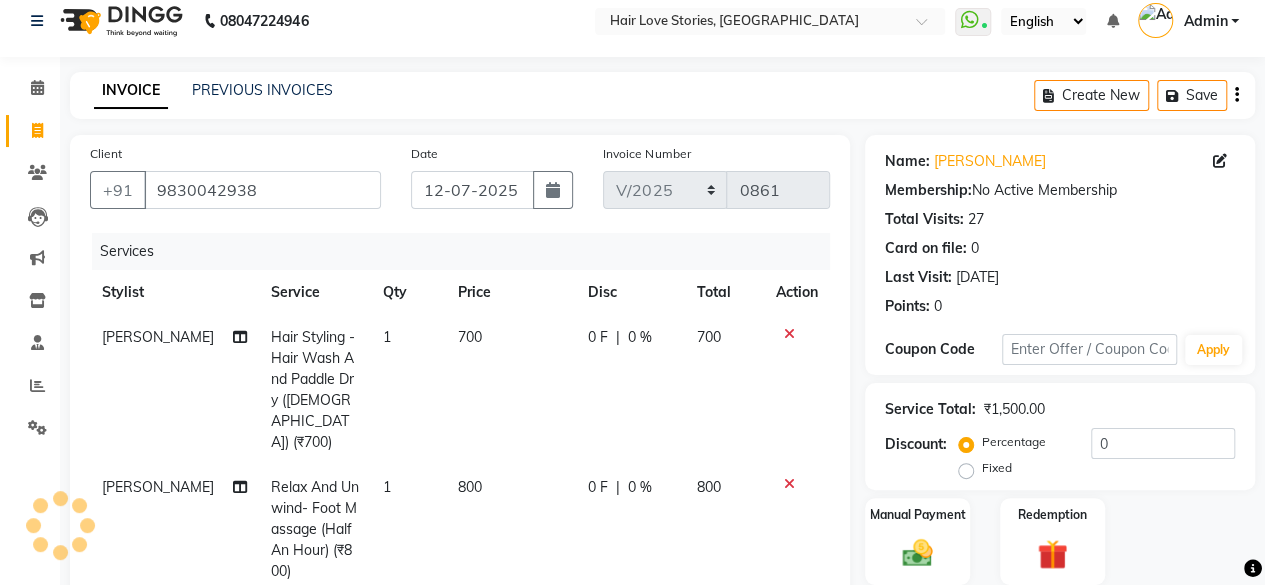 checkbox on "false" 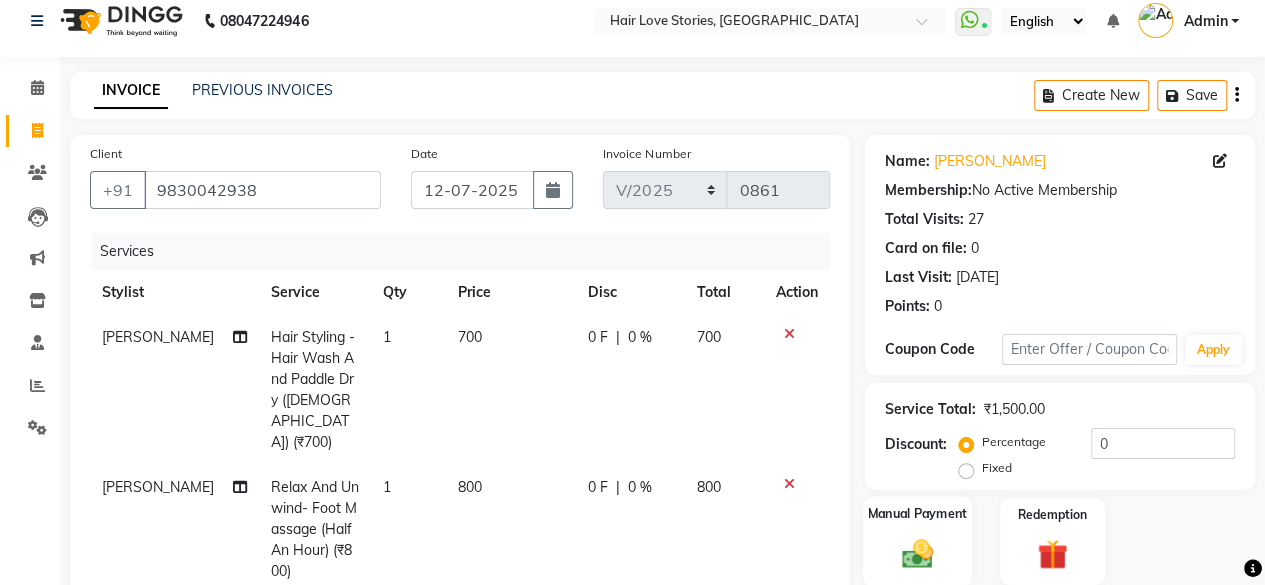 click 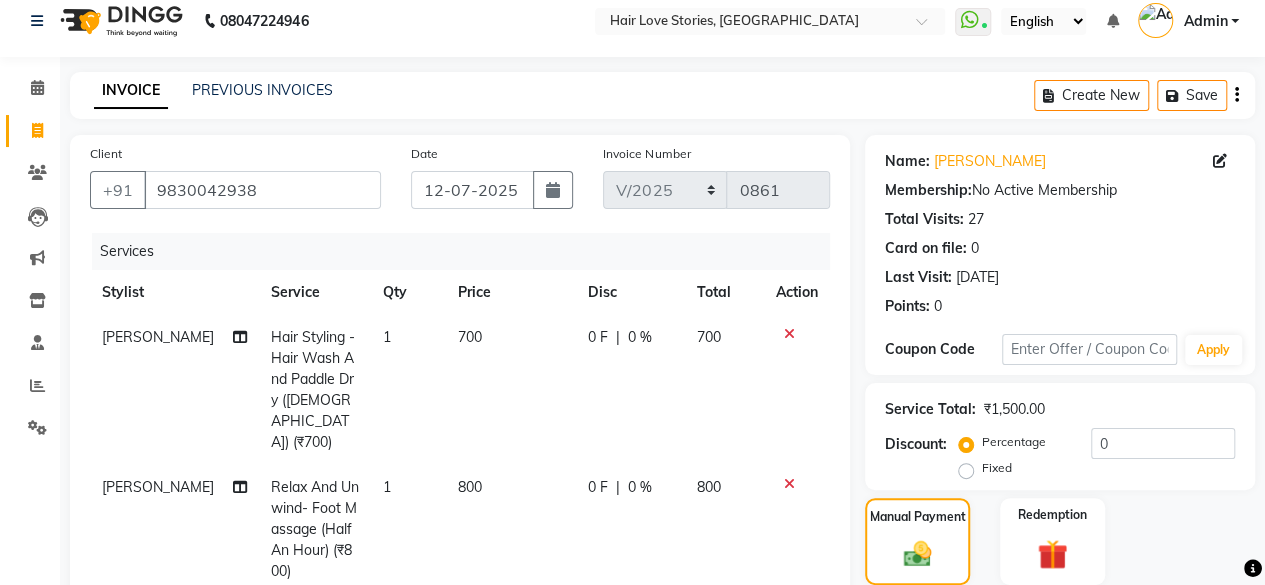 scroll, scrollTop: 360, scrollLeft: 0, axis: vertical 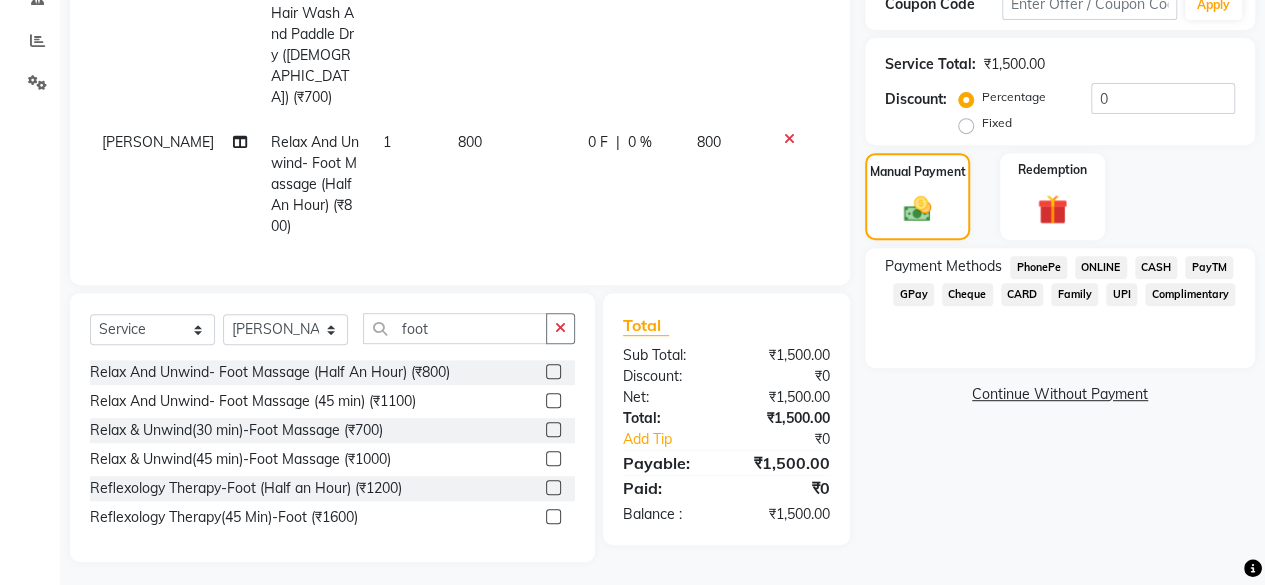 click on "CASH" 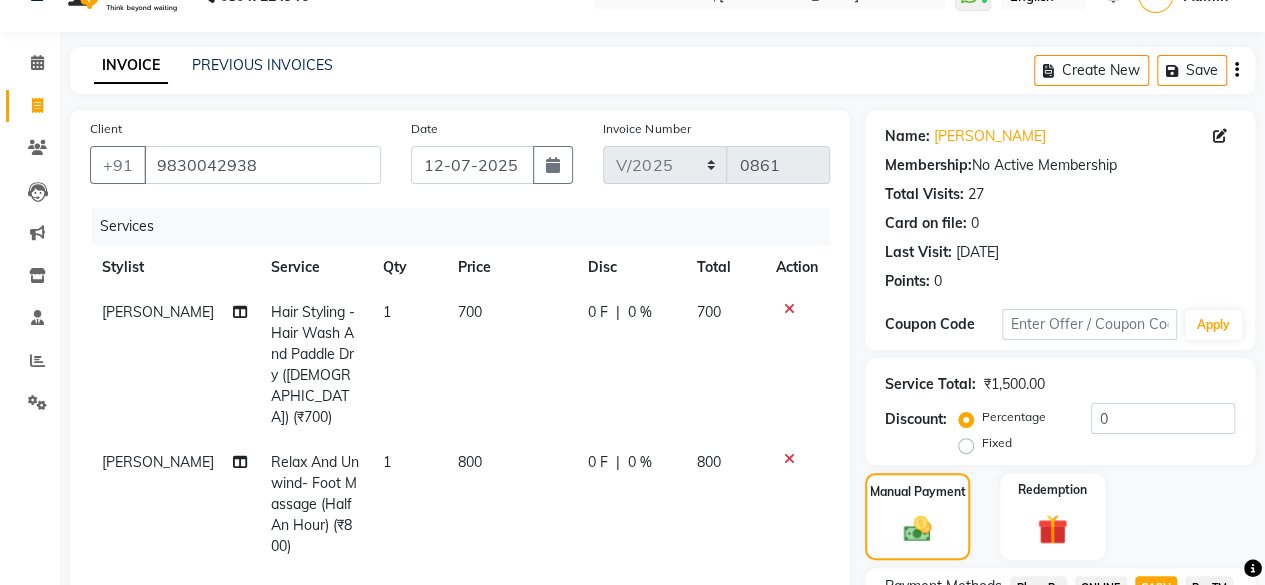 scroll, scrollTop: 360, scrollLeft: 0, axis: vertical 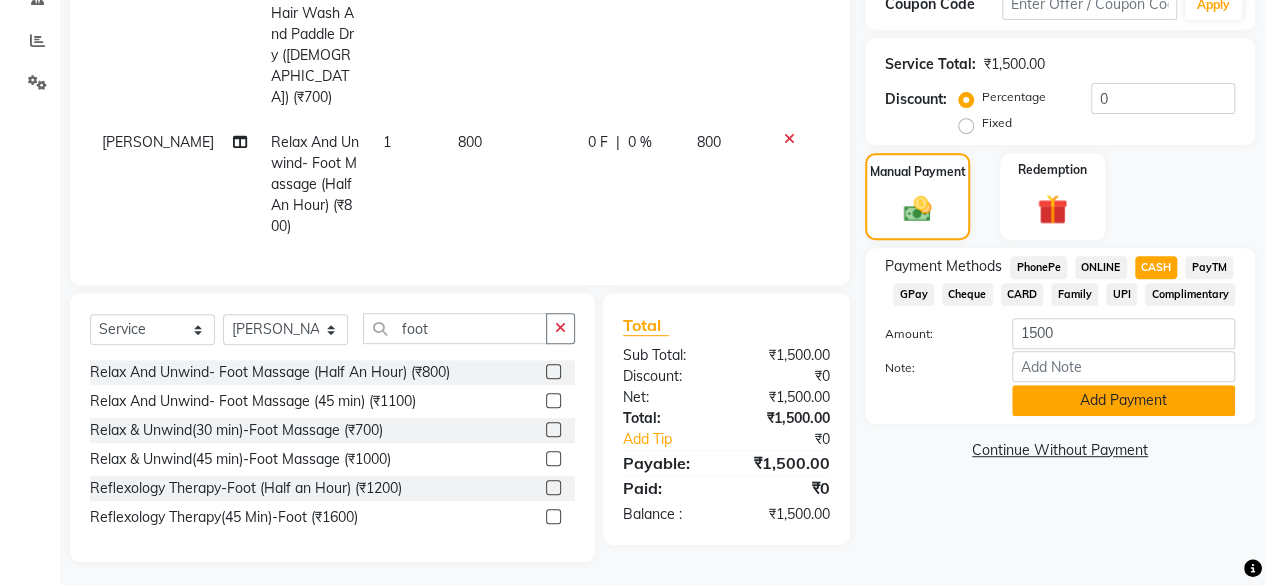 click on "Add Payment" 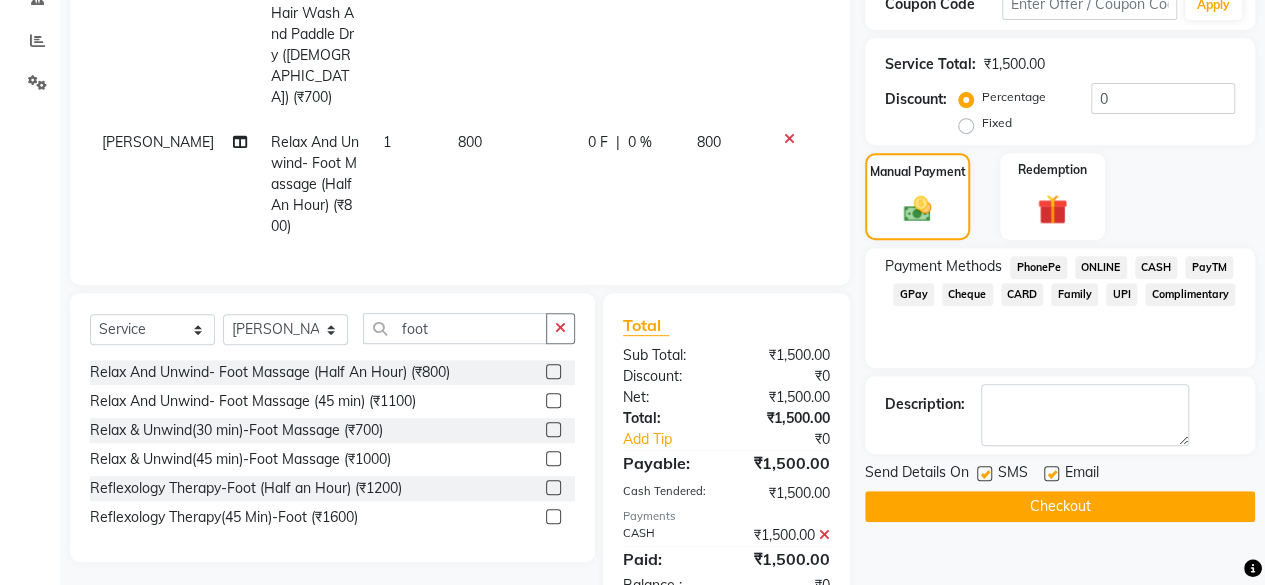 click 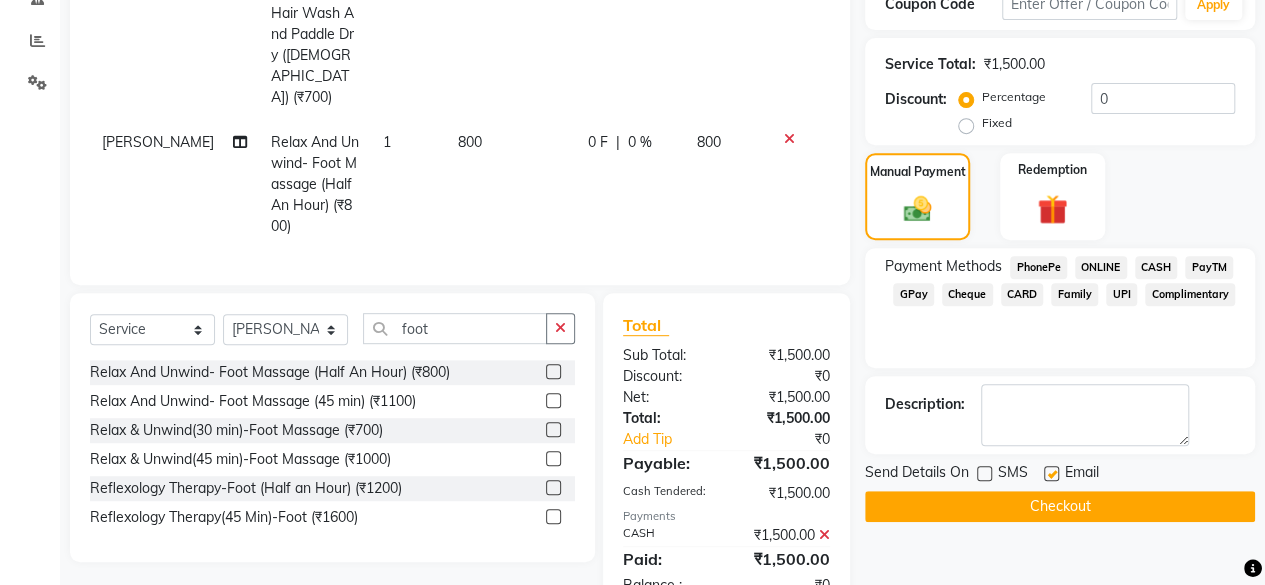 click on "Checkout" 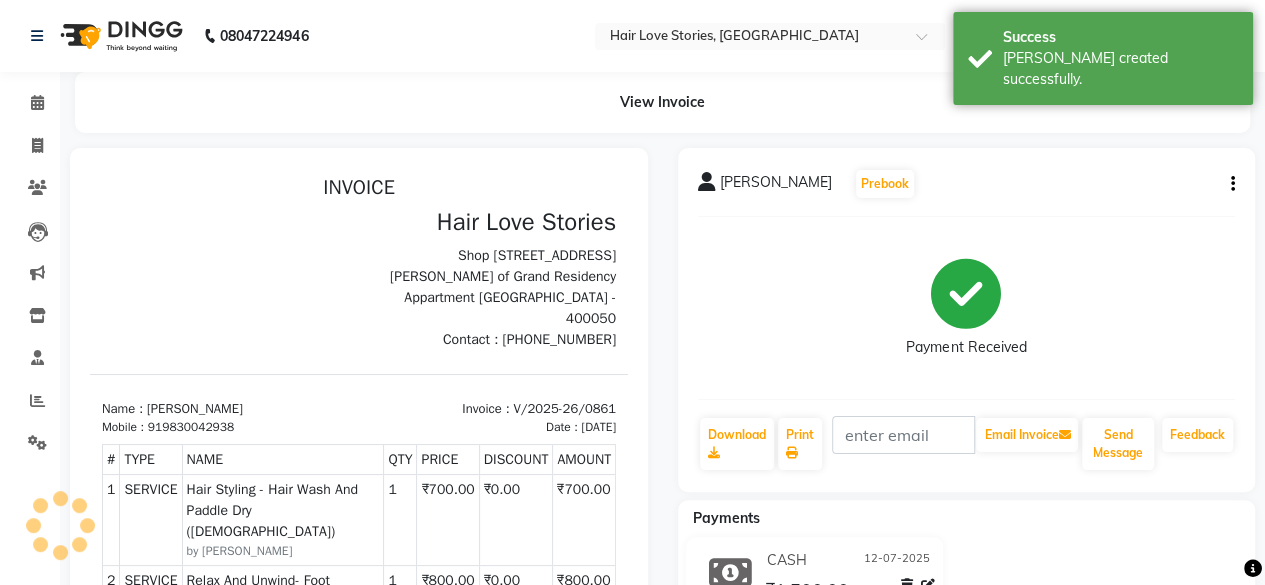 scroll, scrollTop: 0, scrollLeft: 0, axis: both 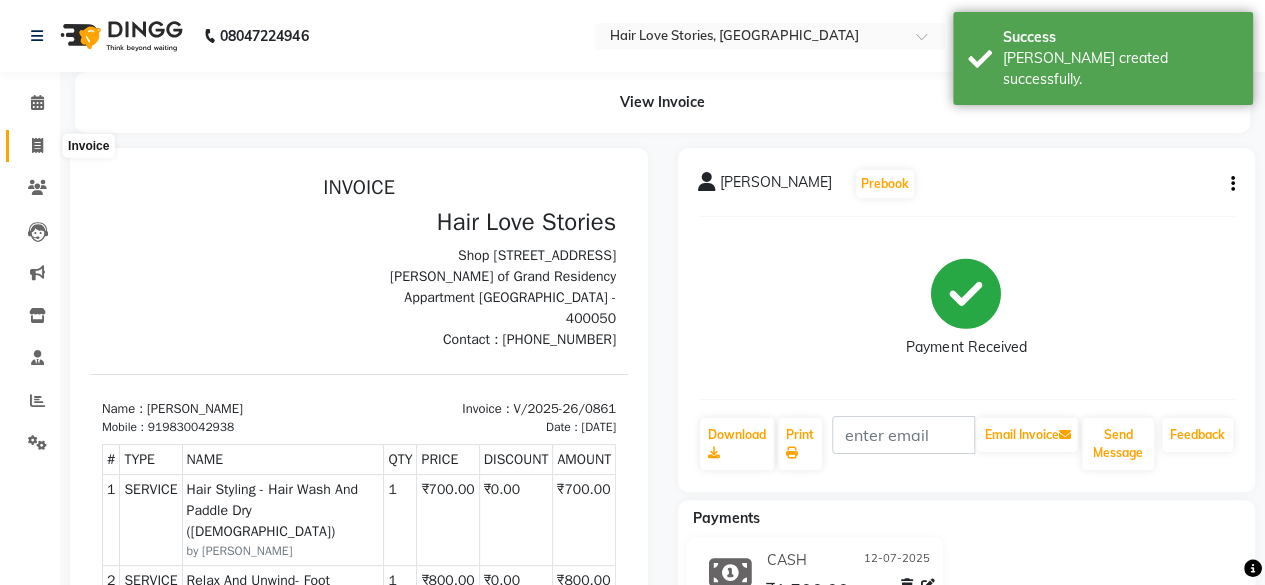 click 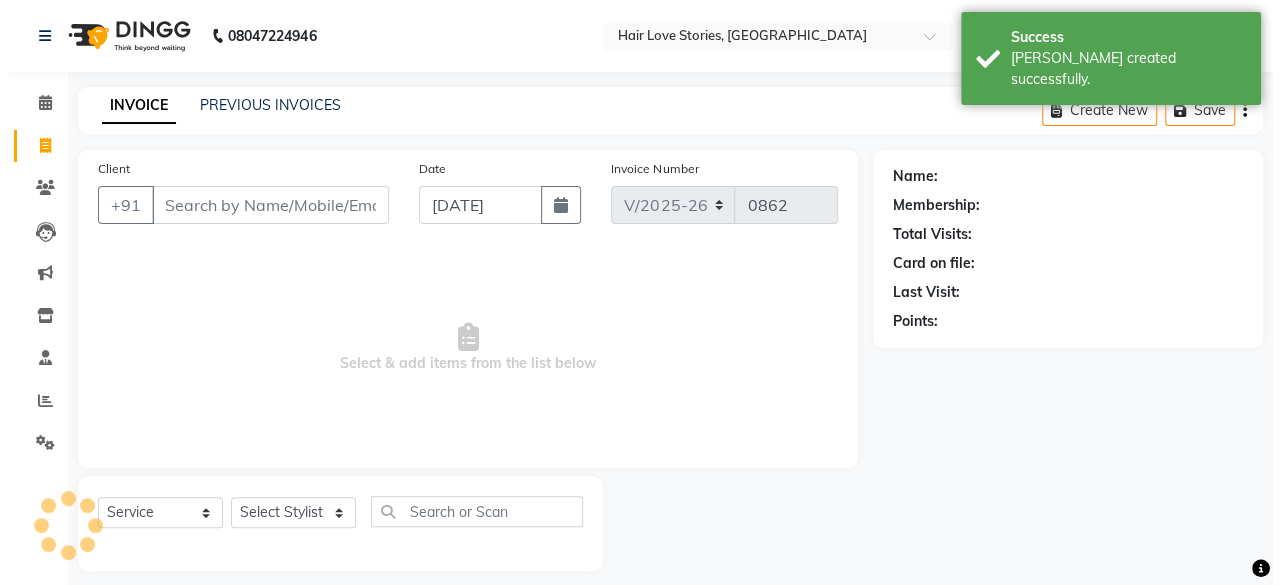 scroll, scrollTop: 15, scrollLeft: 0, axis: vertical 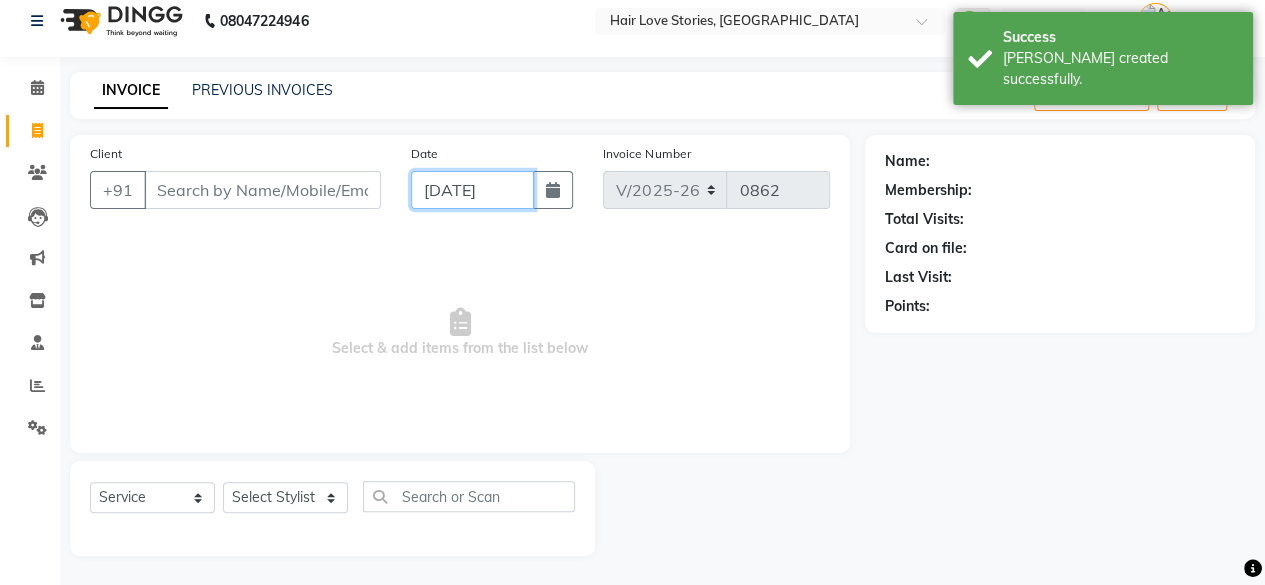 click on "[DATE]" 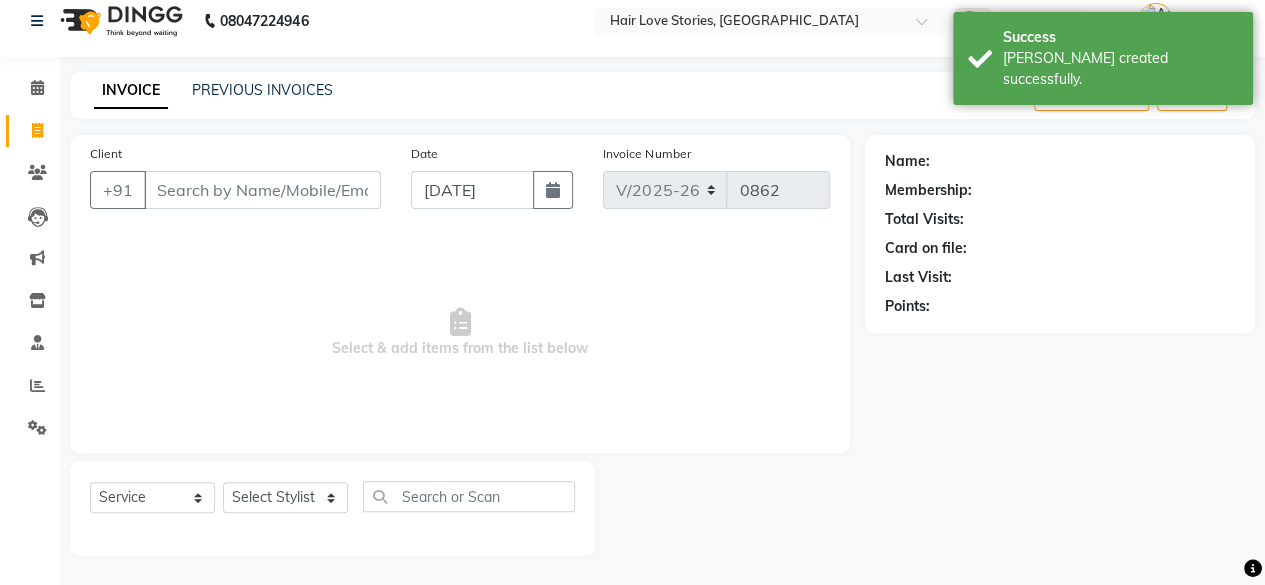 select on "7" 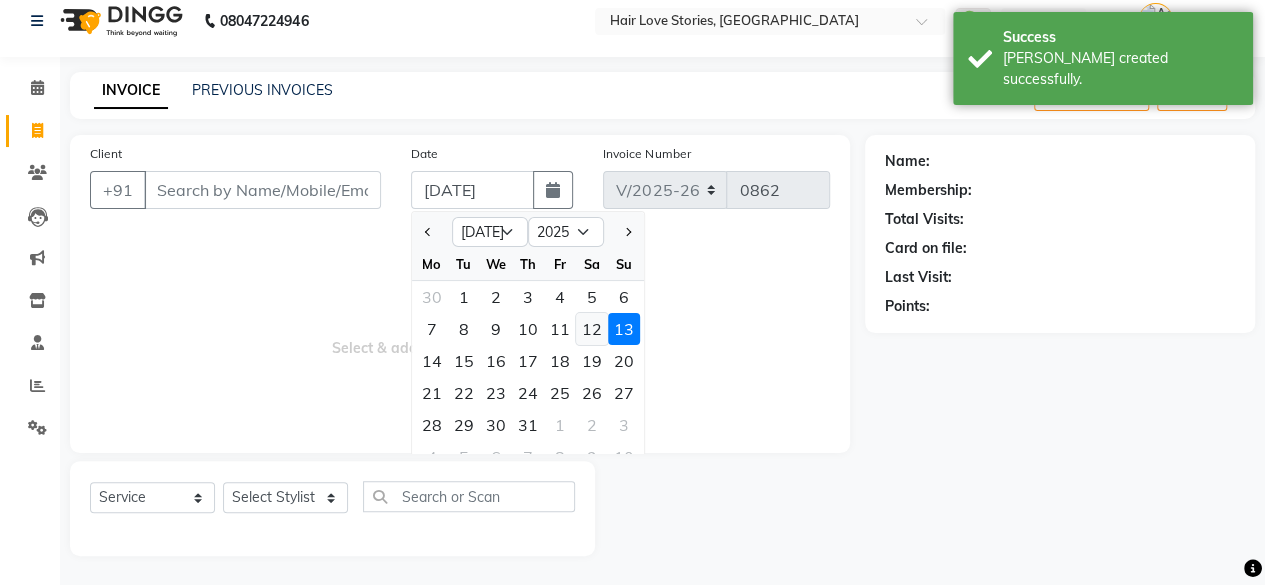 click on "12" 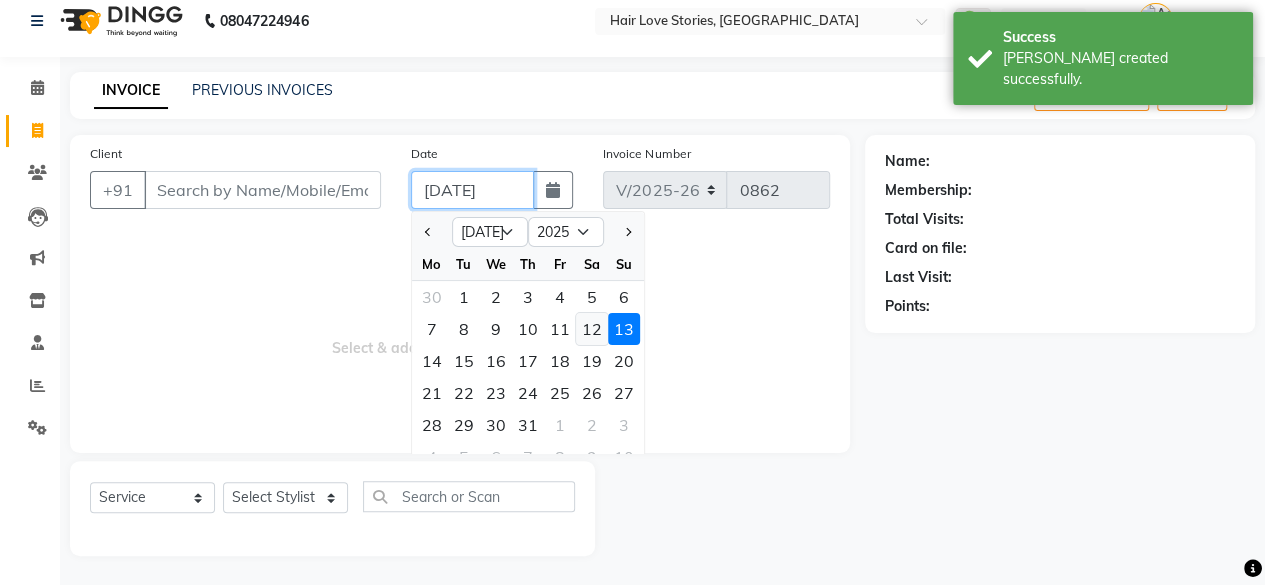 type on "12-07-2025" 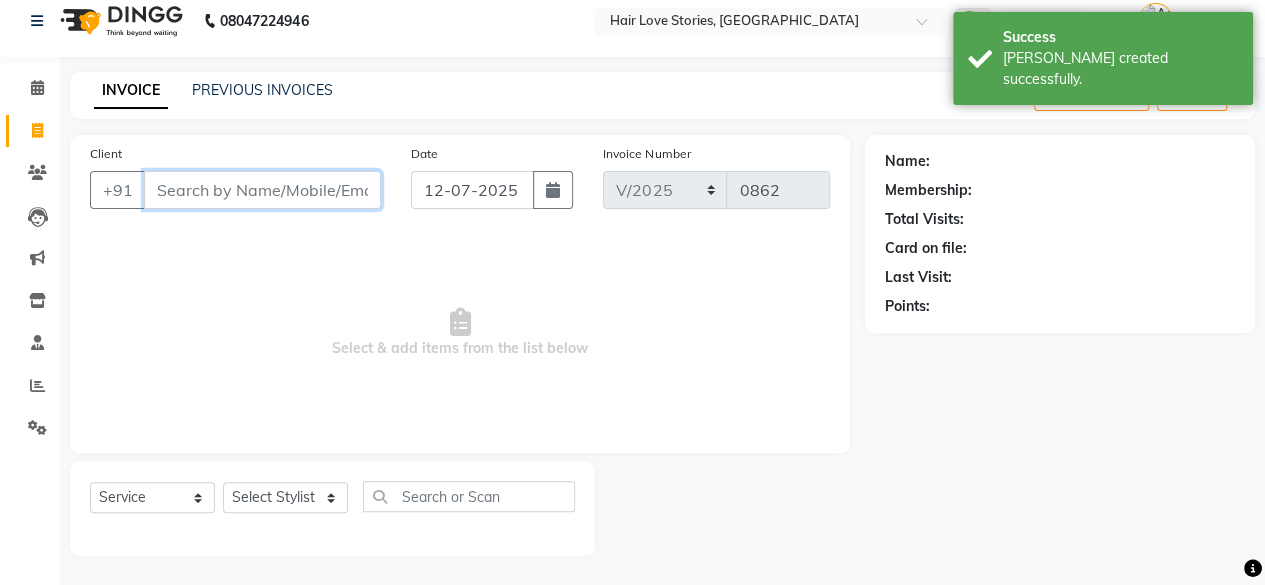 click on "Client" at bounding box center (262, 190) 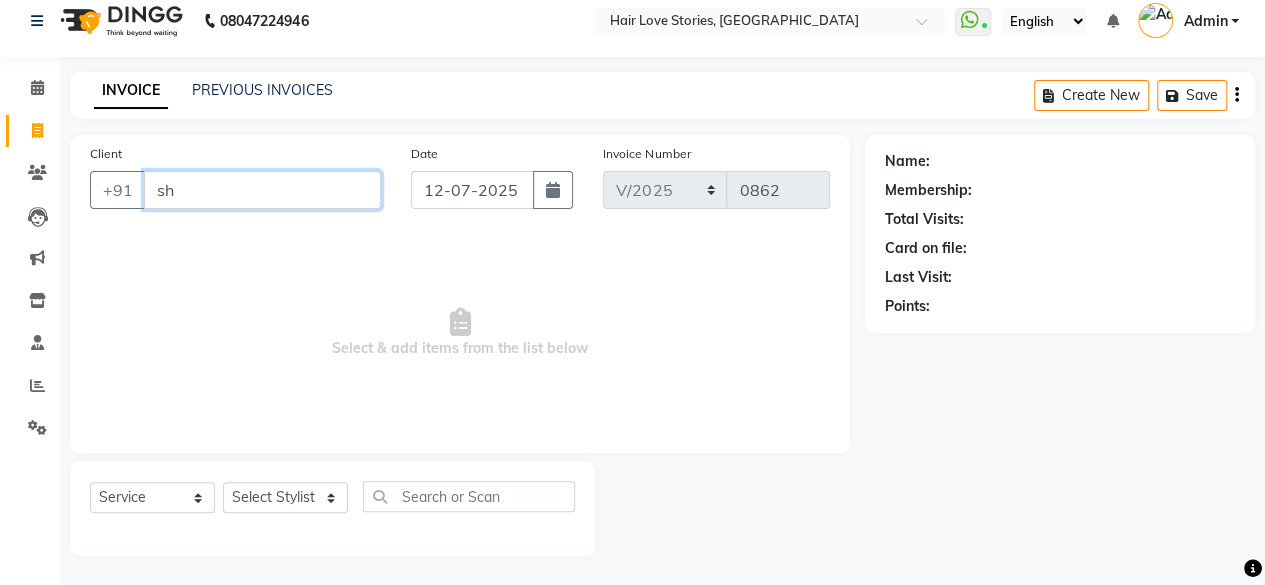 type on "s" 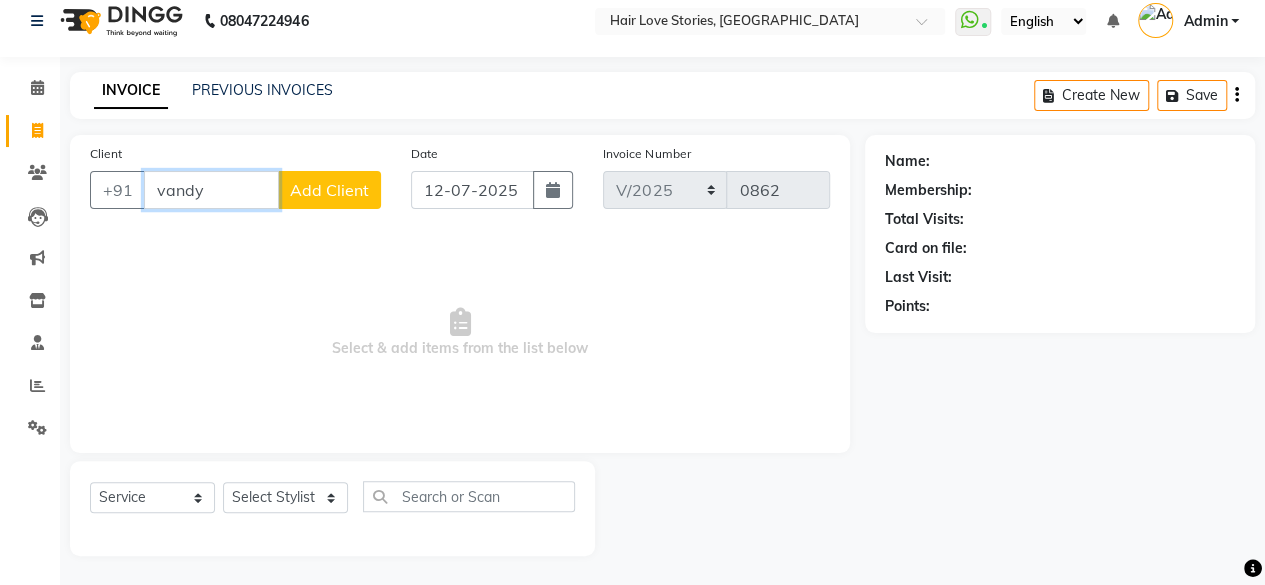 type on "vandy" 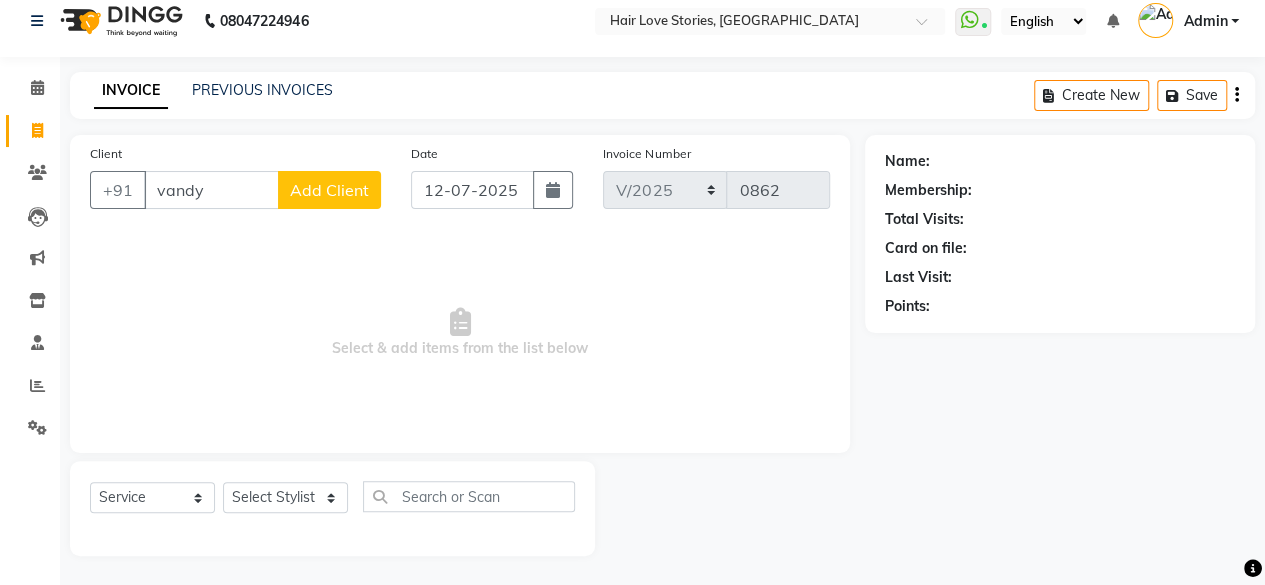 click on "Add Client" 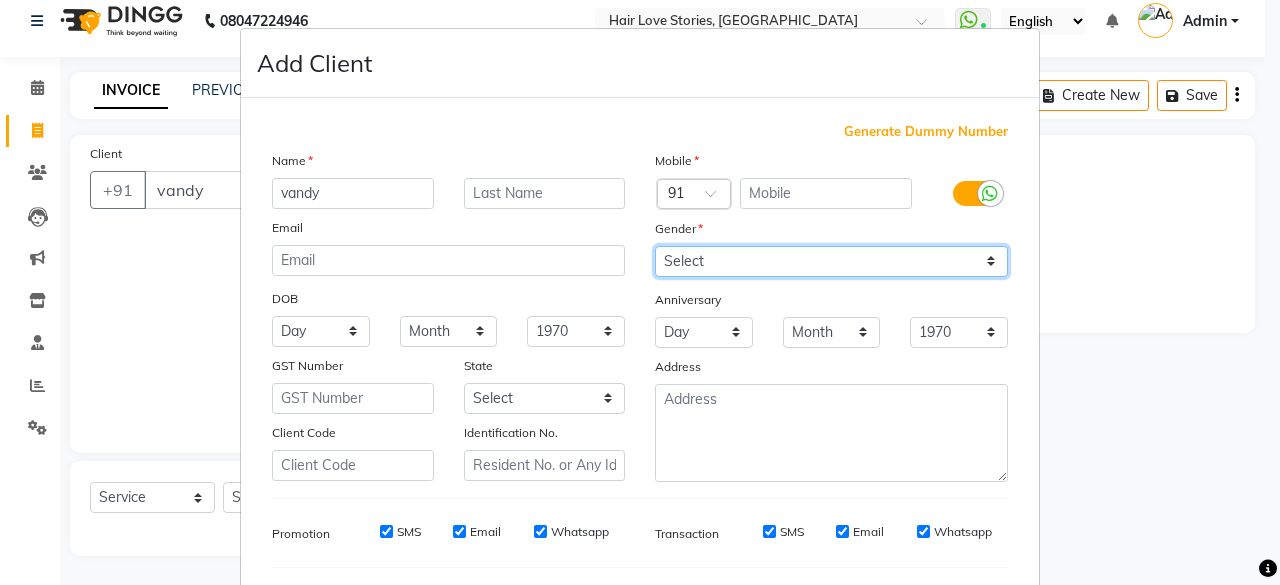 click on "Select [DEMOGRAPHIC_DATA] [DEMOGRAPHIC_DATA] Other Prefer Not To Say" at bounding box center (831, 261) 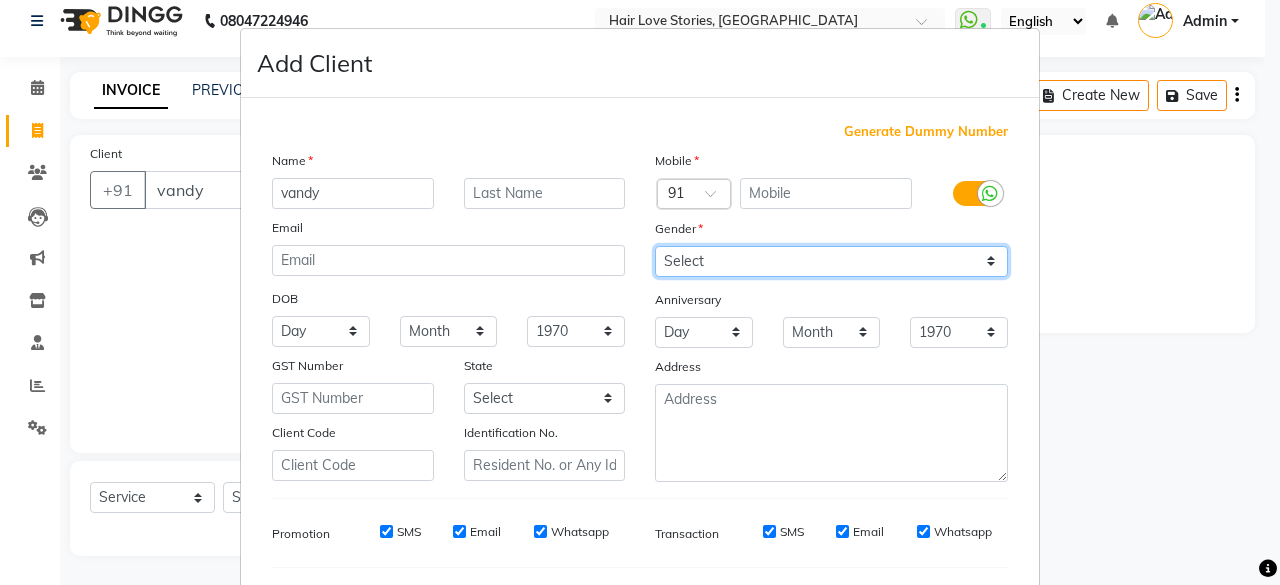 select on "[DEMOGRAPHIC_DATA]" 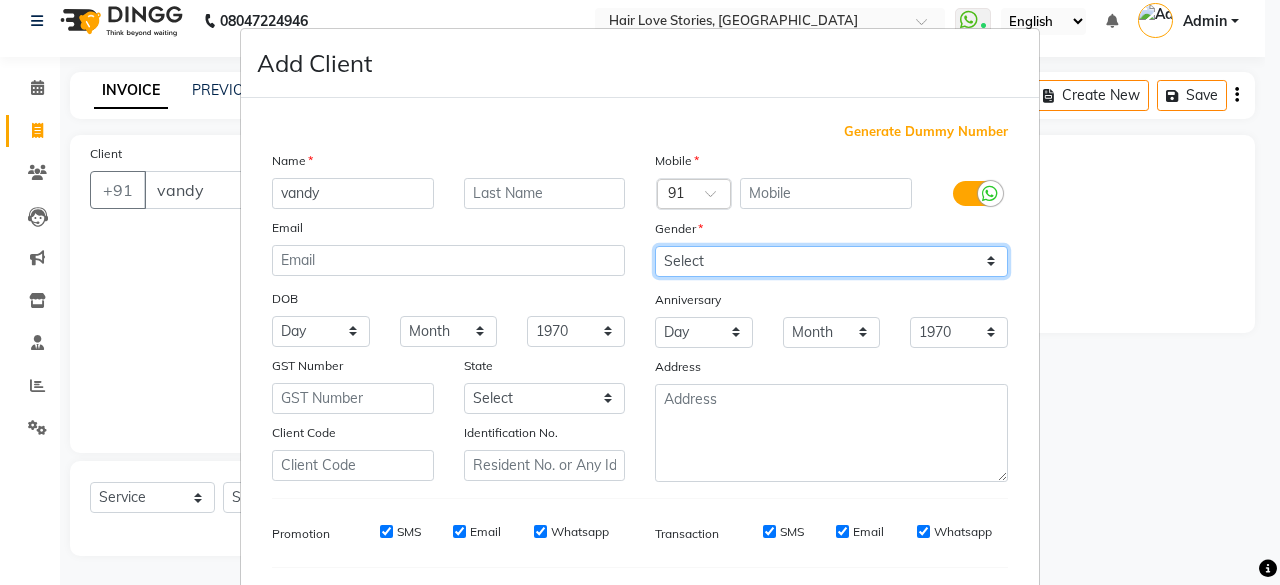 click on "Select [DEMOGRAPHIC_DATA] [DEMOGRAPHIC_DATA] Other Prefer Not To Say" at bounding box center (831, 261) 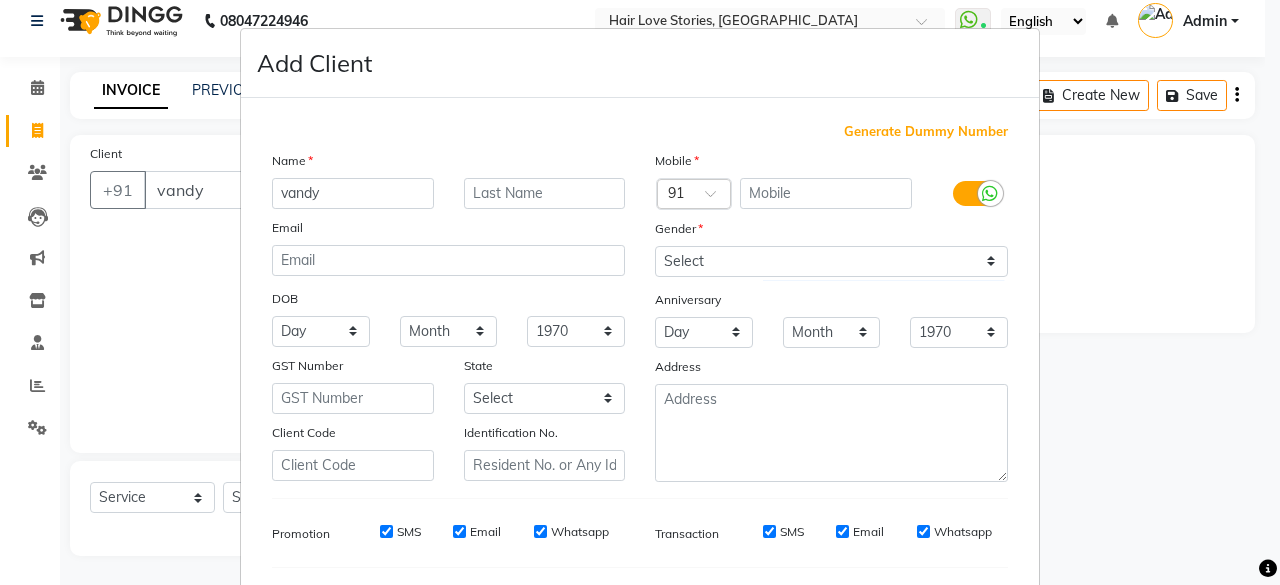 click on "Generate Dummy Number" at bounding box center [926, 132] 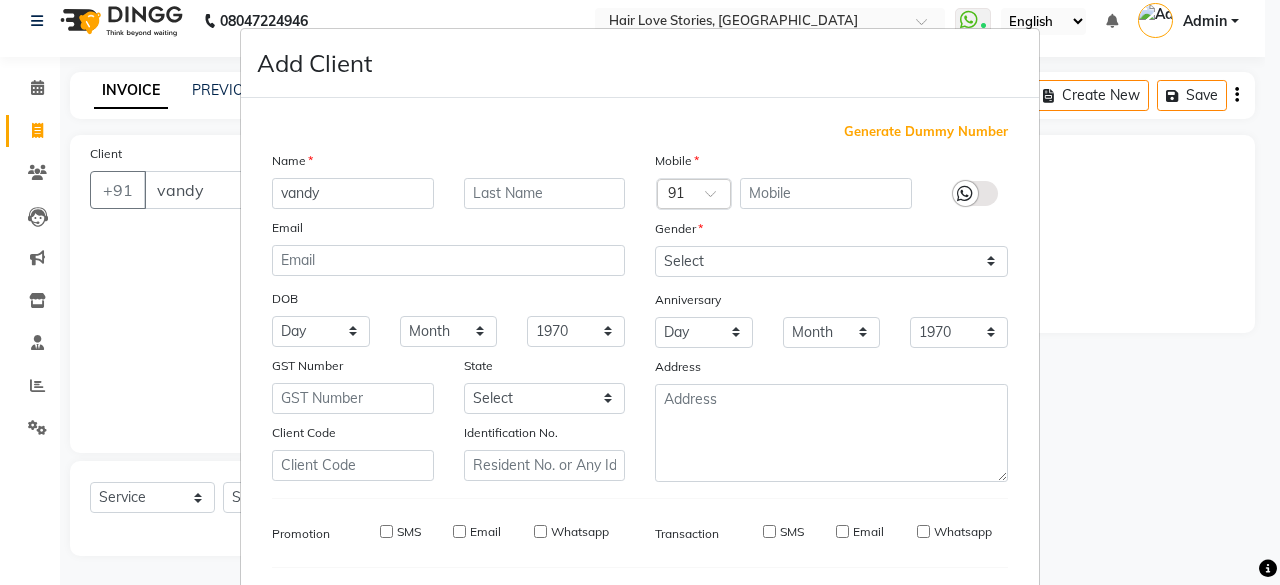 type on "1158700000113" 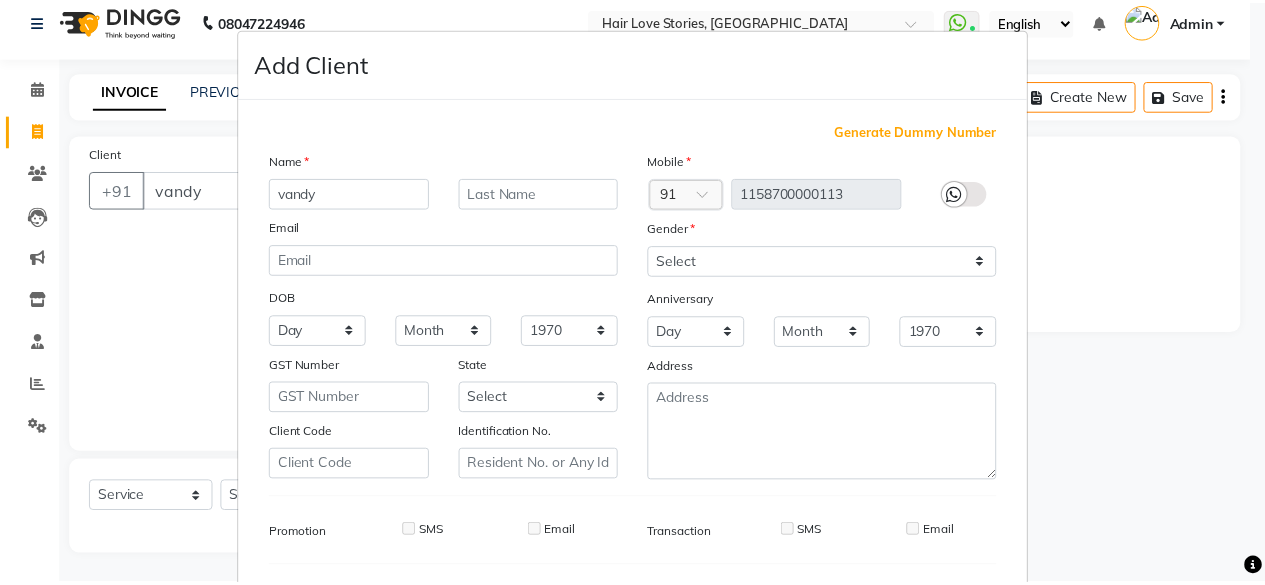 scroll, scrollTop: 260, scrollLeft: 0, axis: vertical 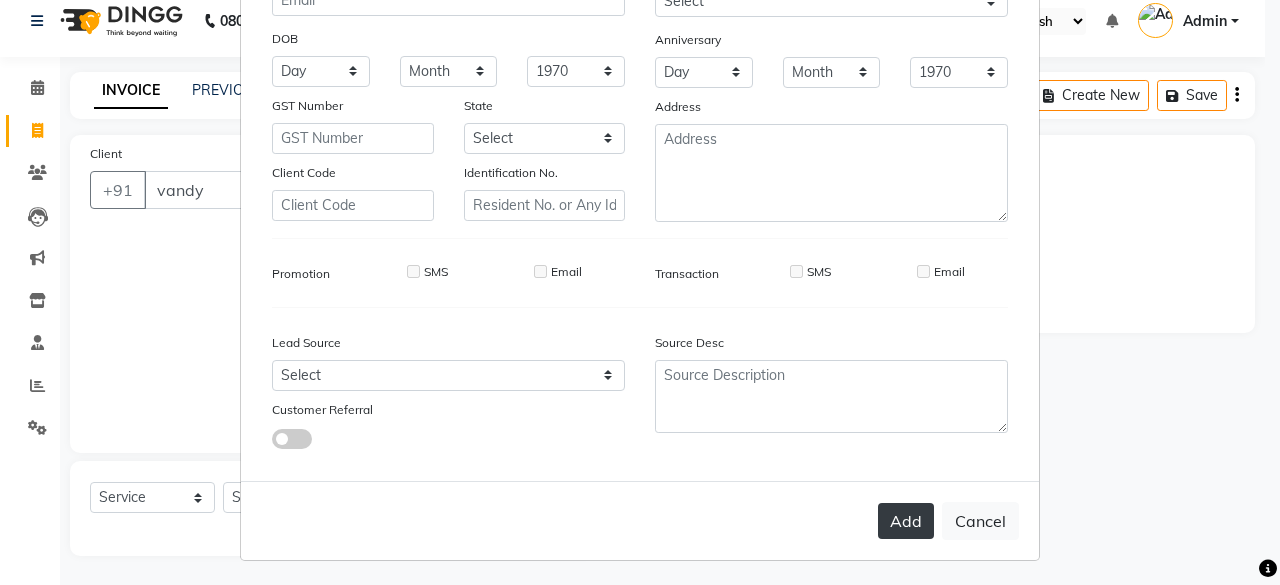 click on "Add" at bounding box center [906, 521] 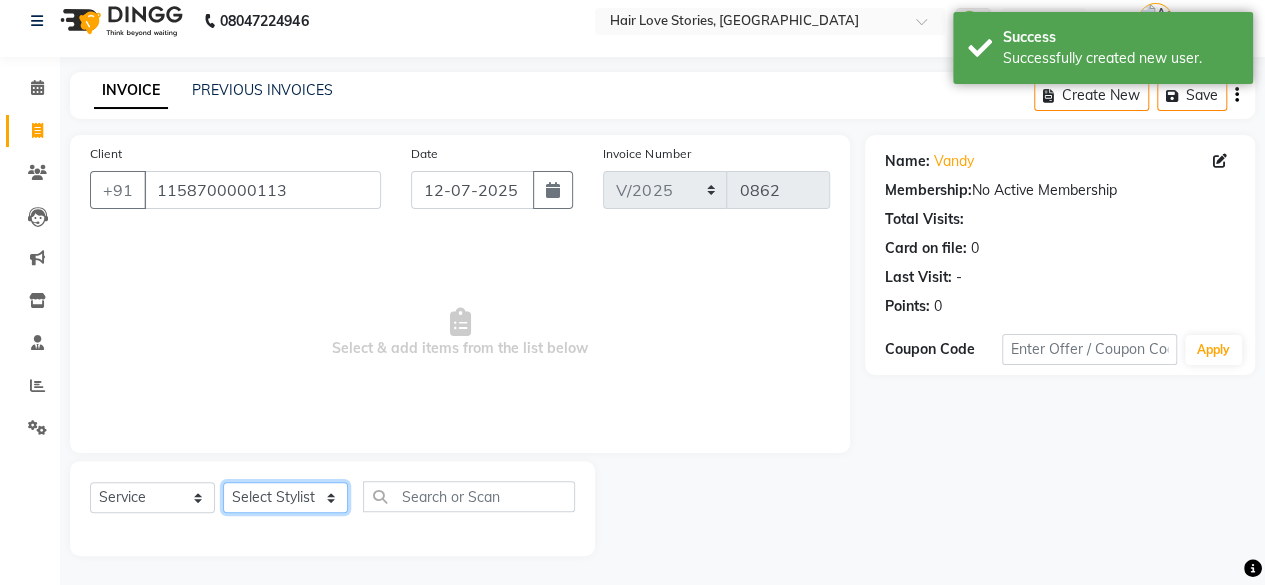 click on "Select Stylist [PERSON_NAME] DIVYA FRONTDESK [PERSON_NAME] MANAGER [PERSON_NAME] MEENA MANE  NISHA [PERSON_NAME] [PERSON_NAME] [PERSON_NAME] [PERSON_NAME]" 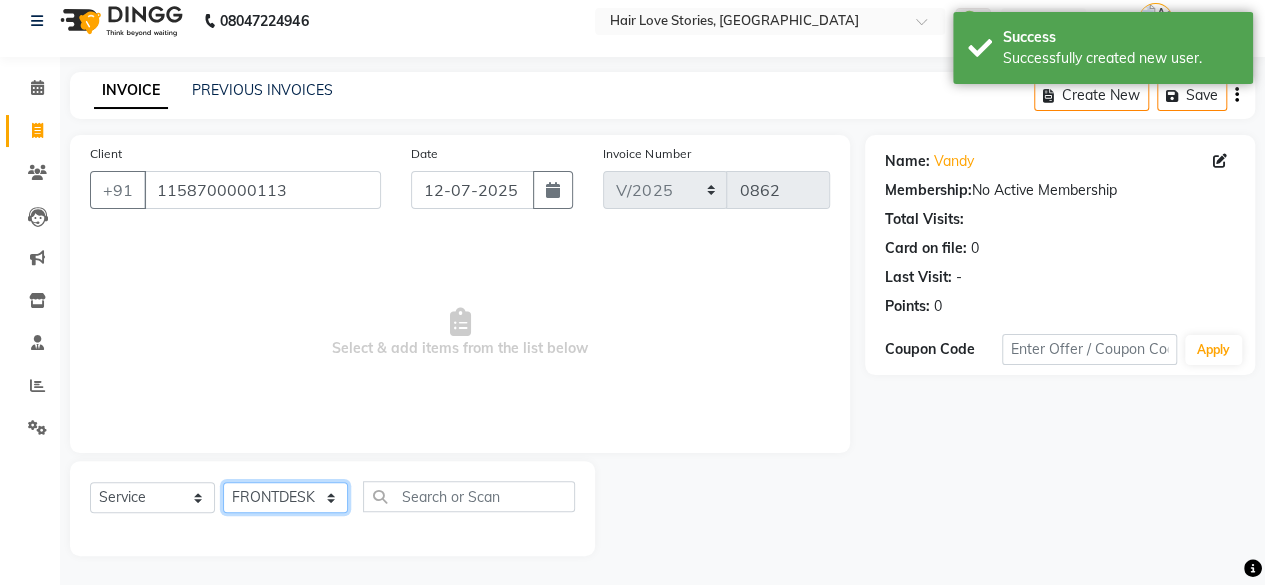 click on "Select Stylist [PERSON_NAME] DIVYA FRONTDESK [PERSON_NAME] MANAGER [PERSON_NAME] MEENA MANE  NISHA [PERSON_NAME] [PERSON_NAME] [PERSON_NAME] [PERSON_NAME]" 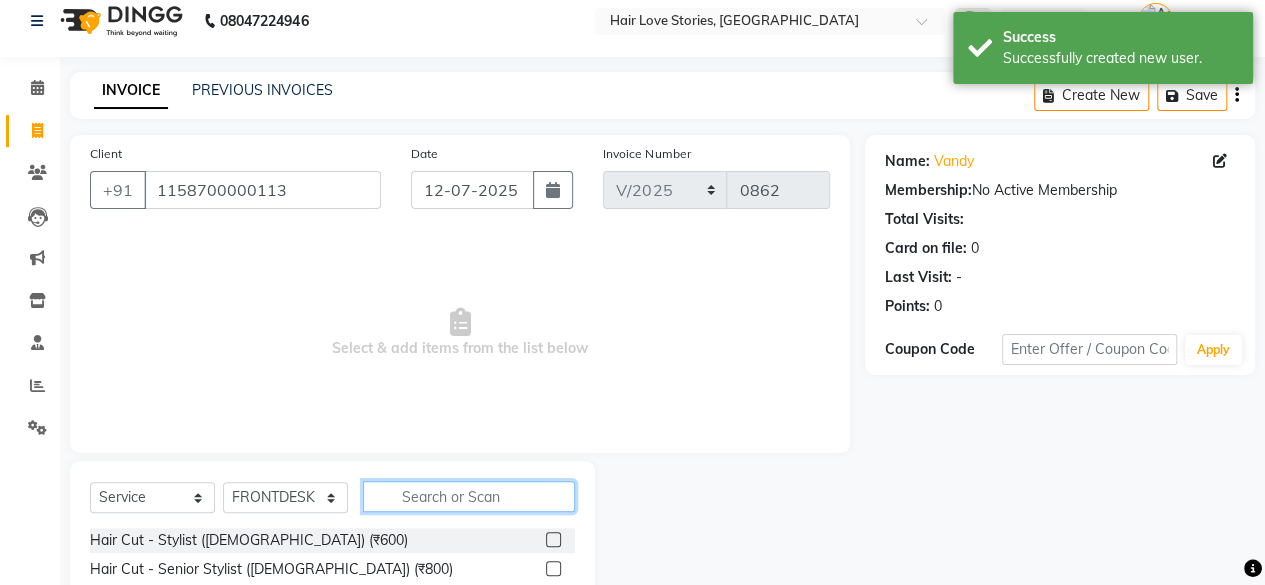 click 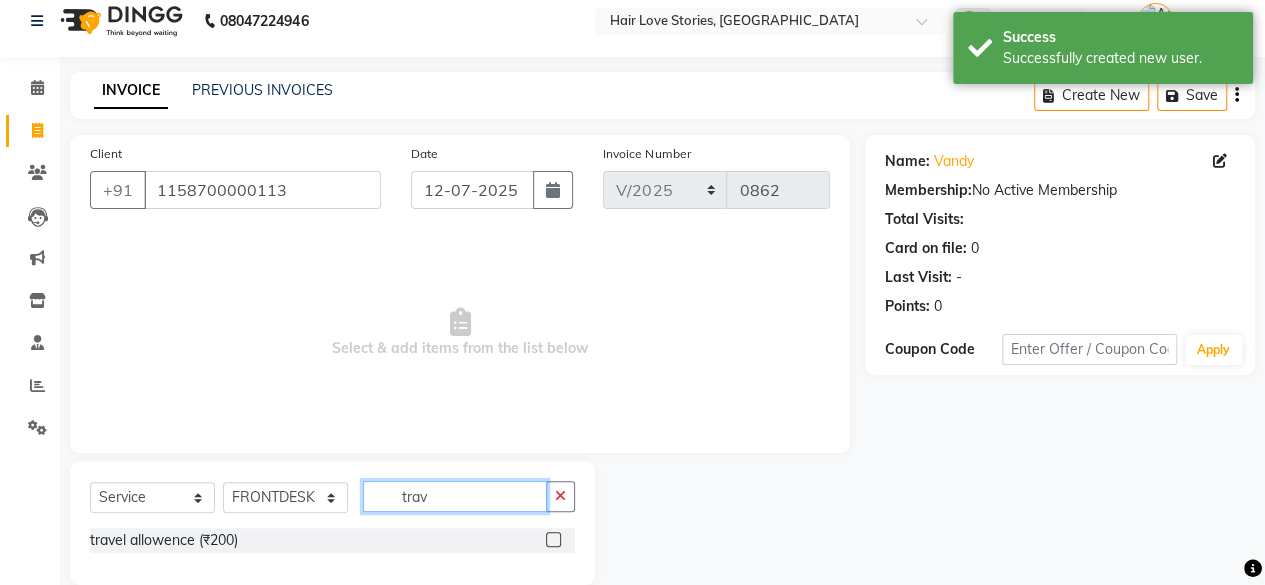 type on "trav" 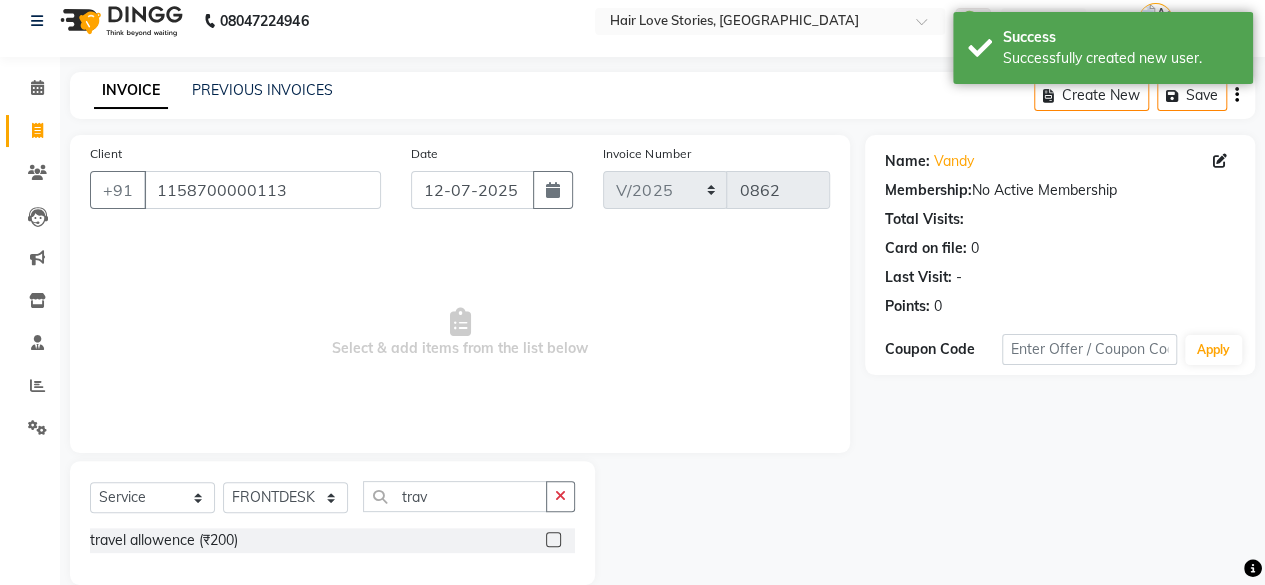 click 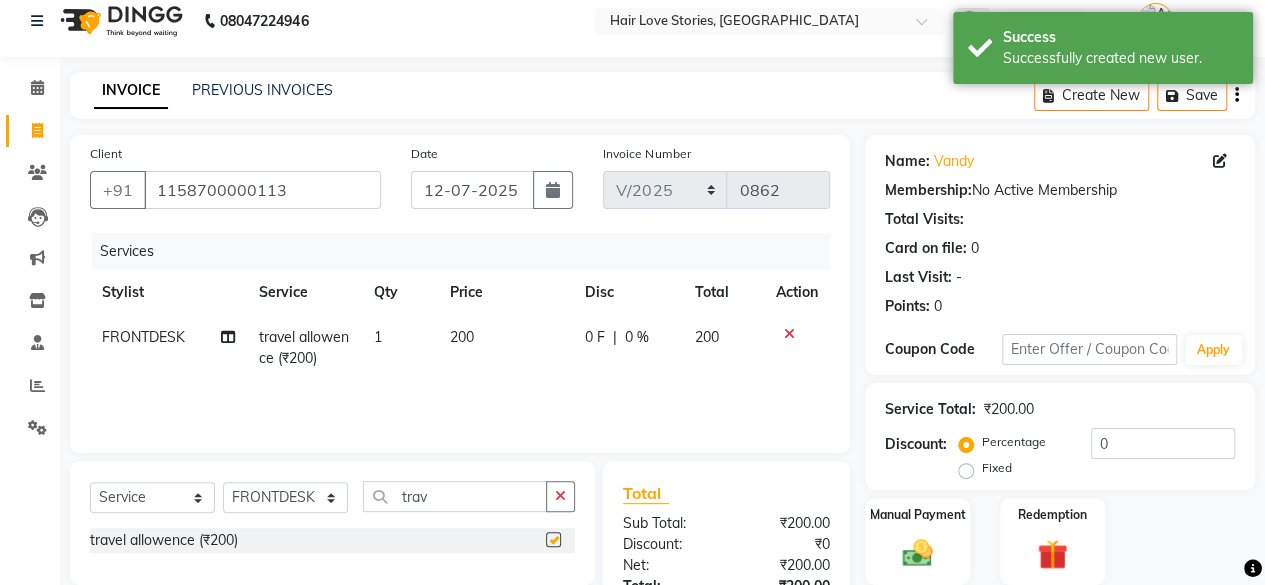 checkbox on "false" 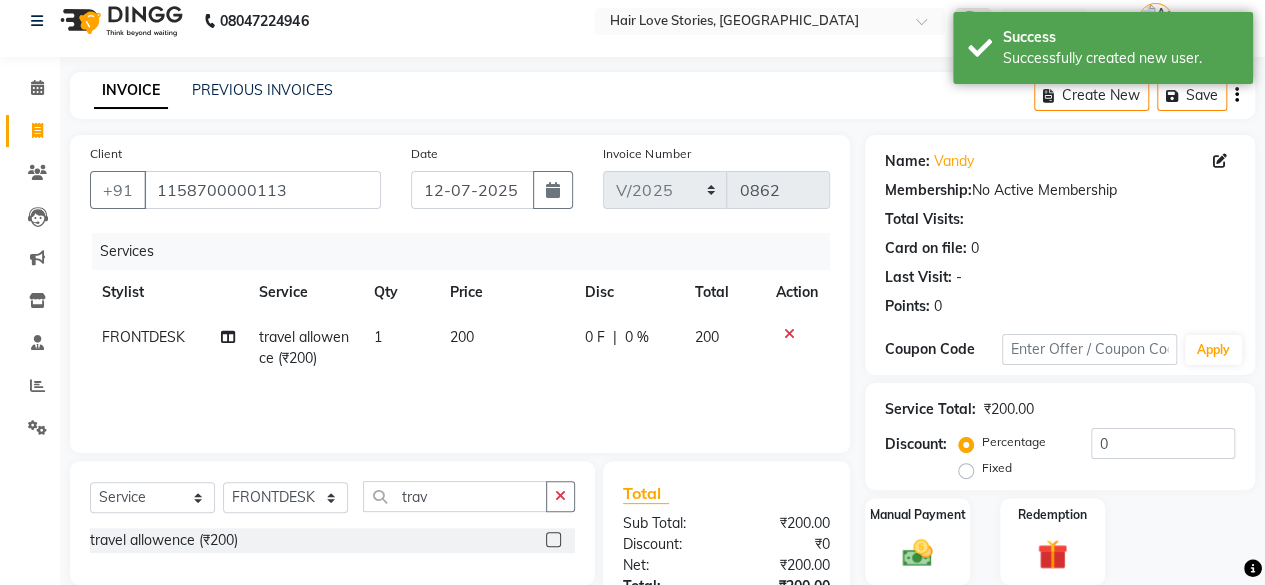 click on "200" 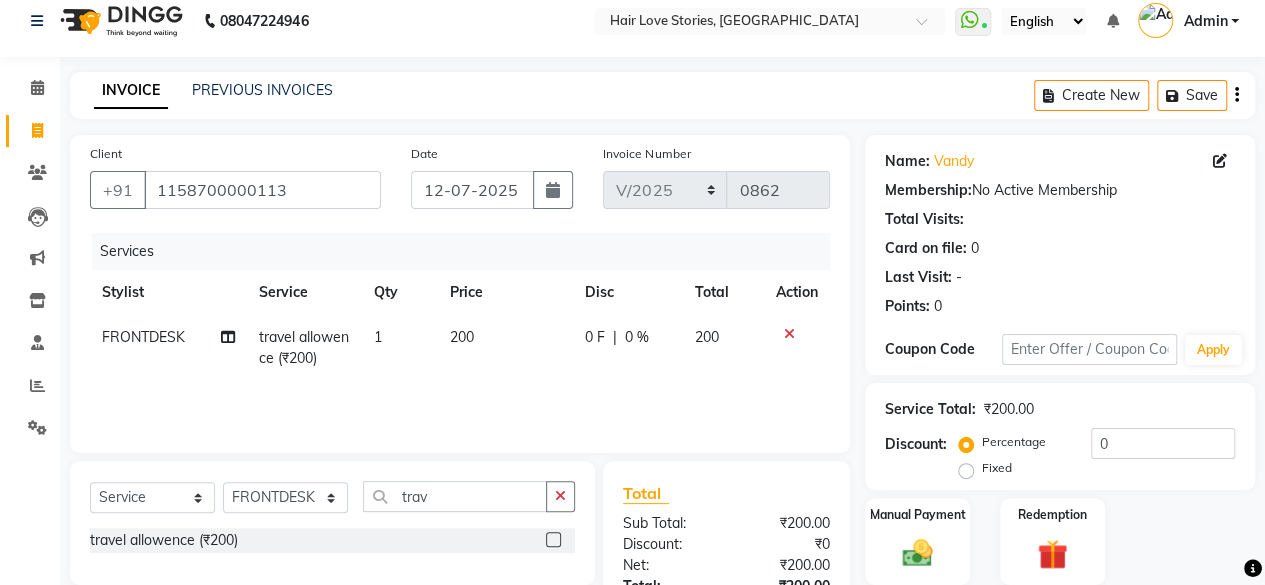 select on "80484" 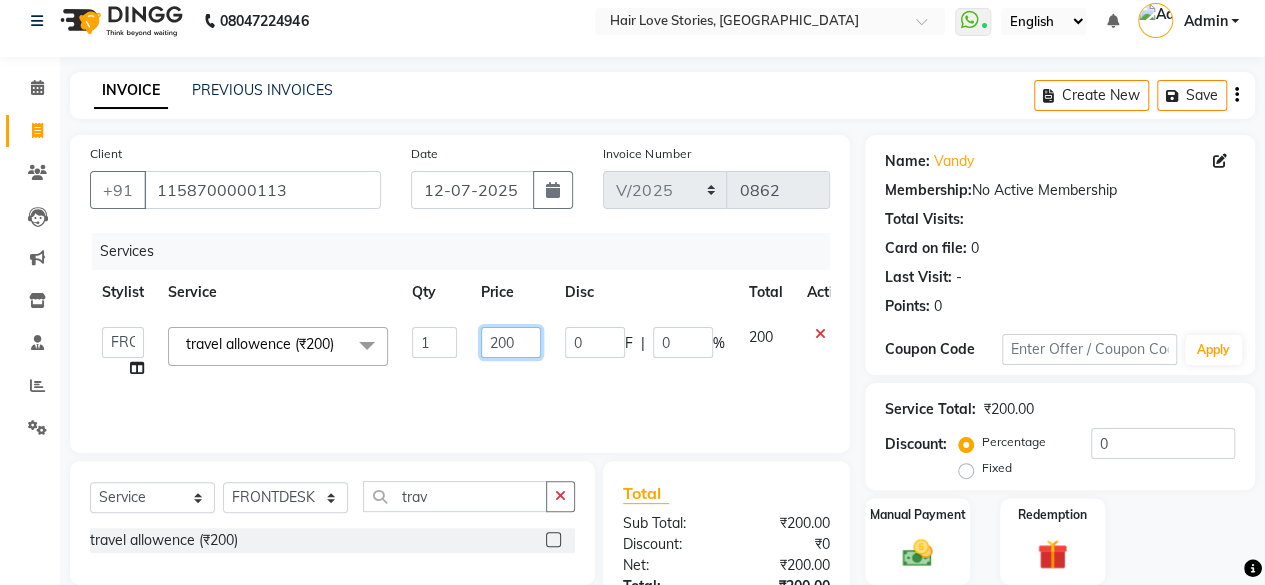 click on "200" 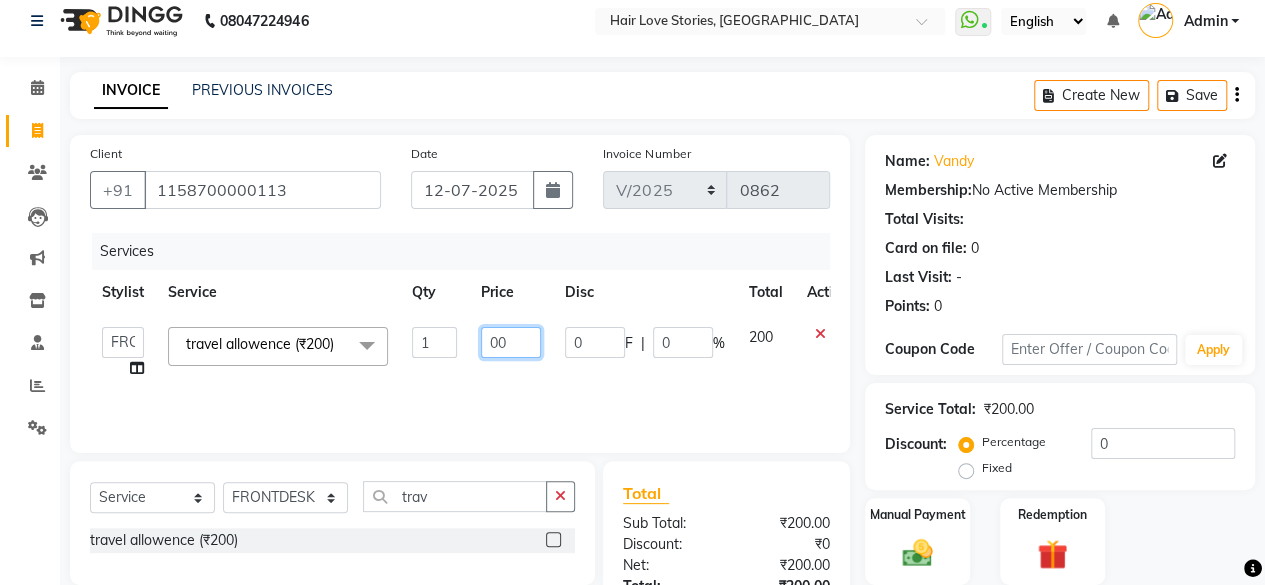 type on "500" 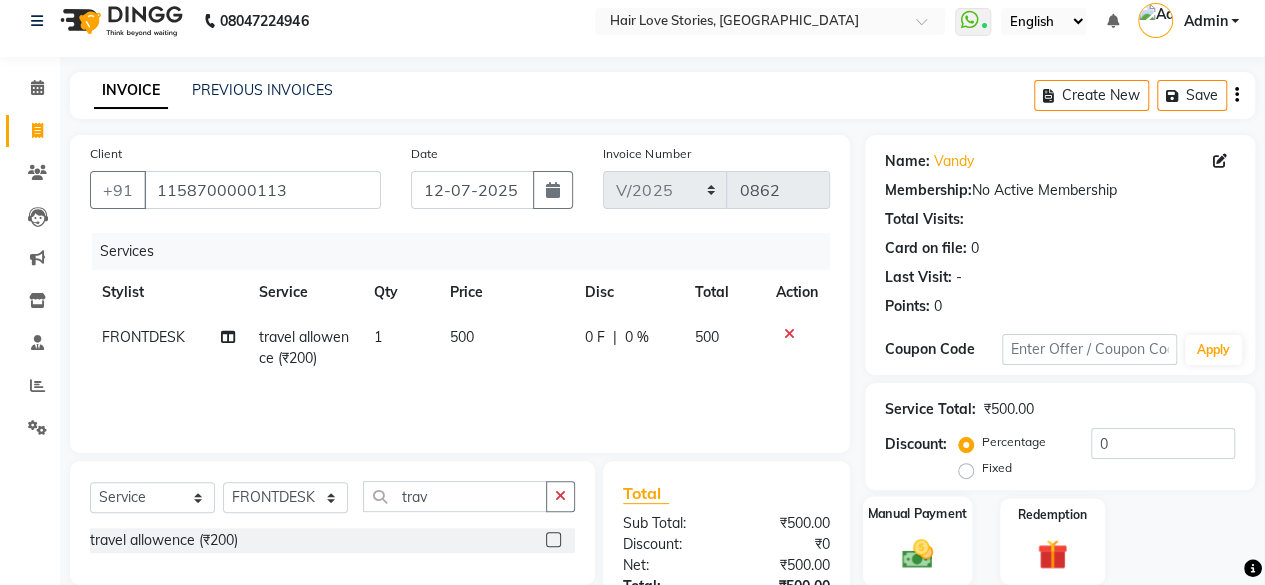 click 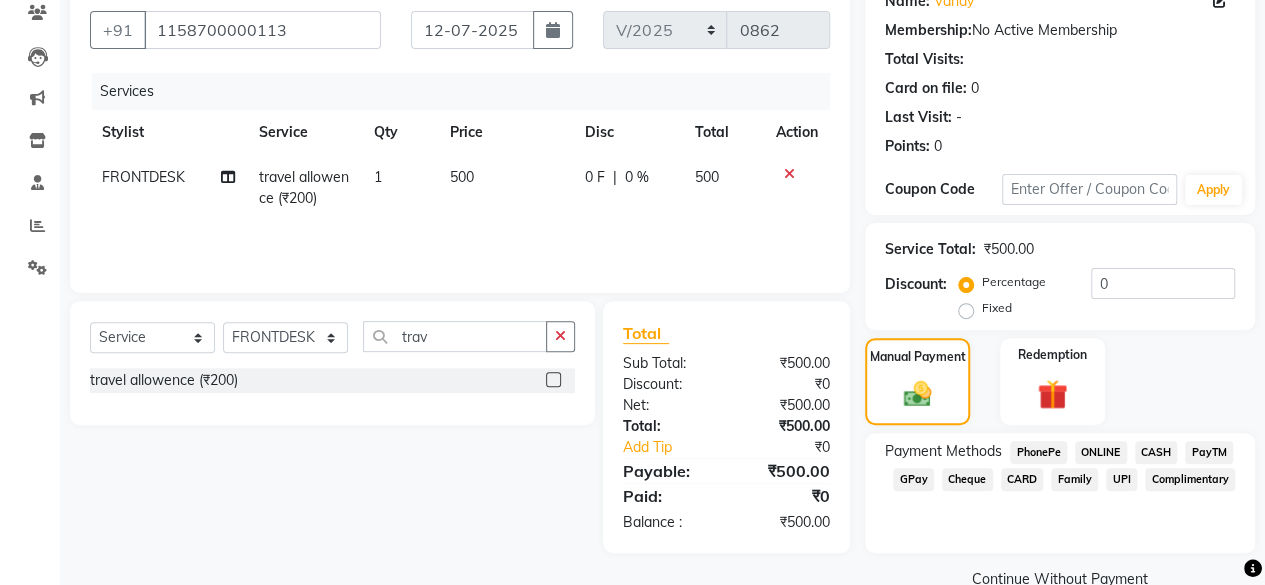 scroll, scrollTop: 213, scrollLeft: 0, axis: vertical 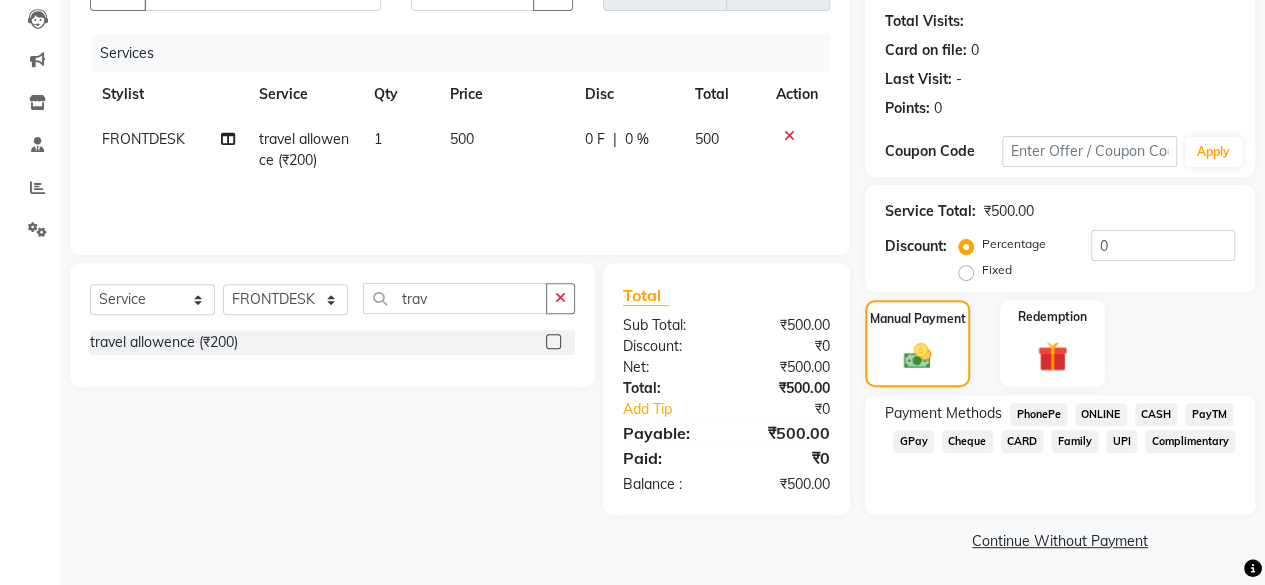 click on "GPay" 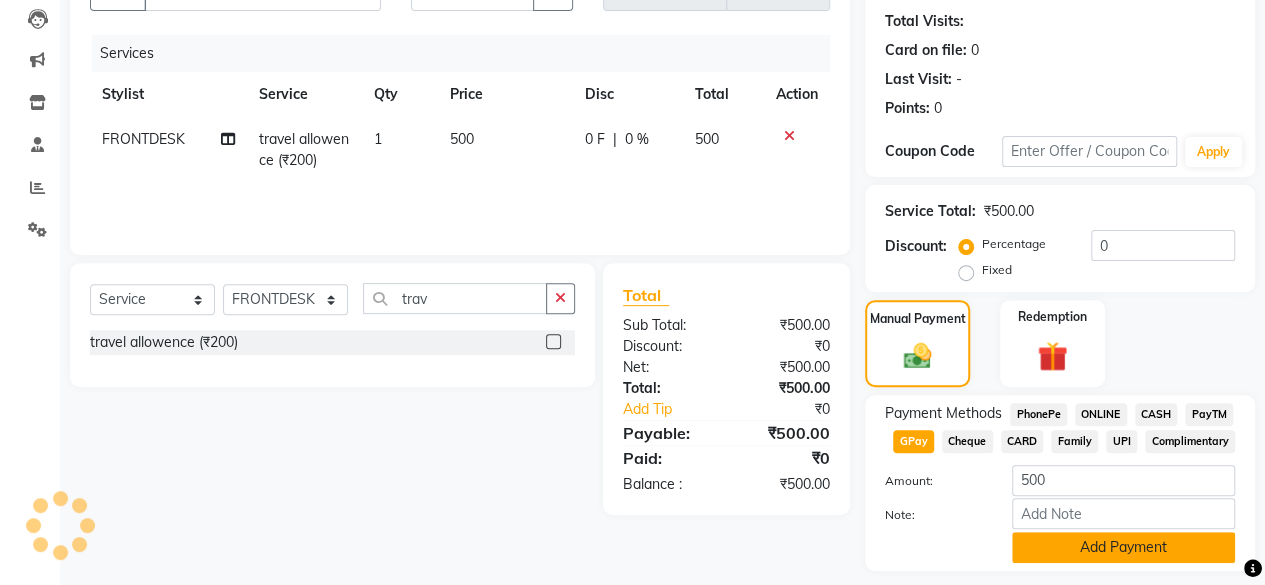 click on "Add Payment" 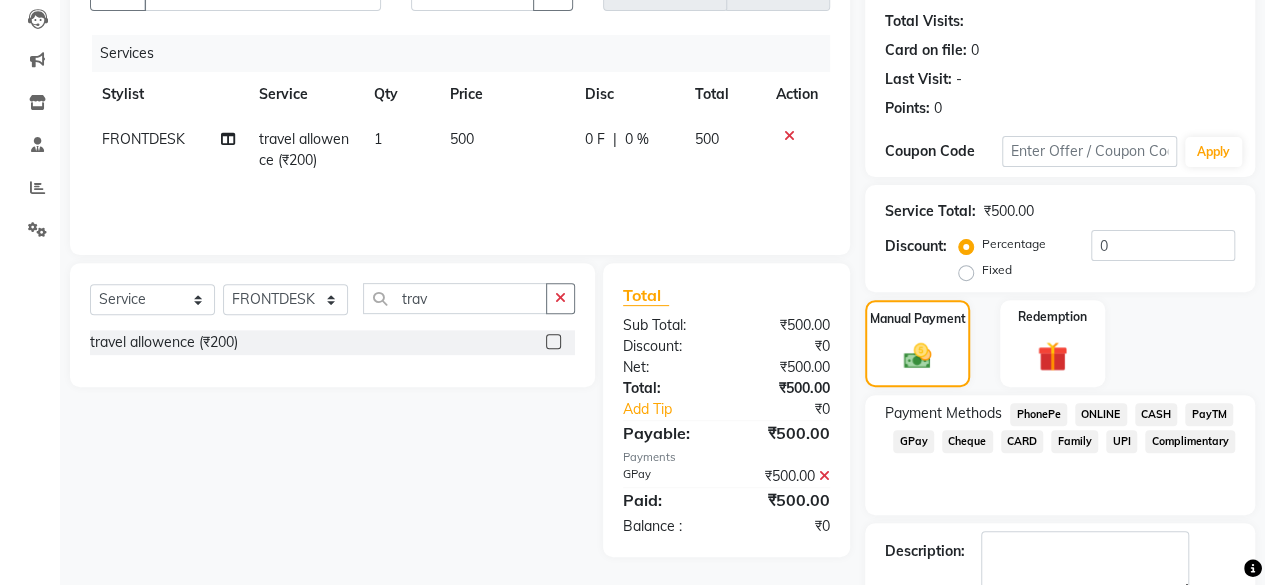 scroll, scrollTop: 324, scrollLeft: 0, axis: vertical 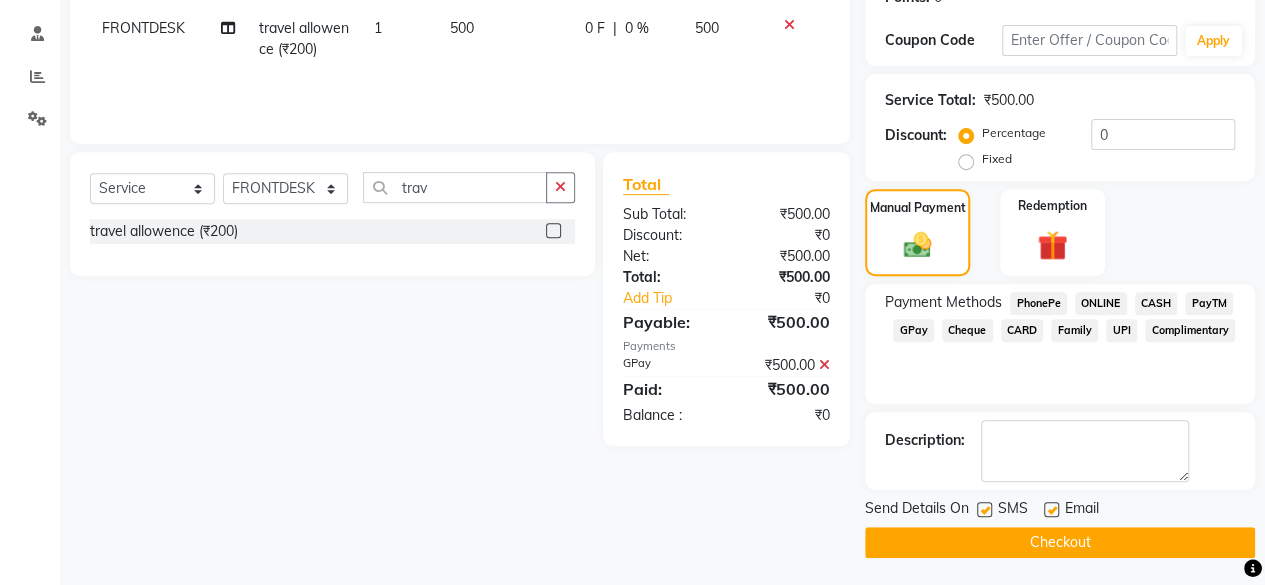 click 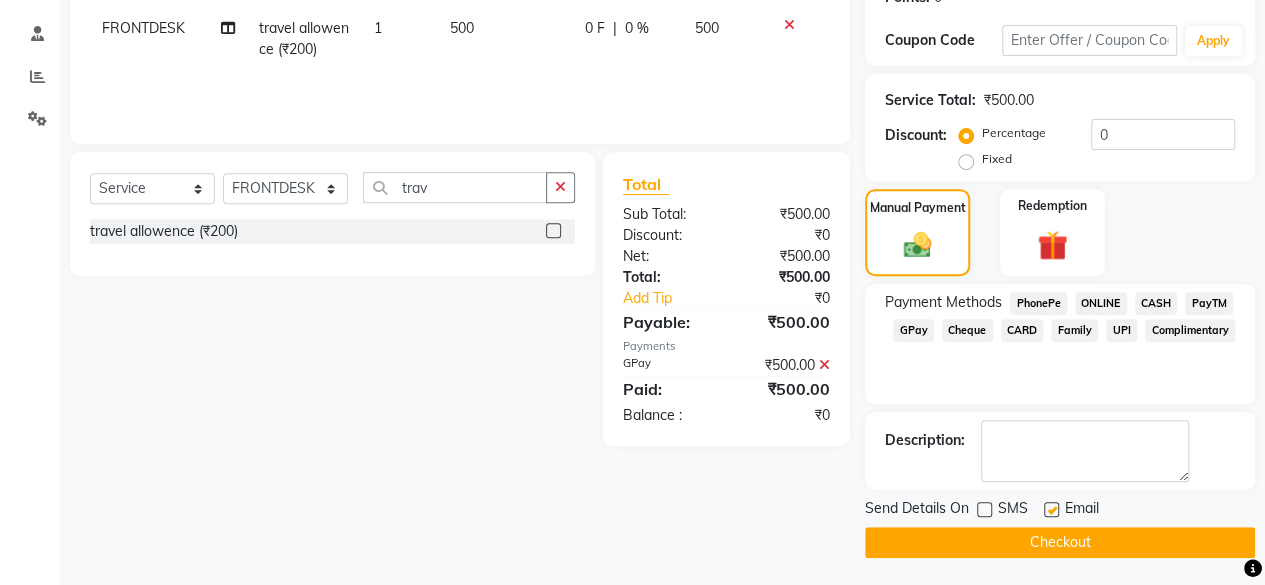 click on "Checkout" 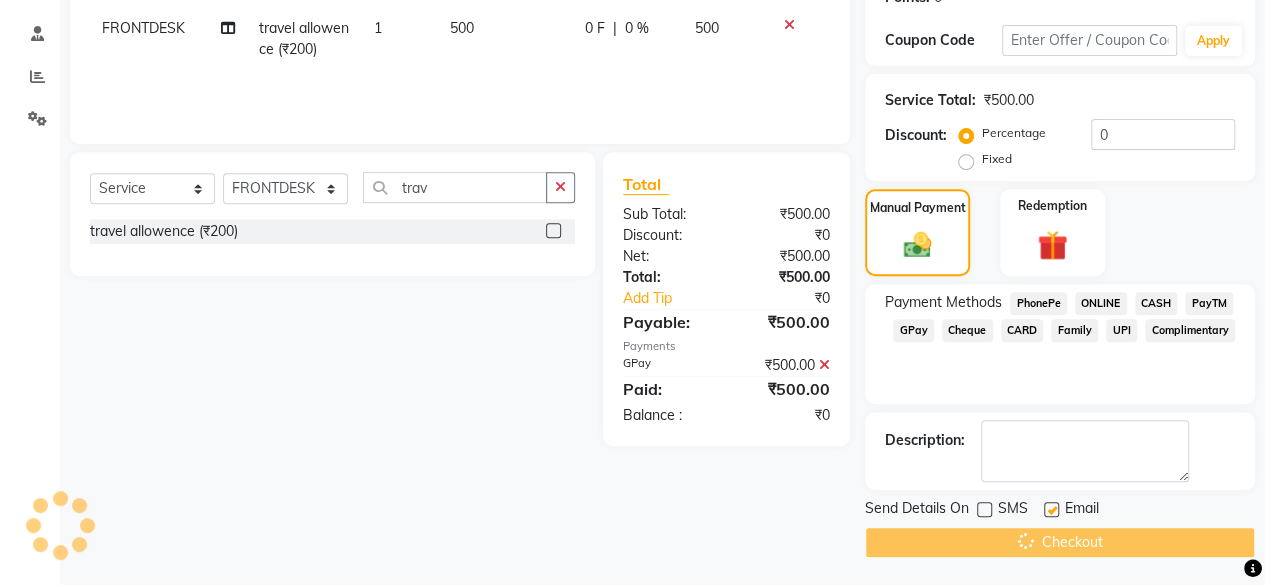 scroll, scrollTop: 0, scrollLeft: 0, axis: both 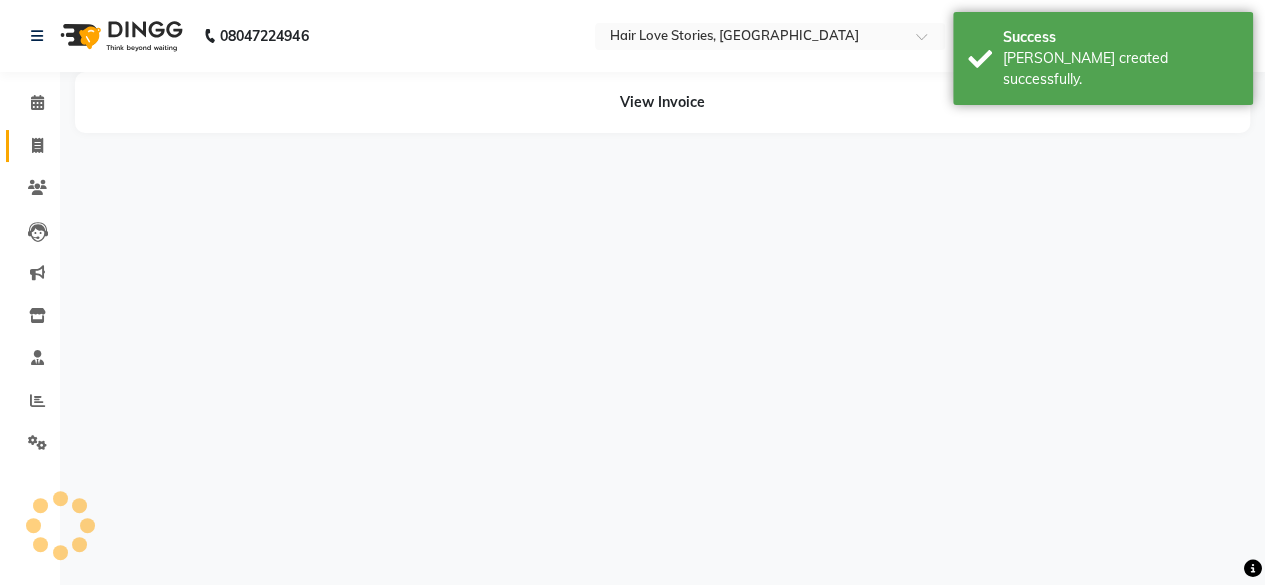 click on "Invoice" 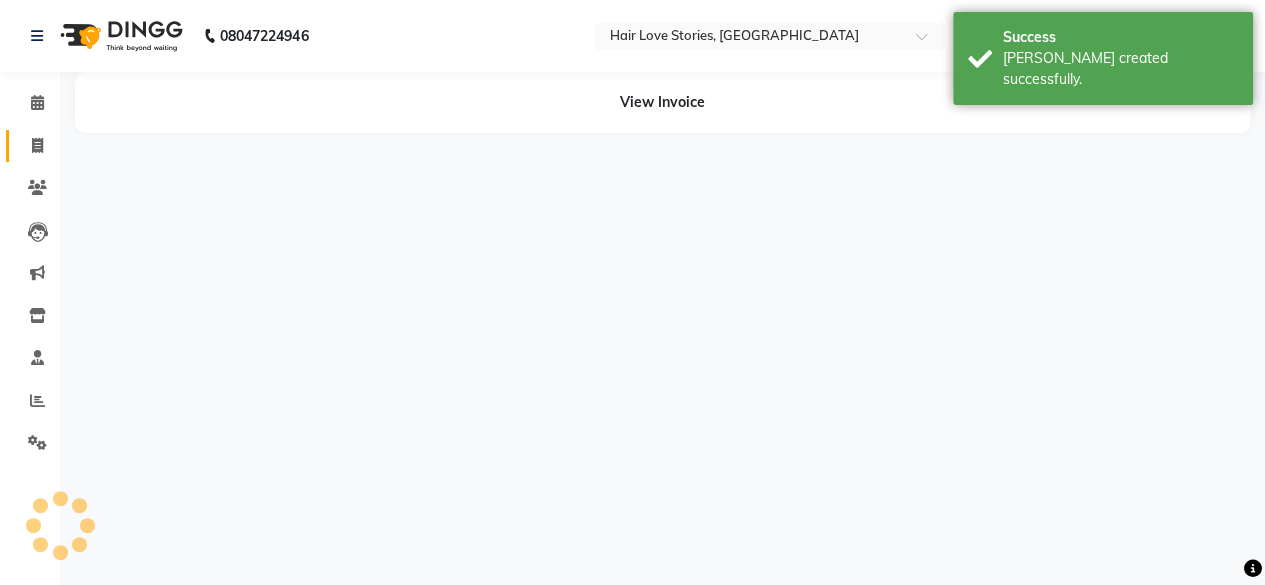 select on "service" 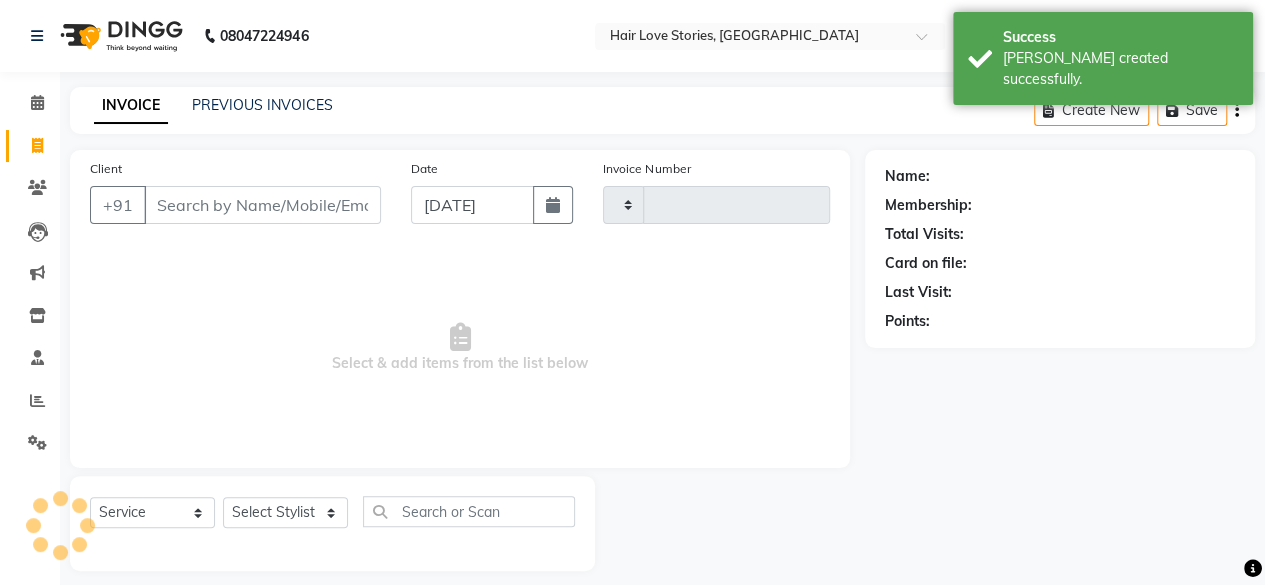 type on "0863" 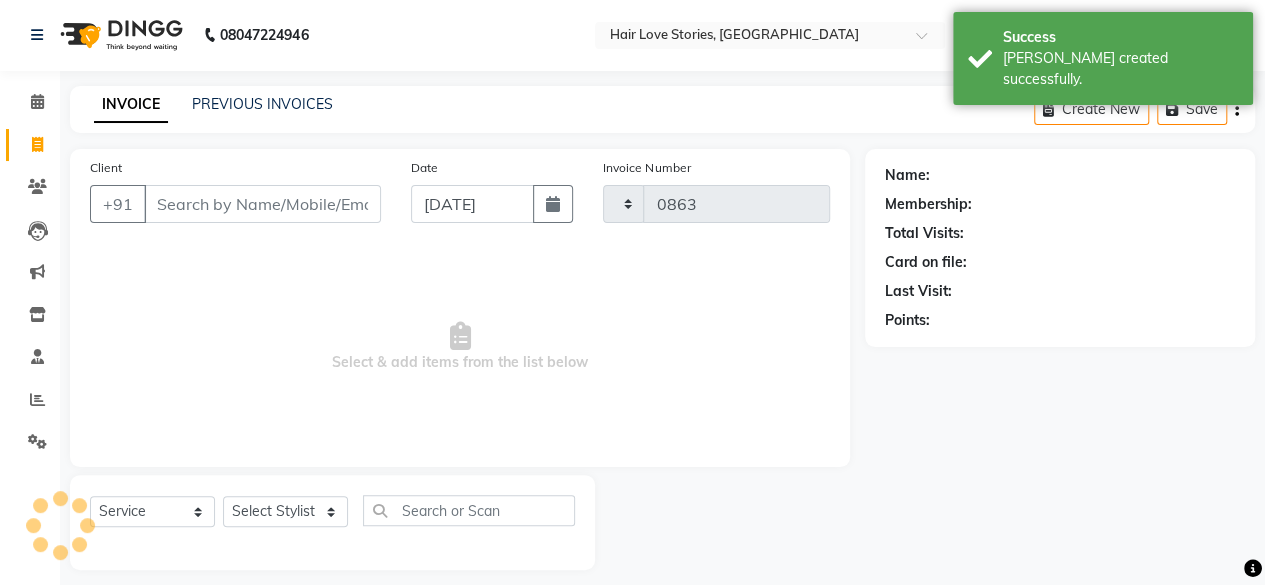 scroll, scrollTop: 15, scrollLeft: 0, axis: vertical 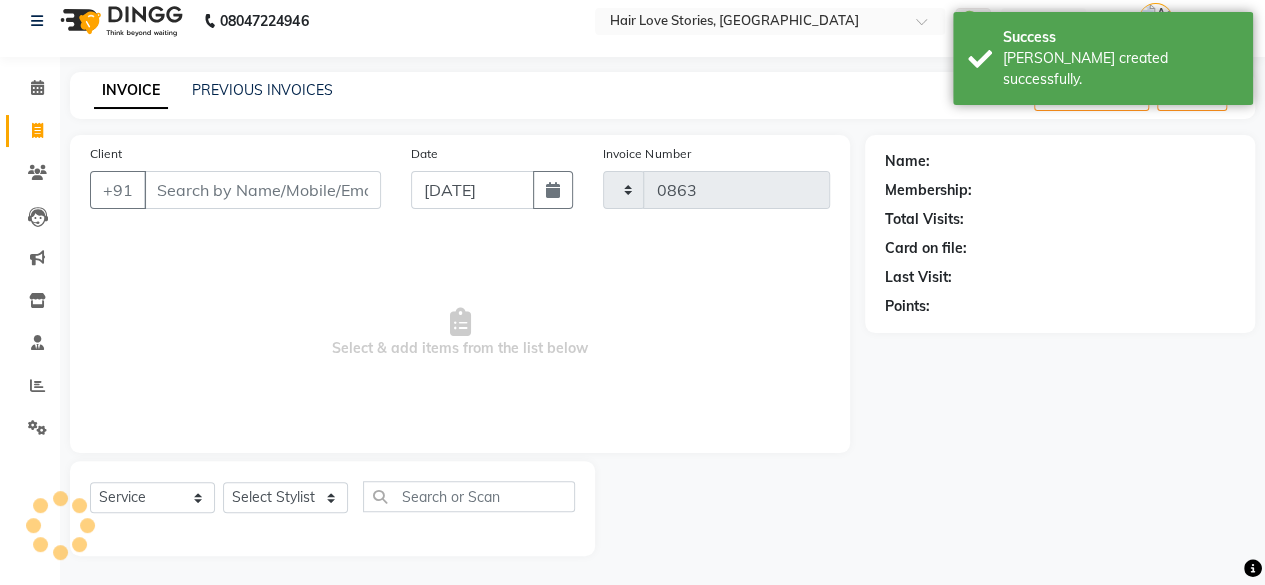 select on "3886" 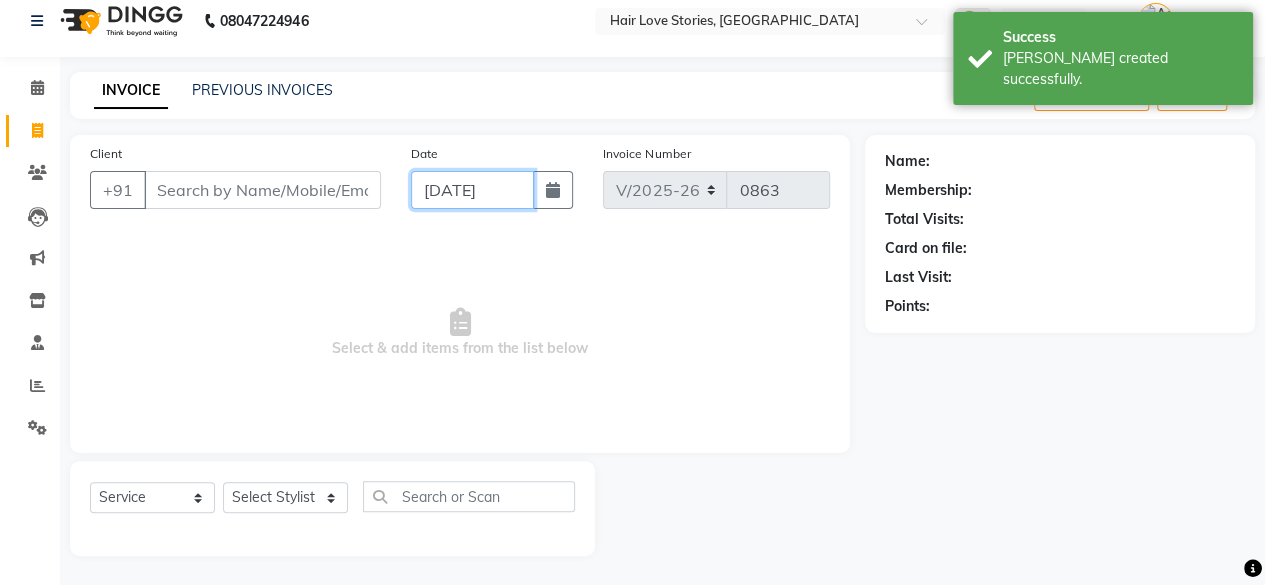 click on "[DATE]" 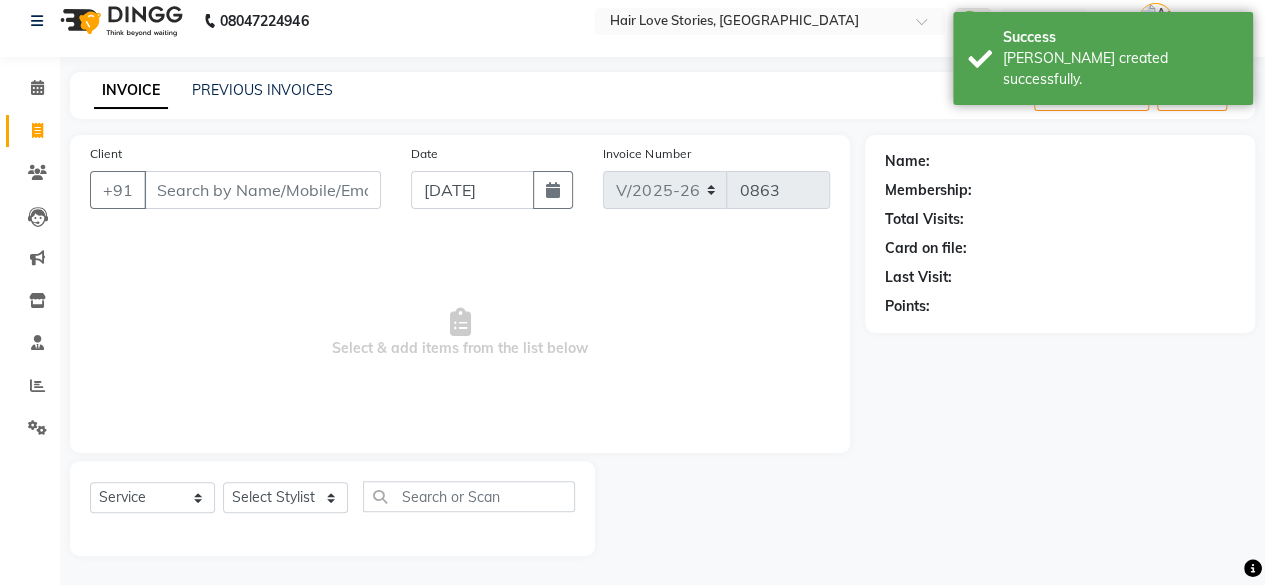 select on "7" 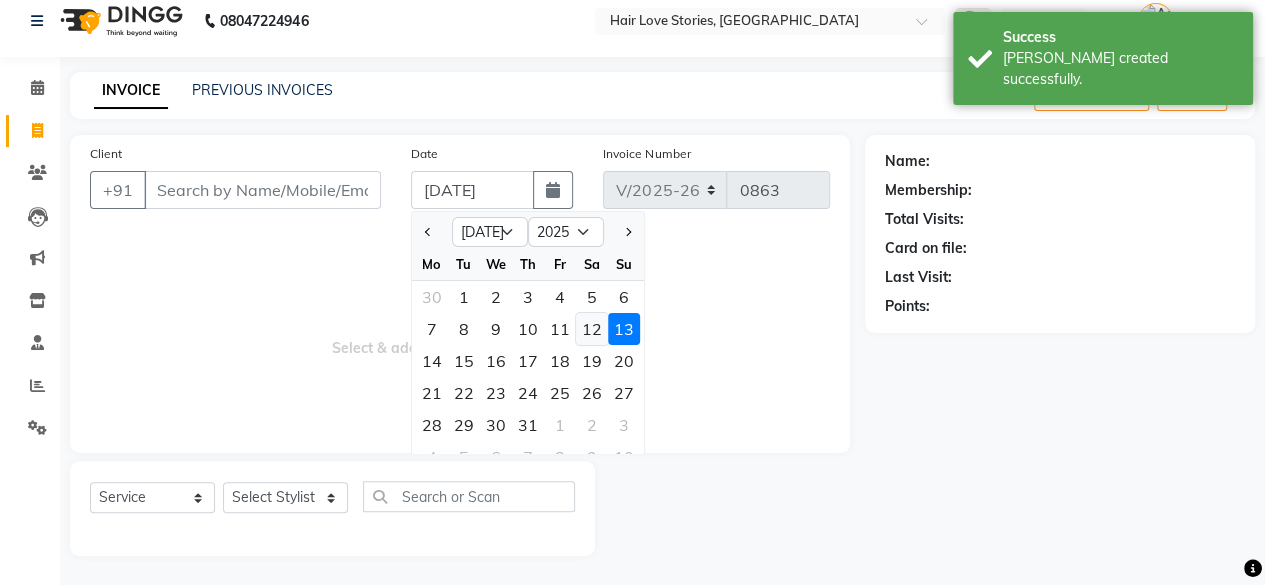 click on "12" 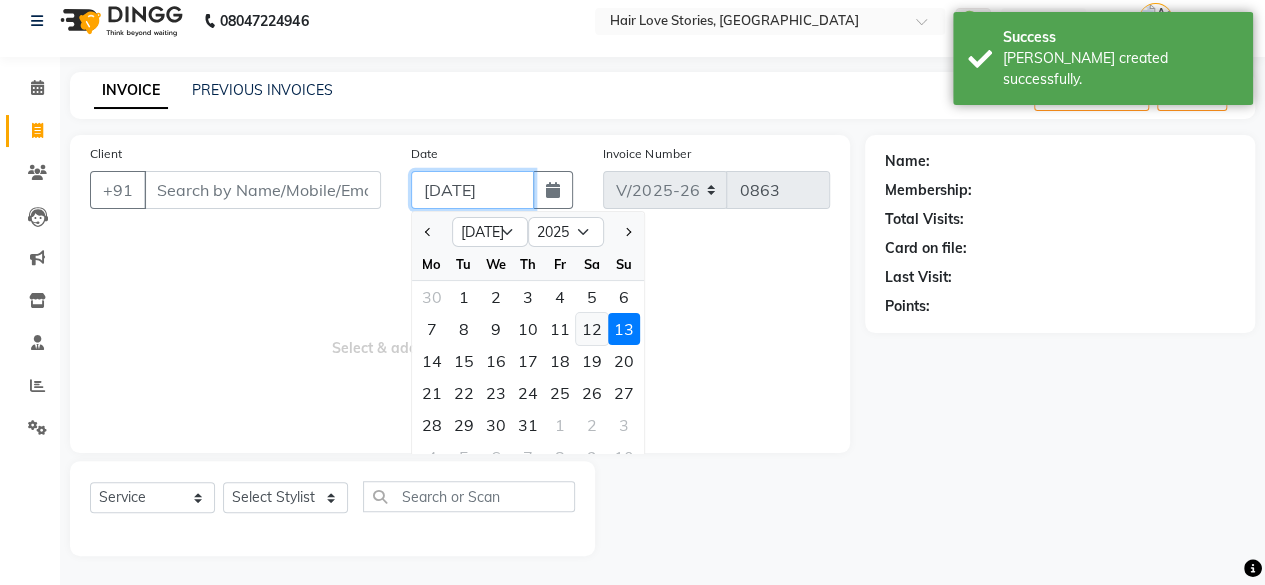 type on "12-07-2025" 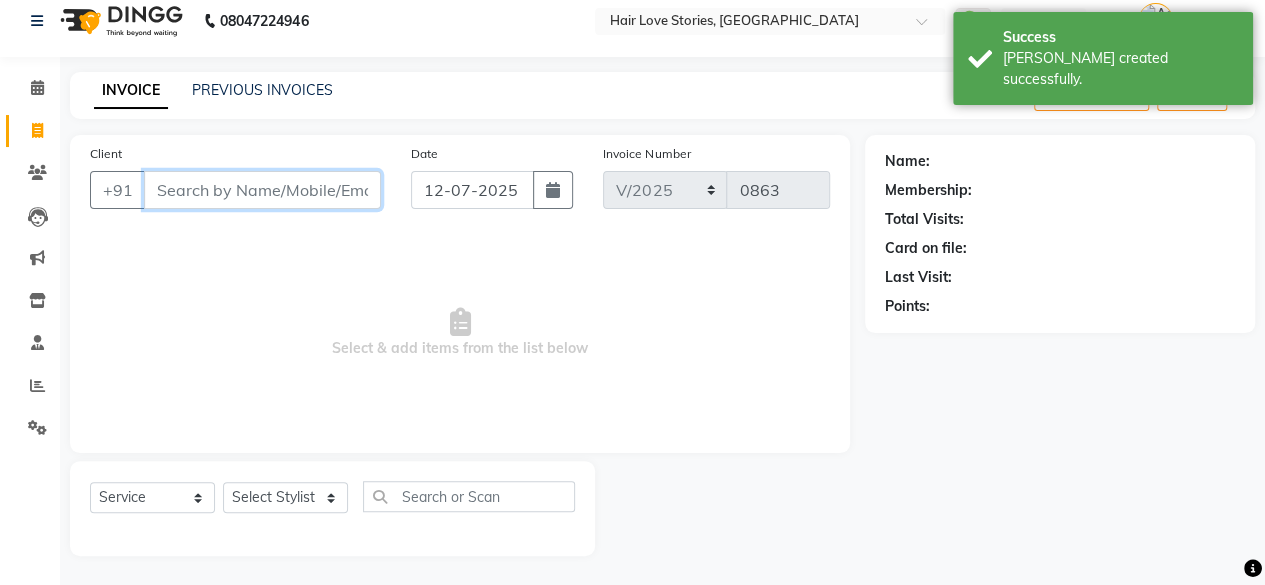 click on "Client" at bounding box center (262, 190) 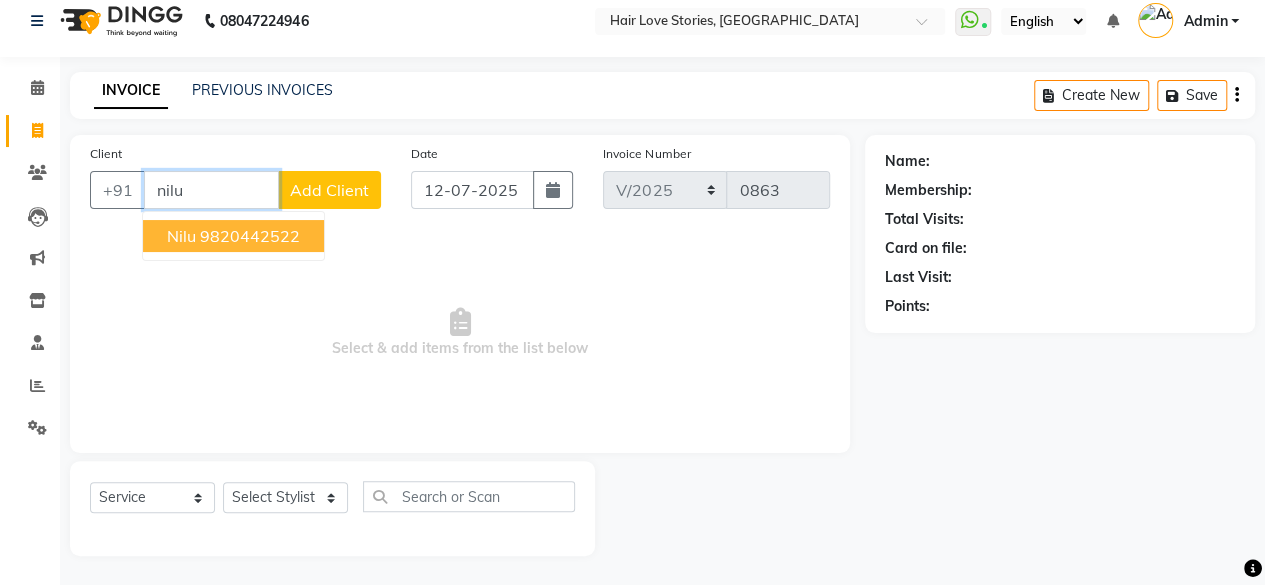 click on "Nilu  9820442522" at bounding box center (233, 236) 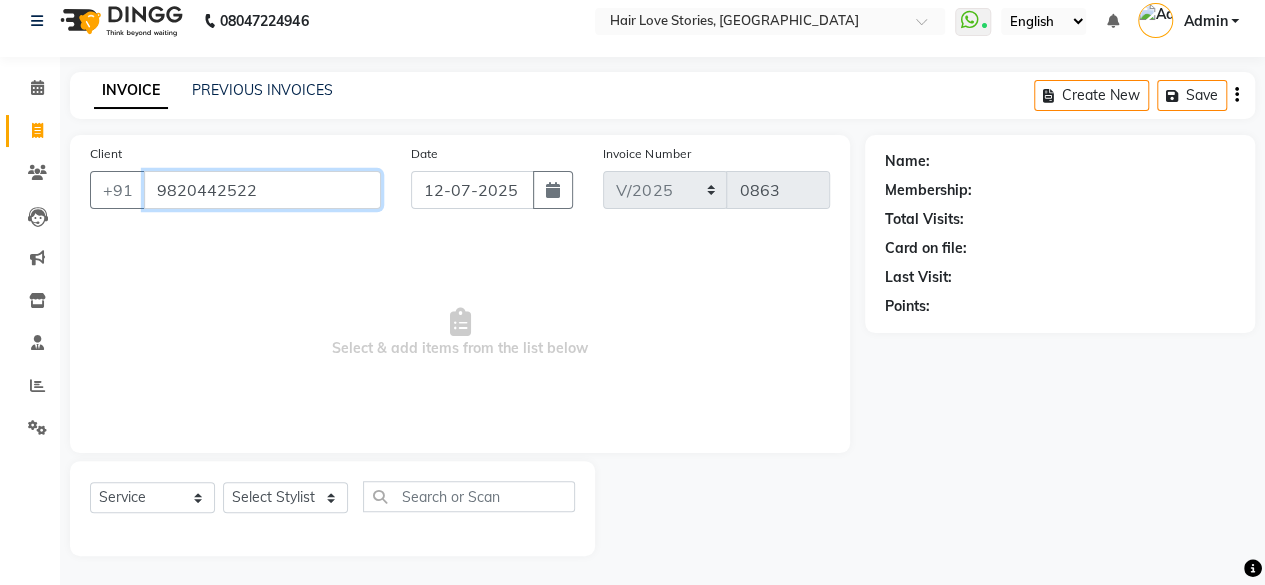 type on "9820442522" 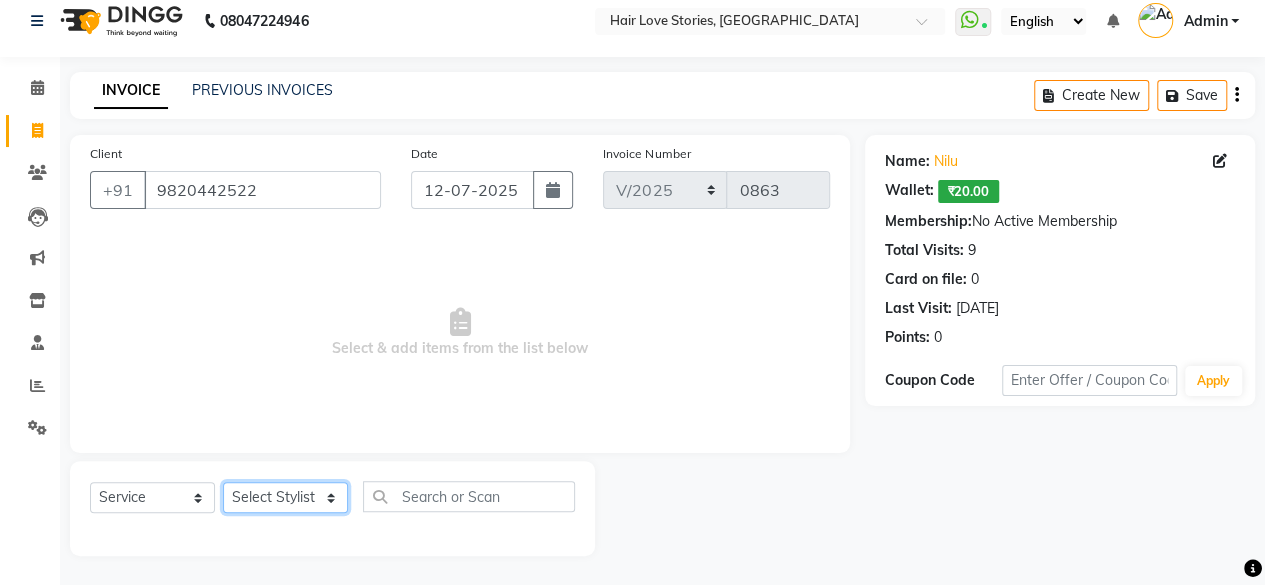 click on "Select Stylist [PERSON_NAME] DIVYA FRONTDESK [PERSON_NAME] MANAGER [PERSON_NAME] MEENA MANE  NISHA [PERSON_NAME] [PERSON_NAME] [PERSON_NAME] [PERSON_NAME]" 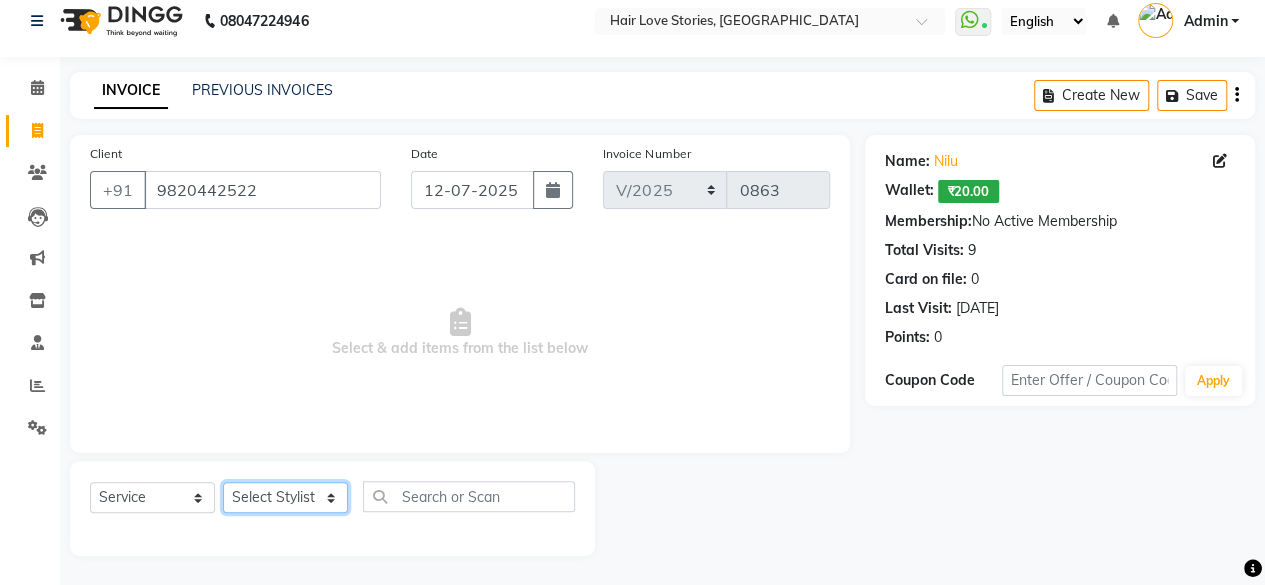 select on "19891" 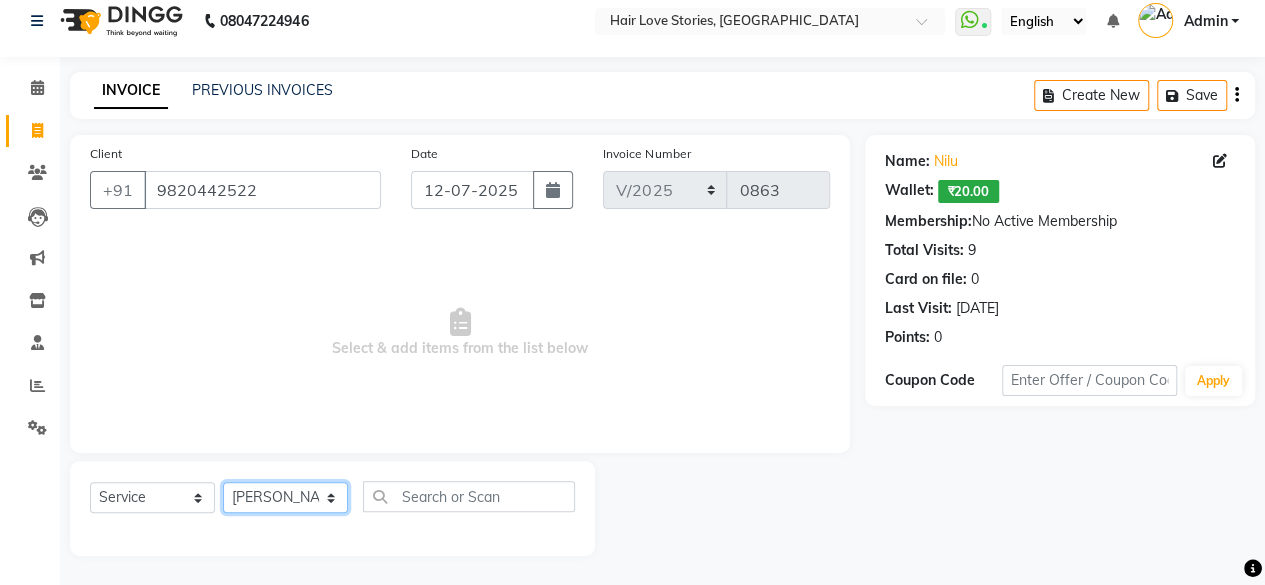 click on "Select Stylist [PERSON_NAME] DIVYA FRONTDESK [PERSON_NAME] MANAGER [PERSON_NAME] MEENA MANE  NISHA [PERSON_NAME] [PERSON_NAME] [PERSON_NAME] [PERSON_NAME]" 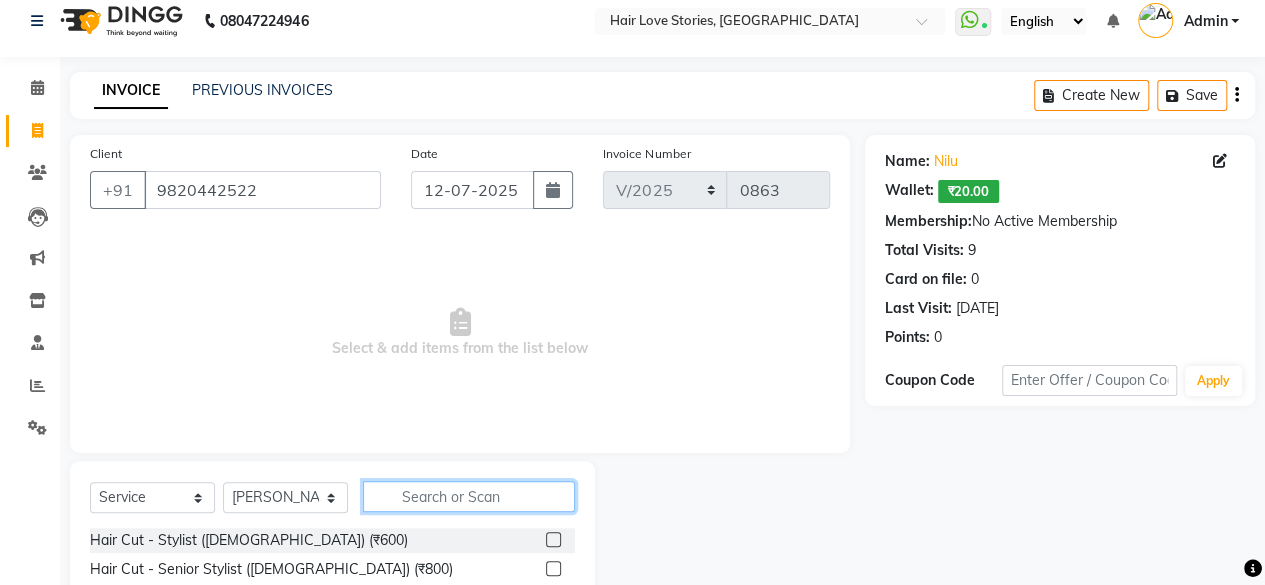 click 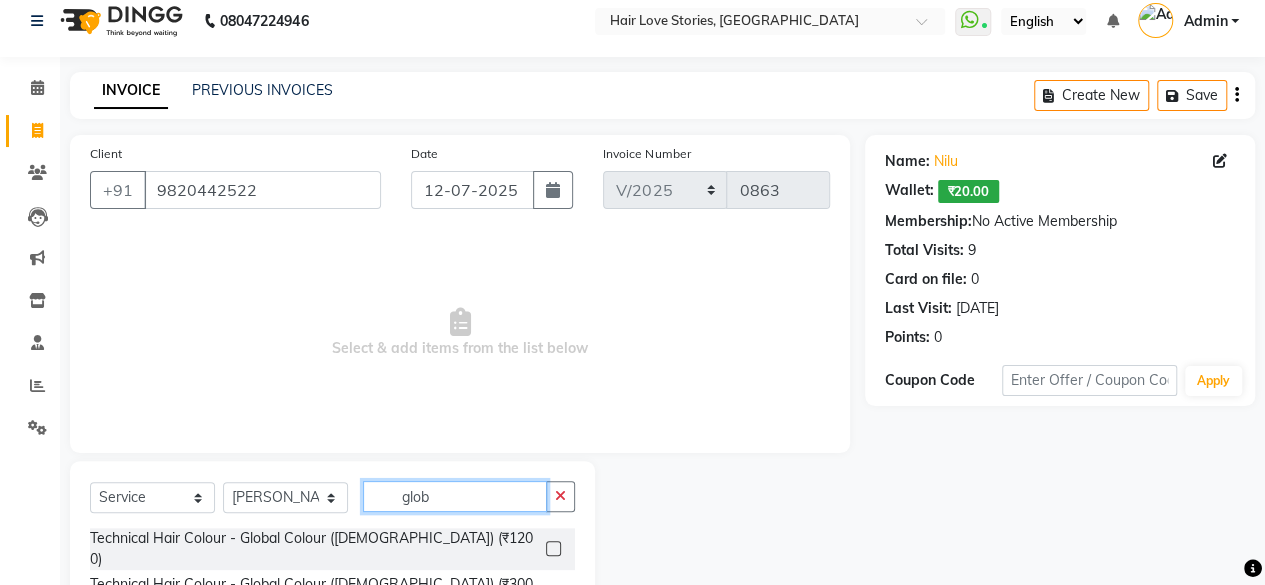 type on "glob" 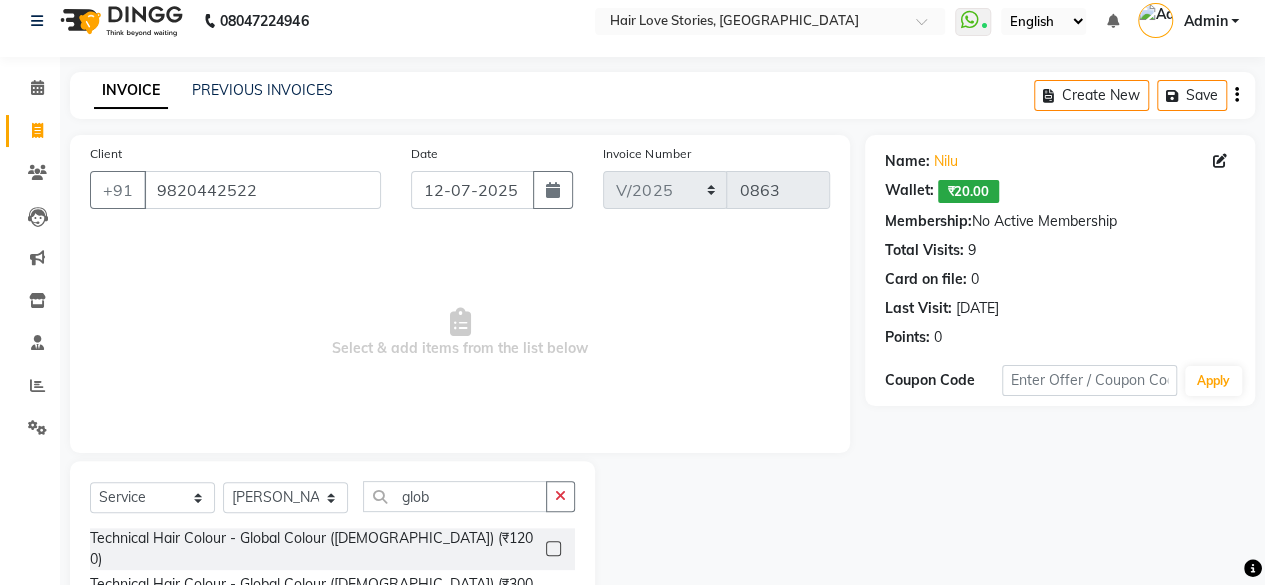 click 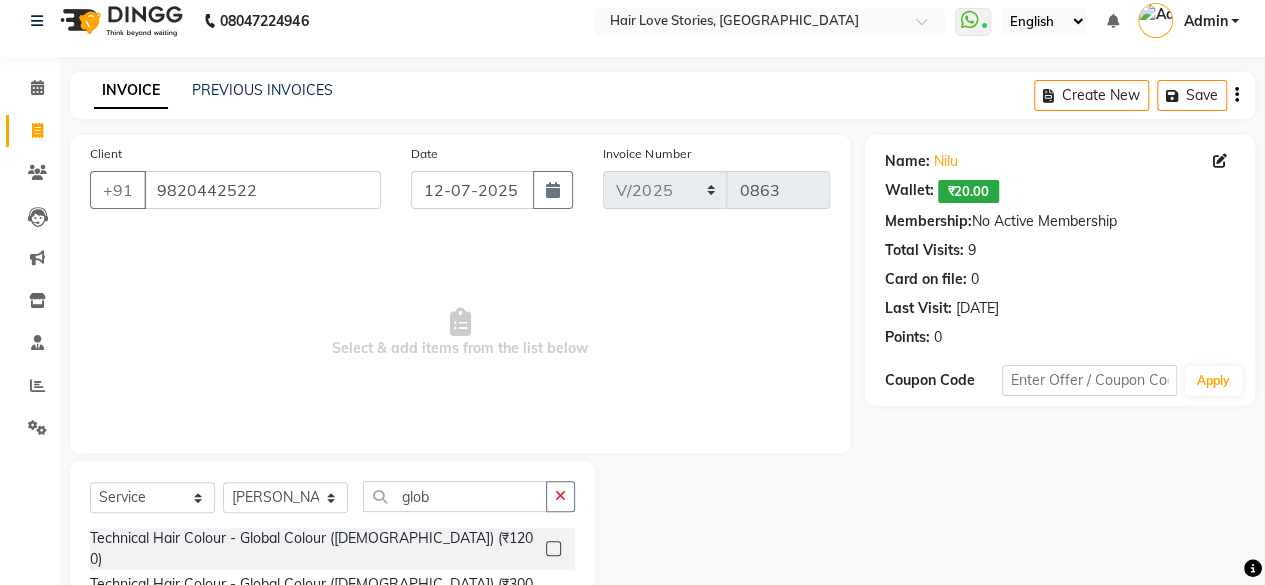 click on "Technical Hair Colour - Global Colour ([DEMOGRAPHIC_DATA]) (₹3000)" 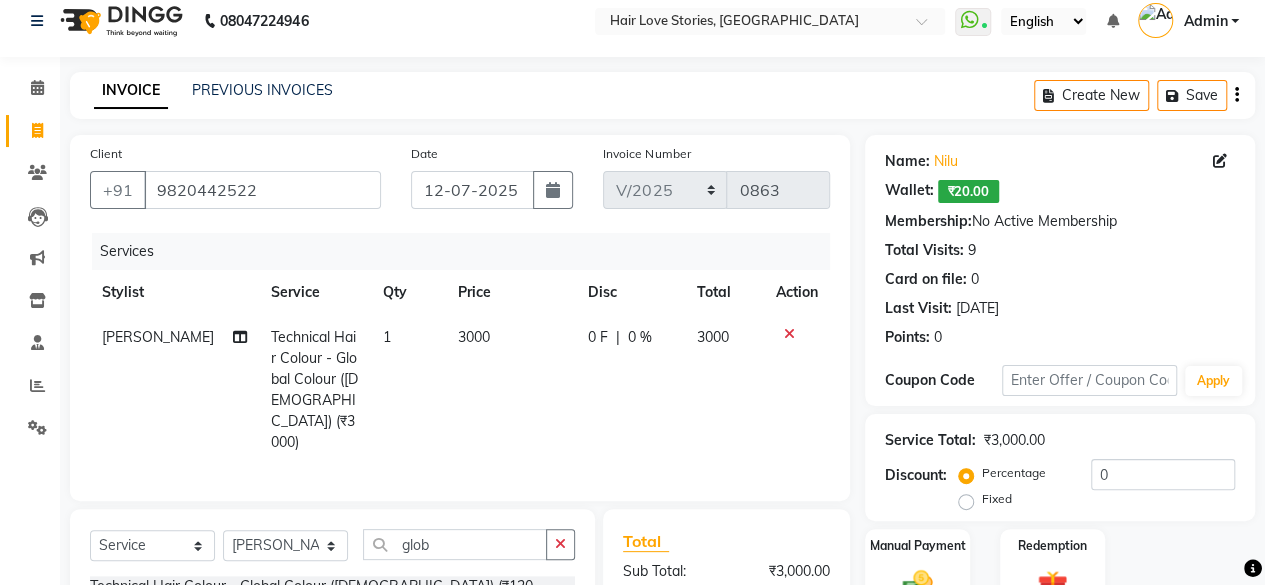 checkbox on "false" 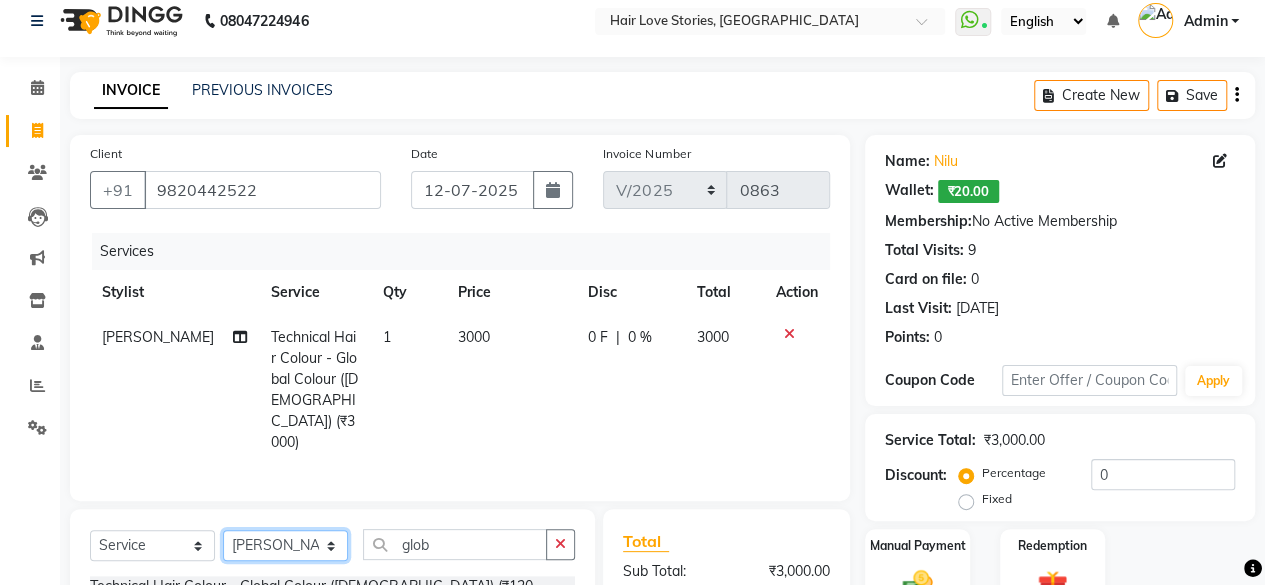 click on "Select Stylist [PERSON_NAME] DIVYA FRONTDESK [PERSON_NAME] MANAGER [PERSON_NAME] MEENA MANE  NISHA [PERSON_NAME] [PERSON_NAME] [PERSON_NAME] [PERSON_NAME]" 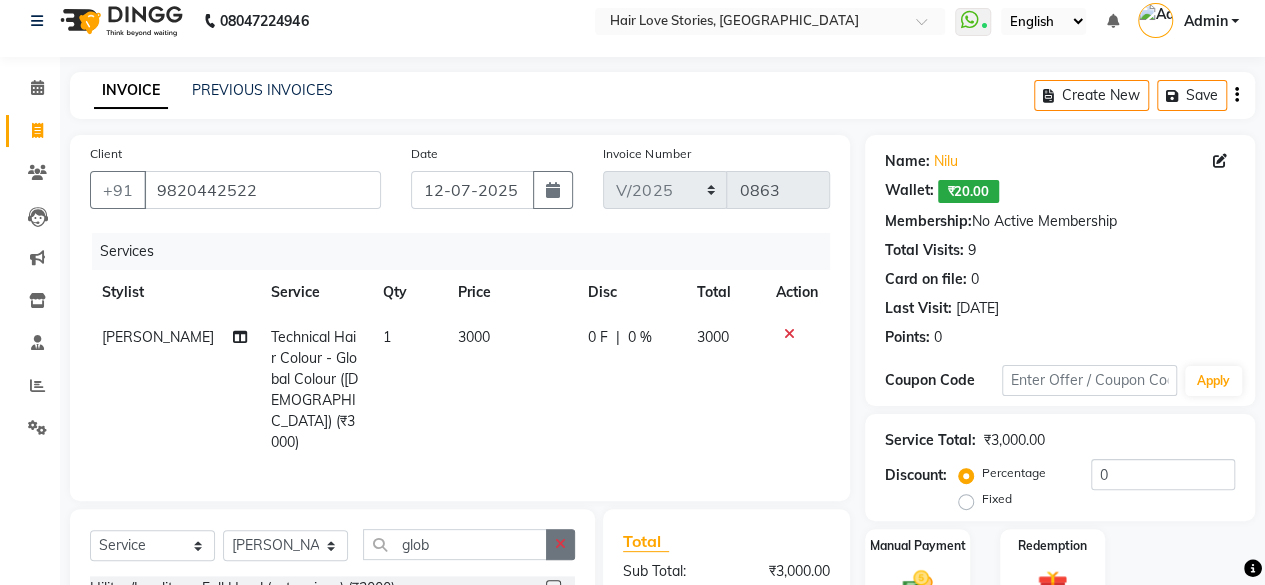click 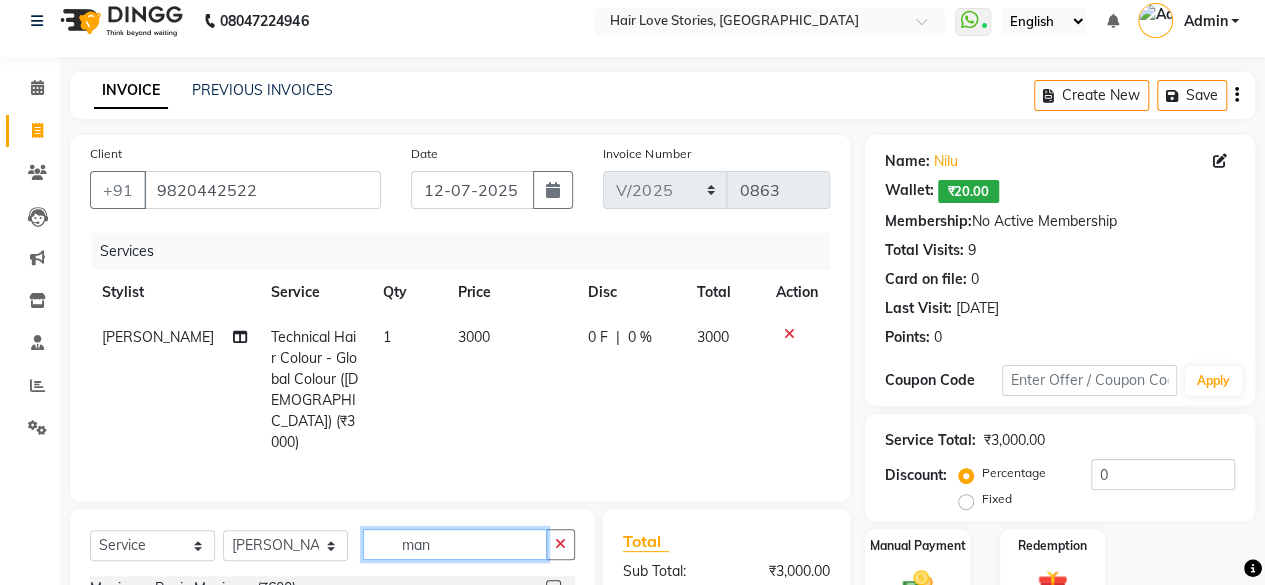 type on "man" 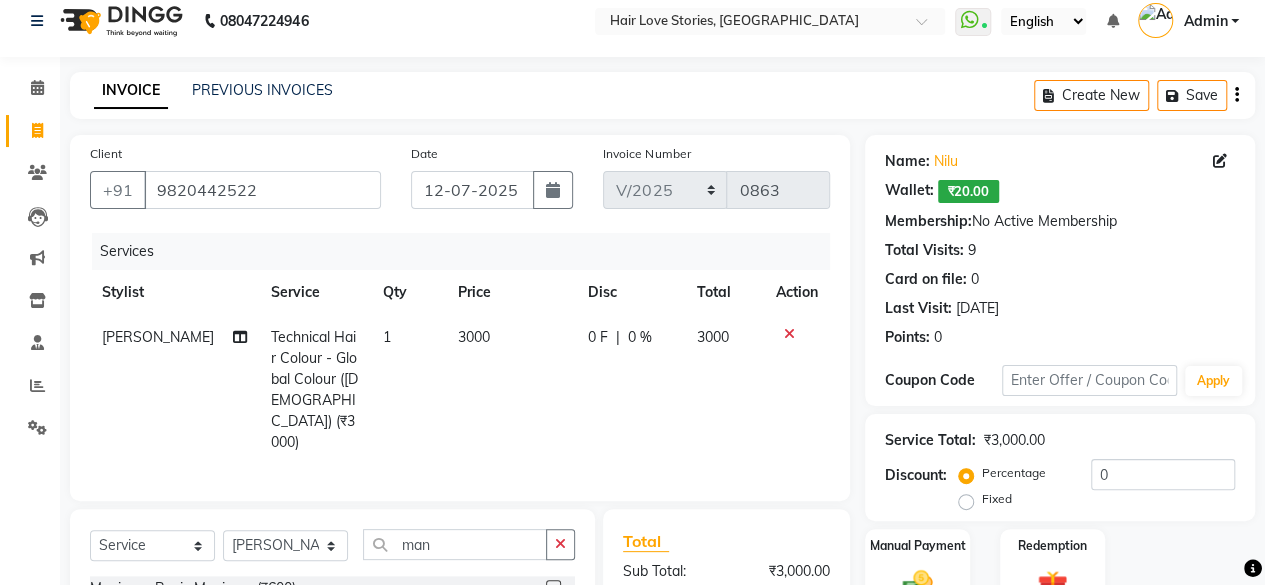 click 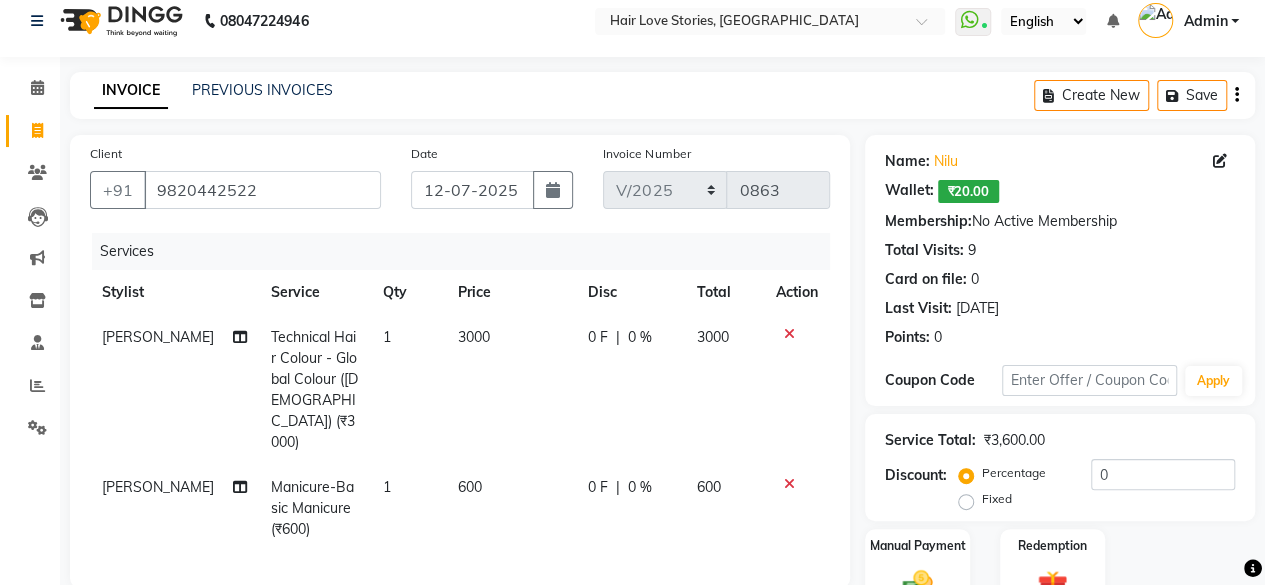 checkbox on "false" 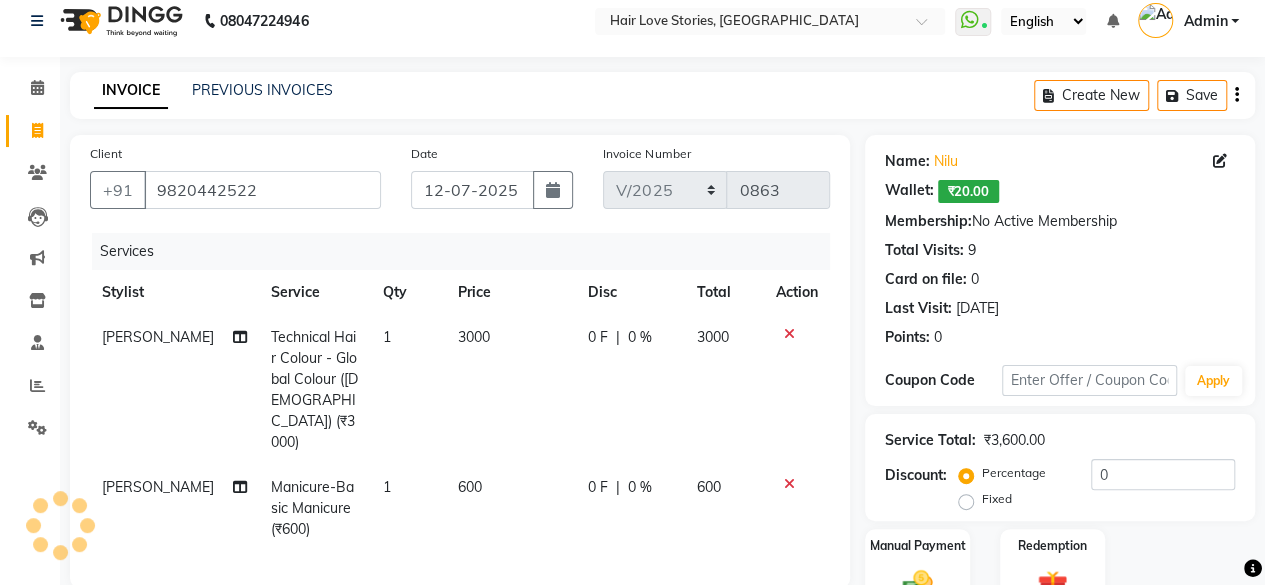 scroll, scrollTop: 280, scrollLeft: 0, axis: vertical 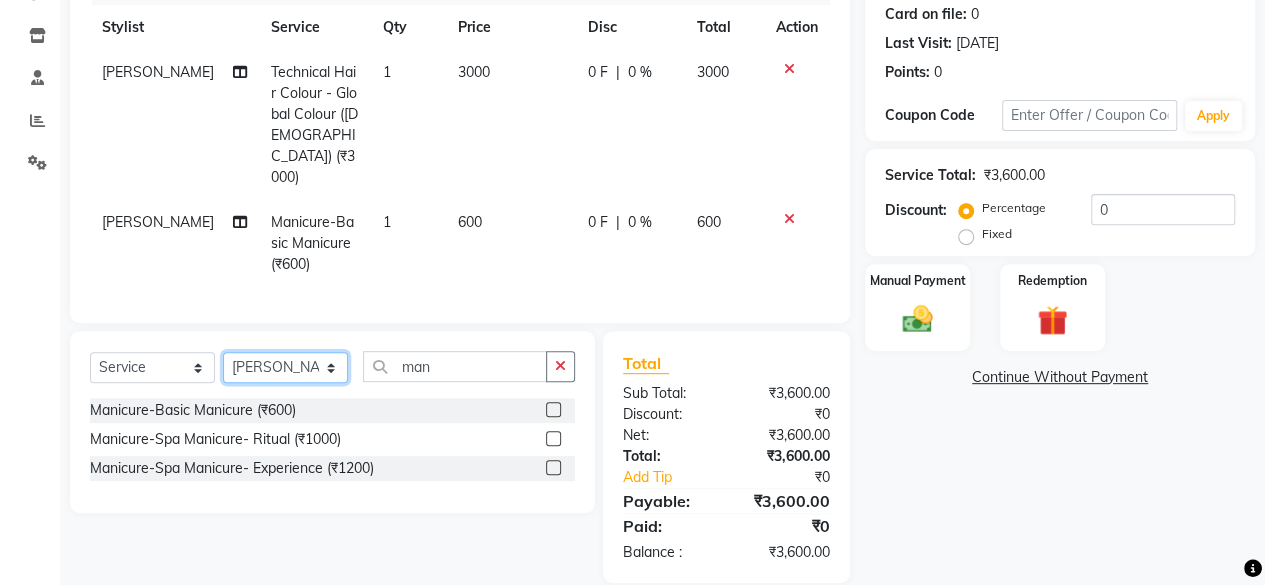 click on "Select Stylist [PERSON_NAME] DIVYA FRONTDESK [PERSON_NAME] MANAGER [PERSON_NAME] MEENA MANE  NISHA [PERSON_NAME] [PERSON_NAME] [PERSON_NAME] [PERSON_NAME]" 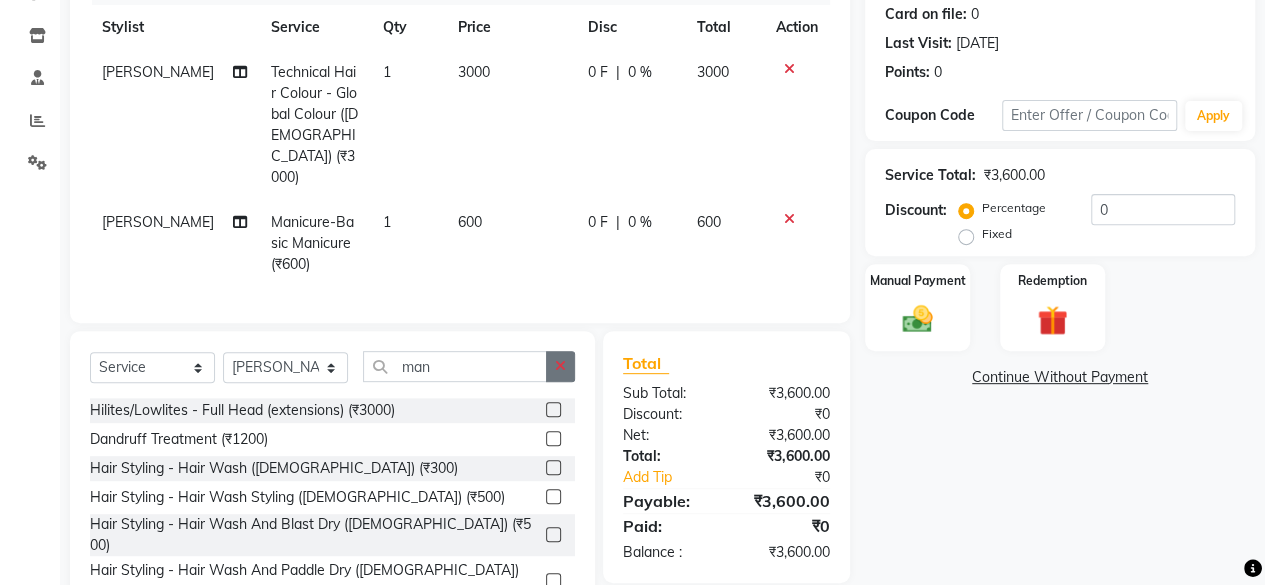 click 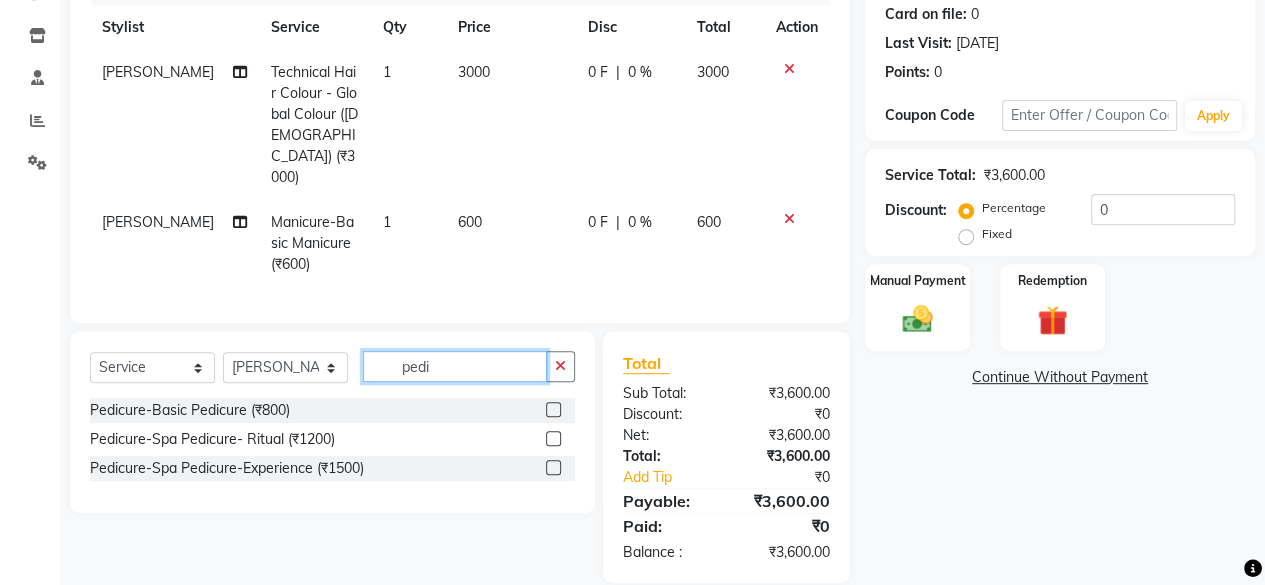 type on "pedi" 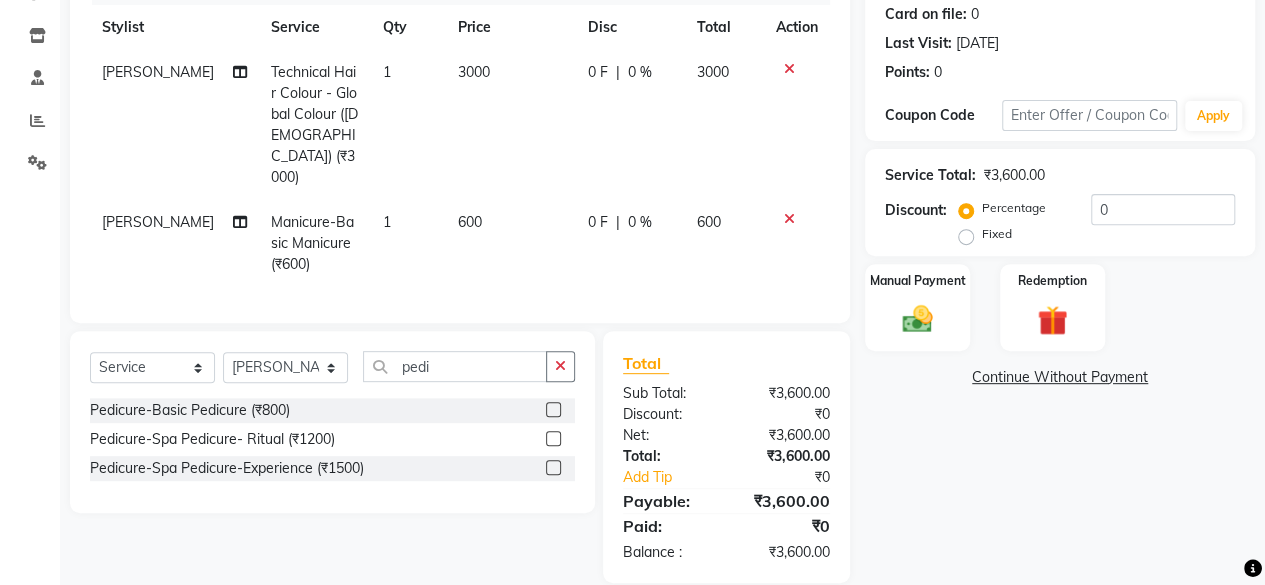 click 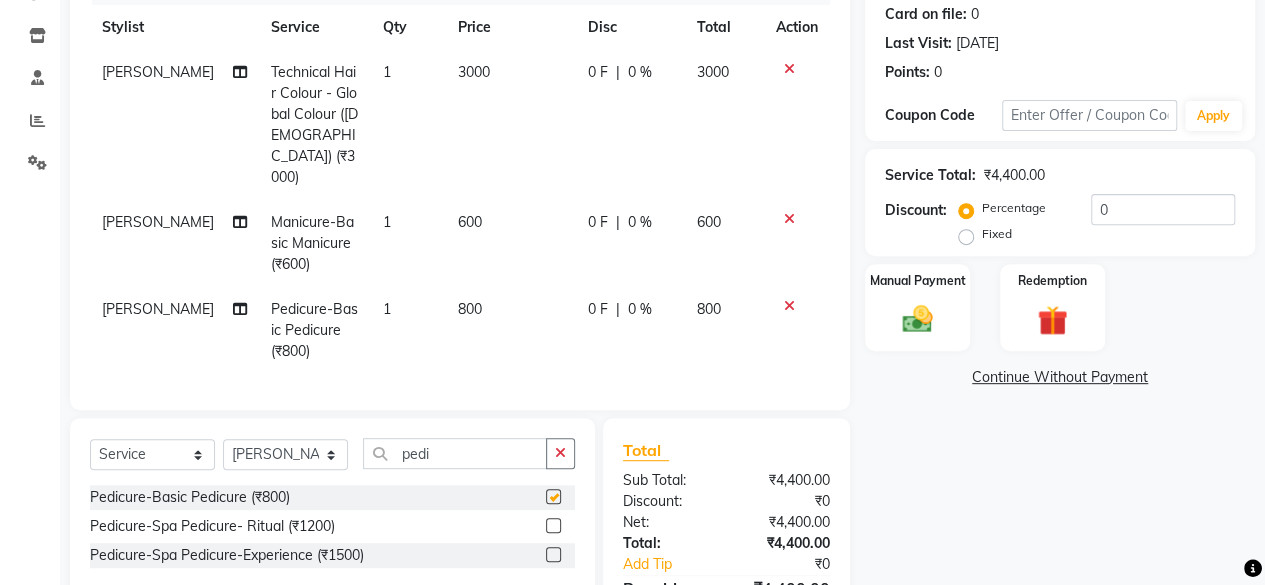 checkbox on "false" 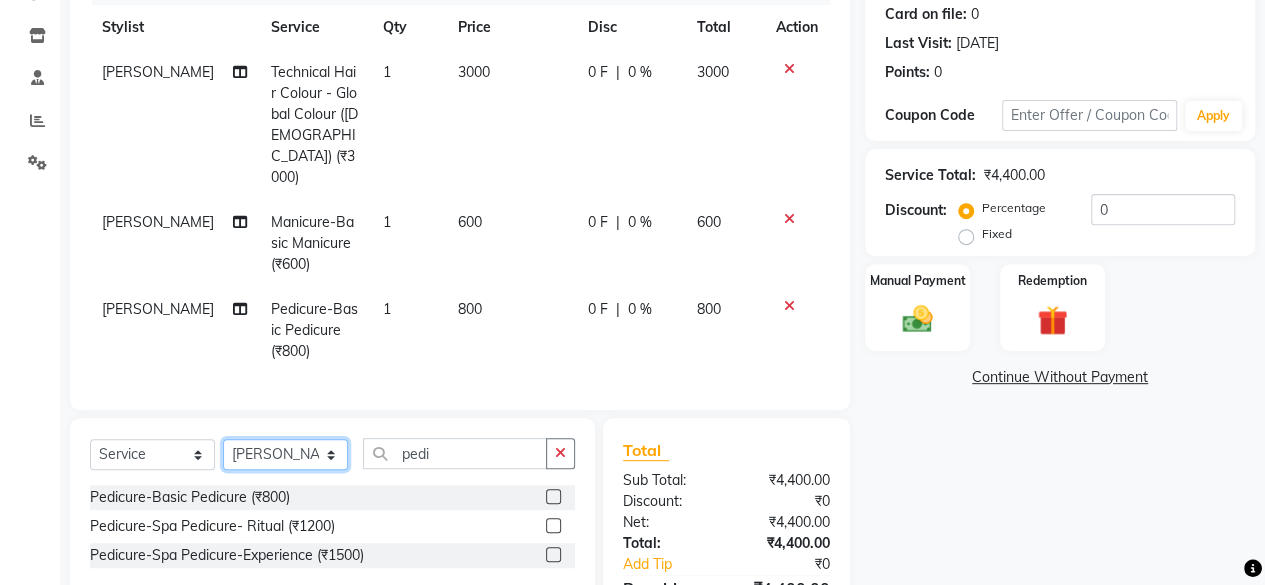 click on "Select Stylist [PERSON_NAME] DIVYA FRONTDESK [PERSON_NAME] MANAGER [PERSON_NAME] MEENA MANE  NISHA [PERSON_NAME] [PERSON_NAME] [PERSON_NAME] [PERSON_NAME]" 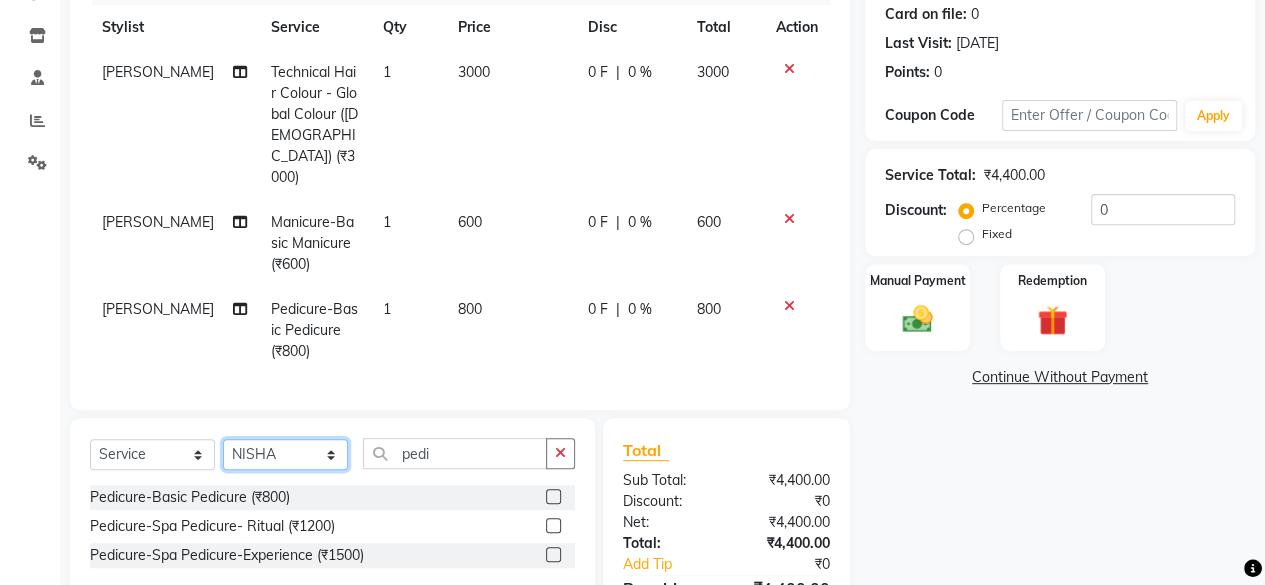 click on "Select Stylist [PERSON_NAME] DIVYA FRONTDESK [PERSON_NAME] MANAGER [PERSON_NAME] MEENA MANE  NISHA [PERSON_NAME] [PERSON_NAME] [PERSON_NAME] [PERSON_NAME]" 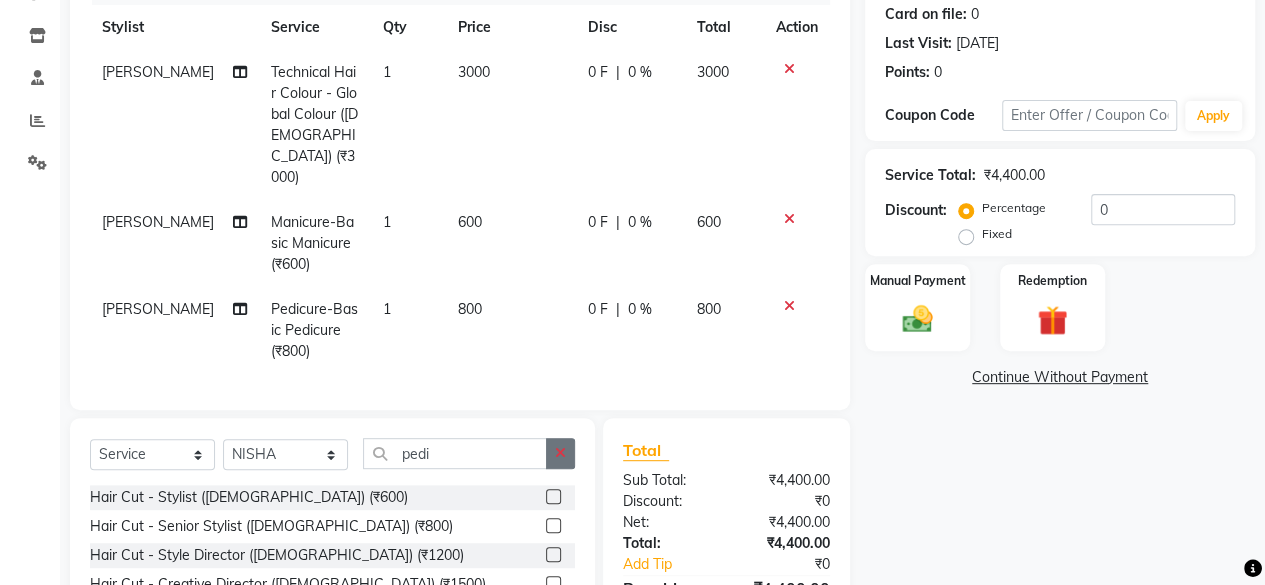 click 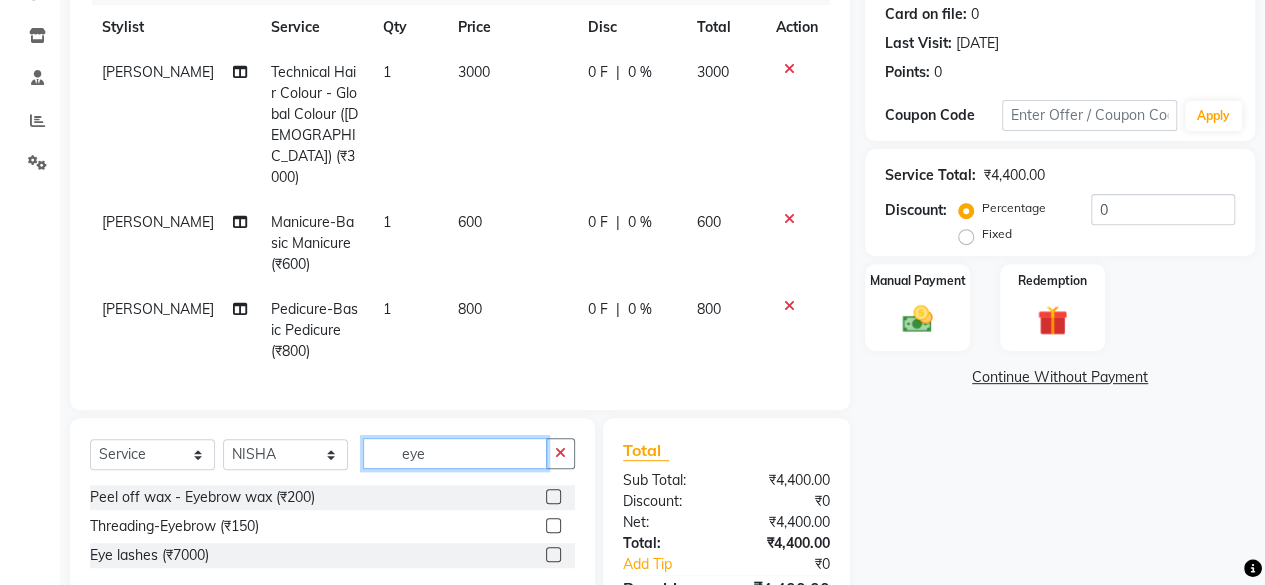 type on "eye" 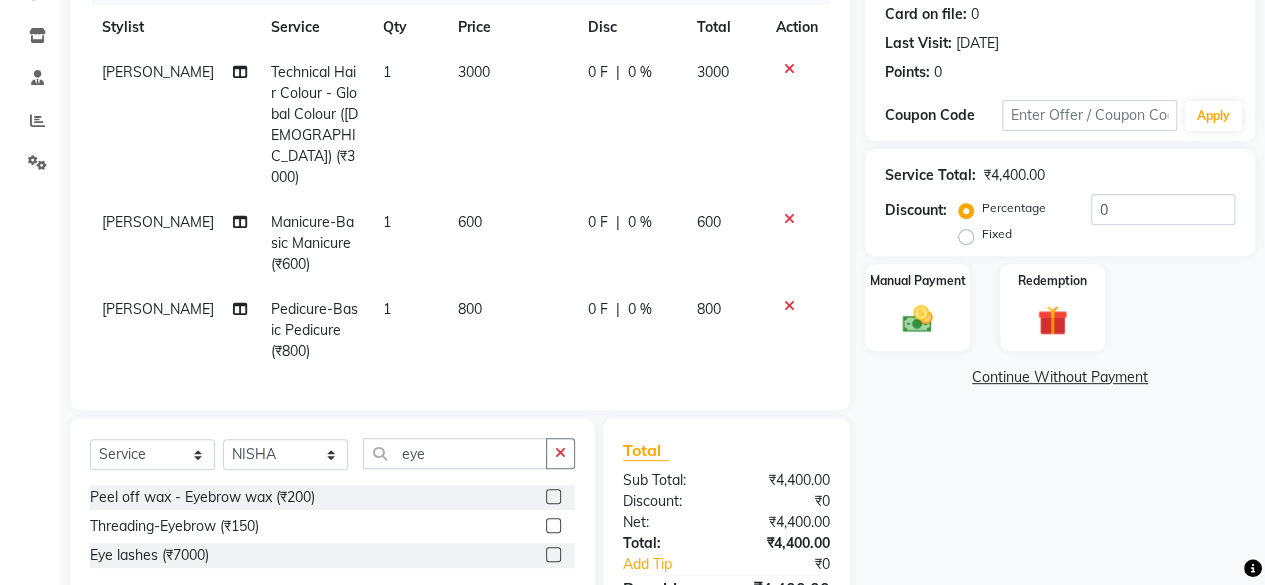 click 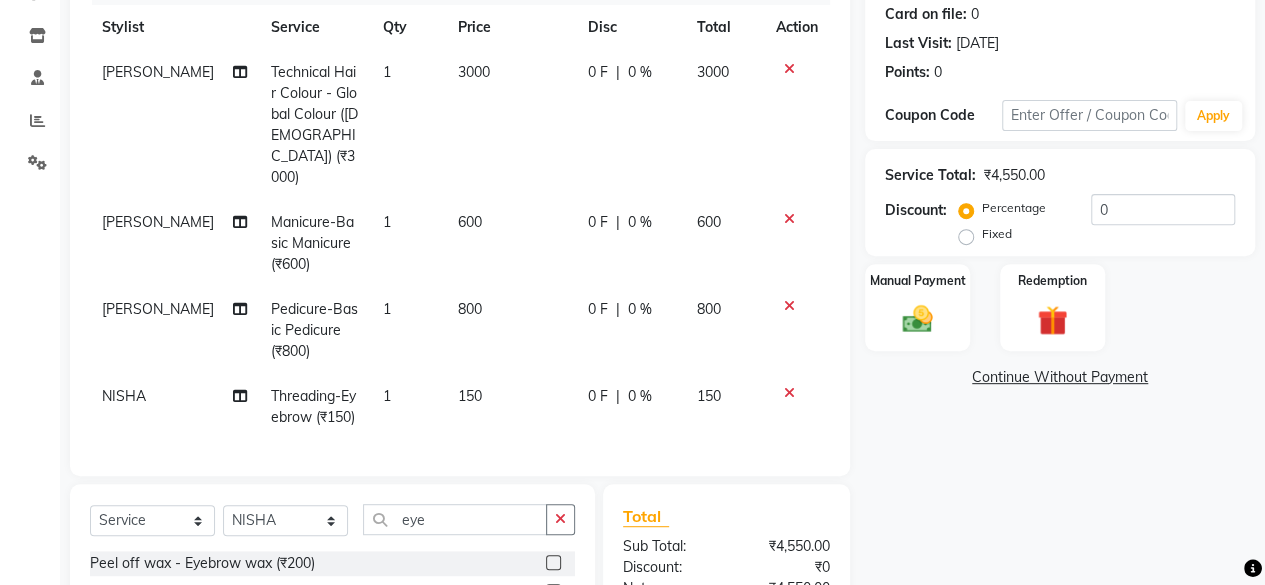 checkbox on "false" 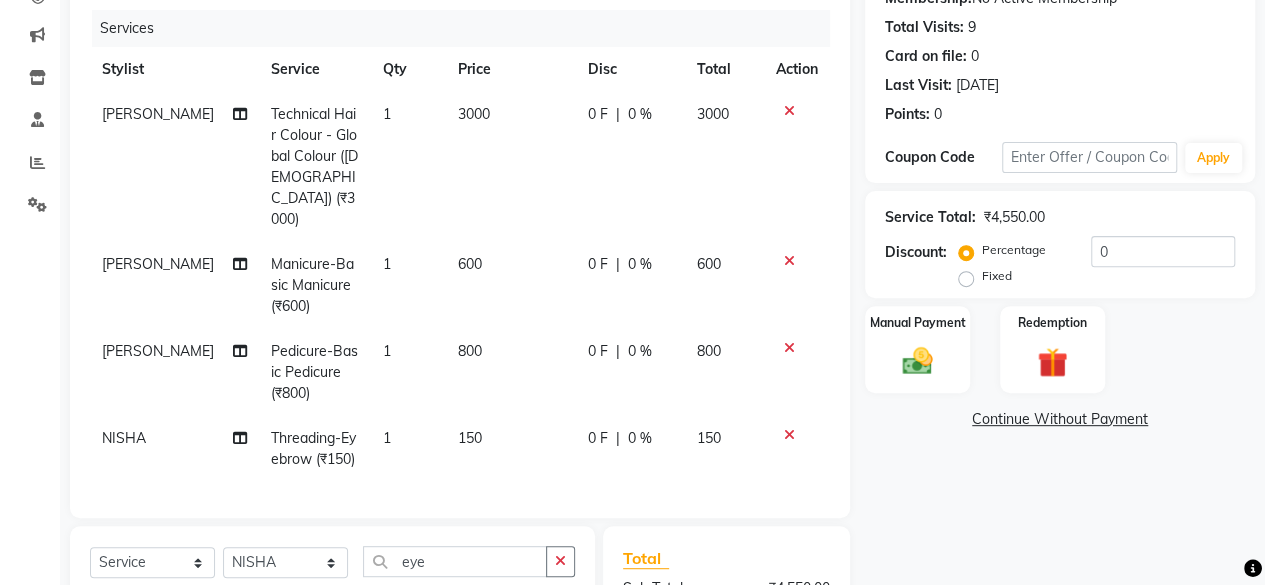 scroll, scrollTop: 242, scrollLeft: 0, axis: vertical 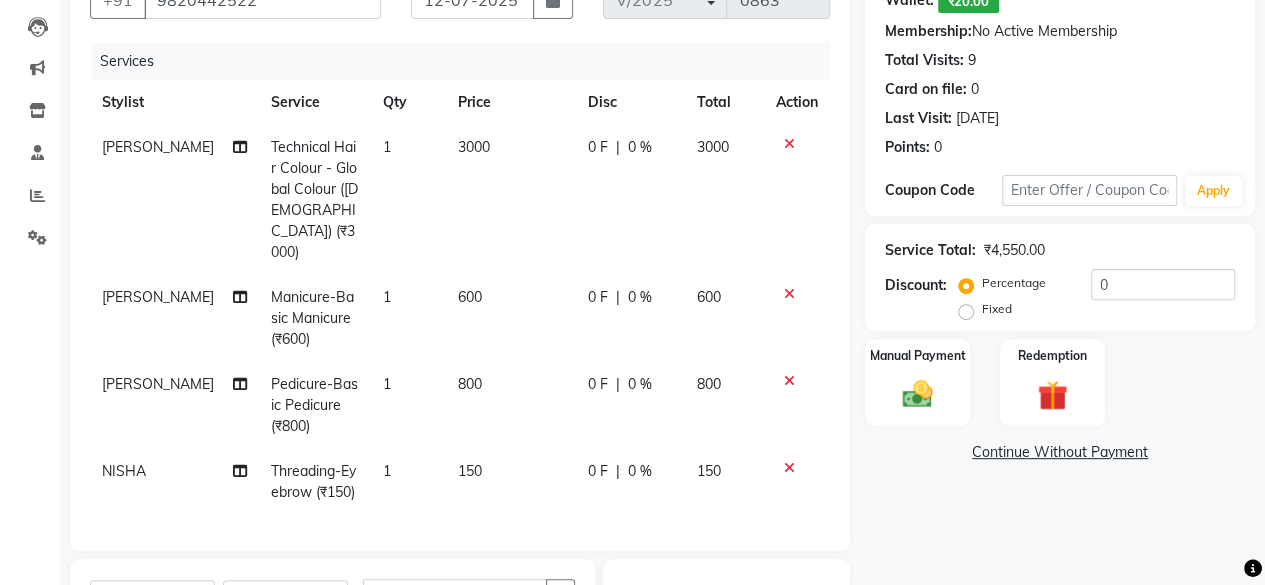 click on "Name: [PERSON_NAME]:   ₹20.00  Membership:  No Active Membership  Total Visits:  9 Card on file:  0 Last Visit:   [DATE] Points:   0  Coupon Code Apply" 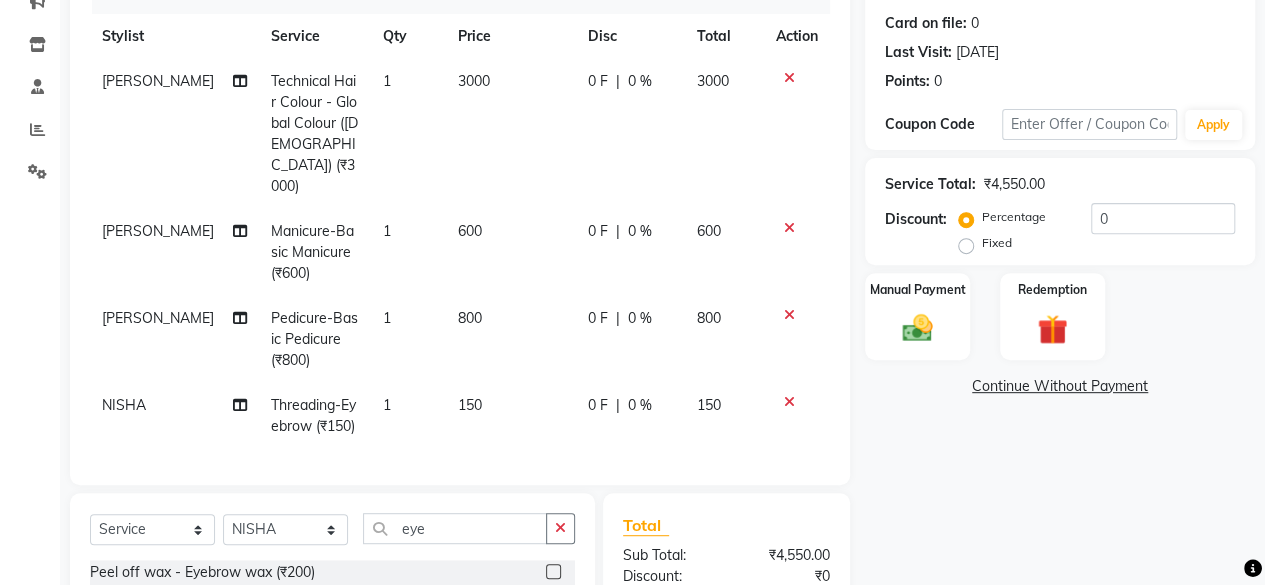 scroll, scrollTop: 274, scrollLeft: 0, axis: vertical 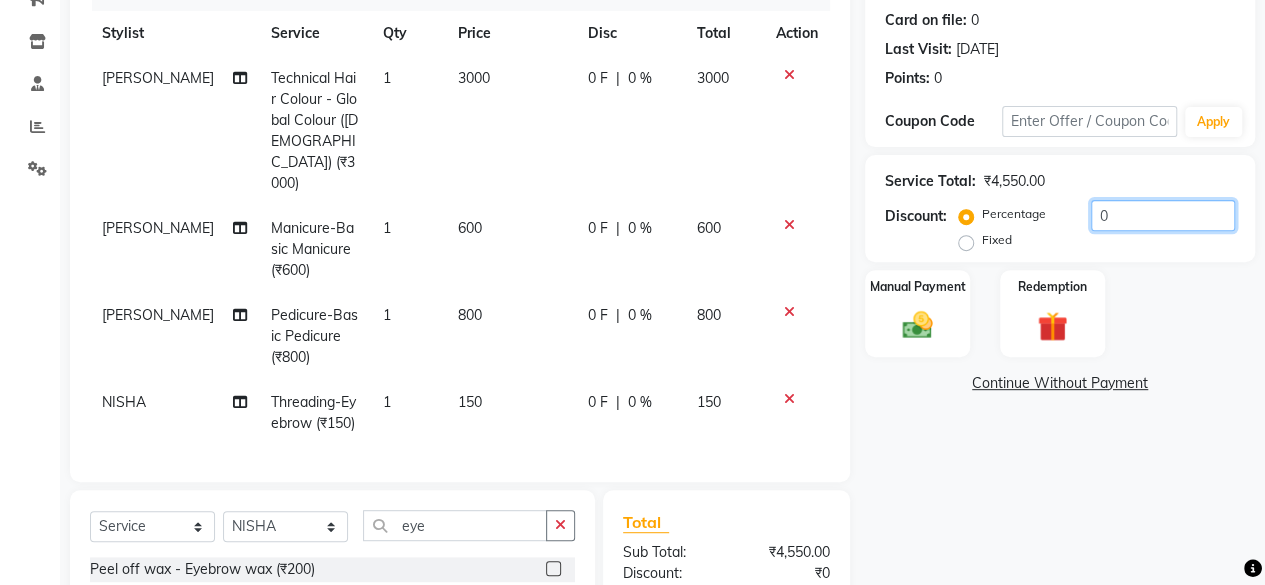 click on "0" 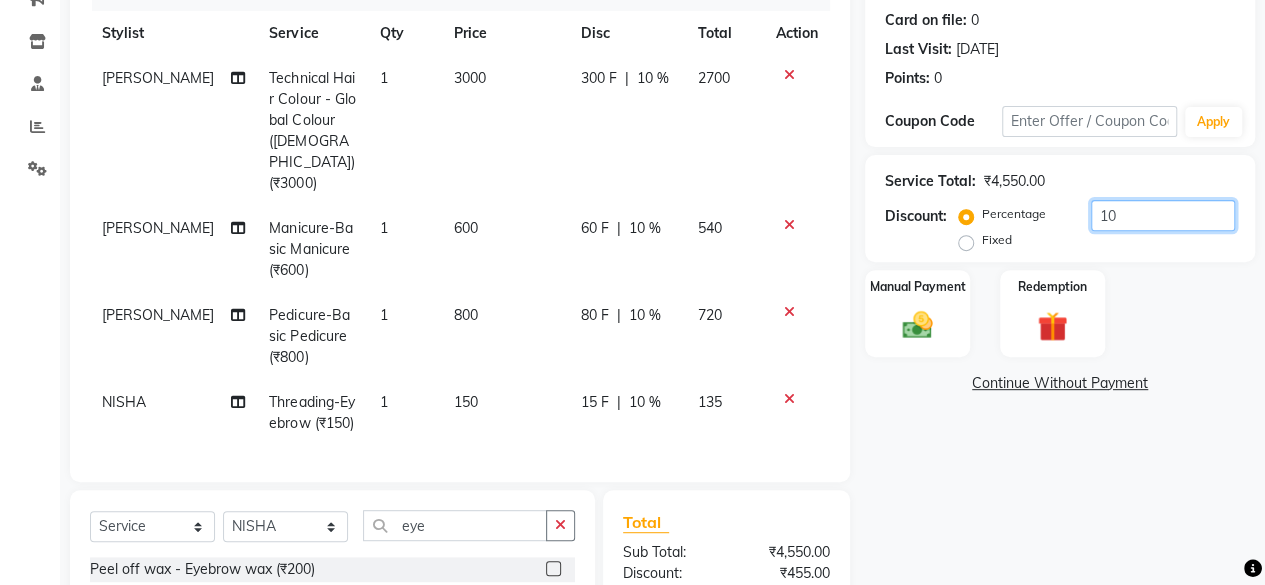 scroll, scrollTop: 432, scrollLeft: 0, axis: vertical 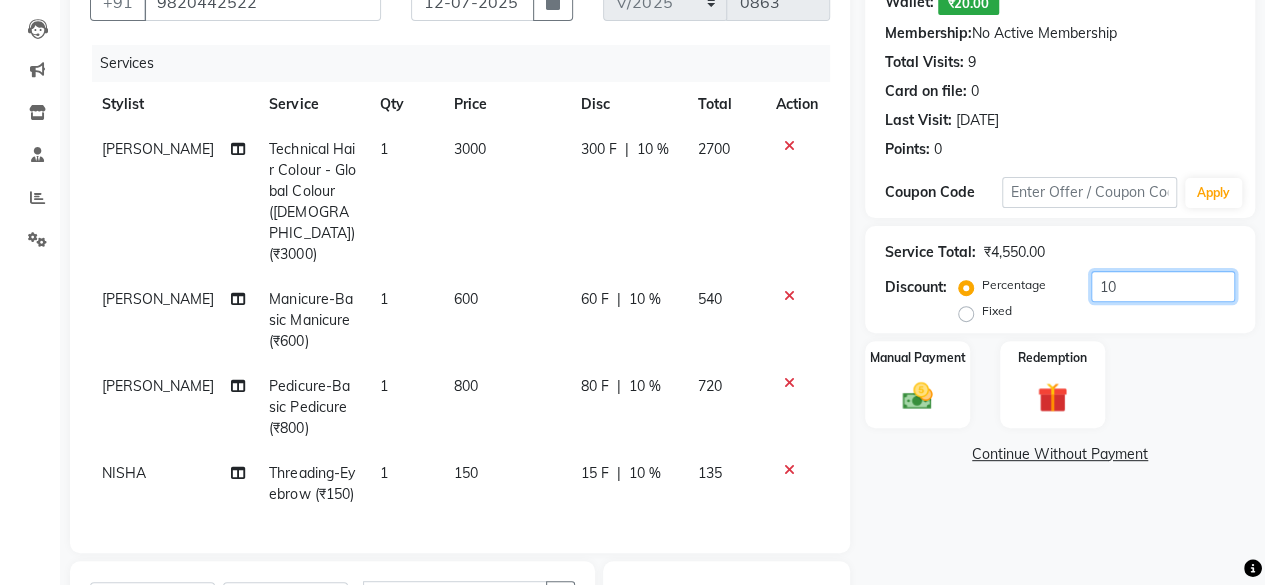type on "10" 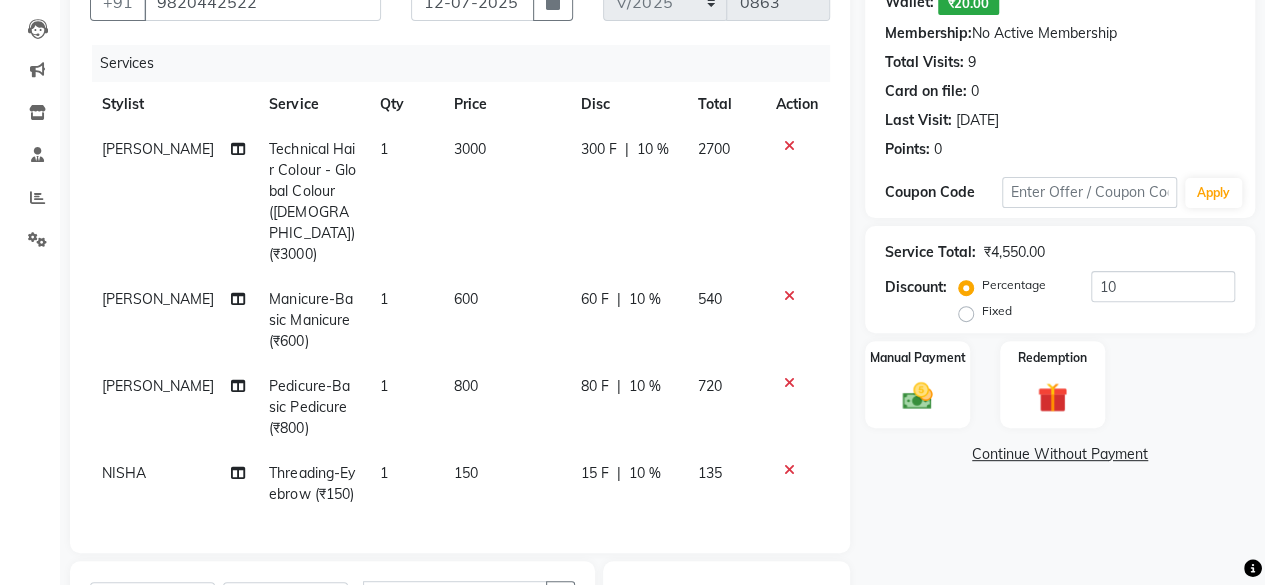 click on "3000" 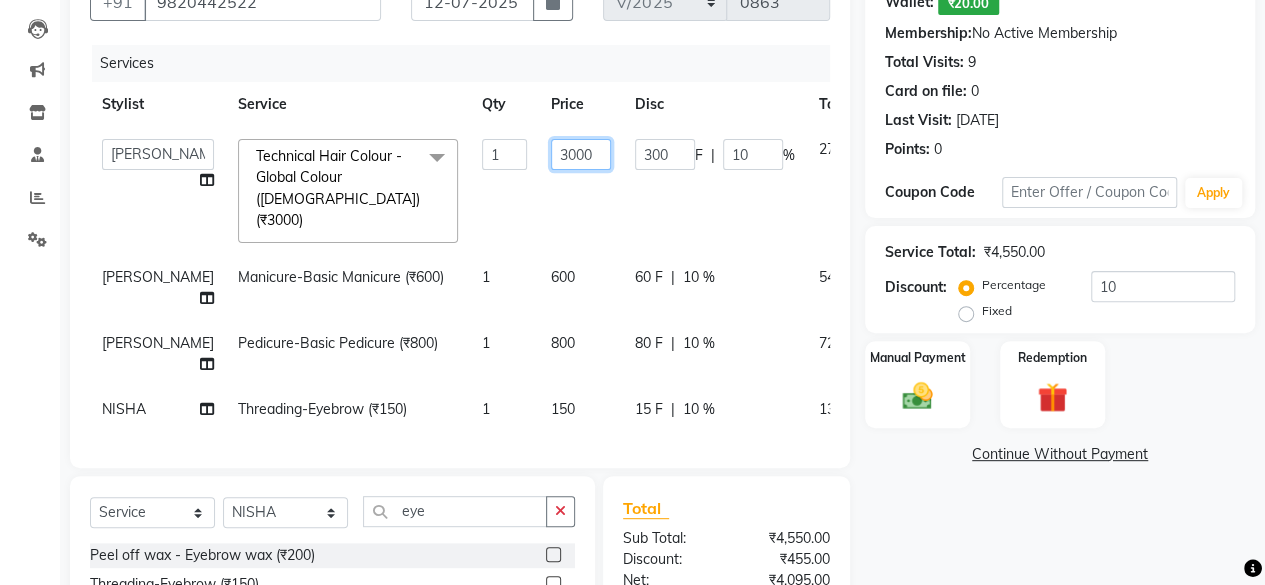 click on "3000" 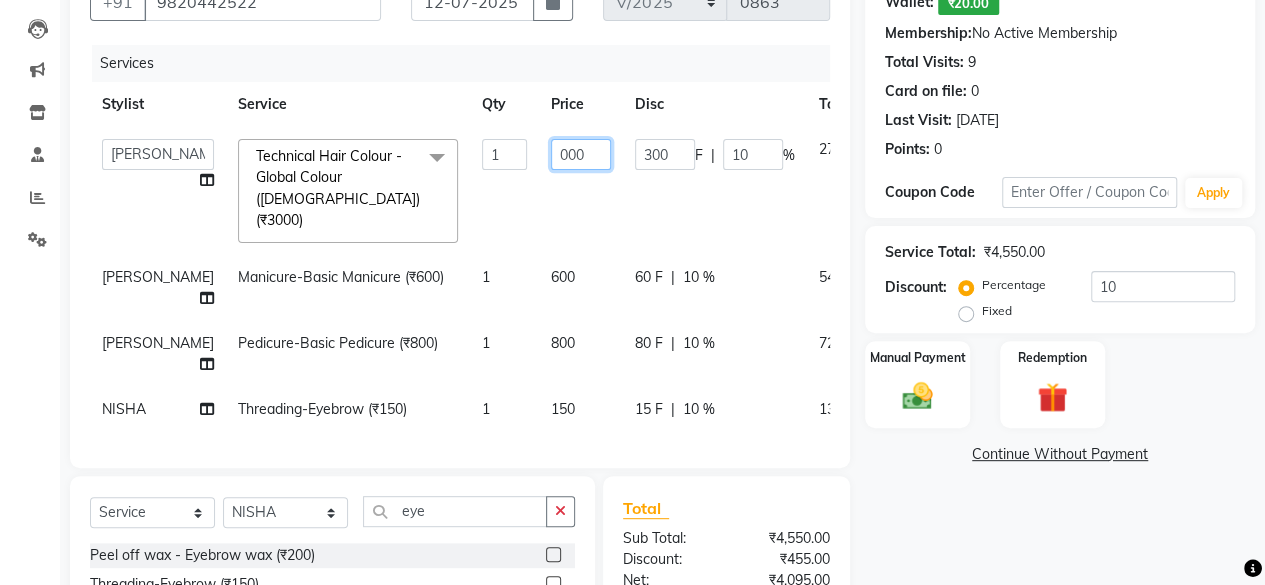 type on "2000" 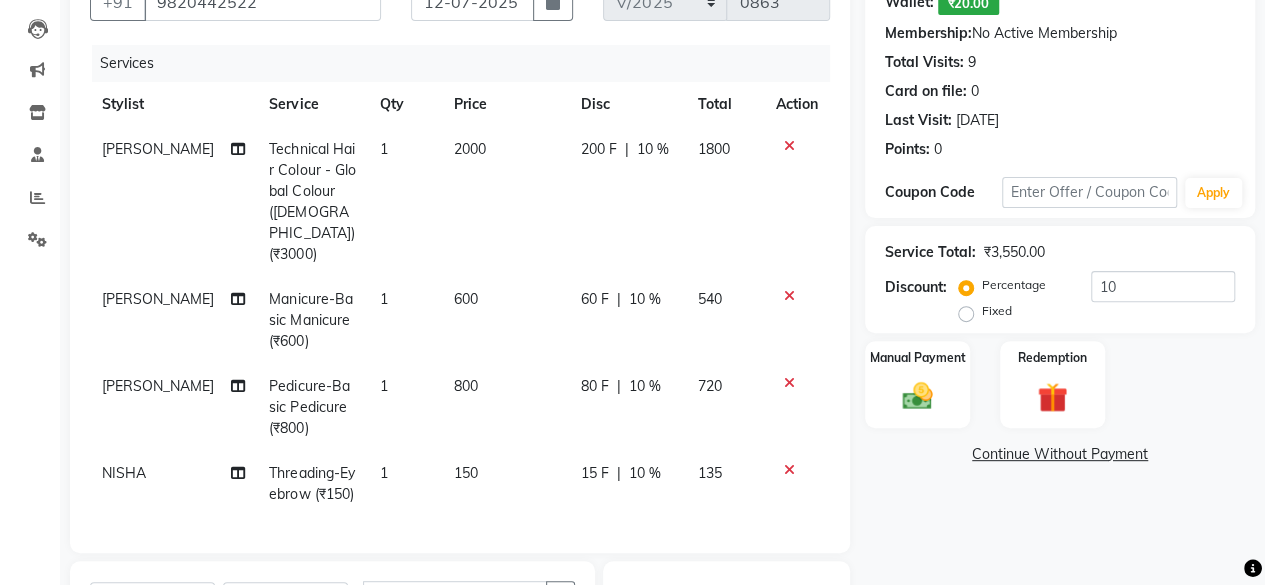 click on "800" 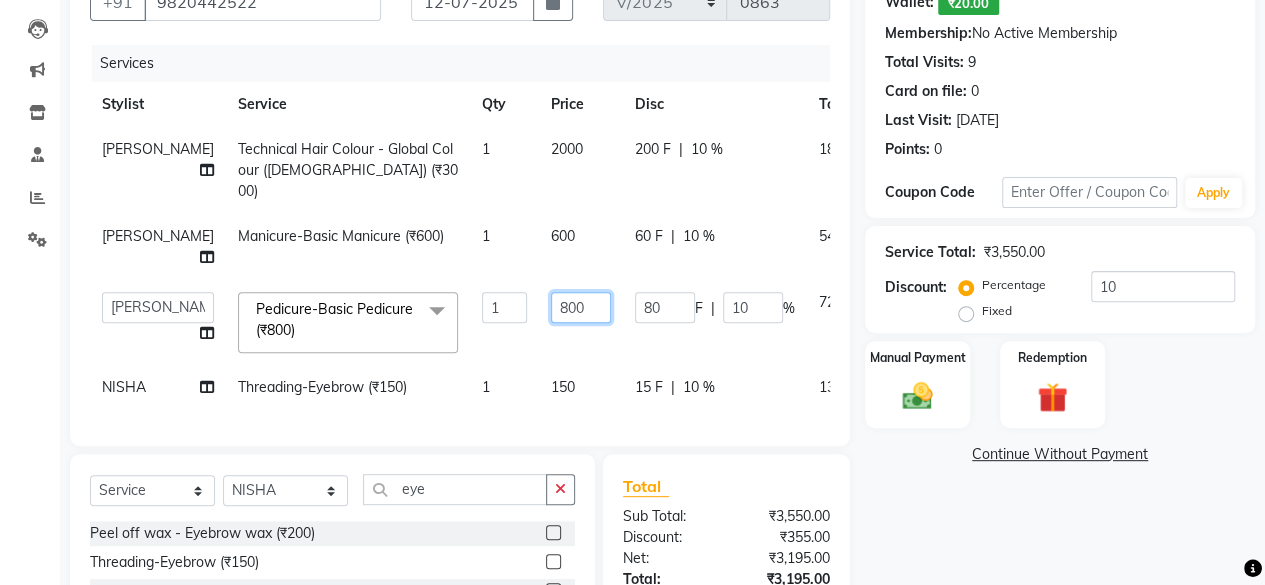 click on "800" 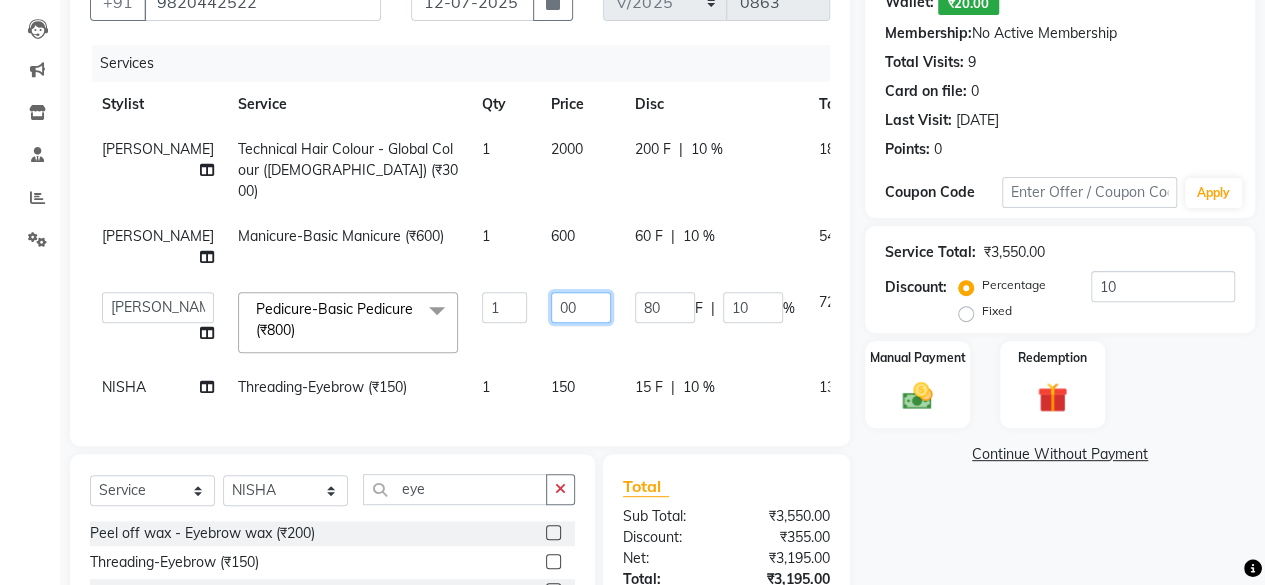 type on "900" 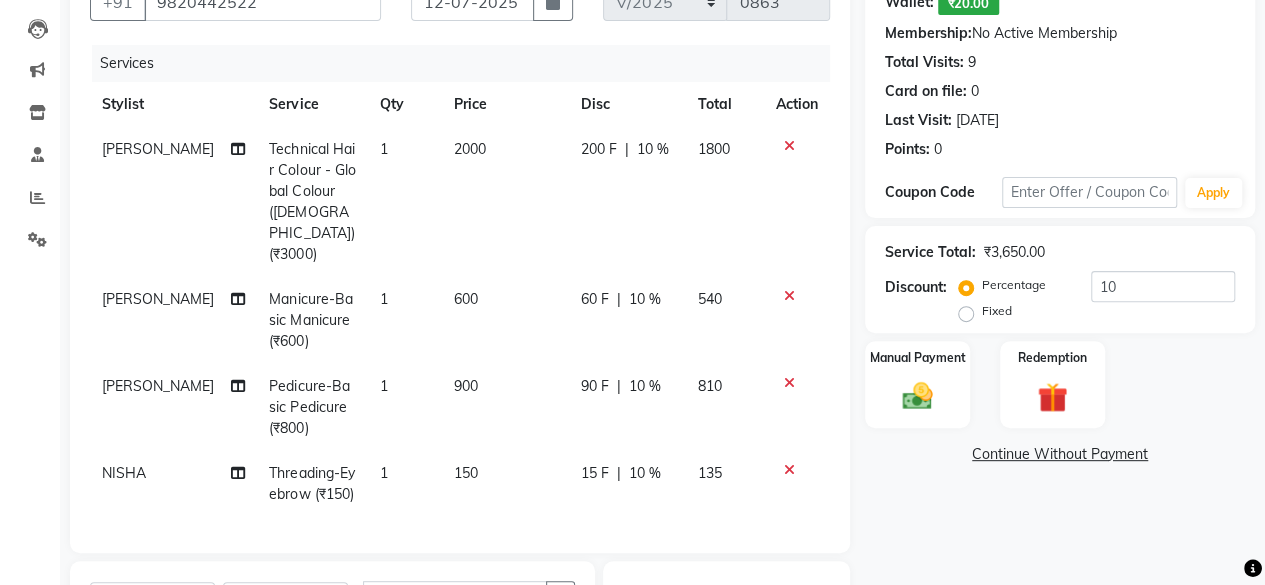 click on "[PERSON_NAME] Technical Hair Colour - Global Colour ([DEMOGRAPHIC_DATA]) (₹3000) 1 2000 200 F | 10 % 1800 [PERSON_NAME] Buikar Manicure-Basic Manicure (₹600) 1 600 60 F | 10 % 540 Vidya Raj Pedicure-Basic Pedicure (₹800) 1 900 90 F | 10 % 810 NISHA Threading-Eyebrow (₹150) 1 150 15 F | 10 % 135" 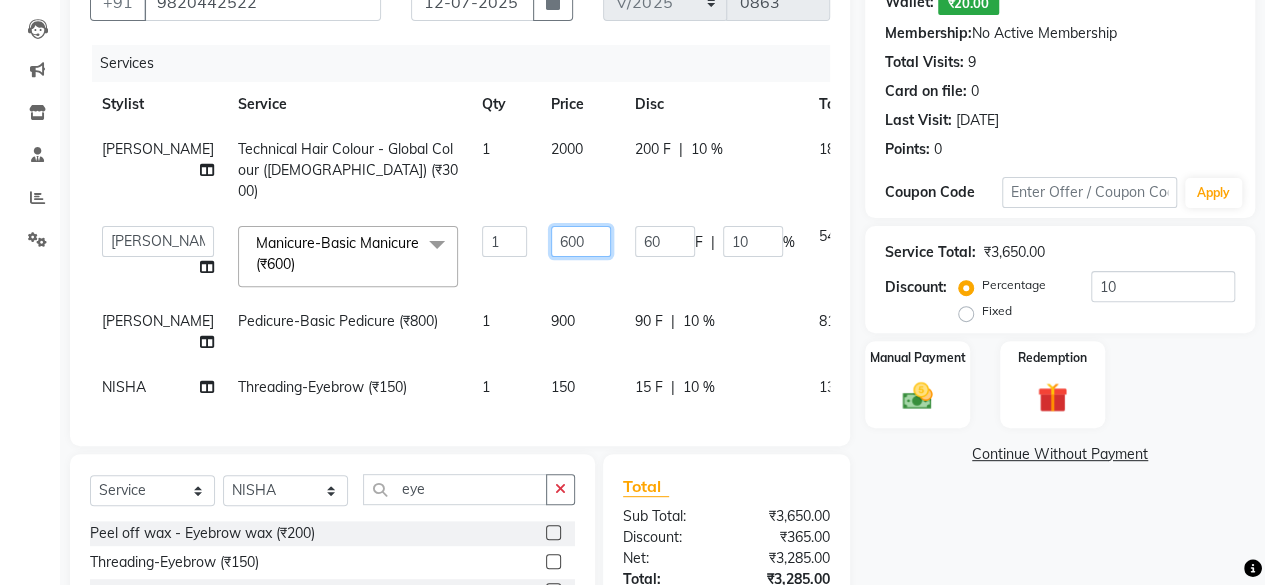click on "600" 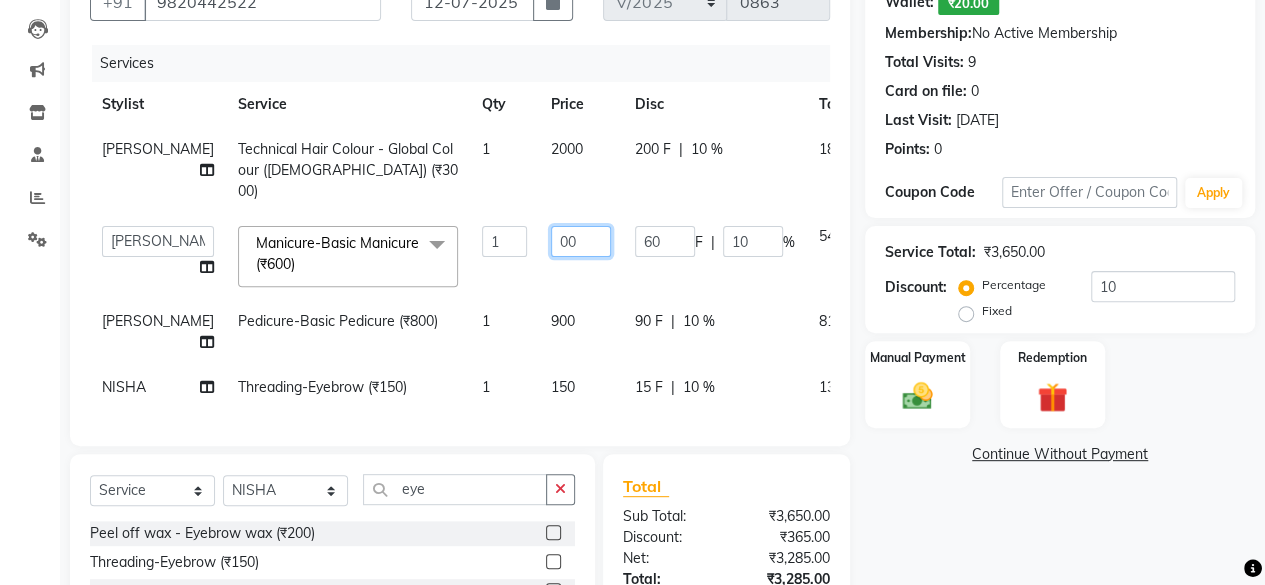 type on "700" 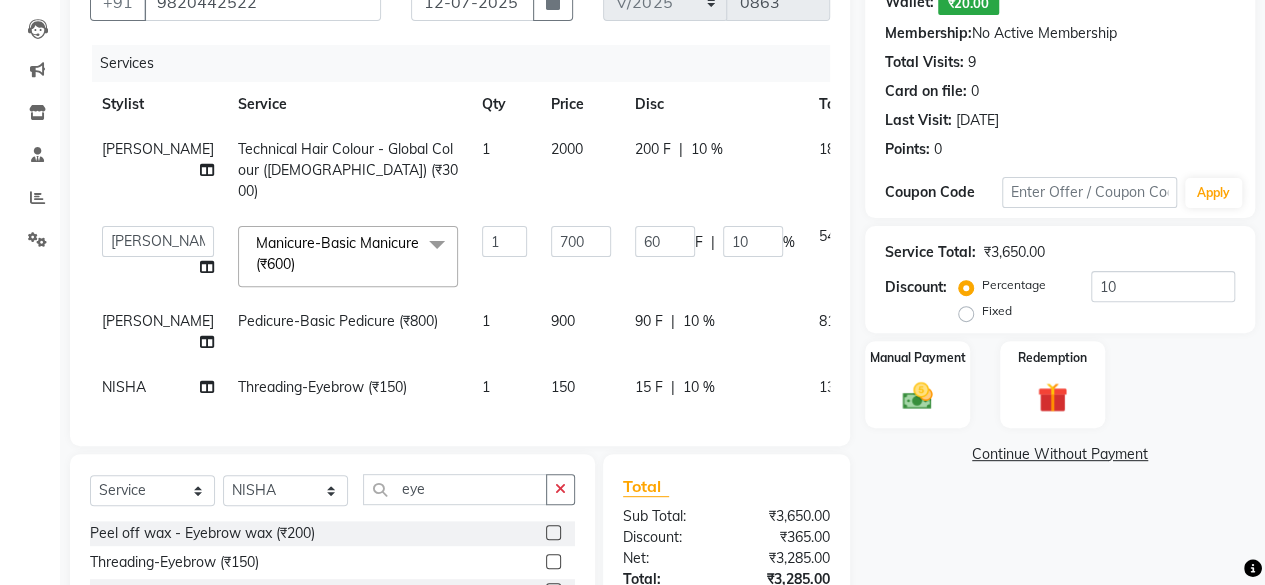 click on "Name: [PERSON_NAME]:   ₹20.00  Membership:  No Active Membership  Total Visits:  9 Card on file:  0 Last Visit:   [DATE] Points:   0  Coupon Code Apply Service Total:  ₹3,650.00  Discount:  Percentage   Fixed  10 Manual Payment Redemption  Continue Without Payment" 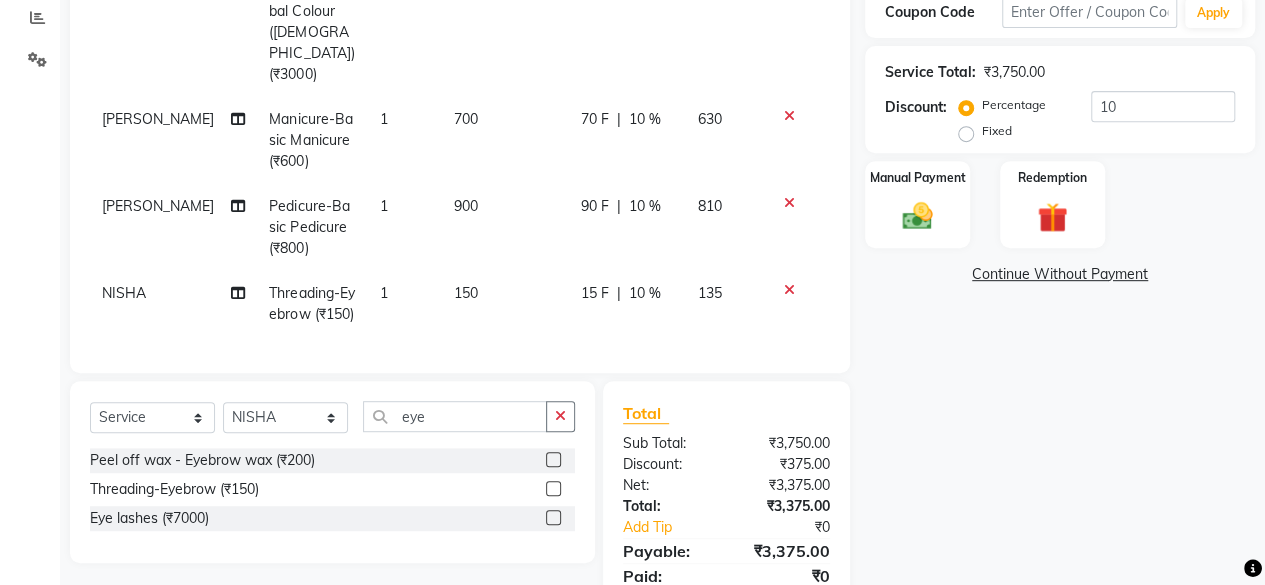 scroll, scrollTop: 432, scrollLeft: 0, axis: vertical 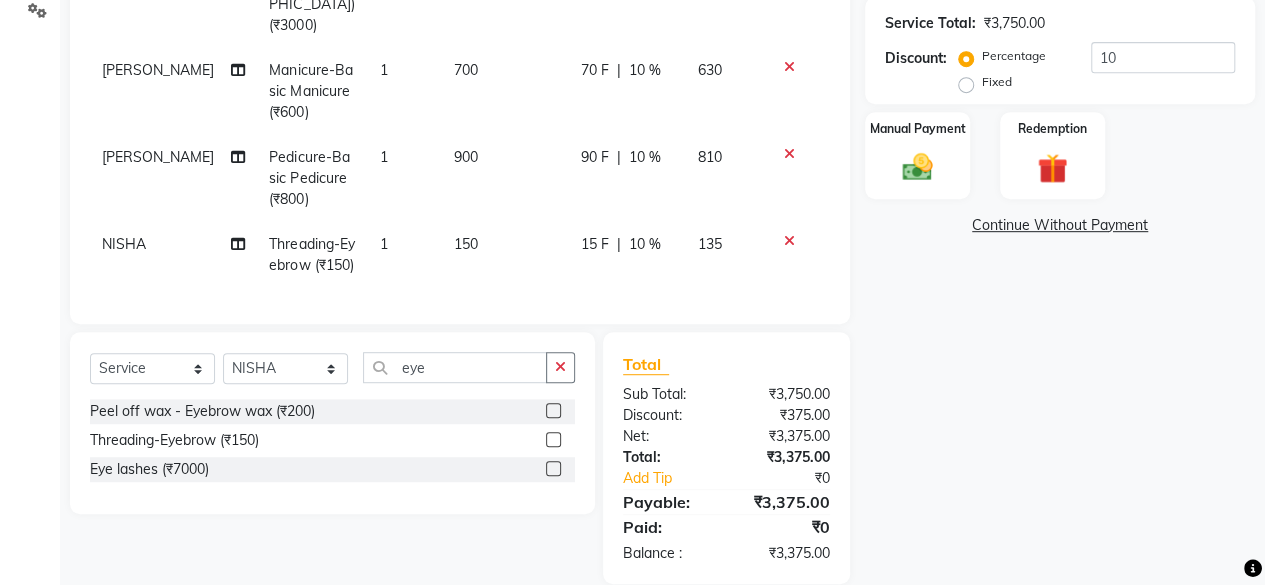 click on "10 %" 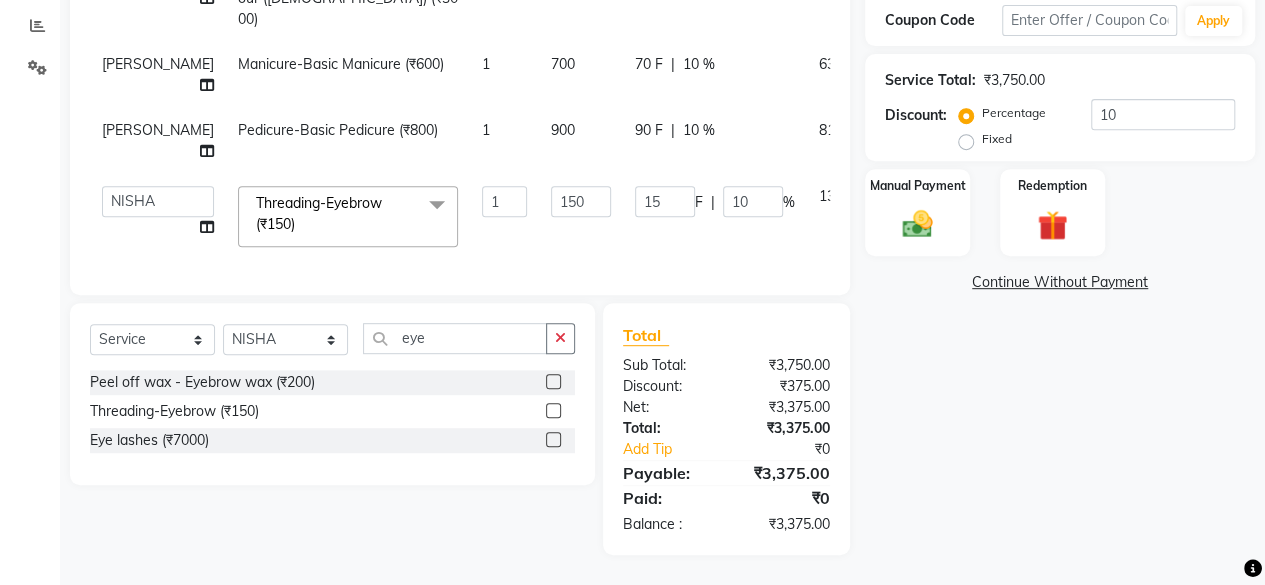 scroll, scrollTop: 388, scrollLeft: 0, axis: vertical 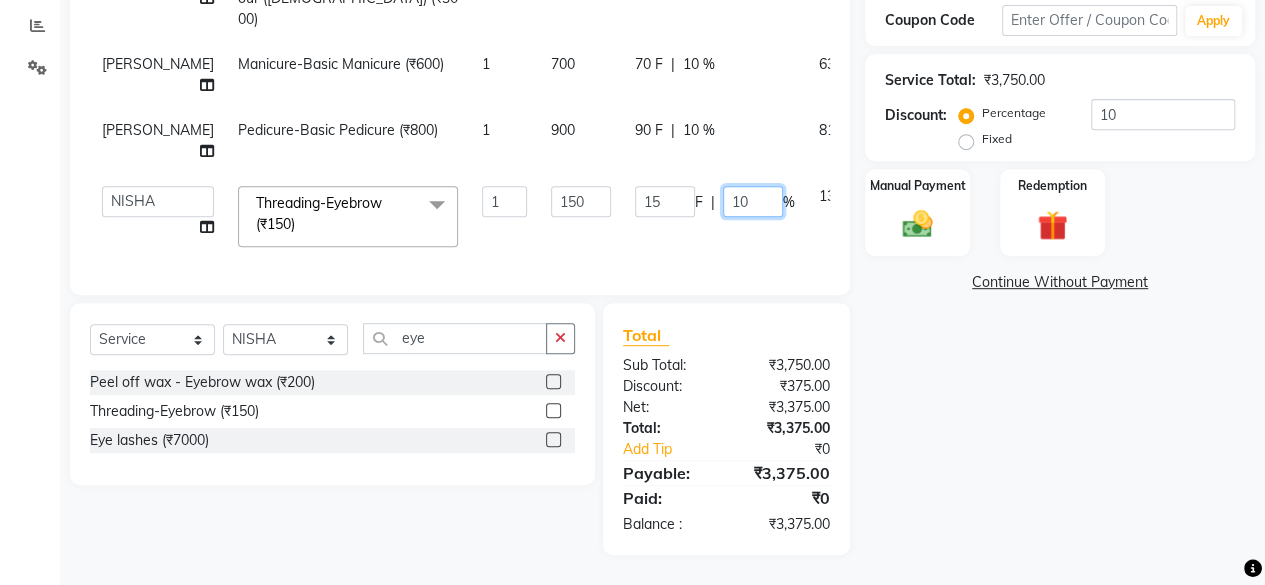 click on "10" 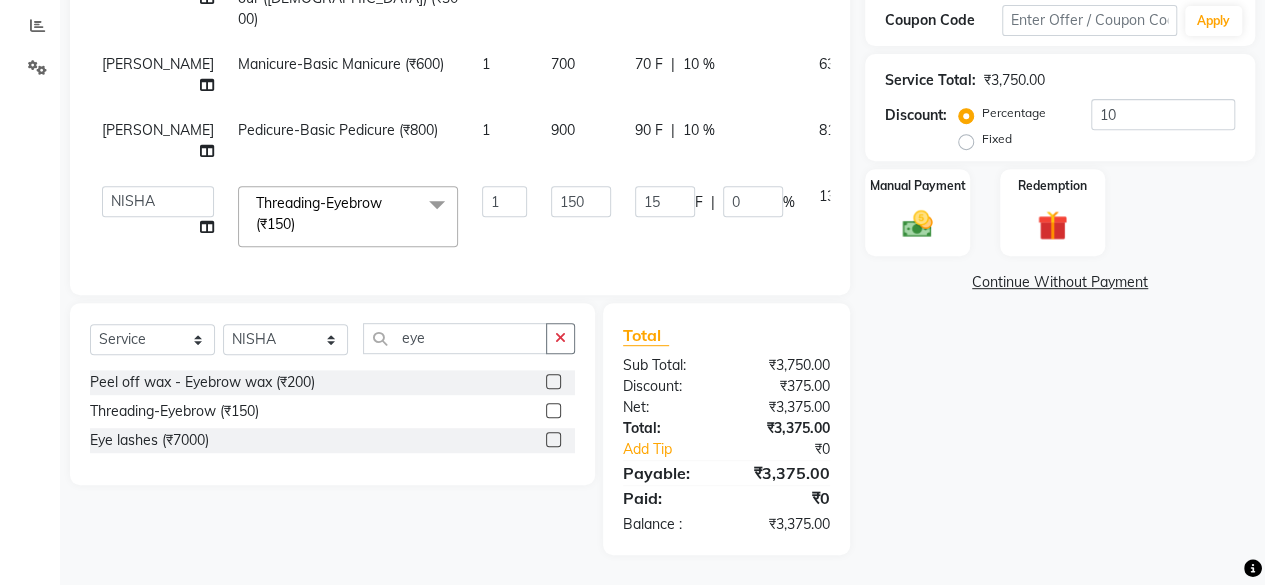 click on "Name: [PERSON_NAME]:   ₹20.00  Membership:  No Active Membership  Total Visits:  9 Card on file:  0 Last Visit:   [DATE] Points:   0  Coupon Code Apply Service Total:  ₹3,750.00  Discount:  Percentage   Fixed  10 Manual Payment Redemption  Continue Without Payment" 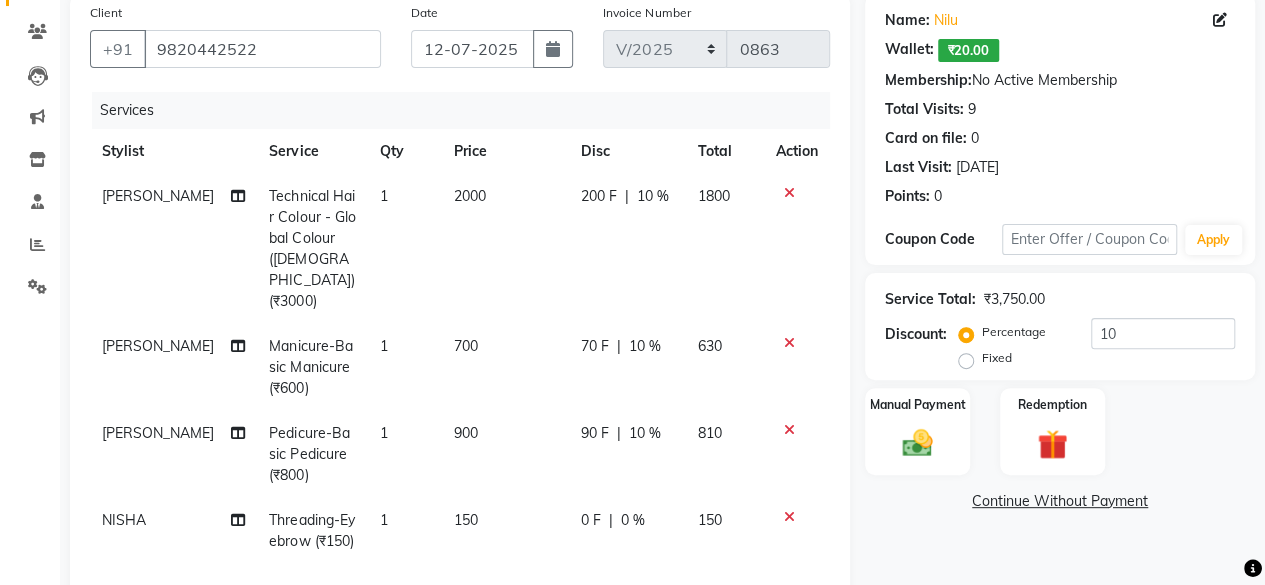 scroll, scrollTop: 432, scrollLeft: 0, axis: vertical 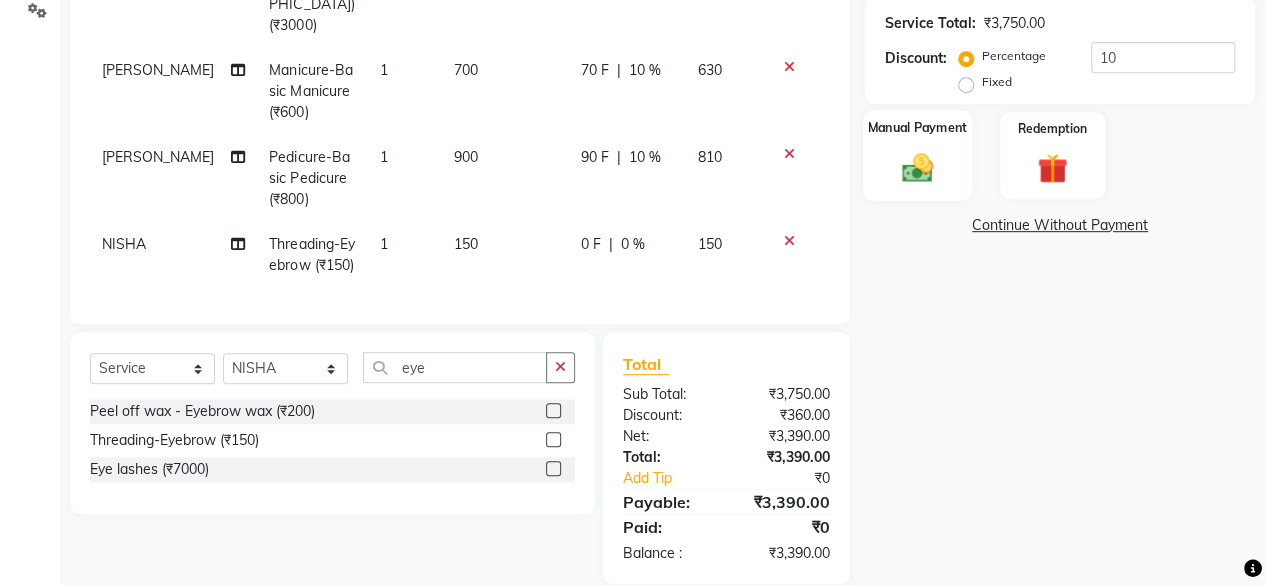 click 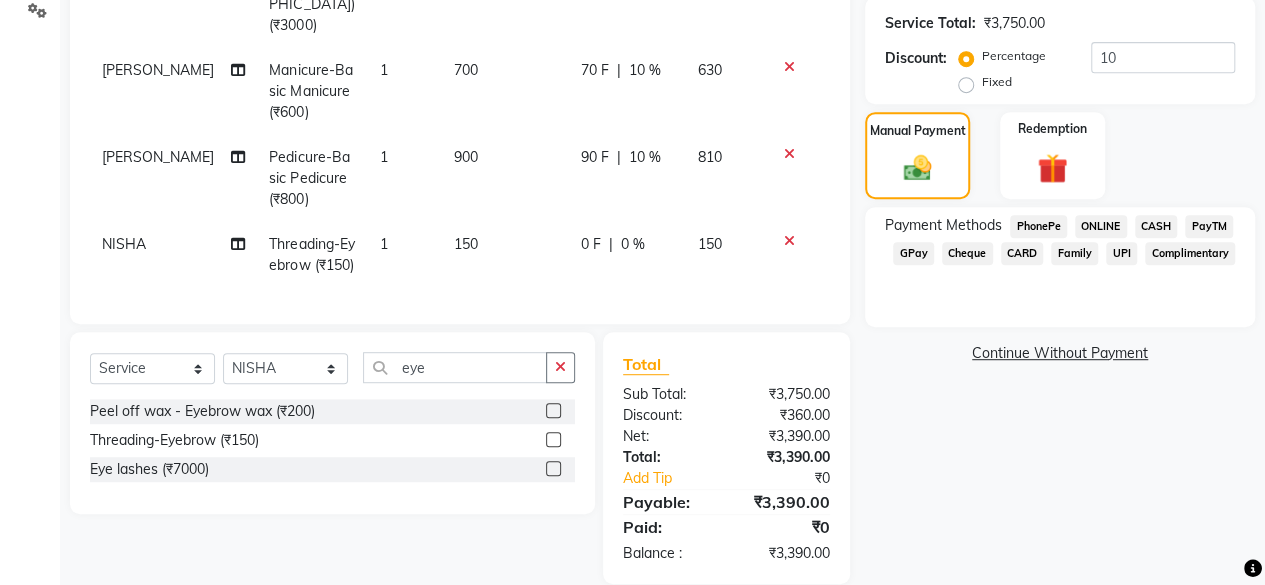 click on "CASH" 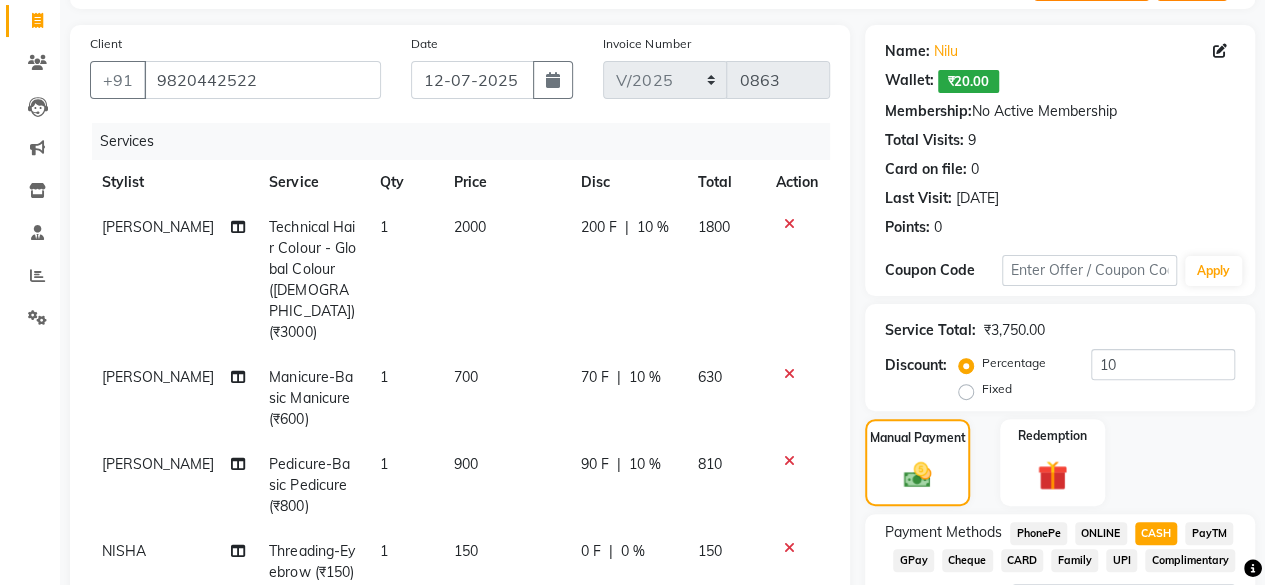 scroll, scrollTop: 124, scrollLeft: 0, axis: vertical 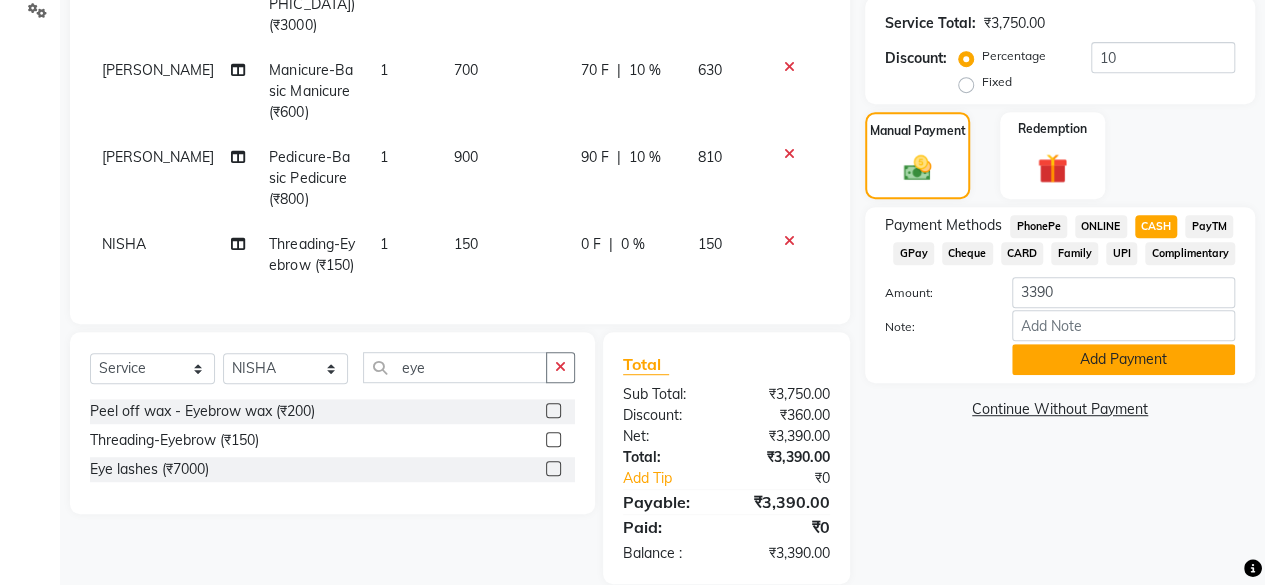 click on "Add Payment" 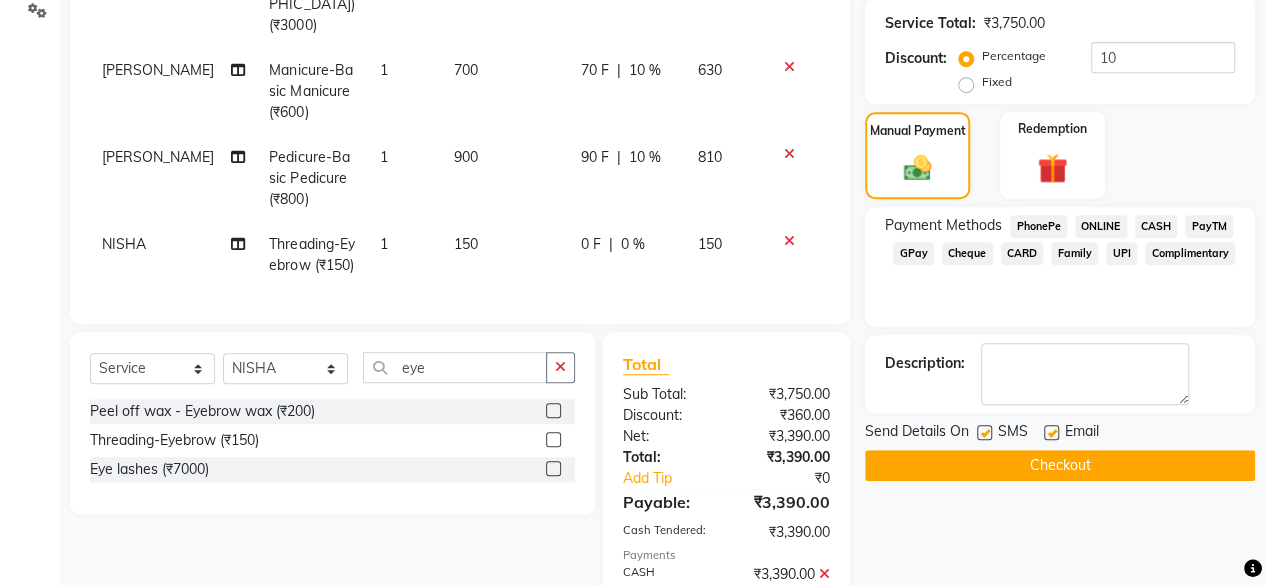 click 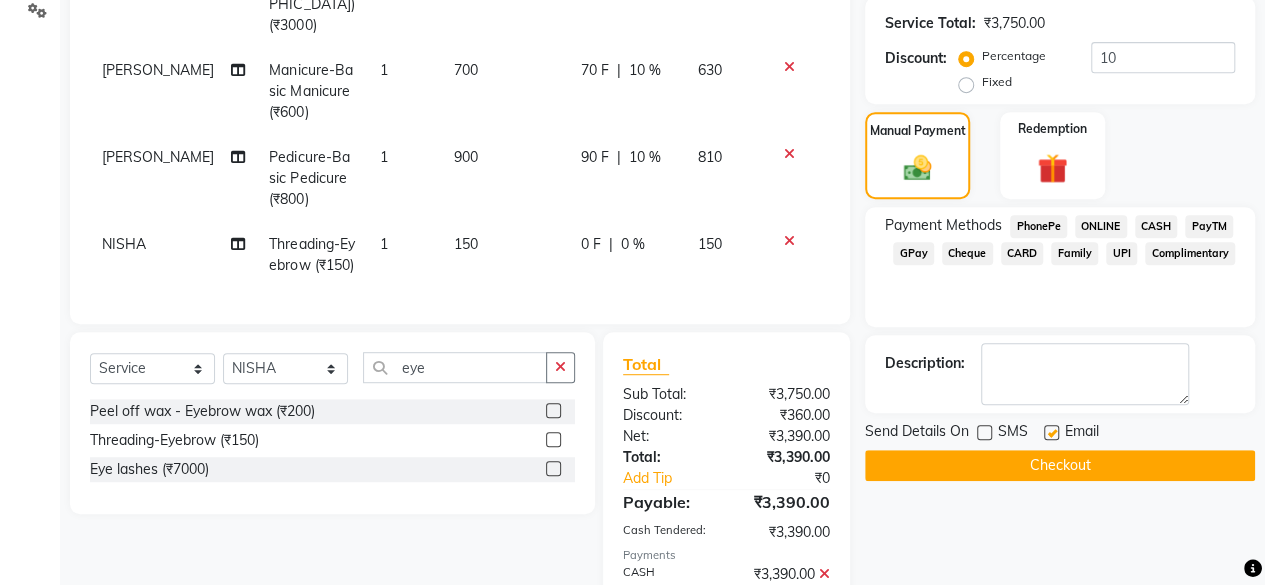 click on "Checkout" 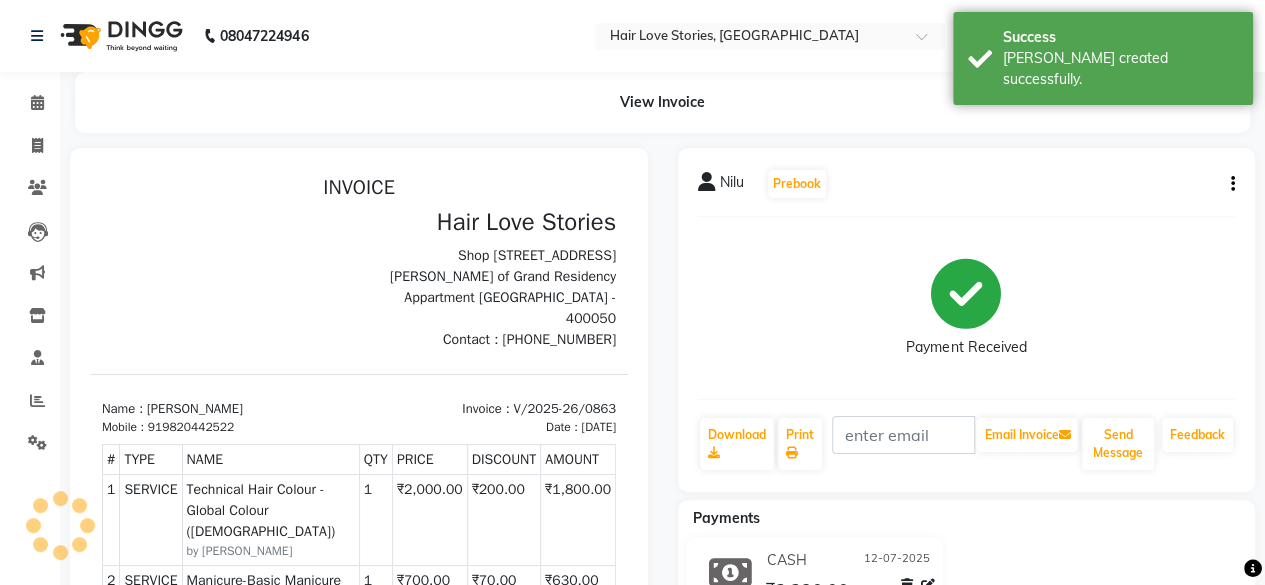 scroll, scrollTop: 0, scrollLeft: 0, axis: both 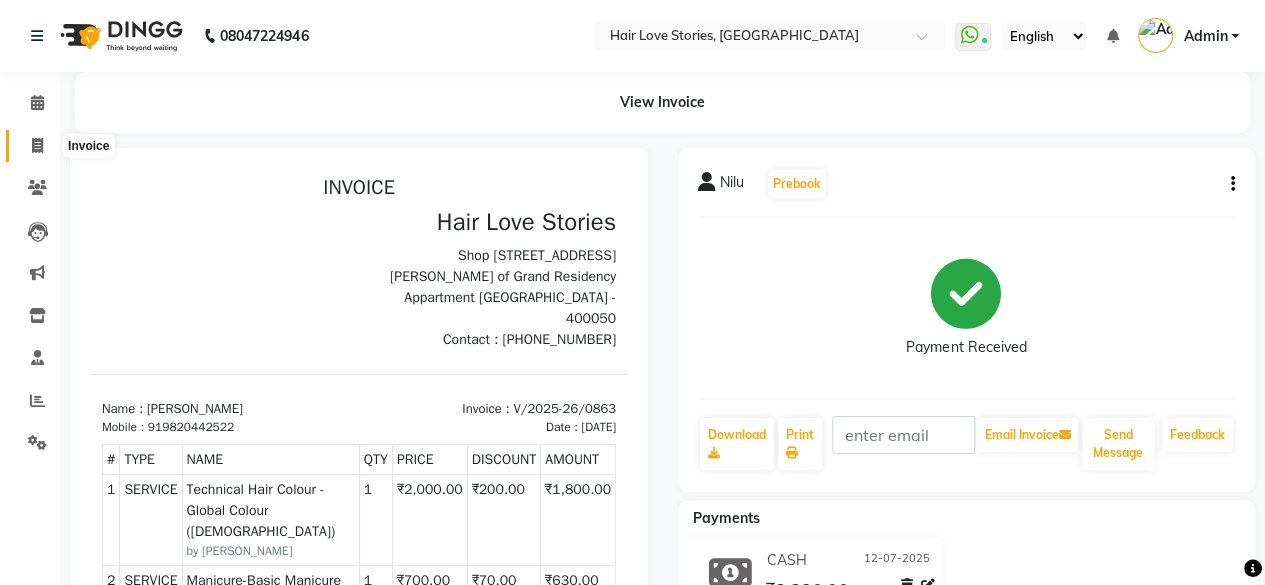 click 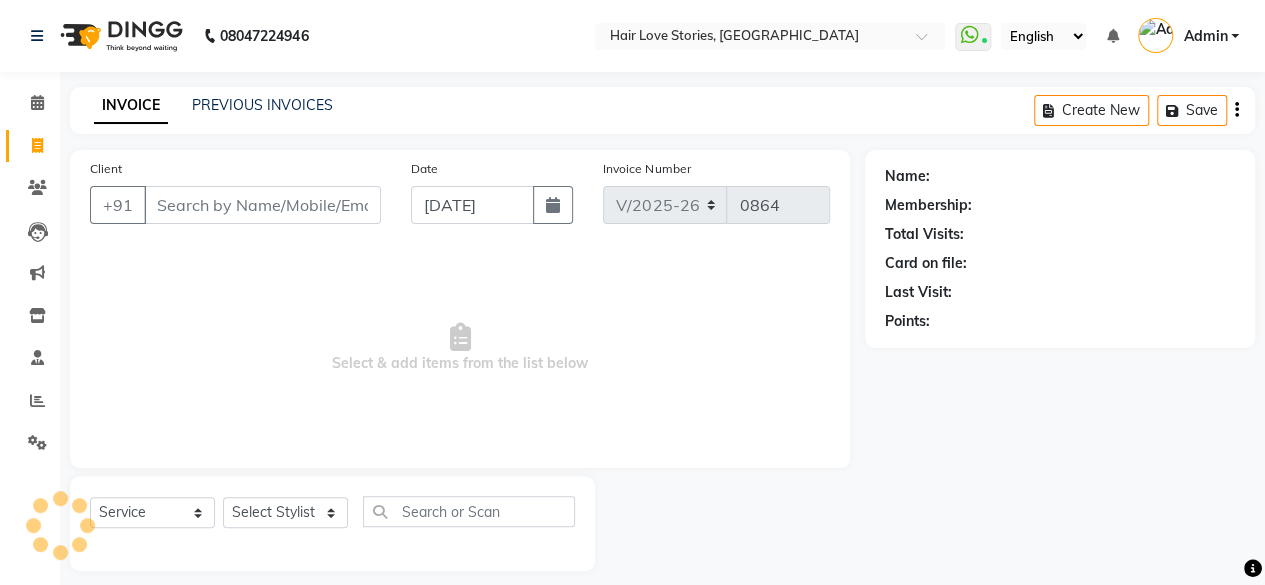 scroll, scrollTop: 15, scrollLeft: 0, axis: vertical 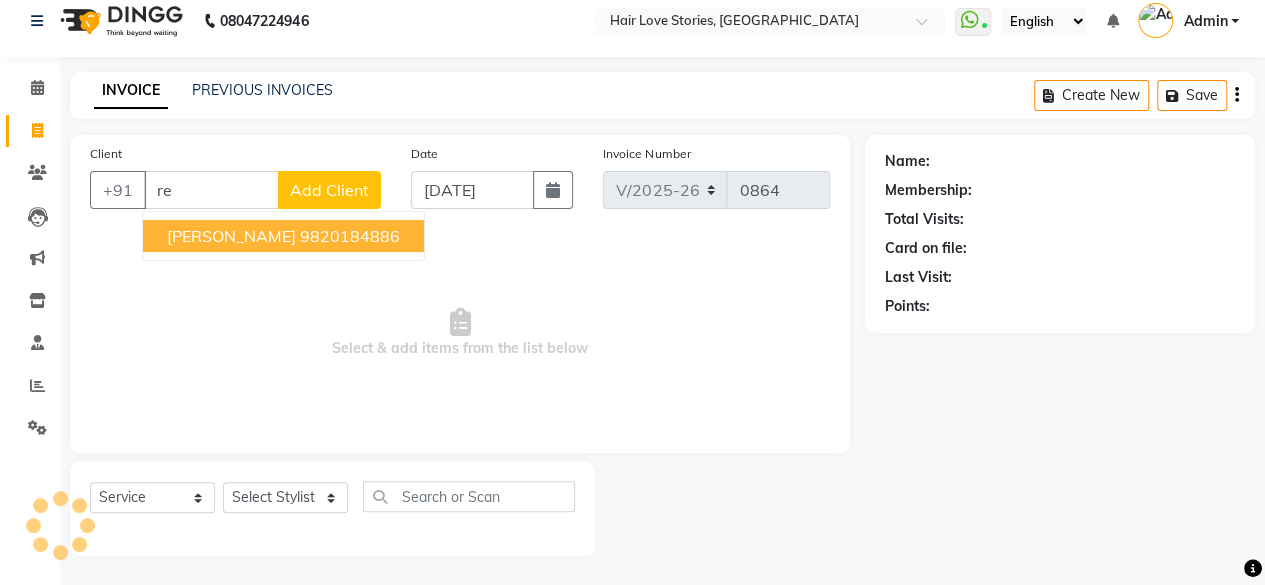 type on "r" 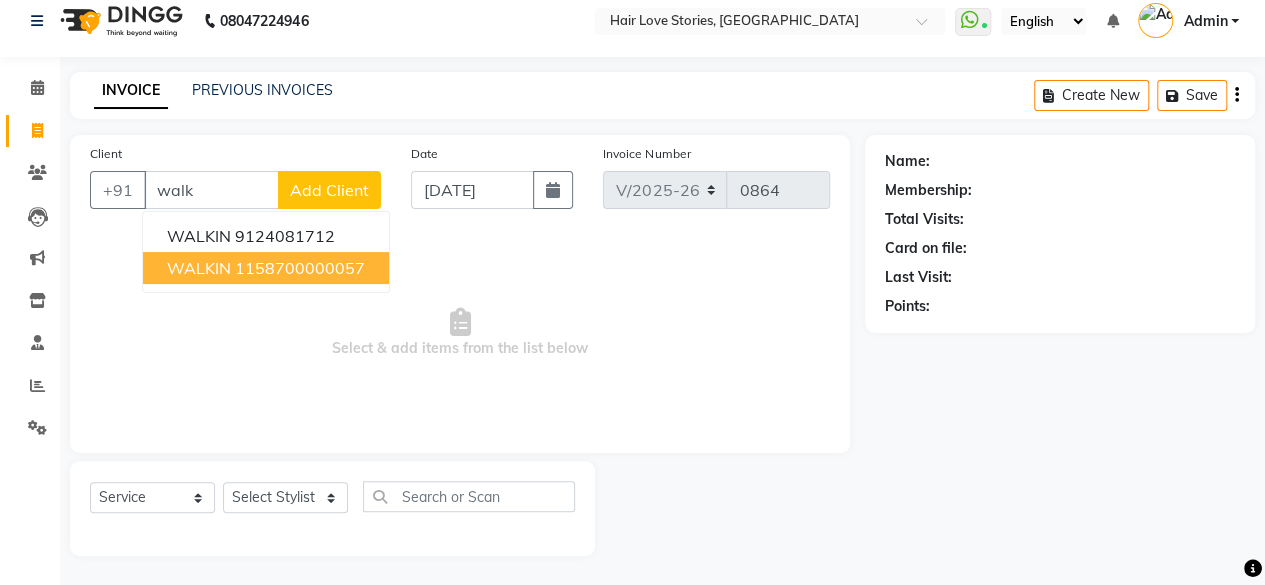 click on "WALKIN" at bounding box center [199, 268] 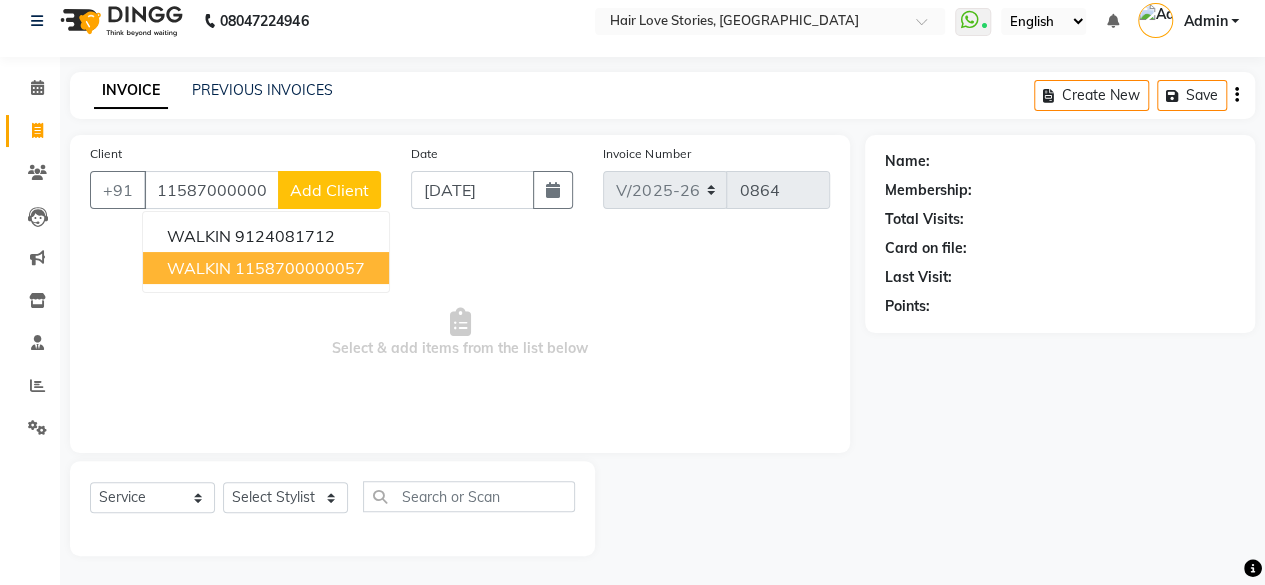 type on "1158700000057" 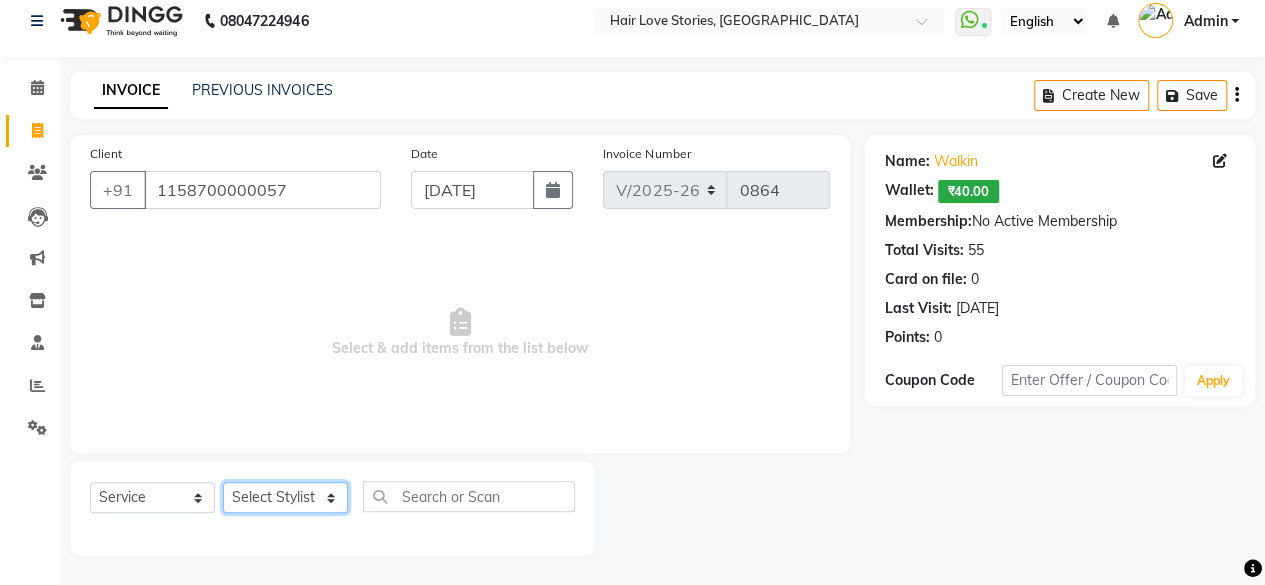 click on "Select Stylist [PERSON_NAME] DIVYA FRONTDESK [PERSON_NAME] MANAGER [PERSON_NAME] MEENA MANE  NISHA [PERSON_NAME] [PERSON_NAME] [PERSON_NAME] [PERSON_NAME]" 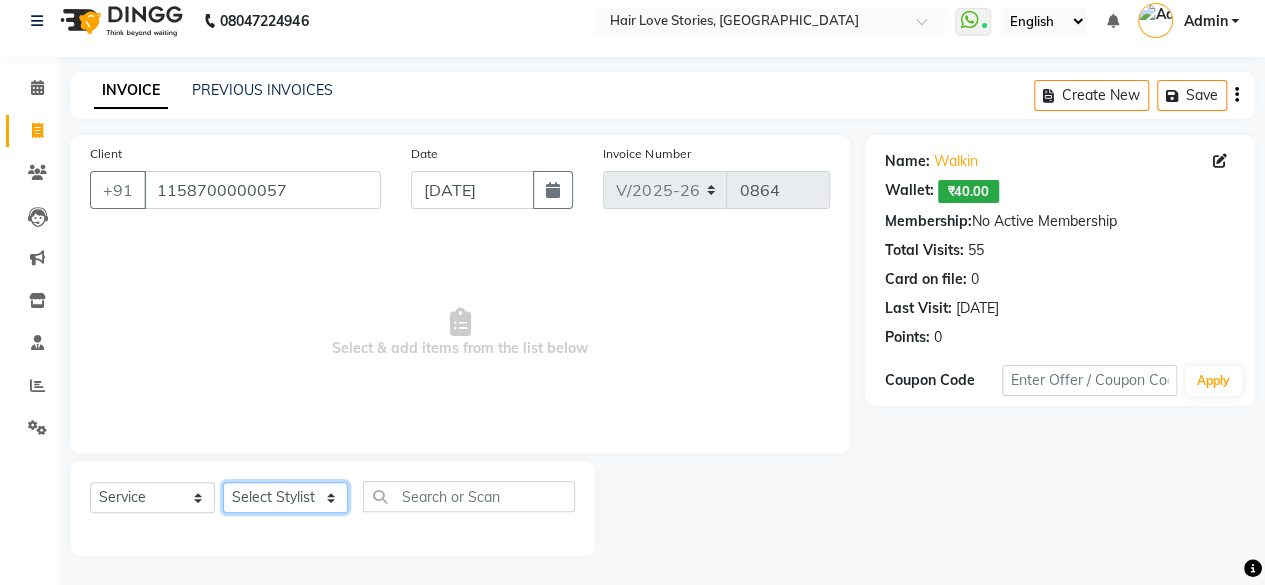 select on "74179" 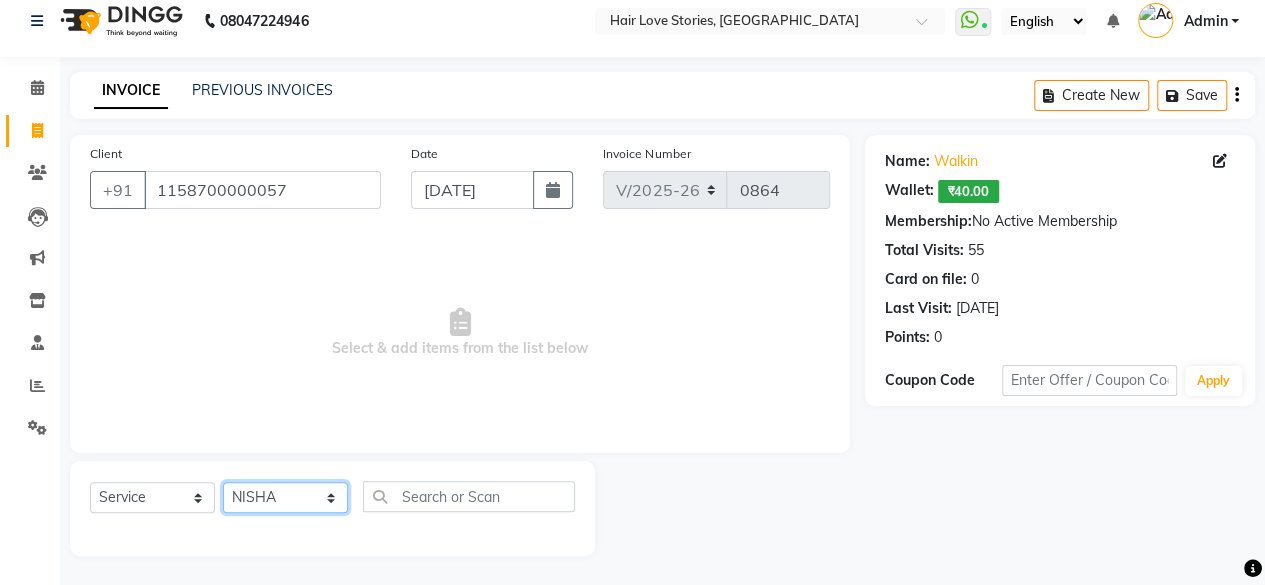 click on "Select Stylist [PERSON_NAME] DIVYA FRONTDESK [PERSON_NAME] MANAGER [PERSON_NAME] MEENA MANE  NISHA [PERSON_NAME] [PERSON_NAME] [PERSON_NAME] [PERSON_NAME]" 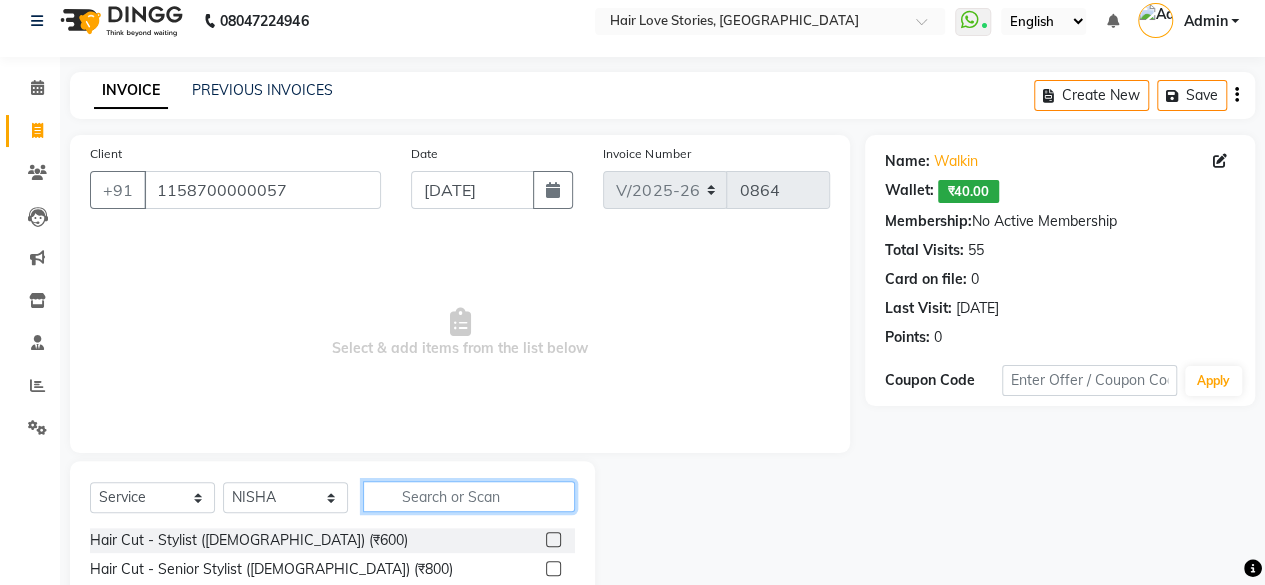 click 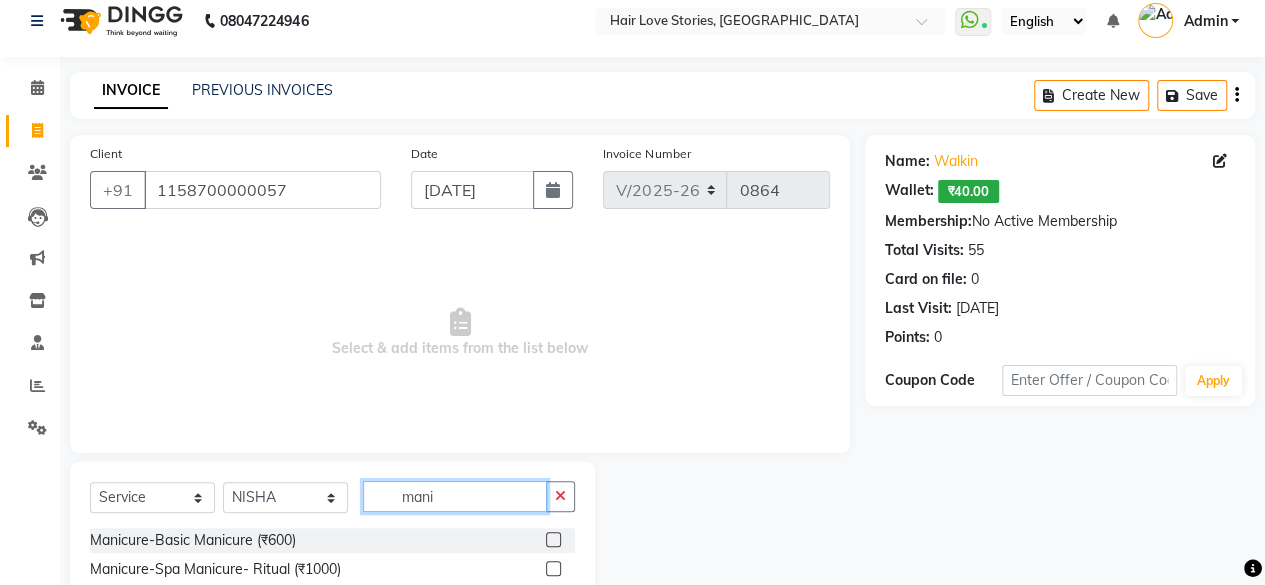 type on "mani" 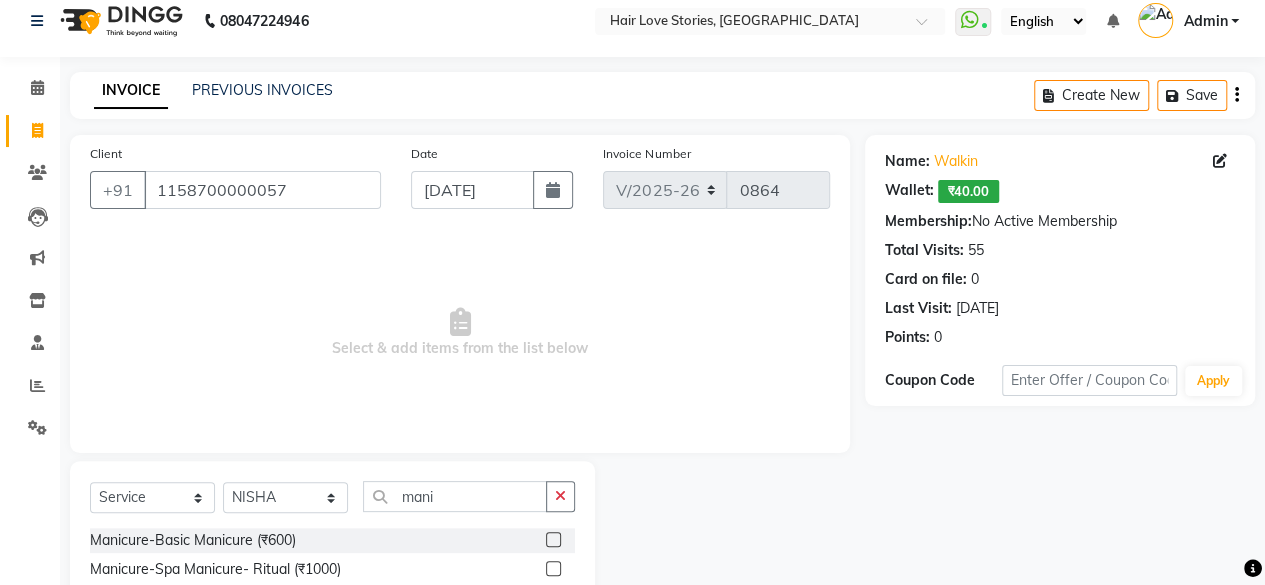 click 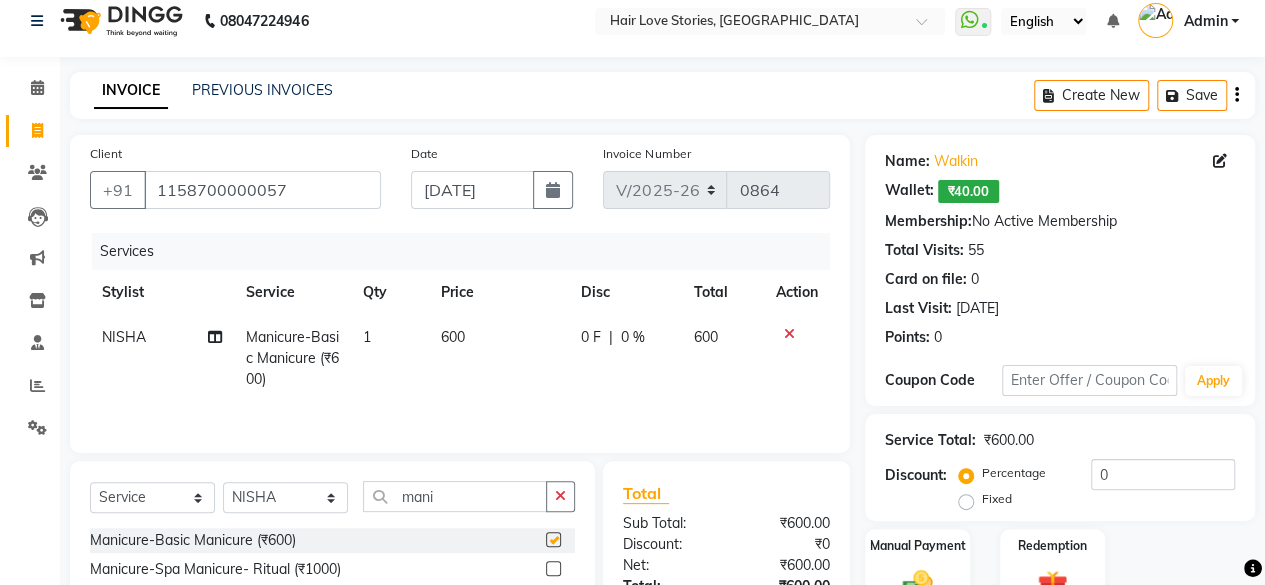 checkbox on "false" 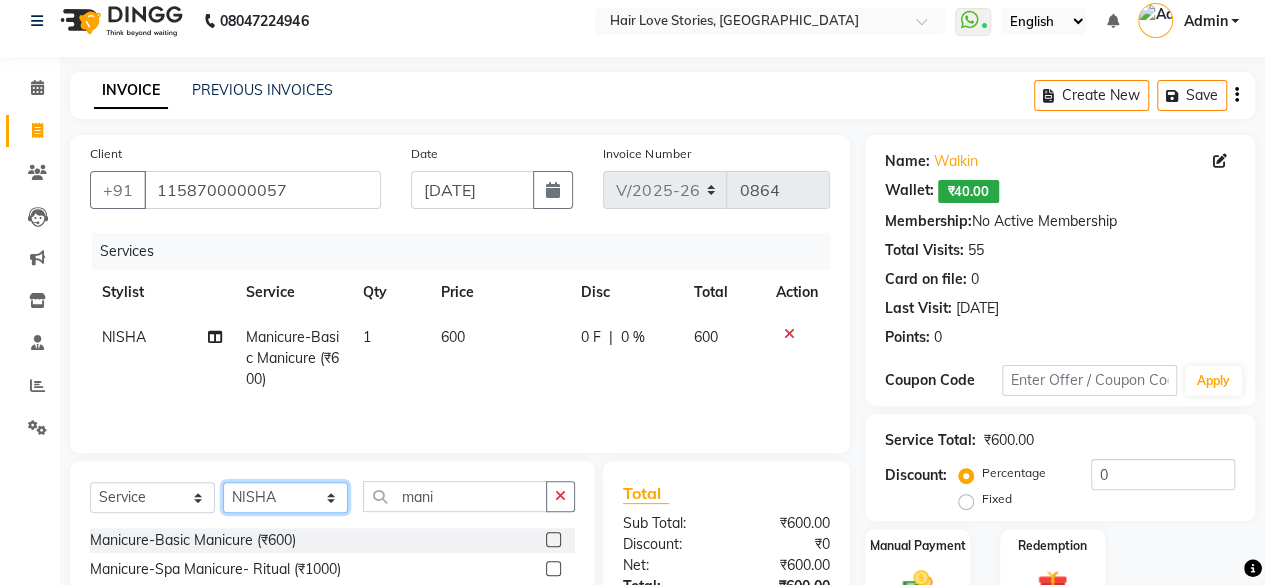 click on "Select Stylist [PERSON_NAME] DIVYA FRONTDESK [PERSON_NAME] MANAGER [PERSON_NAME] MEENA MANE  NISHA [PERSON_NAME] [PERSON_NAME] [PERSON_NAME] [PERSON_NAME]" 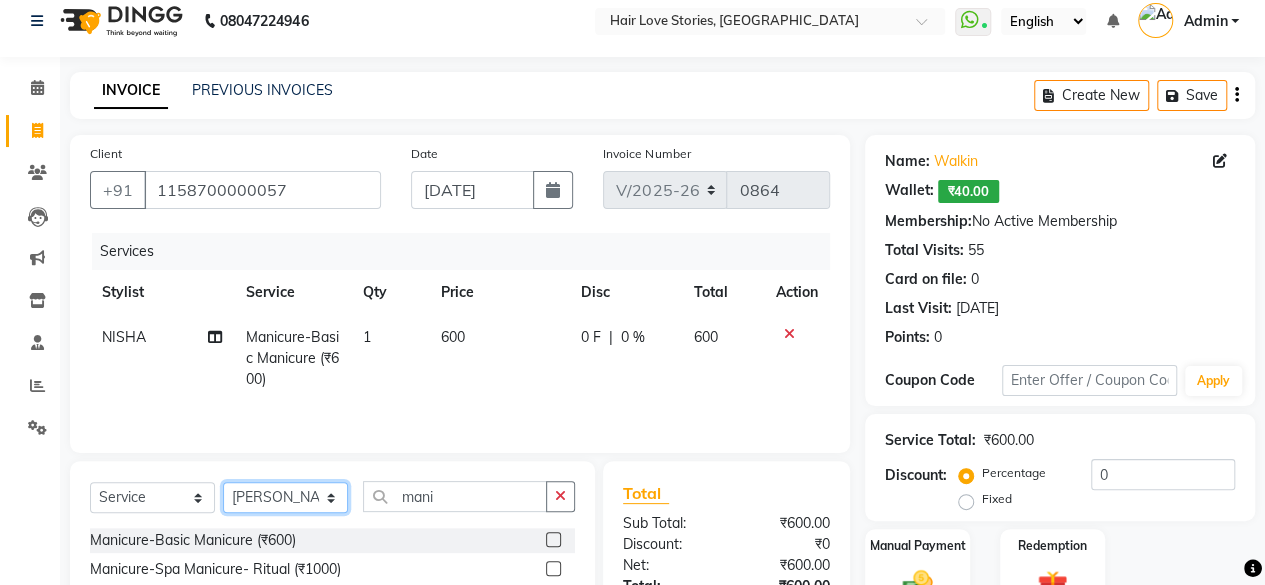 click on "Select Stylist [PERSON_NAME] DIVYA FRONTDESK [PERSON_NAME] MANAGER [PERSON_NAME] MEENA MANE  NISHA [PERSON_NAME] [PERSON_NAME] [PERSON_NAME] [PERSON_NAME]" 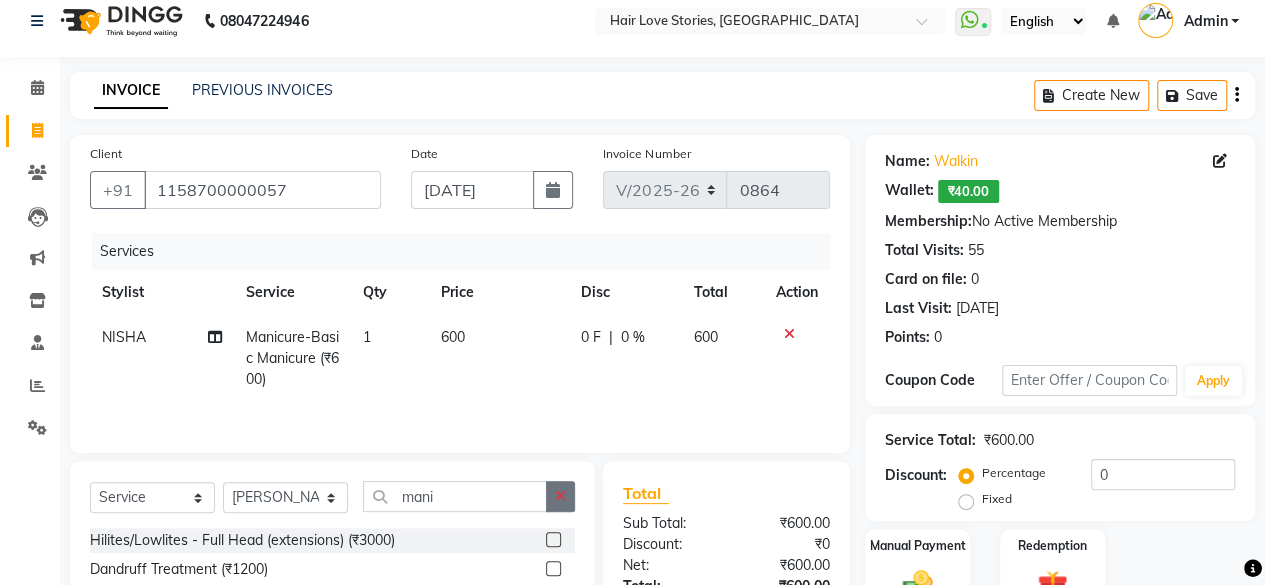 click 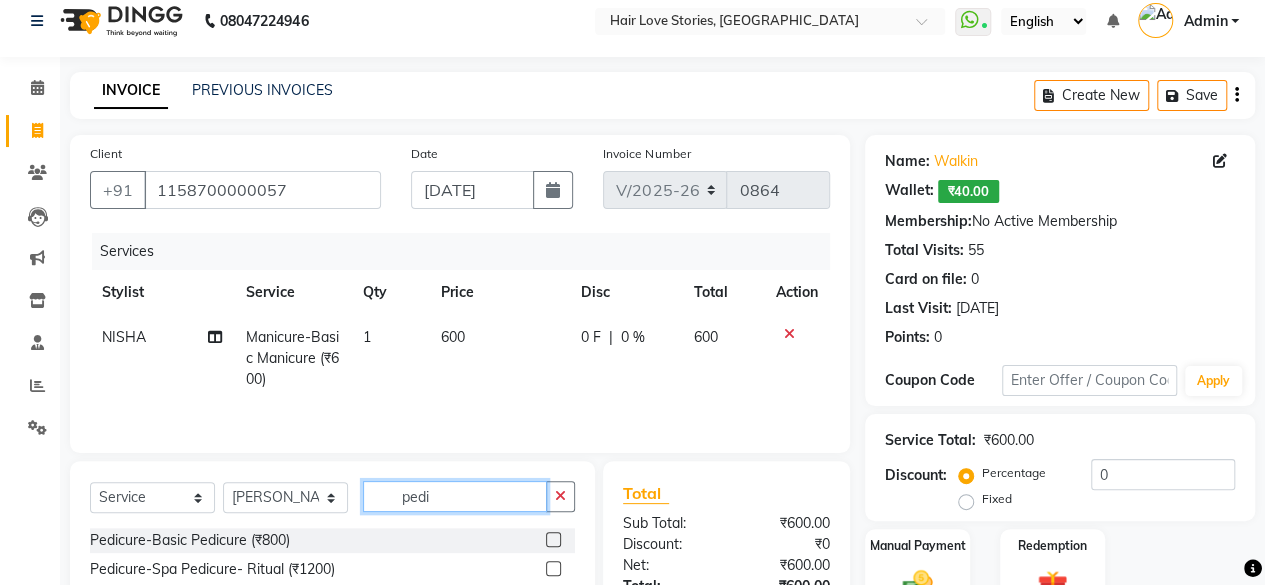 type on "pedi" 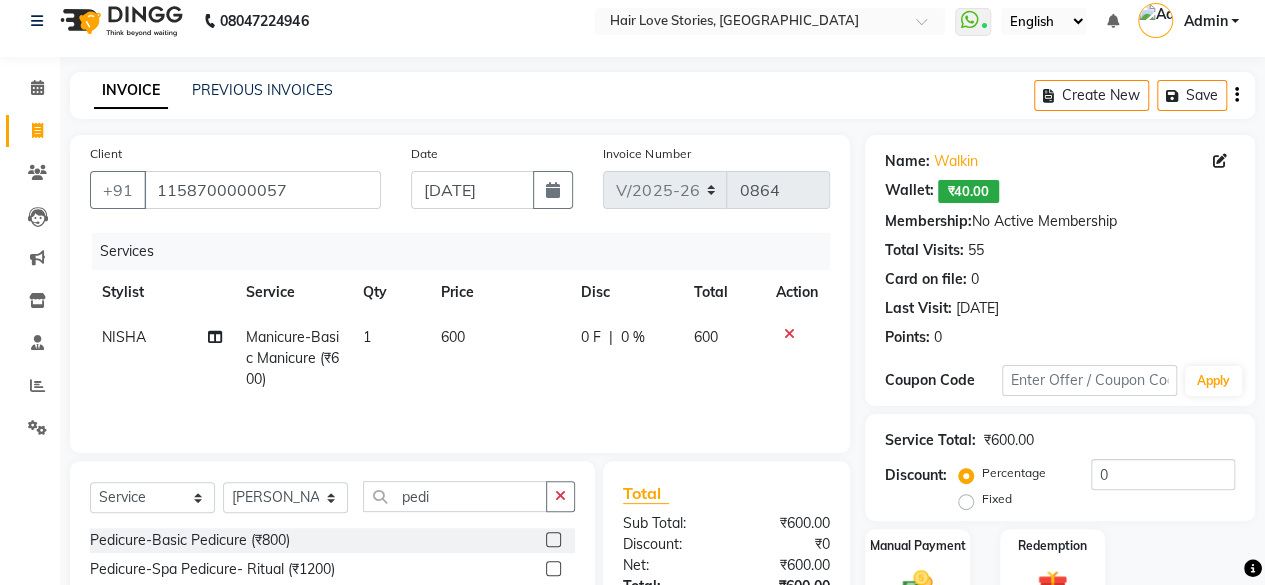 click 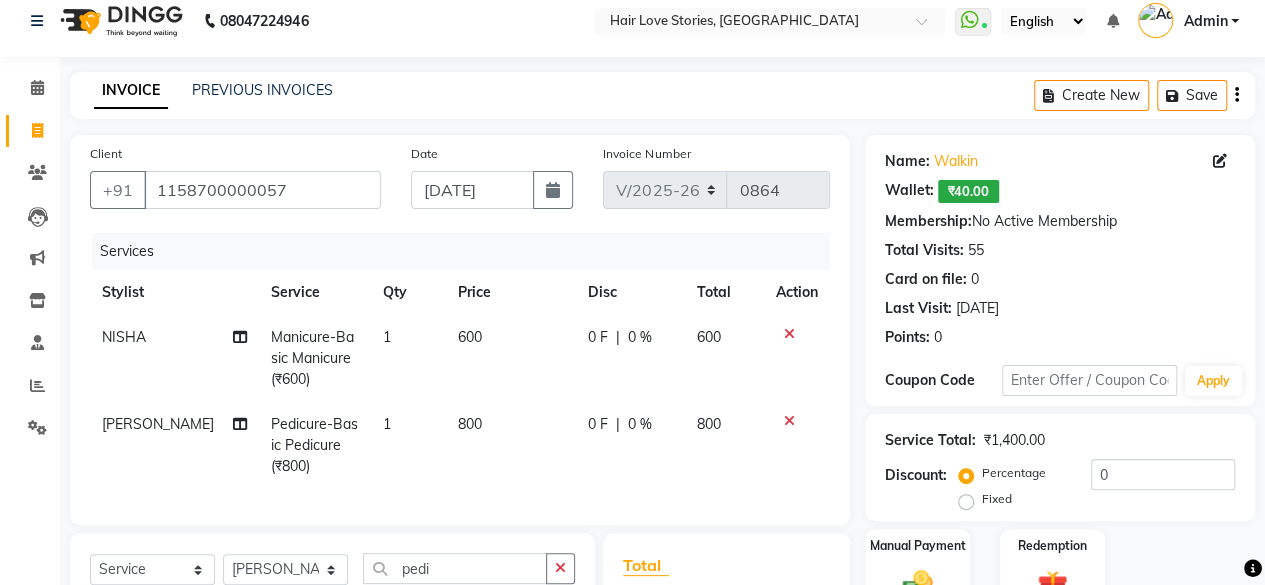 checkbox on "false" 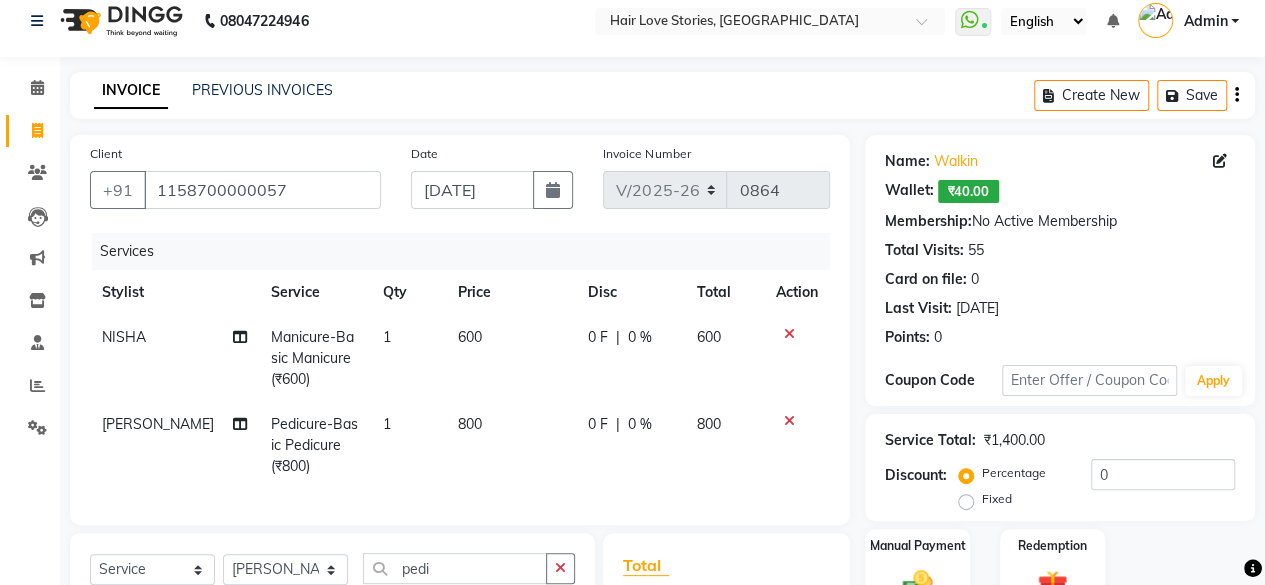 click on "600" 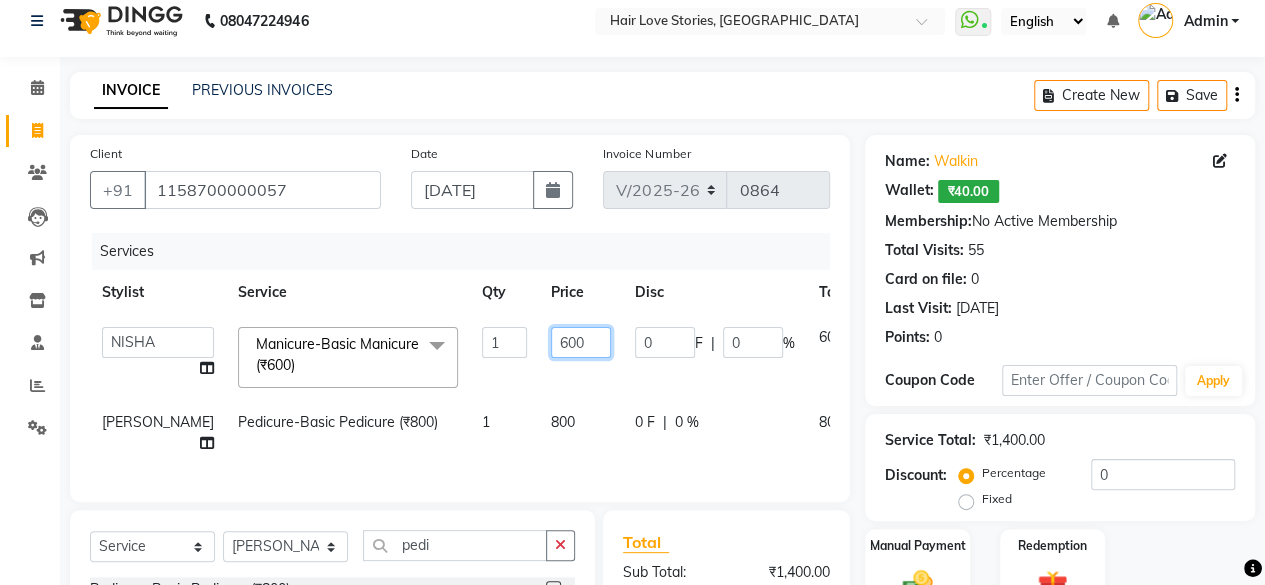 click on "600" 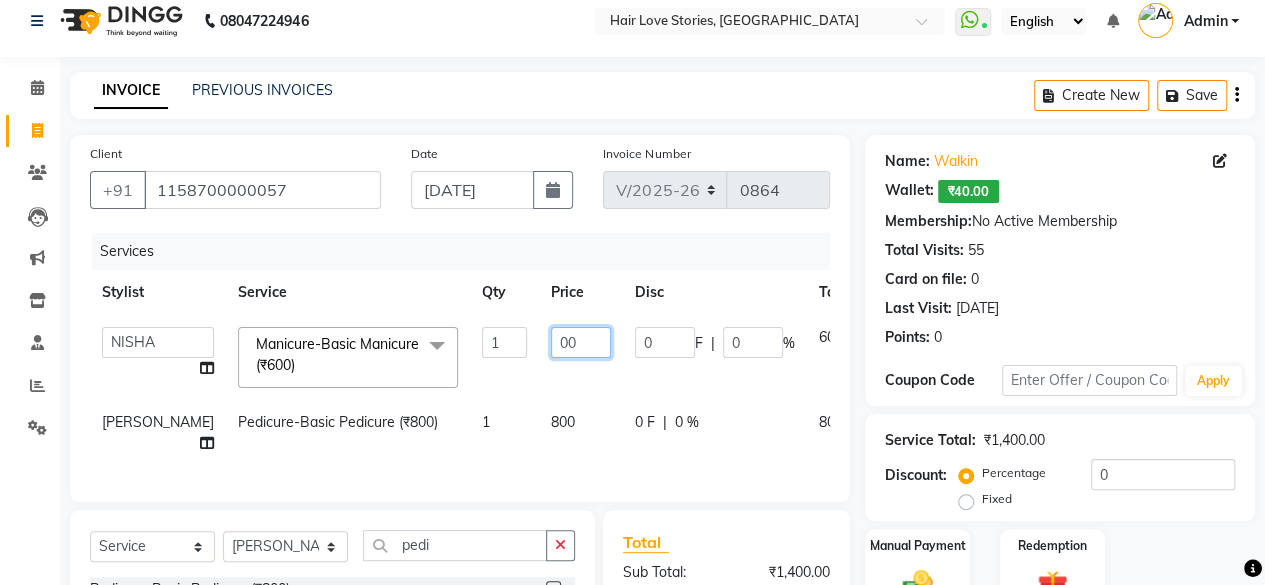 type on "700" 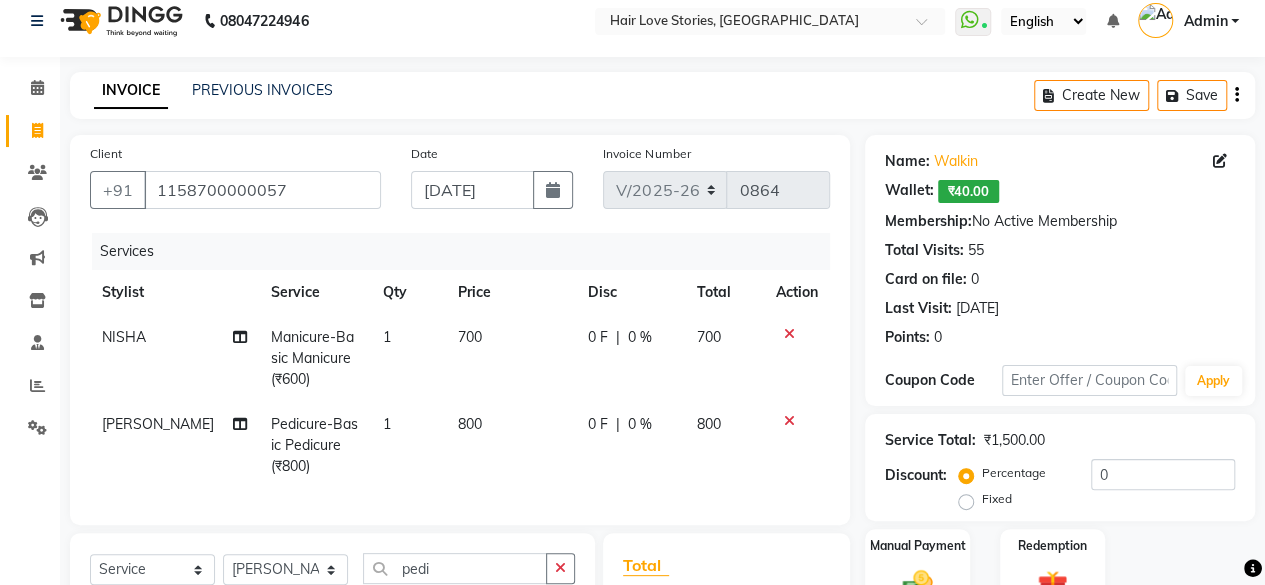 click on "800" 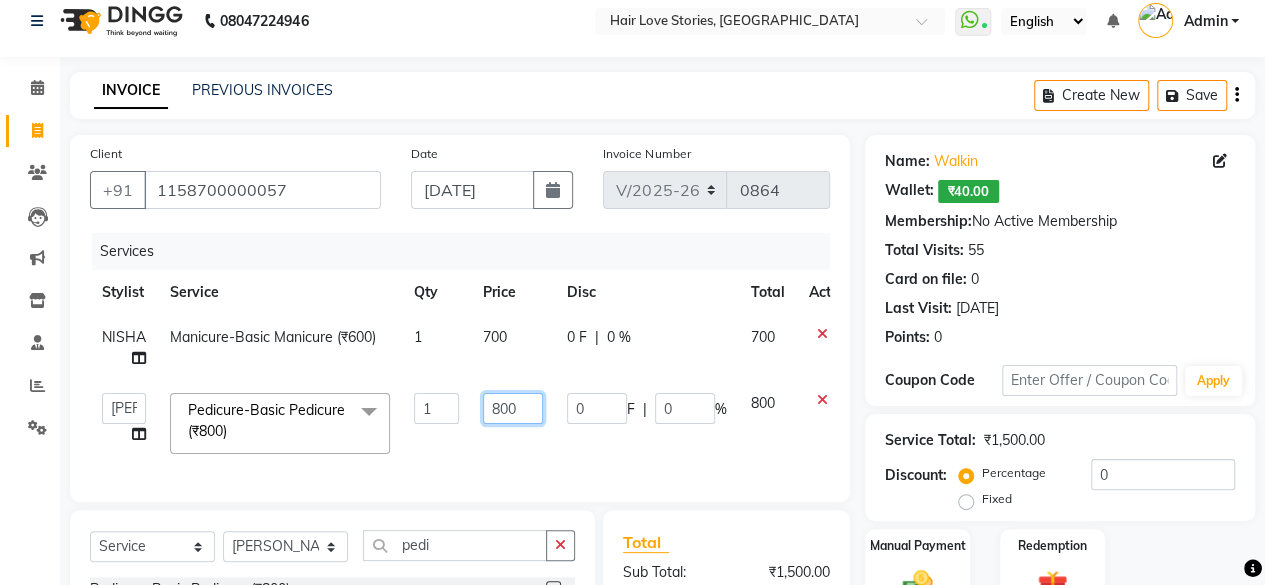 click on "800" 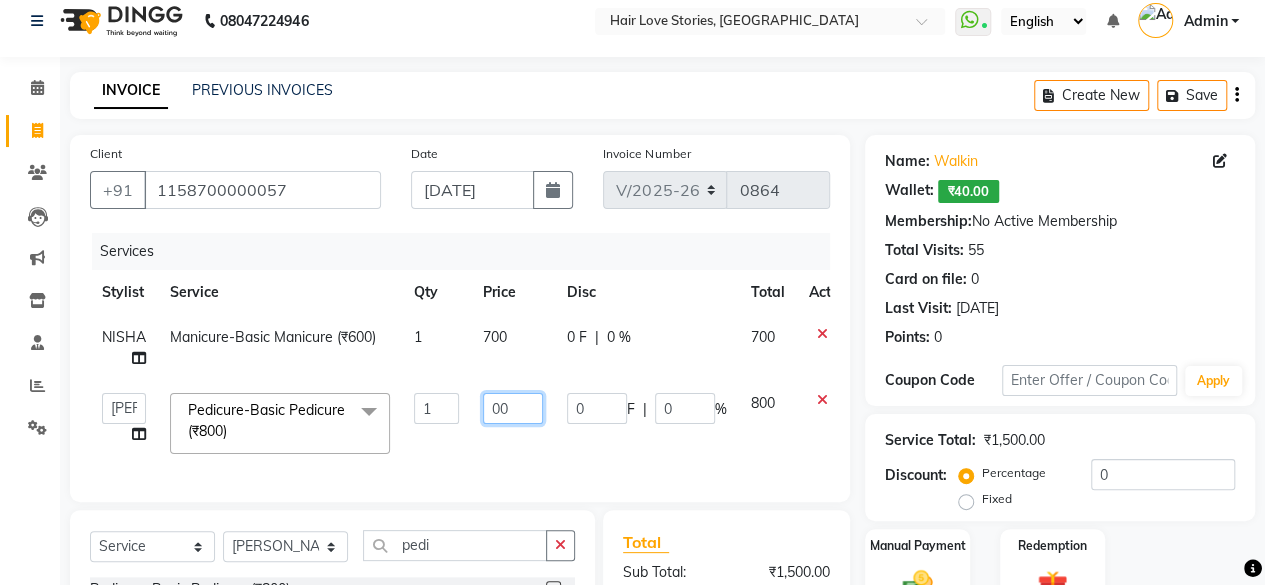 type on "900" 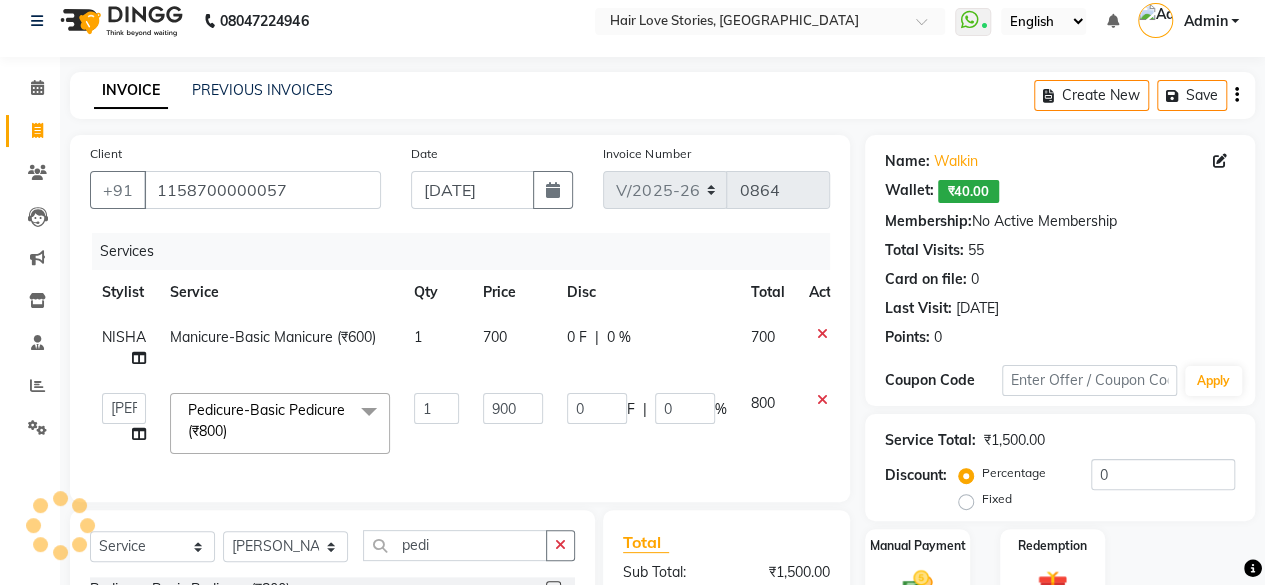 click on "Percentage   Fixed  0" 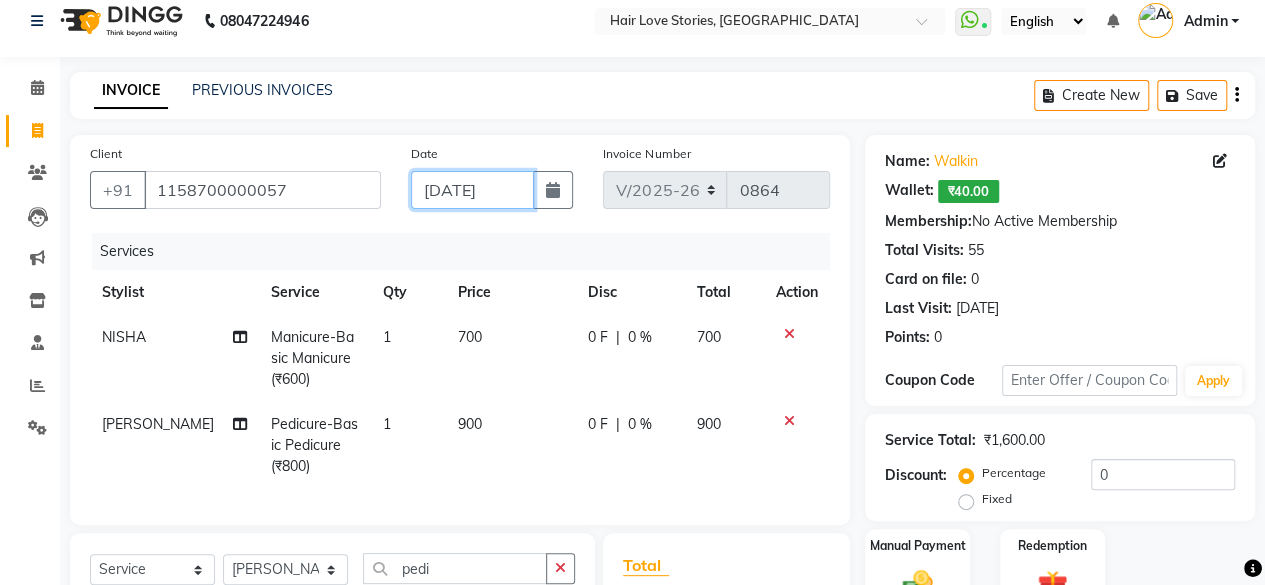 click on "[DATE]" 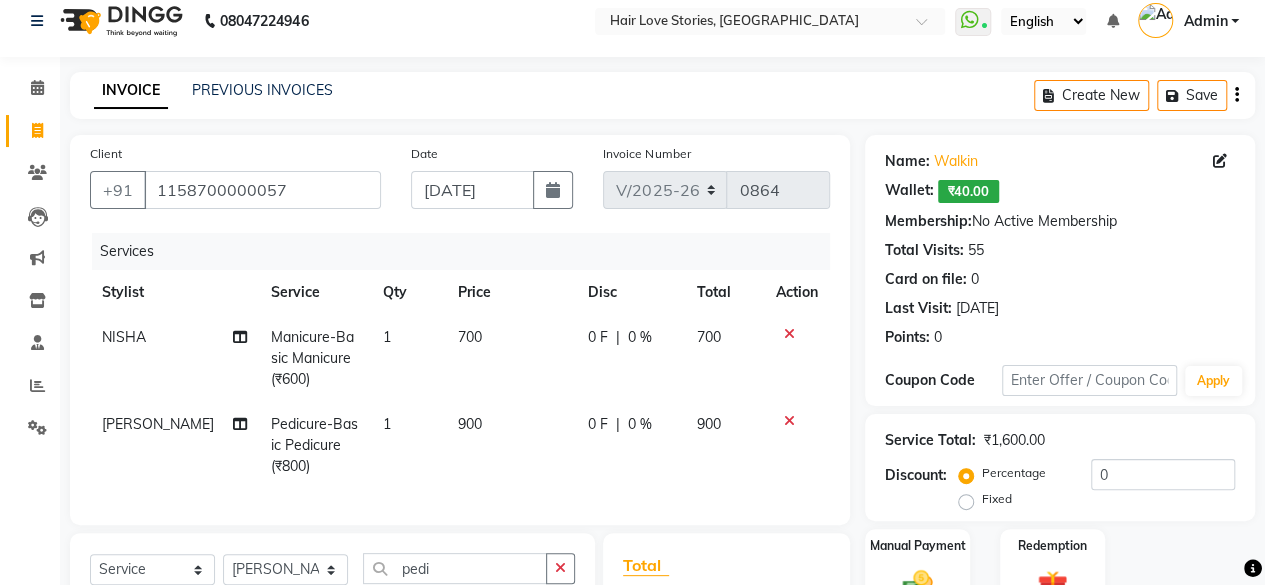 select on "7" 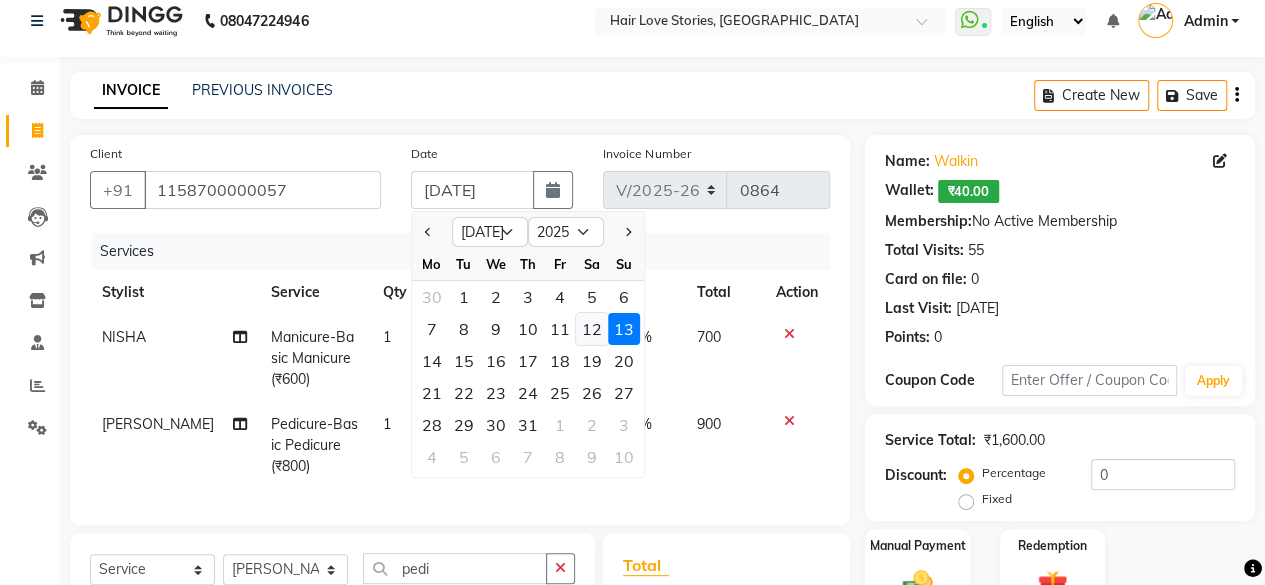 click on "12" 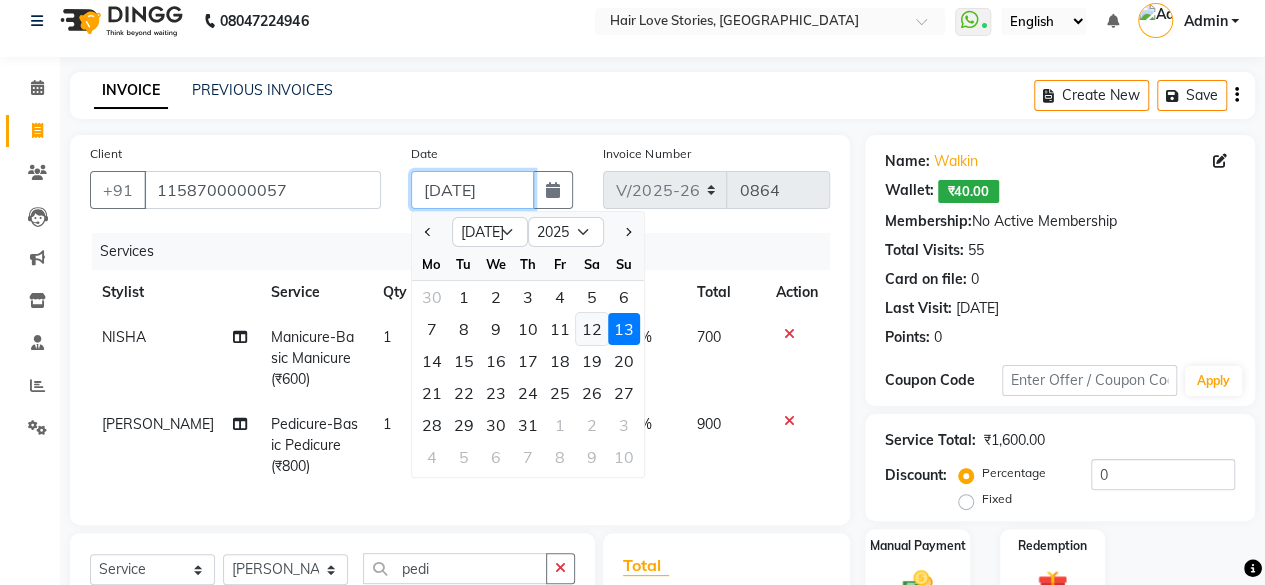 type on "12-07-2025" 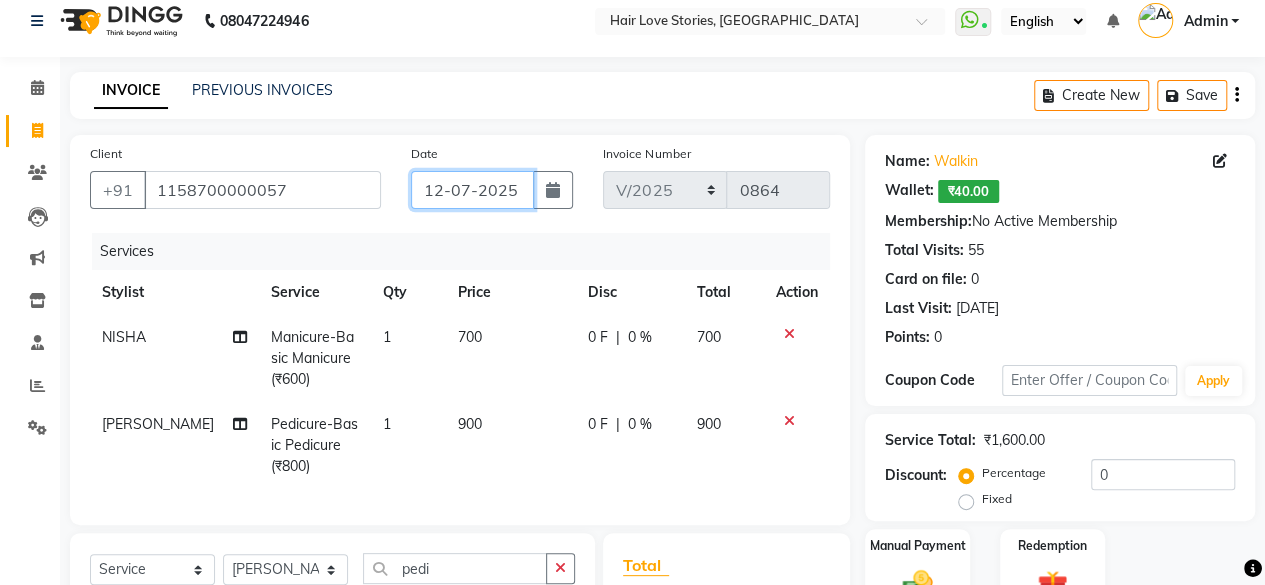 scroll, scrollTop: 258, scrollLeft: 0, axis: vertical 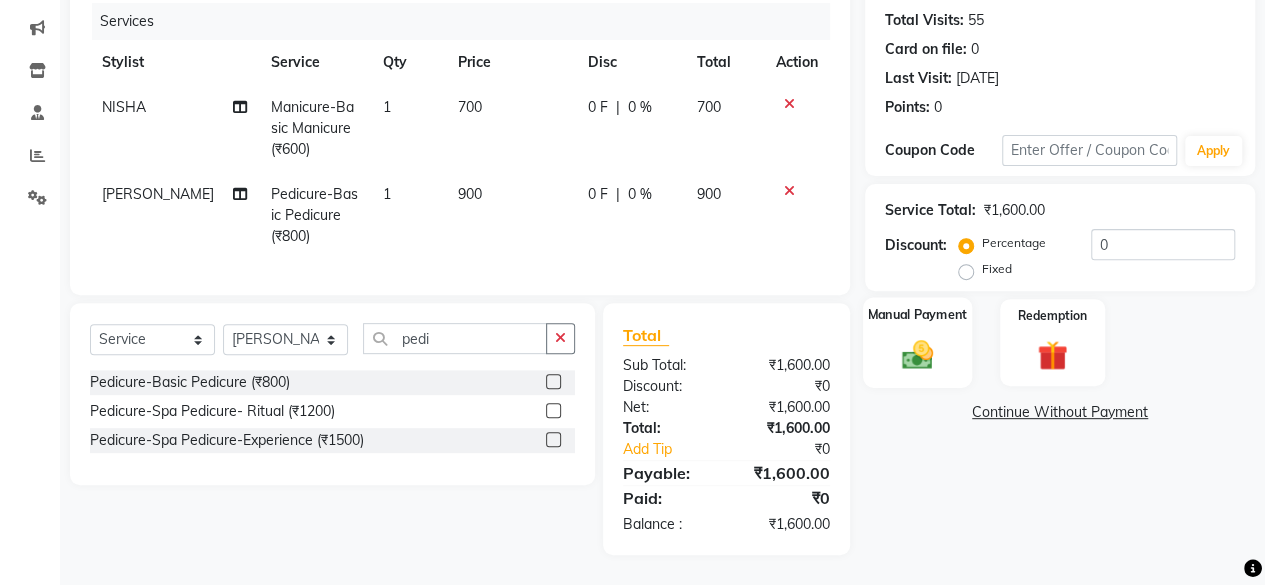 click on "Manual Payment" 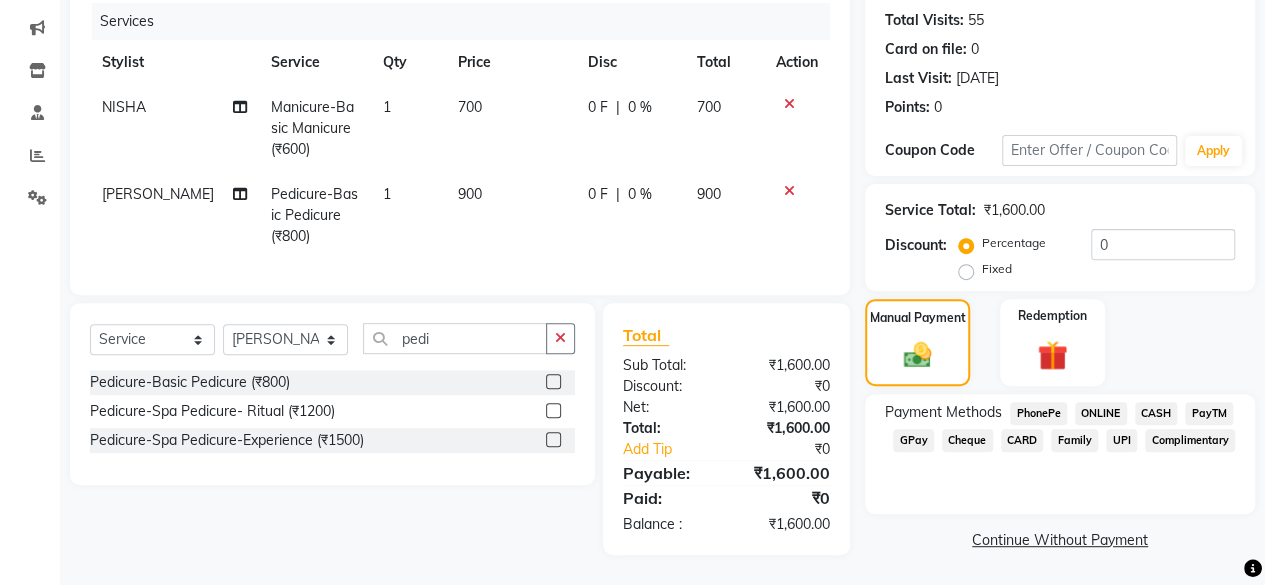 click on "CASH" 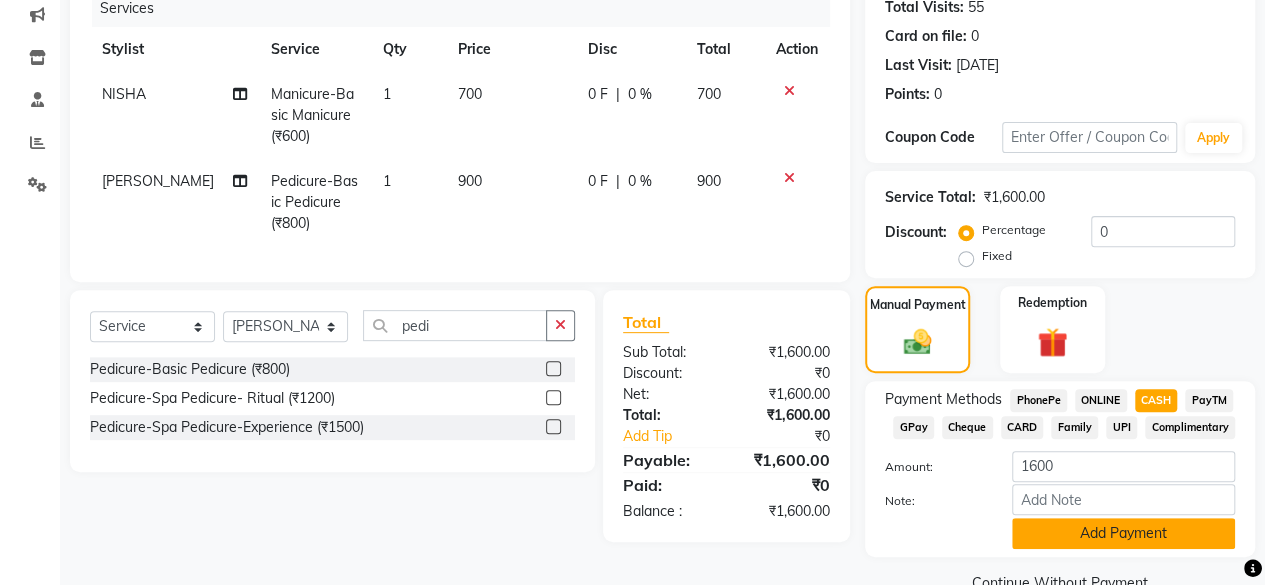 click on "Add Payment" 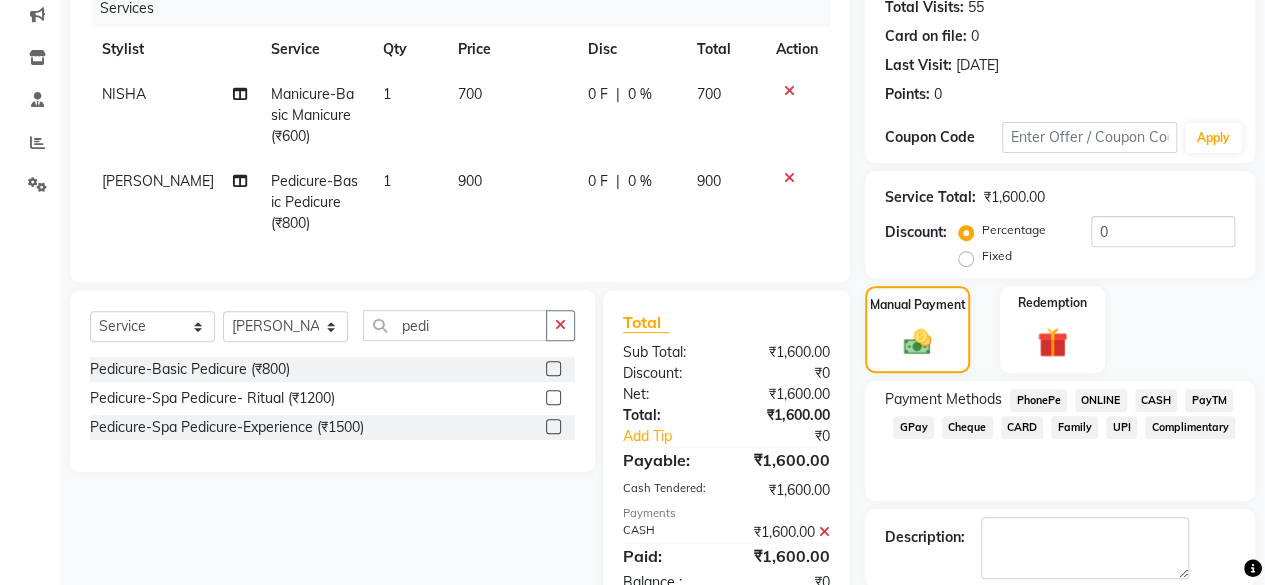 scroll, scrollTop: 356, scrollLeft: 0, axis: vertical 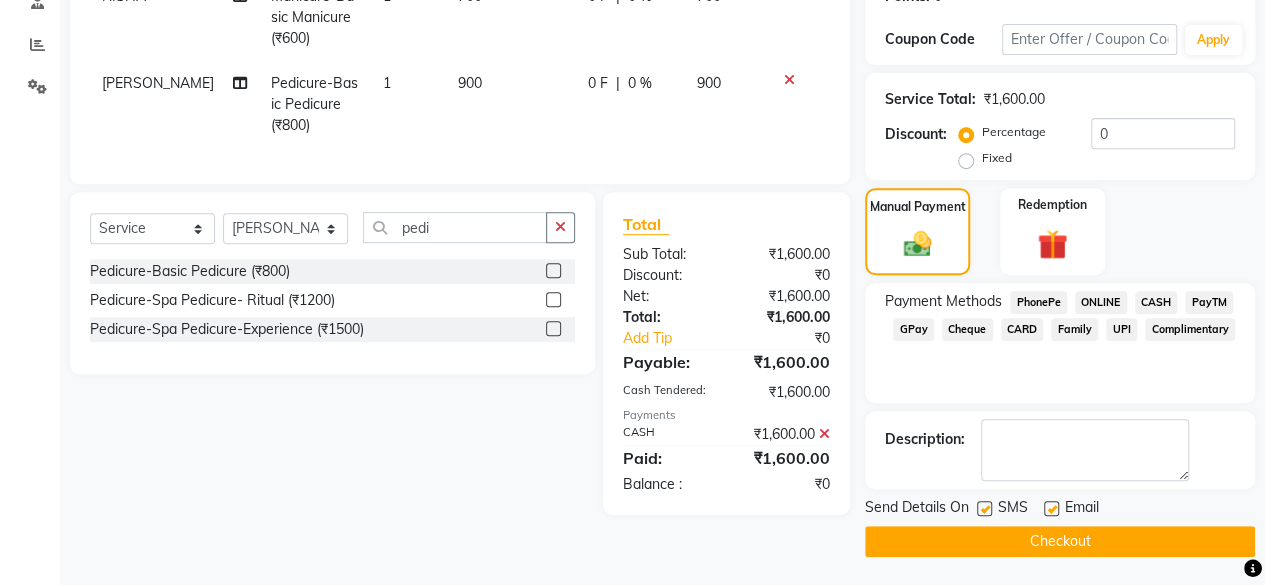 click 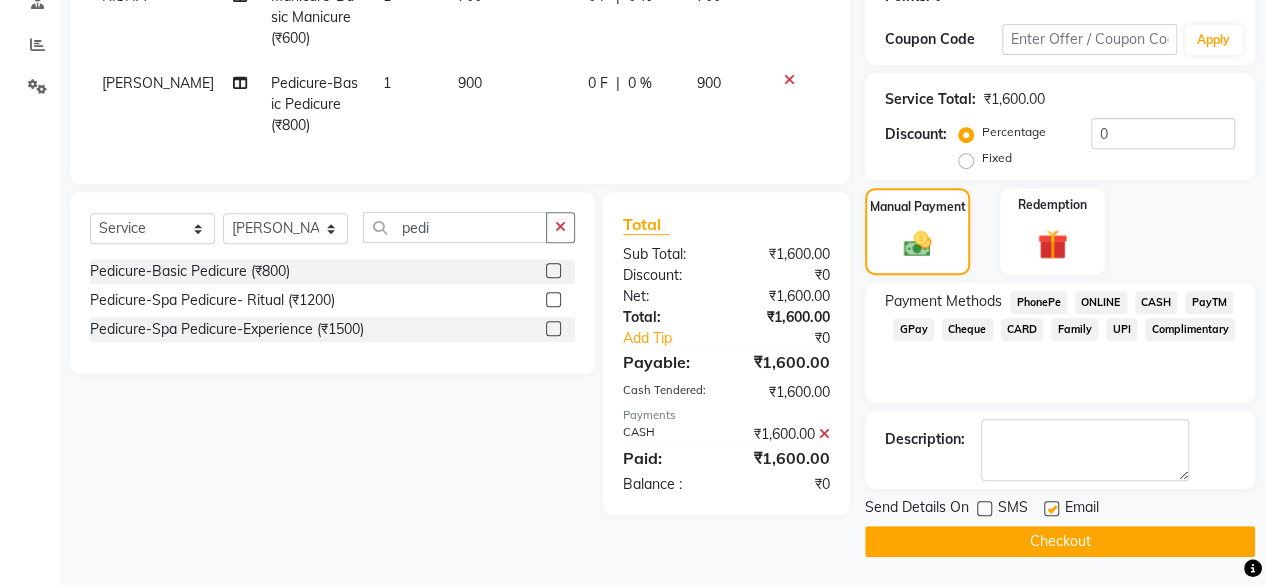 click on "Checkout" 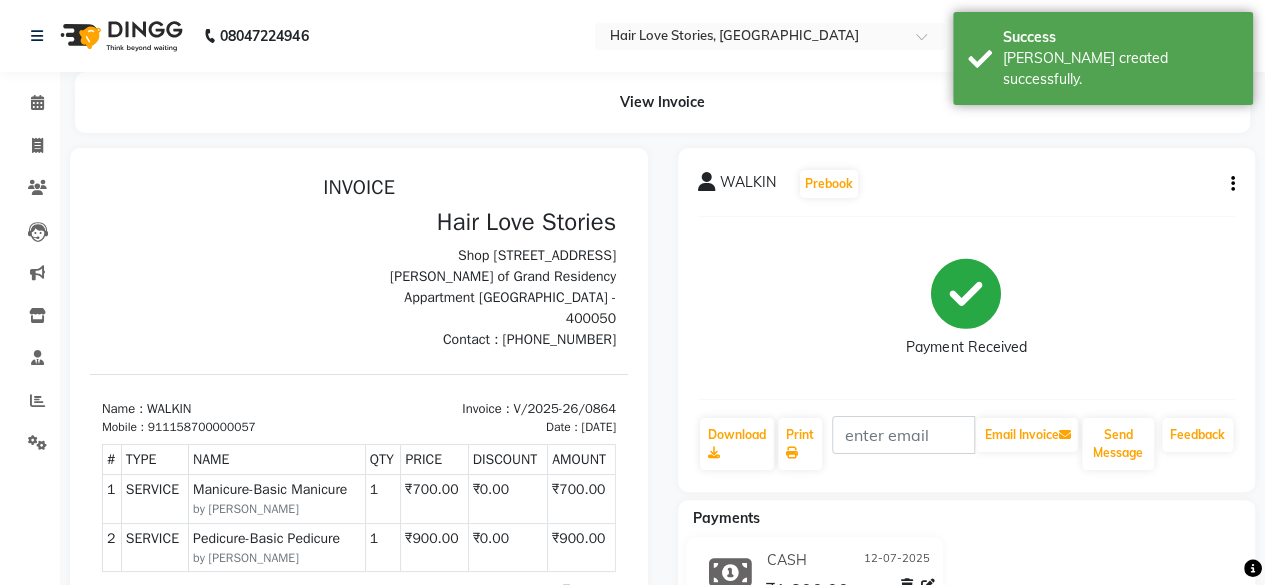 scroll, scrollTop: 0, scrollLeft: 0, axis: both 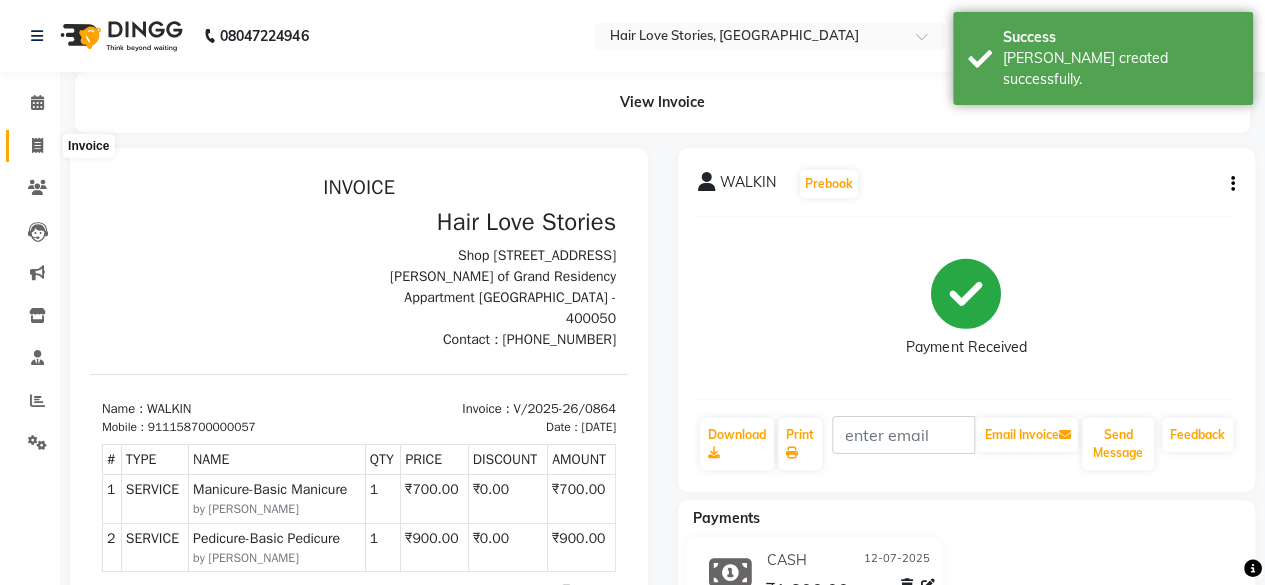 click 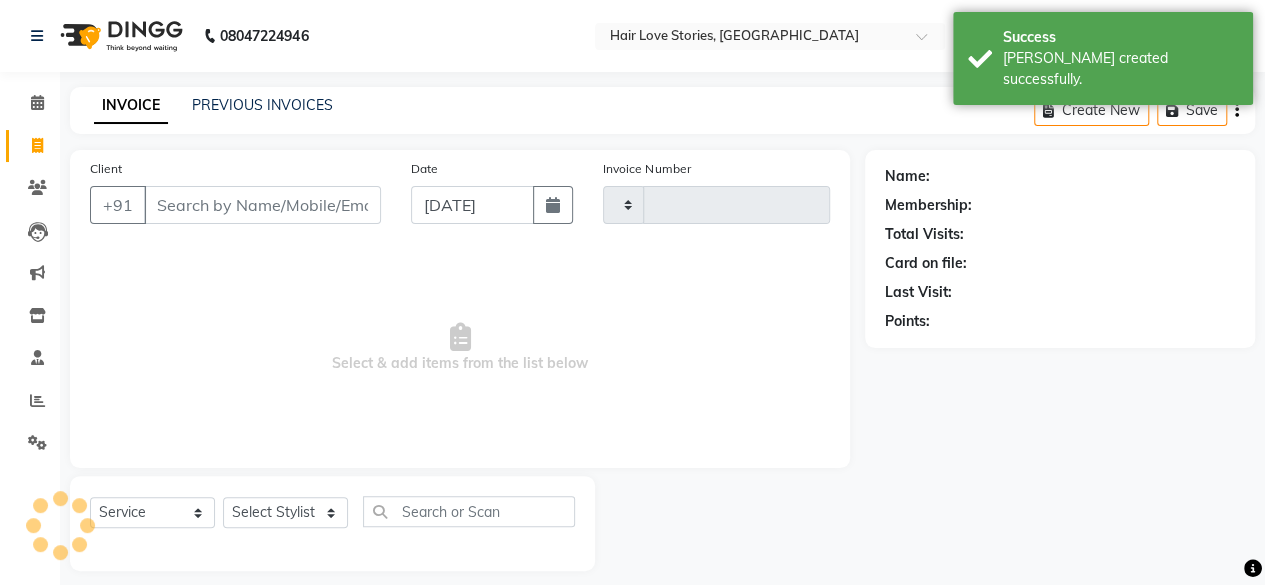 scroll, scrollTop: 15, scrollLeft: 0, axis: vertical 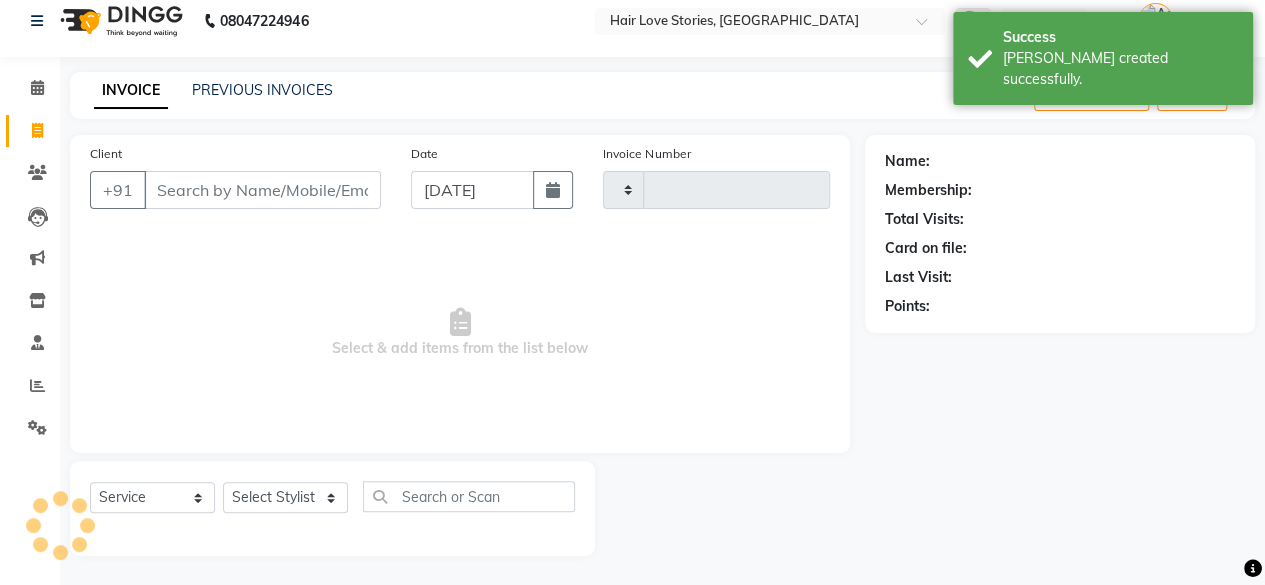 type on "0865" 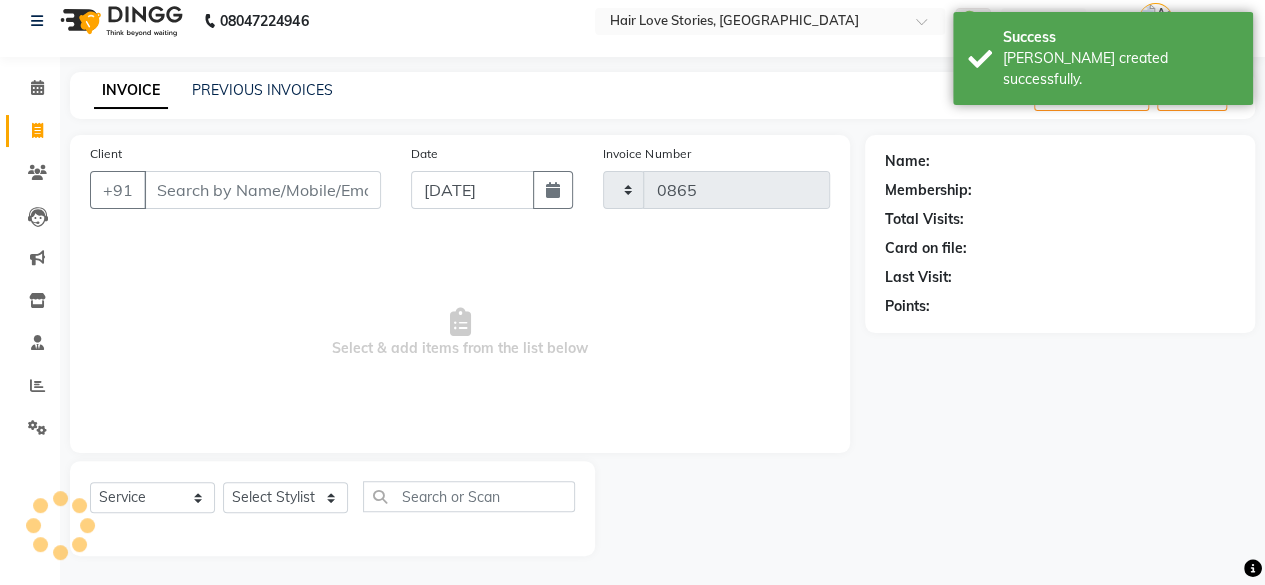 select on "3886" 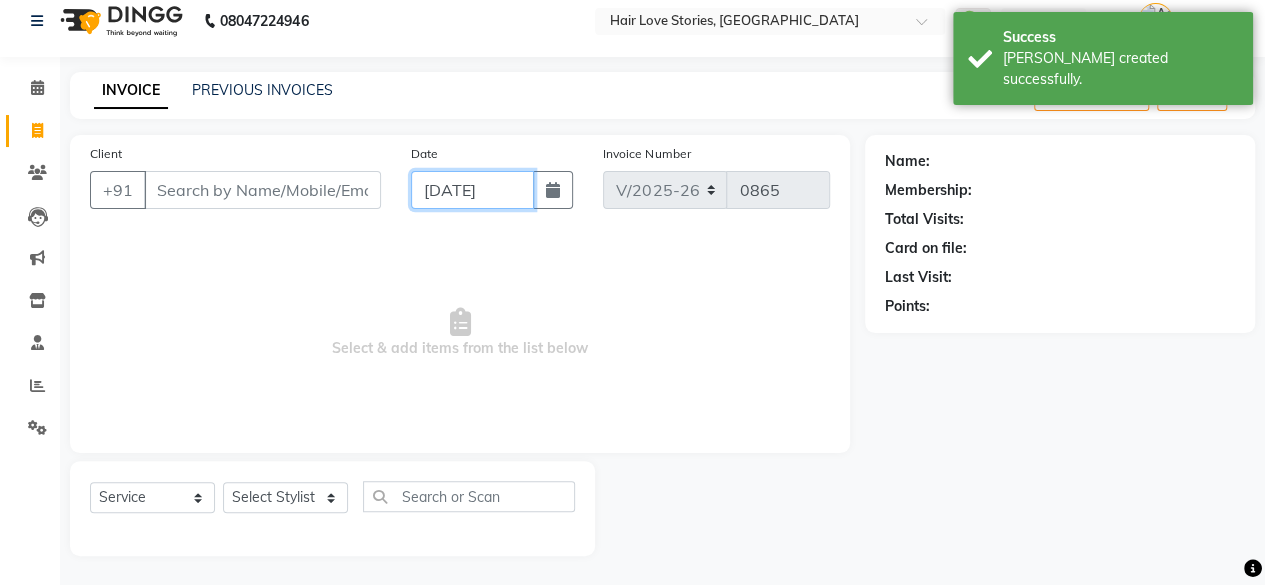 click on "[DATE]" 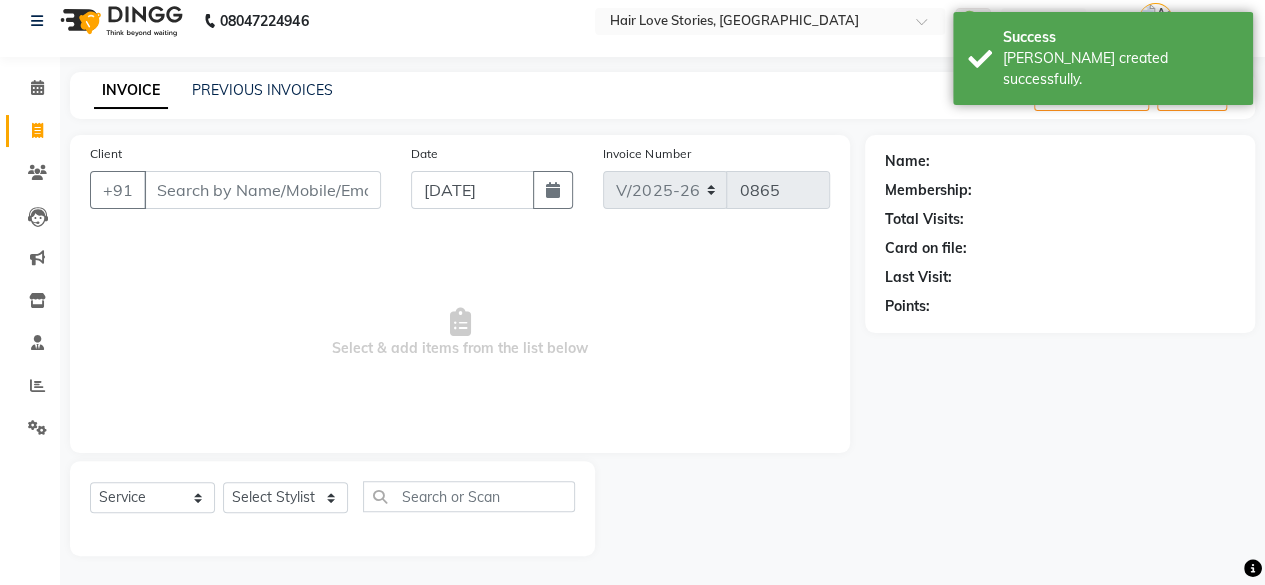select on "7" 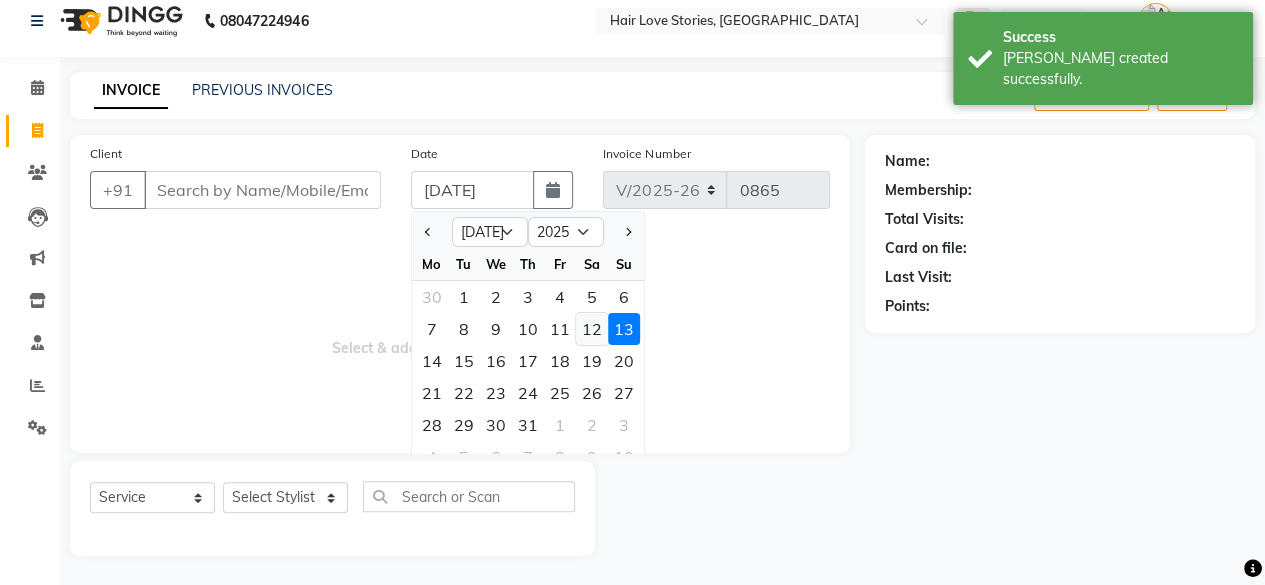 click on "12" 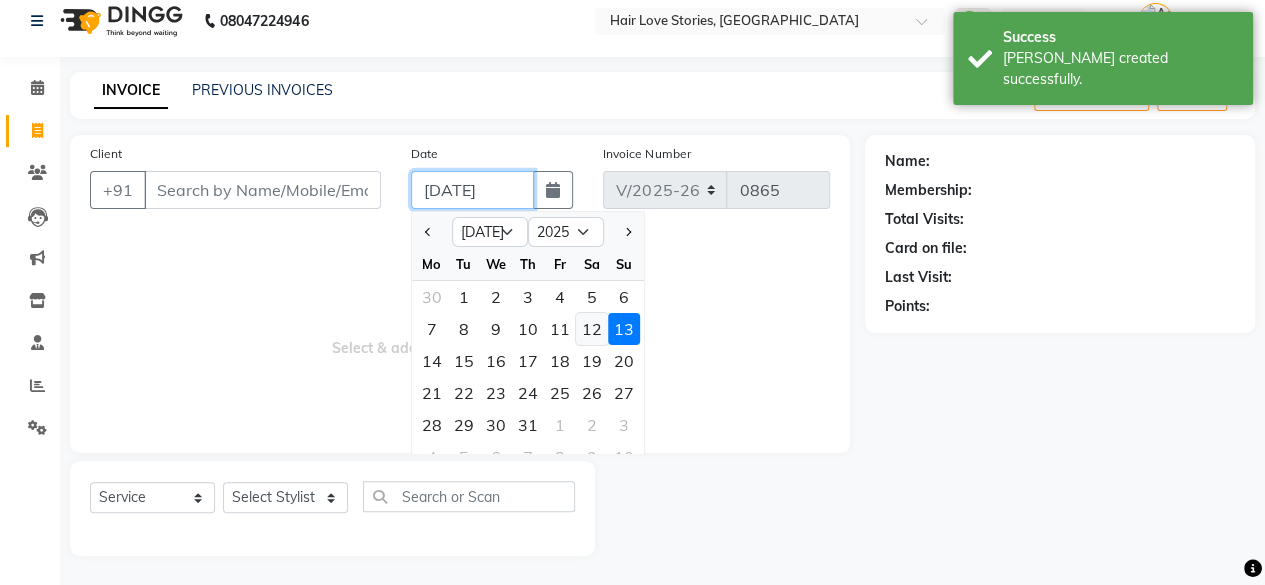 type on "12-07-2025" 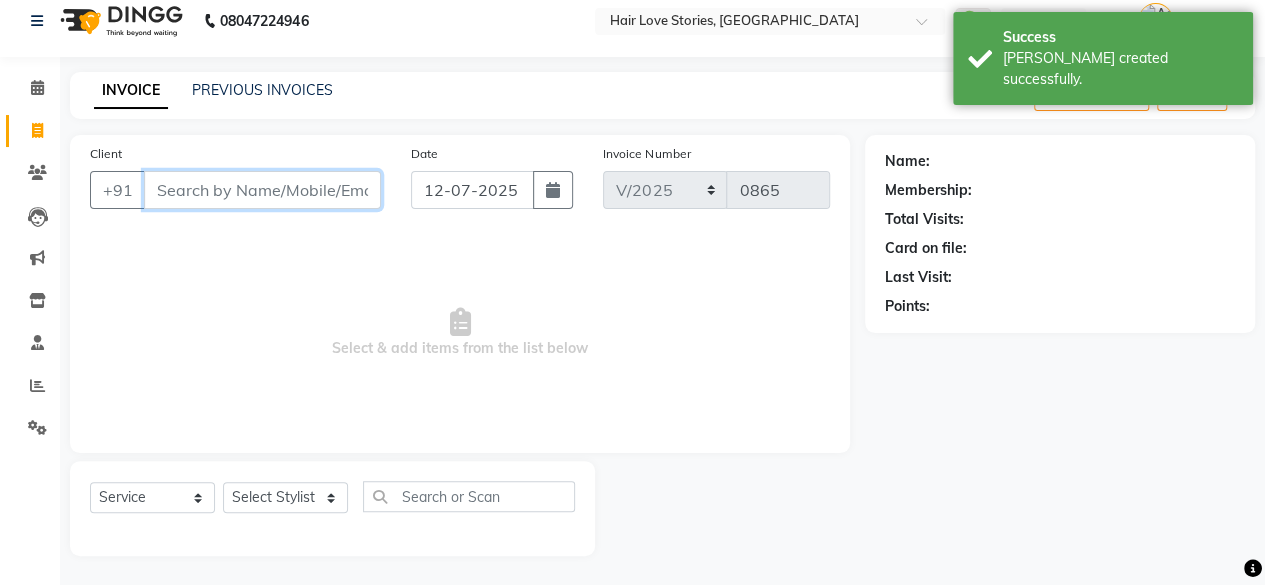 click on "Client" at bounding box center (262, 190) 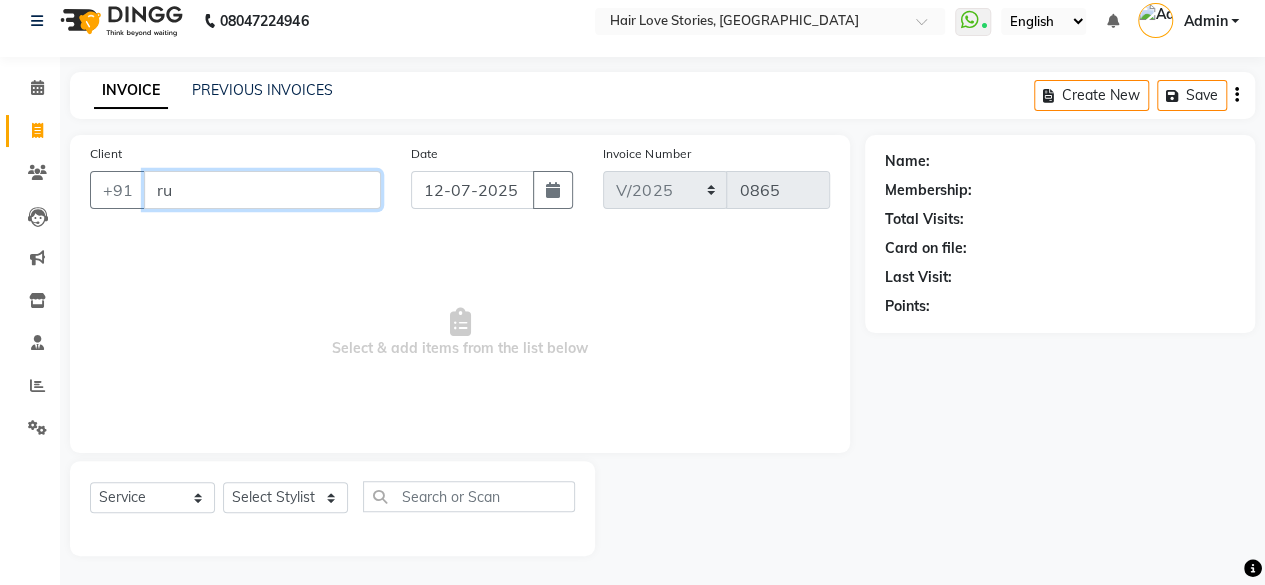 type on "r" 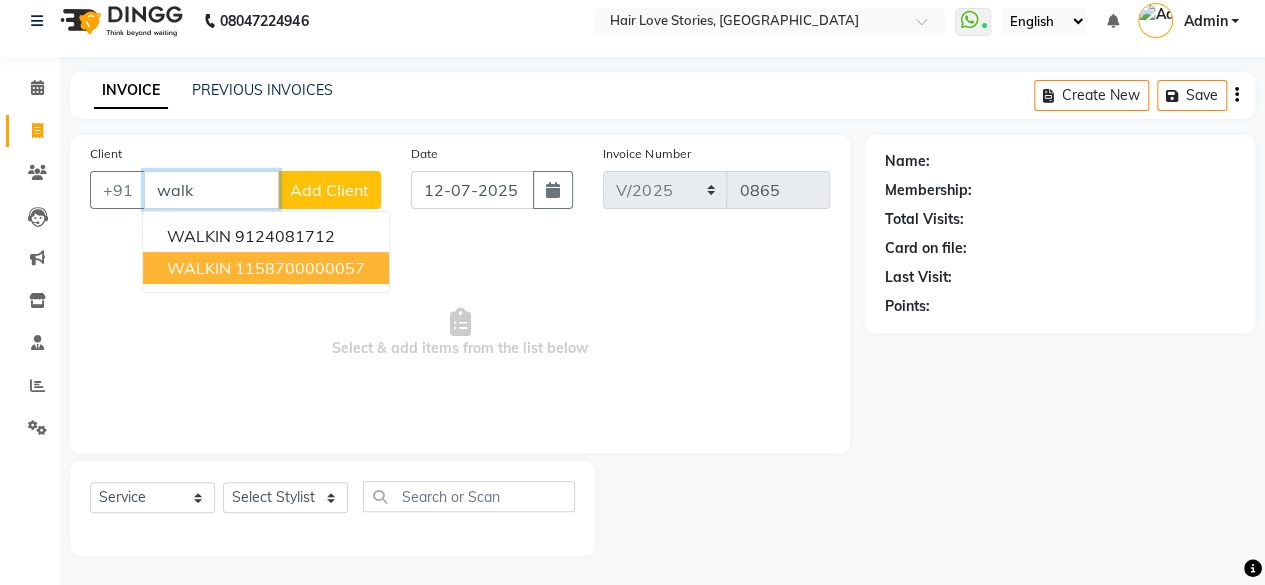 click on "1158700000057" at bounding box center [300, 268] 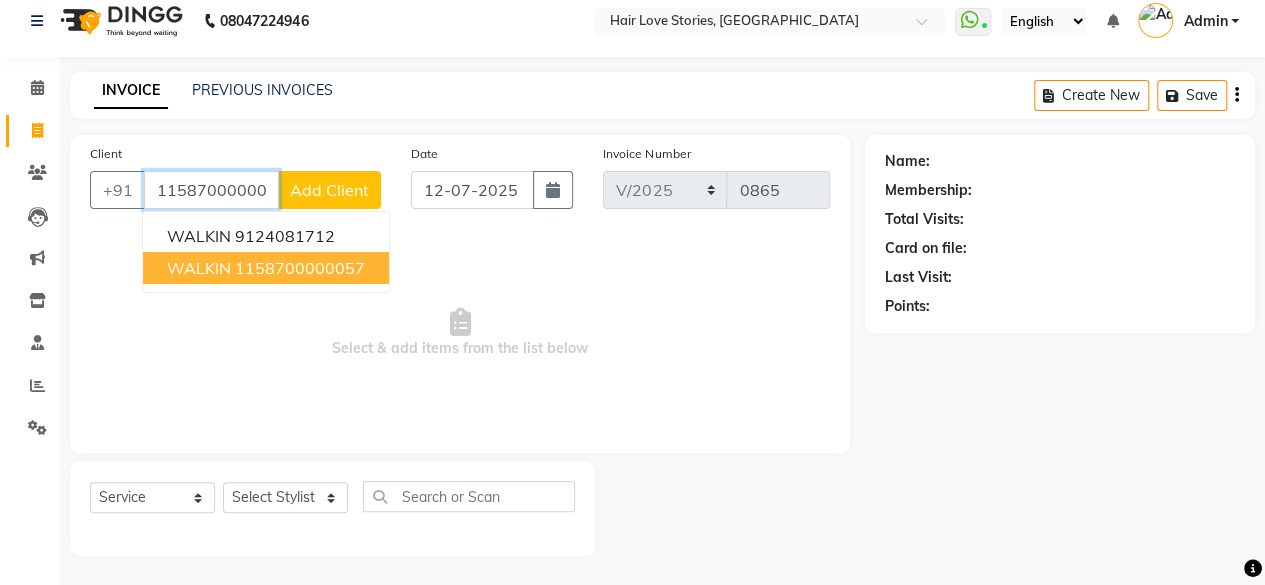 type on "1158700000057" 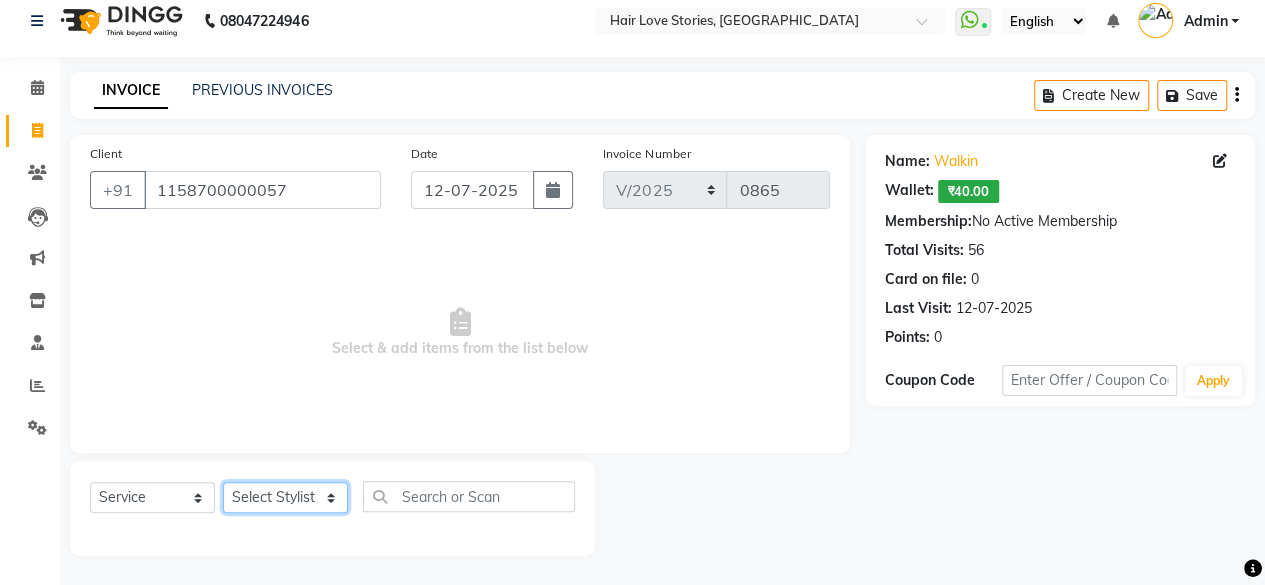 click on "Select Stylist [PERSON_NAME] DIVYA FRONTDESK [PERSON_NAME] MANAGER [PERSON_NAME] MEENA MANE  NISHA [PERSON_NAME] [PERSON_NAME] [PERSON_NAME] [PERSON_NAME]" 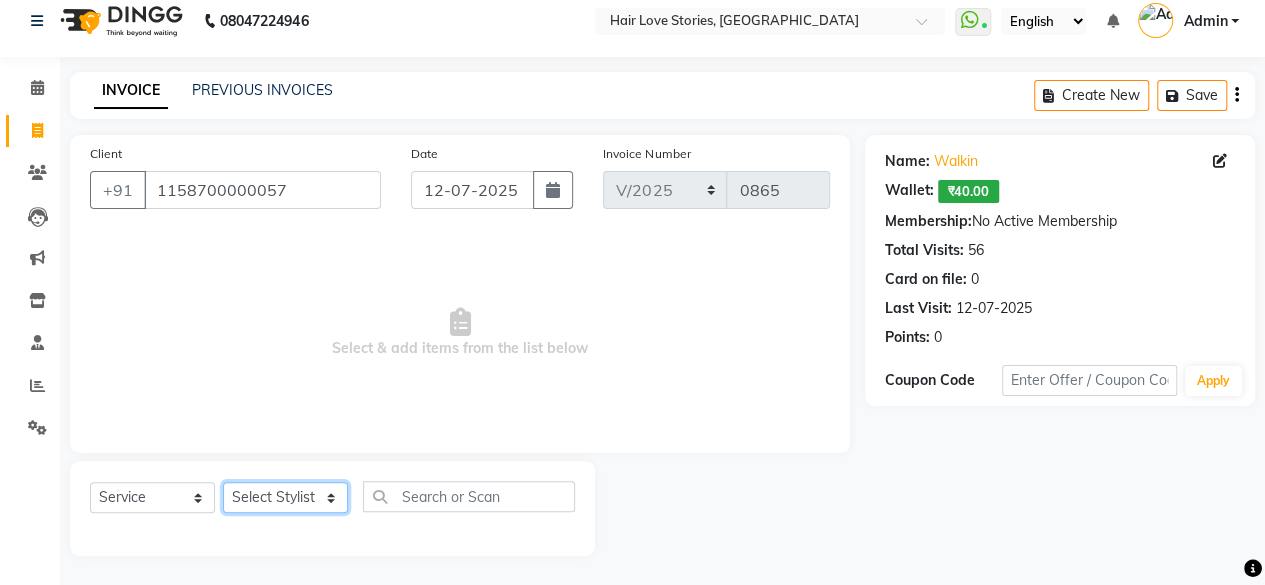 select on "19044" 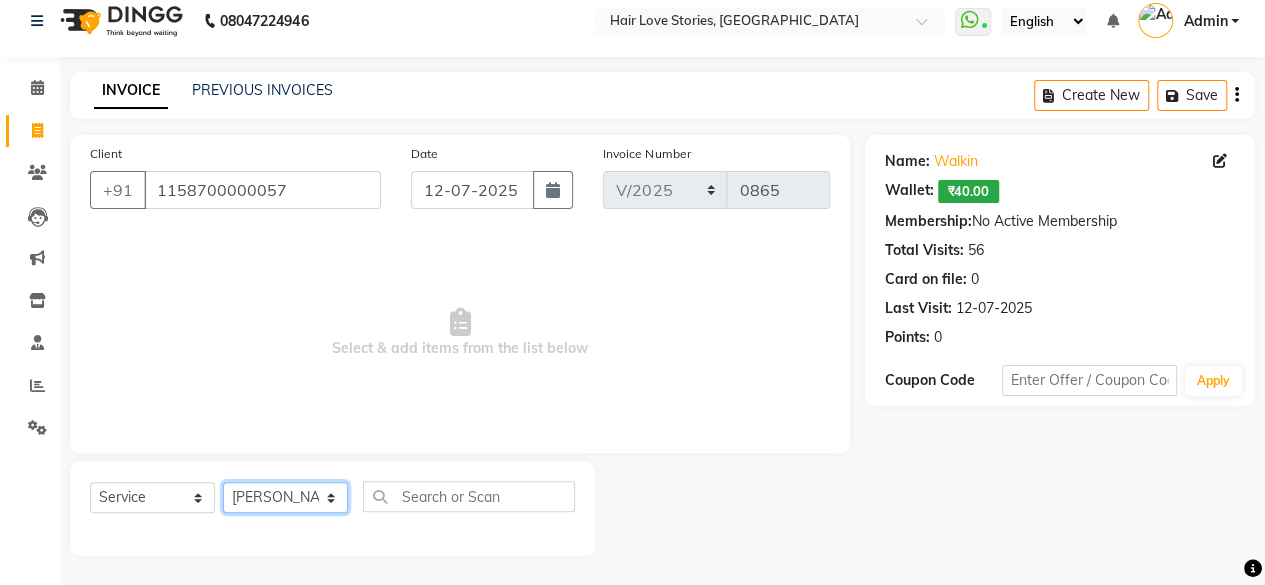 click on "Select Stylist [PERSON_NAME] DIVYA FRONTDESK [PERSON_NAME] MANAGER [PERSON_NAME] MEENA MANE  NISHA [PERSON_NAME] [PERSON_NAME] [PERSON_NAME] [PERSON_NAME]" 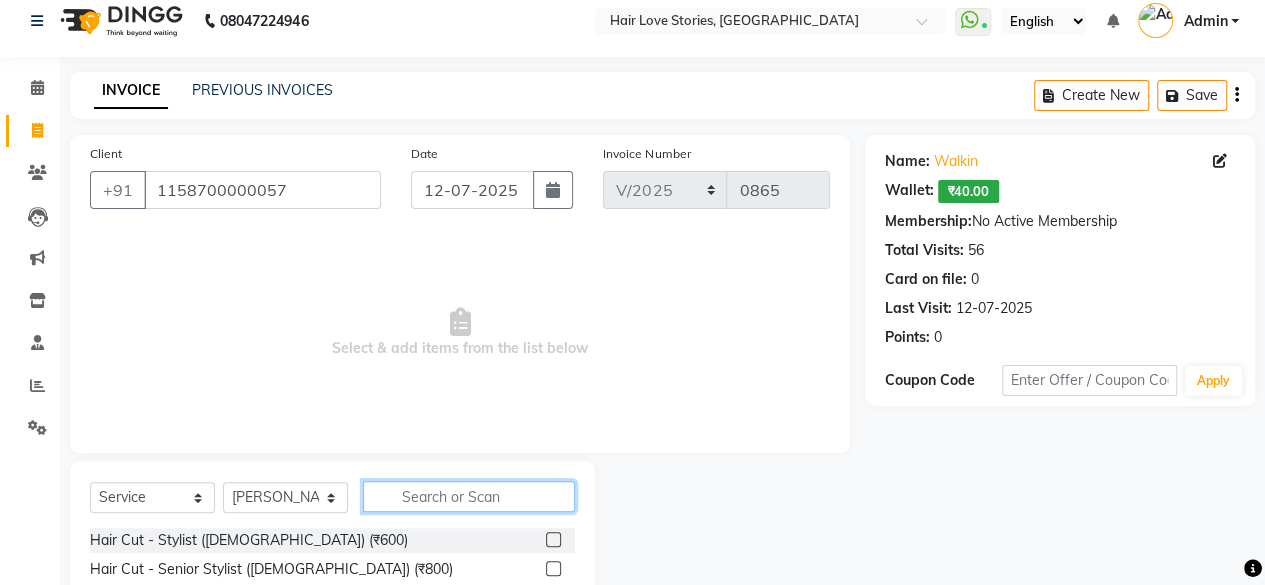 click 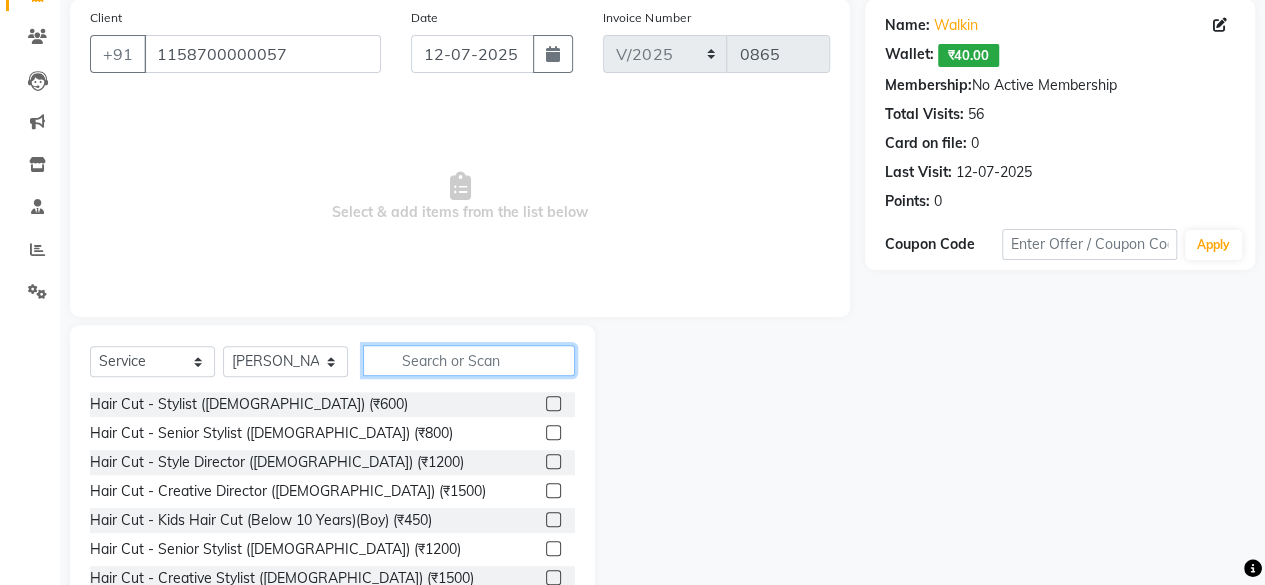 scroll, scrollTop: 215, scrollLeft: 0, axis: vertical 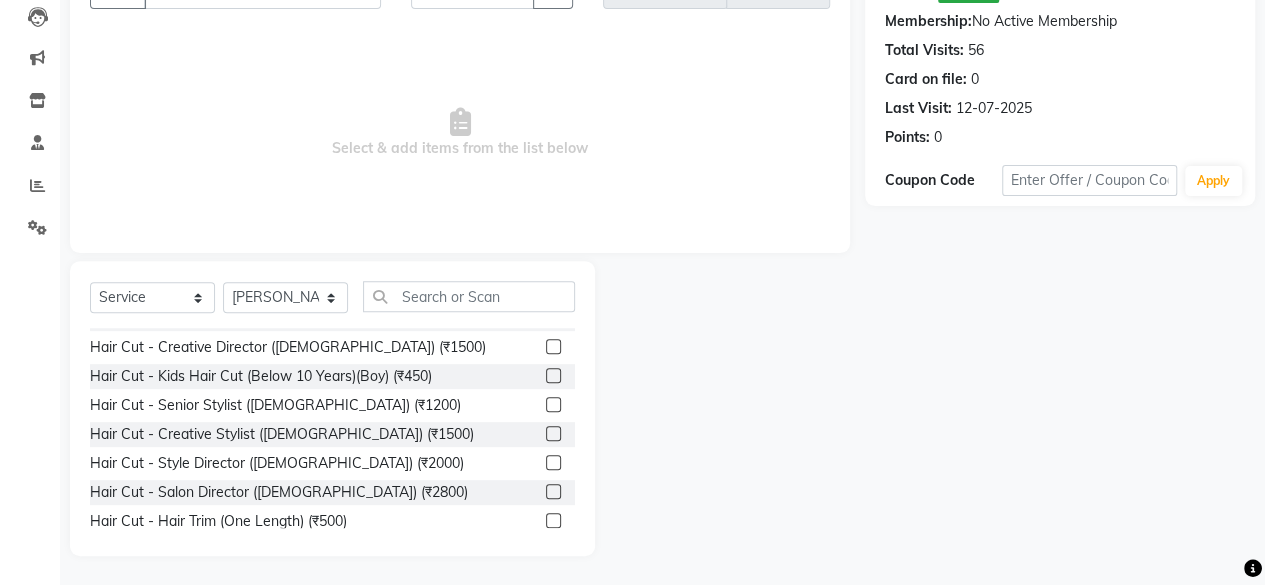 click 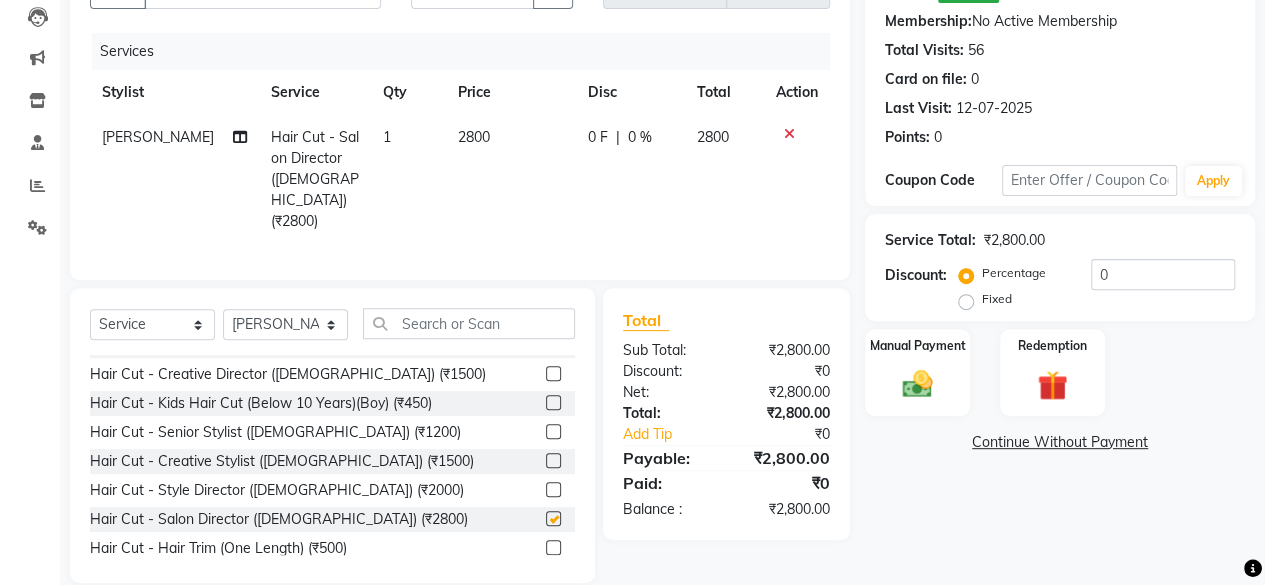 checkbox on "false" 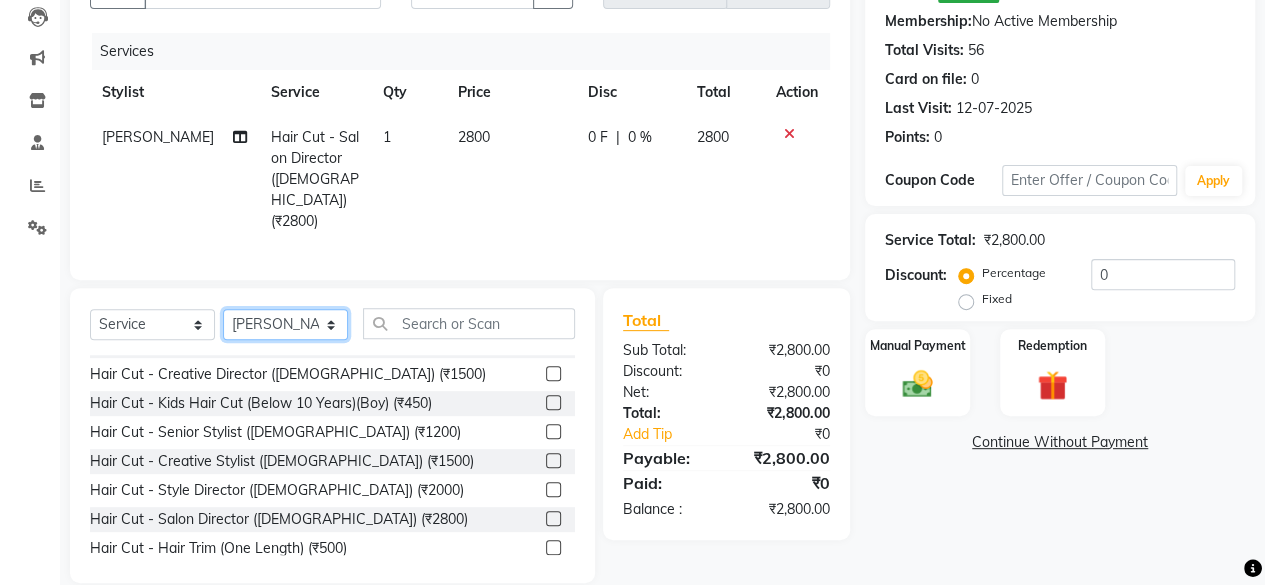 click on "Select Stylist [PERSON_NAME] DIVYA FRONTDESK [PERSON_NAME] MANAGER [PERSON_NAME] MEENA MANE  NISHA [PERSON_NAME] [PERSON_NAME] [PERSON_NAME] [PERSON_NAME]" 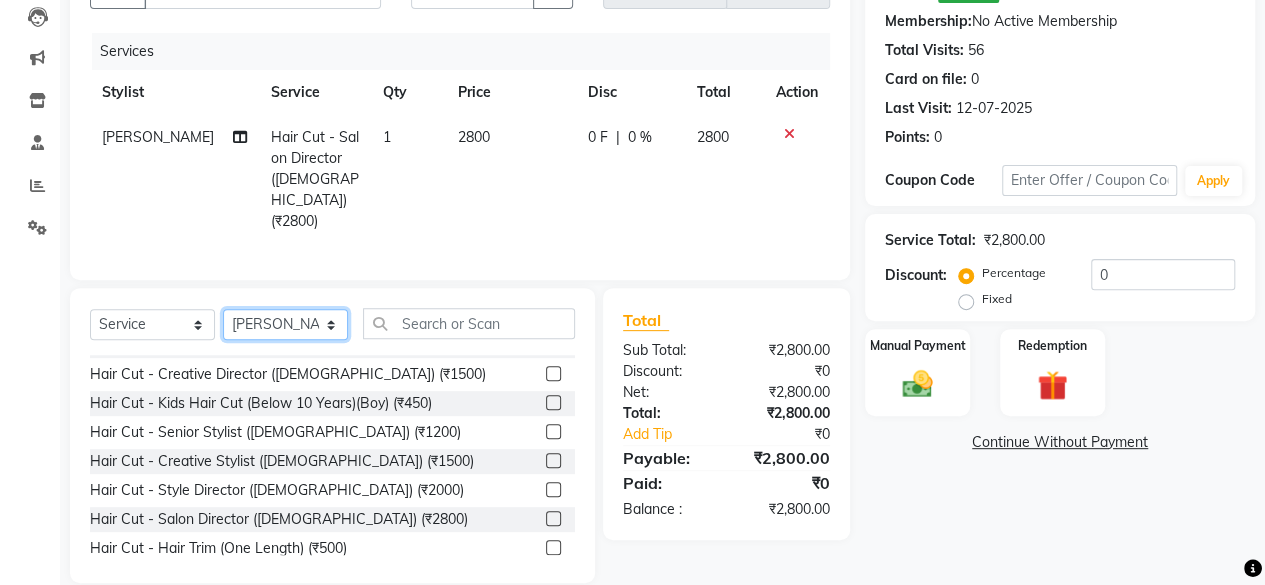 select on "19052" 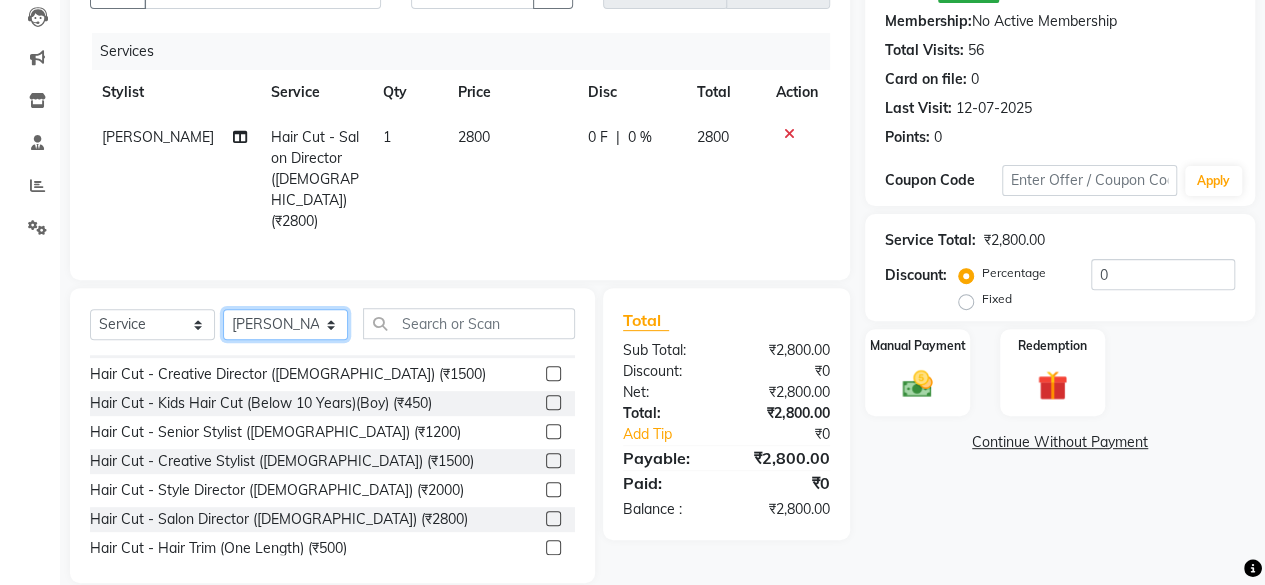 click on "Select Stylist [PERSON_NAME] DIVYA FRONTDESK [PERSON_NAME] MANAGER [PERSON_NAME] MEENA MANE  NISHA [PERSON_NAME] [PERSON_NAME] [PERSON_NAME] [PERSON_NAME]" 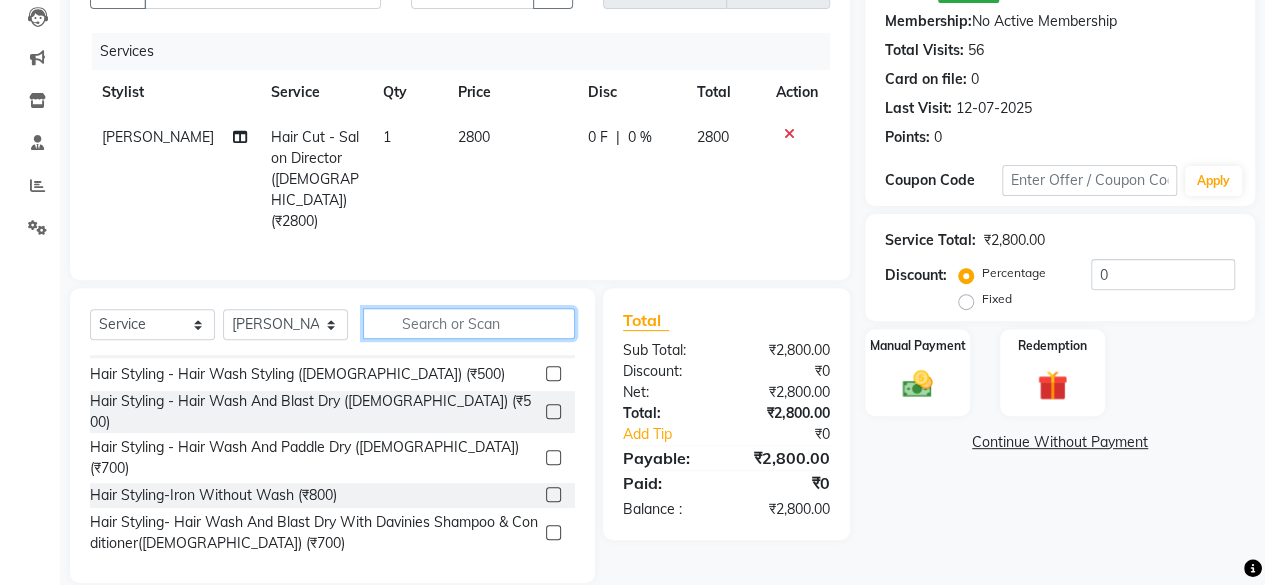 click 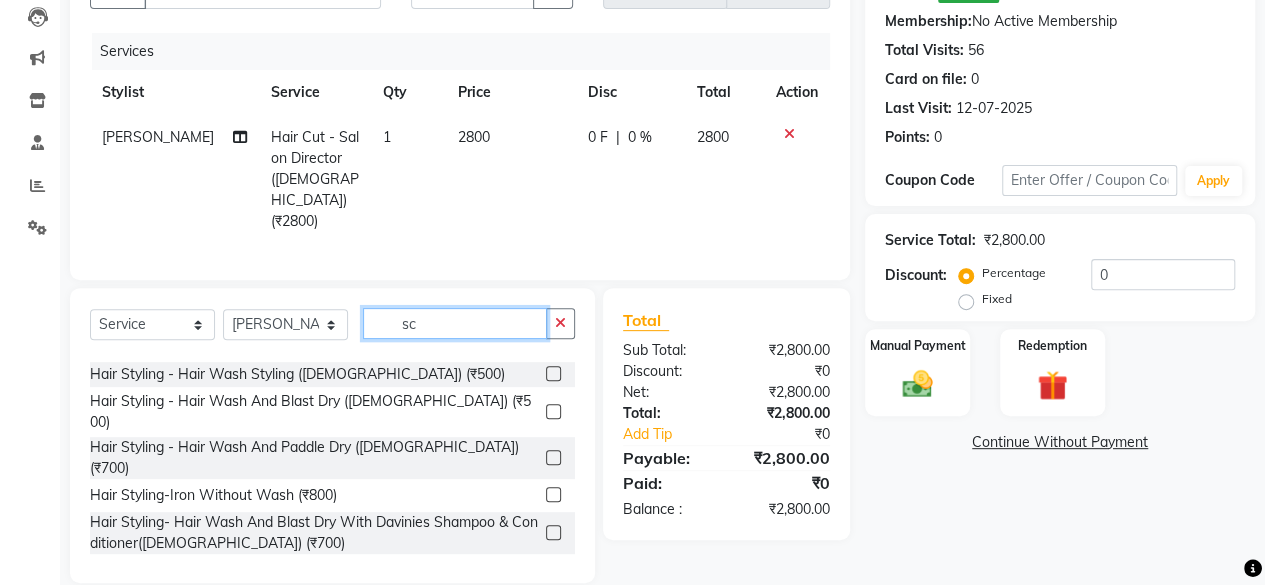 scroll, scrollTop: 0, scrollLeft: 0, axis: both 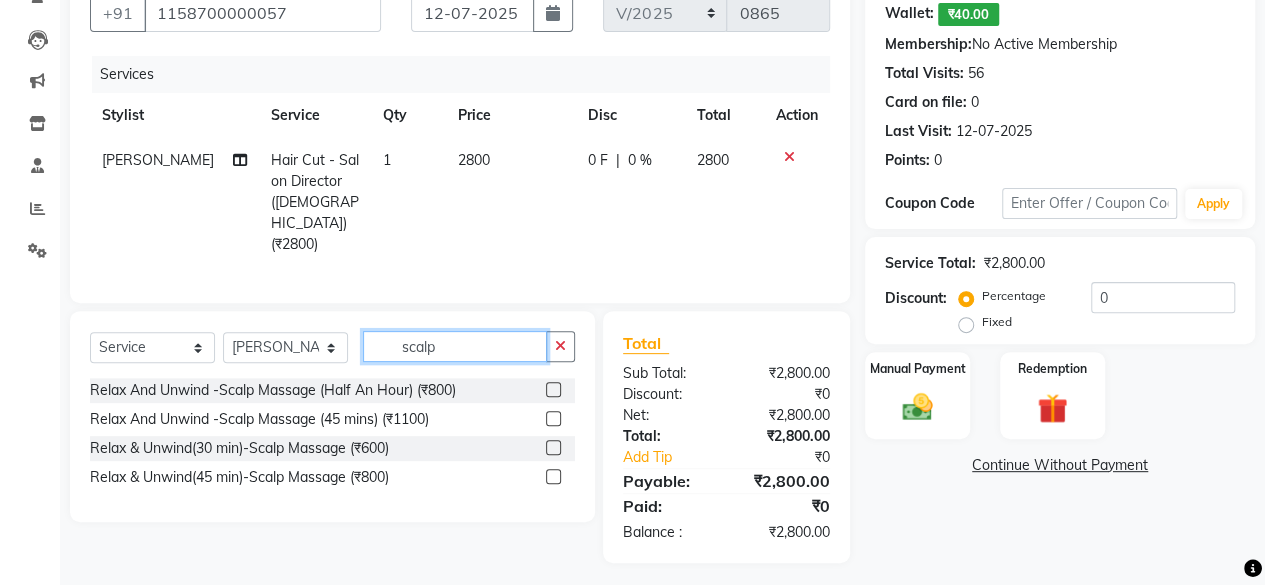 type on "scalp" 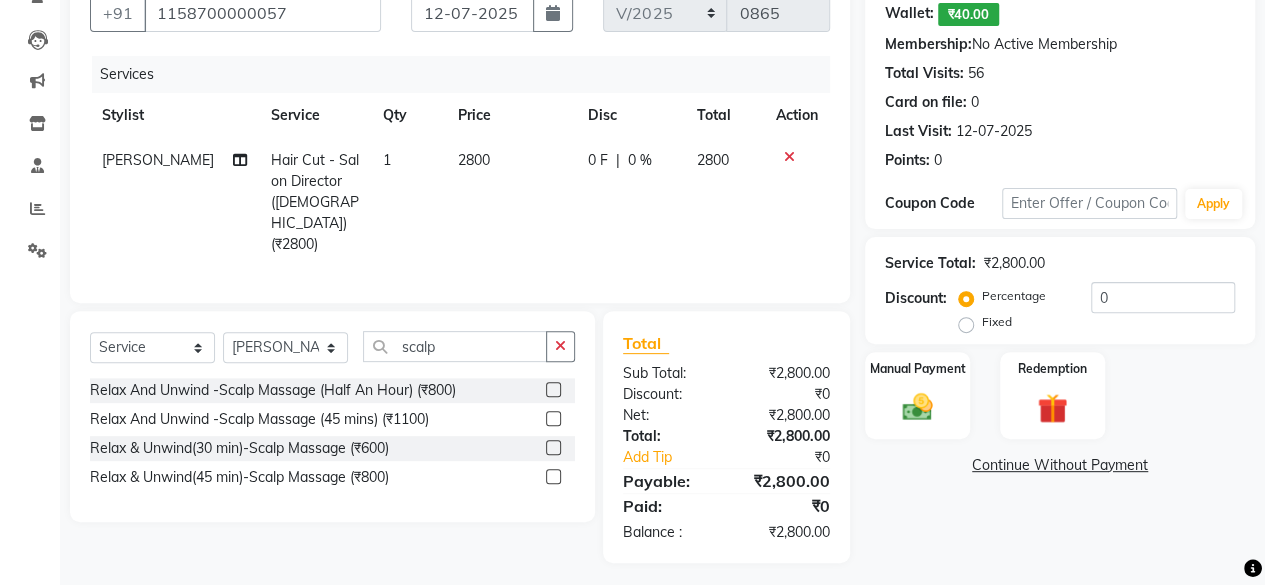 click 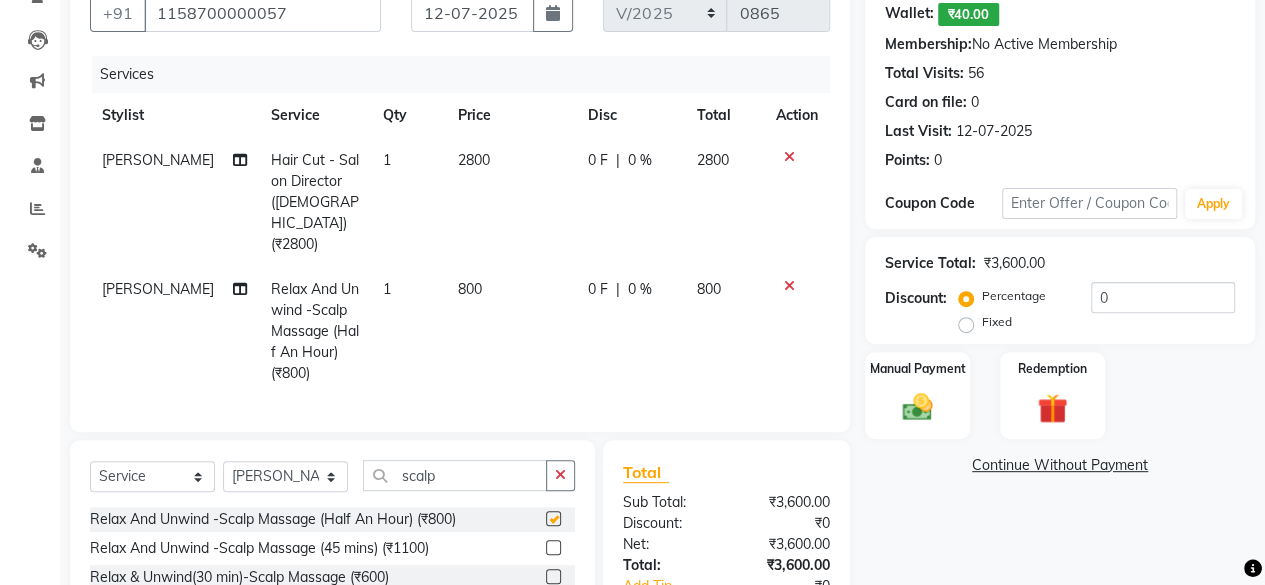 checkbox on "false" 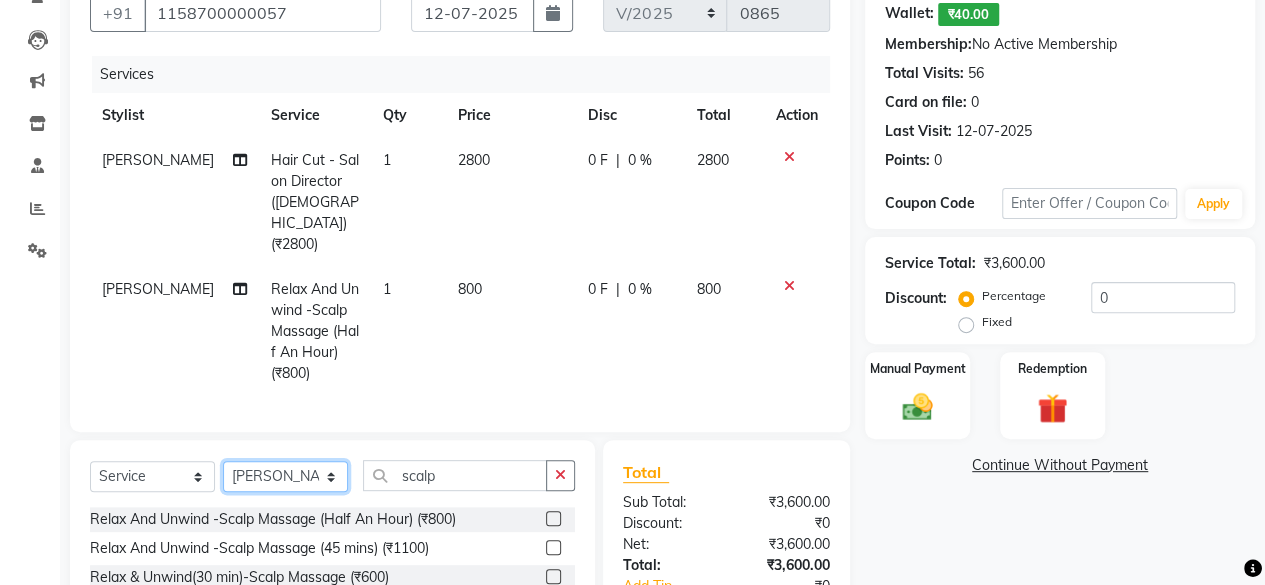 click on "Select Stylist [PERSON_NAME] DIVYA FRONTDESK [PERSON_NAME] MANAGER [PERSON_NAME] MEENA MANE  NISHA [PERSON_NAME] [PERSON_NAME] [PERSON_NAME] [PERSON_NAME]" 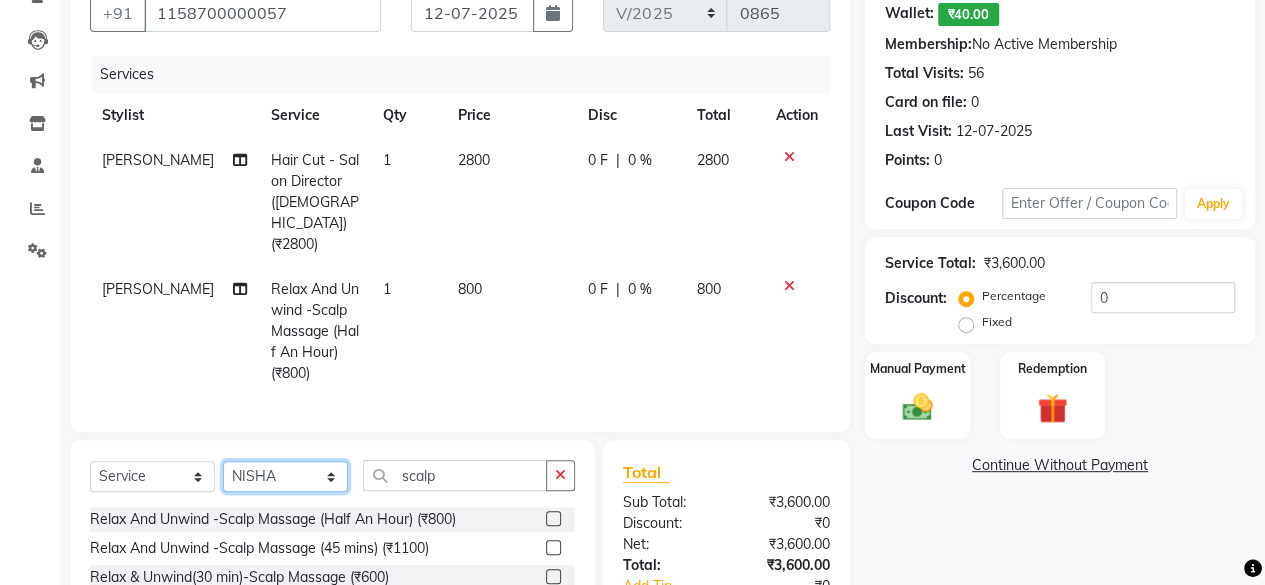 click on "Select Stylist [PERSON_NAME] DIVYA FRONTDESK [PERSON_NAME] MANAGER [PERSON_NAME] MEENA MANE  NISHA [PERSON_NAME] [PERSON_NAME] [PERSON_NAME] [PERSON_NAME]" 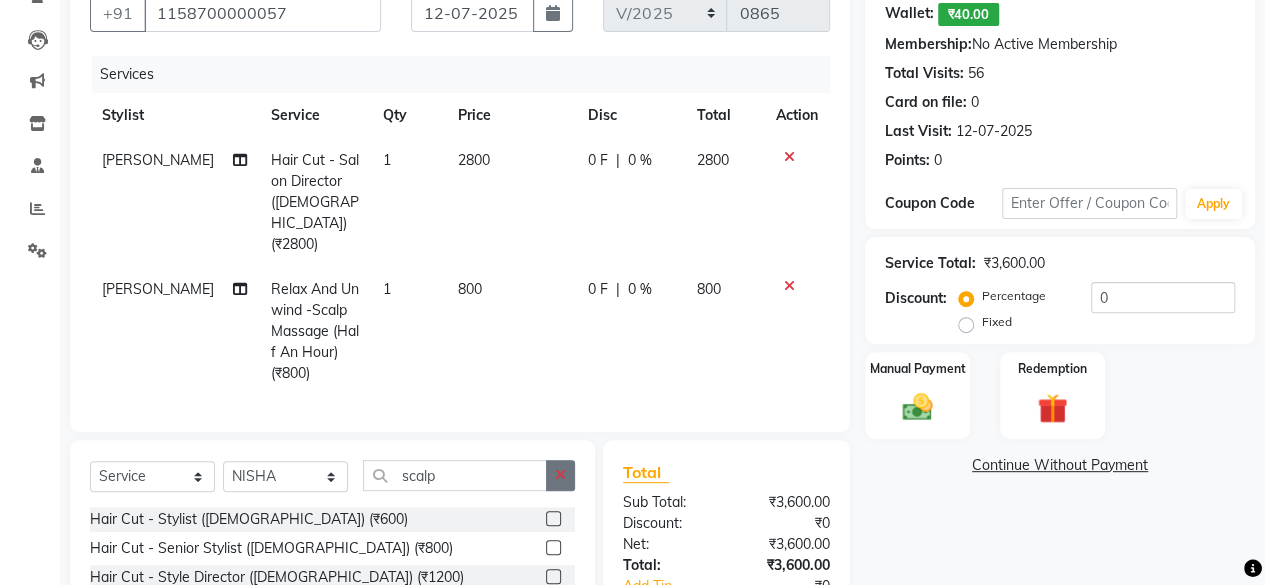click 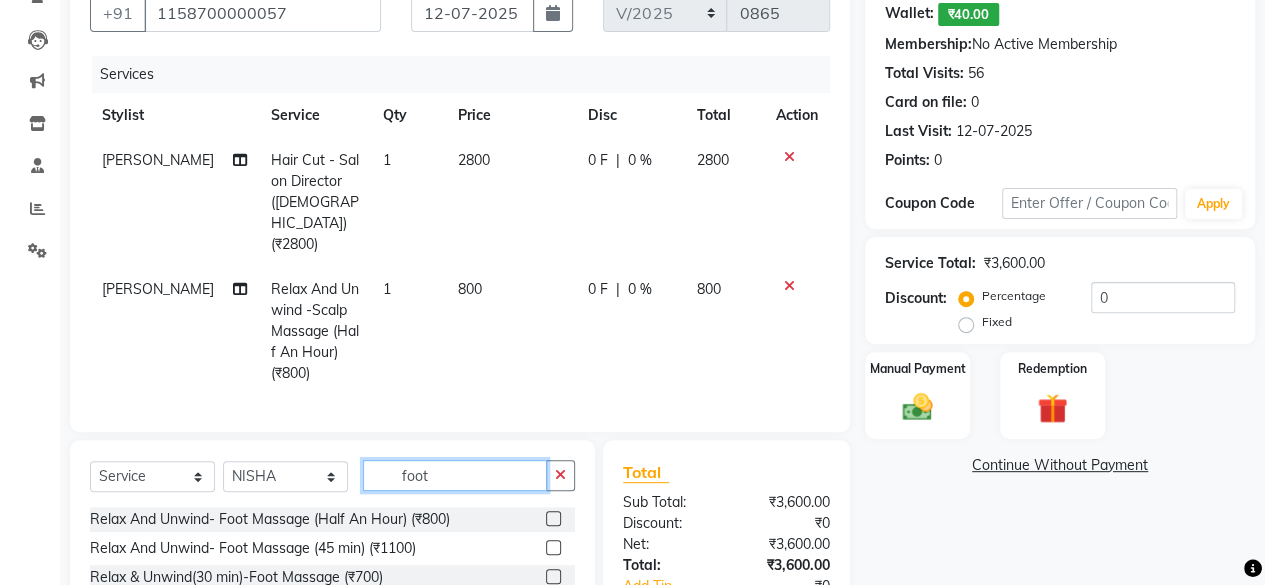 type on "foot" 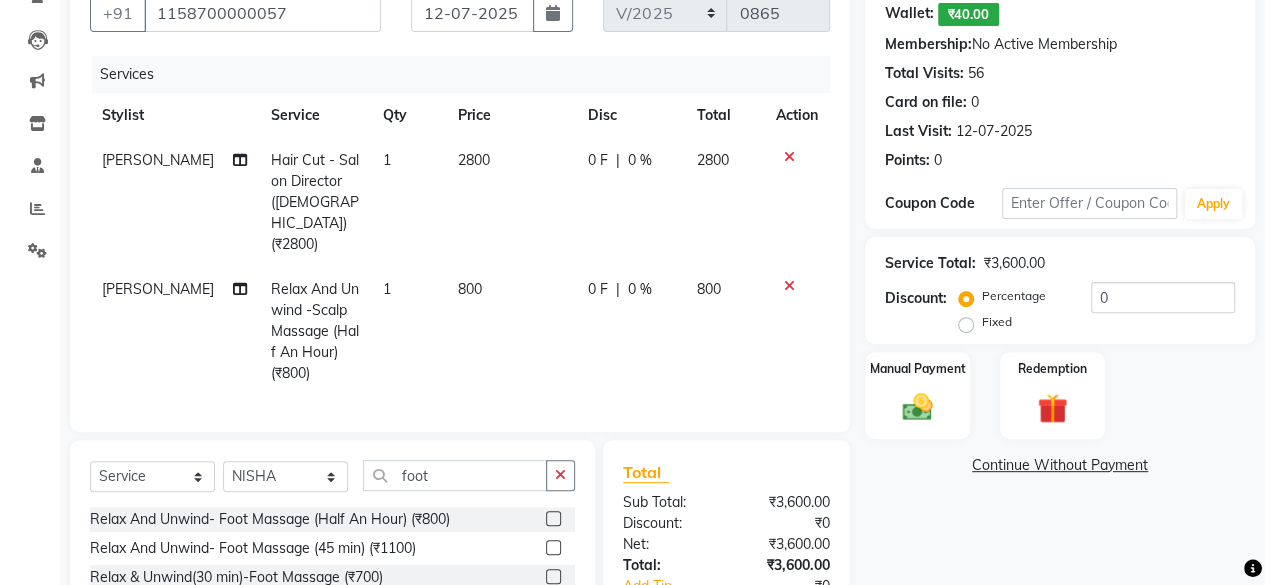 click 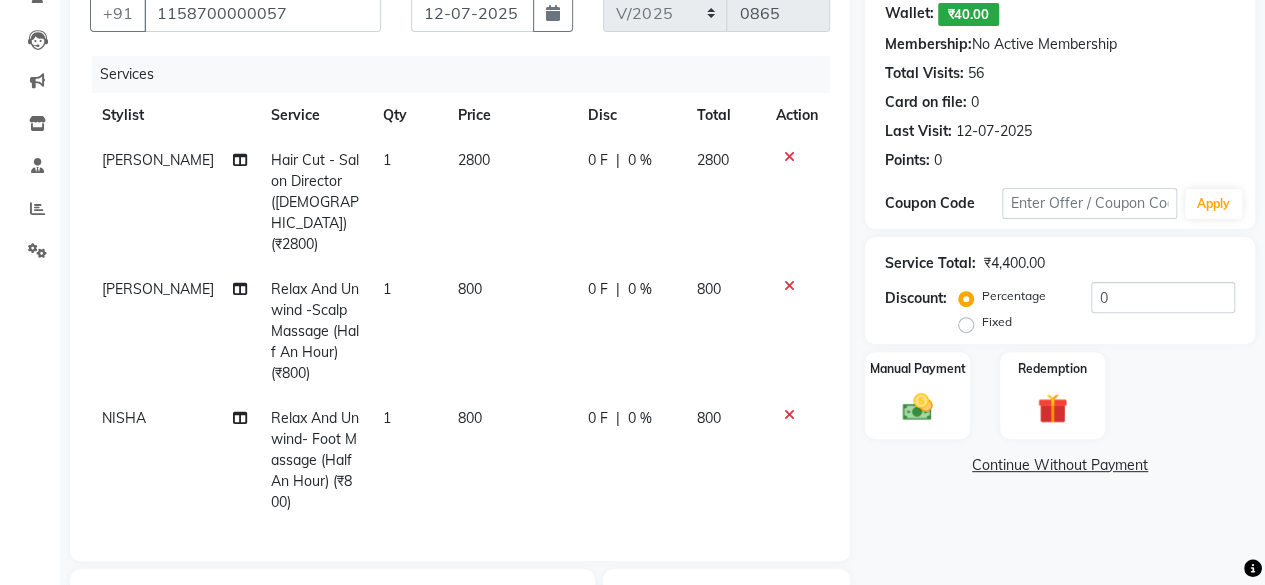 checkbox on "false" 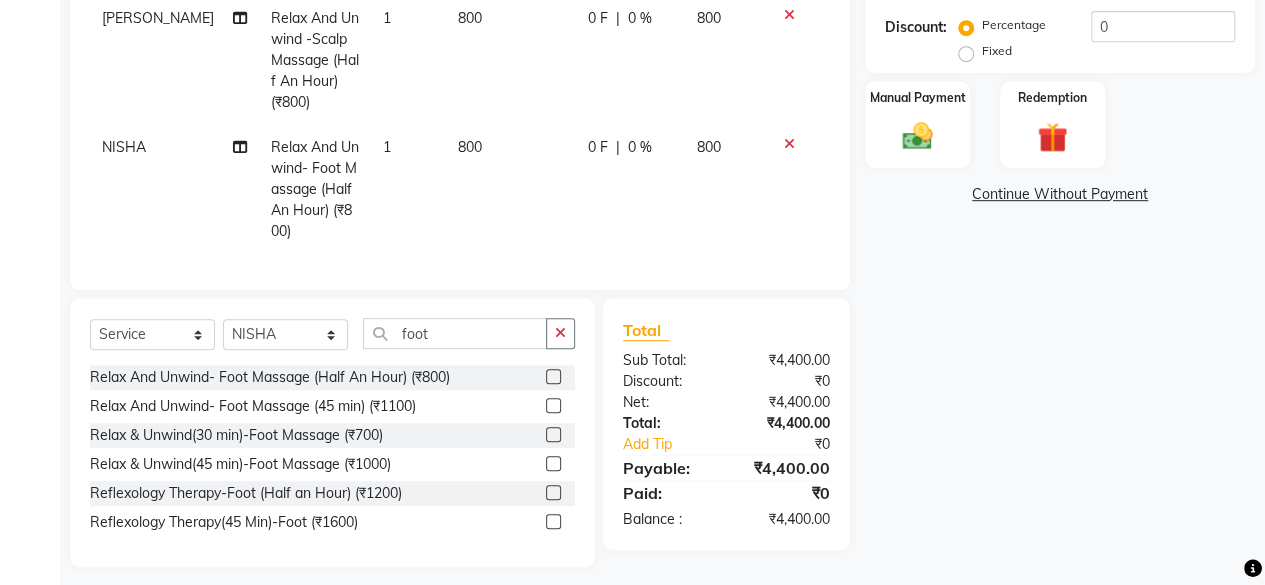 scroll, scrollTop: 468, scrollLeft: 0, axis: vertical 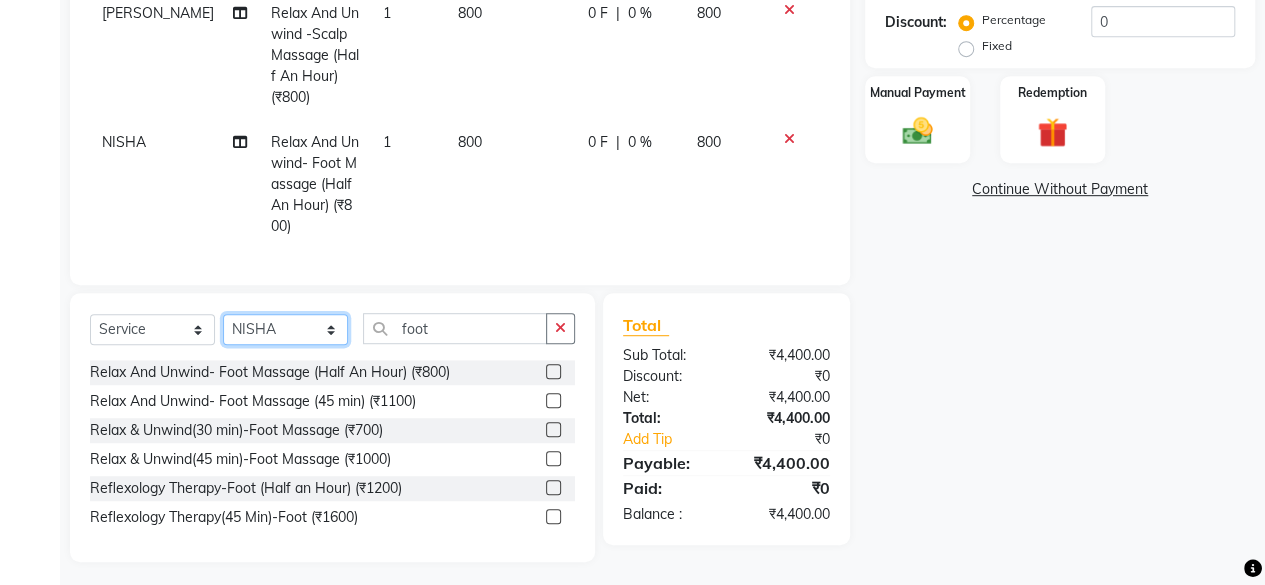 click on "Select Stylist [PERSON_NAME] DIVYA FRONTDESK [PERSON_NAME] MANAGER [PERSON_NAME] MEENA MANE  NISHA [PERSON_NAME] [PERSON_NAME] [PERSON_NAME] [PERSON_NAME]" 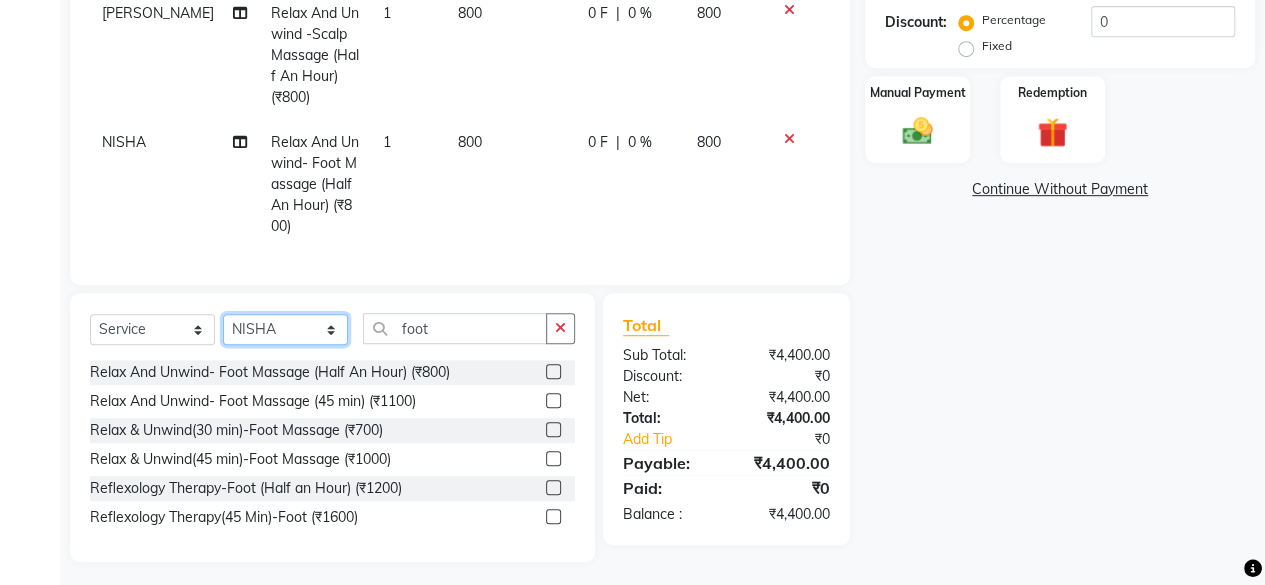 select on "66845" 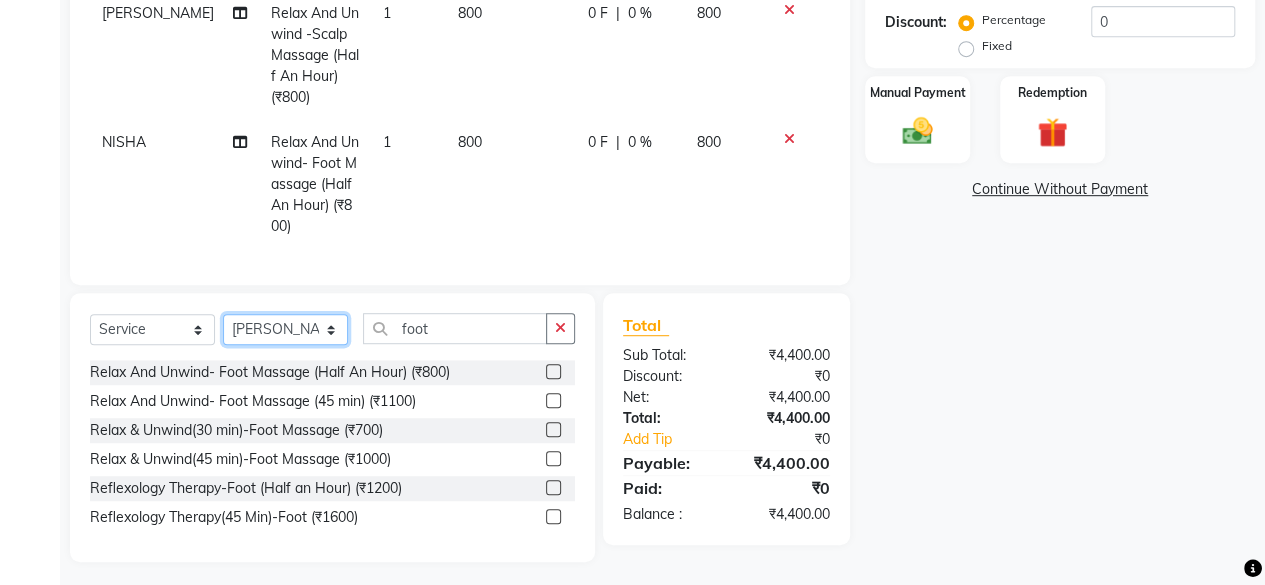 click on "Select Stylist [PERSON_NAME] DIVYA FRONTDESK [PERSON_NAME] MANAGER [PERSON_NAME] MEENA MANE  NISHA [PERSON_NAME] [PERSON_NAME] [PERSON_NAME] [PERSON_NAME]" 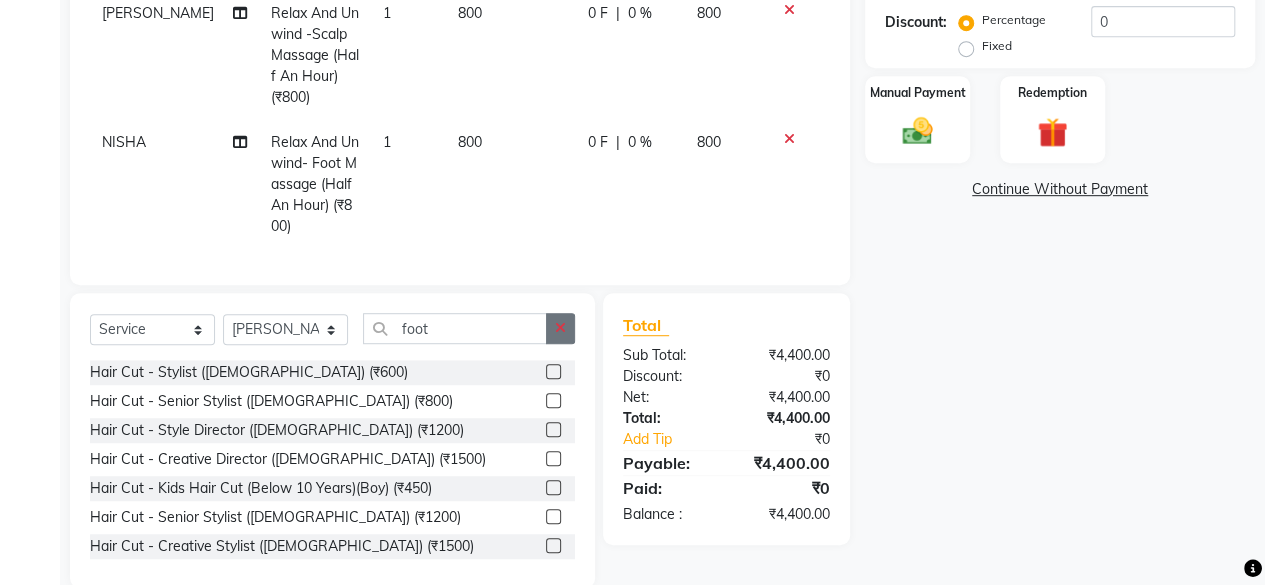 click 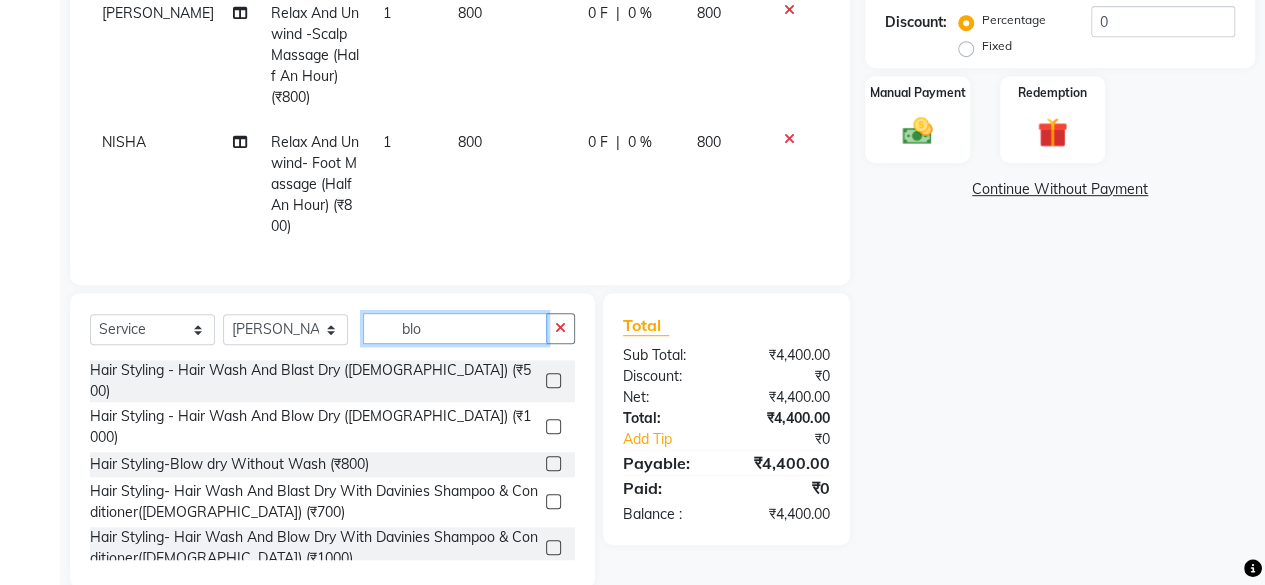 scroll, scrollTop: 450, scrollLeft: 0, axis: vertical 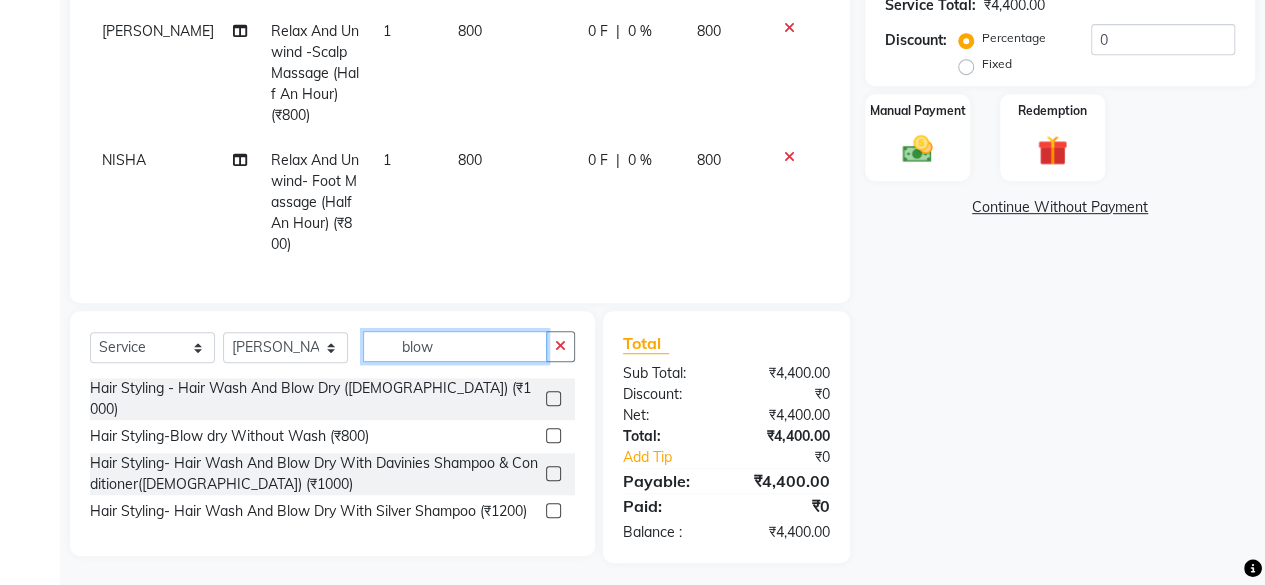 type on "blow" 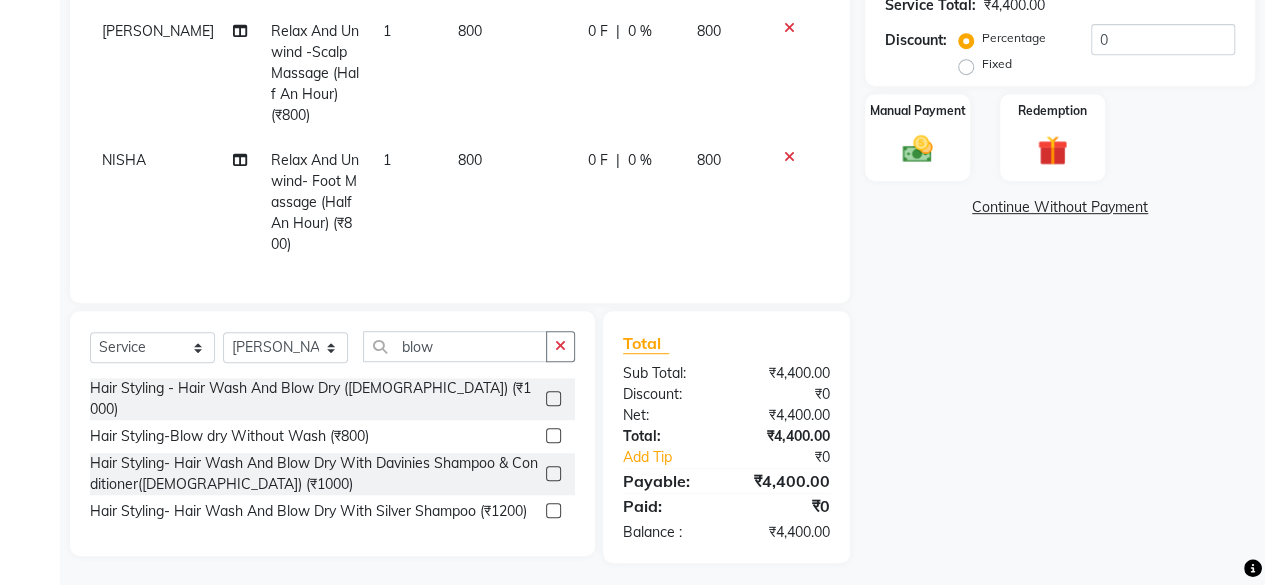 click 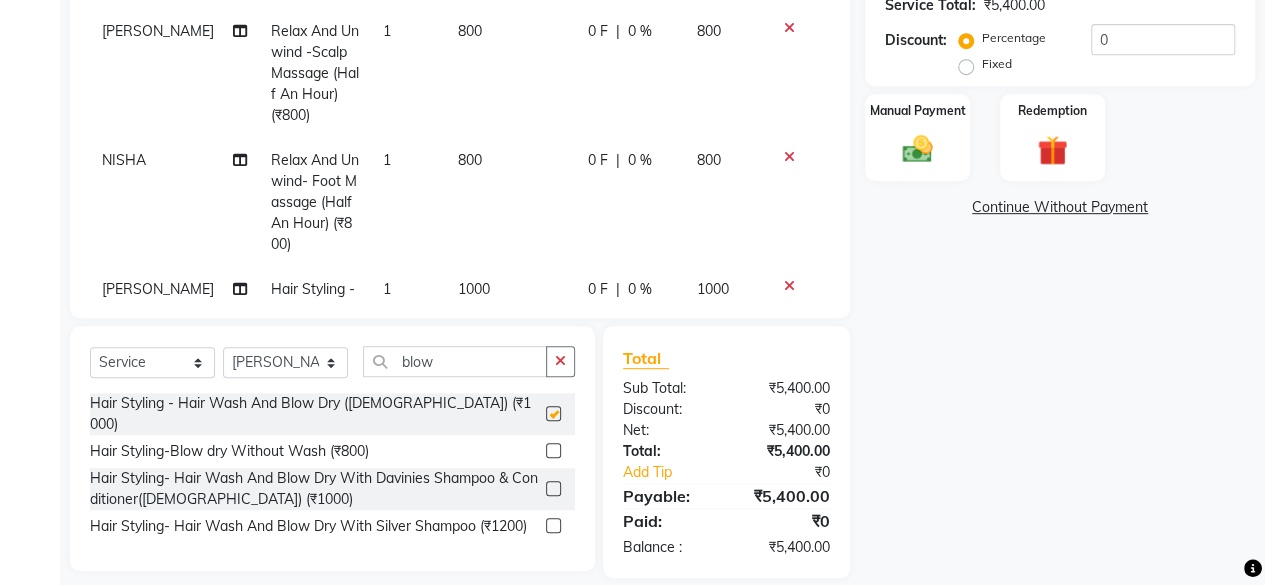 checkbox on "false" 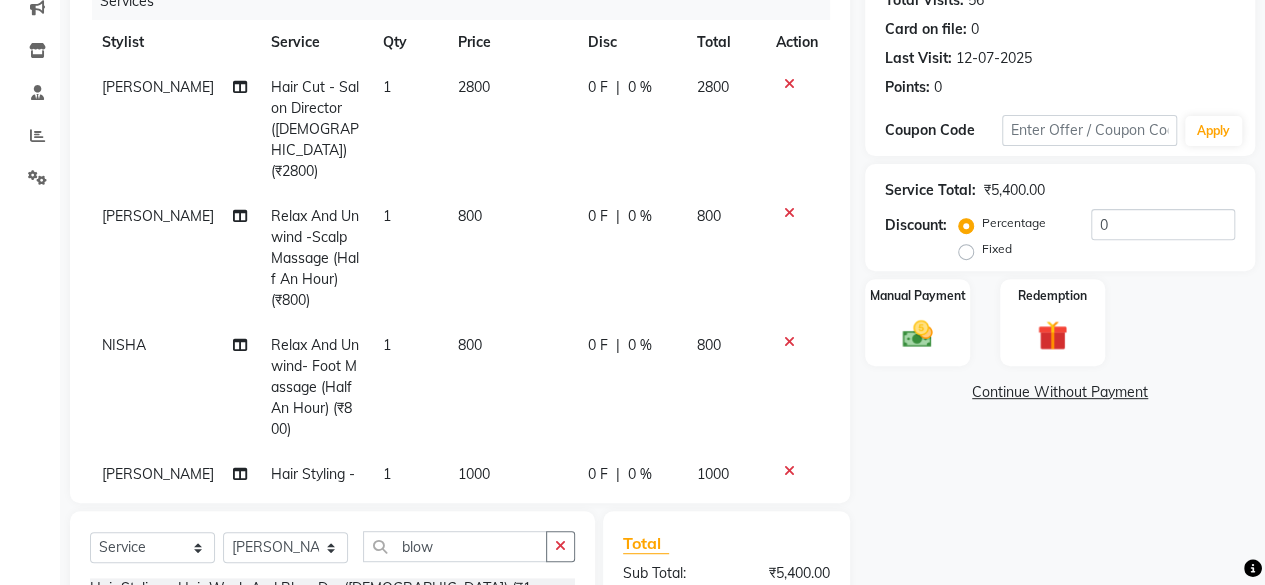 scroll, scrollTop: 0, scrollLeft: 0, axis: both 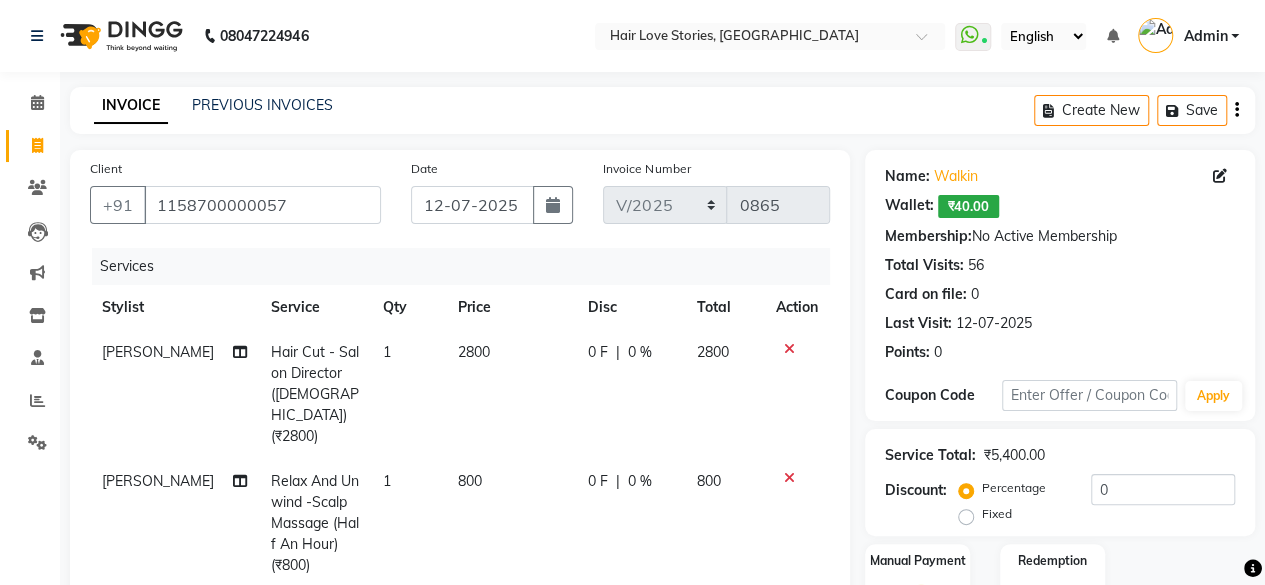 click on "2800" 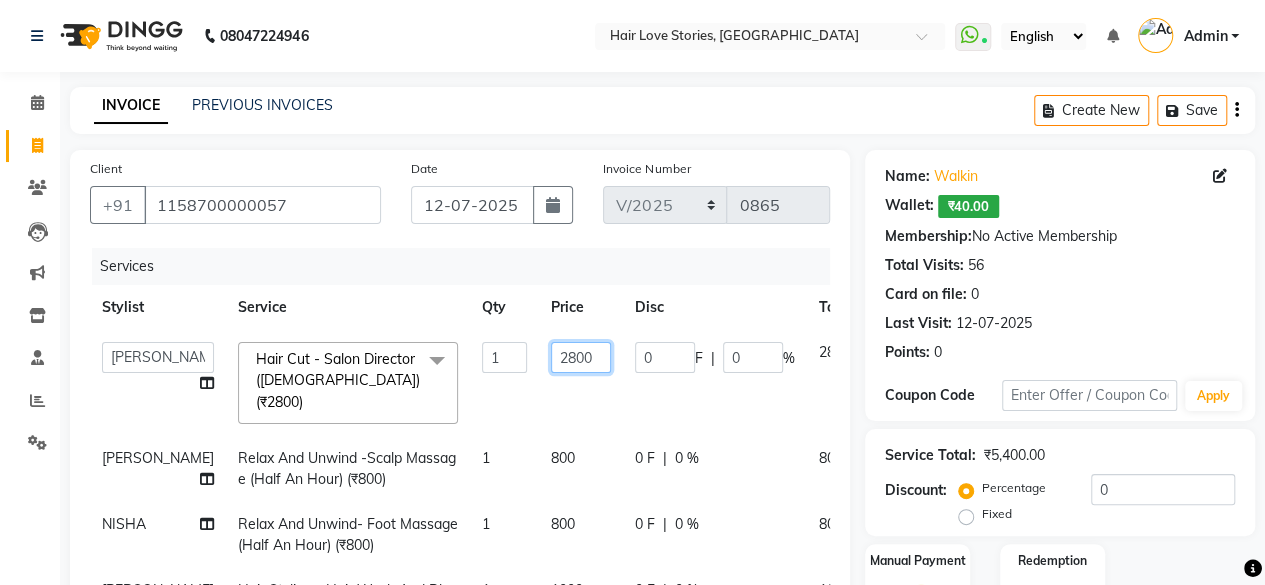 click on "2800" 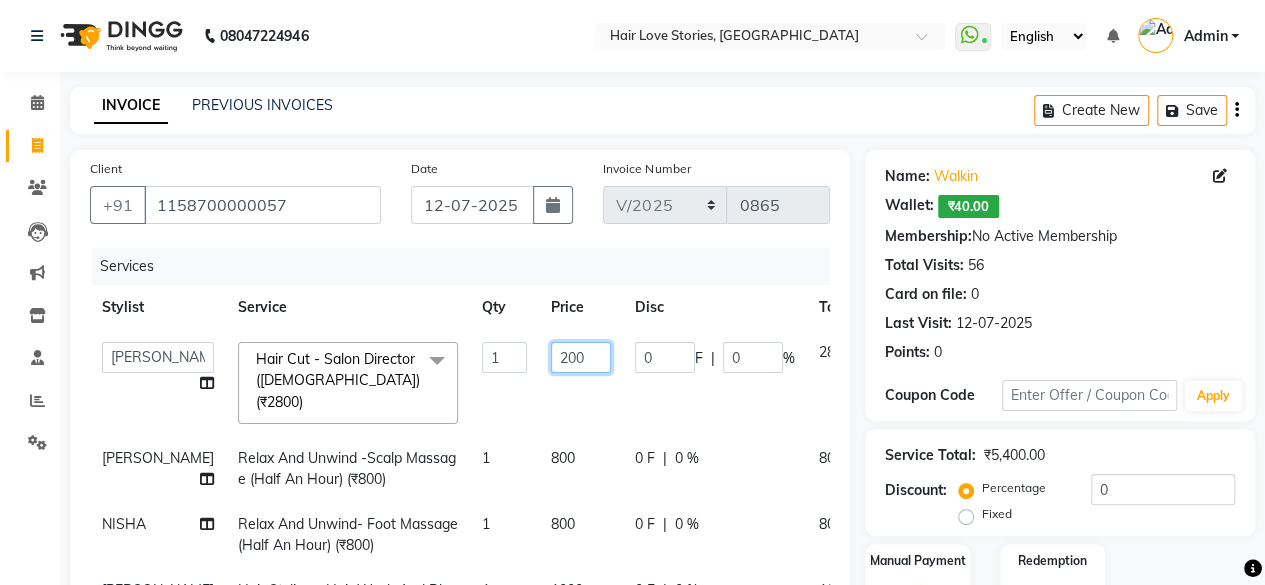 type on "2200" 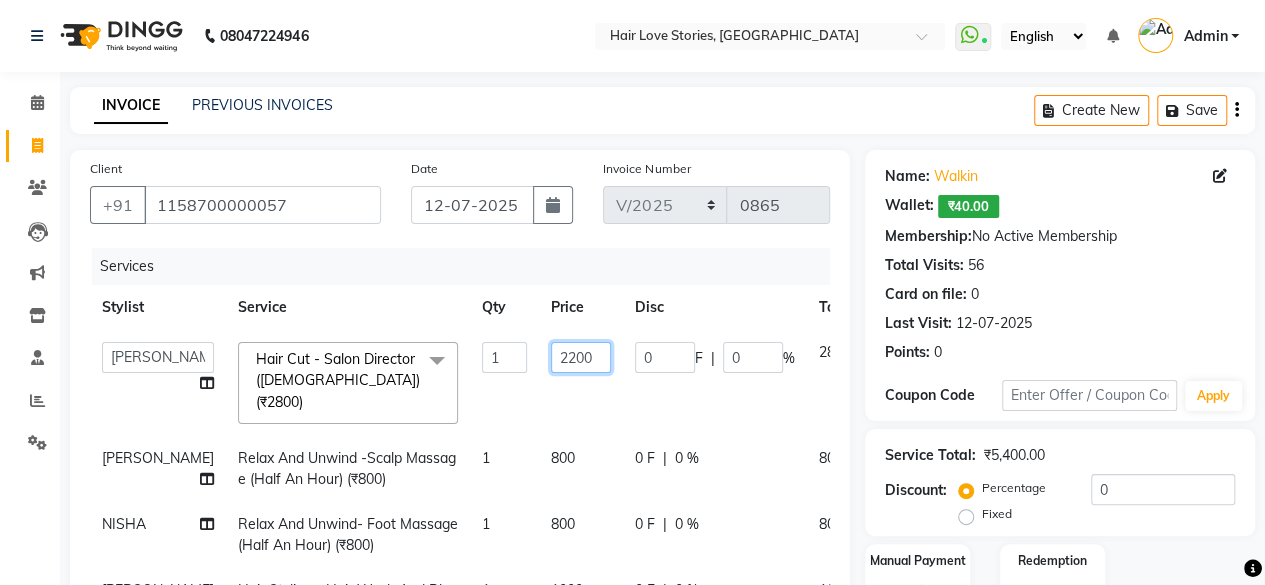 scroll, scrollTop: 388, scrollLeft: 0, axis: vertical 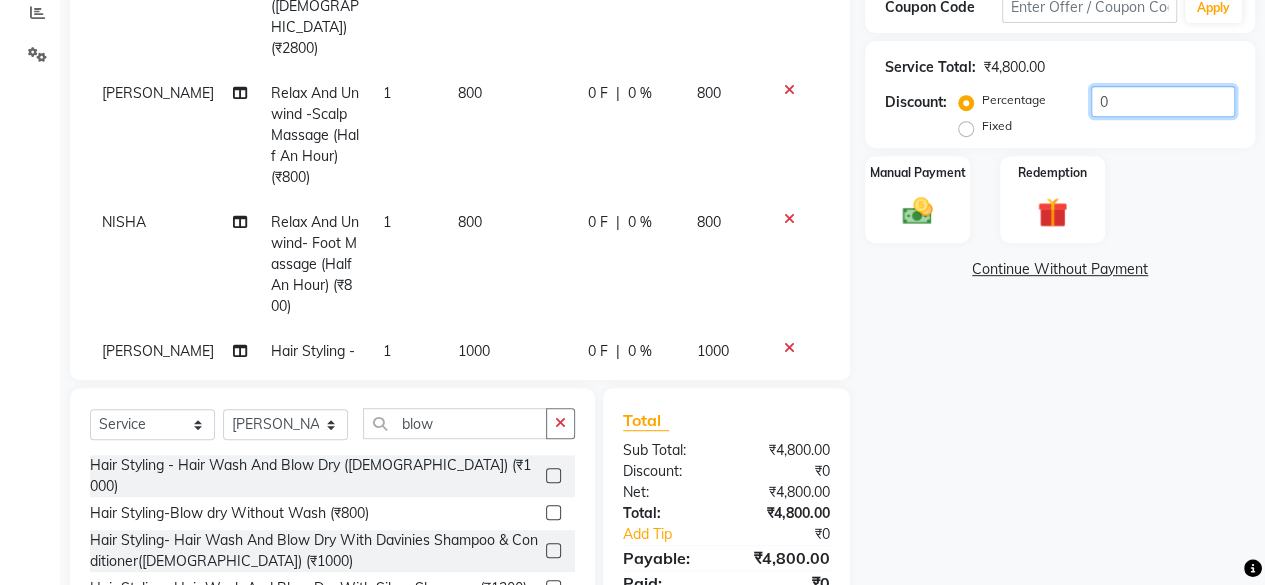 click on "0" 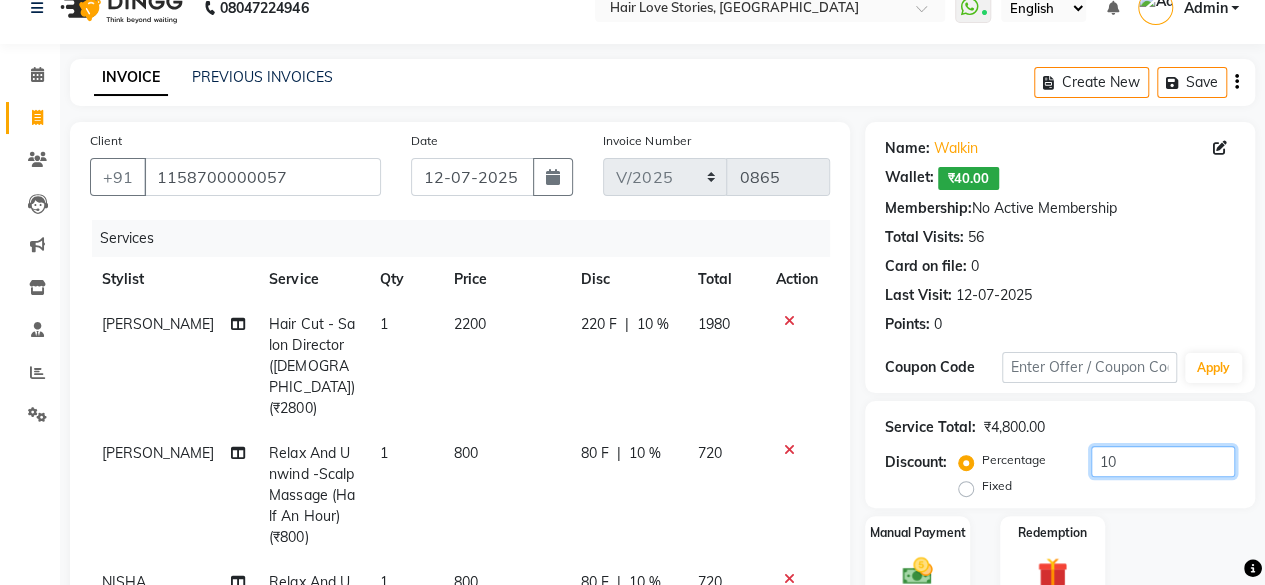 scroll, scrollTop: 471, scrollLeft: 0, axis: vertical 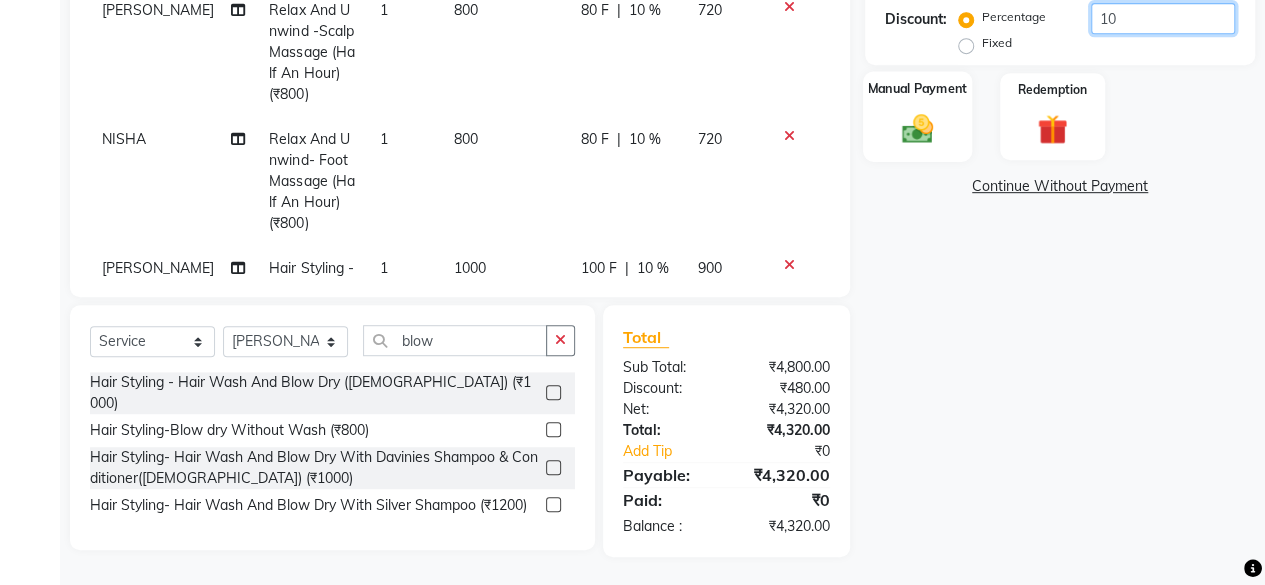 type on "10" 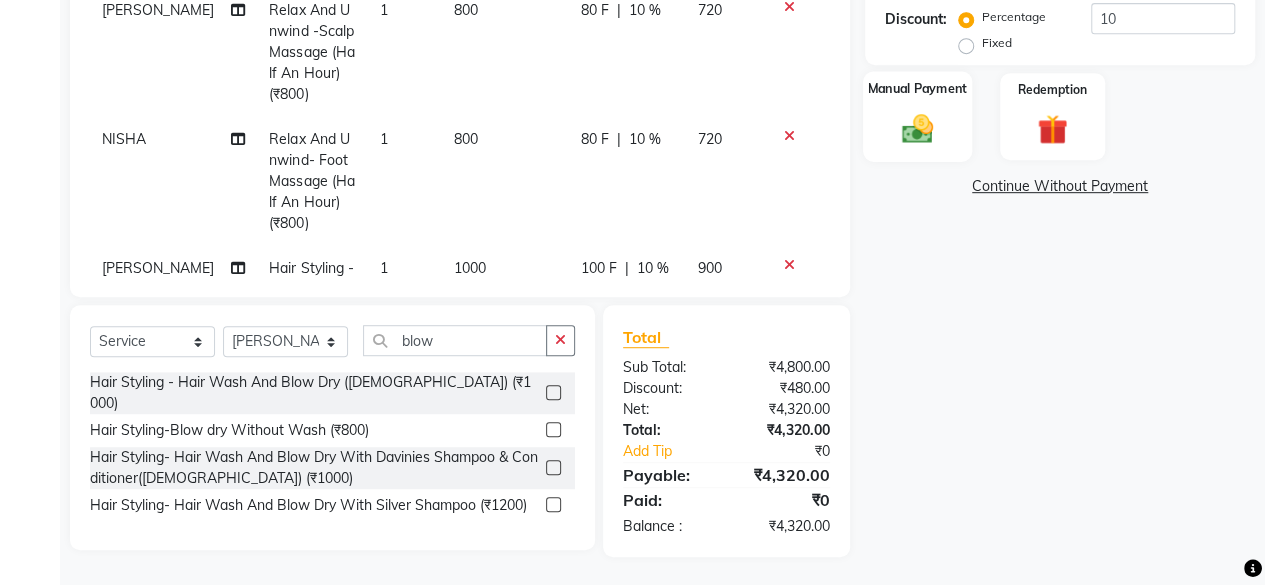 click 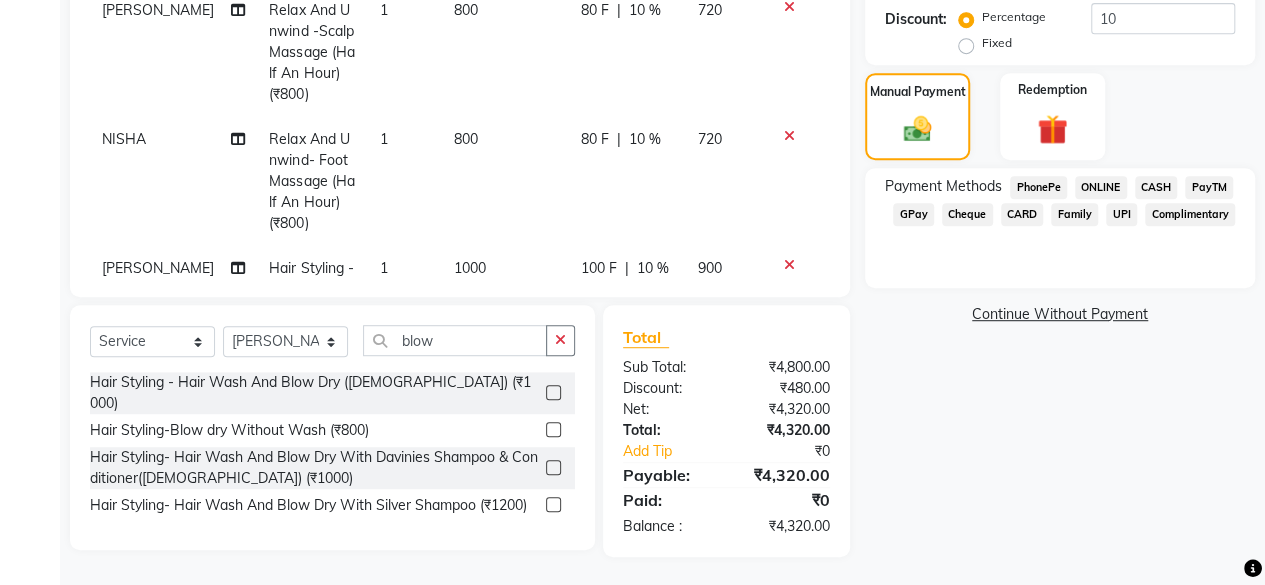 click on "CASH" 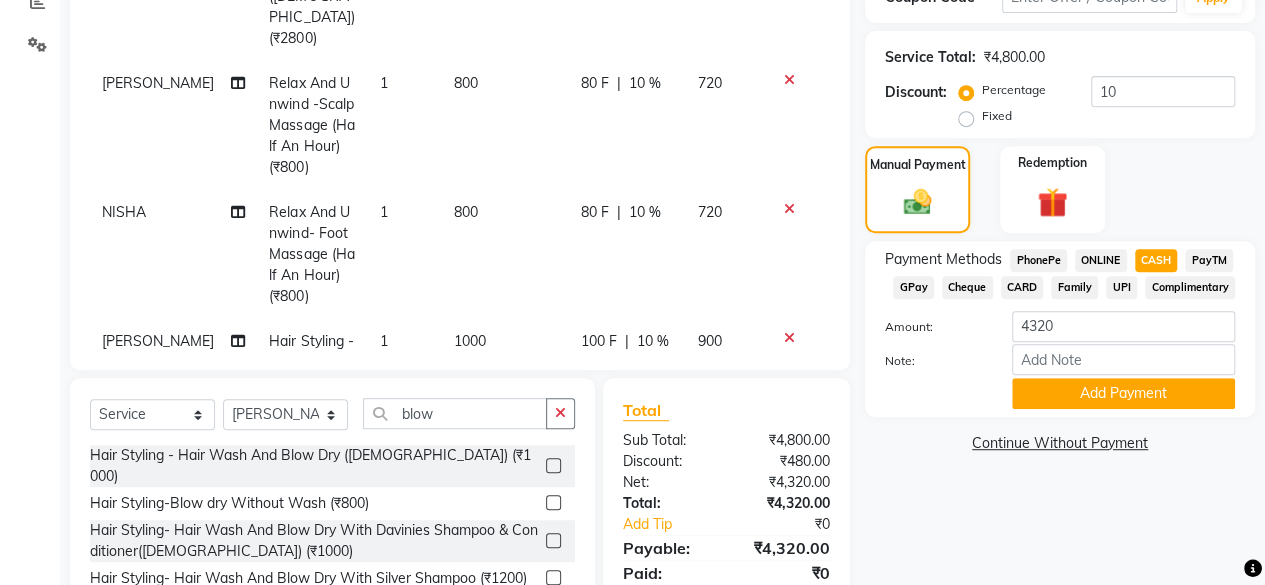 scroll, scrollTop: 400, scrollLeft: 0, axis: vertical 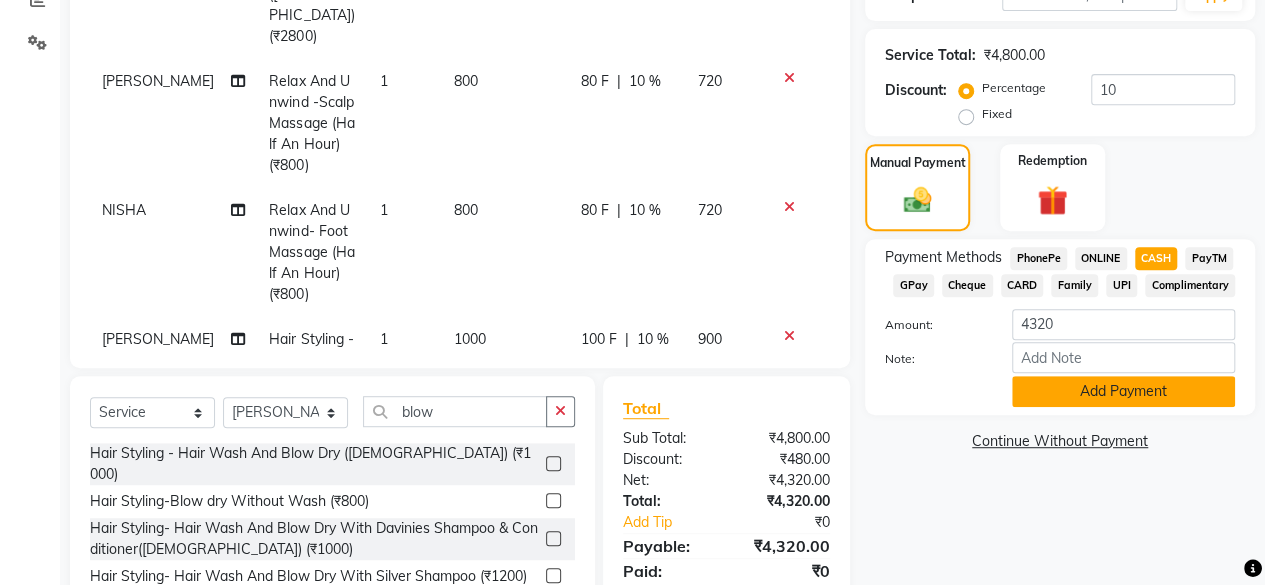 click on "Add Payment" 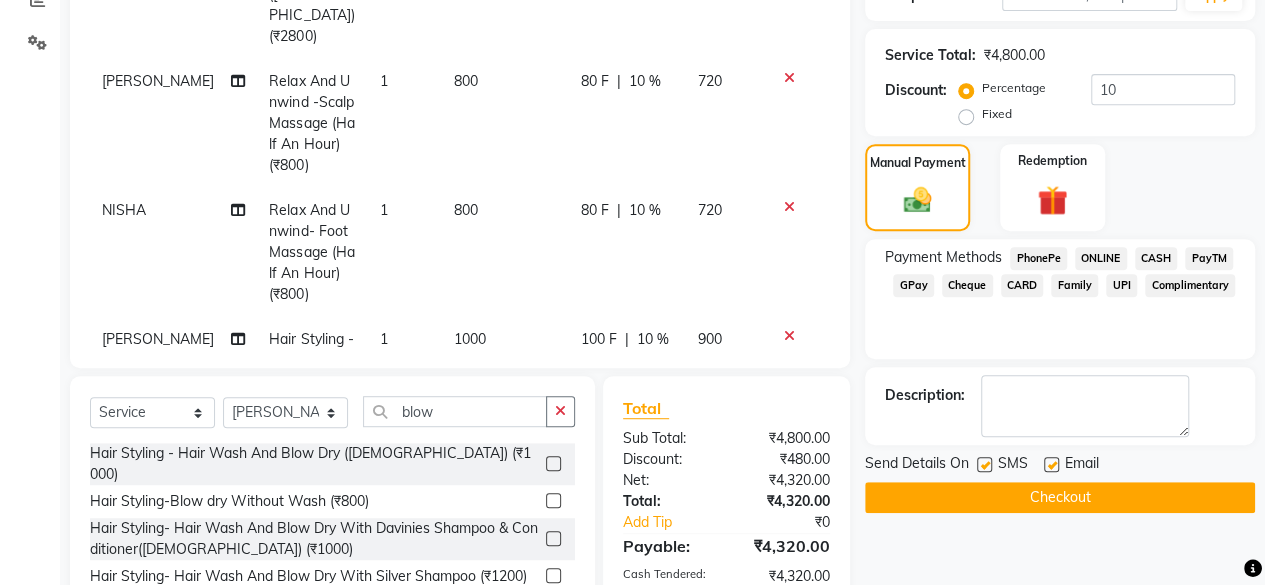 click 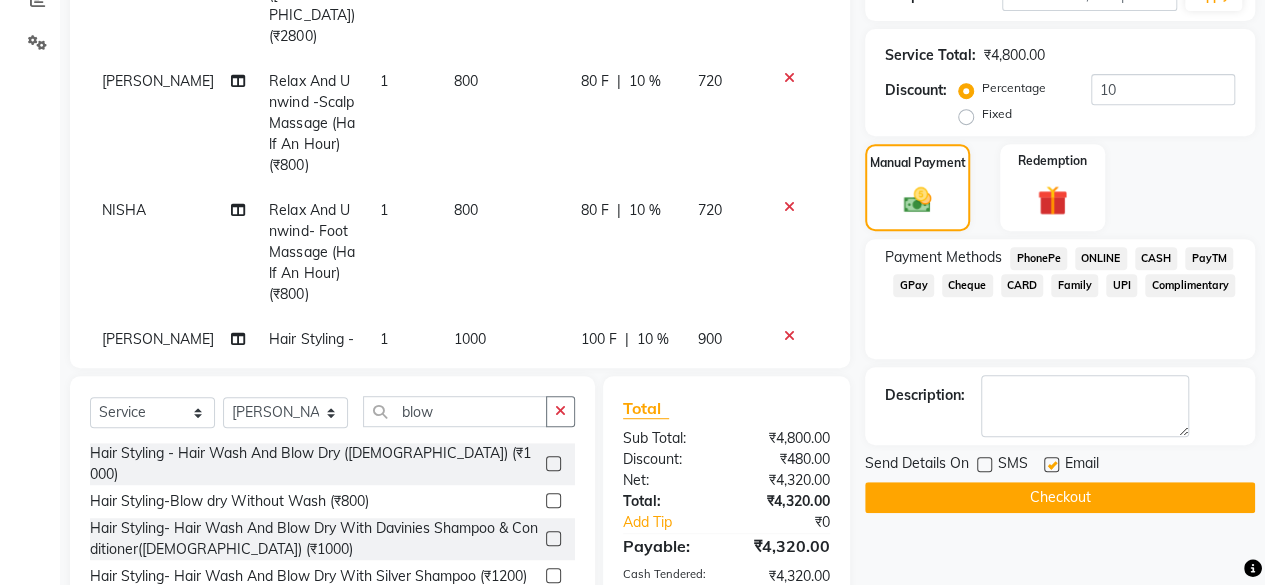 click on "Checkout" 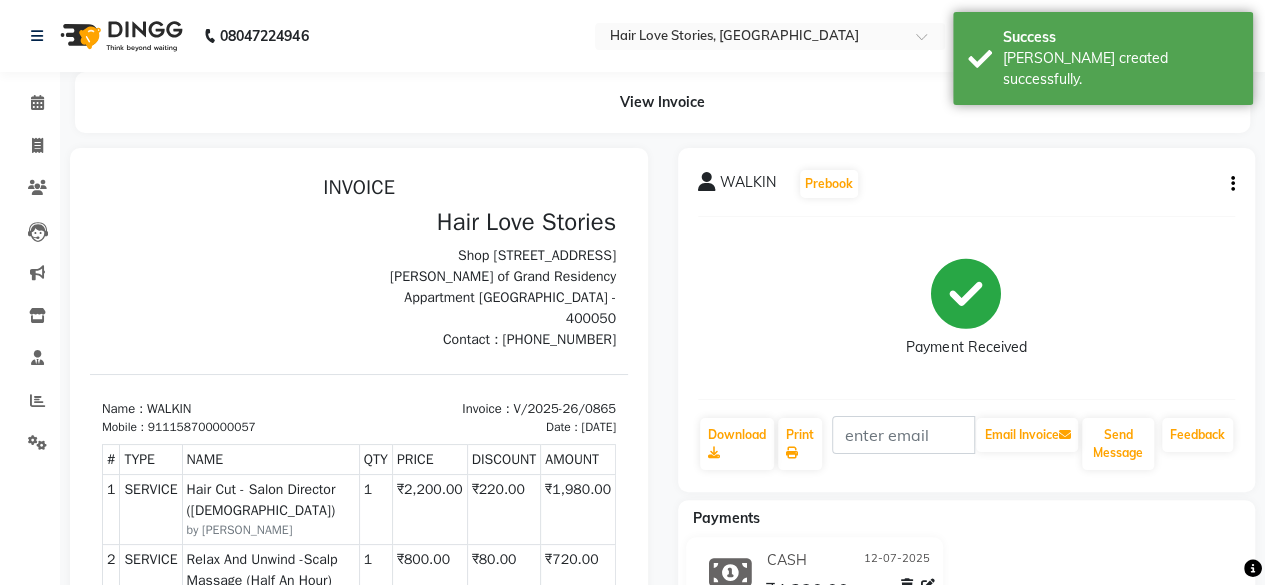scroll, scrollTop: 0, scrollLeft: 0, axis: both 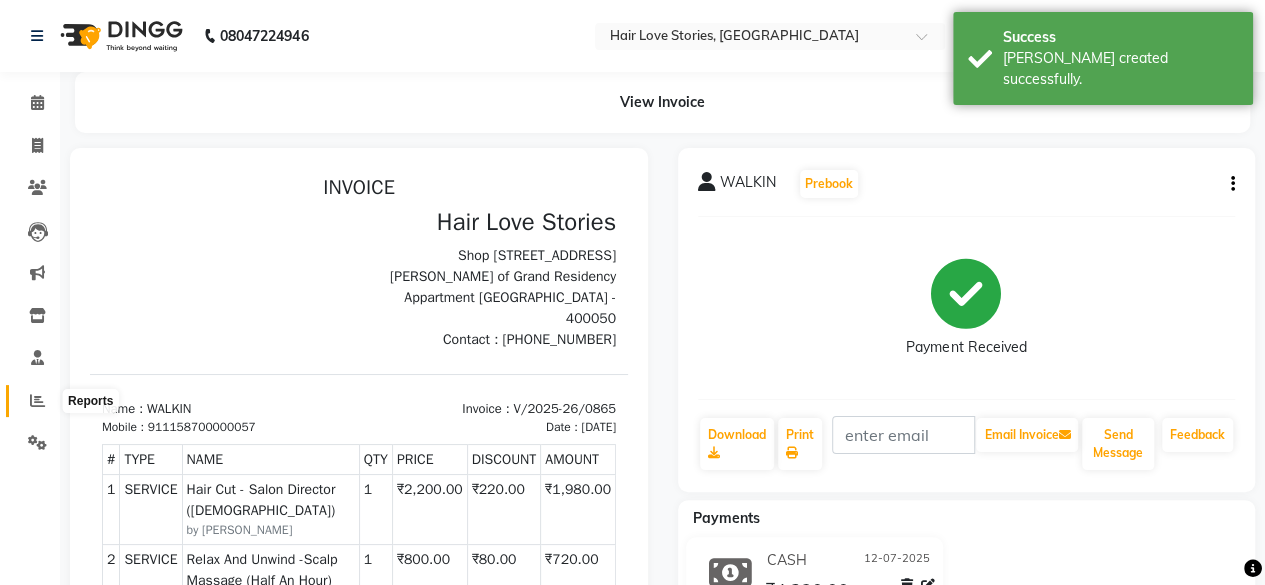 click 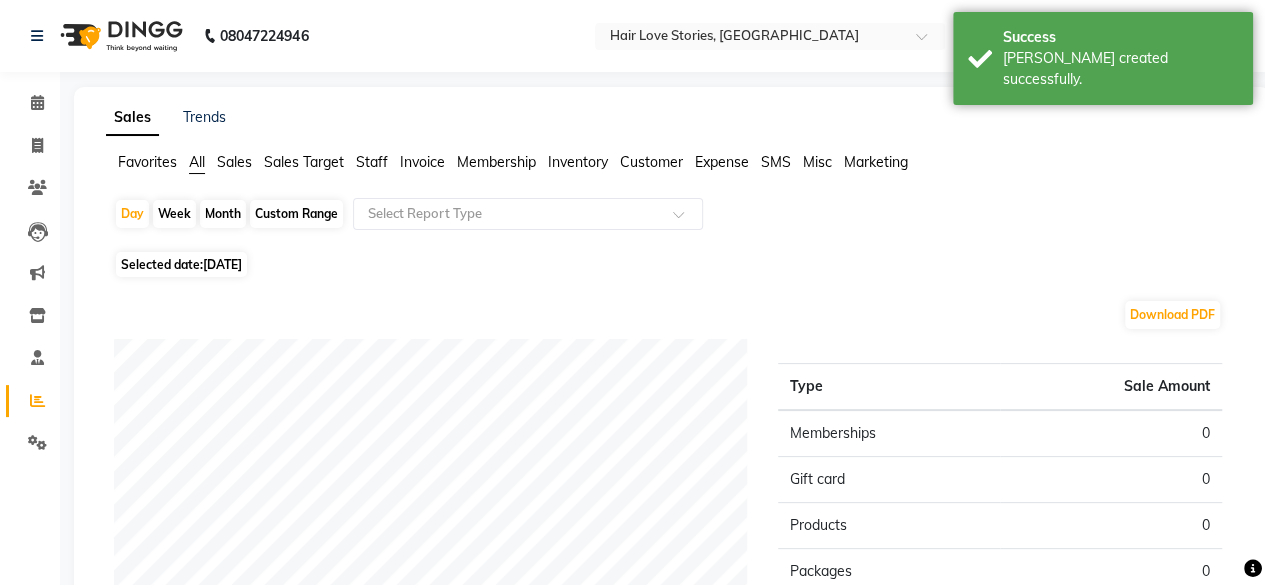 click on "[DATE]" 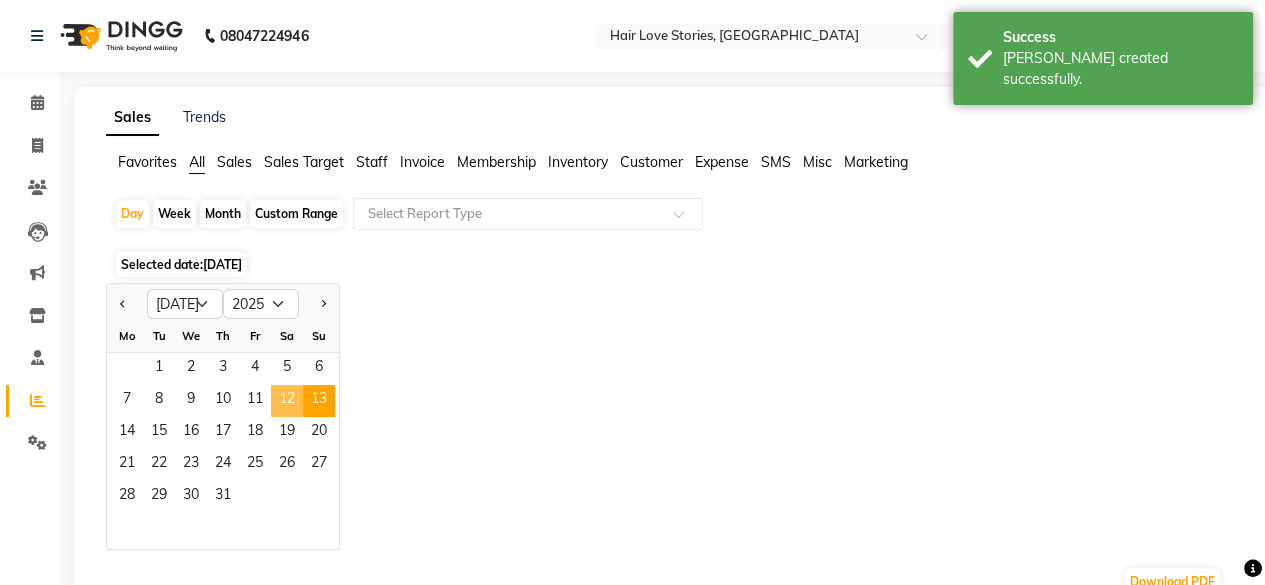 click on "12" 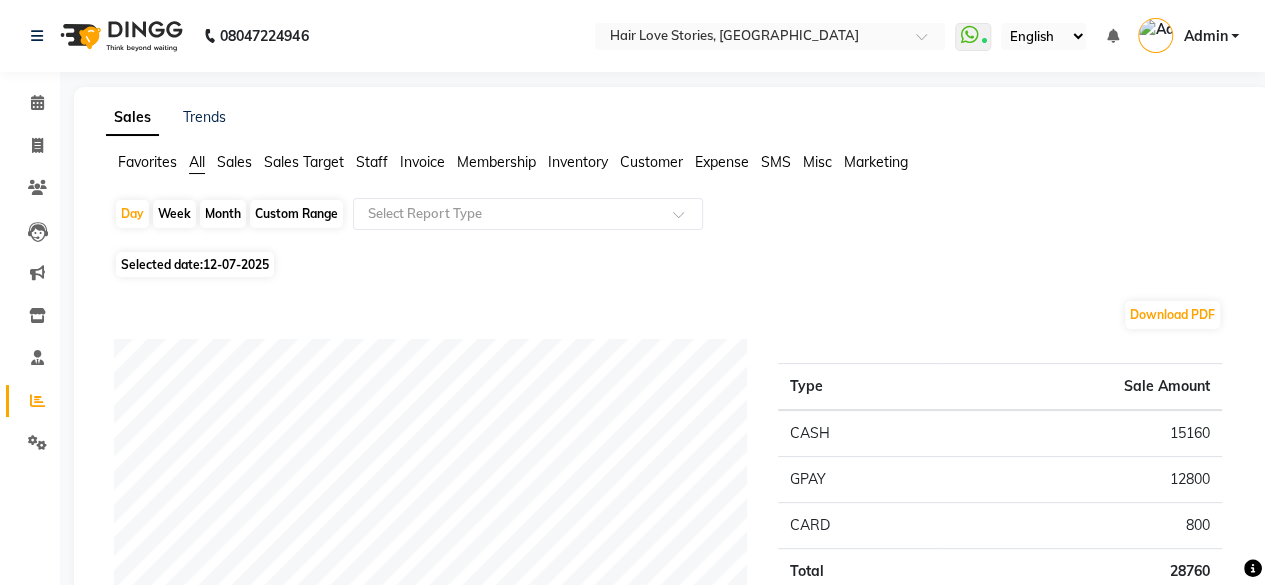 click on "Month" 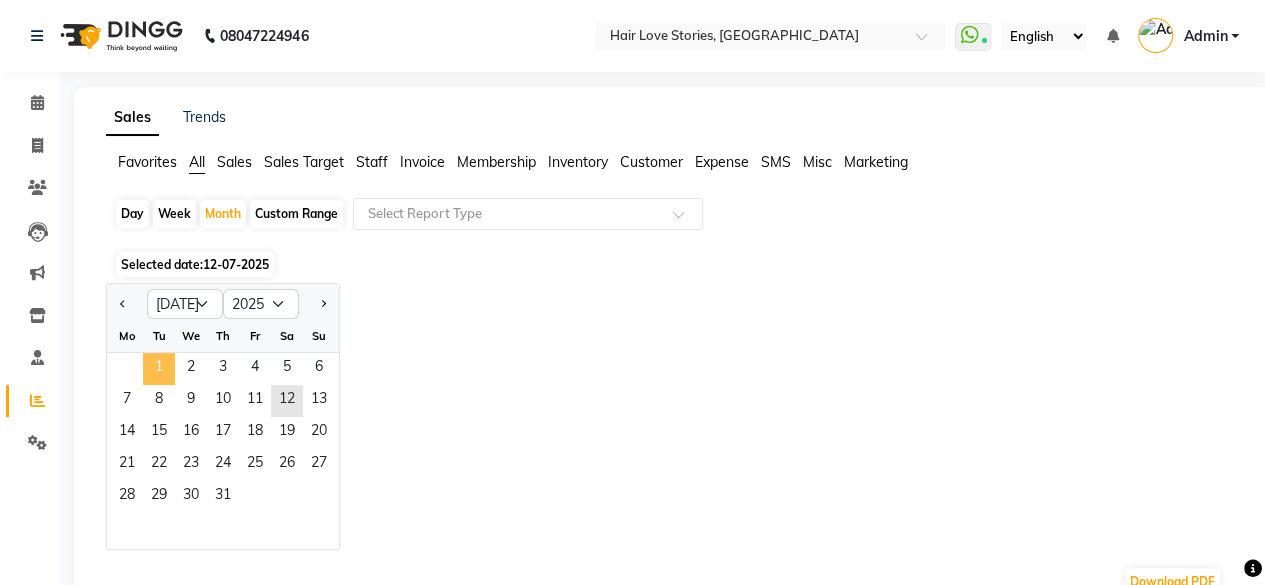 click on "1" 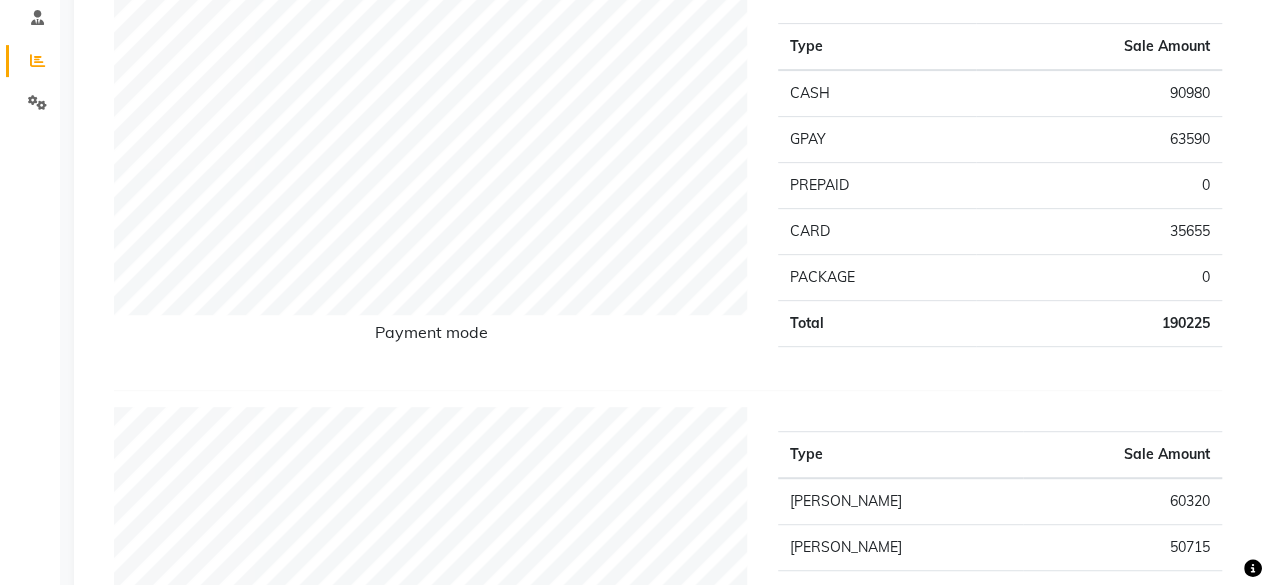 scroll, scrollTop: 330, scrollLeft: 0, axis: vertical 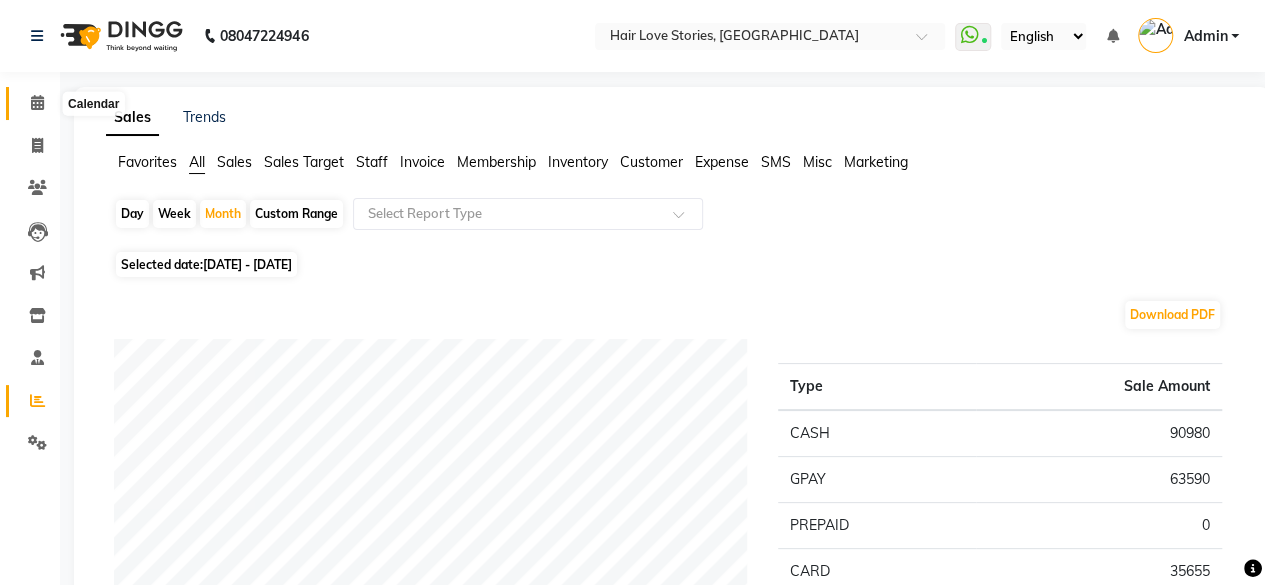 click 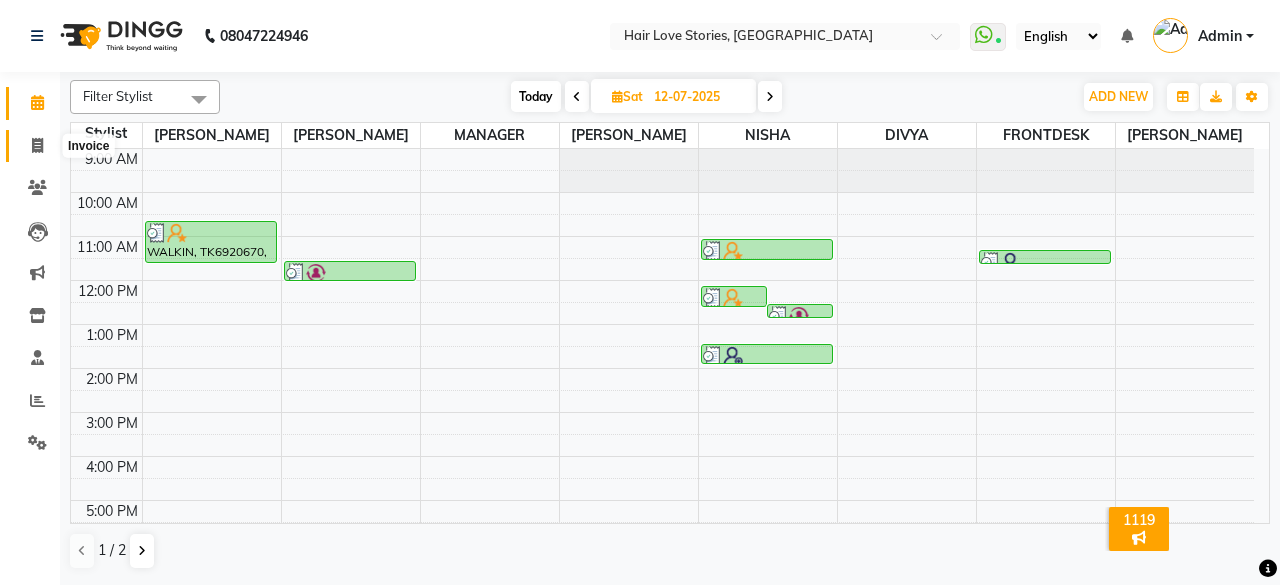 click 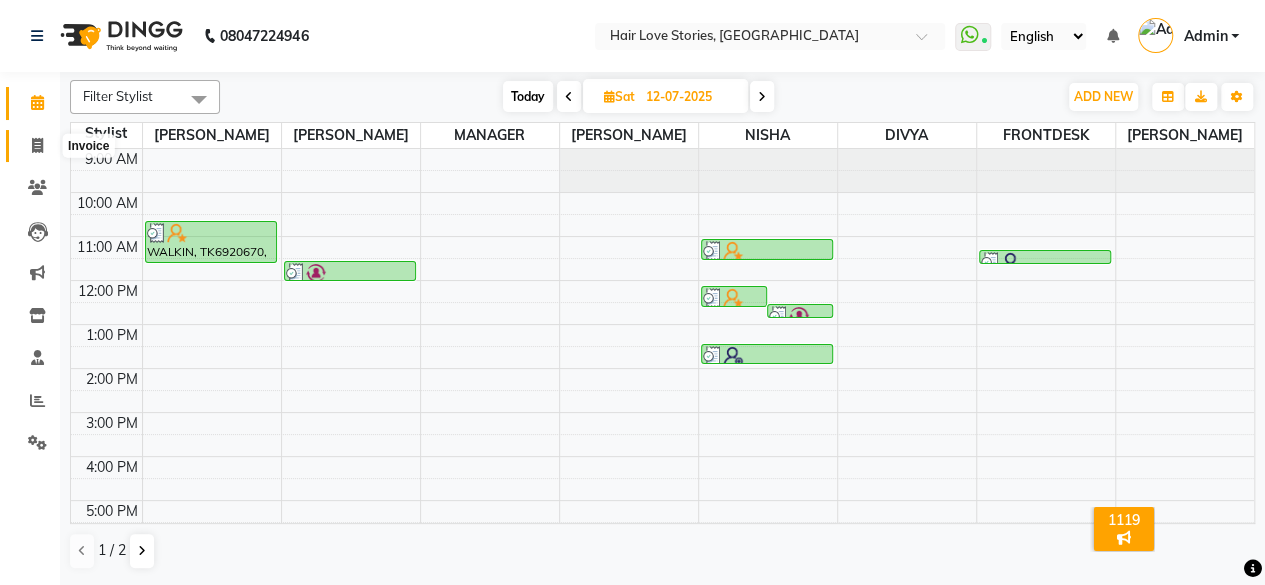 select on "3886" 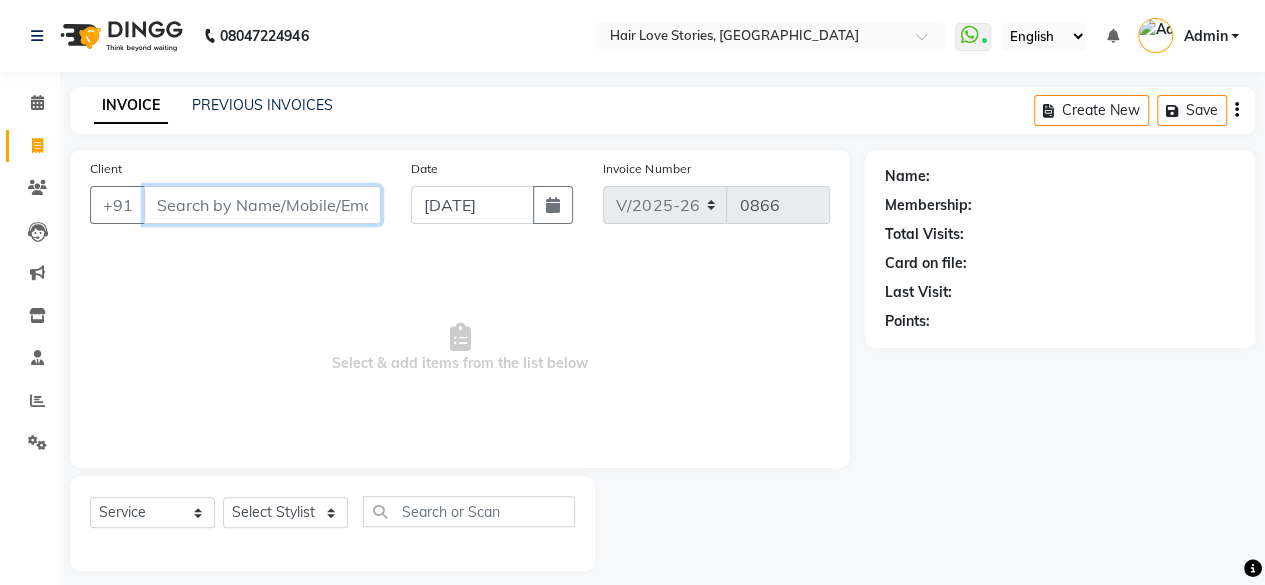 click on "Client" at bounding box center (262, 205) 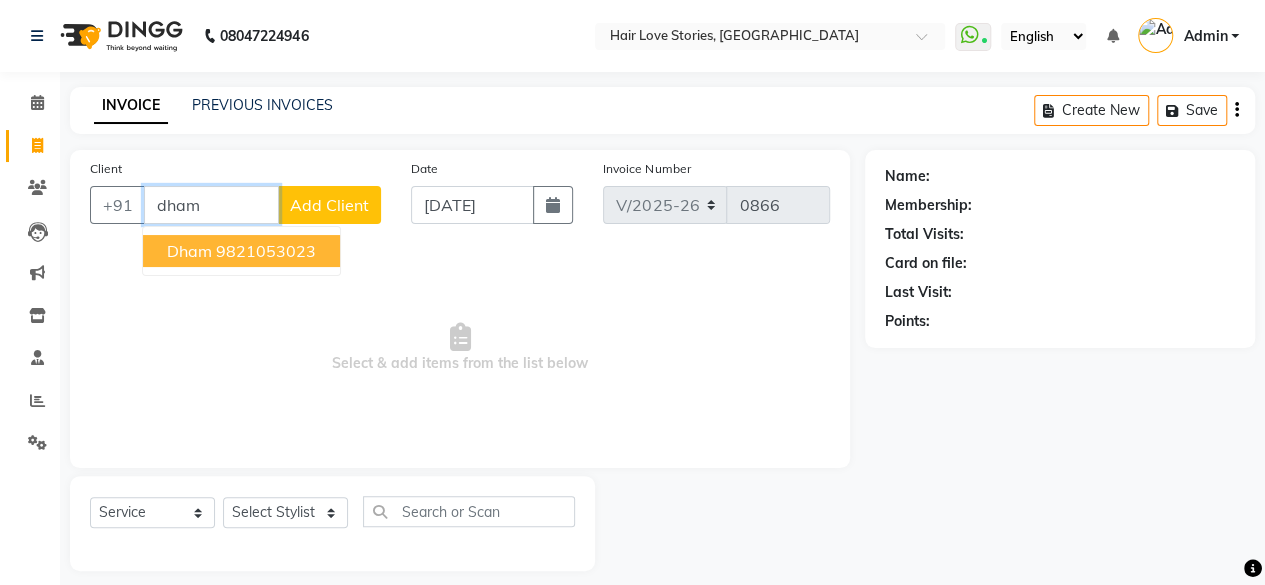 click on "9821053023" at bounding box center (266, 251) 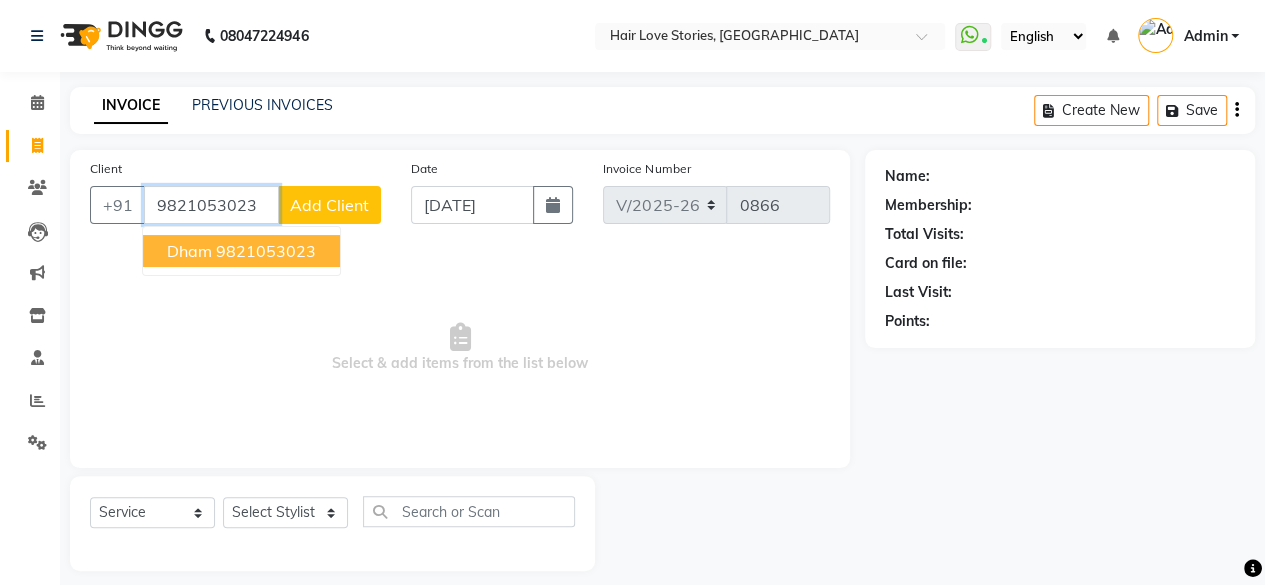 type on "9821053023" 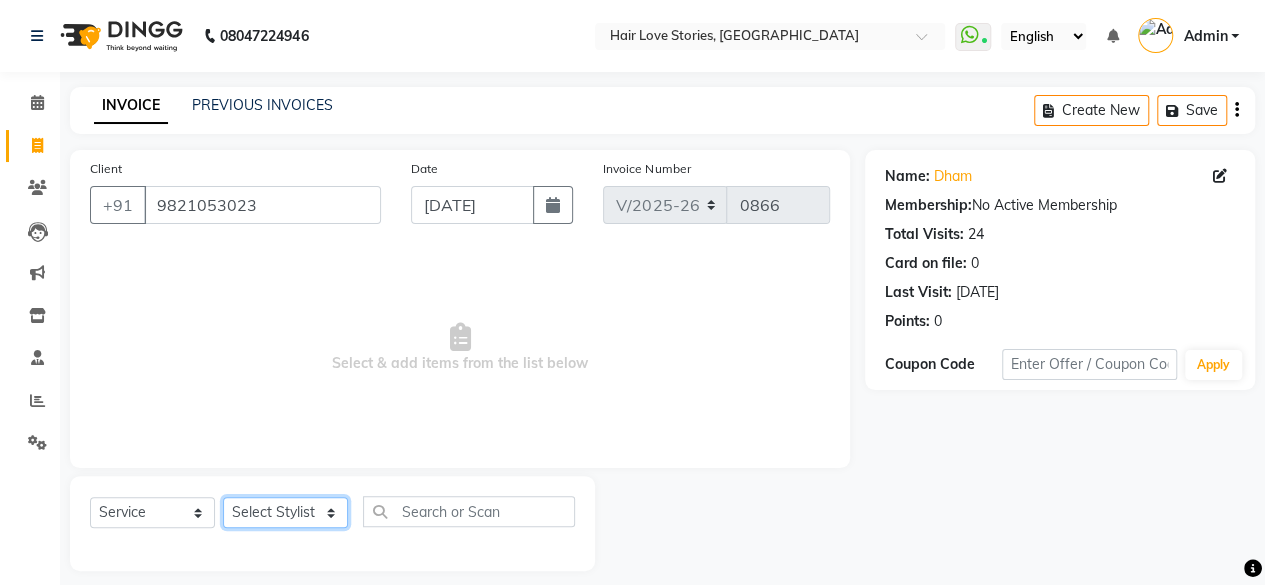 click on "Select Stylist [PERSON_NAME] DIVYA FRONTDESK [PERSON_NAME] MANAGER [PERSON_NAME] MEENA MANE  NISHA [PERSON_NAME] [PERSON_NAME] [PERSON_NAME] [PERSON_NAME]" 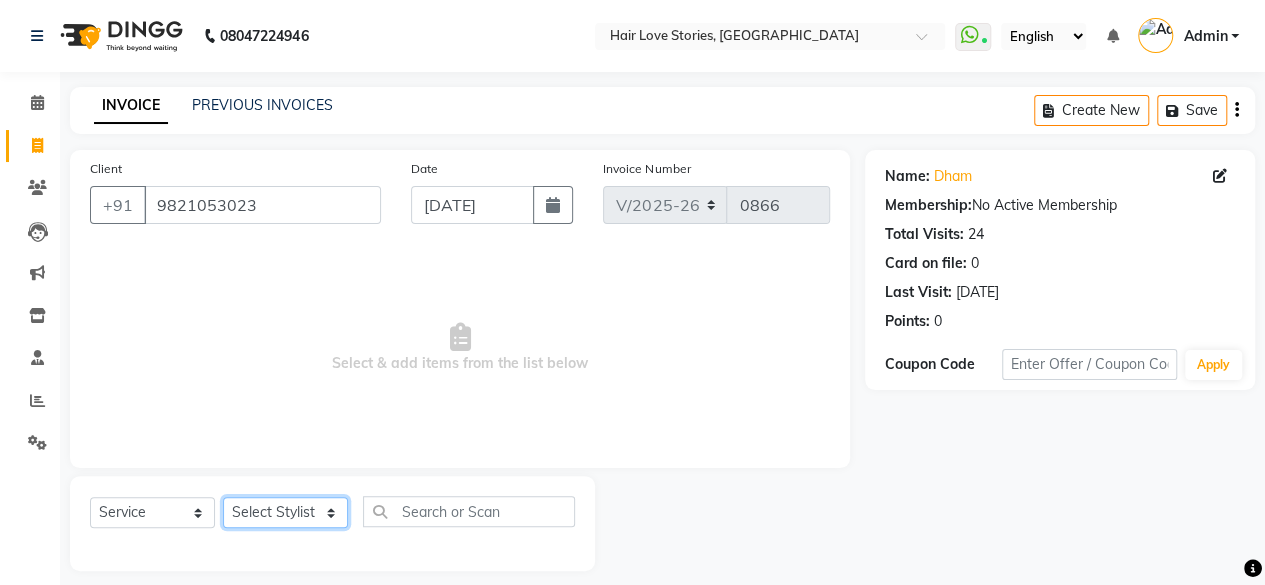 select on "19891" 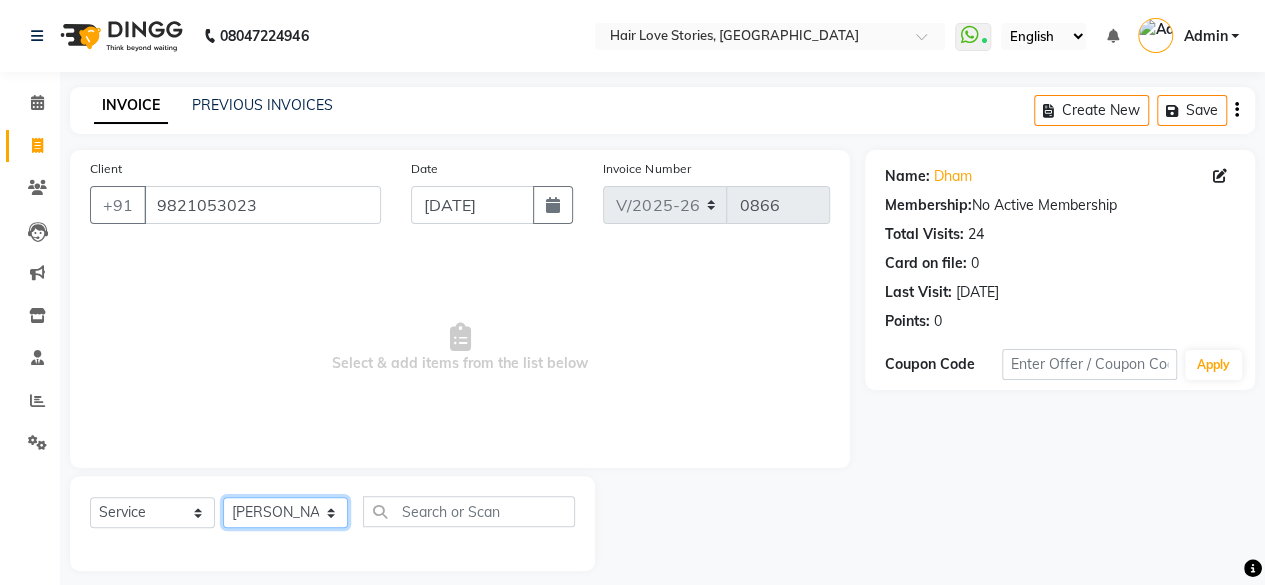 click on "Select Stylist [PERSON_NAME] DIVYA FRONTDESK [PERSON_NAME] MANAGER [PERSON_NAME] MEENA MANE  NISHA [PERSON_NAME] [PERSON_NAME] [PERSON_NAME] [PERSON_NAME]" 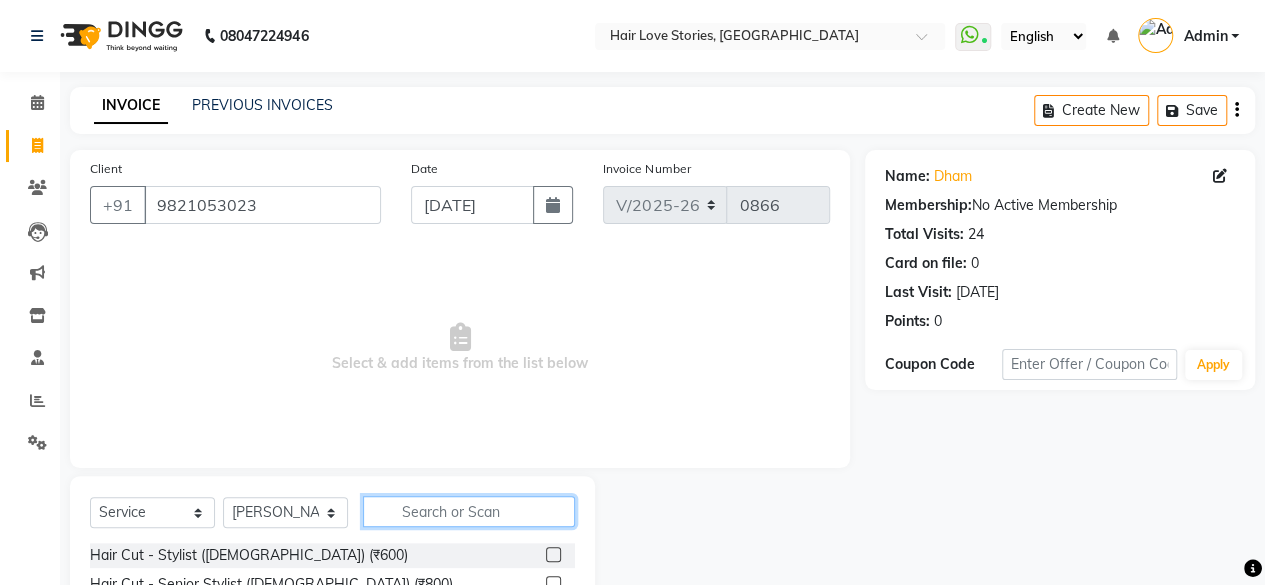 click 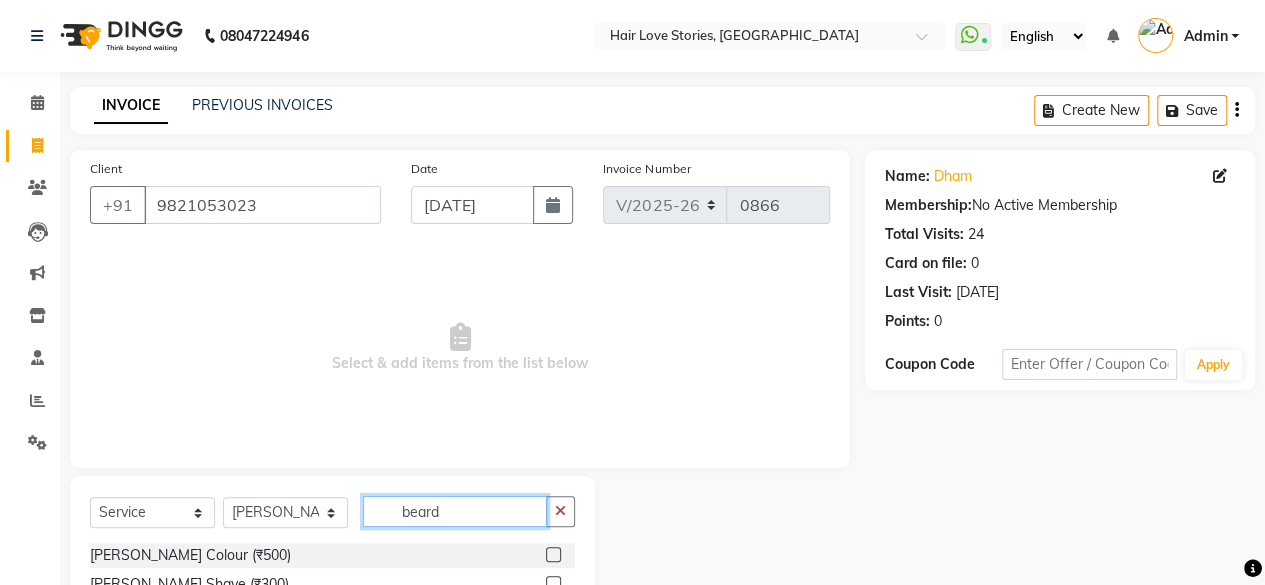 type on "beard" 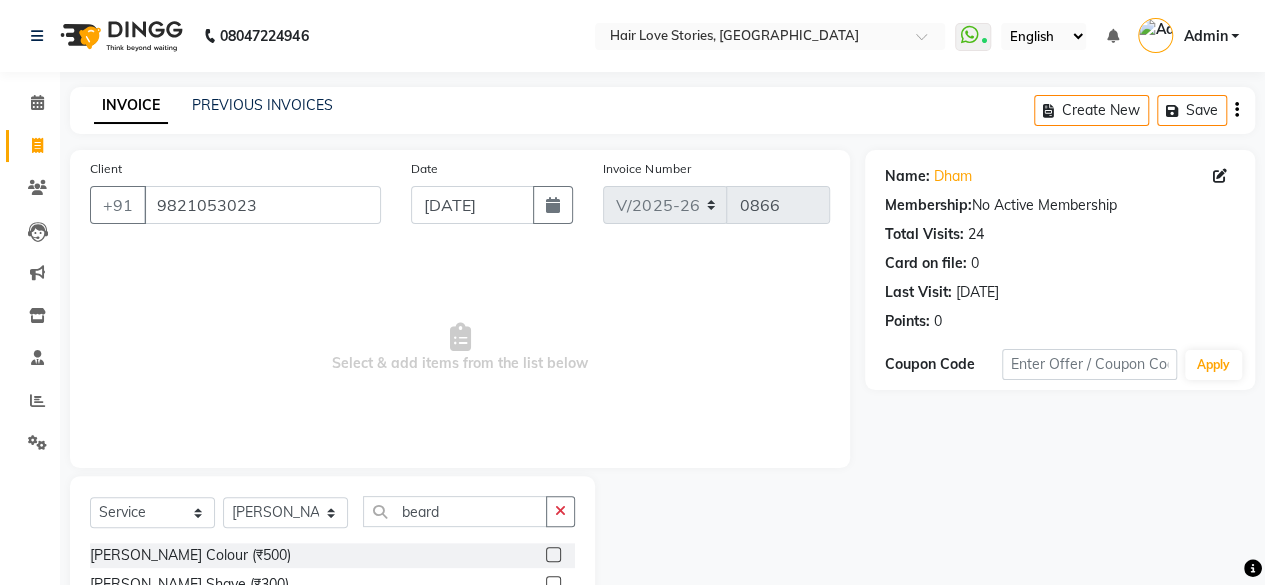 click 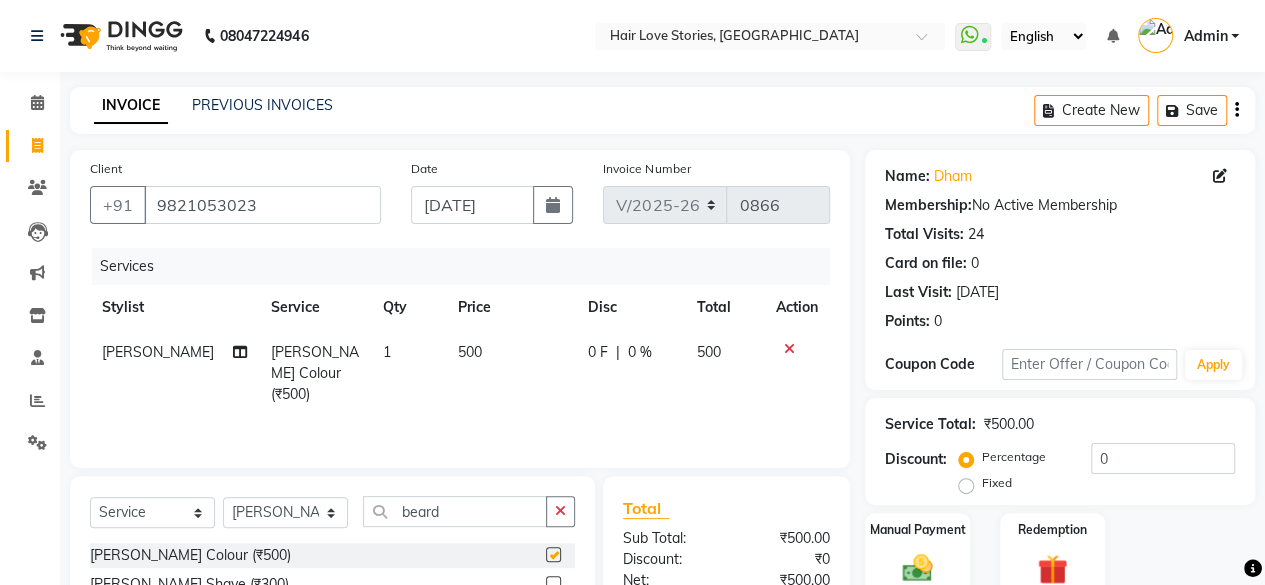checkbox on "false" 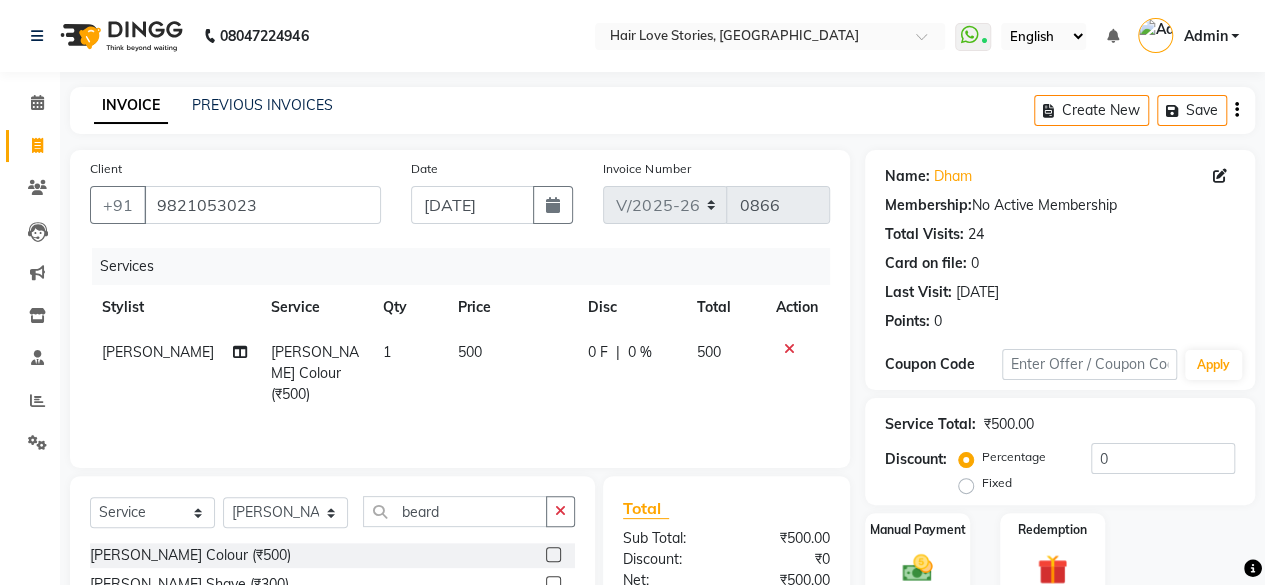 click on "500" 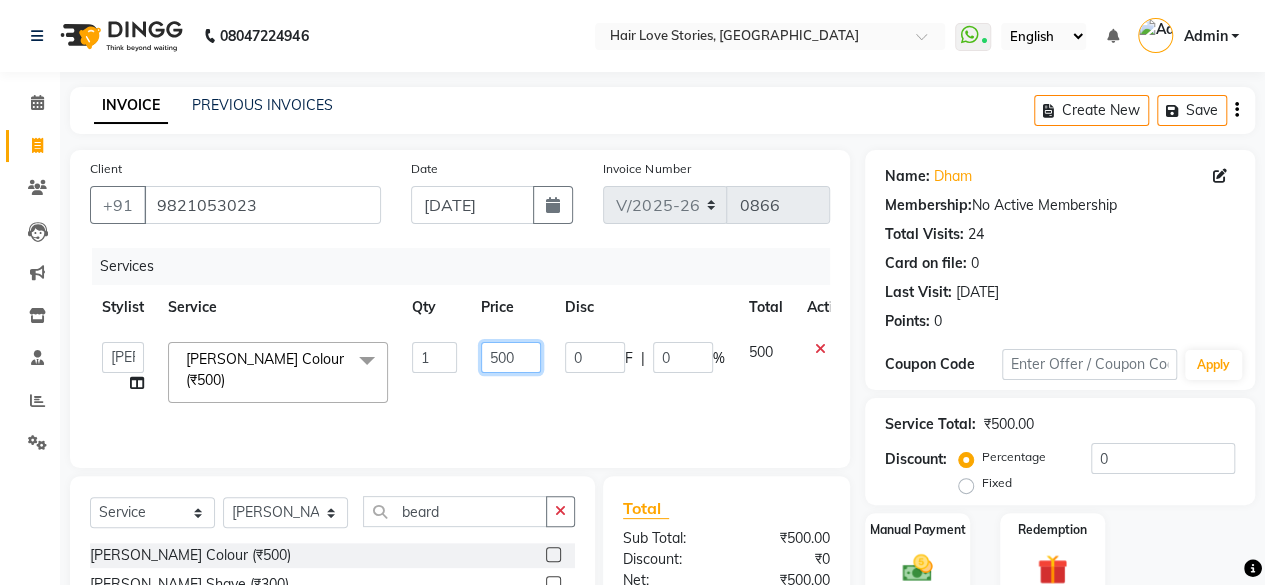 click on "500" 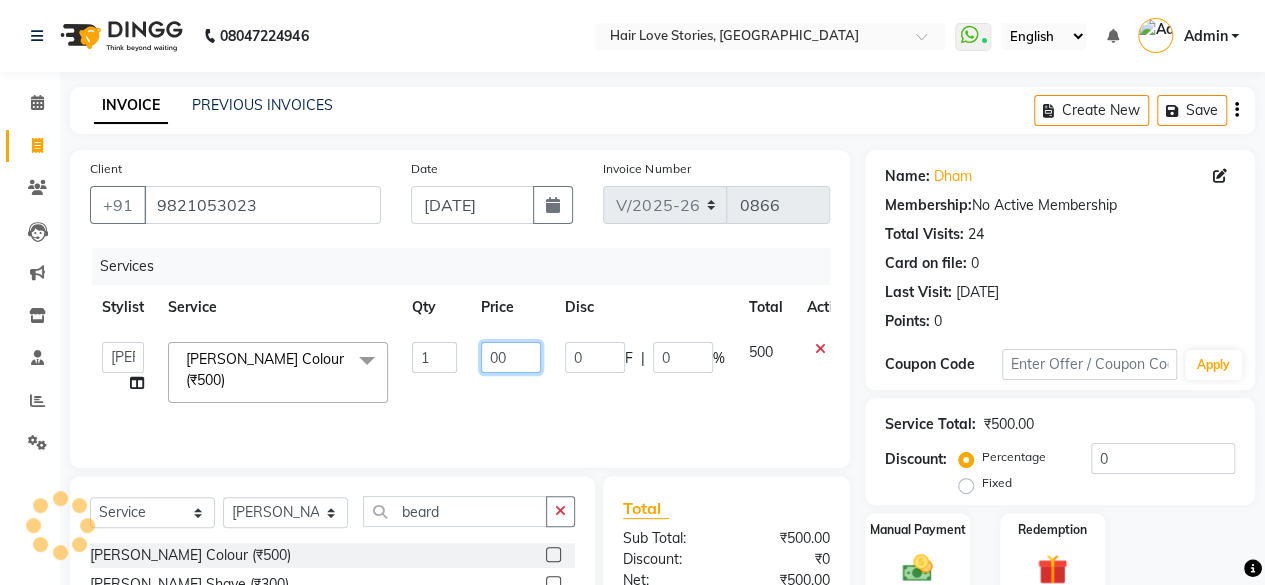 type on "600" 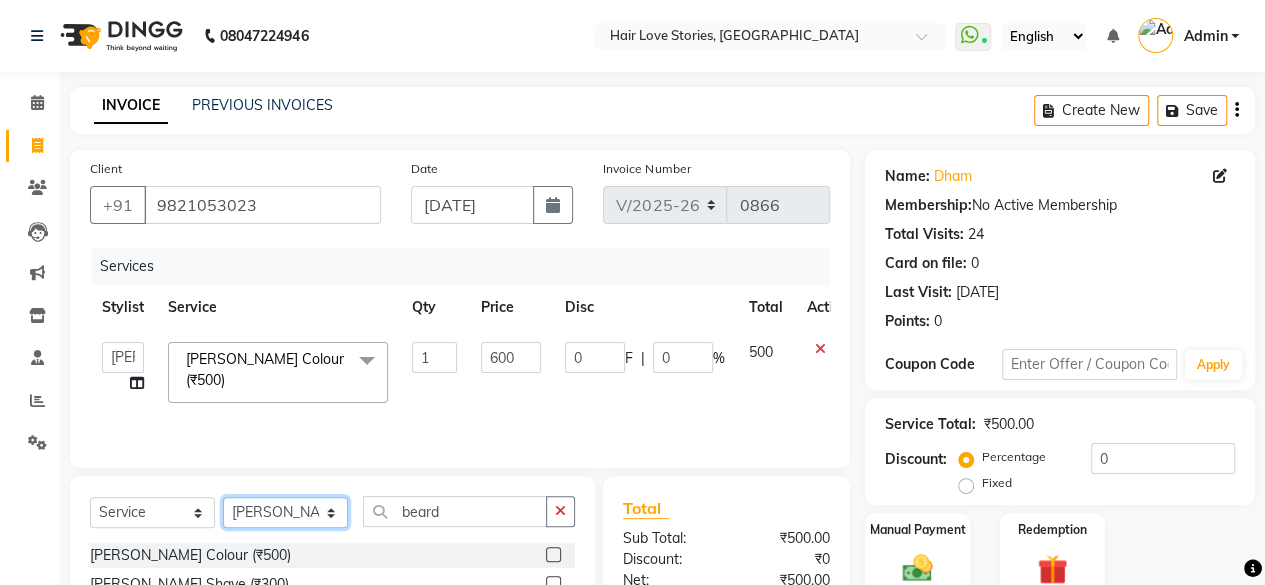 click on "Select Stylist [PERSON_NAME] DIVYA FRONTDESK [PERSON_NAME] MANAGER [PERSON_NAME] MEENA MANE  NISHA [PERSON_NAME] [PERSON_NAME] [PERSON_NAME] [PERSON_NAME]" 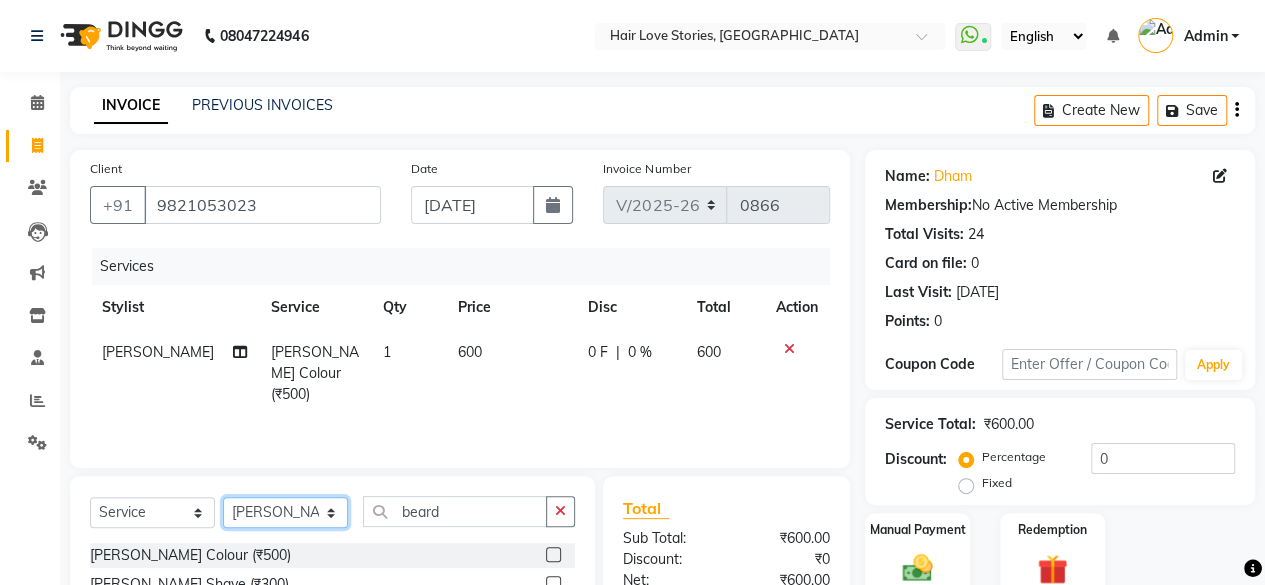 select on "19053" 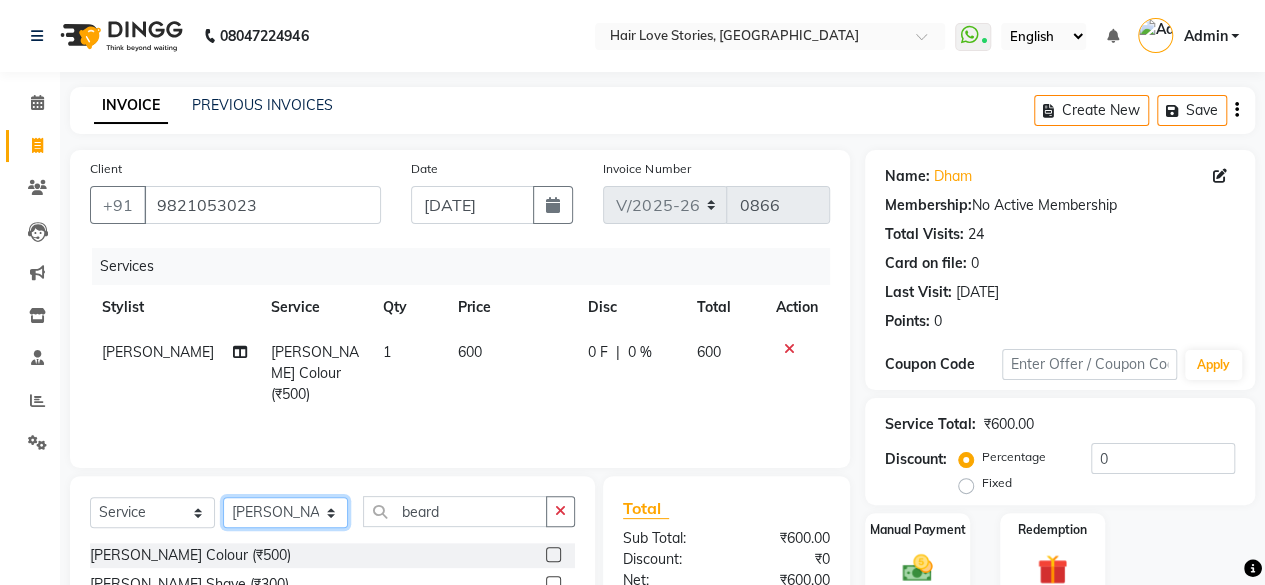 click on "Select Stylist [PERSON_NAME] DIVYA FRONTDESK [PERSON_NAME] MANAGER [PERSON_NAME] MEENA MANE  NISHA [PERSON_NAME] [PERSON_NAME] [PERSON_NAME] [PERSON_NAME]" 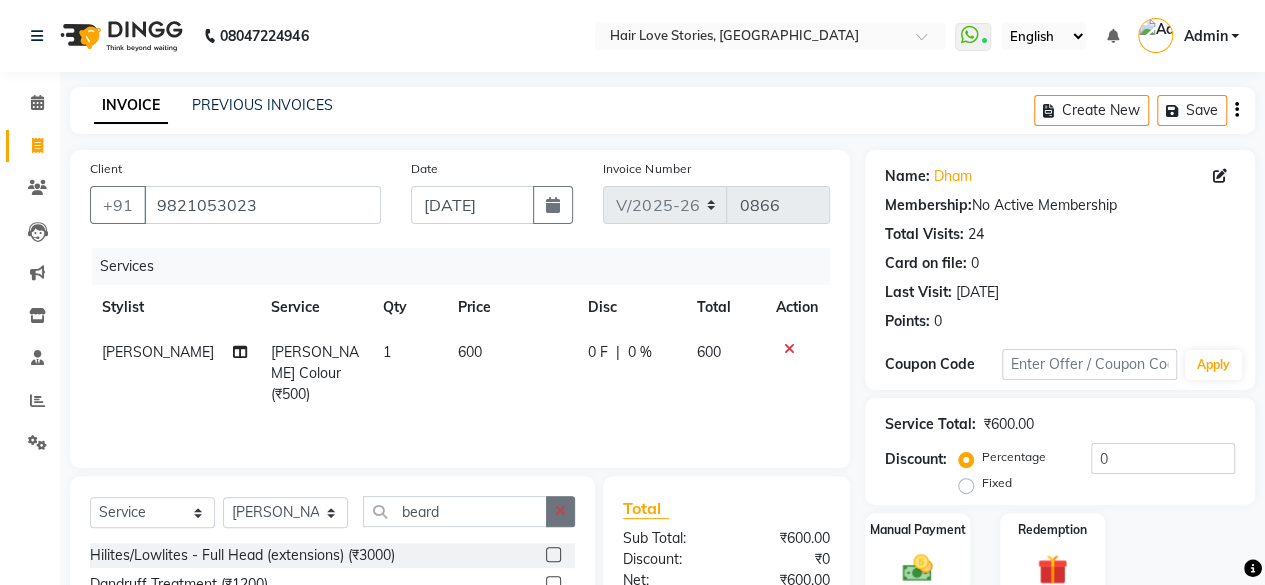 click 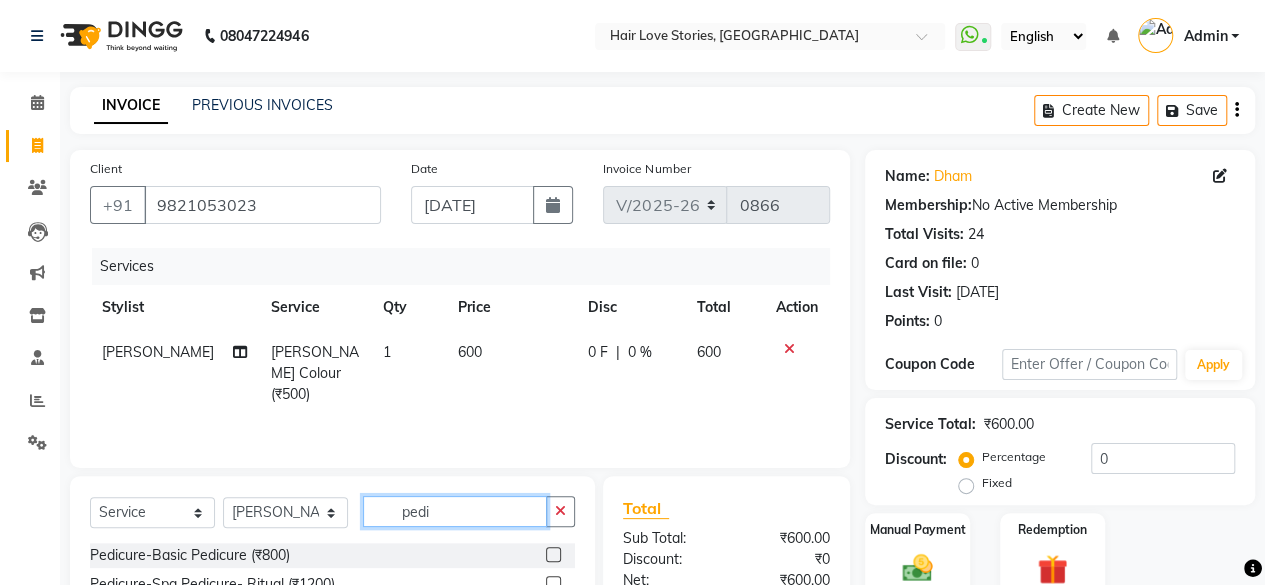 type on "pedi" 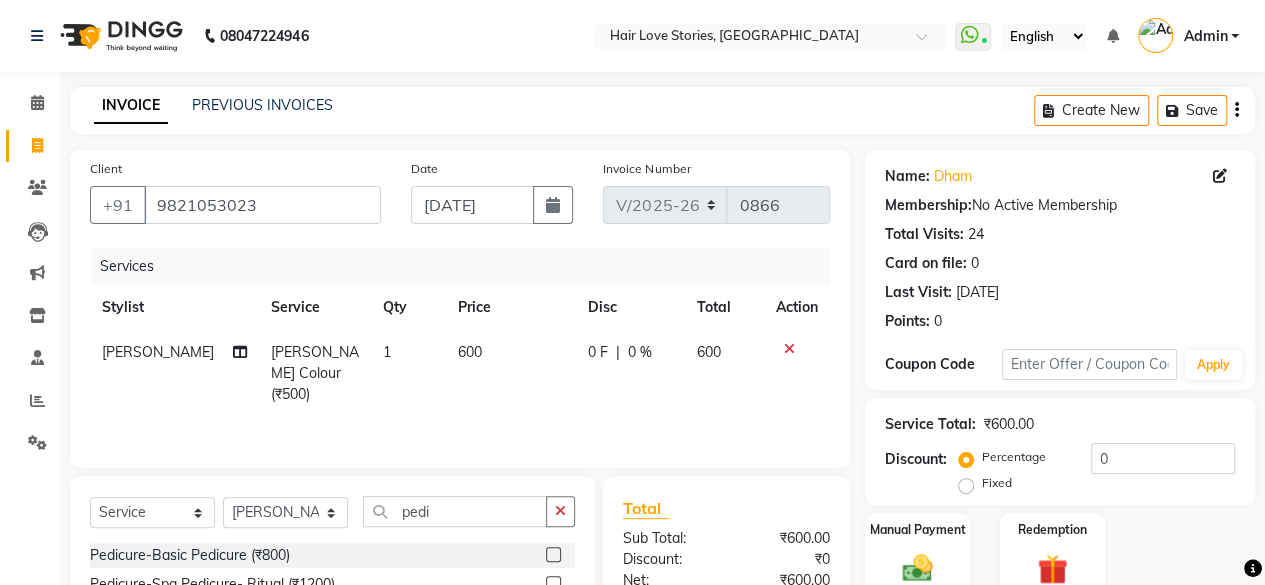 click 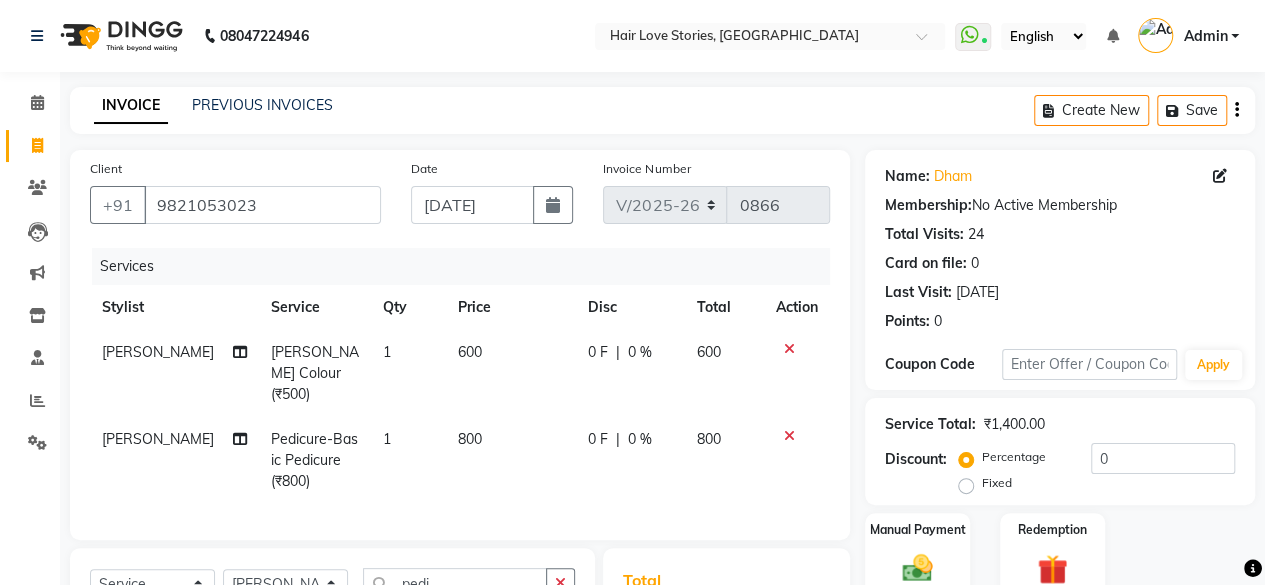 checkbox on "false" 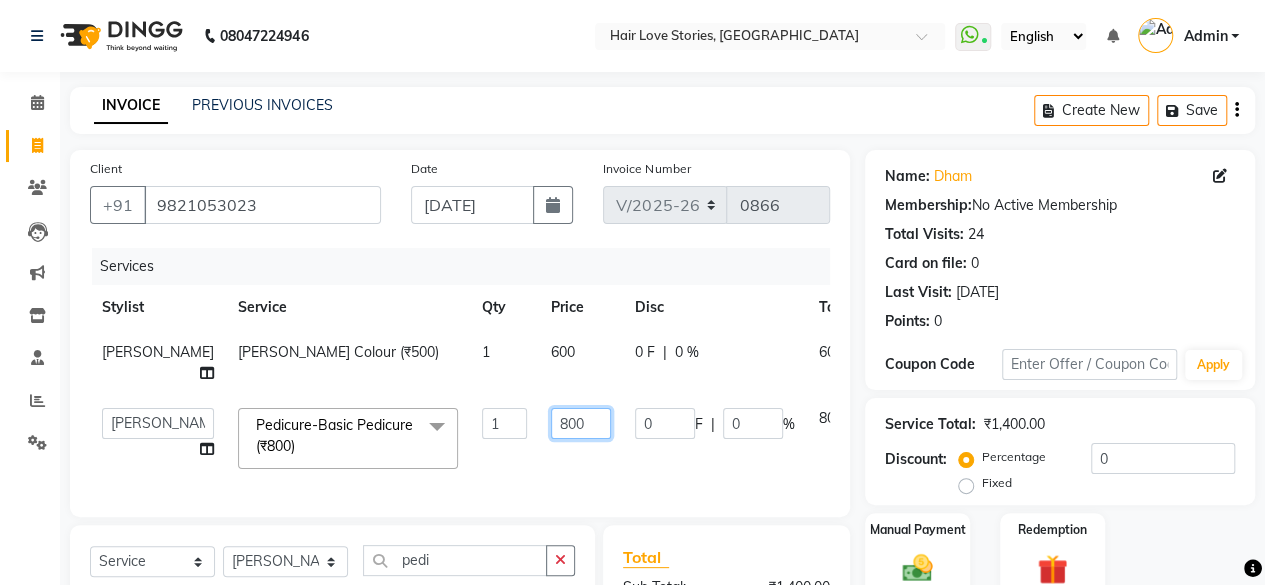 click on "800" 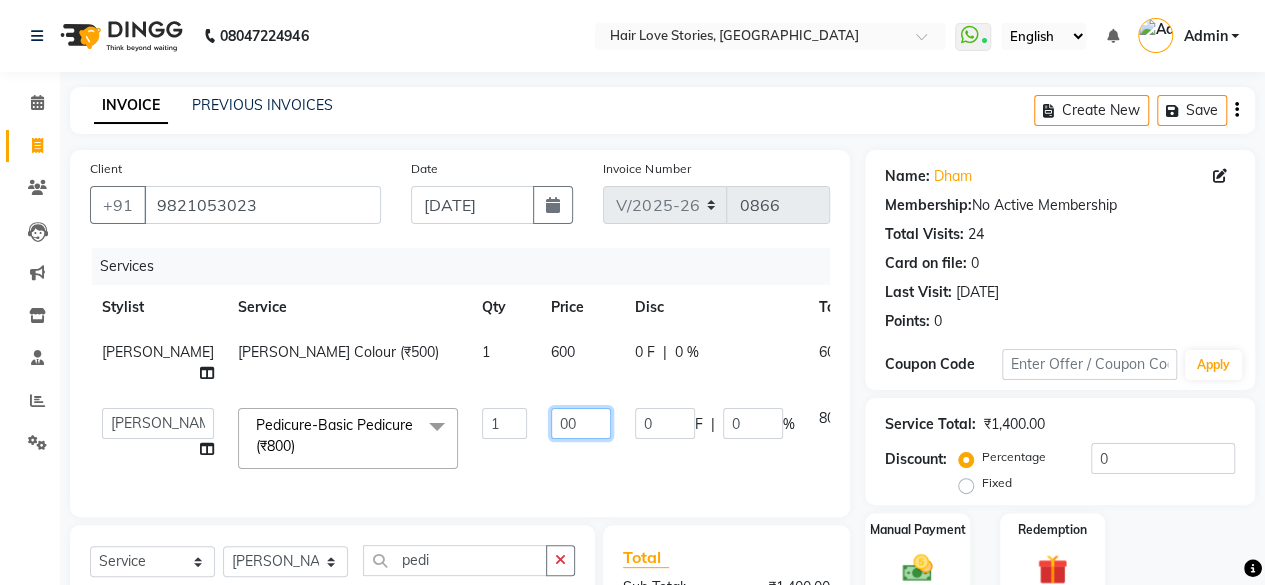 type on "900" 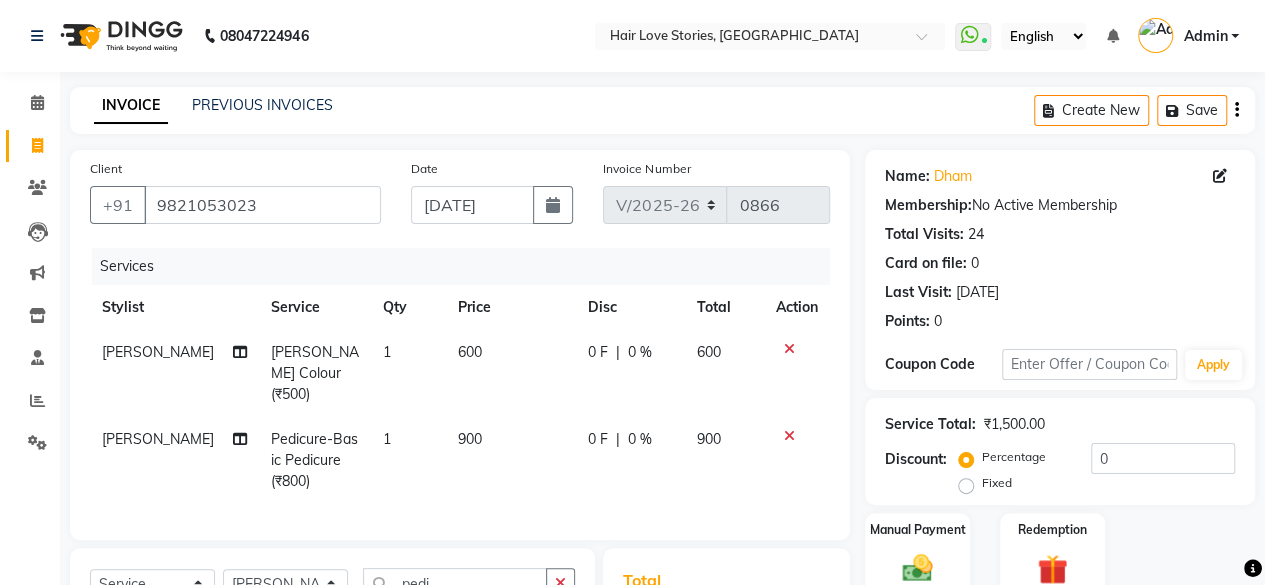 click on "Service Total:  ₹1,500.00  Discount:  Percentage   Fixed  0" 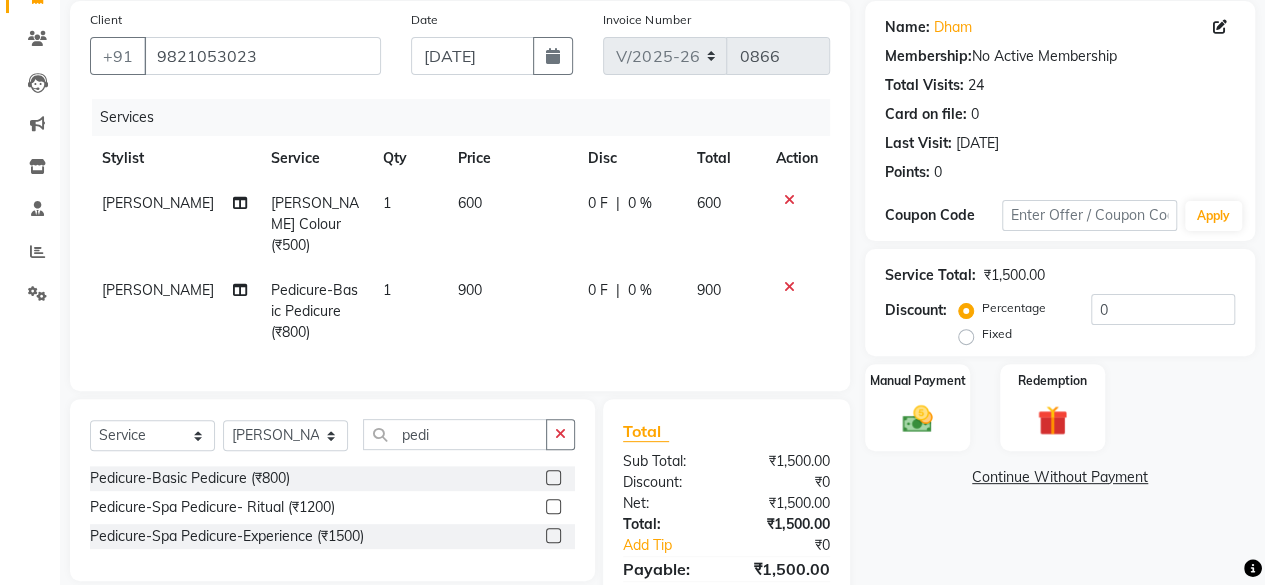 scroll, scrollTop: 148, scrollLeft: 0, axis: vertical 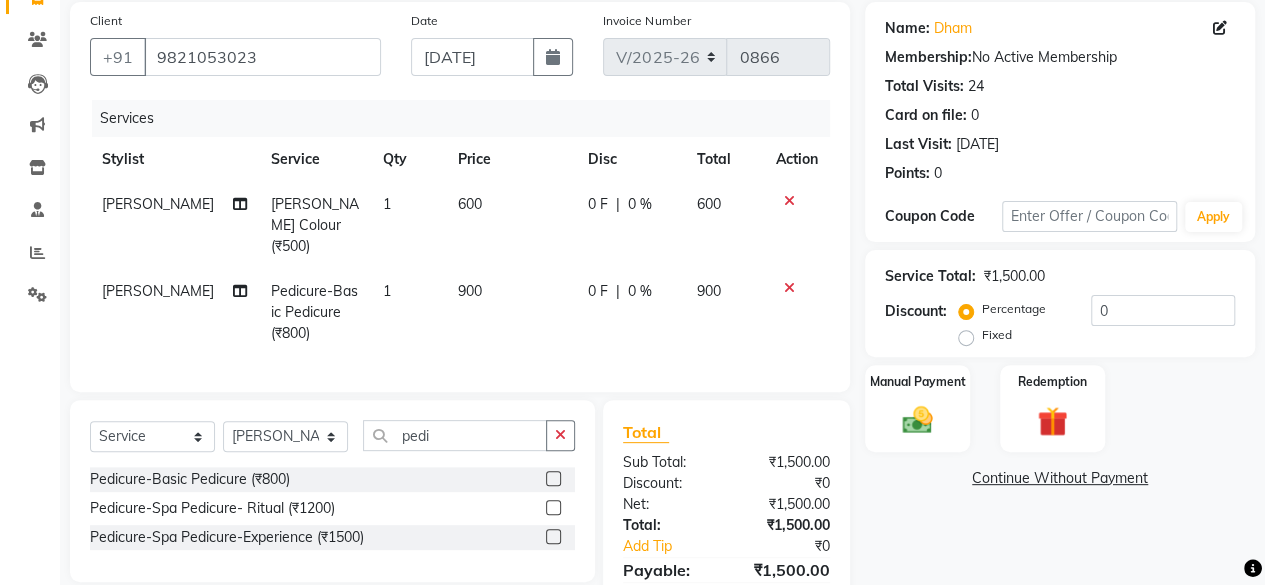 click on "0 F | 0 %" 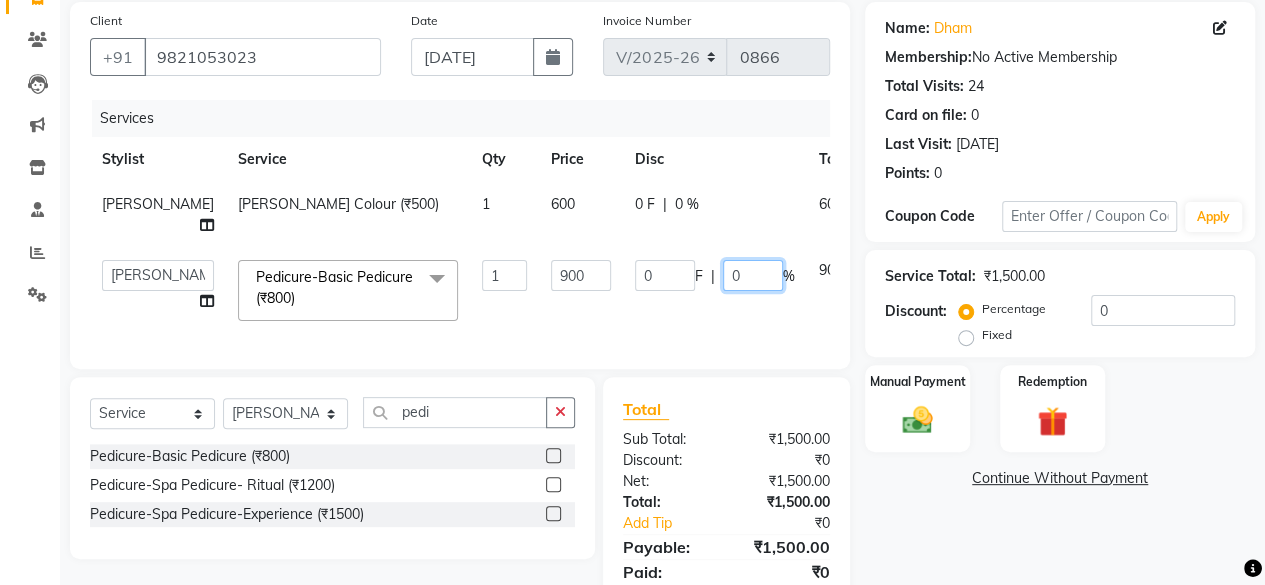click on "0" 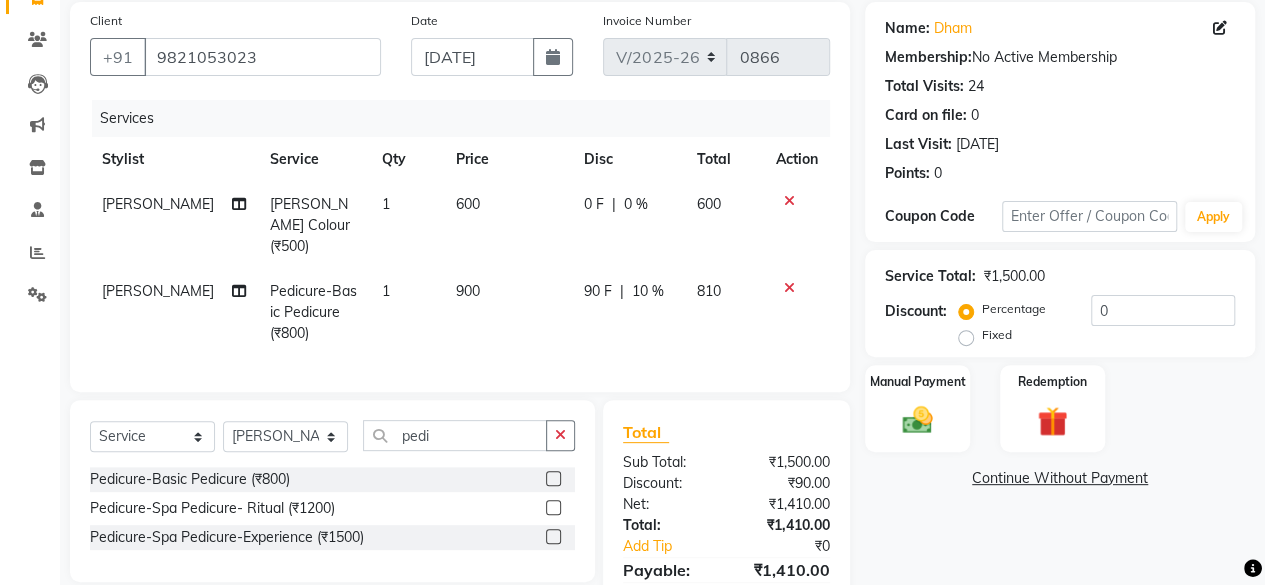 click on "Name: Dham  Membership:  No Active Membership  Total Visits:  24 Card on file:  0 Last Visit:   [DATE] Points:   0  Coupon Code Apply Service Total:  ₹1,500.00  Discount:  Percentage   Fixed  0 Manual Payment Redemption  Continue Without Payment" 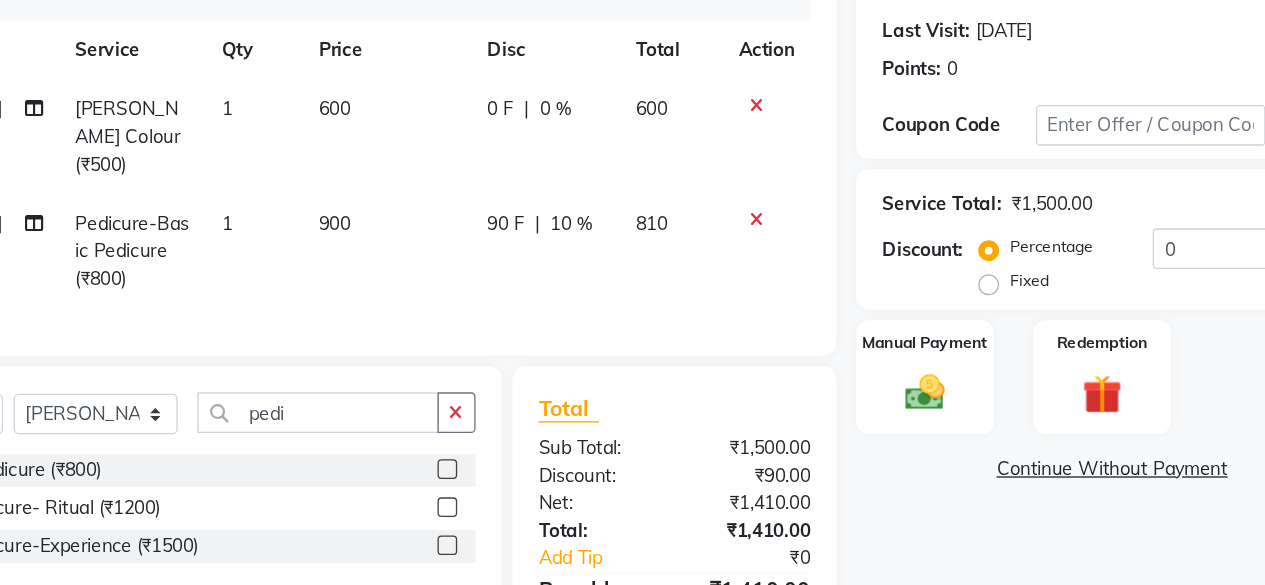 click on "Name: Dham  Membership:  No Active Membership  Total Visits:  24 Card on file:  0 Last Visit:   [DATE] Points:   0  Coupon Code Apply Service Total:  ₹1,500.00  Discount:  Percentage   Fixed  0 Manual Payment Redemption  Continue Without Payment" 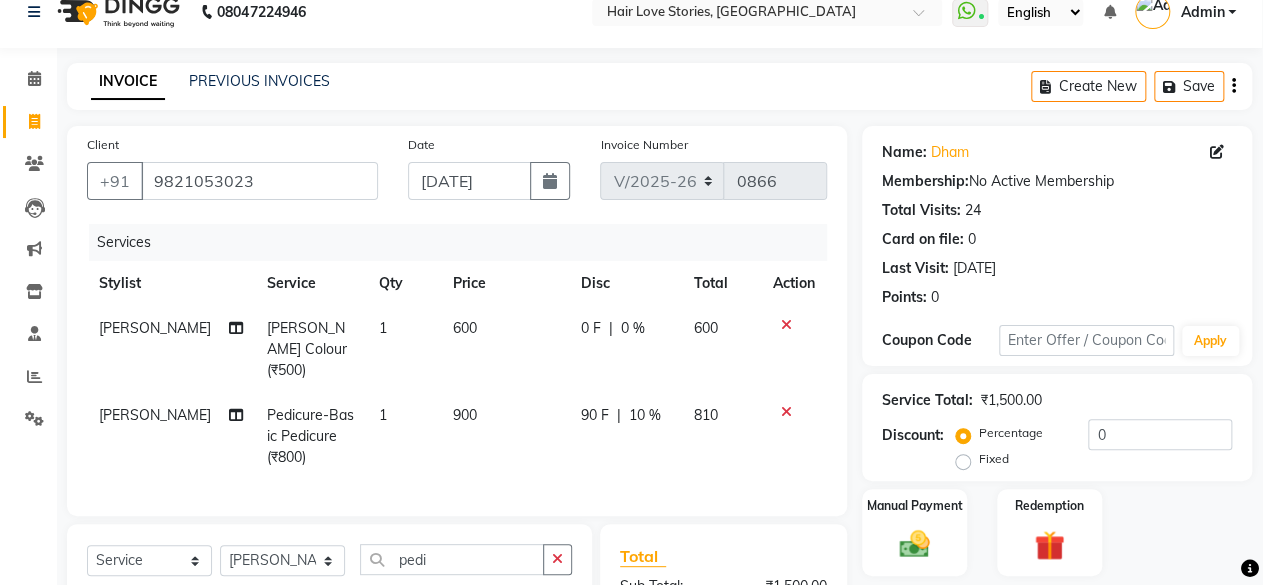 scroll, scrollTop: 23, scrollLeft: 0, axis: vertical 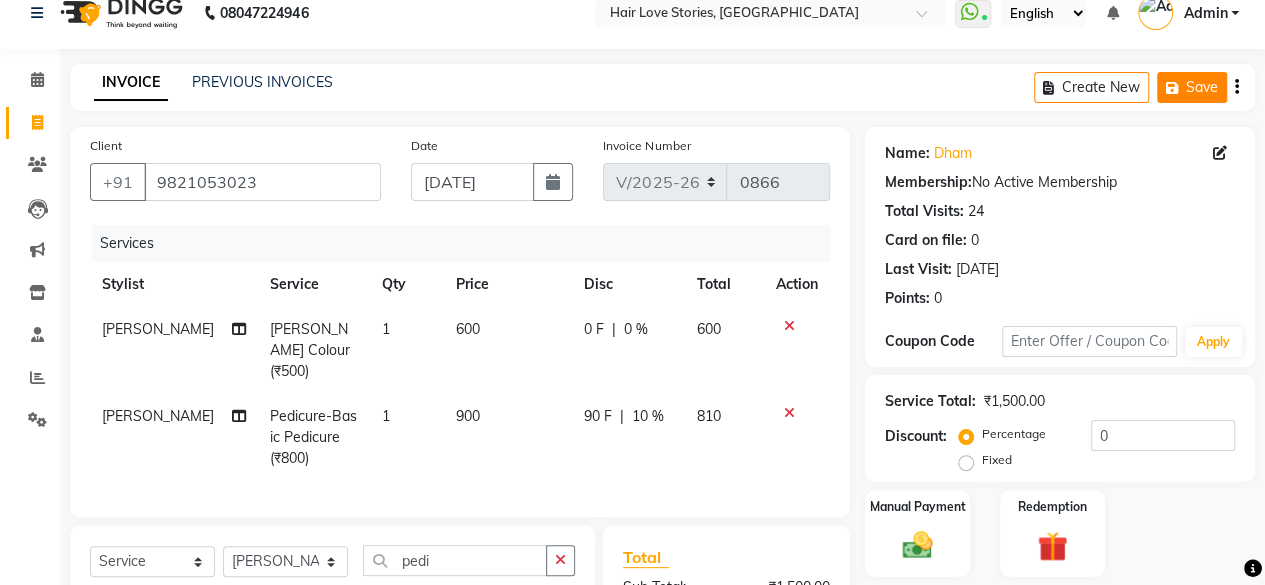 click on "Save" 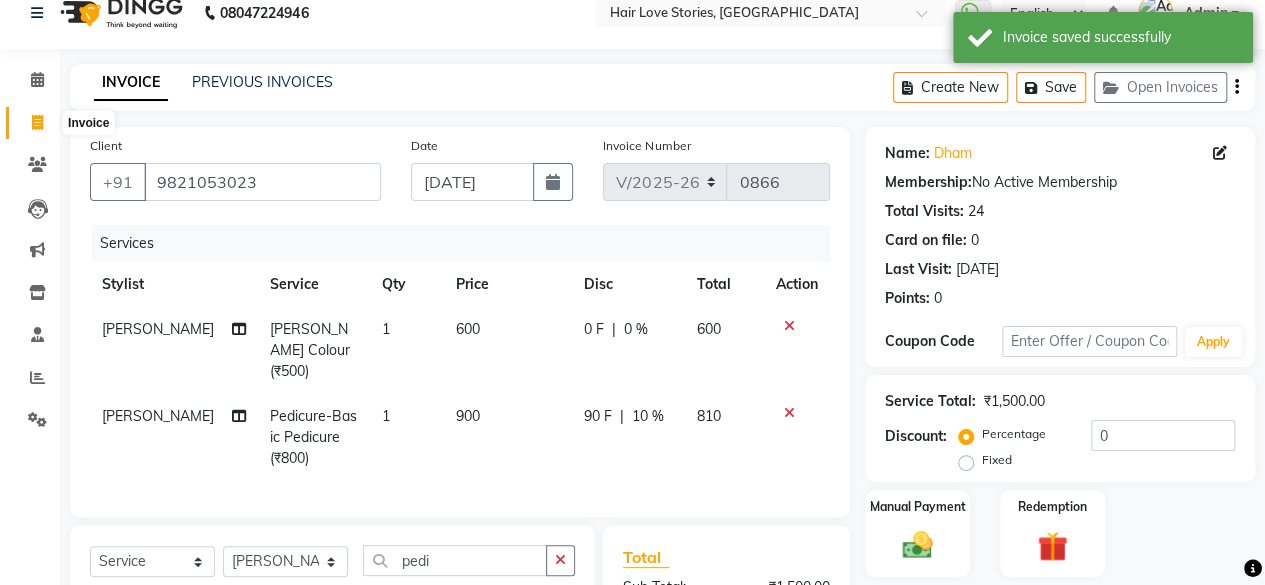 click 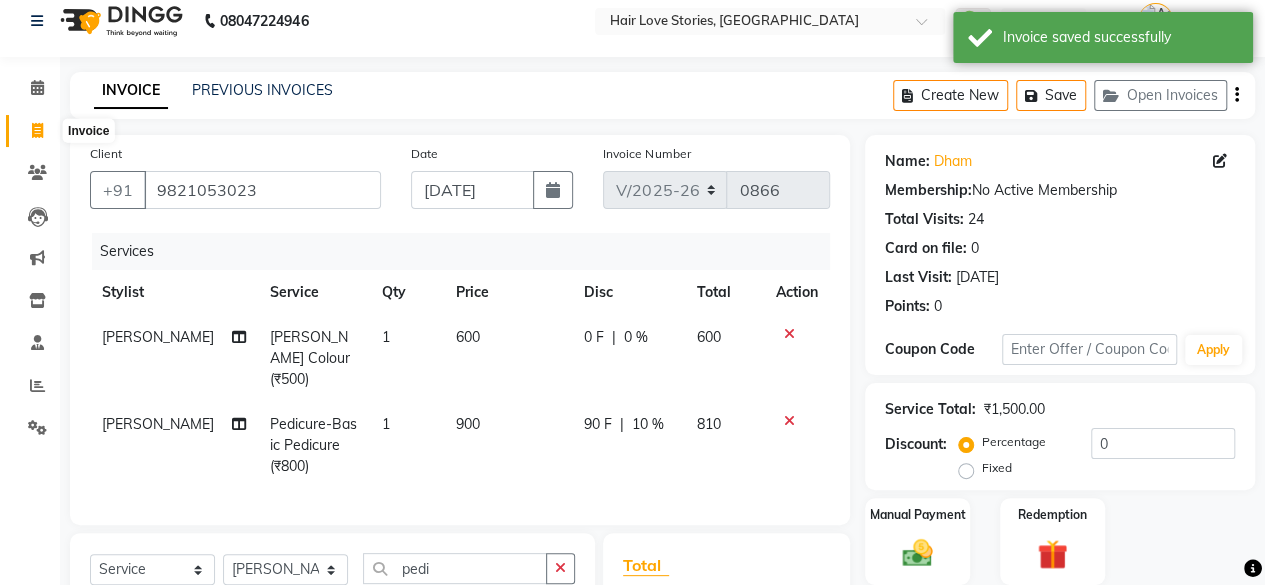 select on "3886" 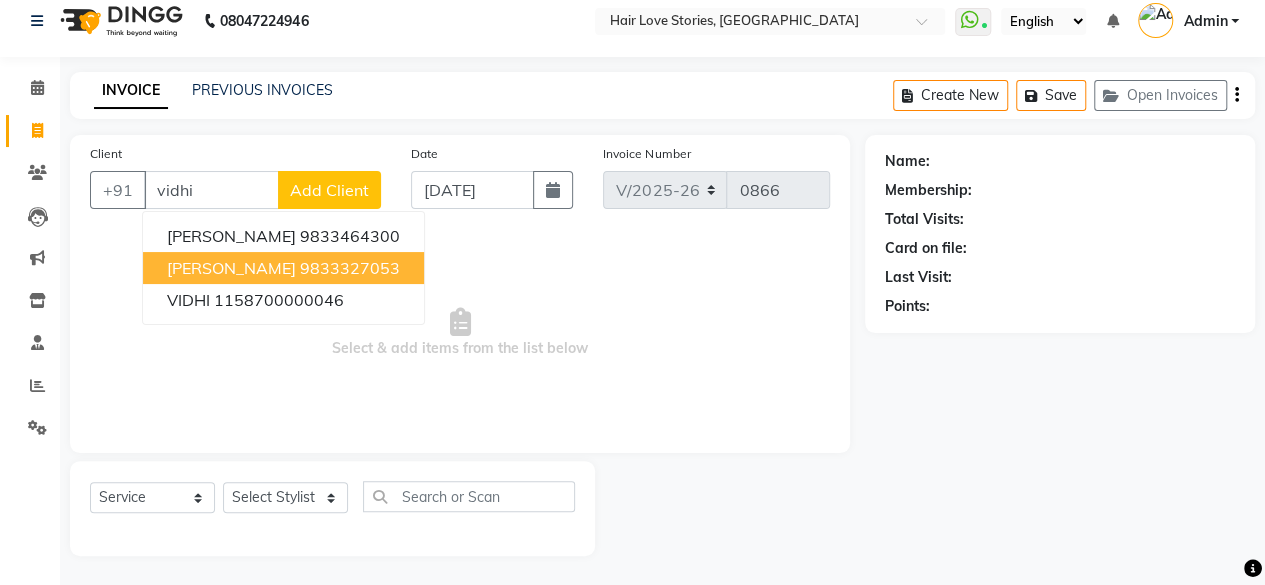click on "[PERSON_NAME]" at bounding box center [231, 268] 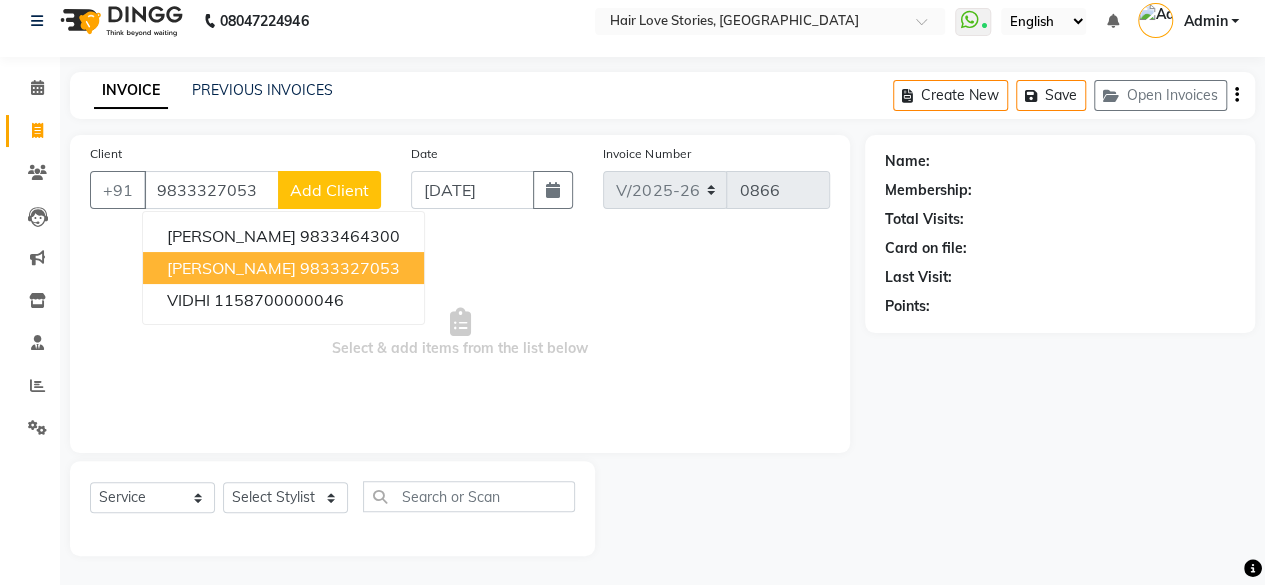 type on "9833327053" 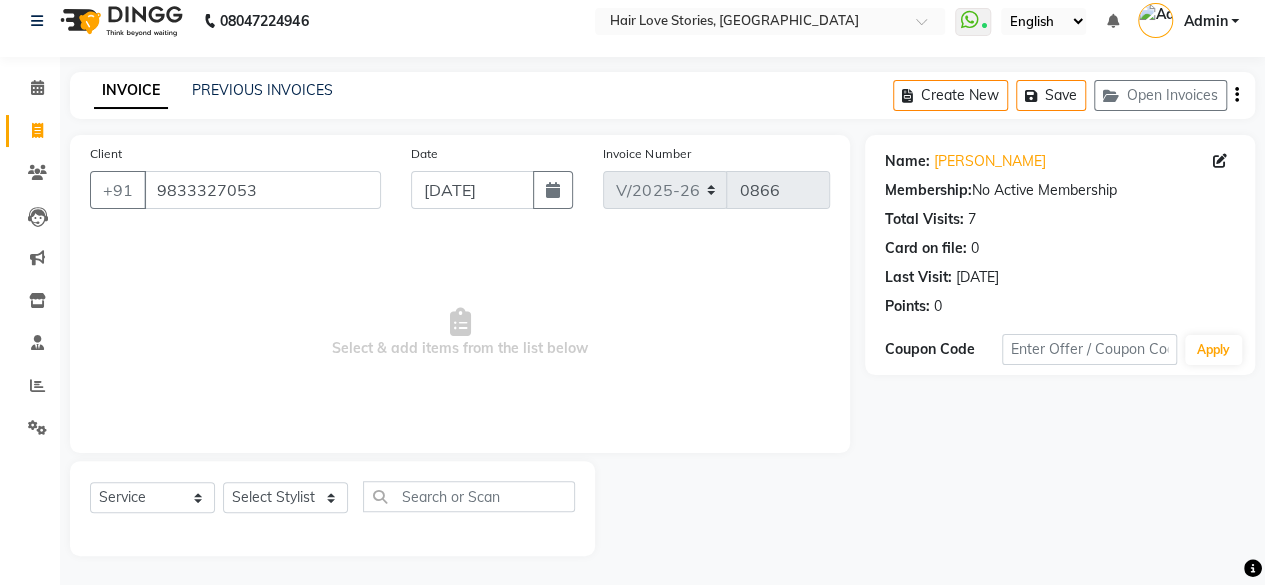 click on "Select  Service  Product  Membership  Package Voucher Prepaid Gift Card  Select Stylist [PERSON_NAME] Buikar DIVYA FRONTDESK [PERSON_NAME] MANAGER [PERSON_NAME] MEENA MANE  NISHA [PERSON_NAME] [PERSON_NAME] [PERSON_NAME] [PERSON_NAME]" 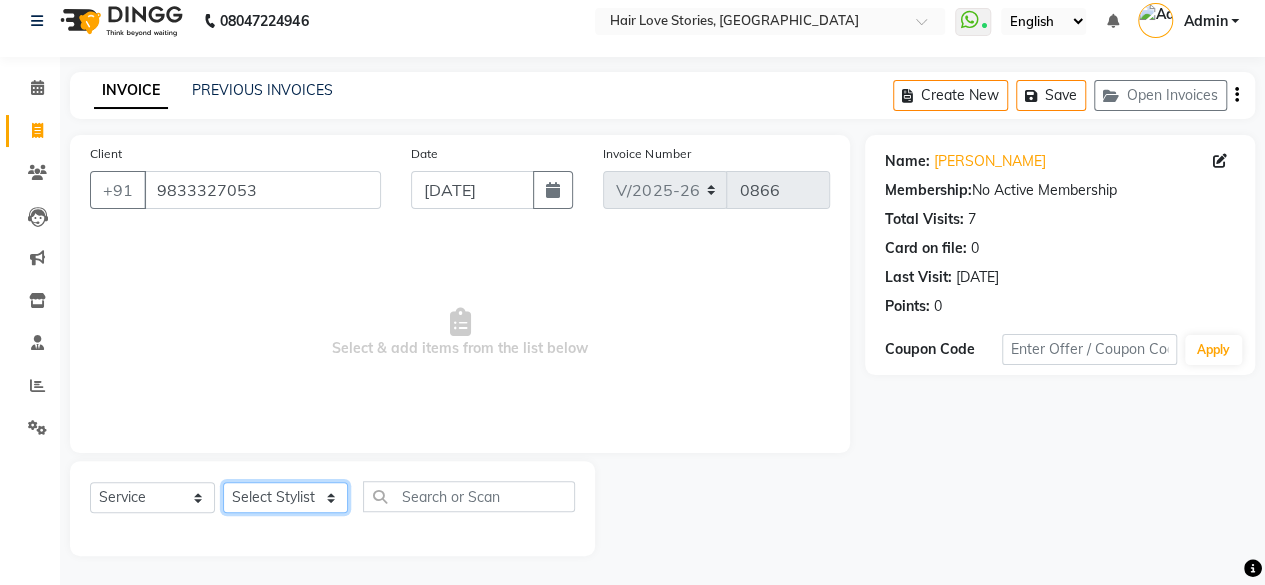 click on "Select Stylist [PERSON_NAME] DIVYA FRONTDESK [PERSON_NAME] MANAGER [PERSON_NAME] MEENA MANE  NISHA [PERSON_NAME] [PERSON_NAME] [PERSON_NAME] [PERSON_NAME]" 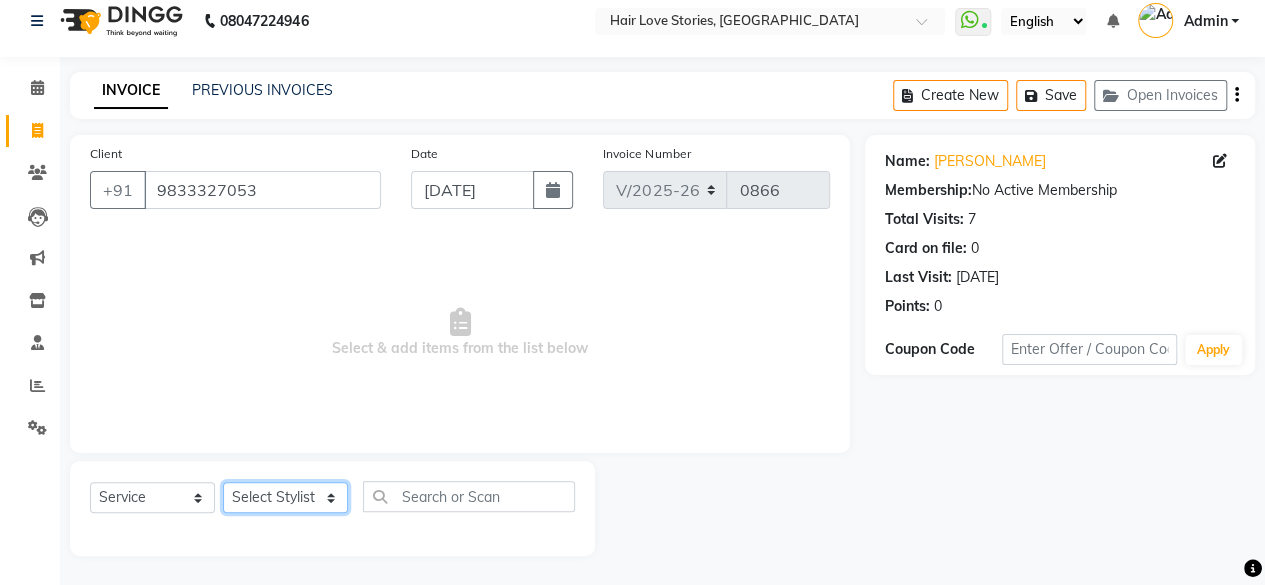 select on "19044" 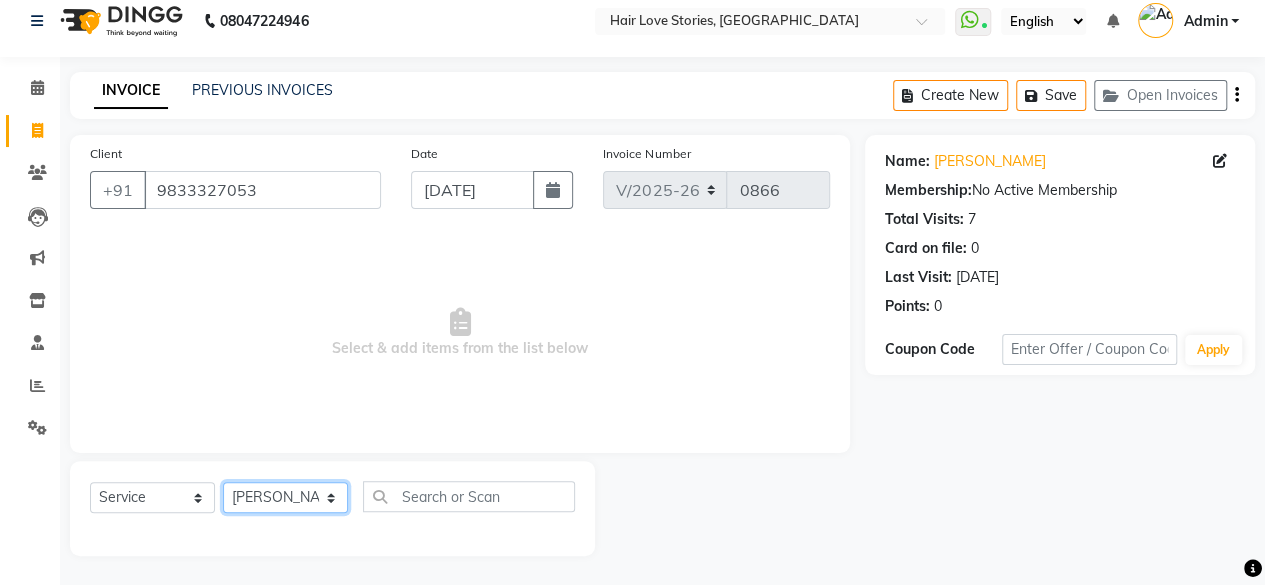 click on "Select Stylist [PERSON_NAME] DIVYA FRONTDESK [PERSON_NAME] MANAGER [PERSON_NAME] MEENA MANE  NISHA [PERSON_NAME] [PERSON_NAME] [PERSON_NAME] [PERSON_NAME]" 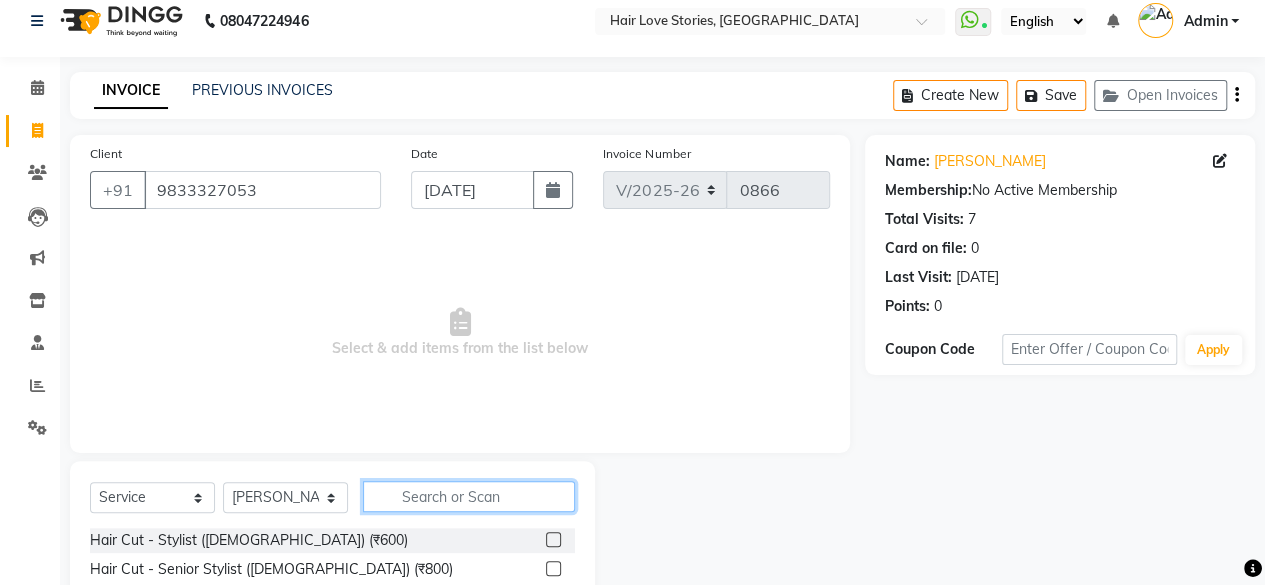 click 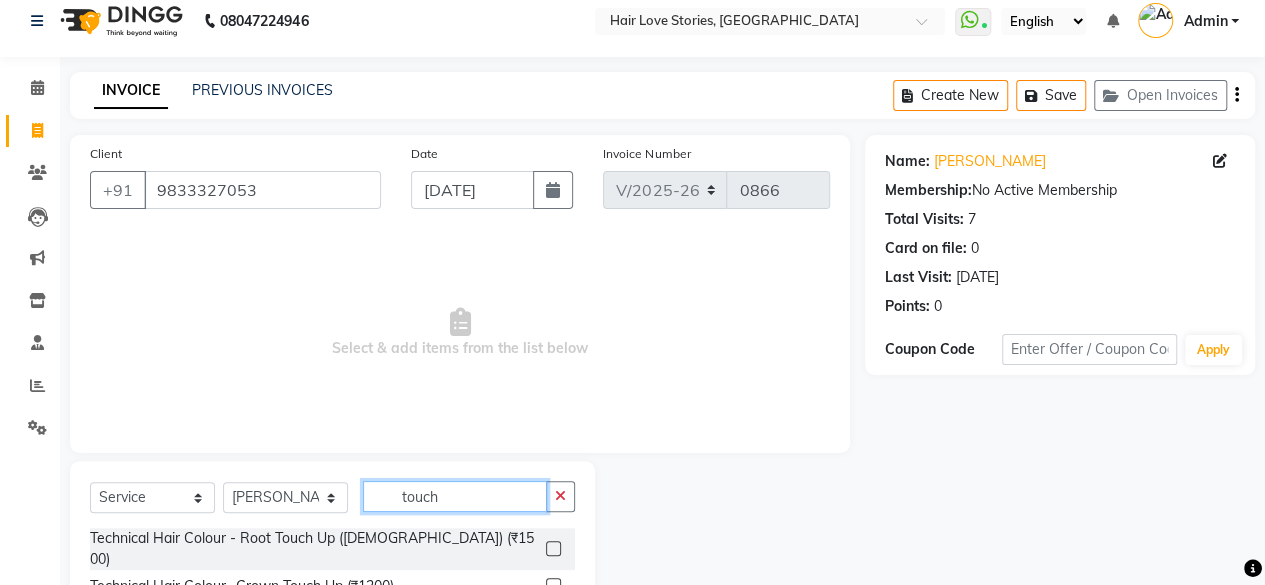 type on "touch" 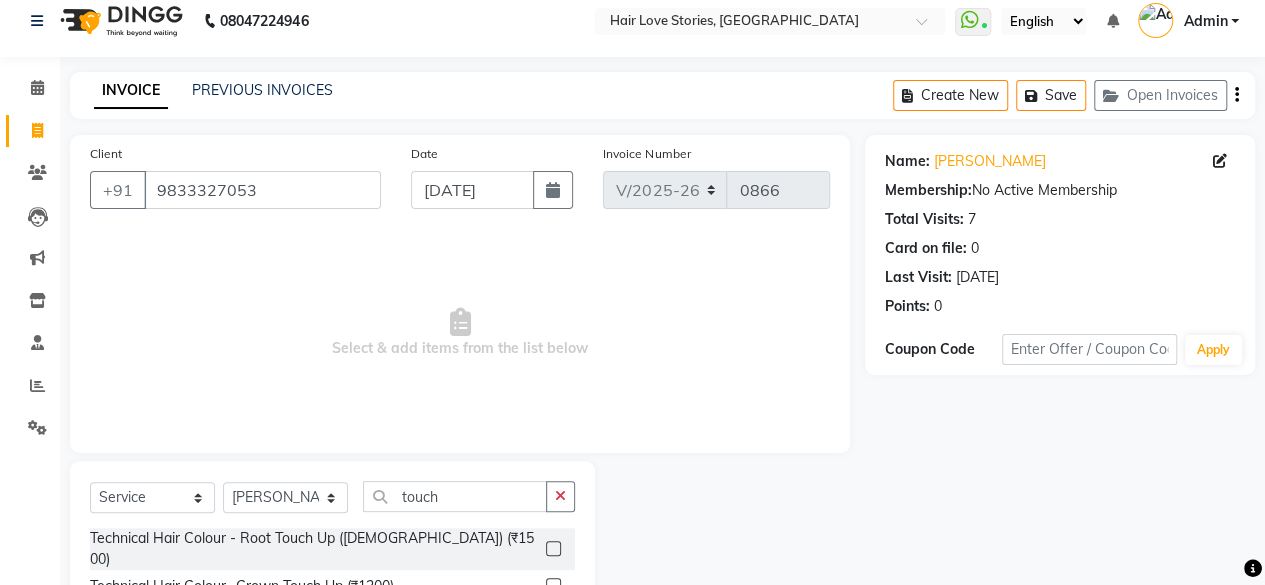 click 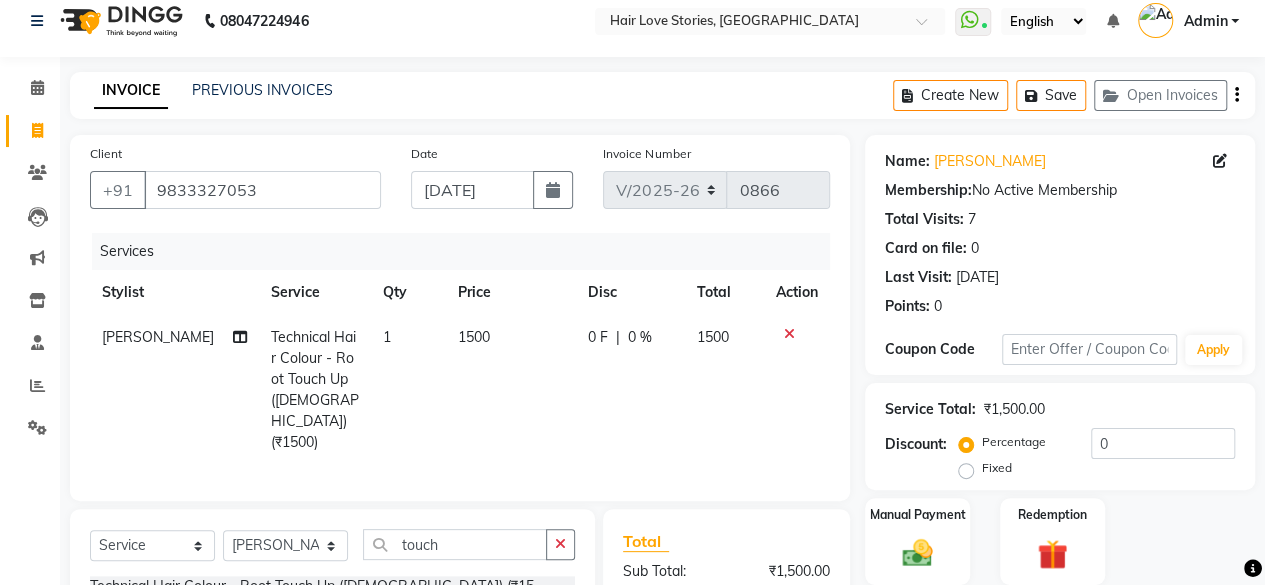 checkbox on "false" 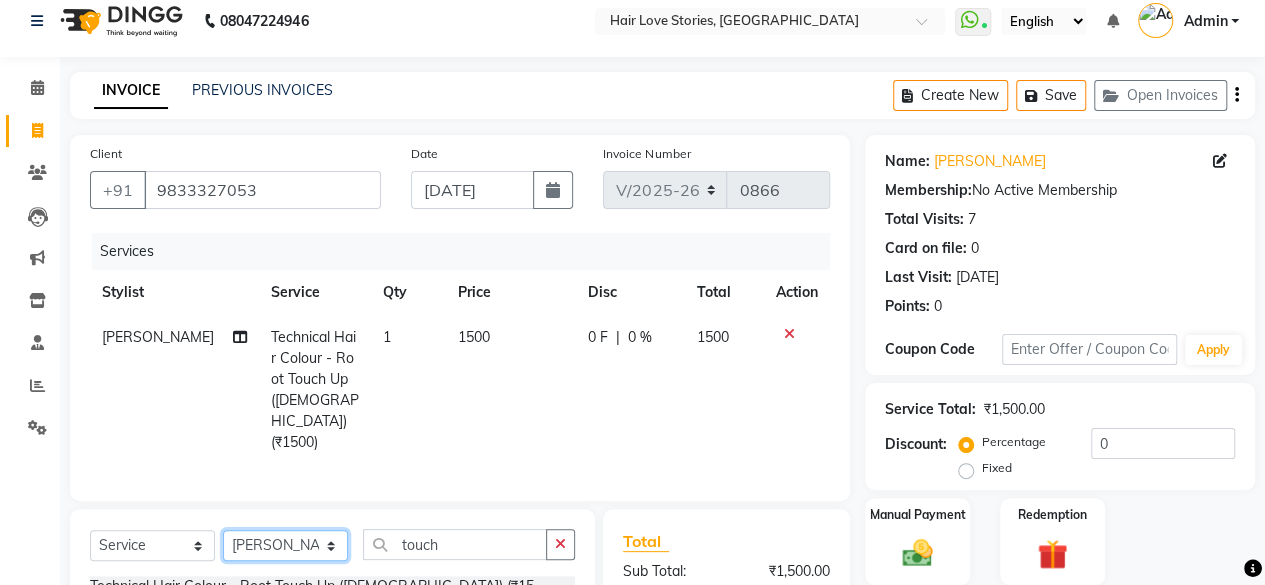 click on "Select Stylist [PERSON_NAME] DIVYA FRONTDESK [PERSON_NAME] MANAGER [PERSON_NAME] MEENA MANE  NISHA [PERSON_NAME] [PERSON_NAME] [PERSON_NAME] [PERSON_NAME]" 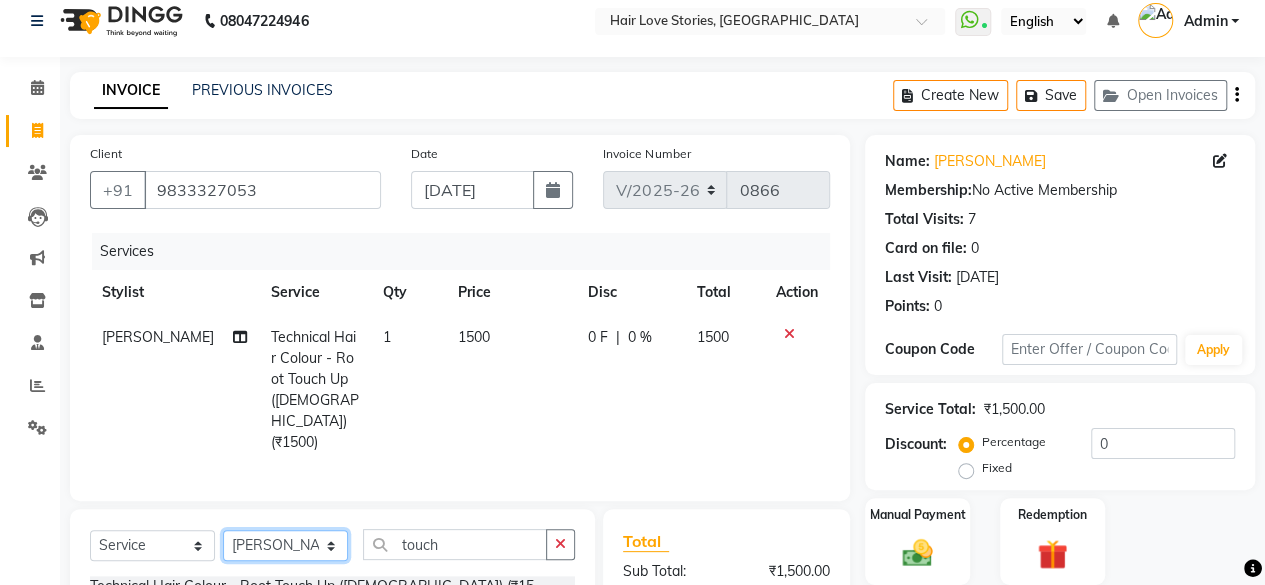 select on "31041" 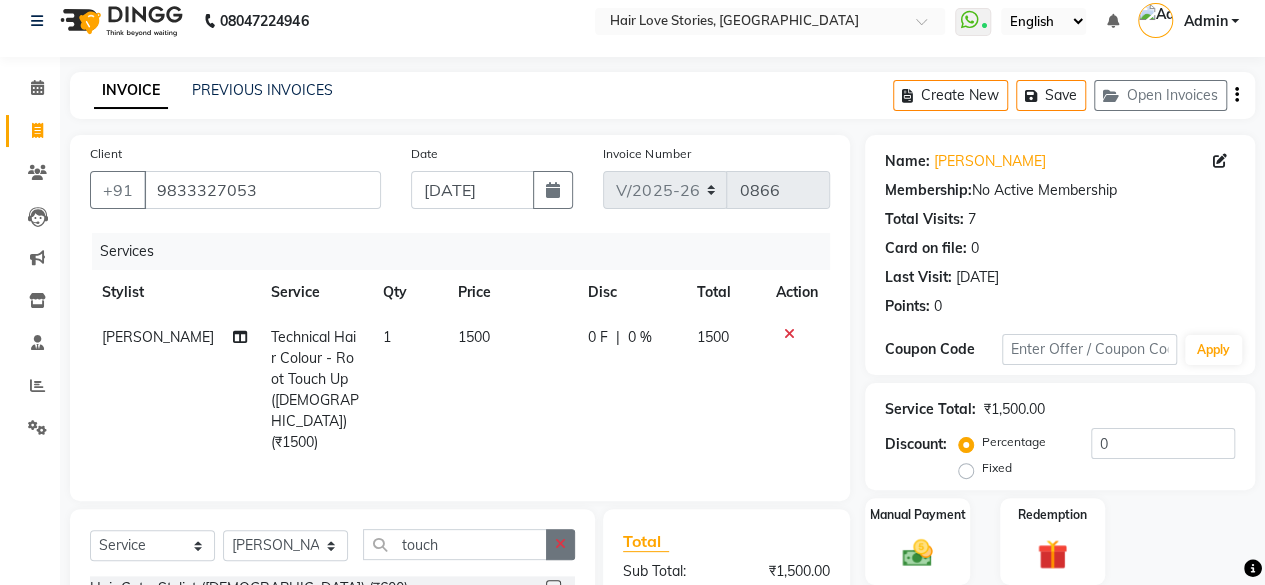 click 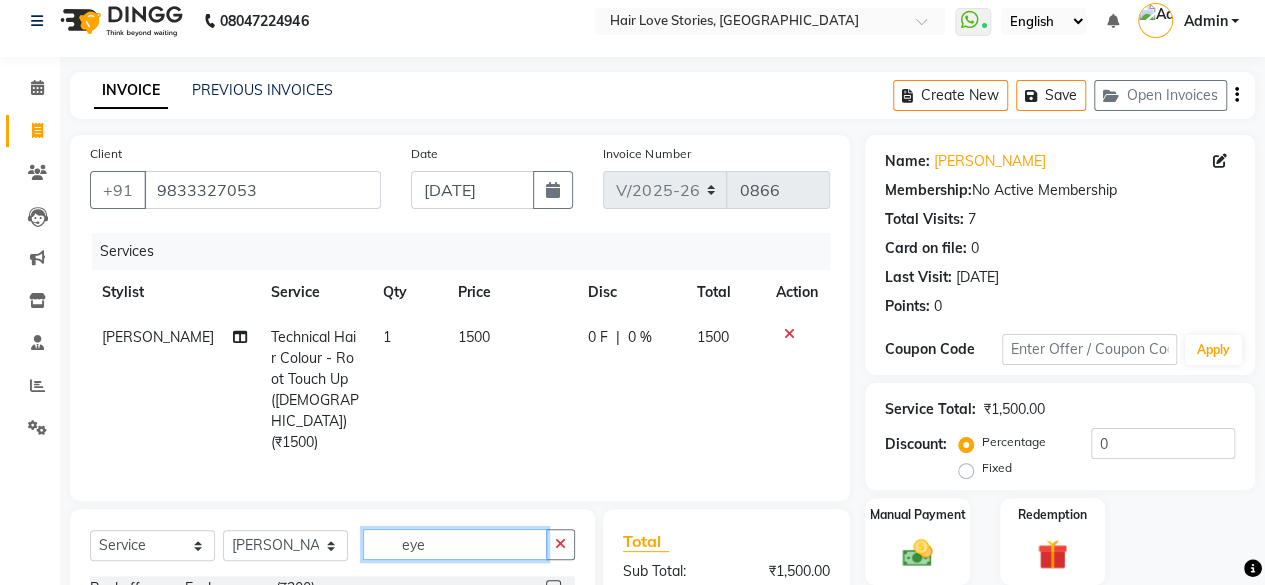 scroll, scrollTop: 192, scrollLeft: 0, axis: vertical 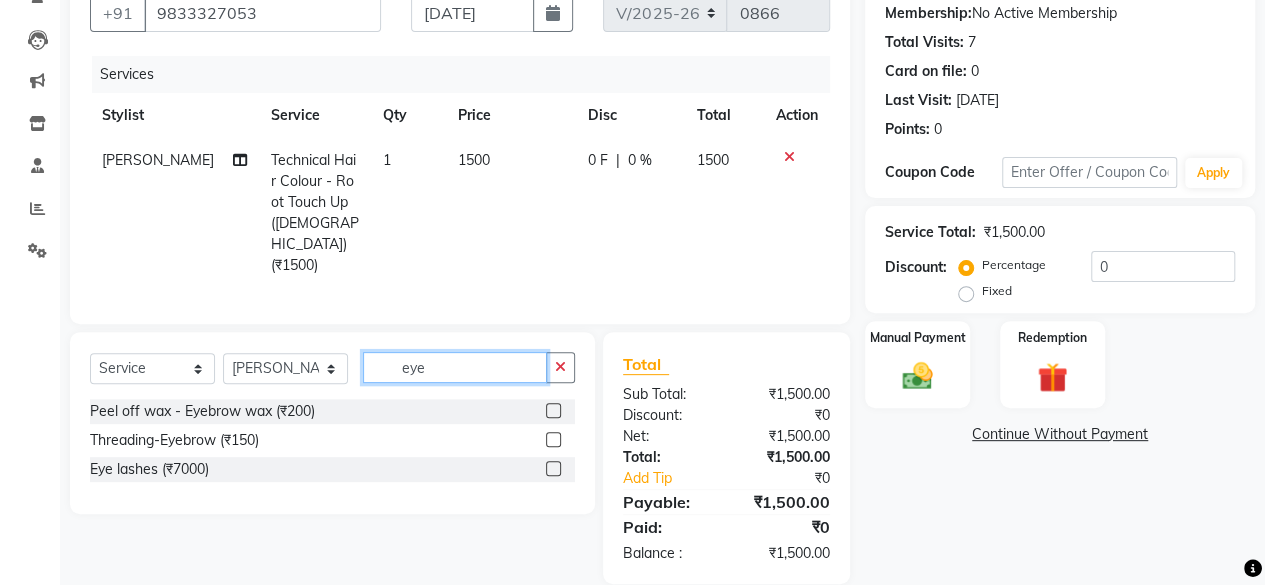 type on "eye" 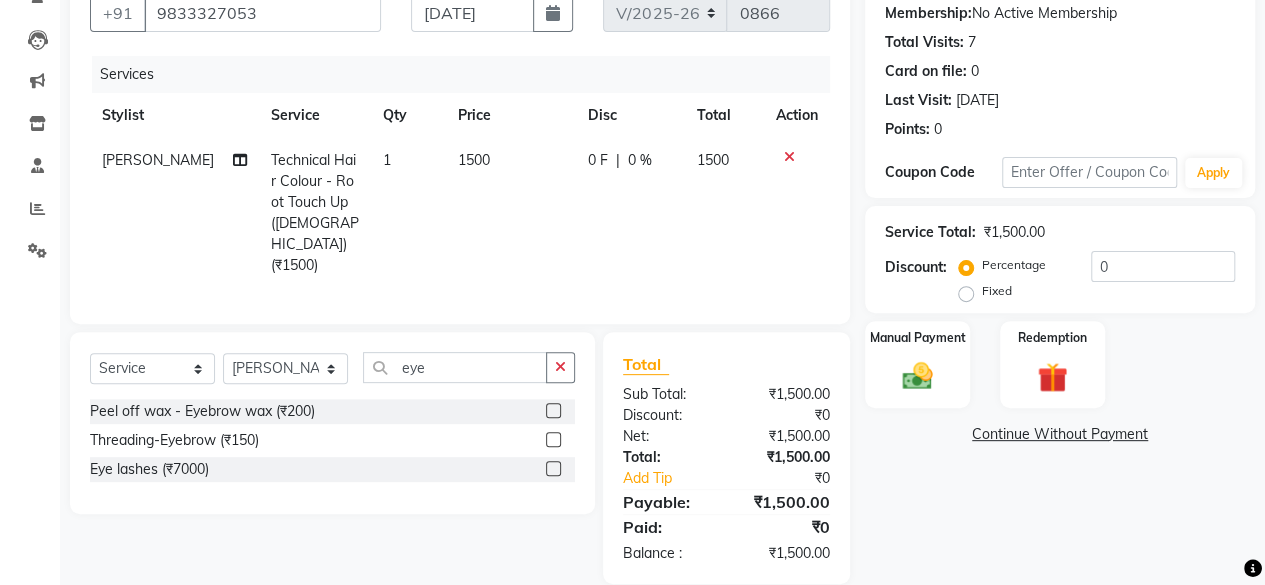 click 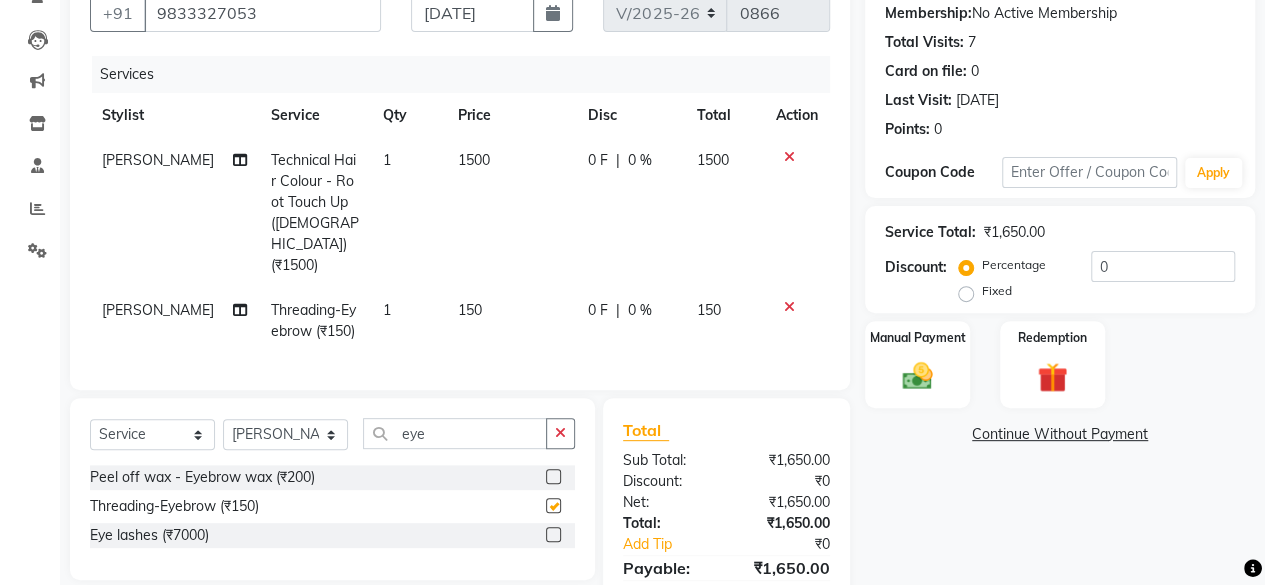 checkbox on "false" 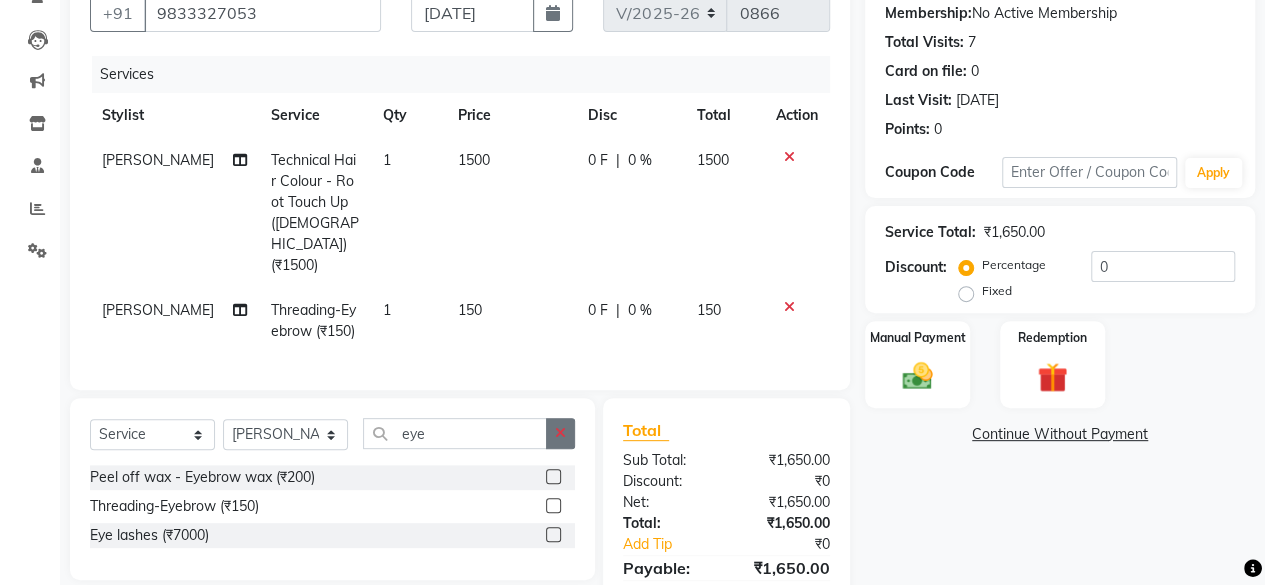 click 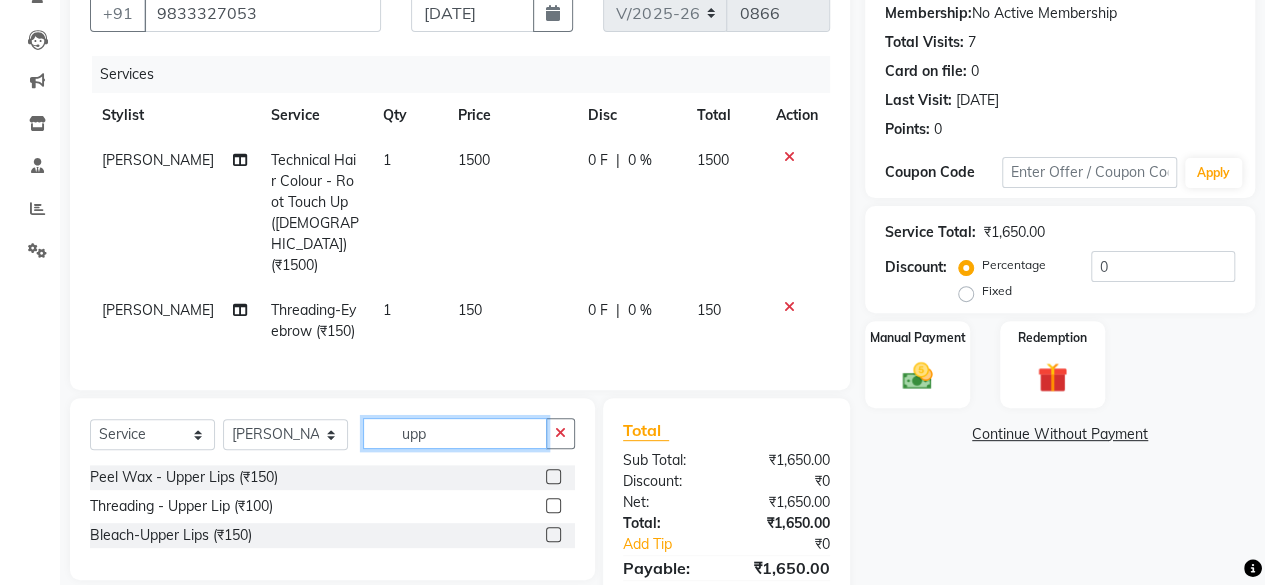 type on "upp" 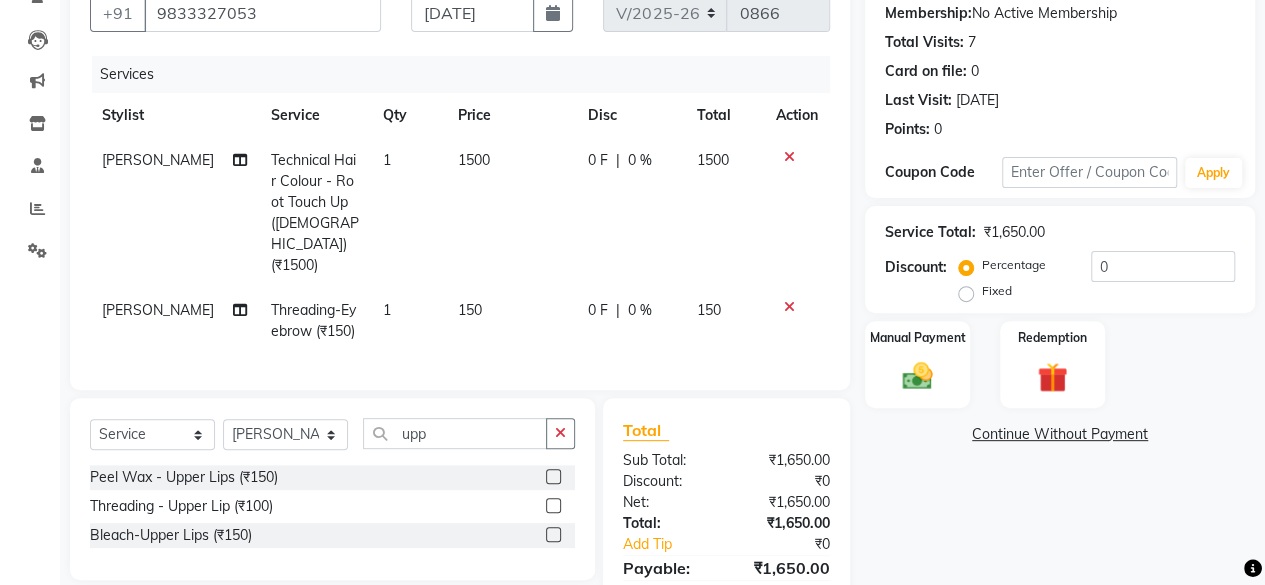 click 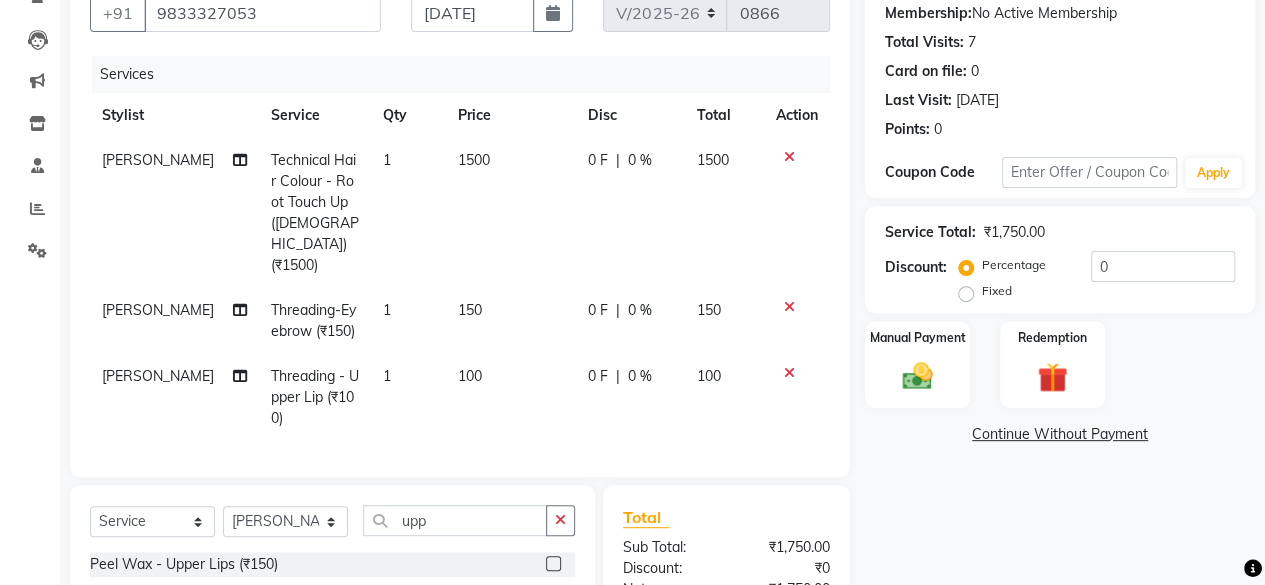 checkbox on "false" 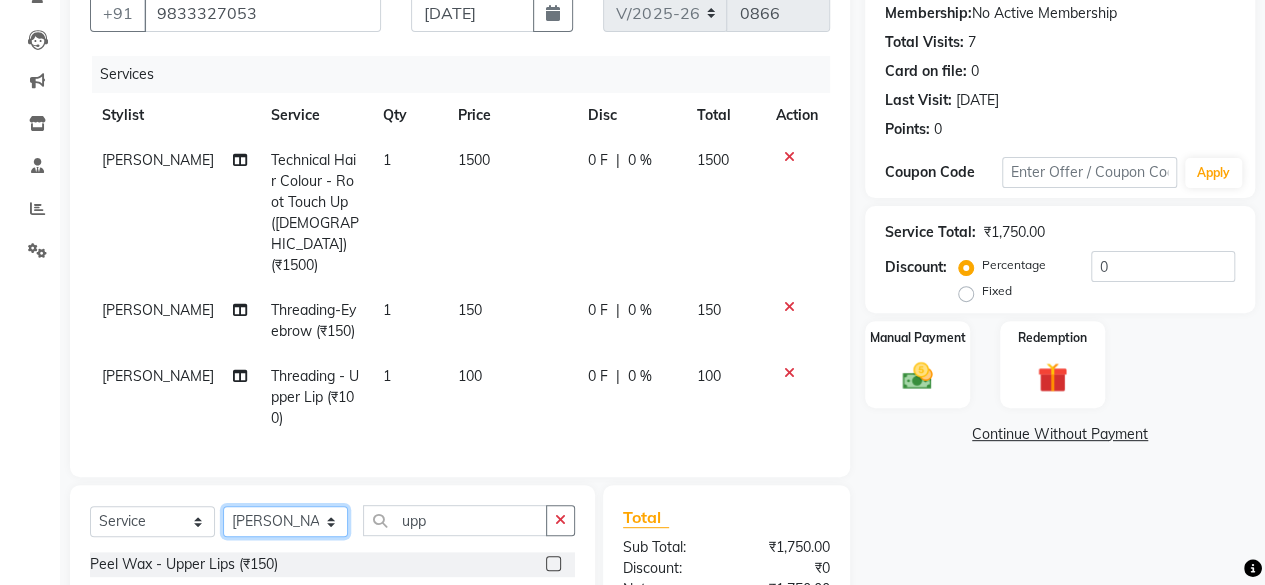 click on "Select Stylist [PERSON_NAME] DIVYA FRONTDESK [PERSON_NAME] MANAGER [PERSON_NAME] MEENA MANE  NISHA [PERSON_NAME] [PERSON_NAME] [PERSON_NAME] [PERSON_NAME]" 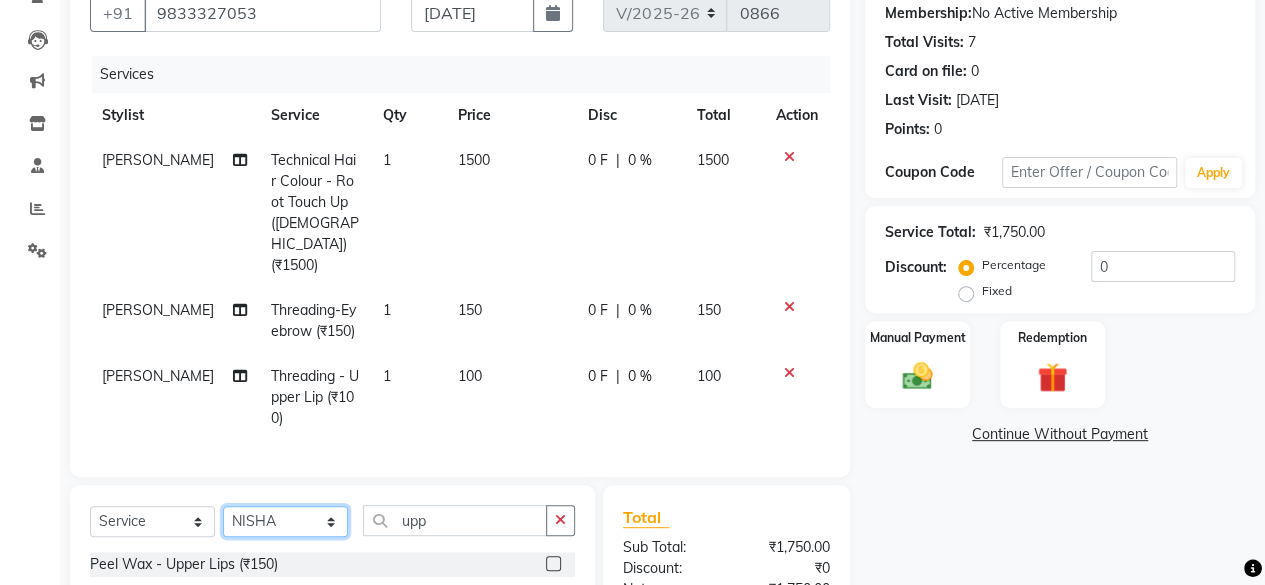 click on "Select Stylist [PERSON_NAME] DIVYA FRONTDESK [PERSON_NAME] MANAGER [PERSON_NAME] MEENA MANE  NISHA [PERSON_NAME] [PERSON_NAME] [PERSON_NAME] [PERSON_NAME]" 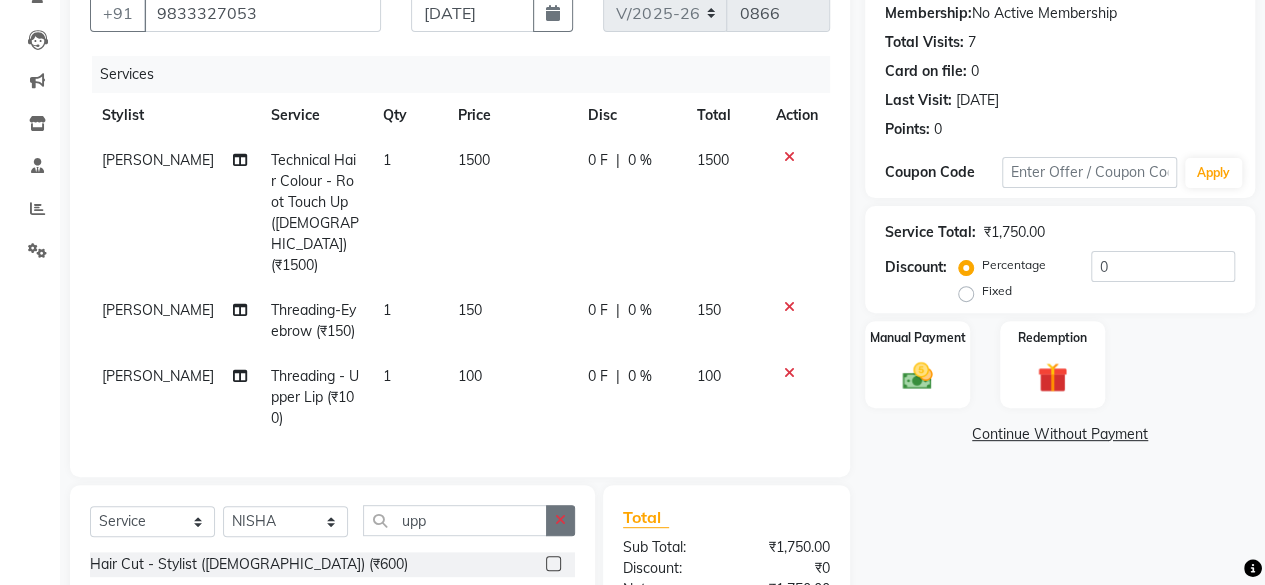 click 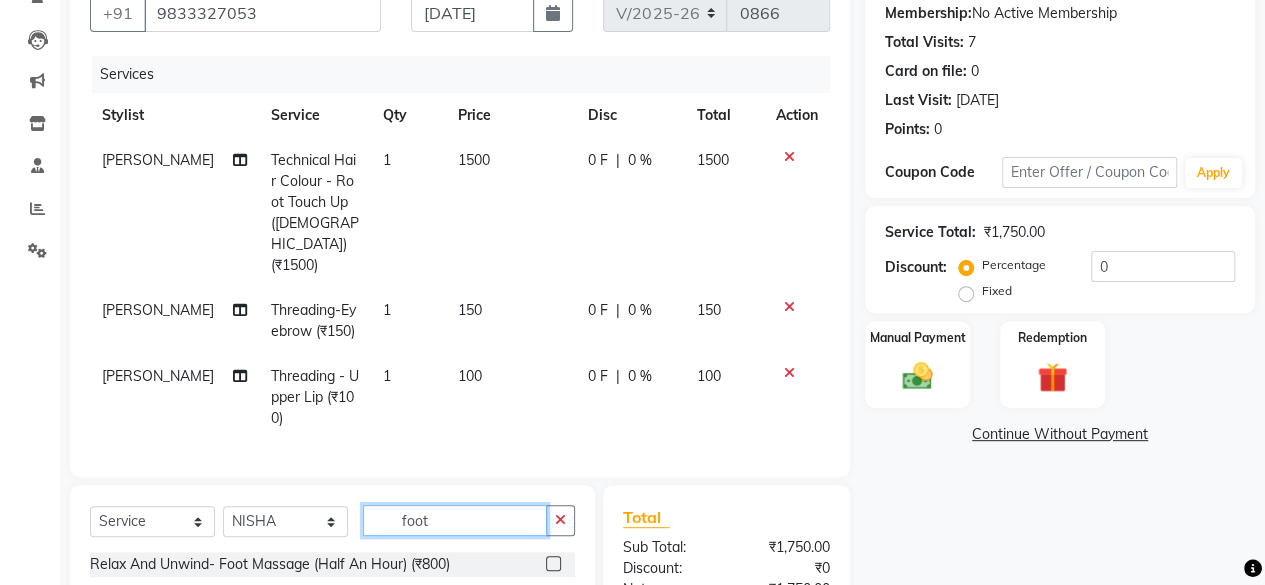 type on "foot" 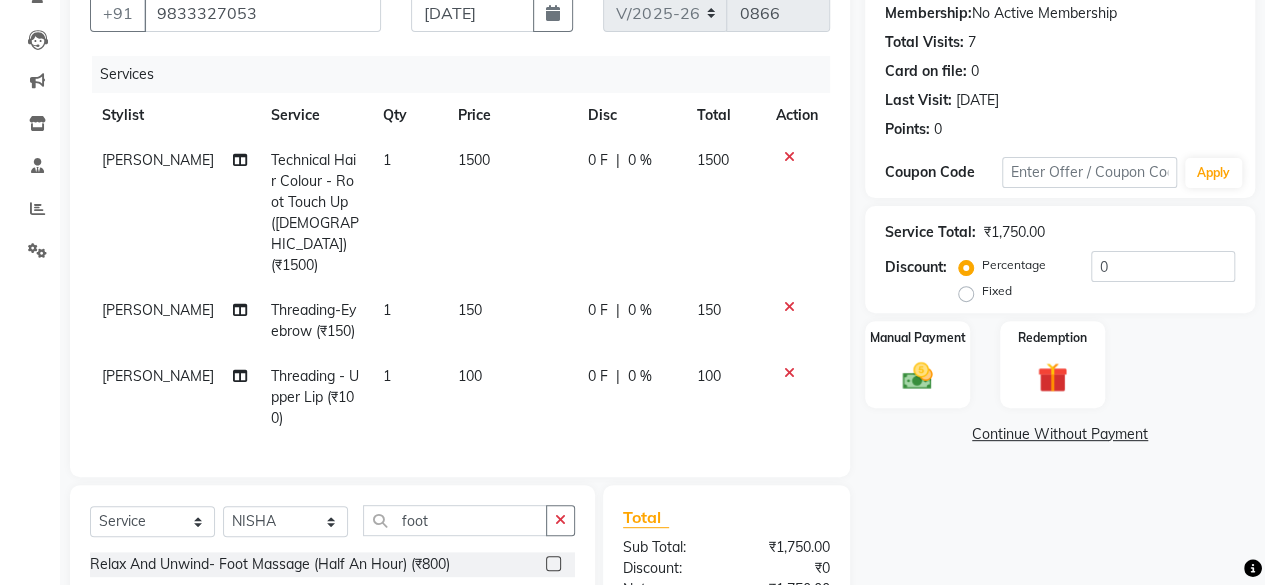 click 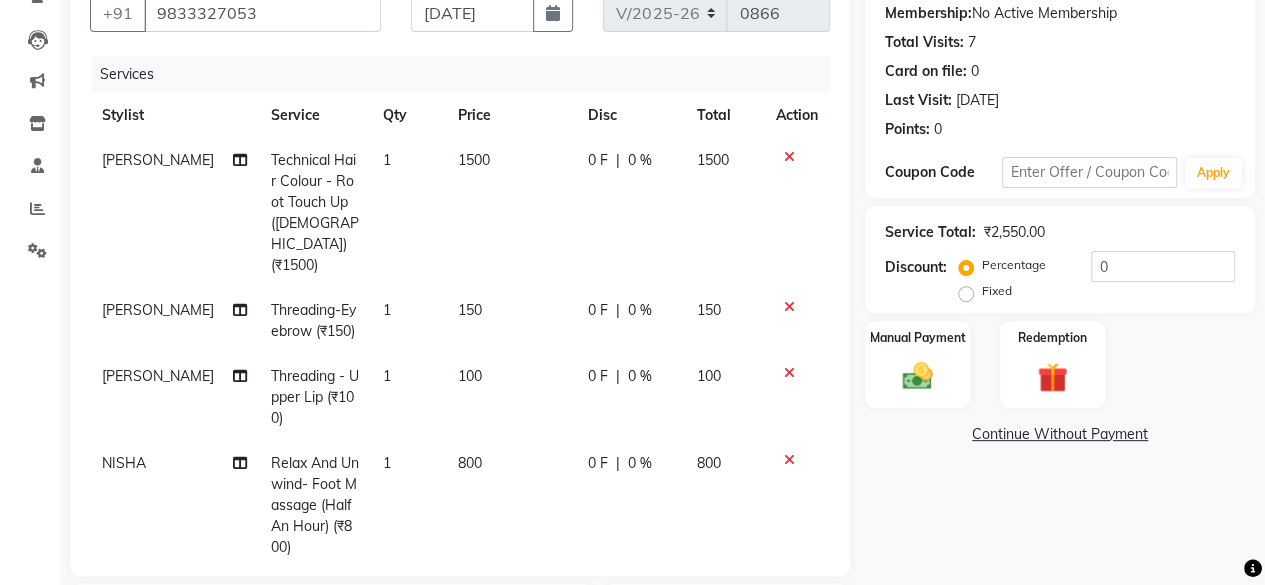 checkbox on "false" 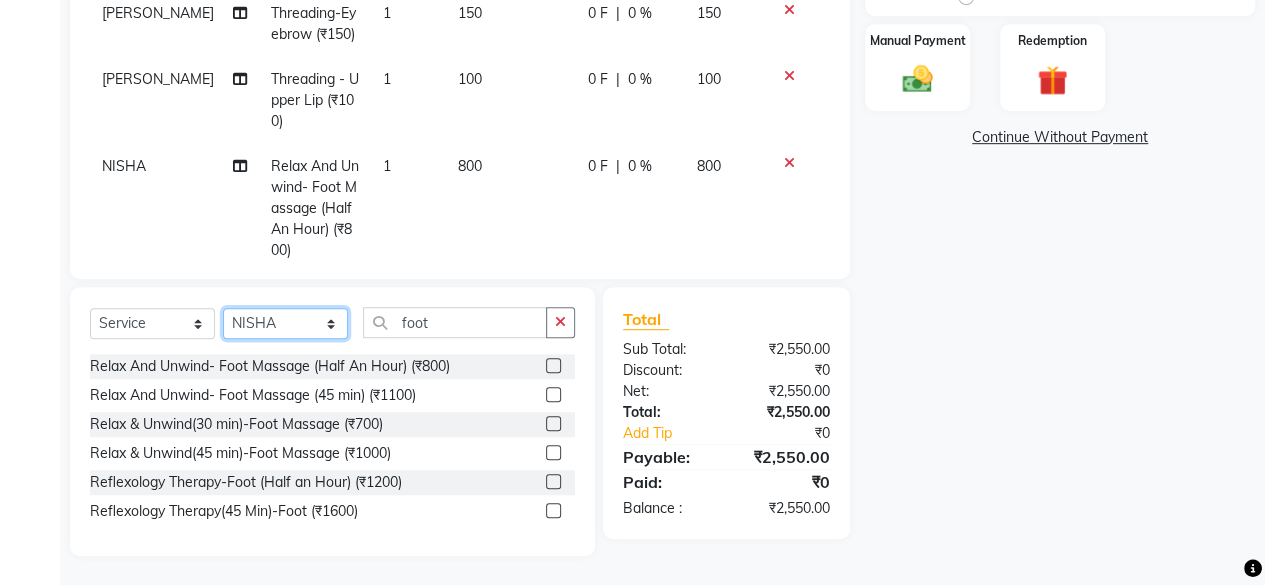 click on "Select Stylist [PERSON_NAME] DIVYA FRONTDESK [PERSON_NAME] MANAGER [PERSON_NAME] MEENA MANE  NISHA [PERSON_NAME] [PERSON_NAME] [PERSON_NAME] [PERSON_NAME]" 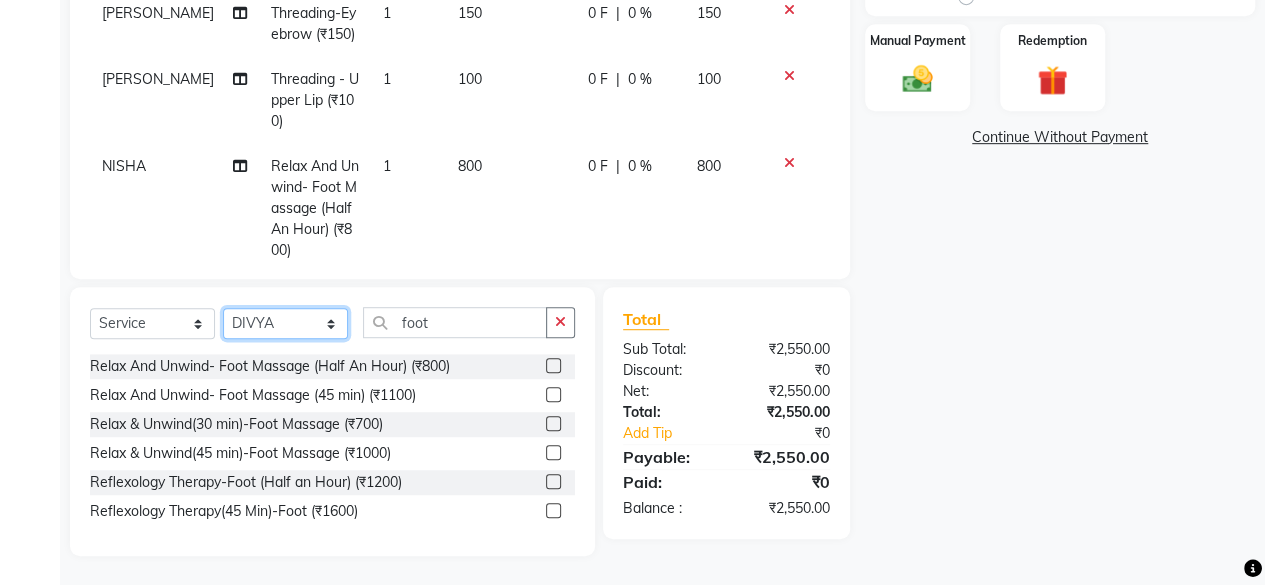 click on "Select Stylist [PERSON_NAME] DIVYA FRONTDESK [PERSON_NAME] MANAGER [PERSON_NAME] MEENA MANE  NISHA [PERSON_NAME] [PERSON_NAME] [PERSON_NAME] [PERSON_NAME]" 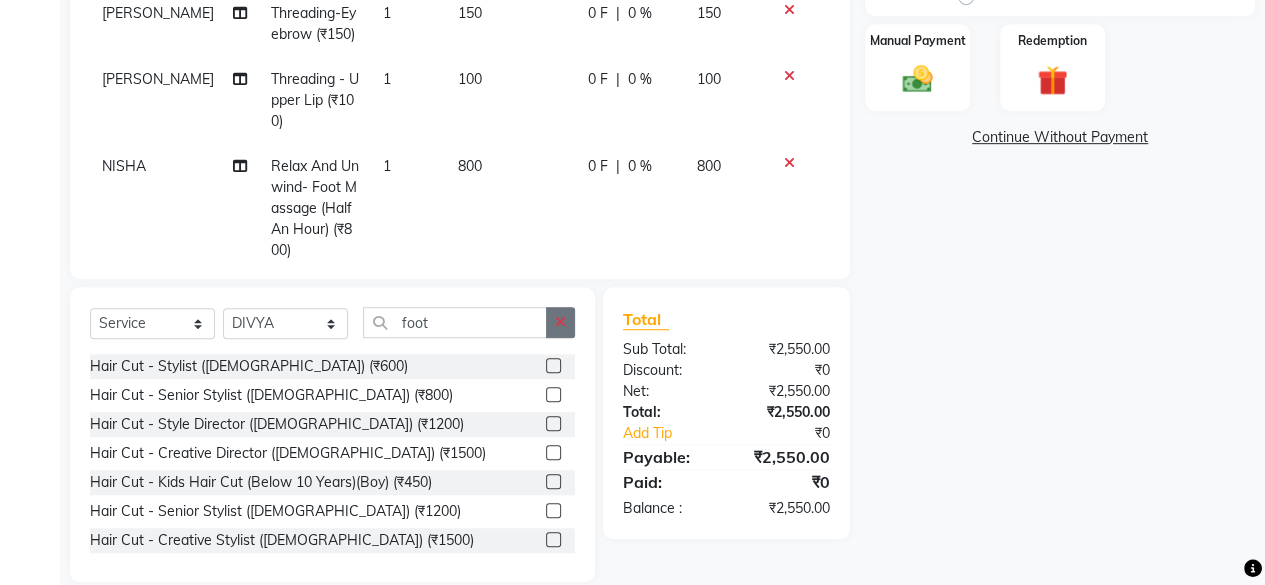 click 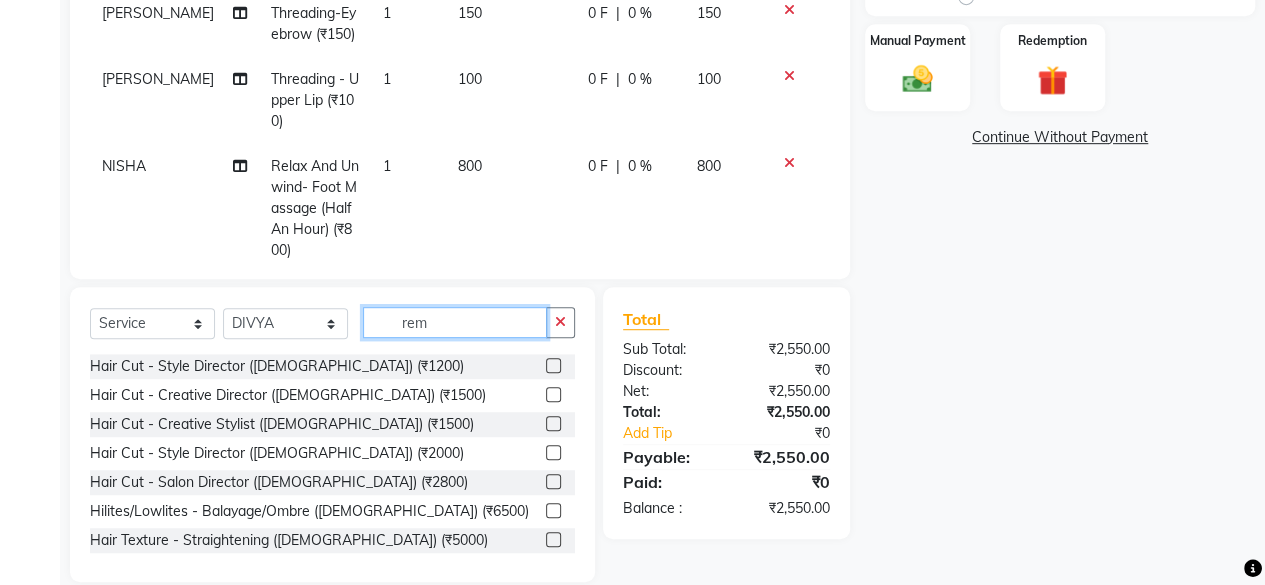 scroll, scrollTop: 471, scrollLeft: 0, axis: vertical 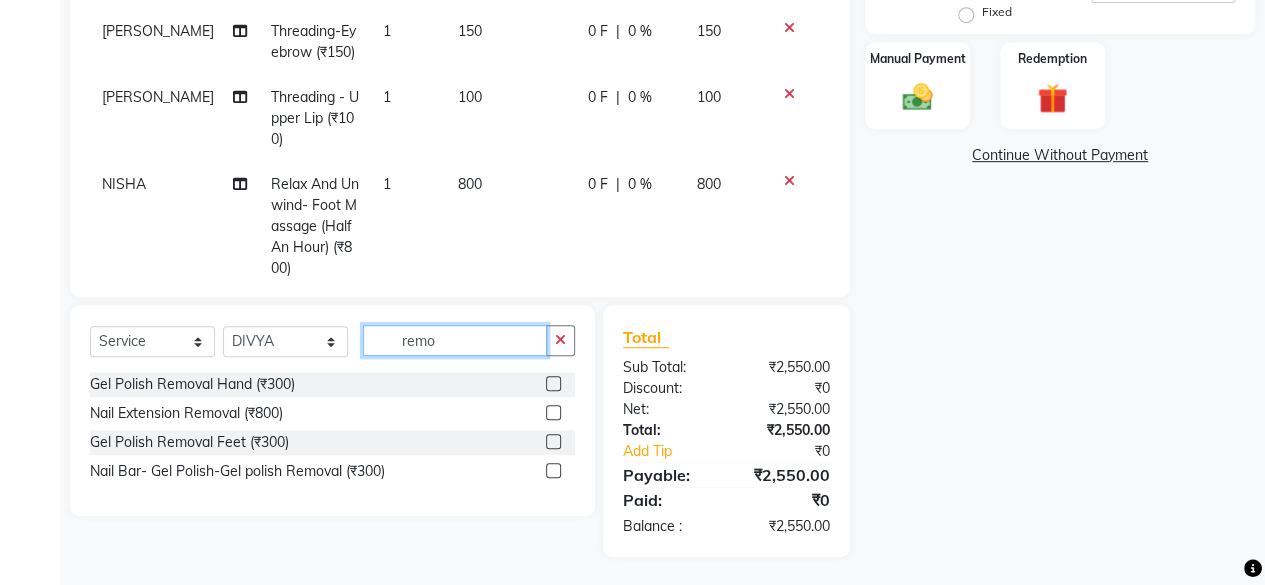 type on "remo" 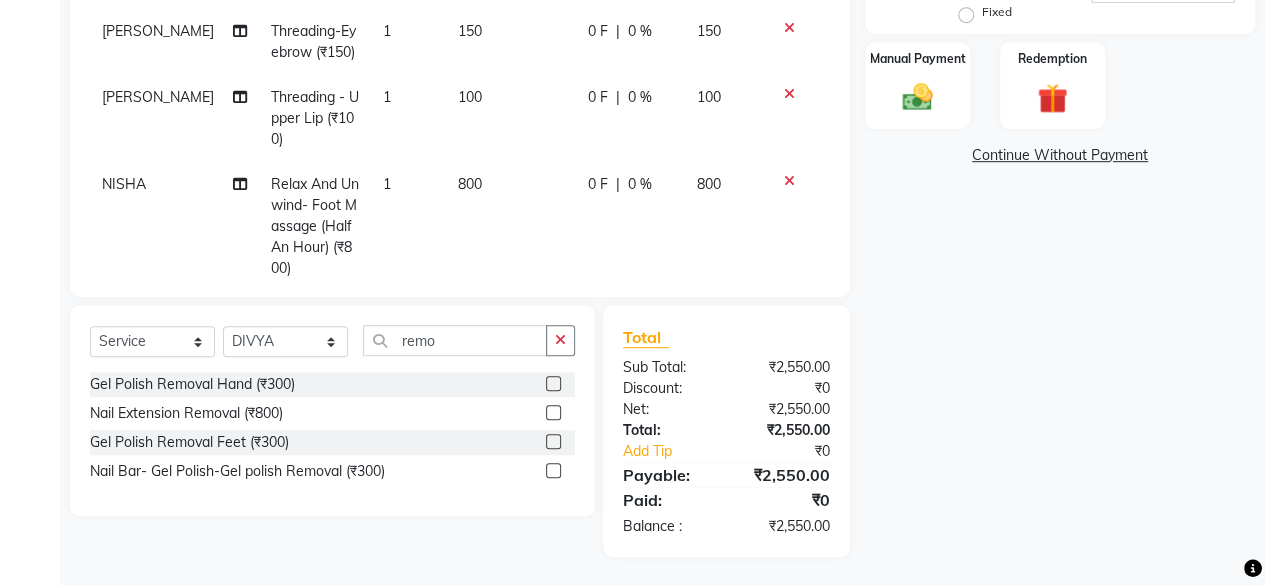 click 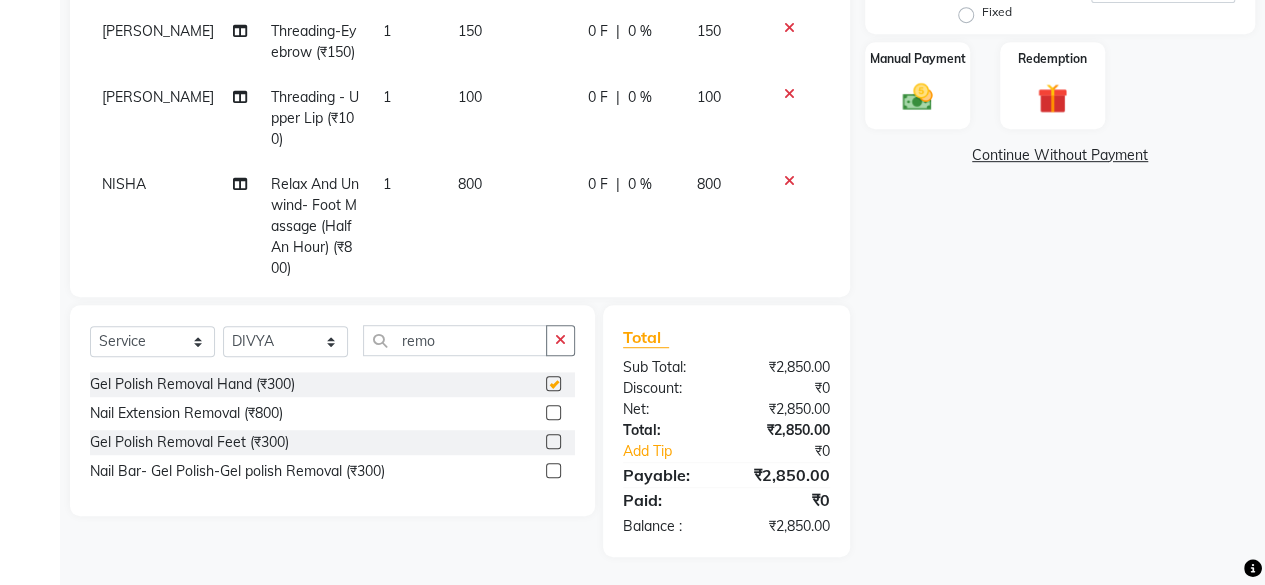 checkbox on "false" 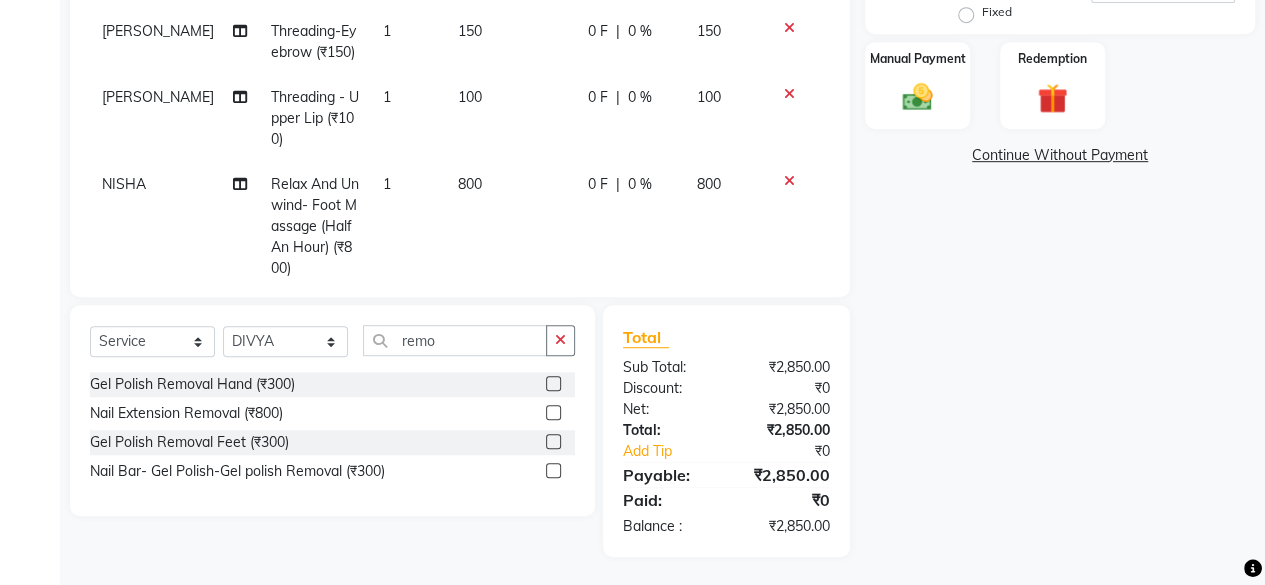 scroll, scrollTop: 111, scrollLeft: 0, axis: vertical 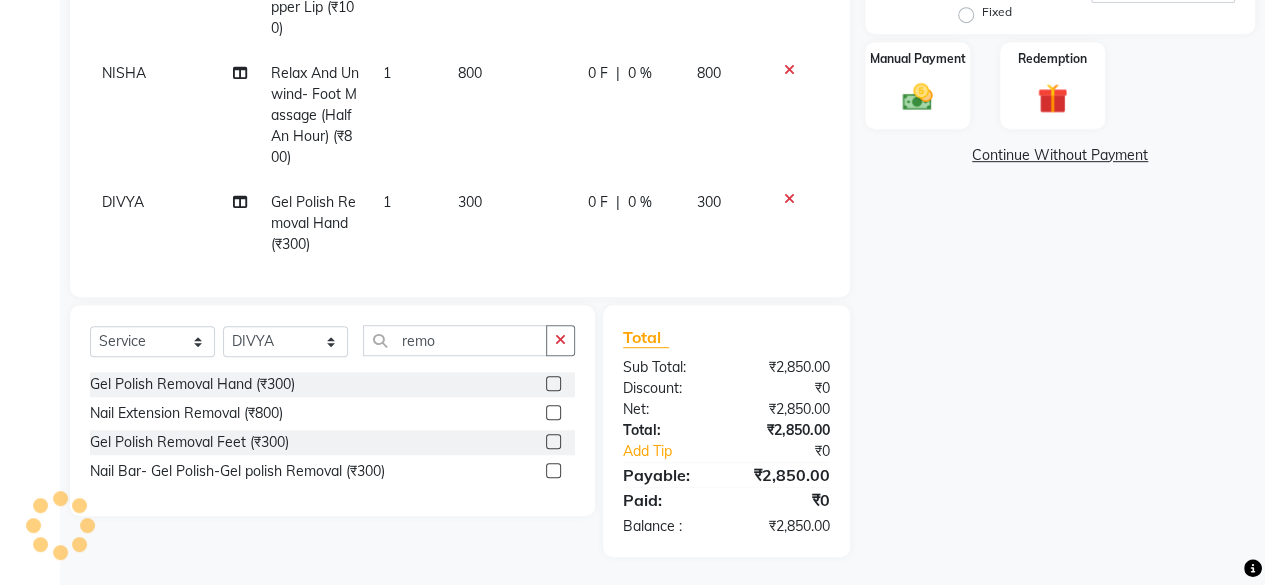 click on "300" 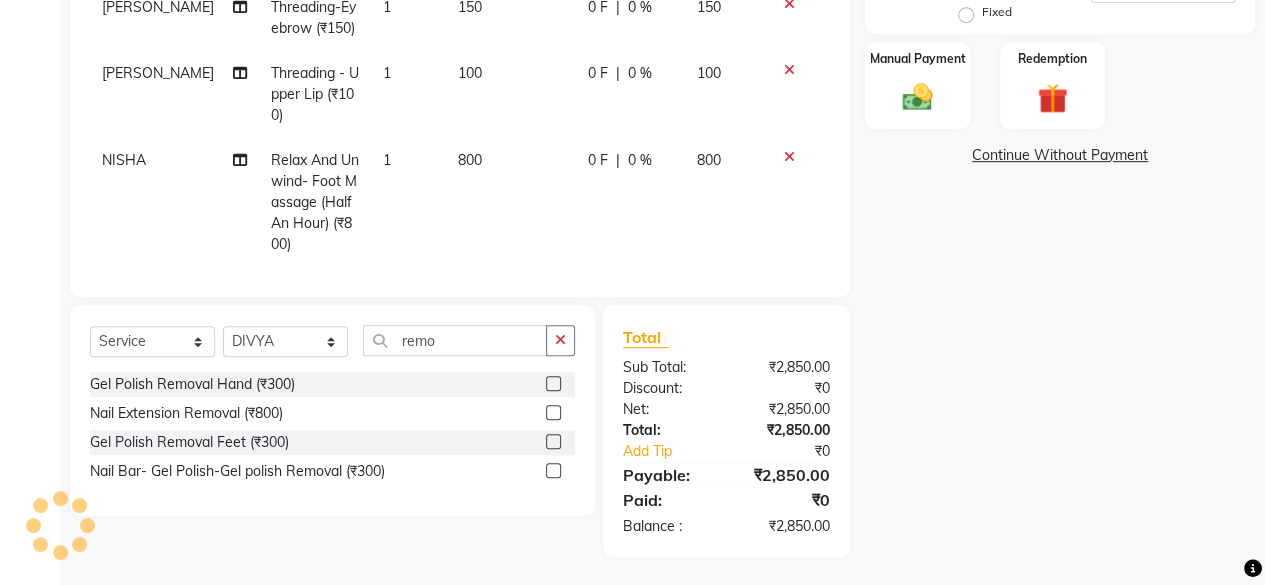 select on "79321" 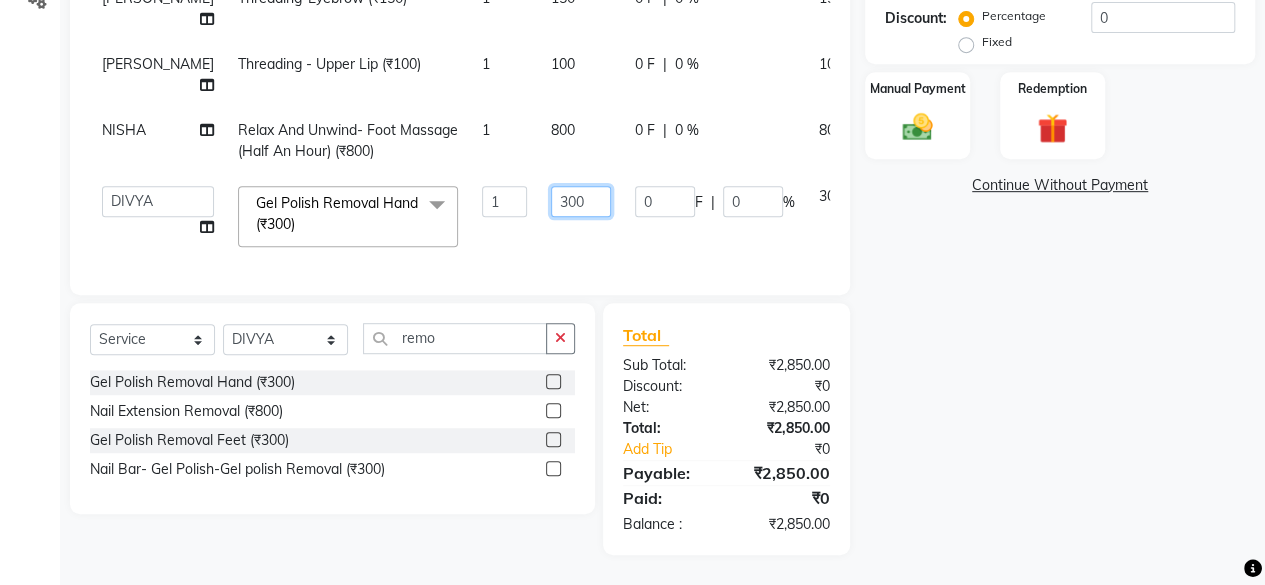 click on "300" 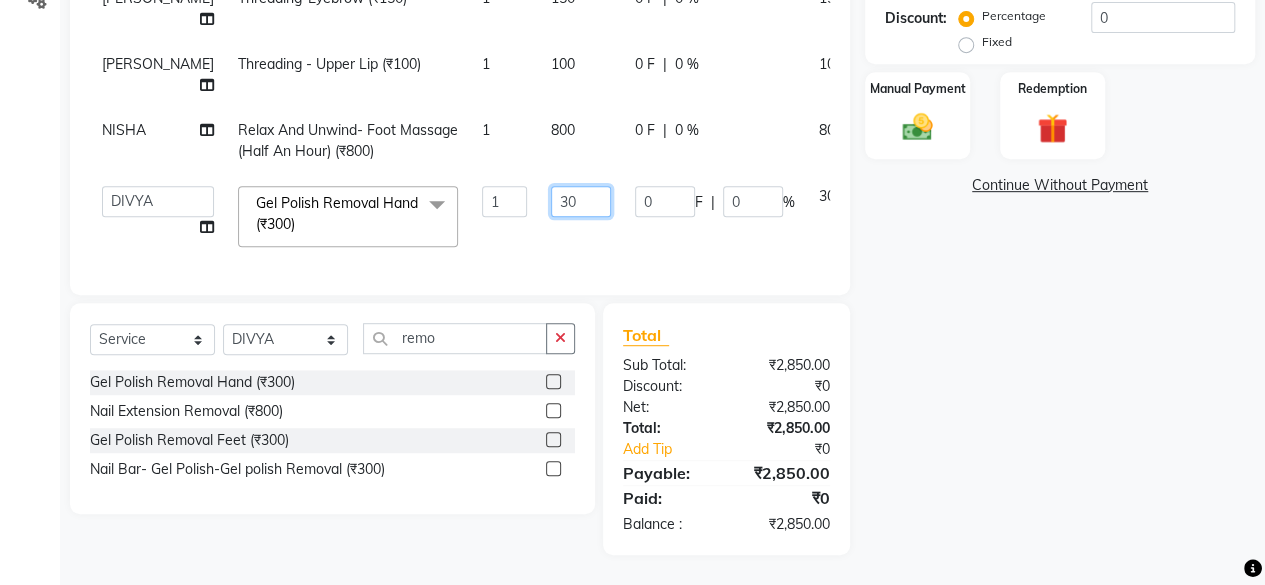 type on "350" 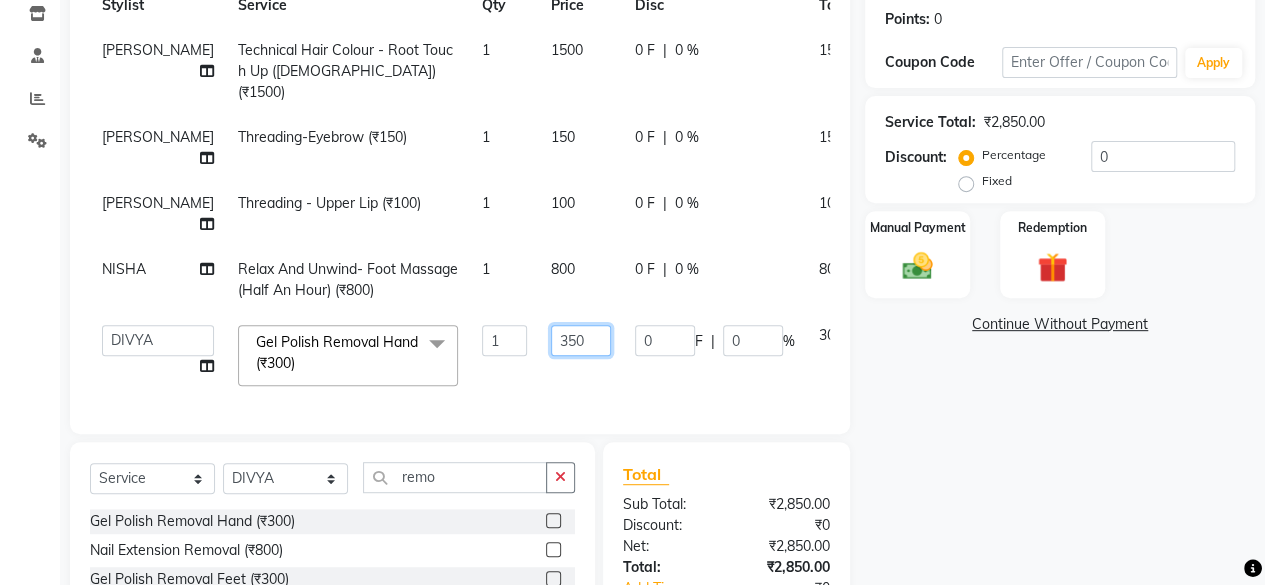 scroll, scrollTop: 299, scrollLeft: 0, axis: vertical 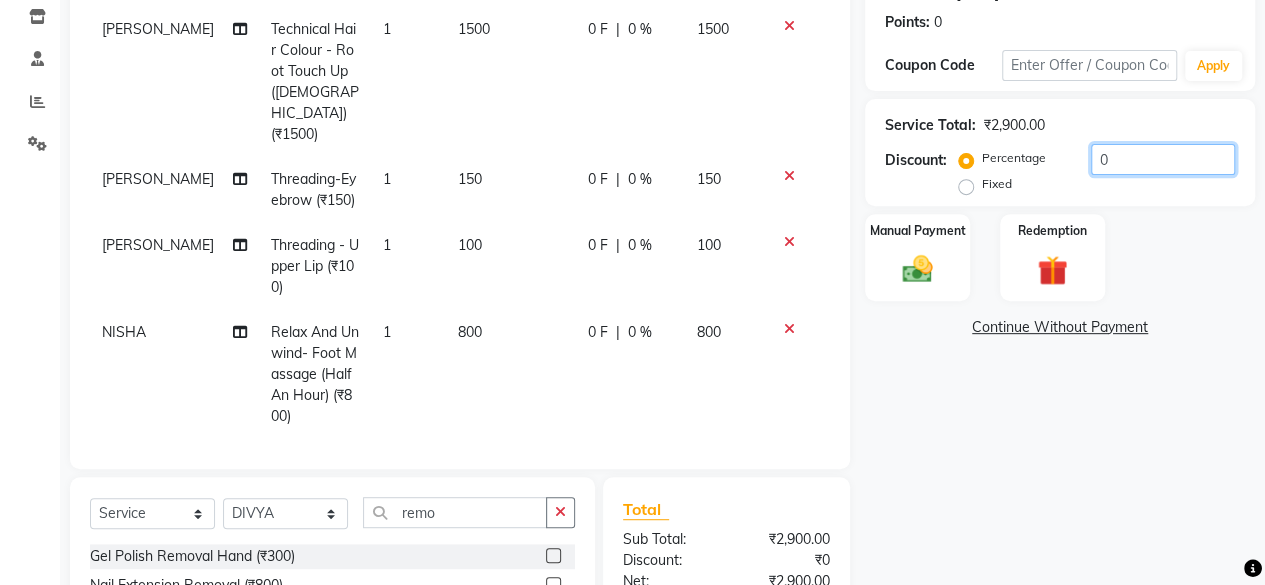click on "0" 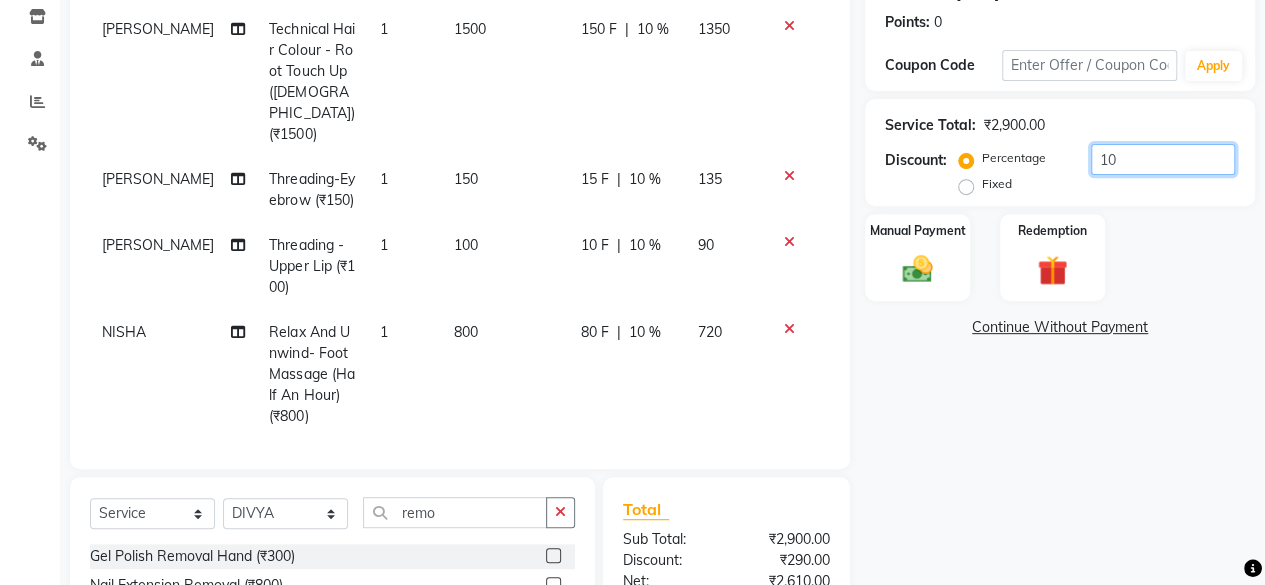type on "10" 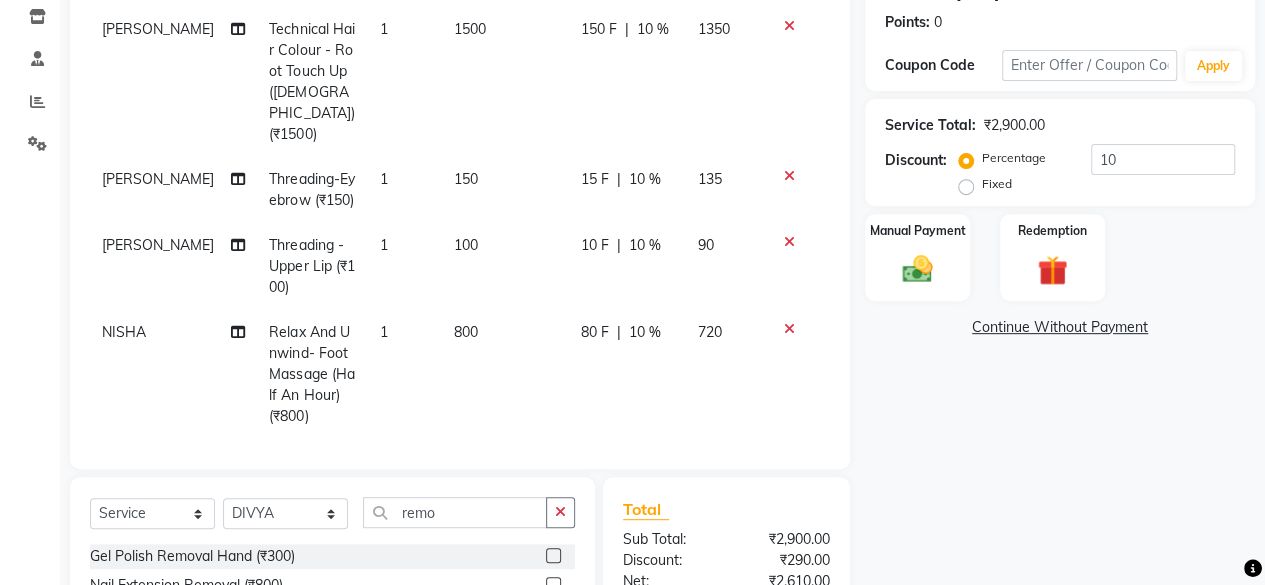 click on "Name: [PERSON_NAME] Membership:  No Active Membership  Total Visits:  7 Card on file:  0 Last Visit:   [DATE] Points:   0  Coupon Code Apply Service Total:  ₹2,900.00  Discount:  Percentage   Fixed  10 Manual Payment Redemption  Continue Without Payment" 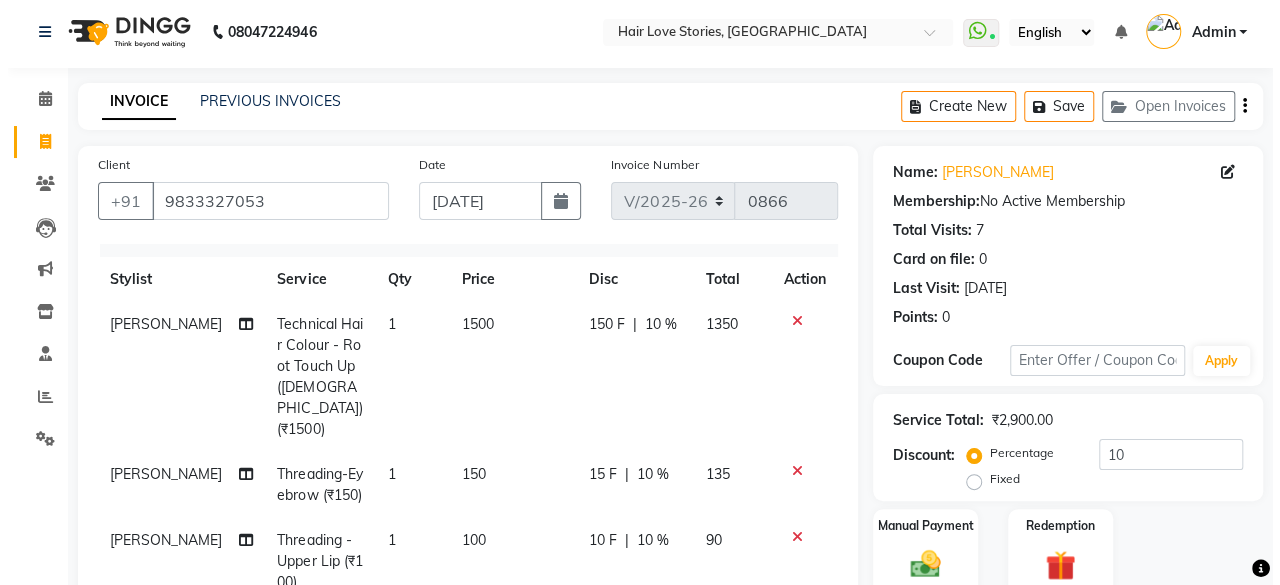 scroll, scrollTop: 0, scrollLeft: 0, axis: both 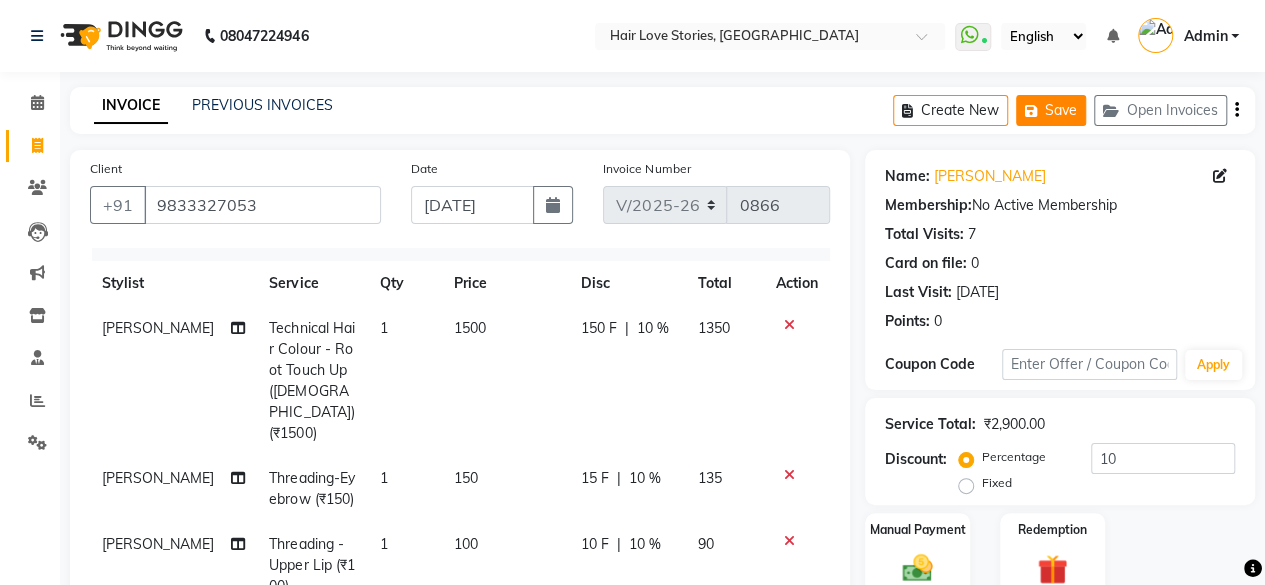 click on "Save" 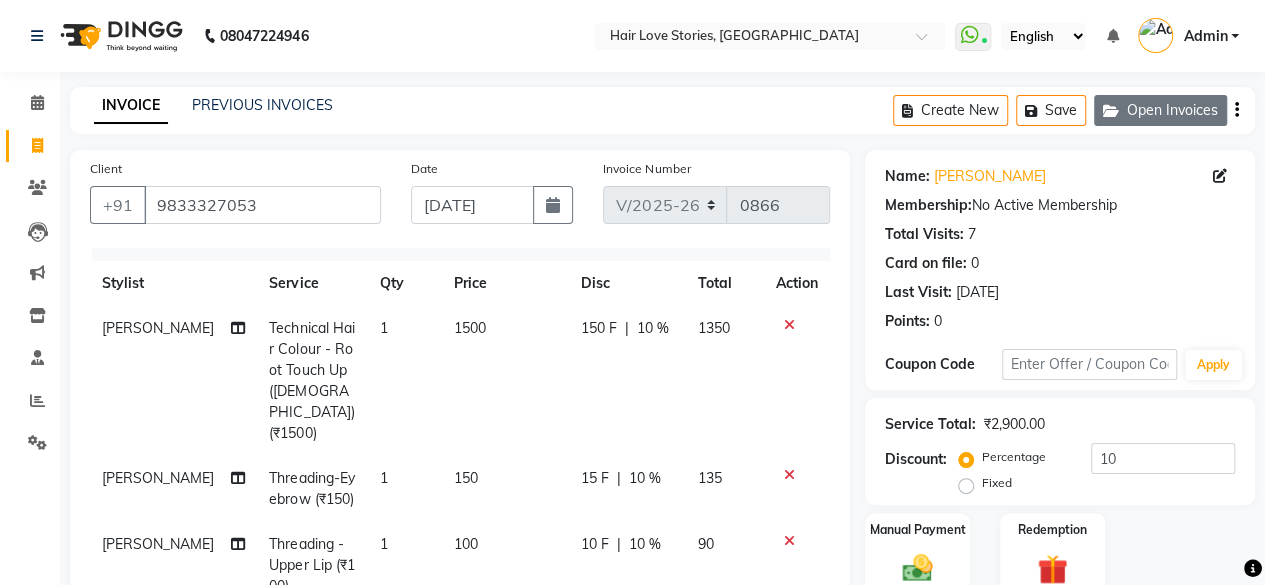 click 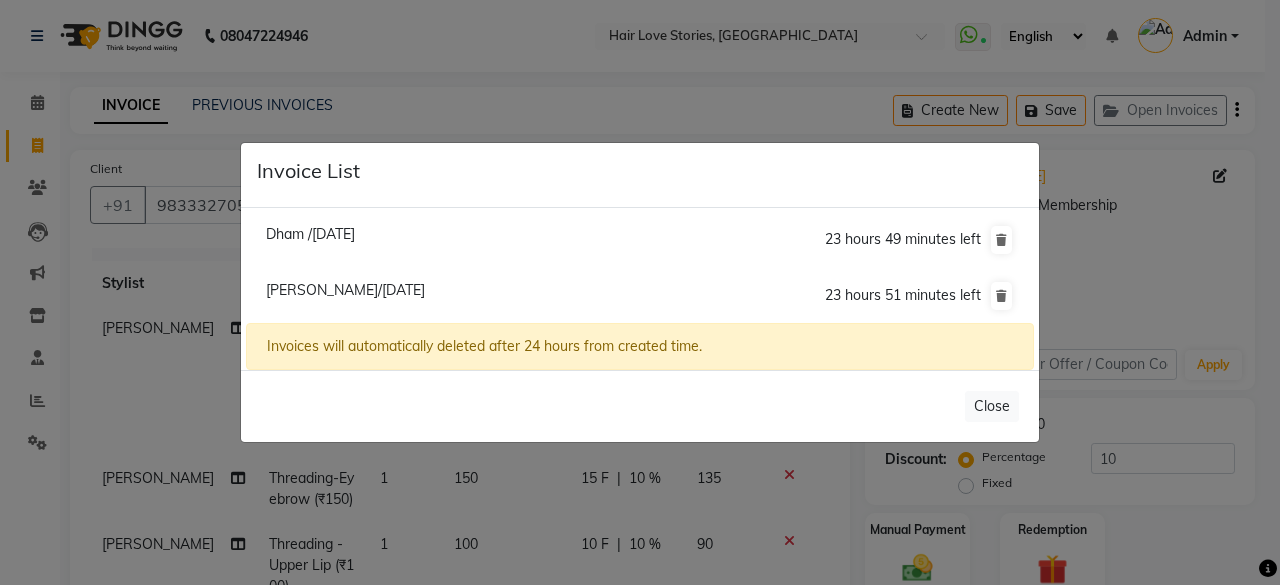 click on "Dham /[DATE]" 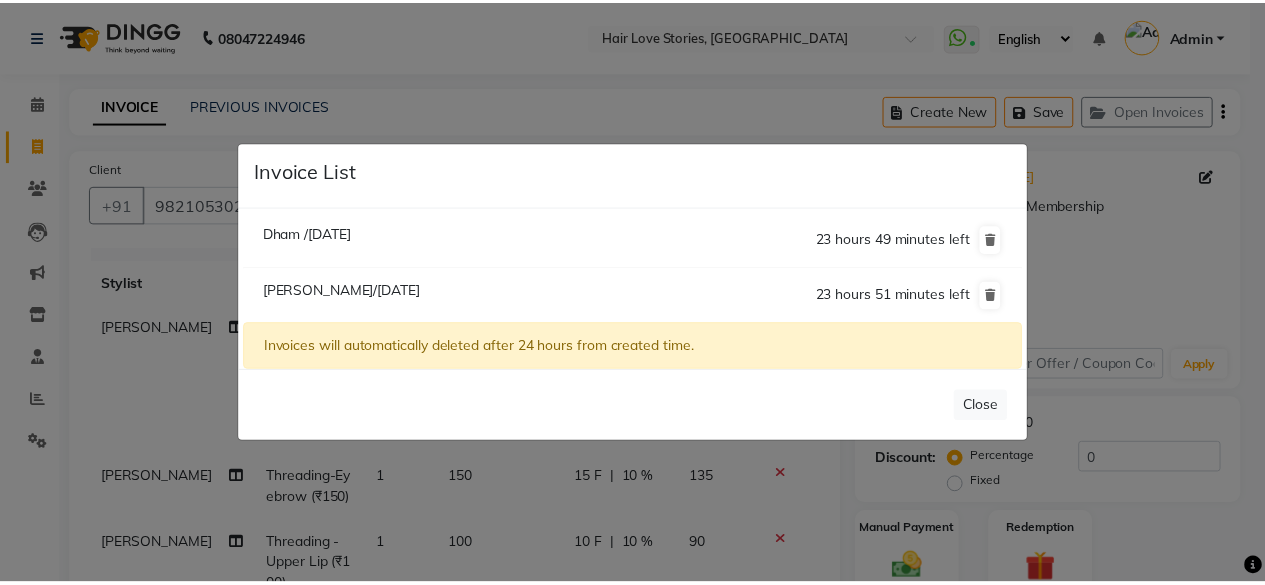 scroll, scrollTop: 0, scrollLeft: 0, axis: both 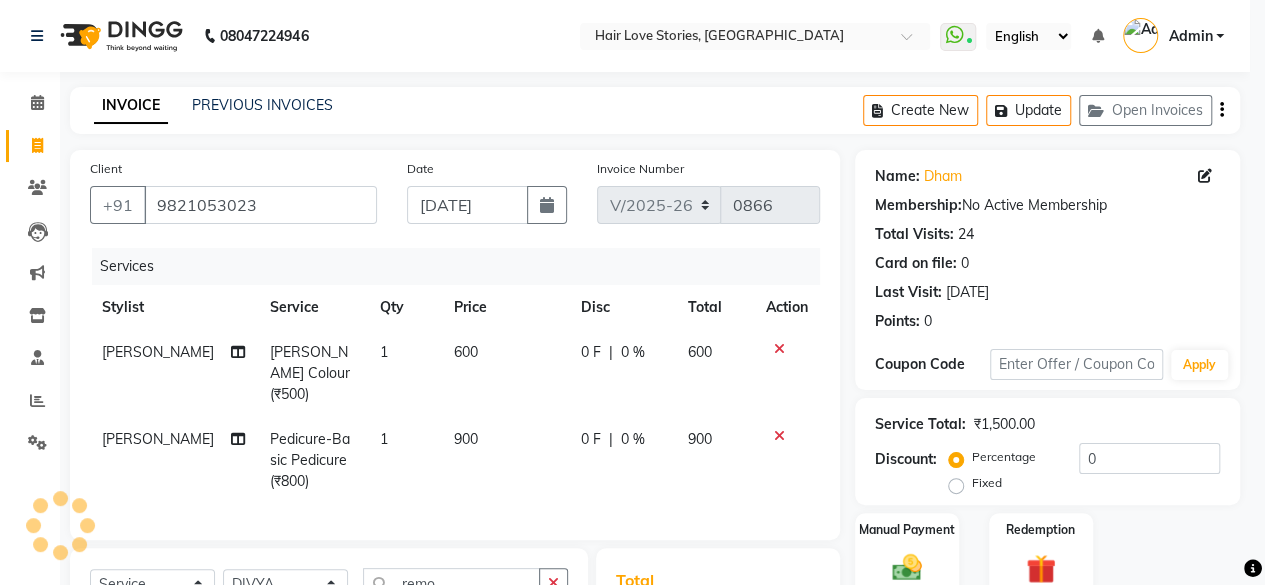 select 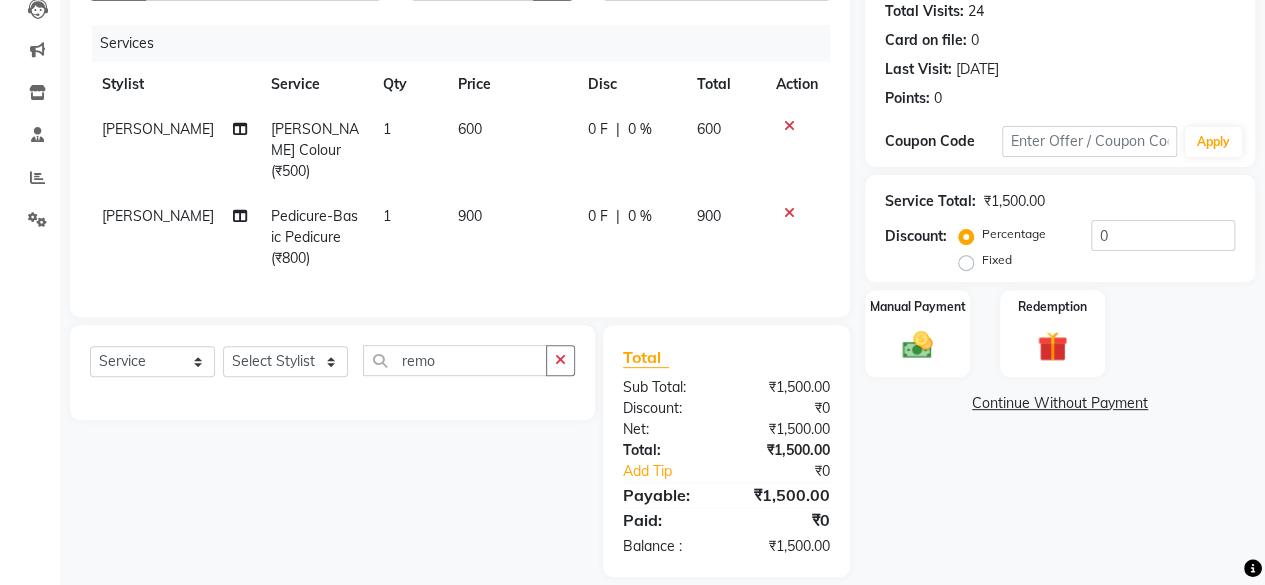 scroll, scrollTop: 238, scrollLeft: 0, axis: vertical 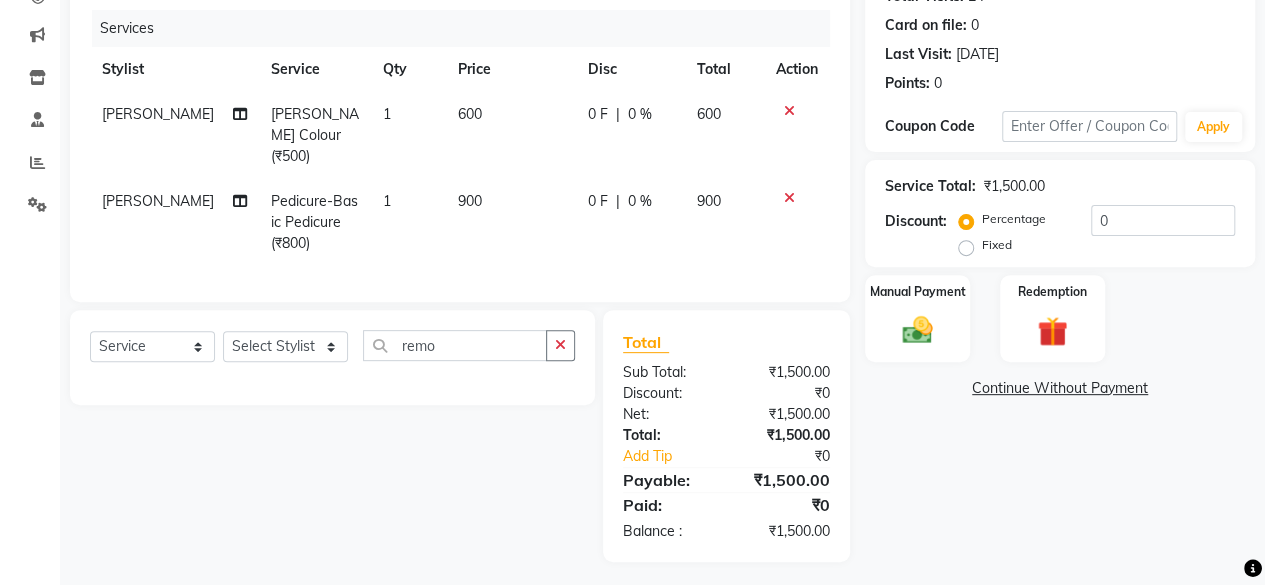 click on "|" 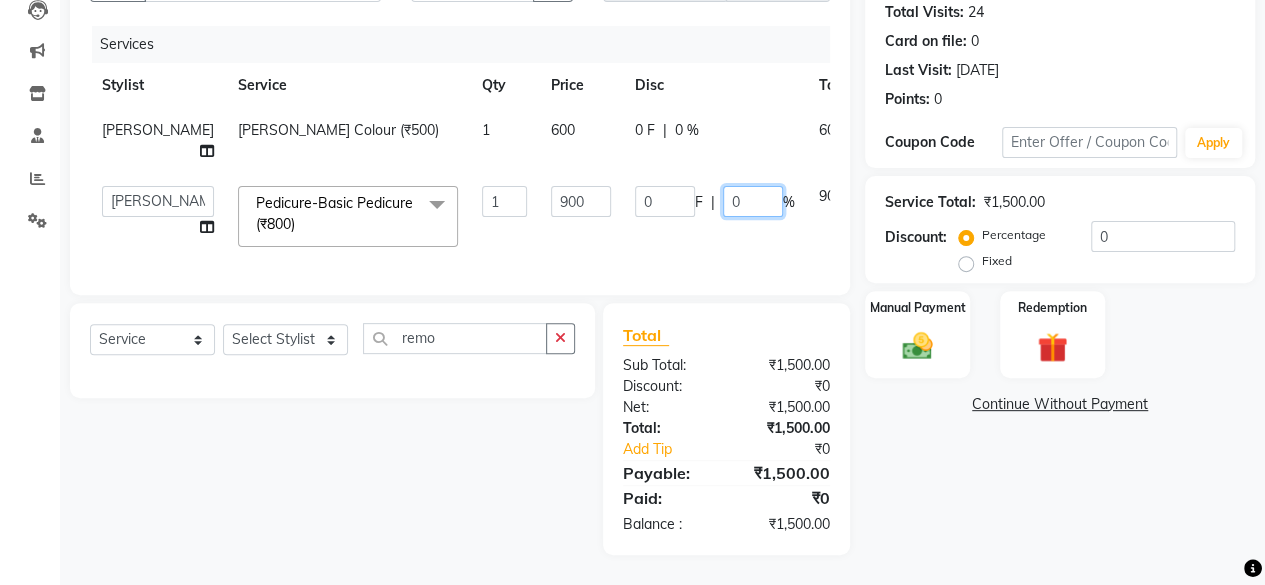 click on "0" 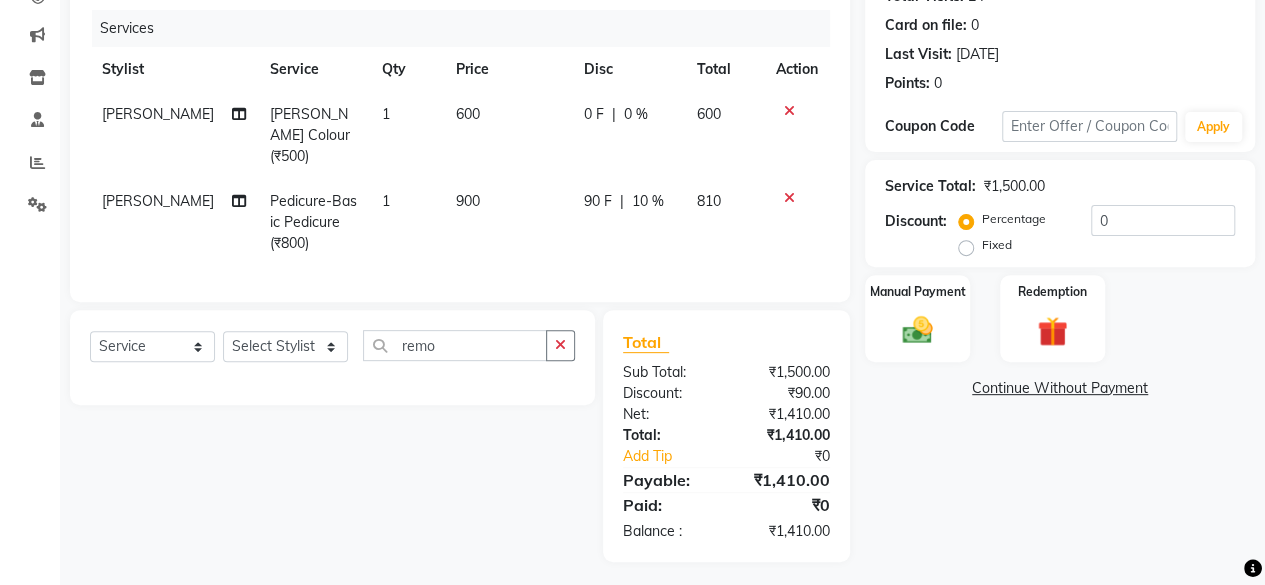 click on "Name: Dham  Membership:  No Active Membership  Total Visits:  24 Card on file:  0 Last Visit:   [DATE] Points:   0  Coupon Code Apply Service Total:  ₹1,500.00  Discount:  Percentage   Fixed  0 Manual Payment Redemption  Continue Without Payment" 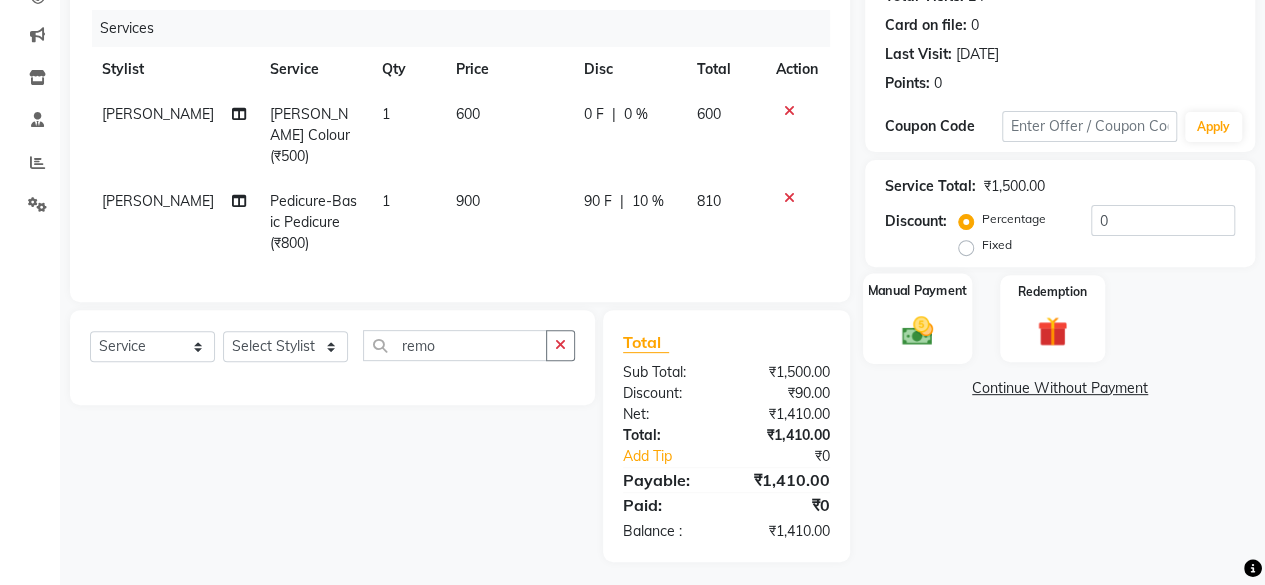 click 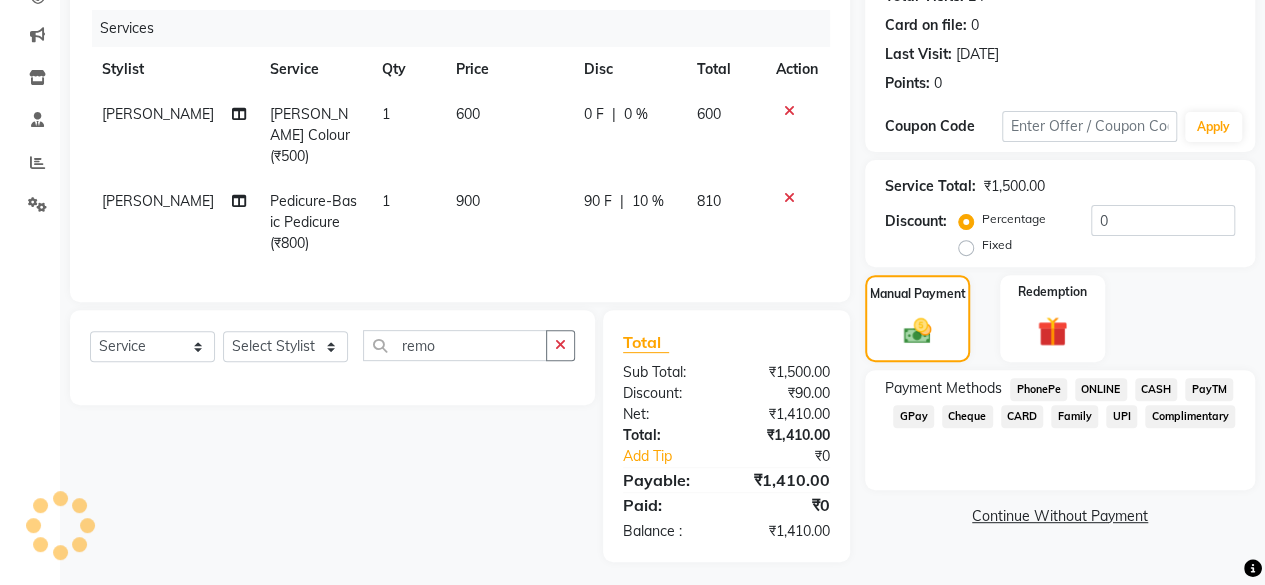 click on "CASH" 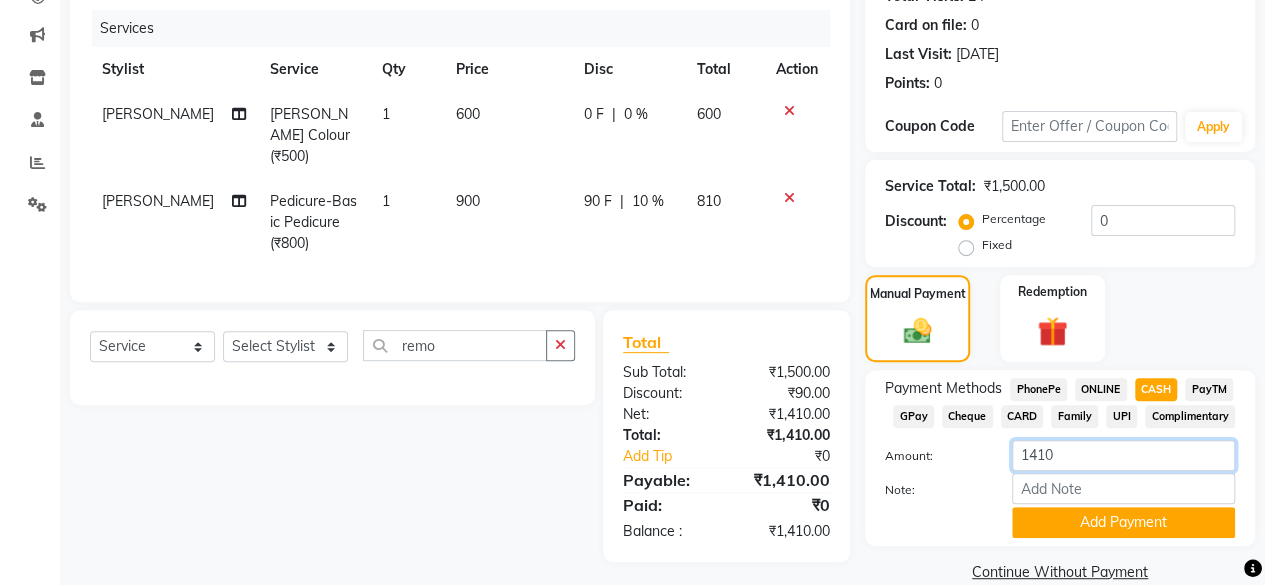 click on "1410" 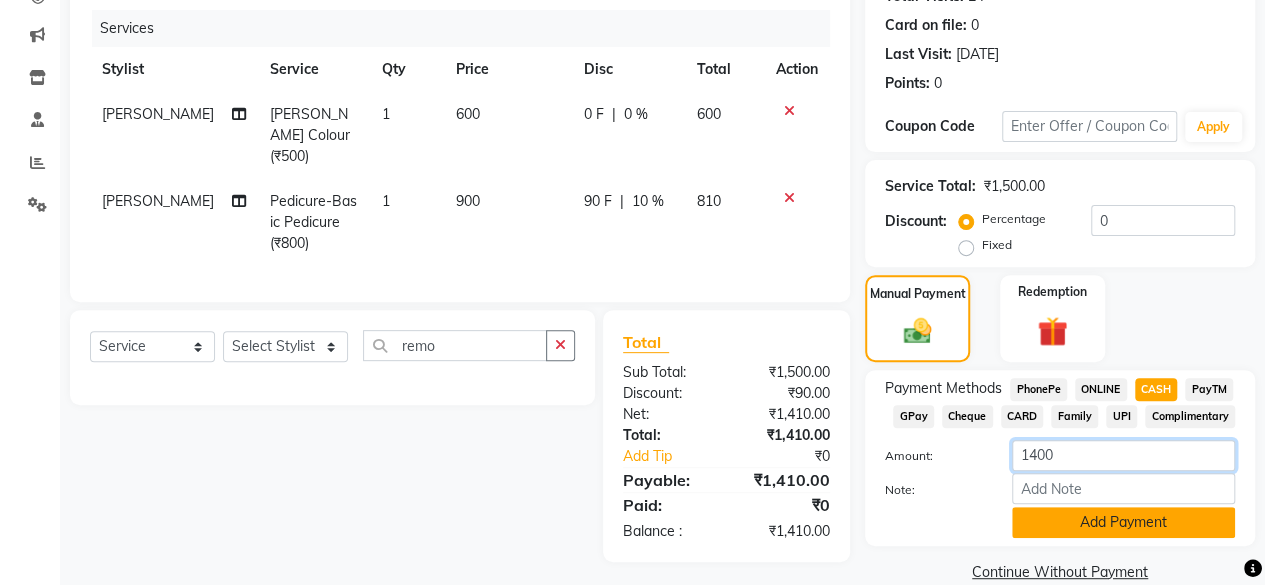 type on "1400" 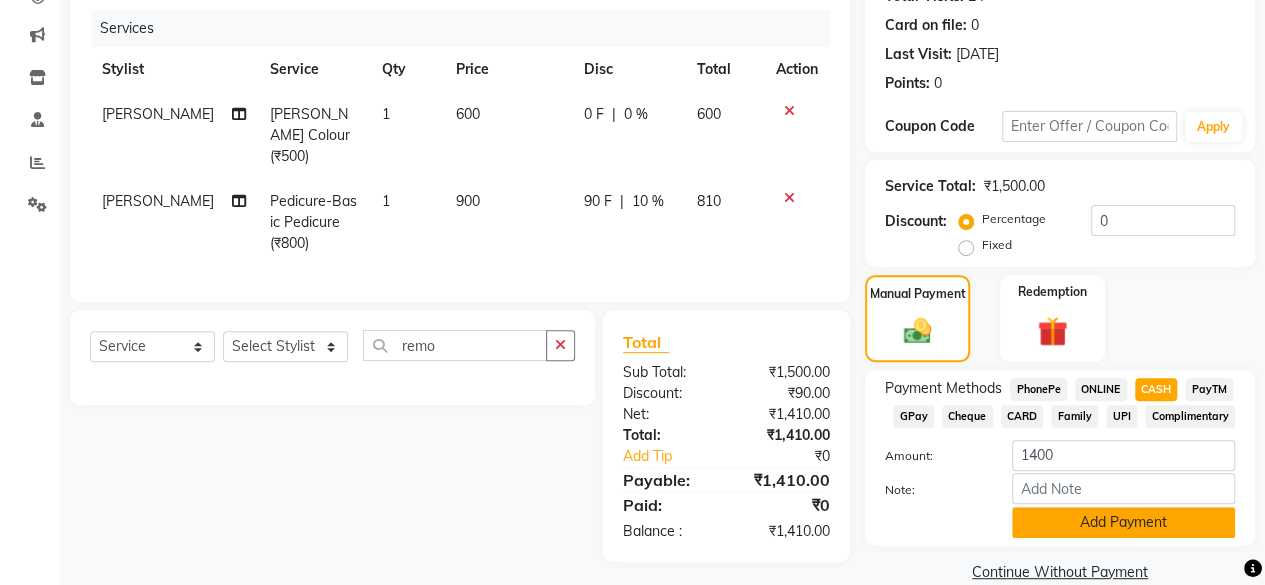 click on "Add Payment" 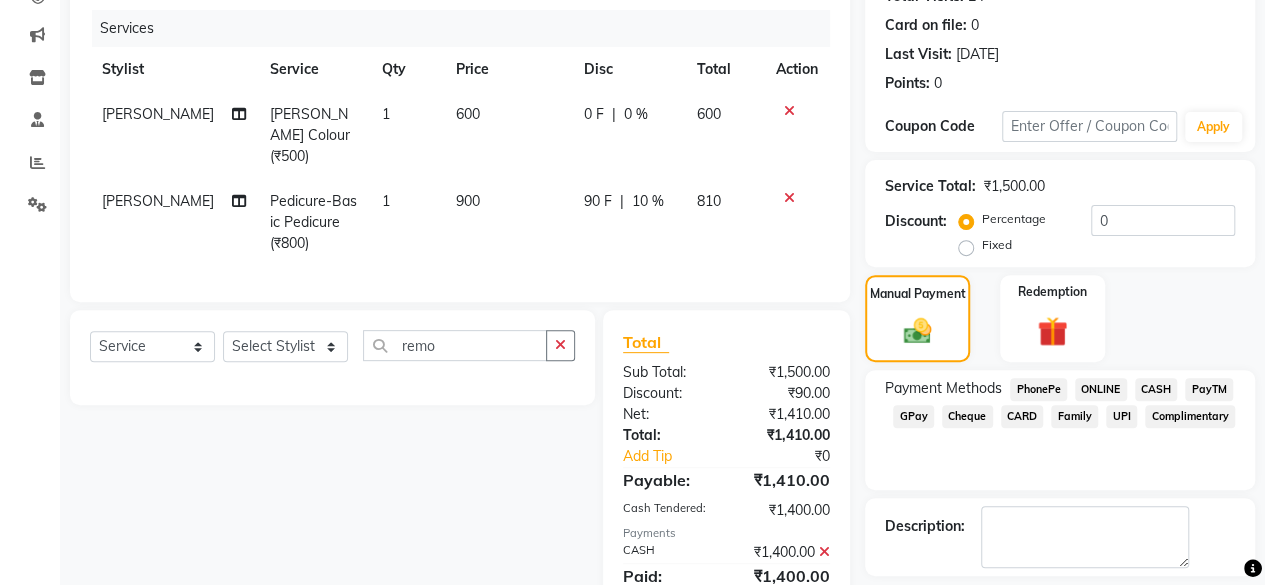 scroll, scrollTop: 324, scrollLeft: 0, axis: vertical 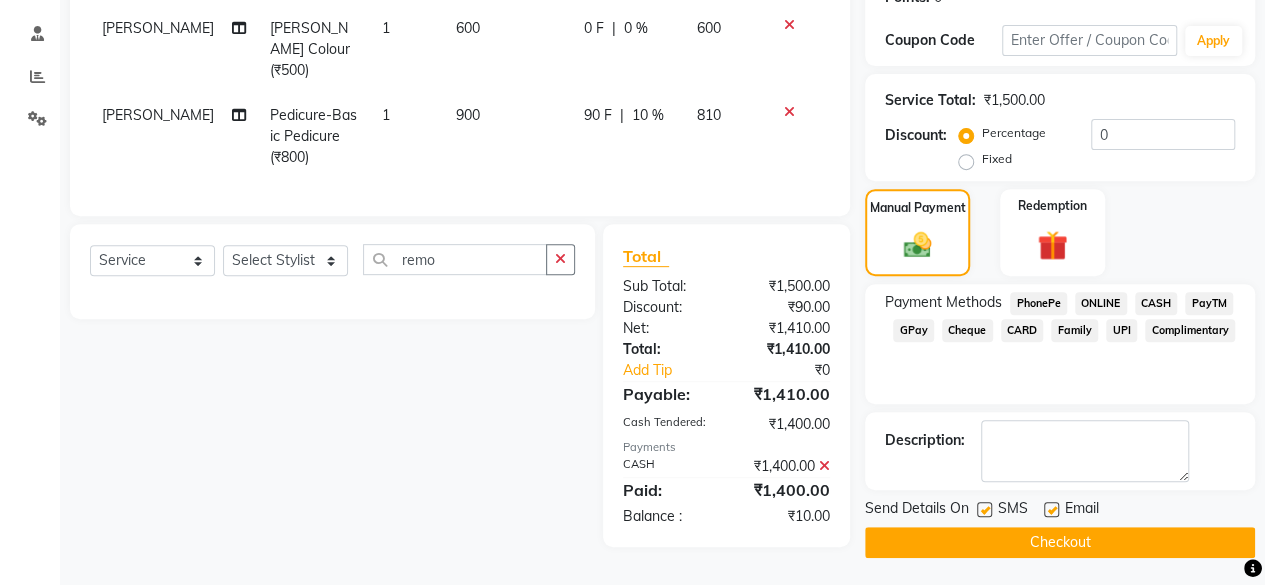 click 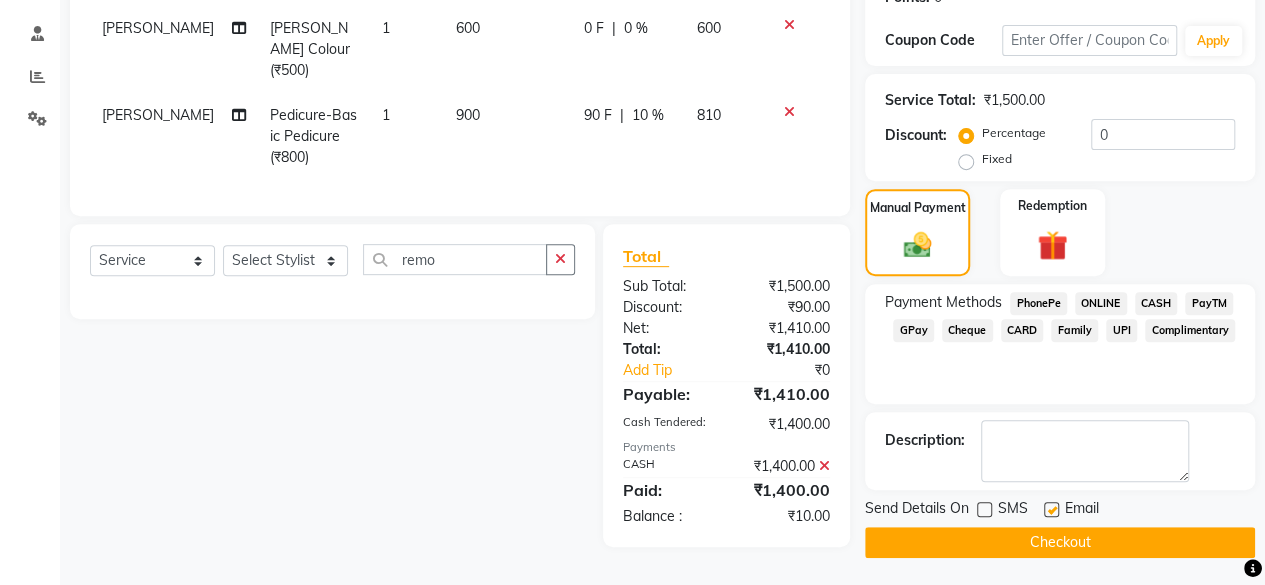click on "Checkout" 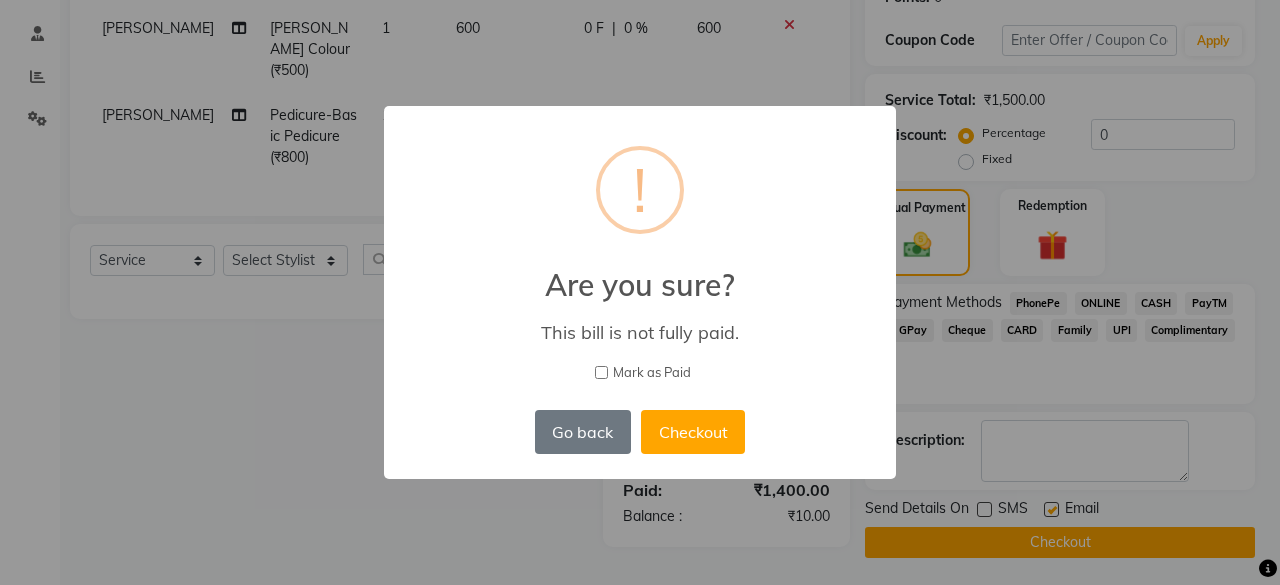 click on "Mark as Paid" at bounding box center [601, 372] 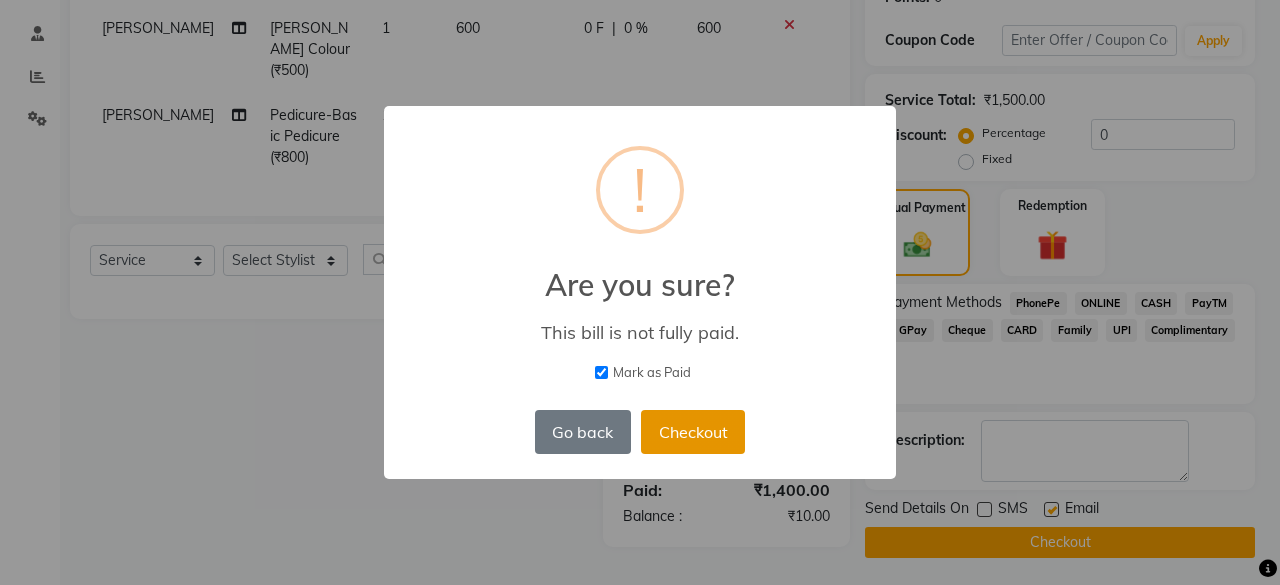click on "Checkout" at bounding box center (693, 432) 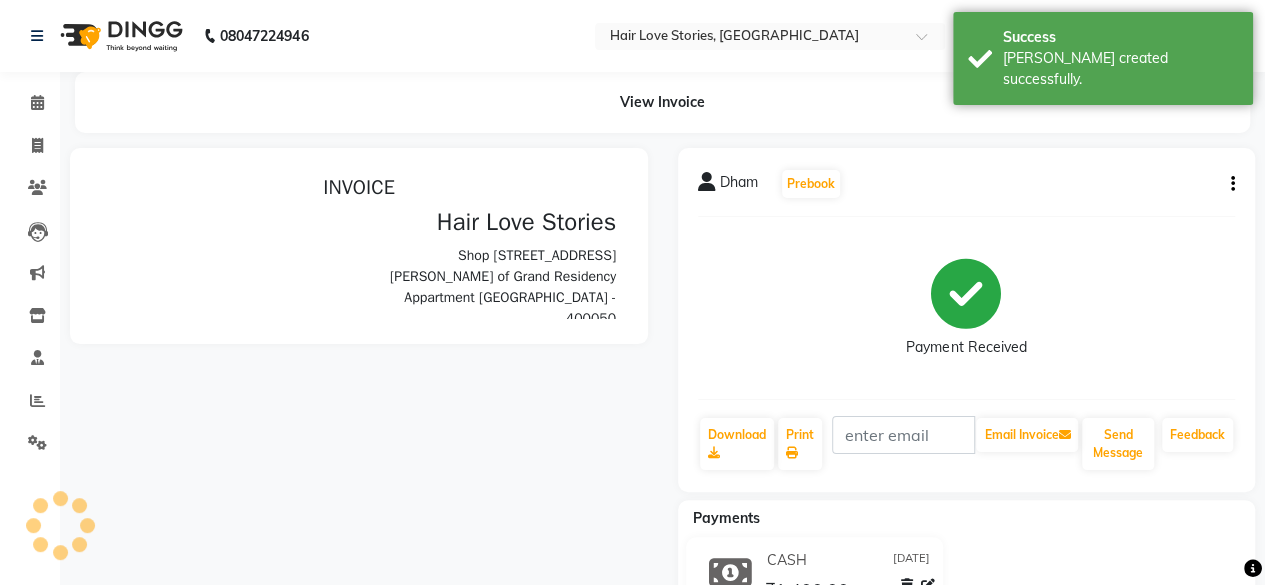 scroll, scrollTop: 0, scrollLeft: 0, axis: both 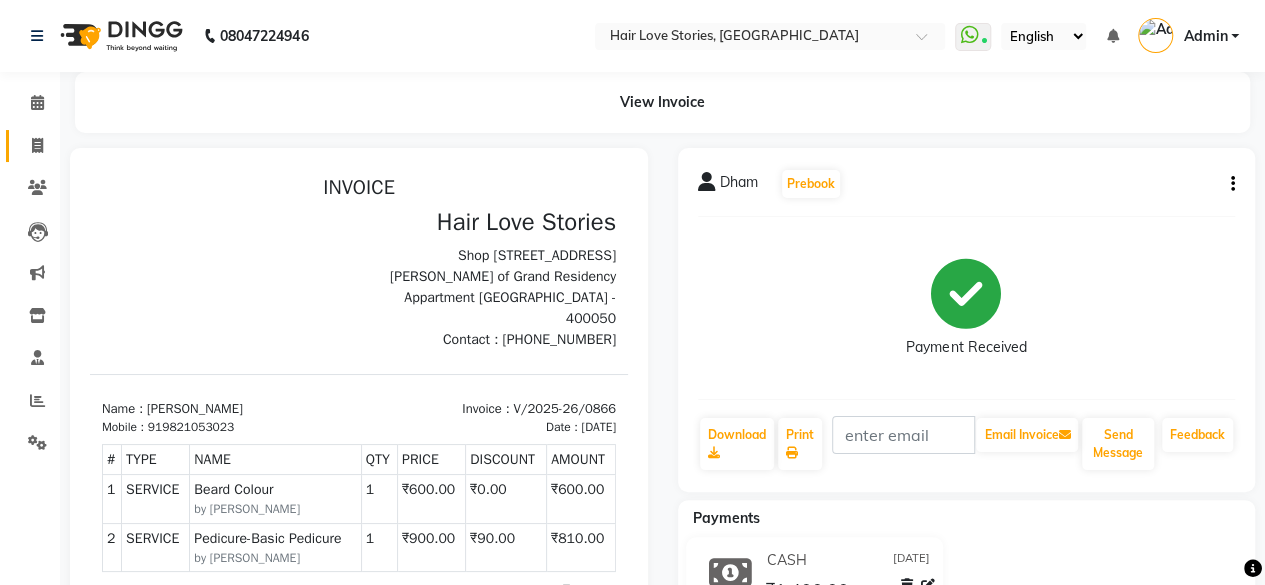 click on "Invoice" 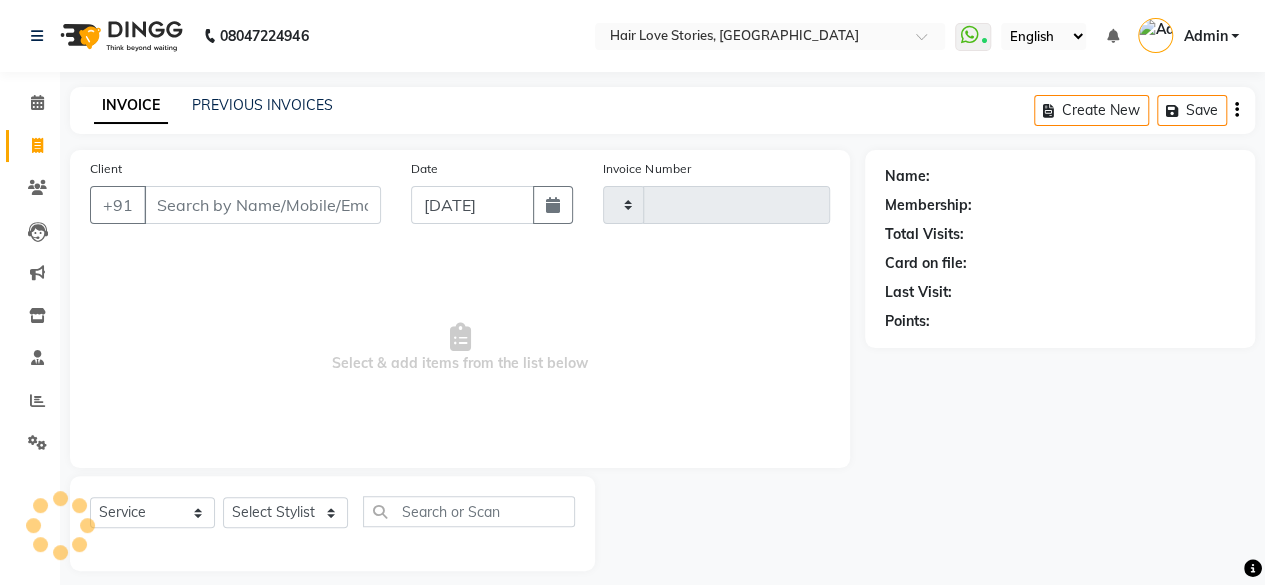 scroll, scrollTop: 15, scrollLeft: 0, axis: vertical 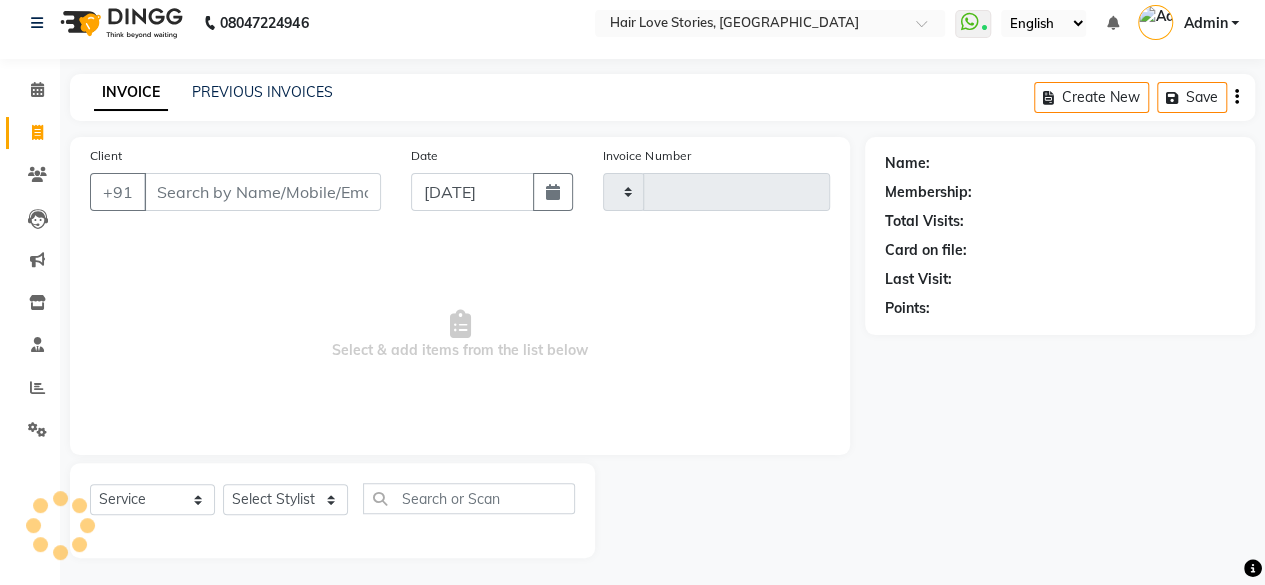 type on "0867" 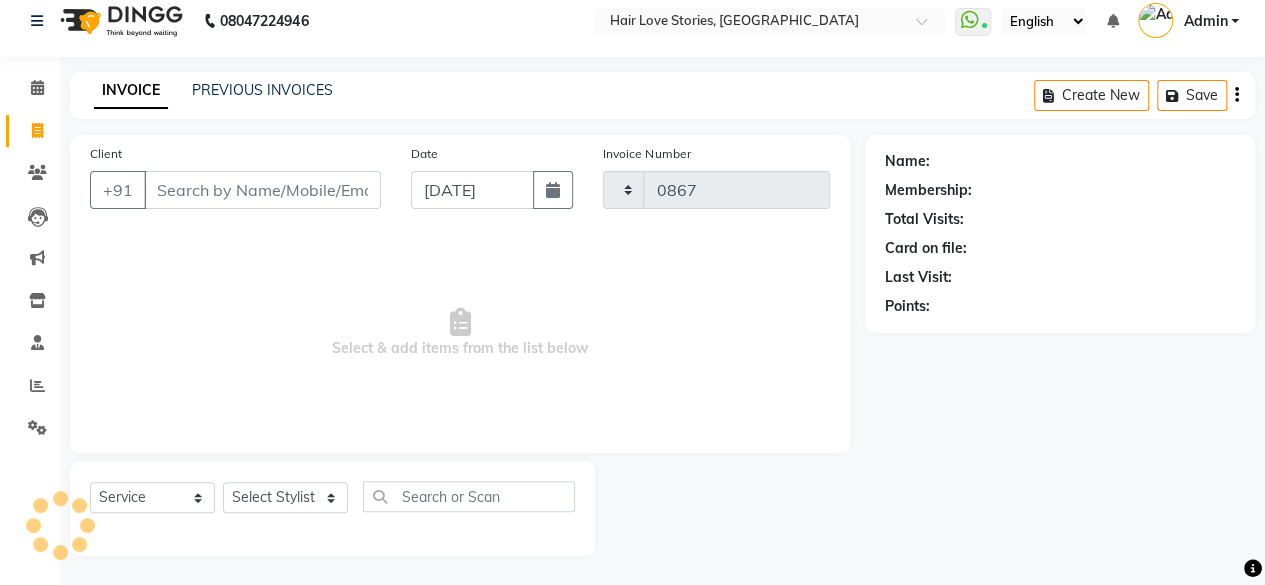 select on "3886" 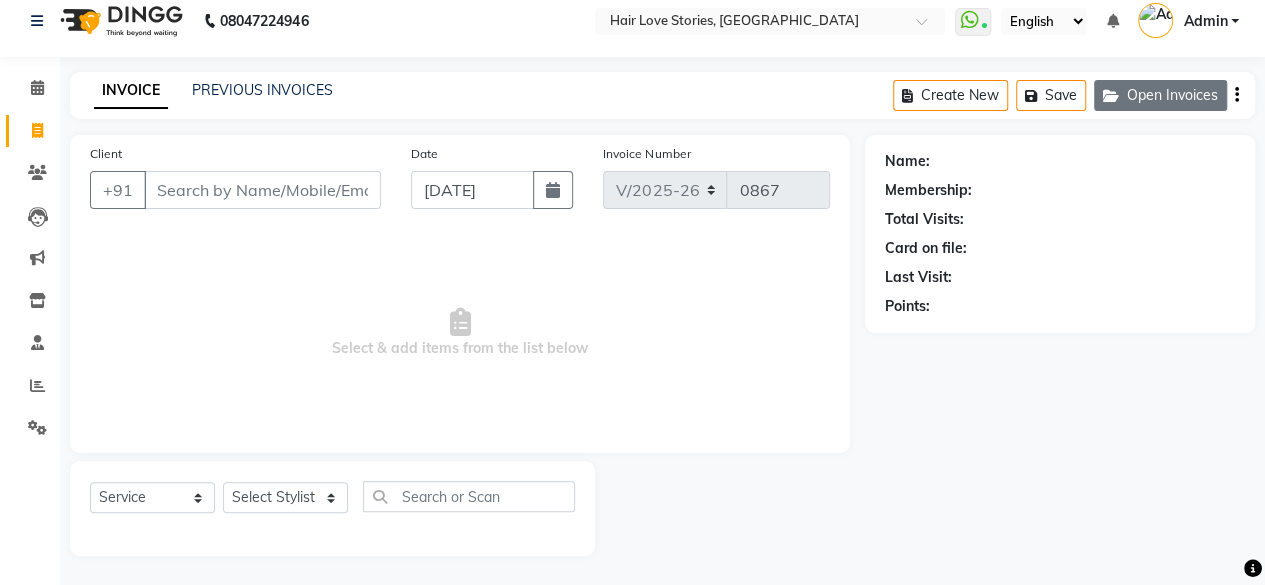 click on "Open Invoices" 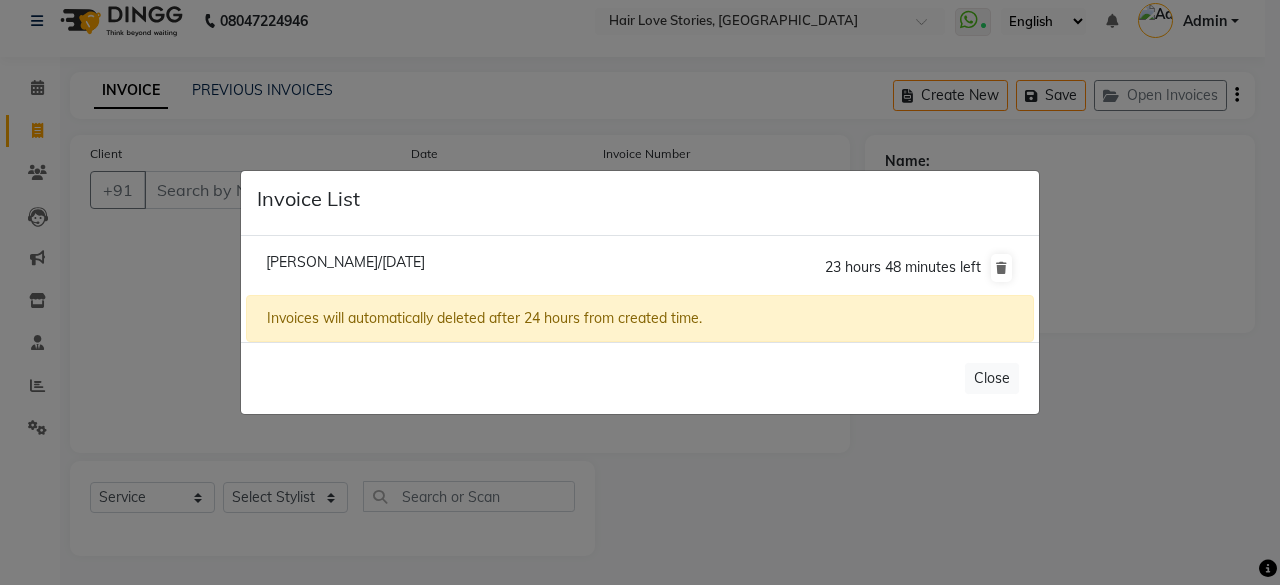 click on "[PERSON_NAME]/[DATE]" 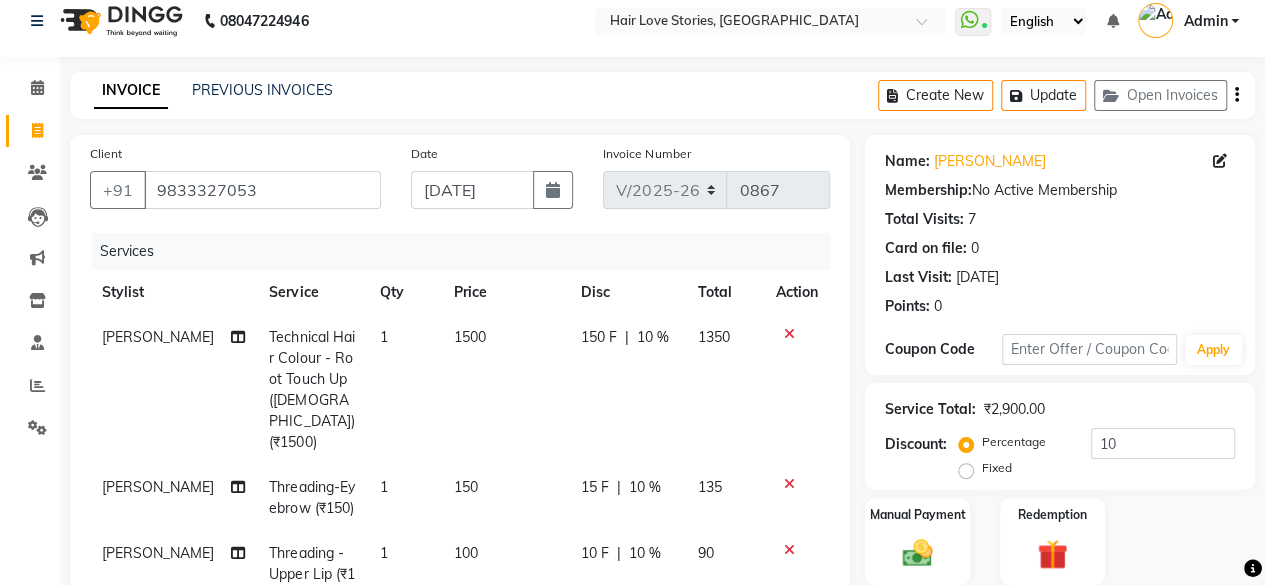 scroll, scrollTop: 471, scrollLeft: 0, axis: vertical 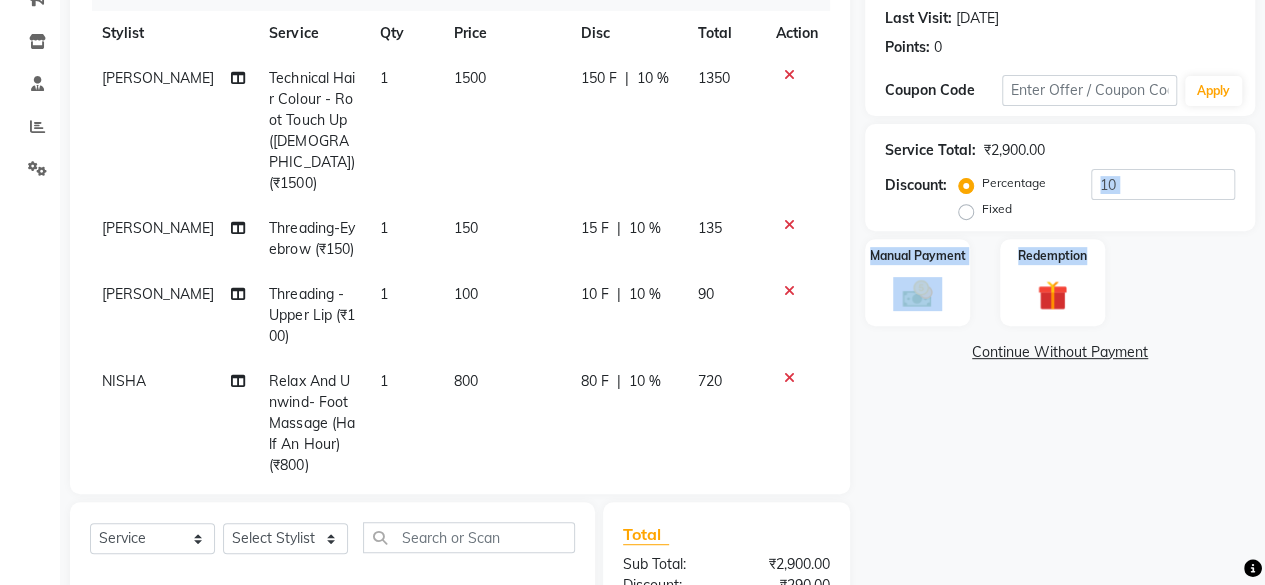 drag, startPoint x: 1258, startPoint y: 294, endPoint x: 1279, endPoint y: 161, distance: 134.64769 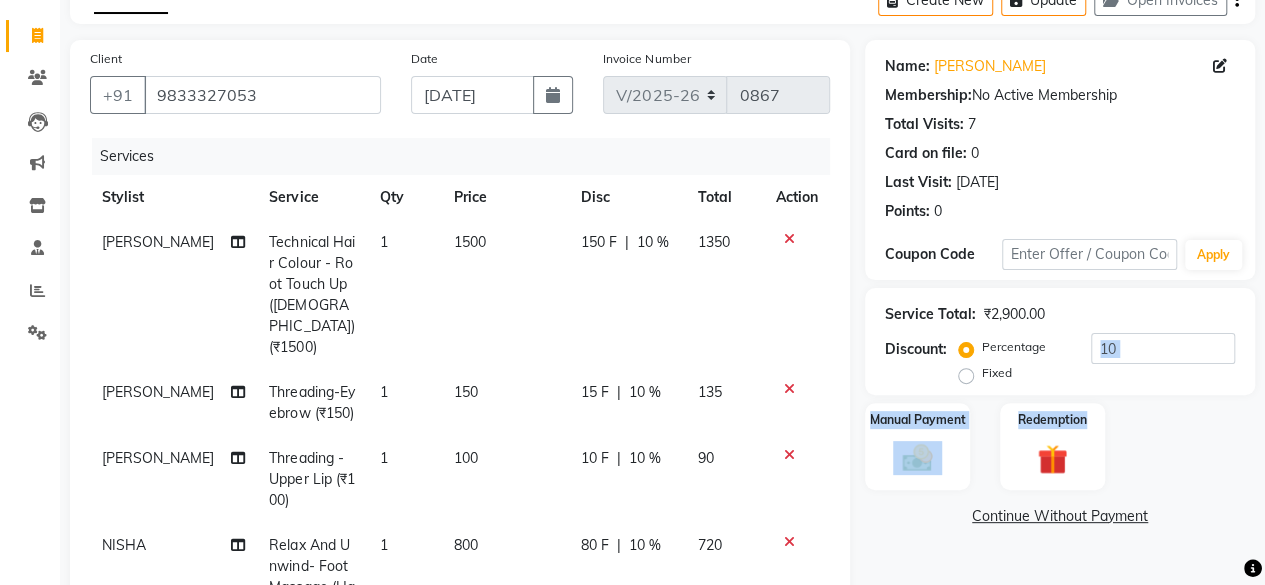 scroll, scrollTop: 102, scrollLeft: 0, axis: vertical 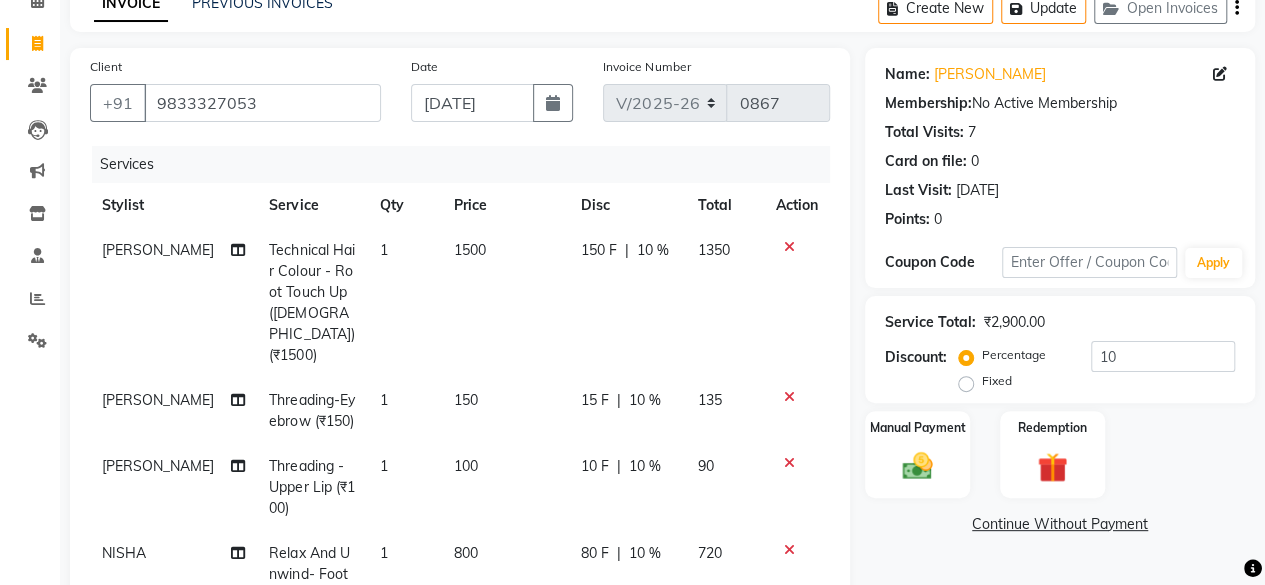 click on "Name: [PERSON_NAME] Membership:  No Active Membership  Total Visits:  7 Card on file:  0 Last Visit:   [DATE] Points:   0  Coupon Code Apply Service Total:  ₹2,900.00  Discount:  Percentage   Fixed  10 Manual Payment Redemption  Continue Without Payment" 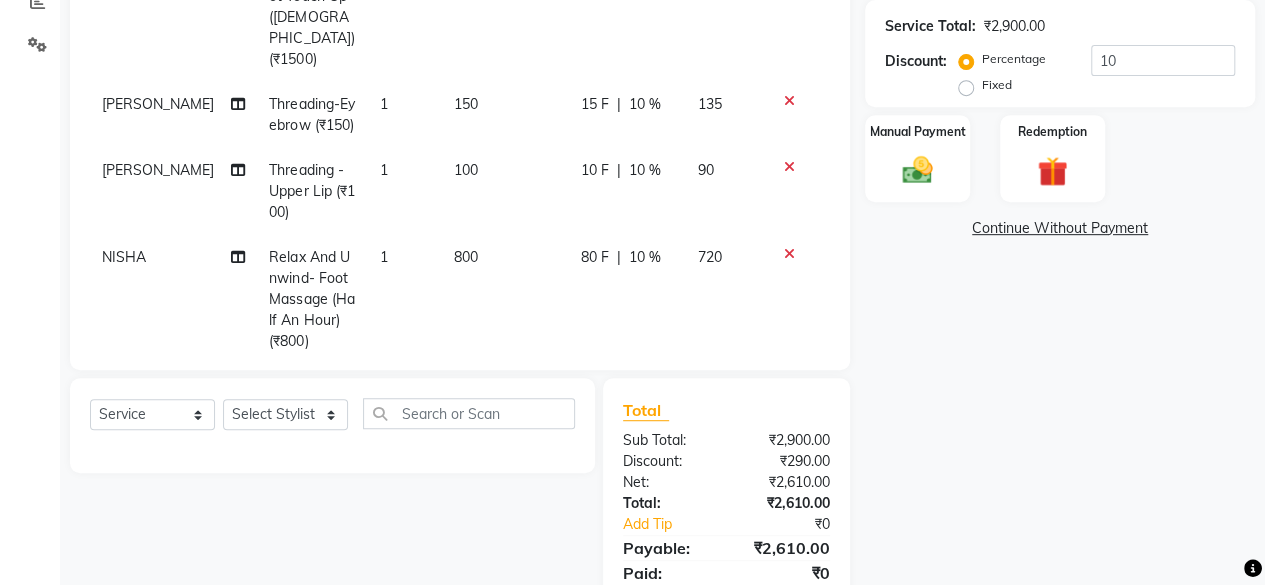 scroll, scrollTop: 471, scrollLeft: 0, axis: vertical 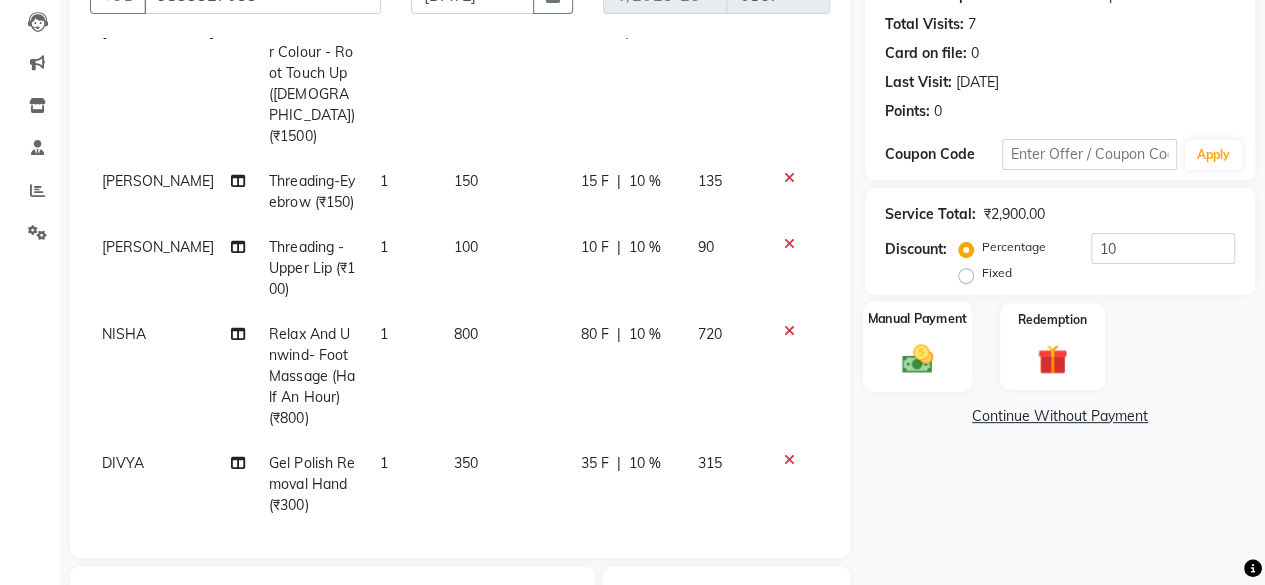 click 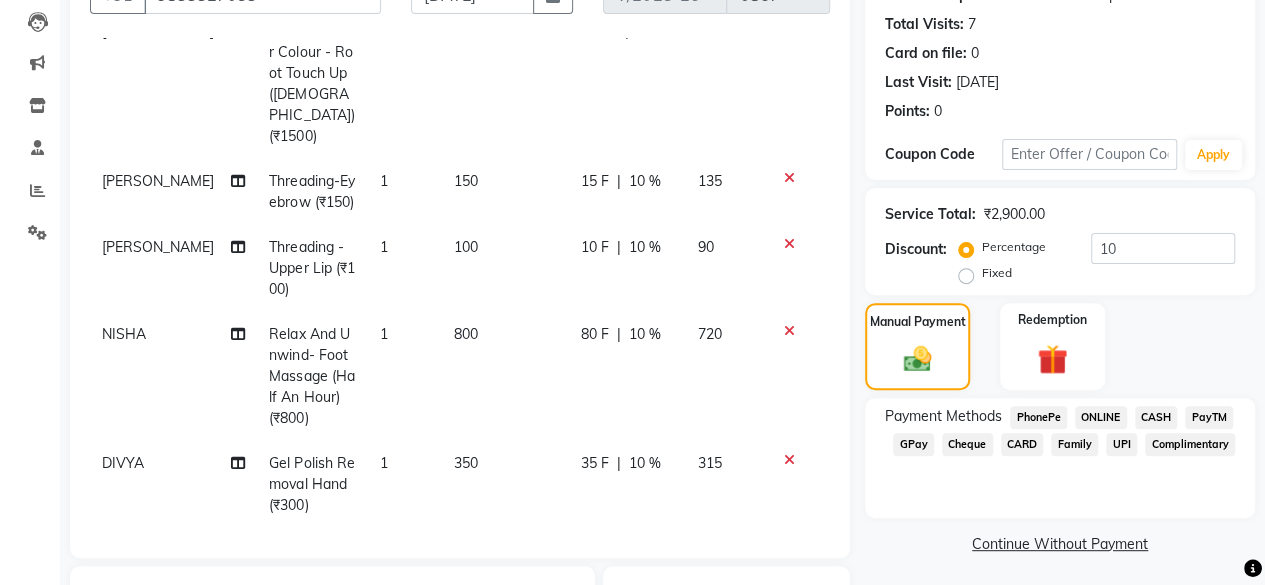 click on "CARD" 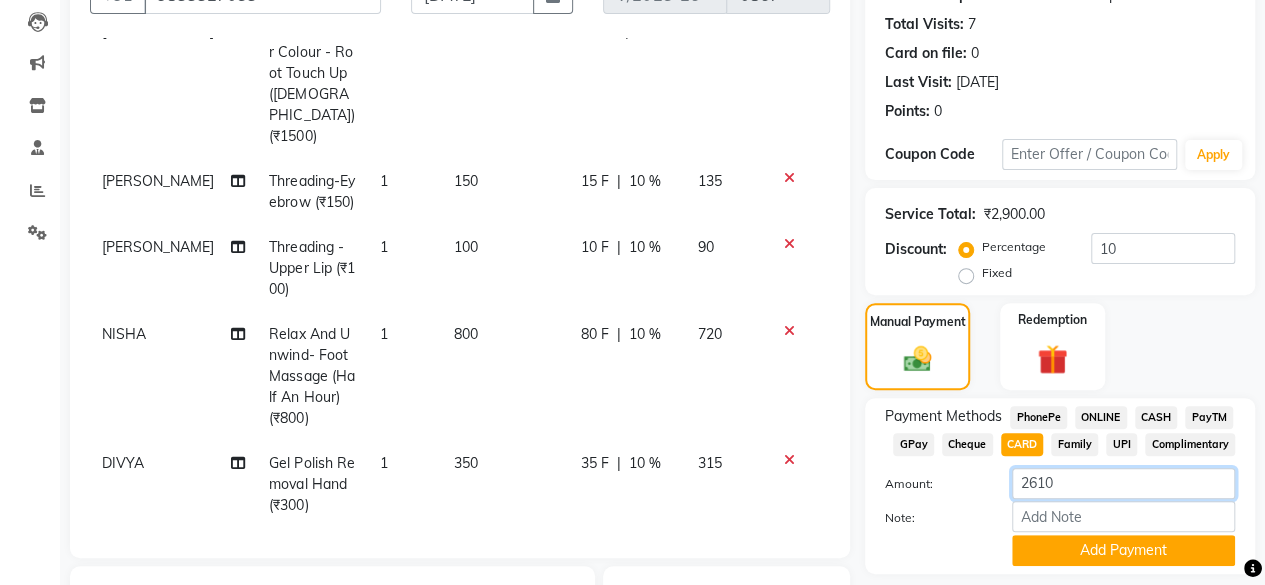 click on "2610" 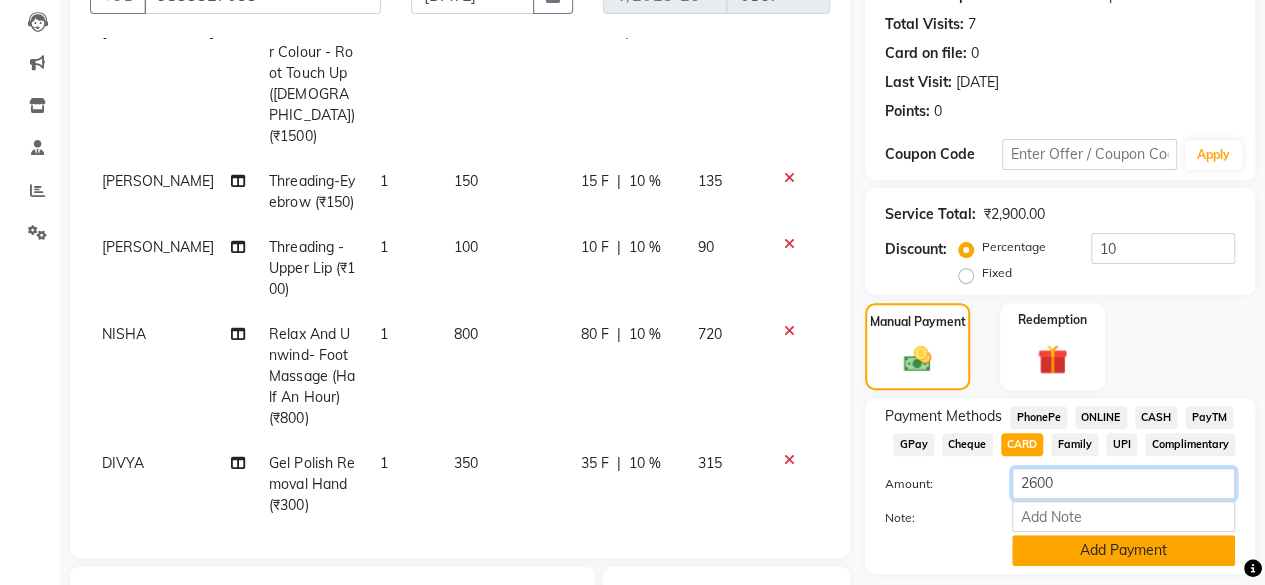 type on "2600" 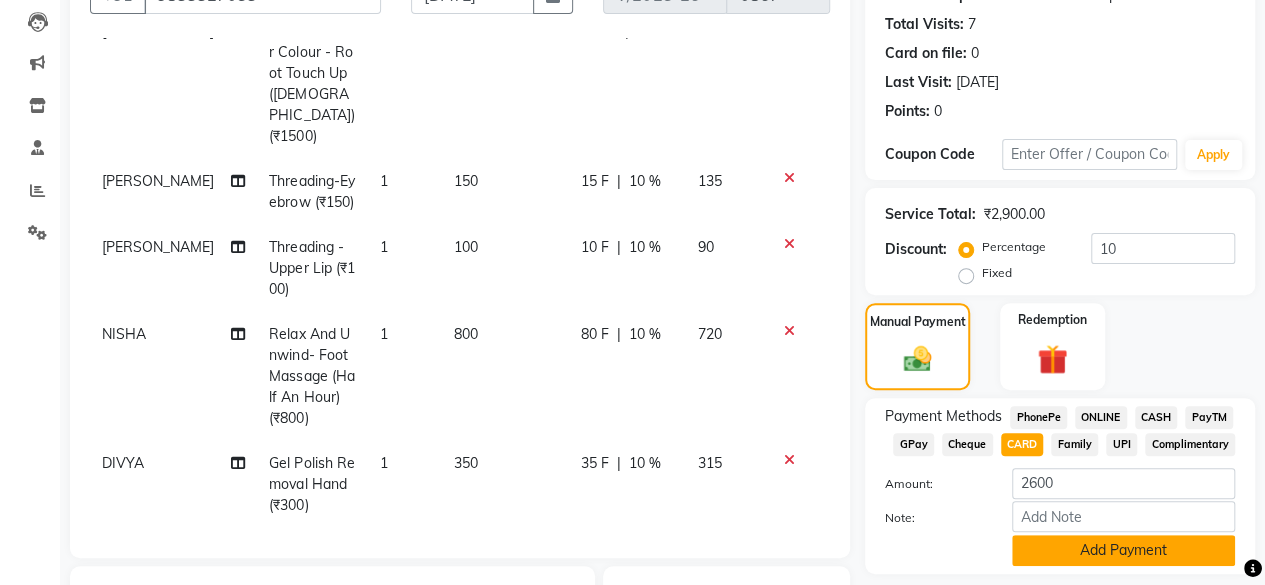 click on "Add Payment" 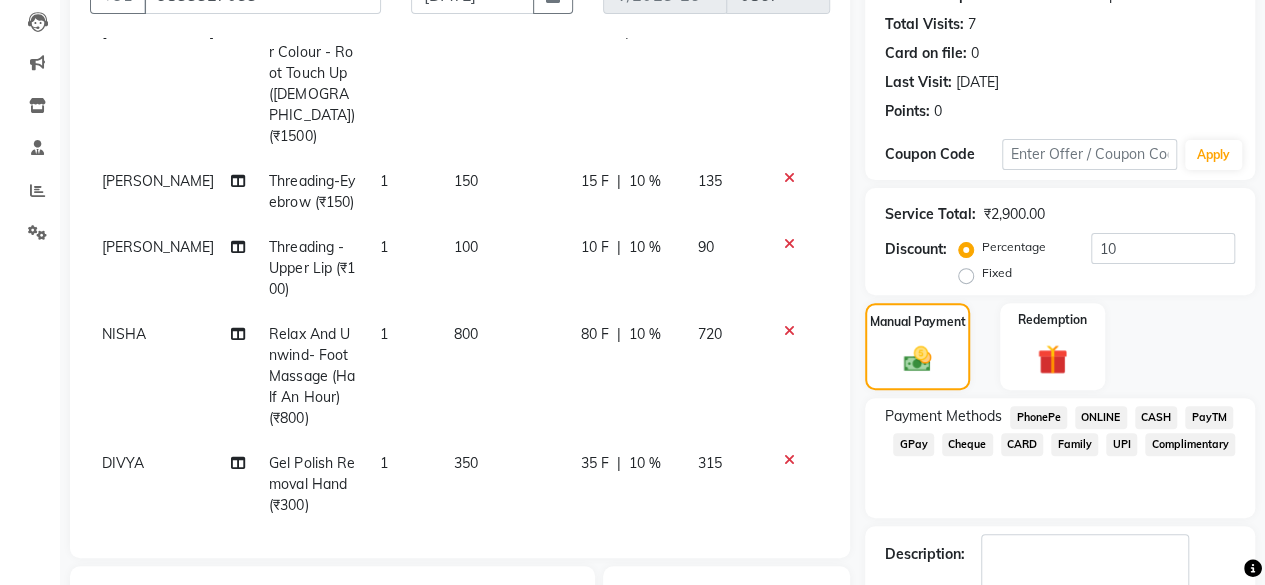 scroll, scrollTop: 513, scrollLeft: 0, axis: vertical 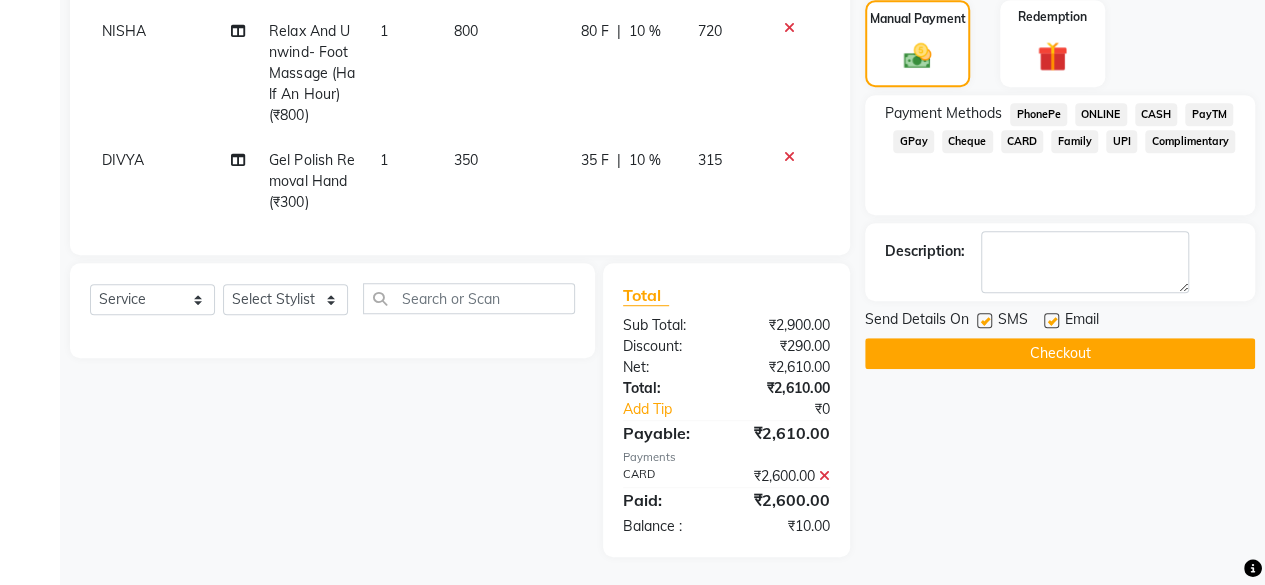 click on "Checkout" 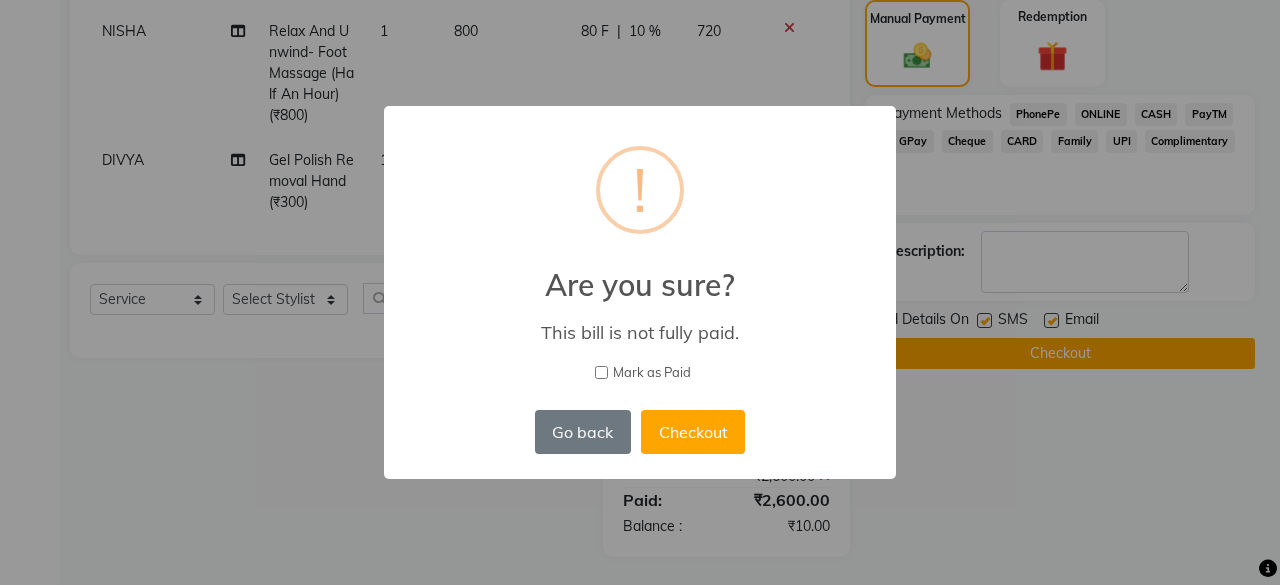 click on "Mark as Paid" at bounding box center (601, 372) 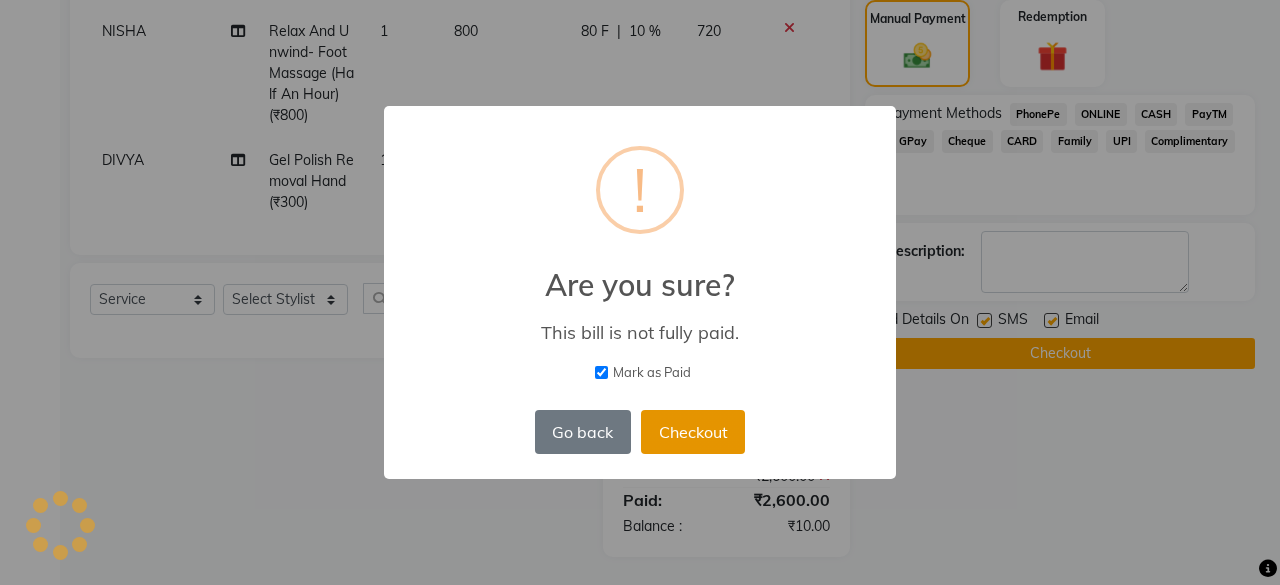 click on "Checkout" at bounding box center (693, 432) 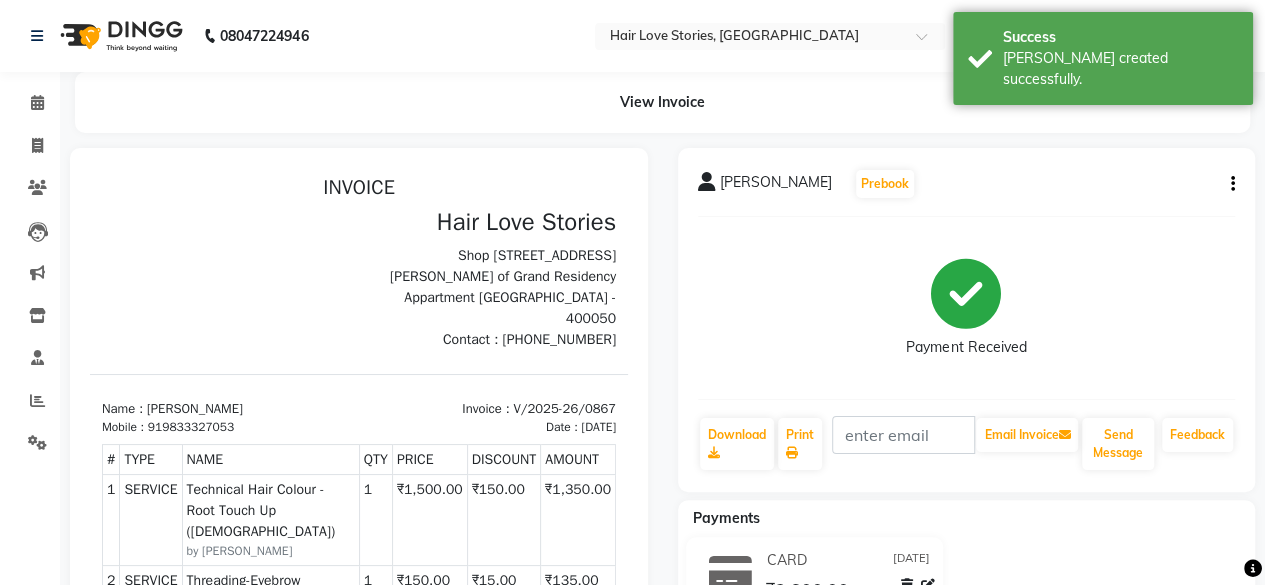 scroll, scrollTop: 0, scrollLeft: 0, axis: both 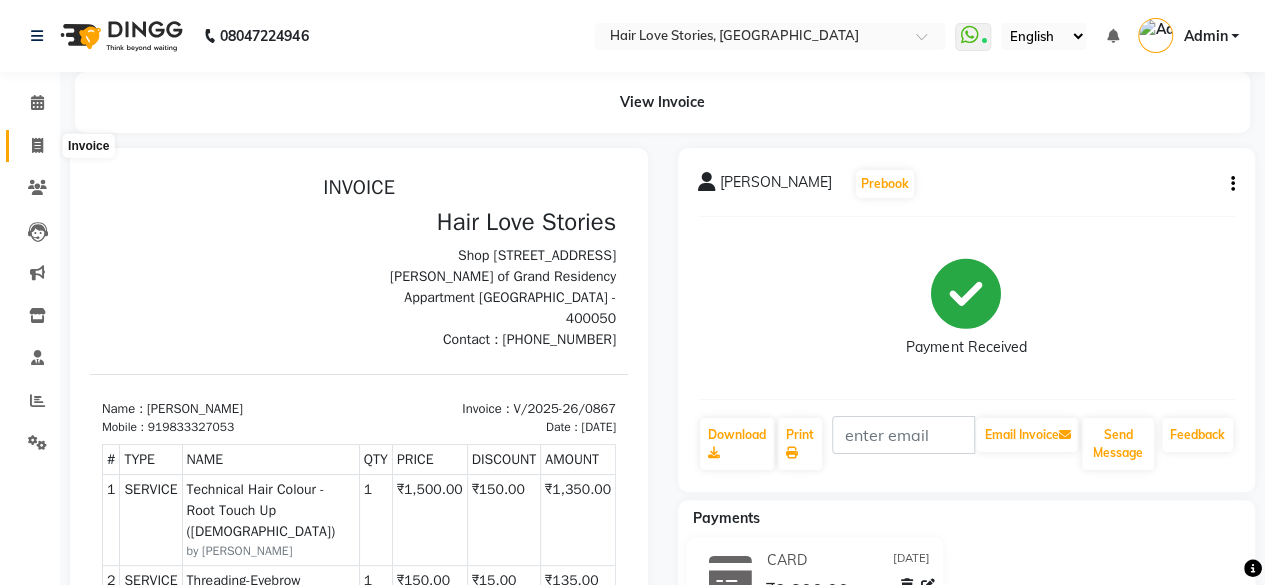 click 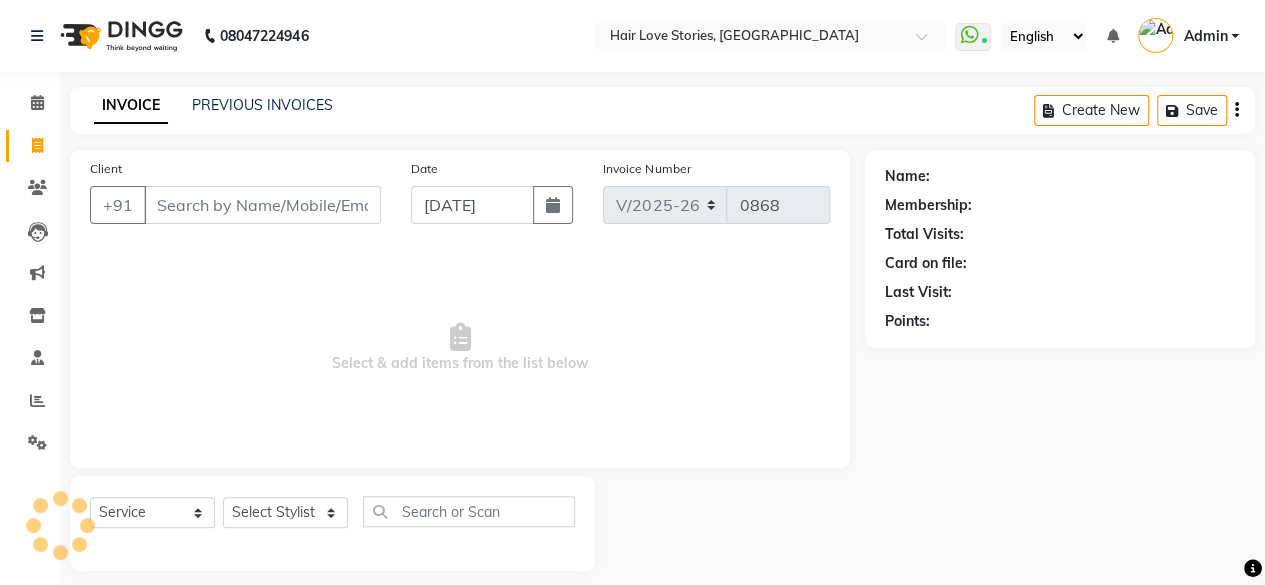 scroll, scrollTop: 15, scrollLeft: 0, axis: vertical 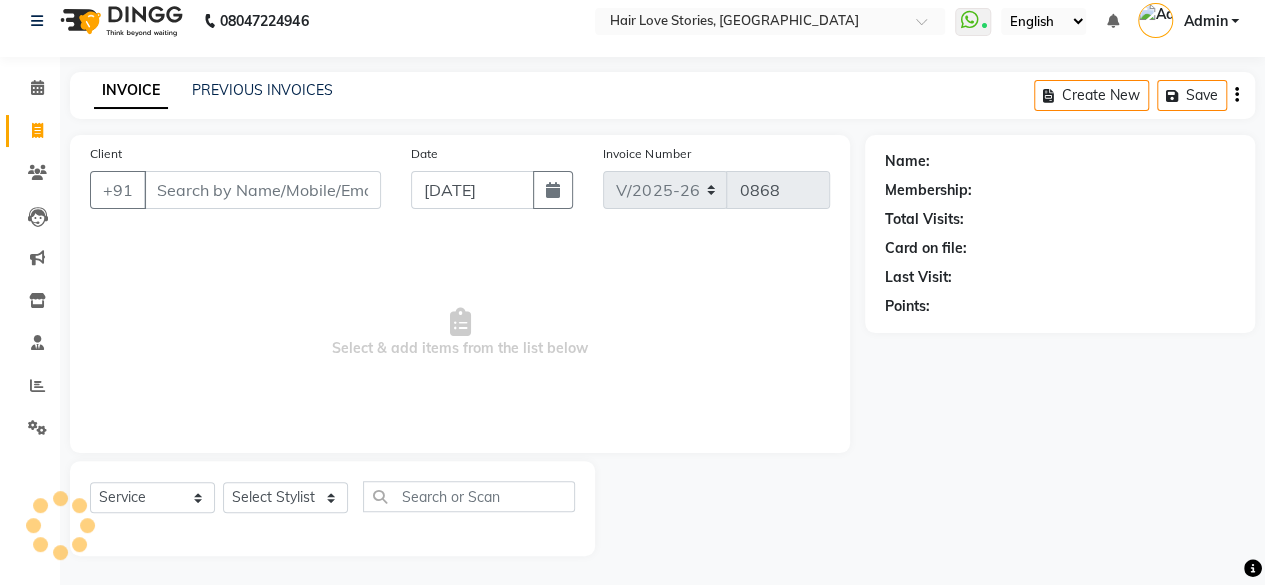 click on "Client" at bounding box center [262, 190] 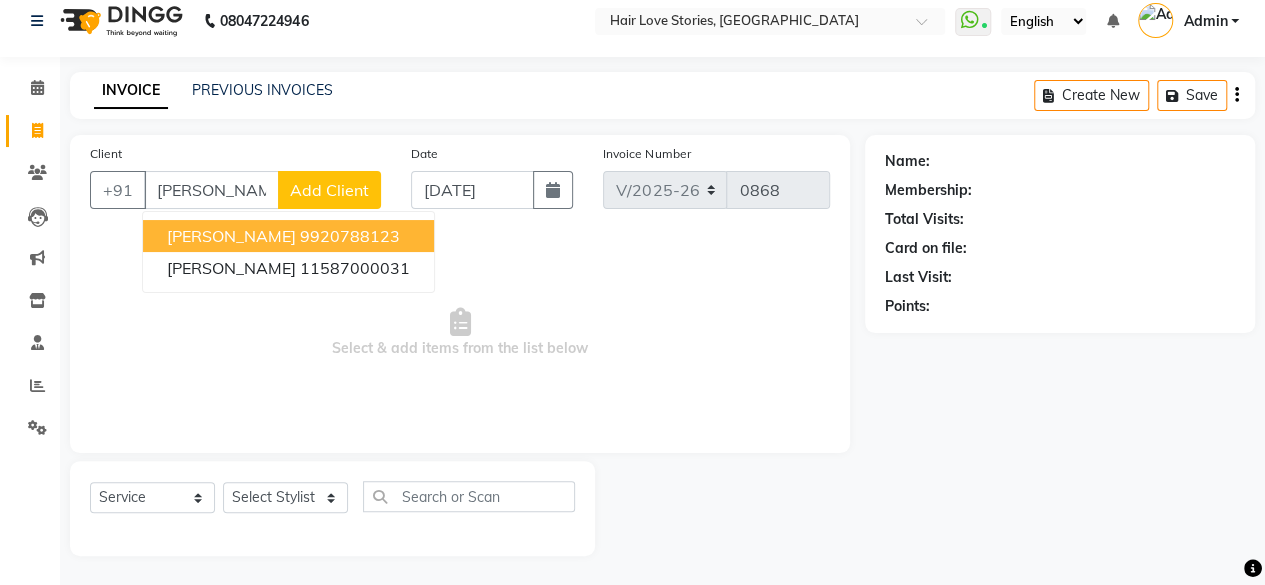 click on "9920788123" at bounding box center [350, 236] 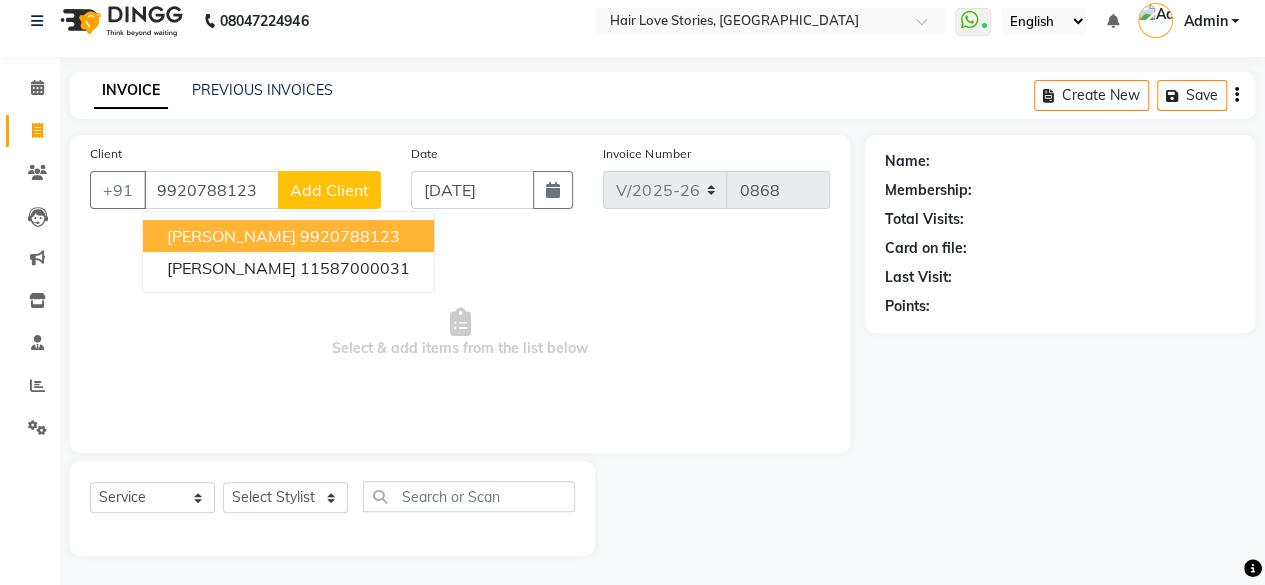 type on "9920788123" 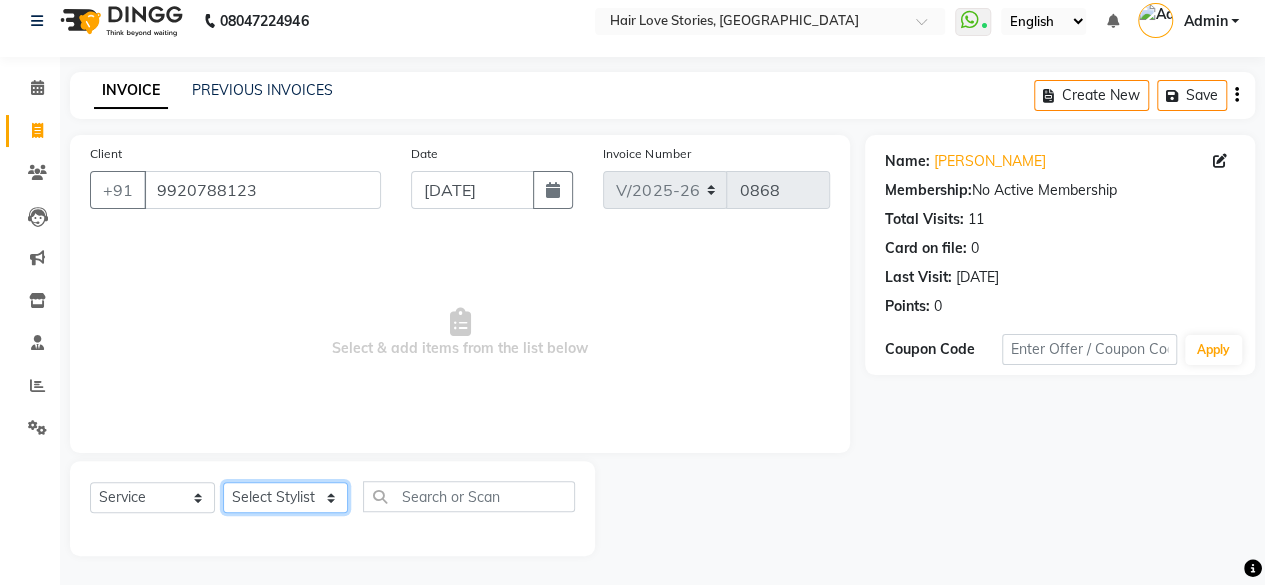click on "Select Stylist [PERSON_NAME] DIVYA FRONTDESK [PERSON_NAME] MANAGER [PERSON_NAME] MEENA MANE  NISHA [PERSON_NAME] [PERSON_NAME] [PERSON_NAME] [PERSON_NAME]" 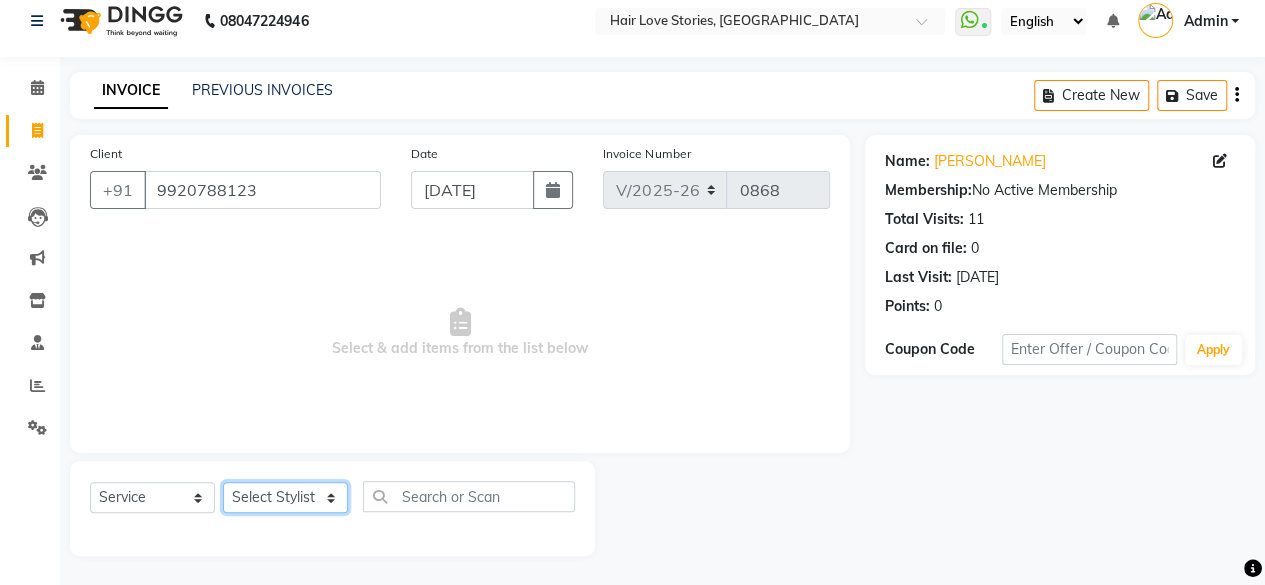 select on "19053" 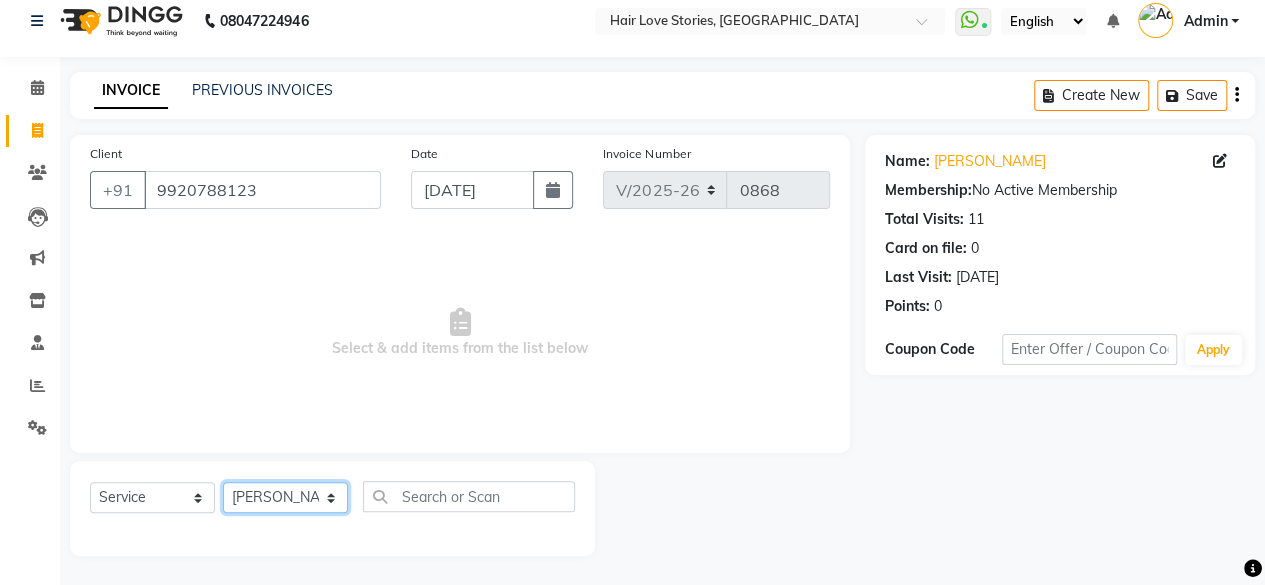 click on "Select Stylist [PERSON_NAME] DIVYA FRONTDESK [PERSON_NAME] MANAGER [PERSON_NAME] MEENA MANE  NISHA [PERSON_NAME] [PERSON_NAME] [PERSON_NAME] [PERSON_NAME]" 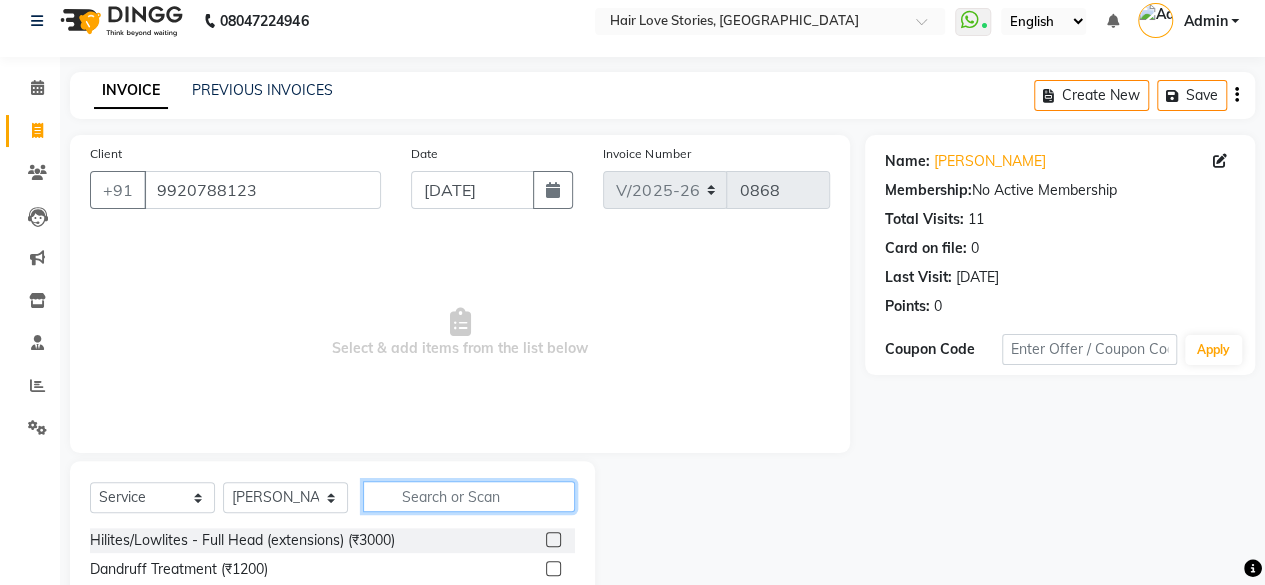 click 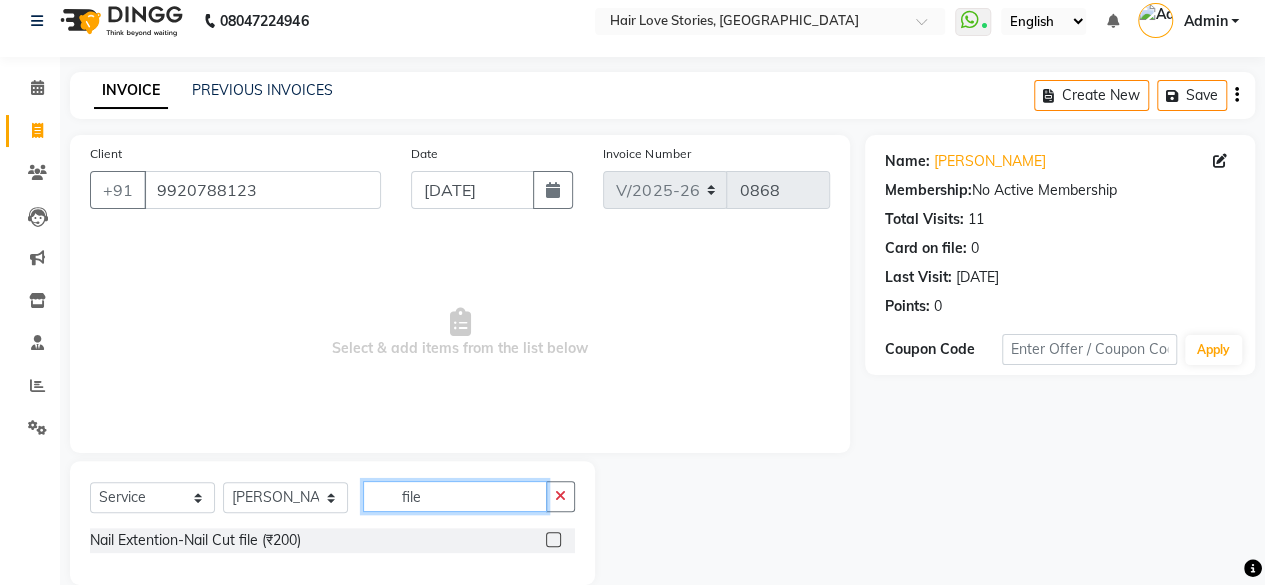 type on "file" 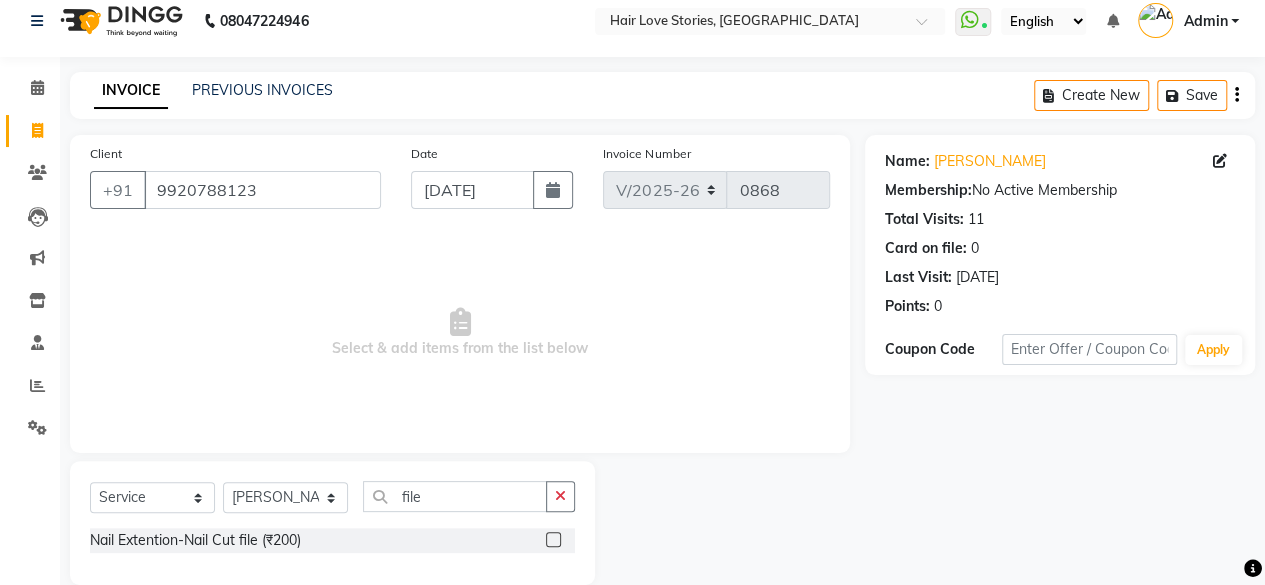 click 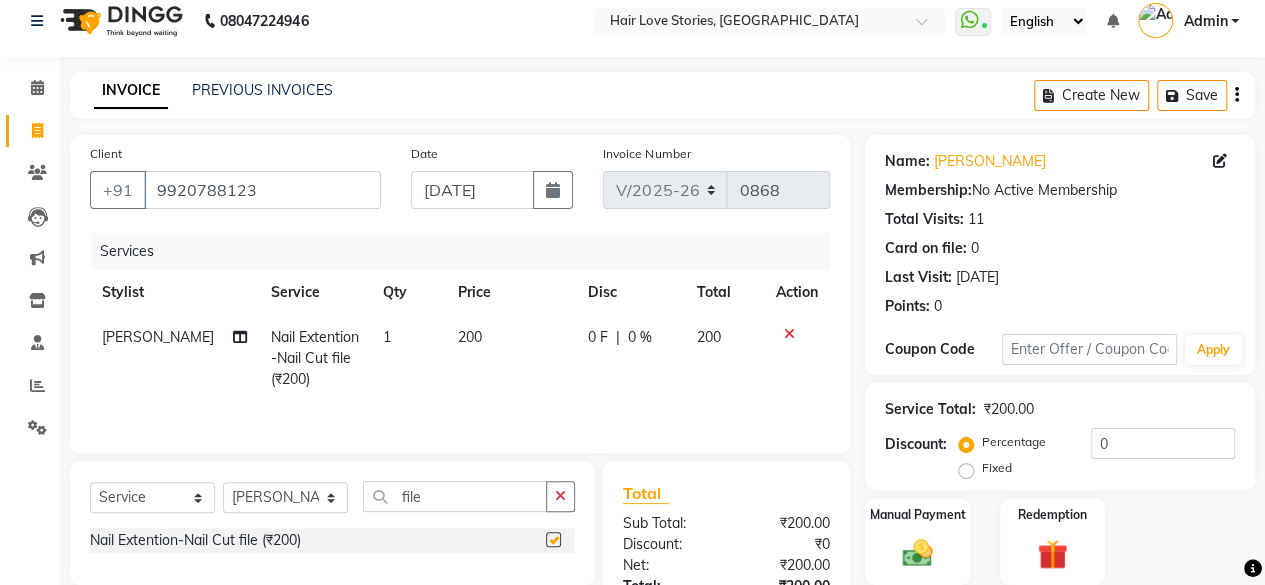 checkbox on "false" 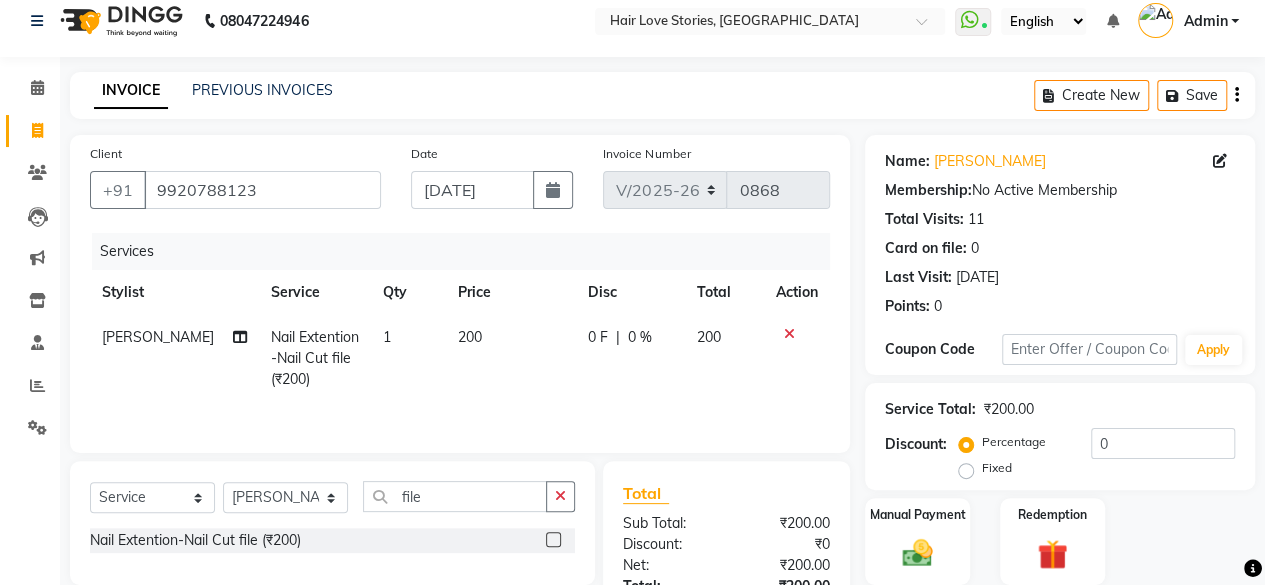 click on "200" 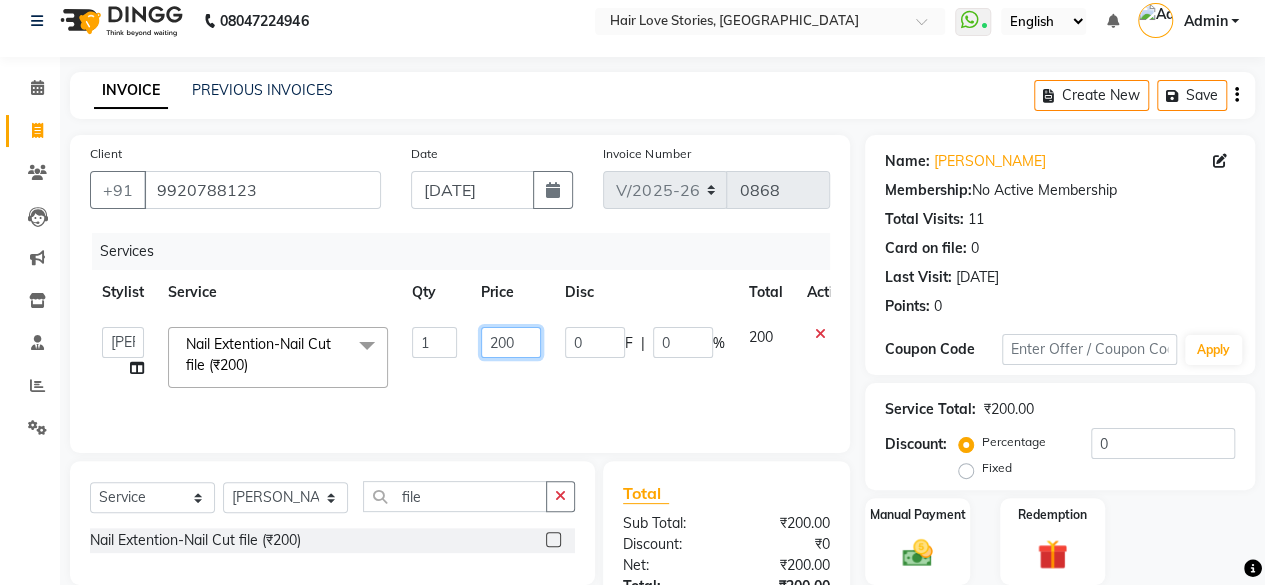 click on "200" 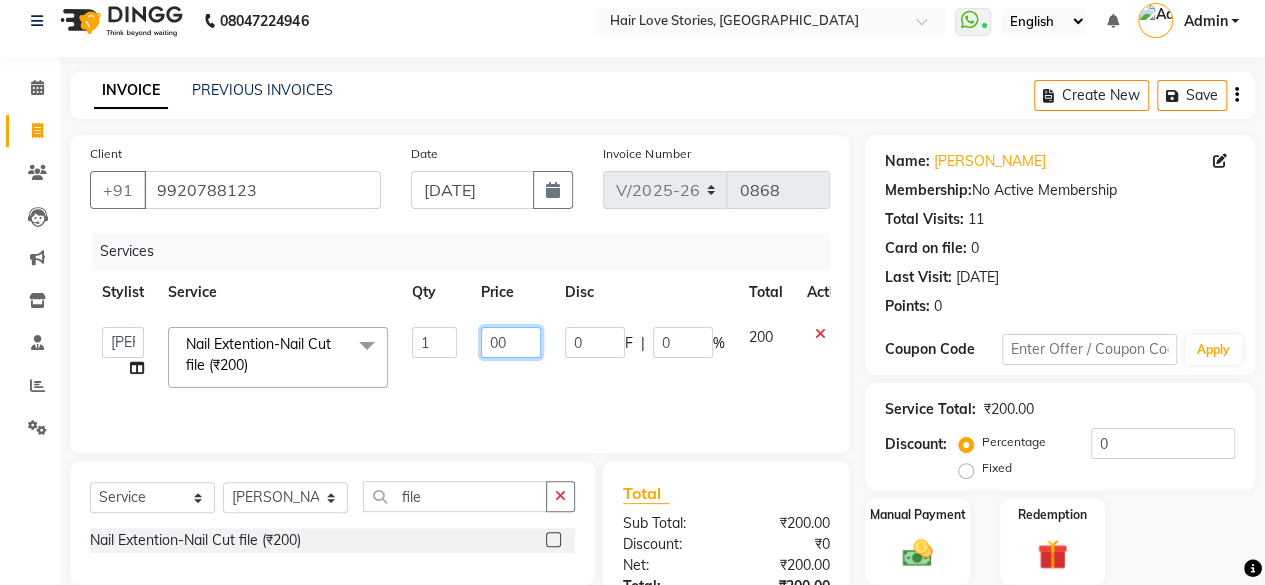 type on "300" 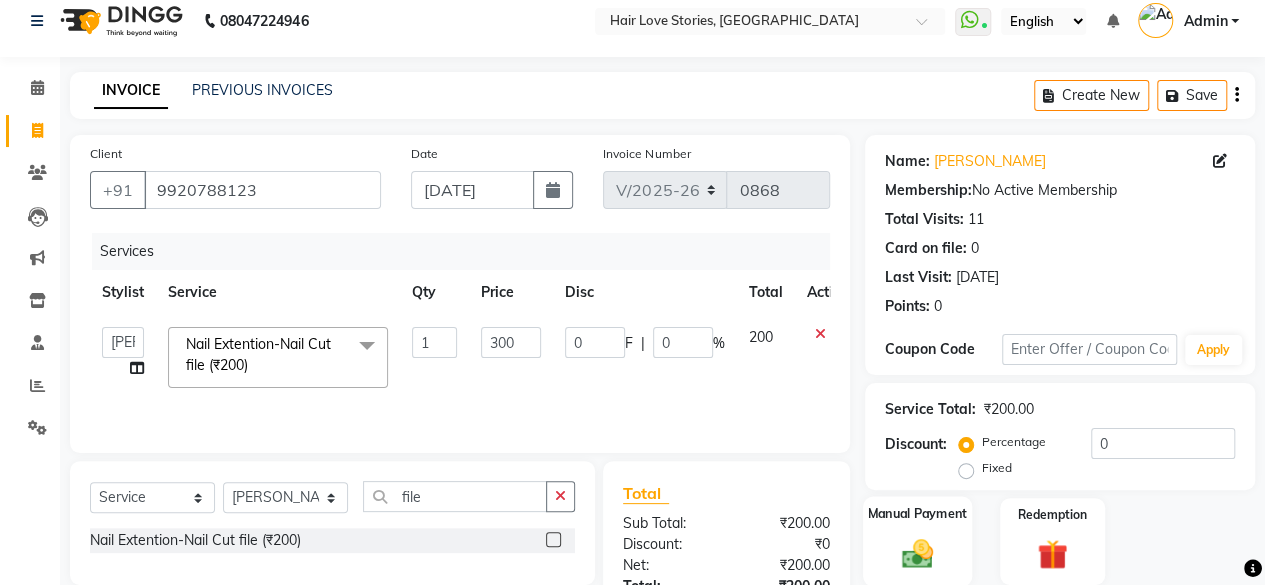click on "Manual Payment" 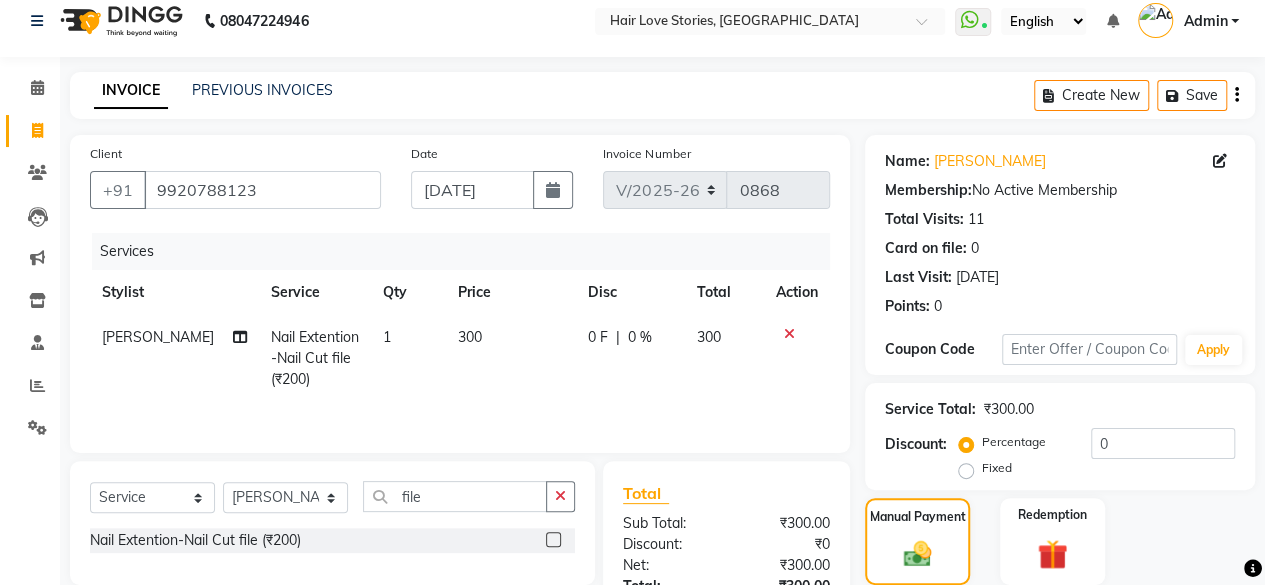 scroll, scrollTop: 213, scrollLeft: 0, axis: vertical 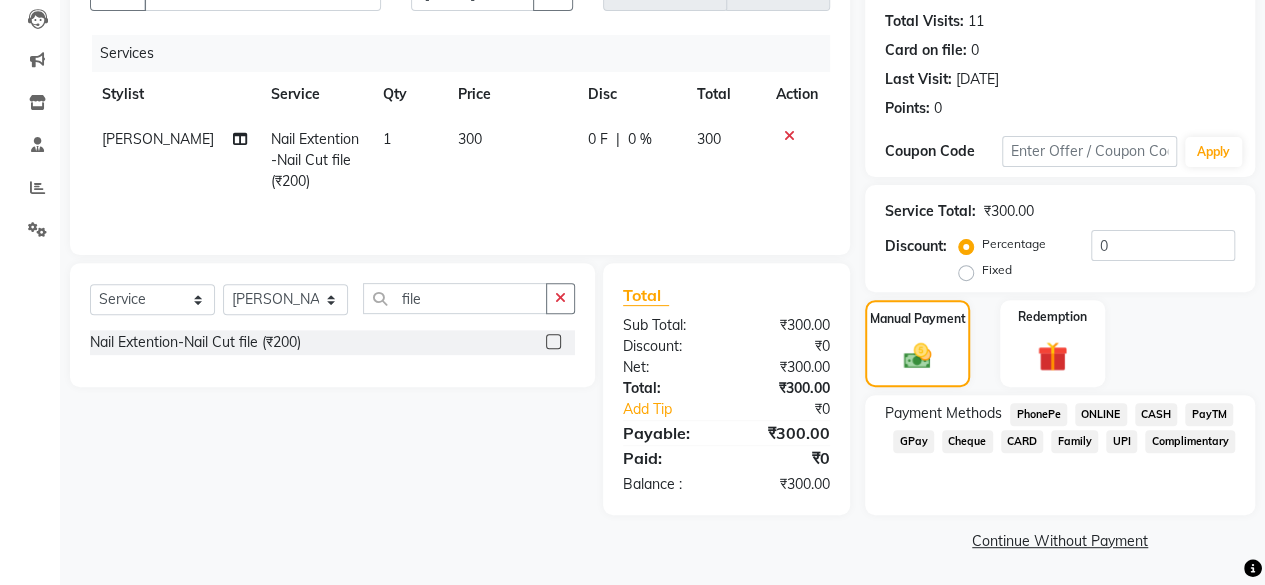 click on "CASH" 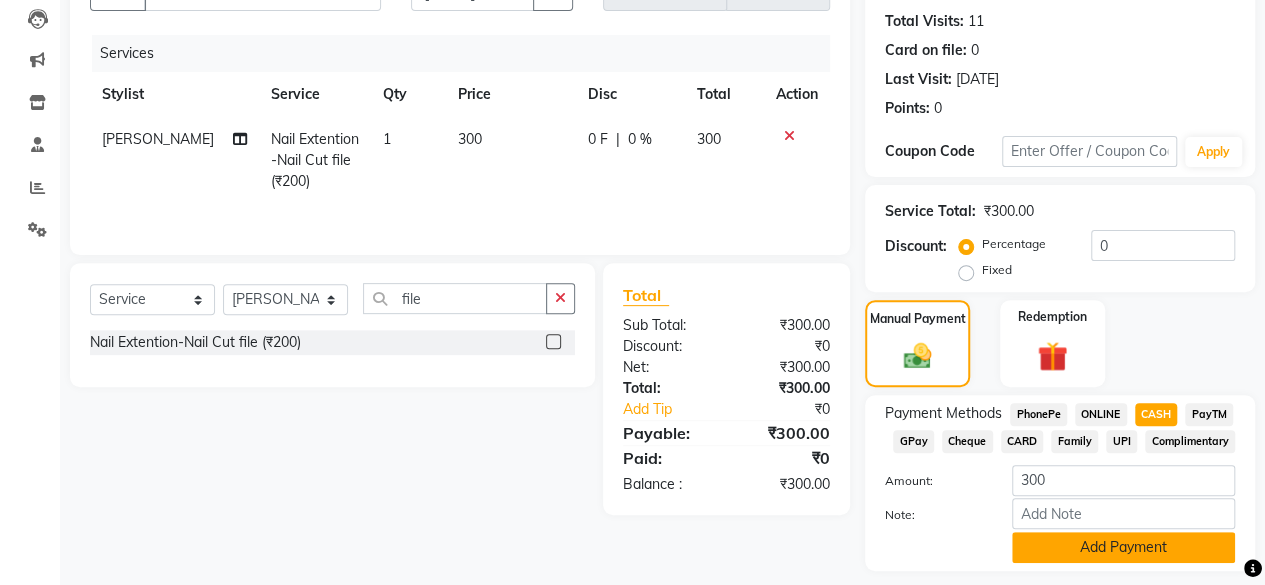 click on "Add Payment" 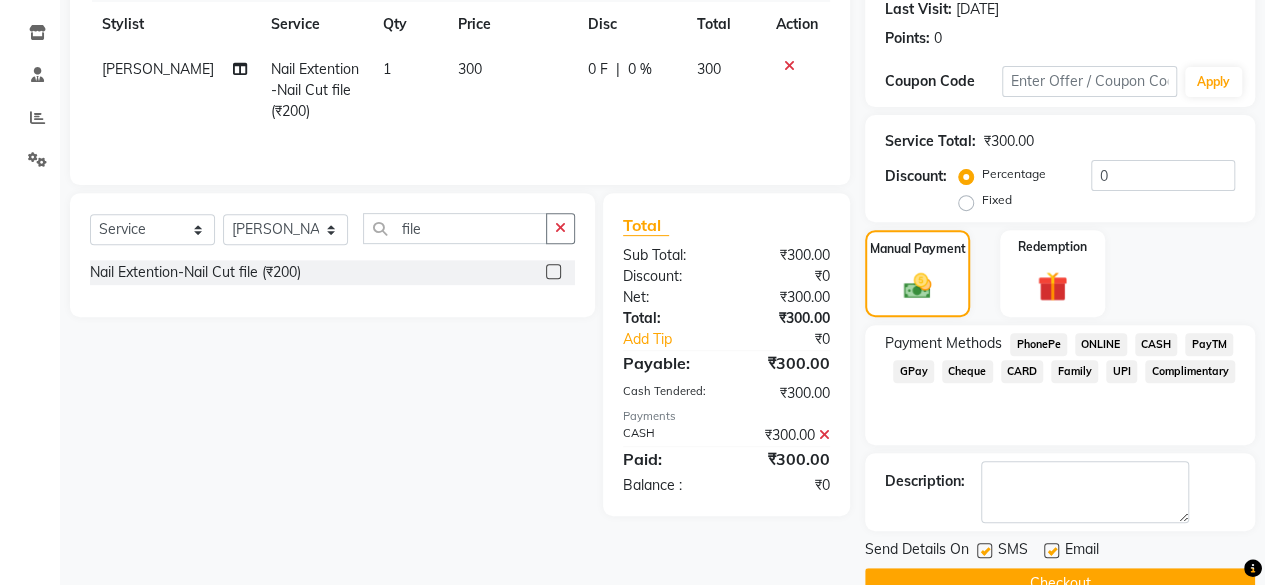 scroll, scrollTop: 324, scrollLeft: 0, axis: vertical 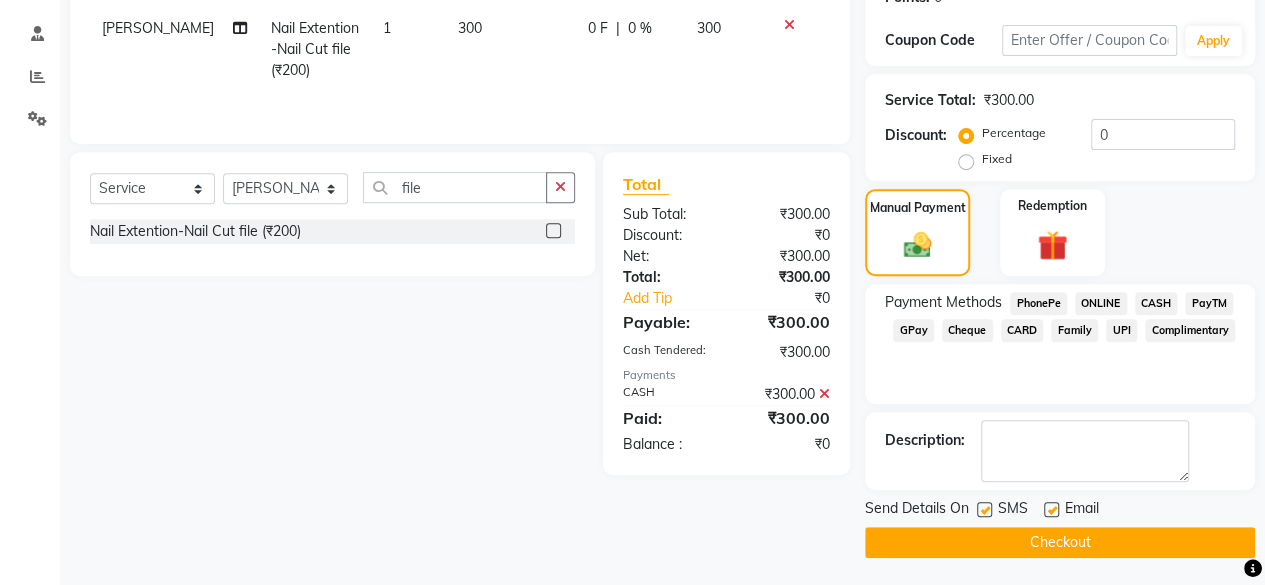 click on "Checkout" 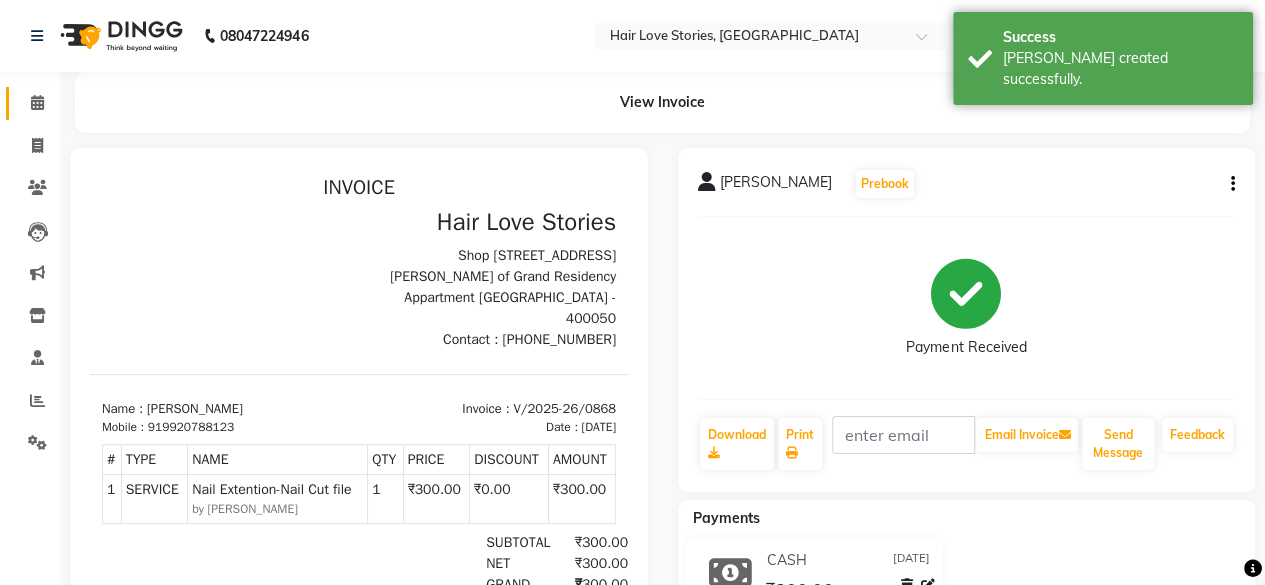 scroll, scrollTop: 0, scrollLeft: 0, axis: both 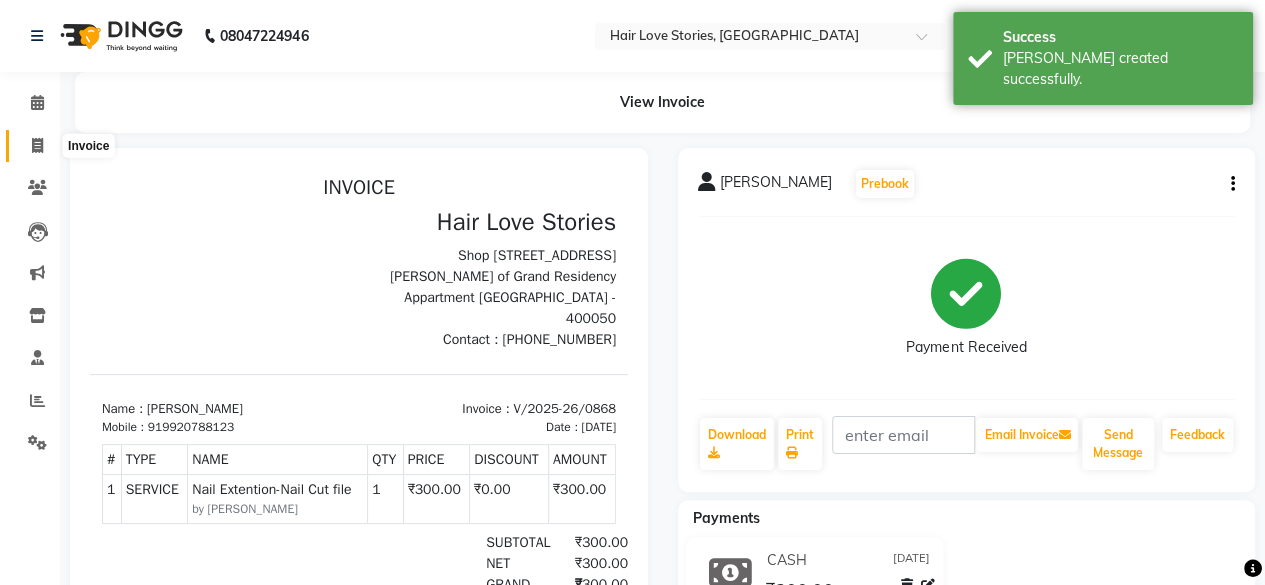 click 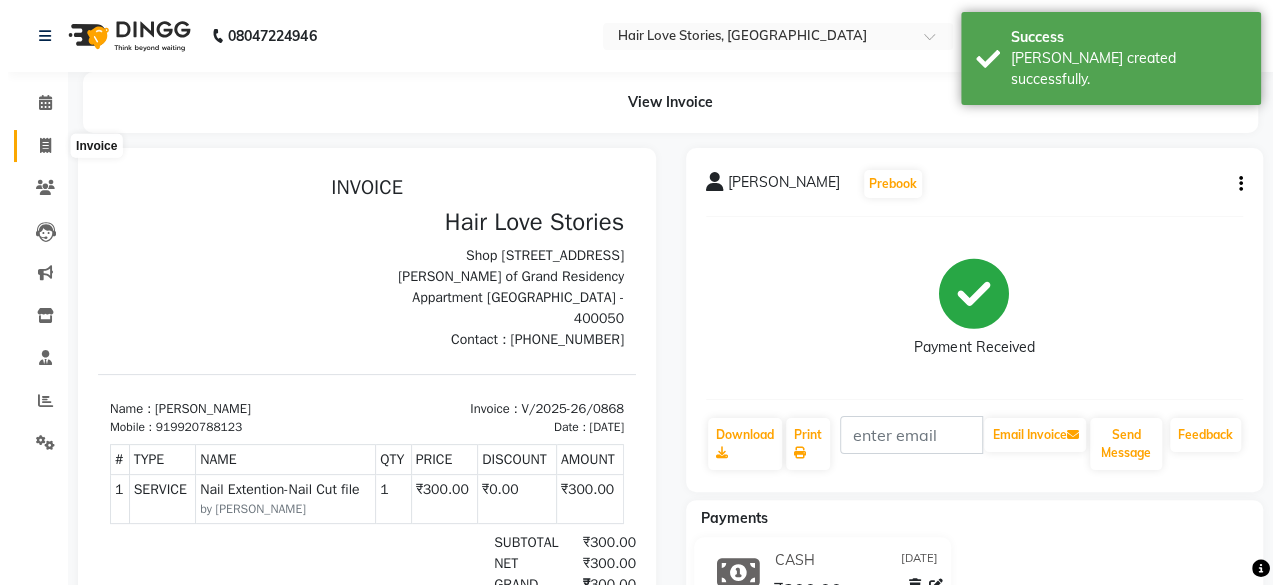scroll, scrollTop: 15, scrollLeft: 0, axis: vertical 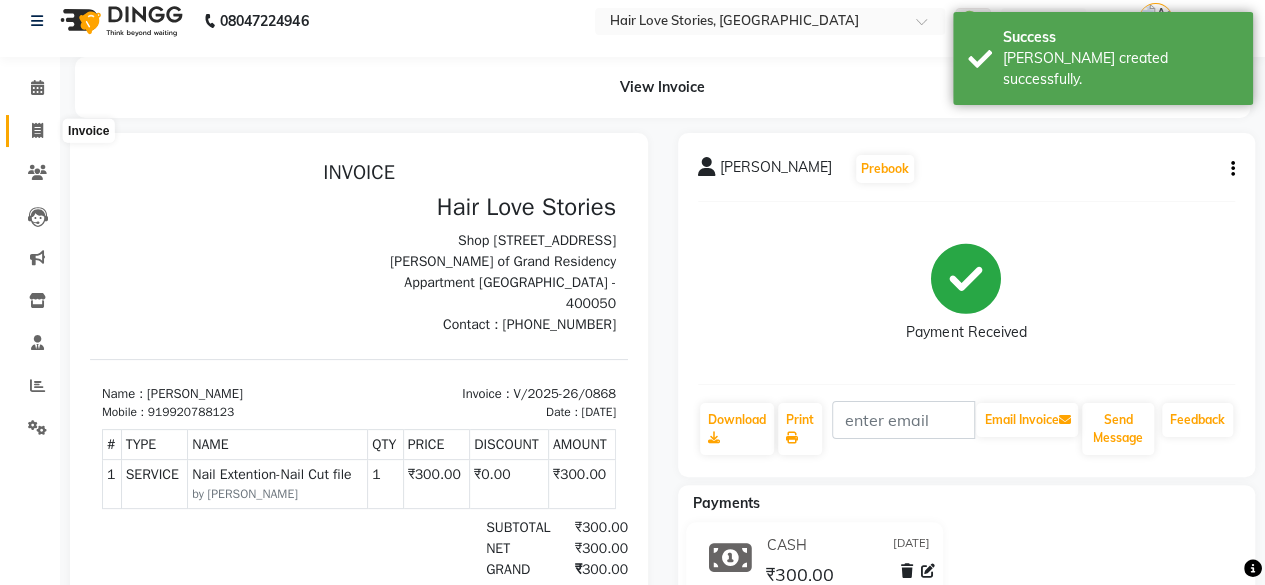 select on "service" 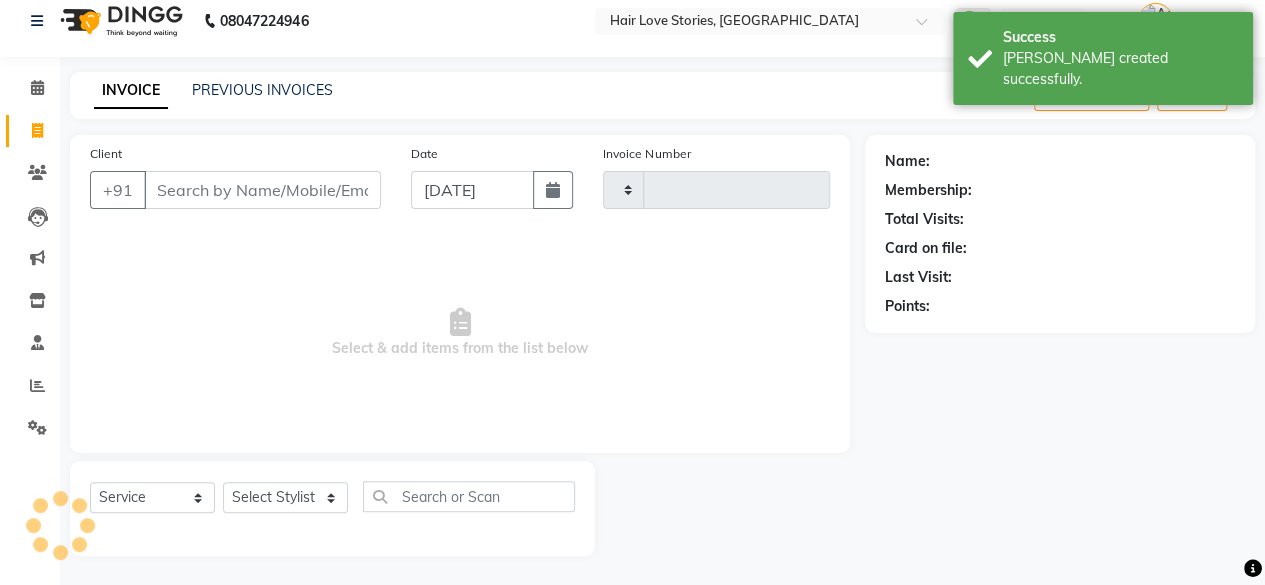 type on "0869" 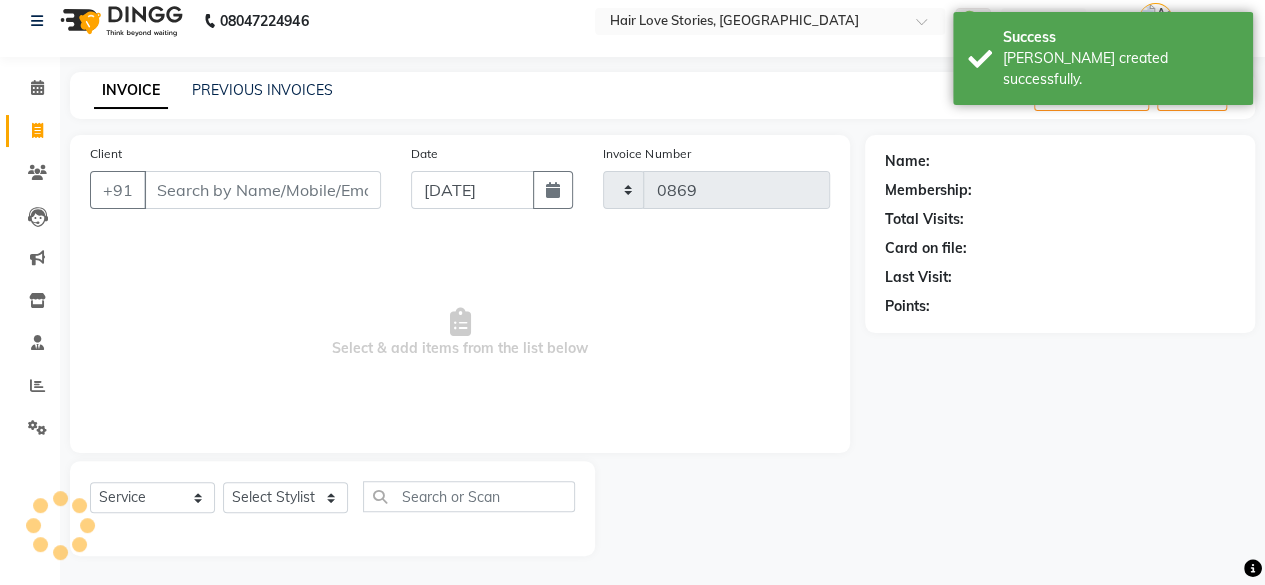 select on "3886" 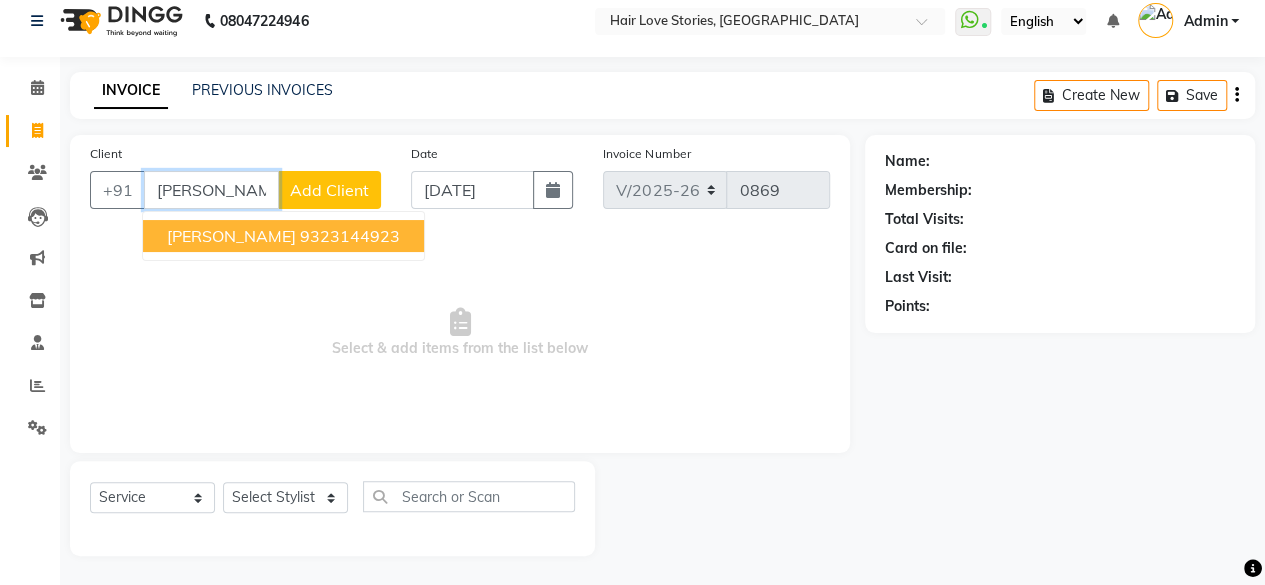 click on "[PERSON_NAME]  9323144923" at bounding box center [283, 236] 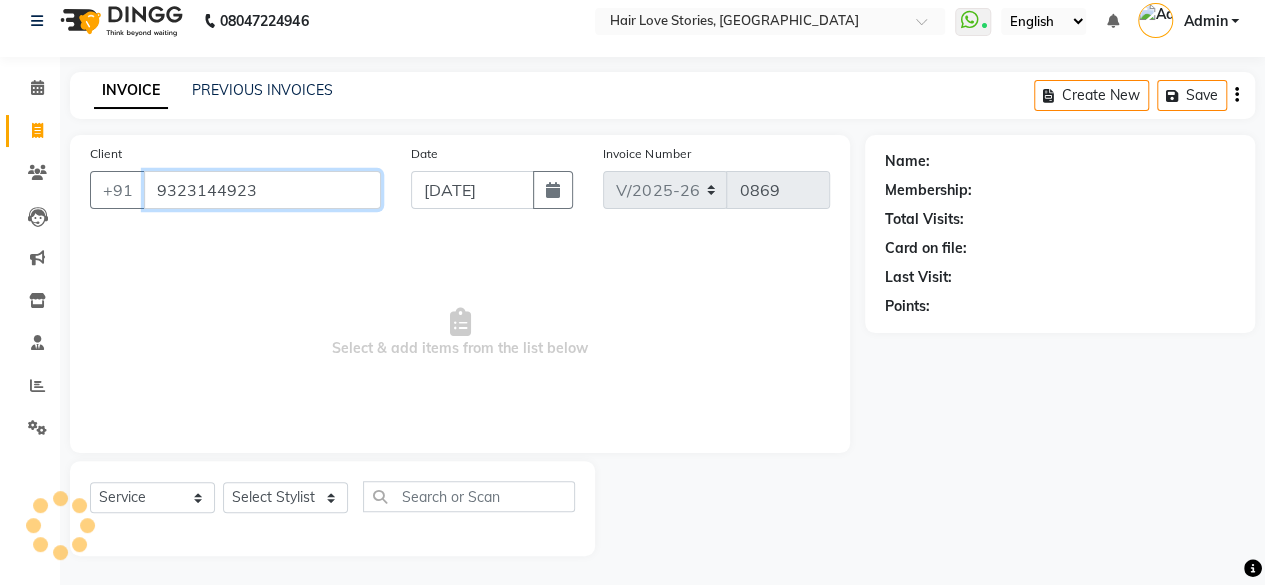type on "9323144923" 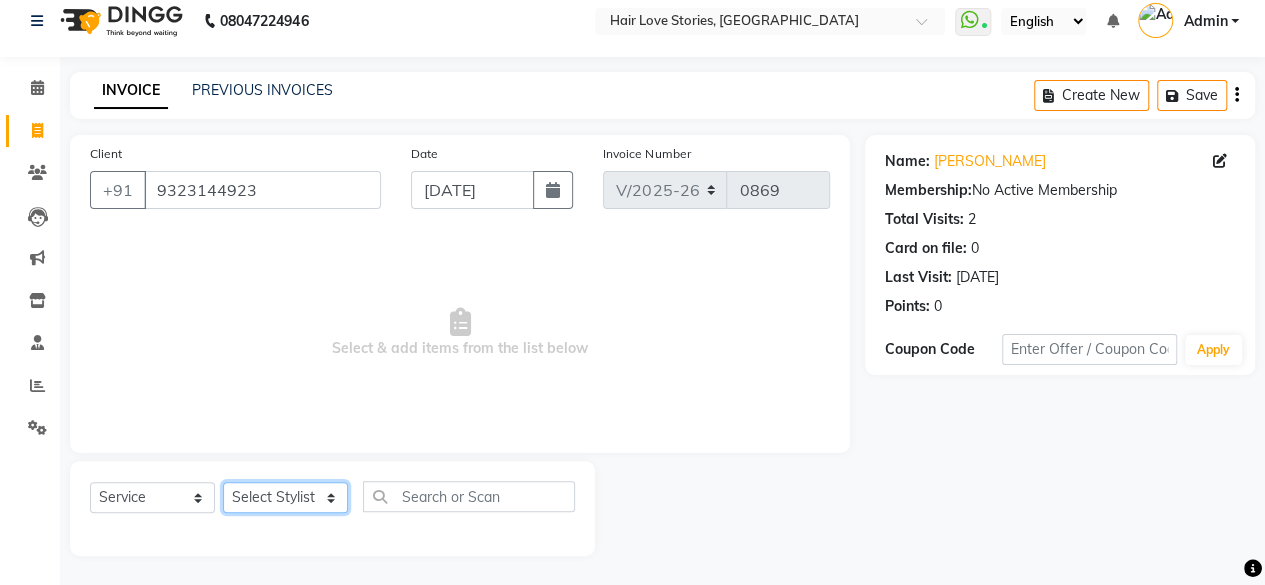 click on "Select Stylist [PERSON_NAME] DIVYA FRONTDESK [PERSON_NAME] MANAGER [PERSON_NAME] MEENA MANE  NISHA [PERSON_NAME] [PERSON_NAME] [PERSON_NAME] [PERSON_NAME]" 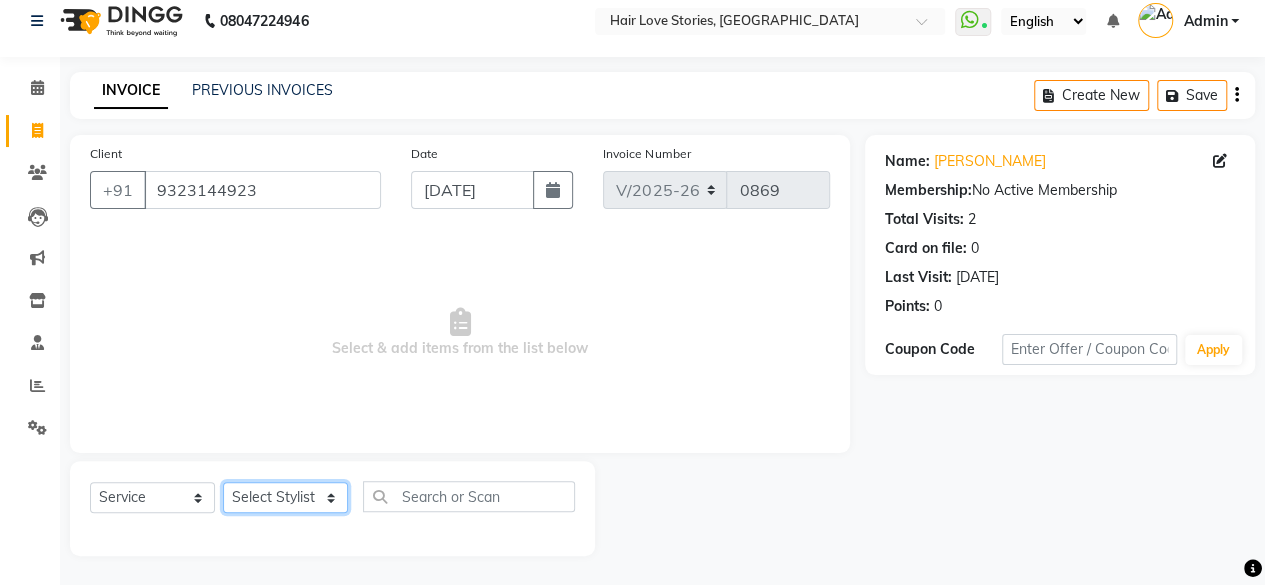 select on "19891" 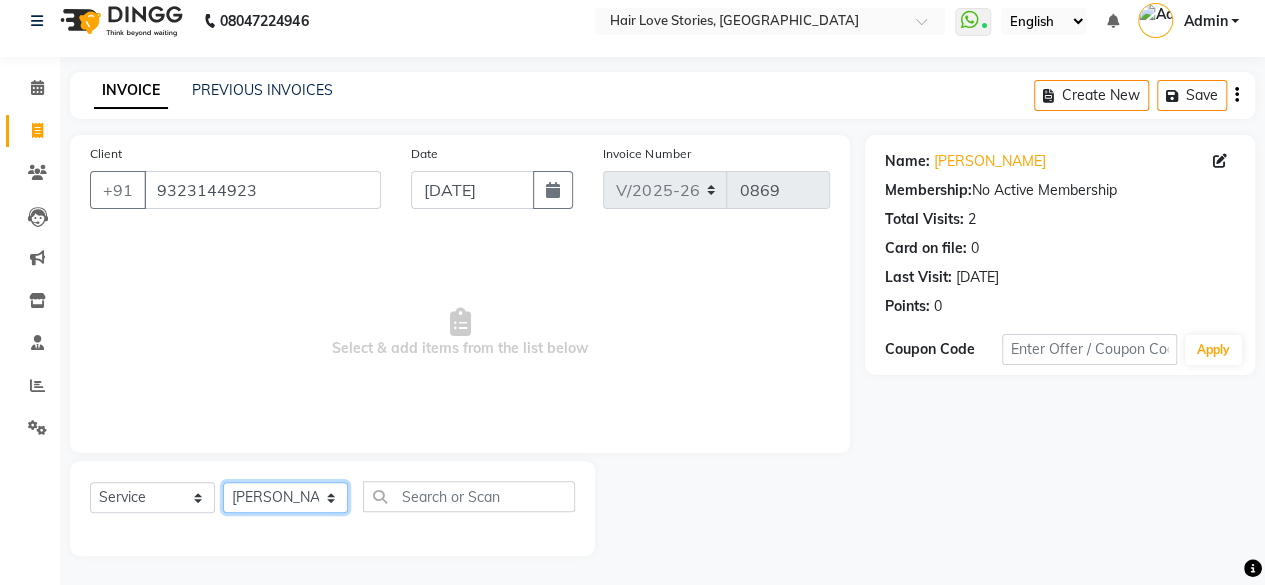 click on "Select Stylist [PERSON_NAME] DIVYA FRONTDESK [PERSON_NAME] MANAGER [PERSON_NAME] MEENA MANE  NISHA [PERSON_NAME] [PERSON_NAME] [PERSON_NAME] [PERSON_NAME]" 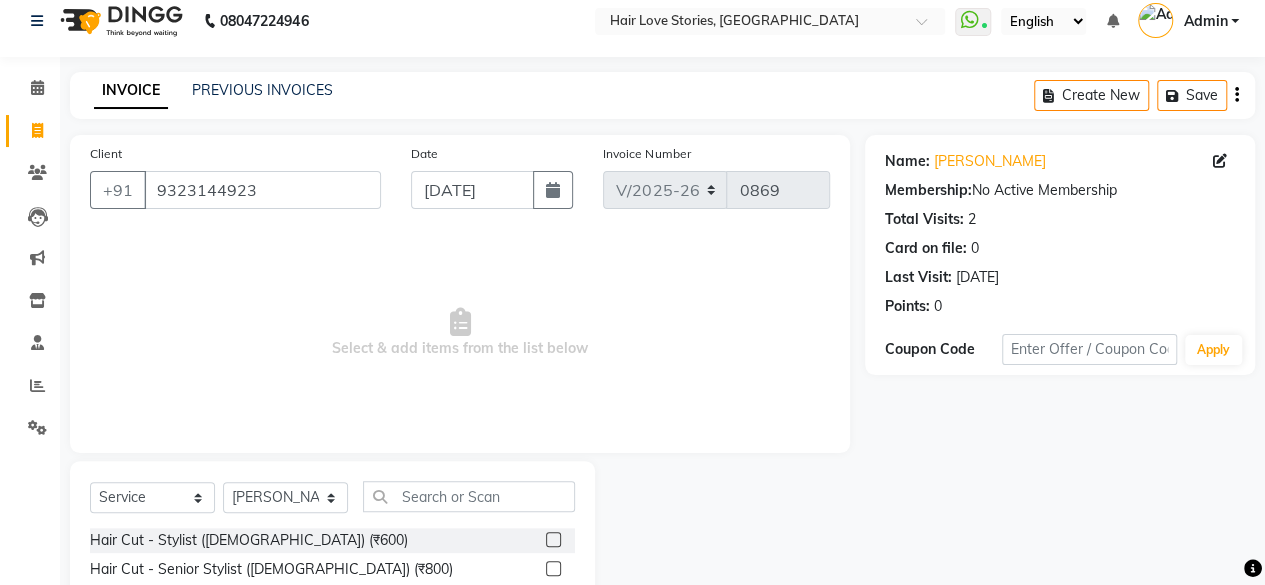 click 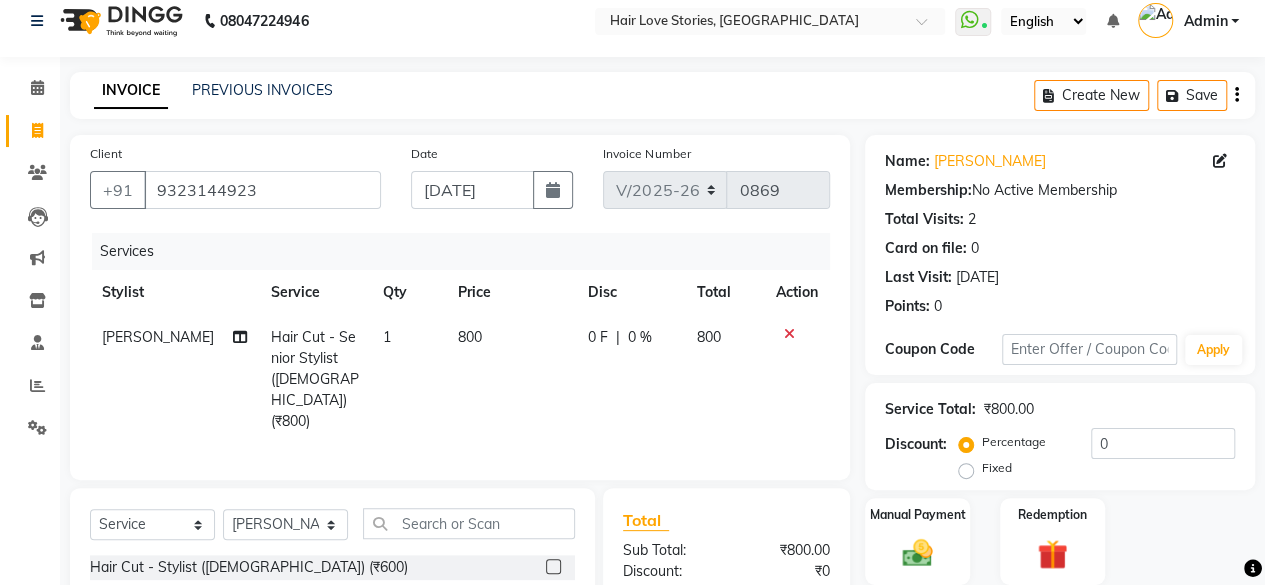 type 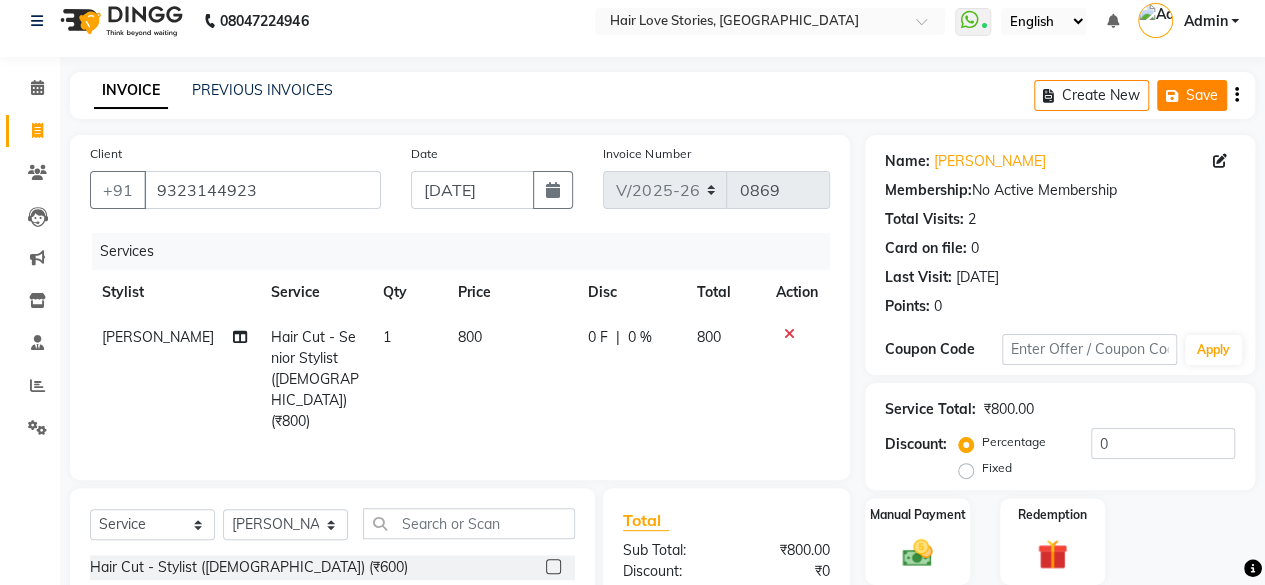 click on "Save" 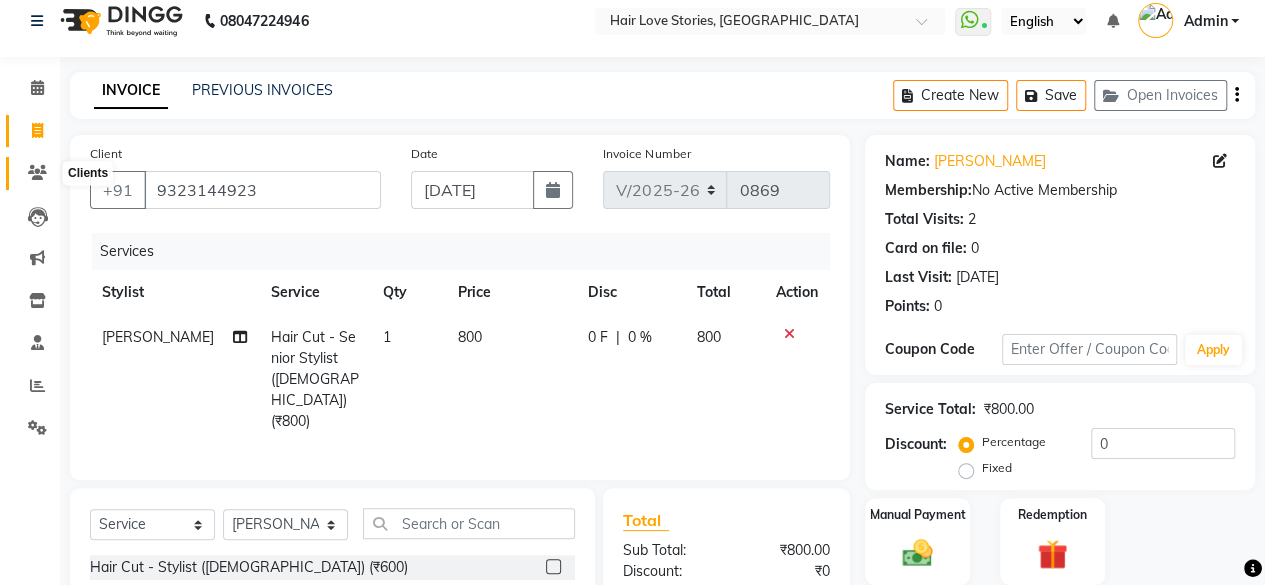 click 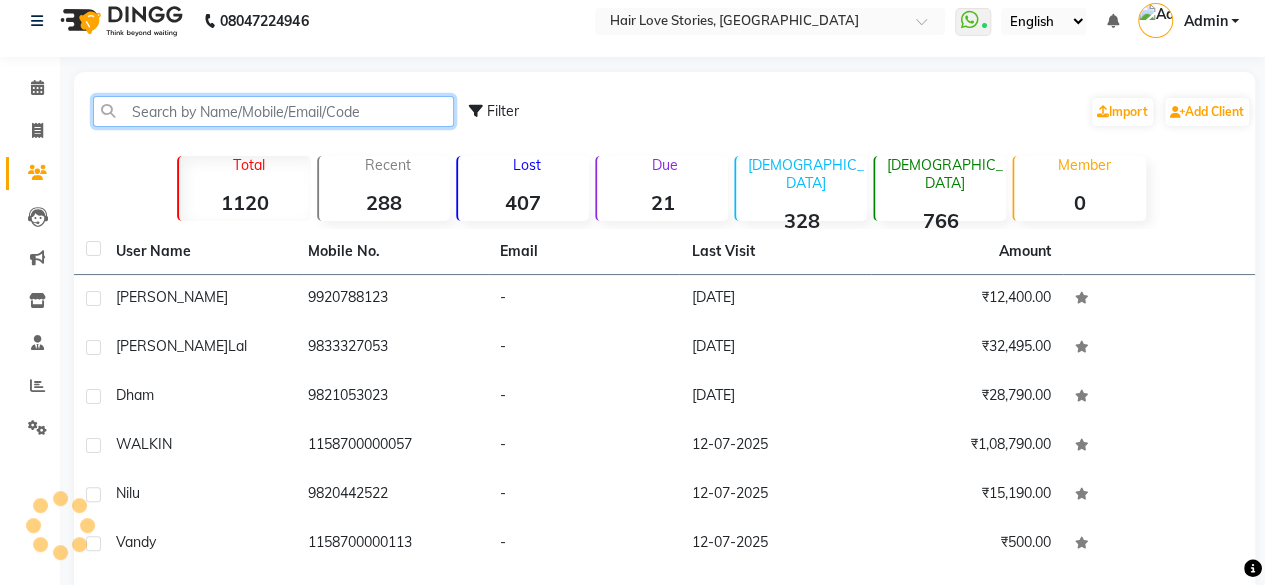click 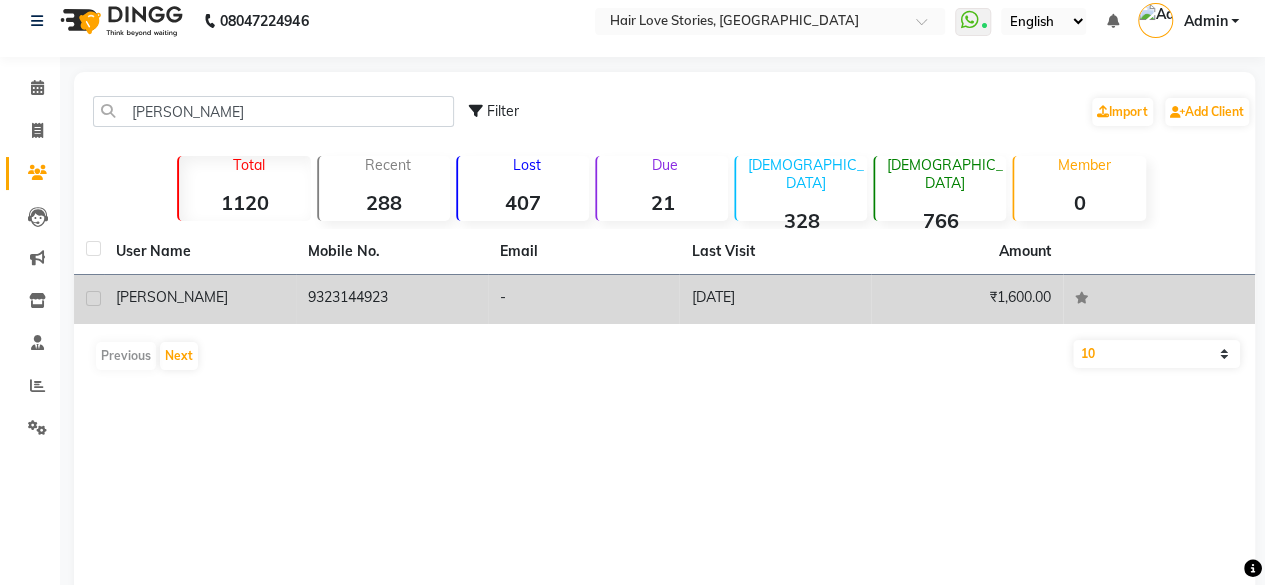 click on "9323144923" 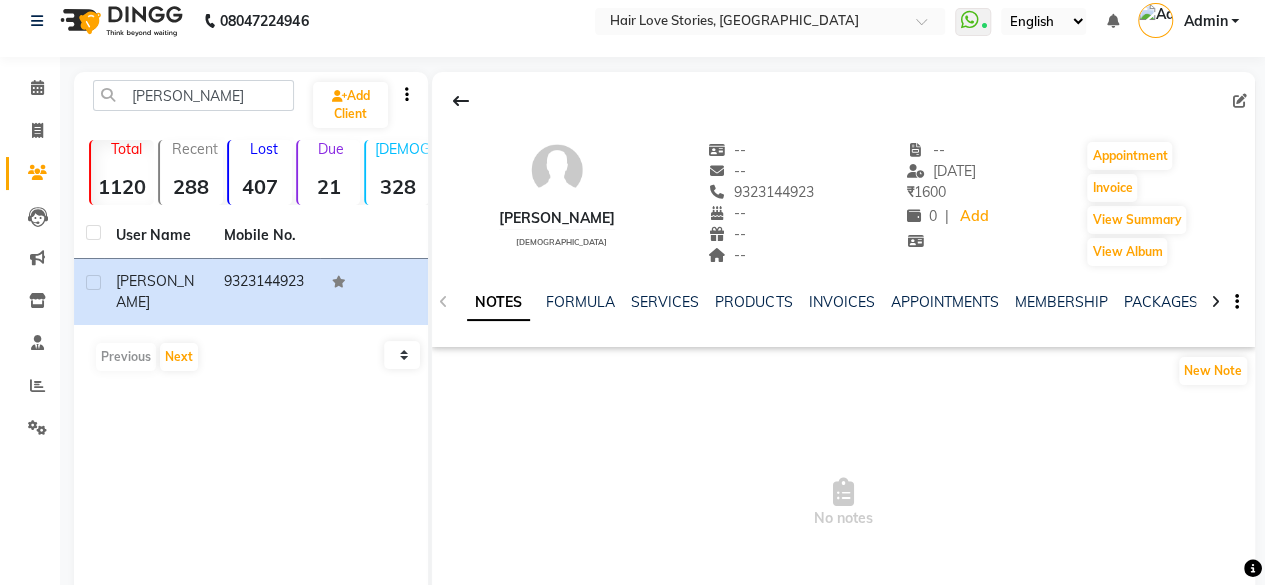 click on "SERVICES" 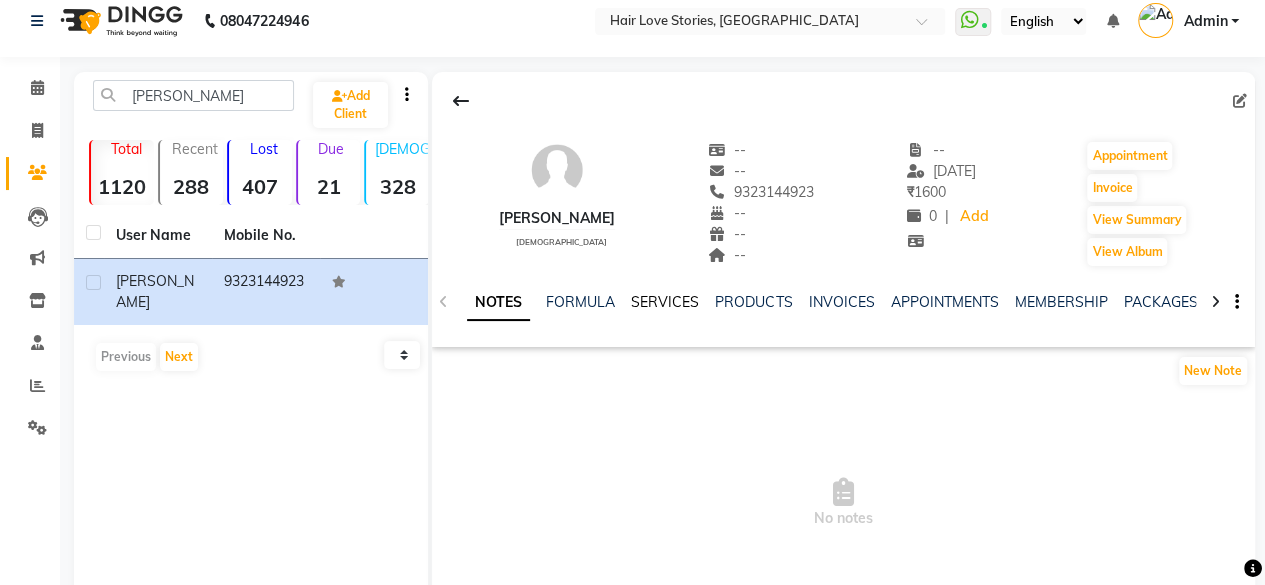 click on "SERVICES" 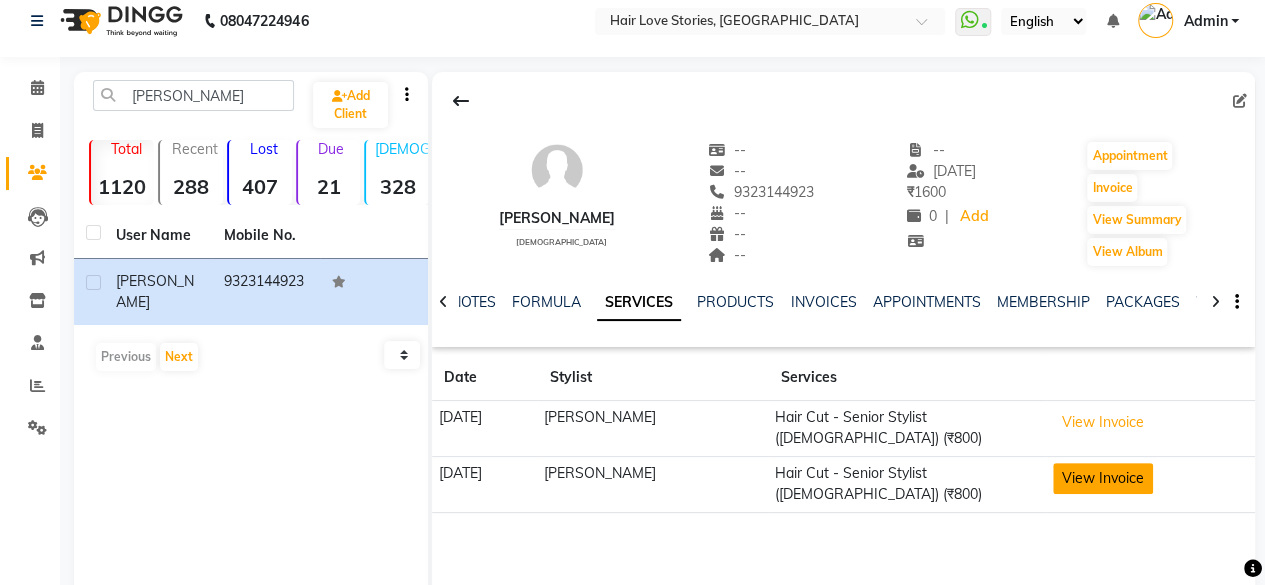 click on "View Invoice" 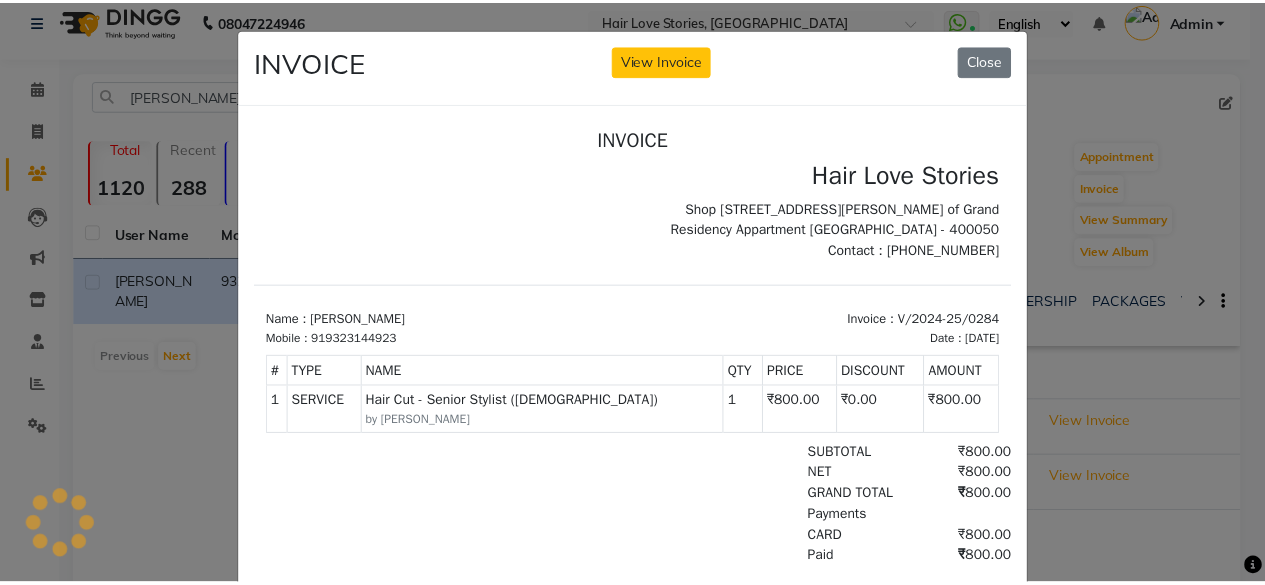 scroll, scrollTop: 0, scrollLeft: 0, axis: both 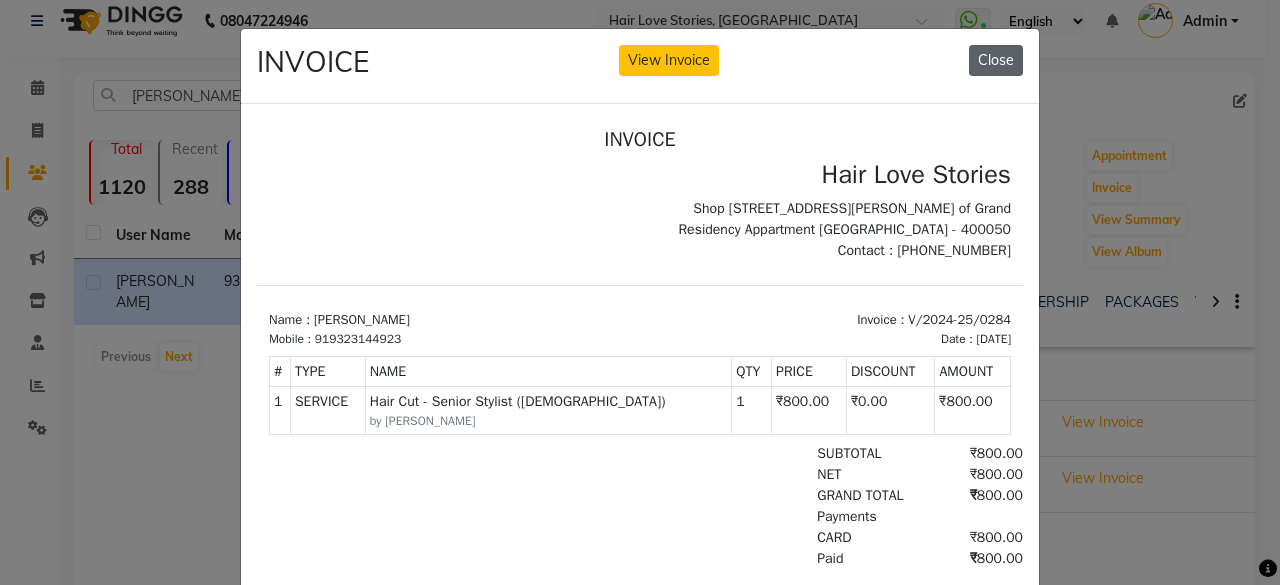 click on "Close" 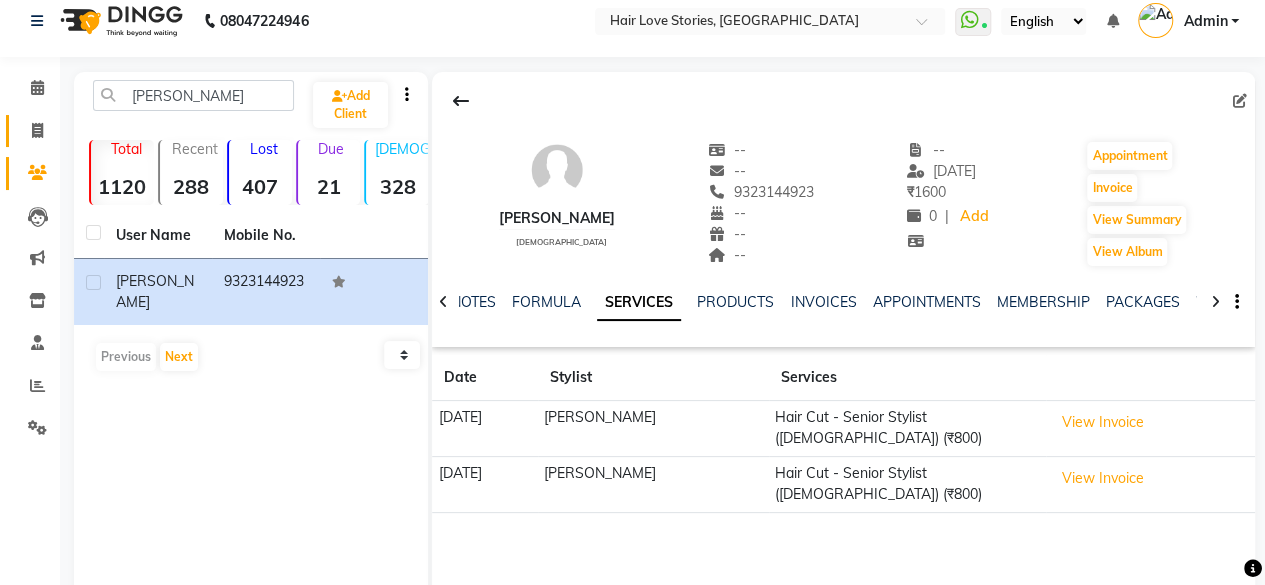 click on "Invoice" 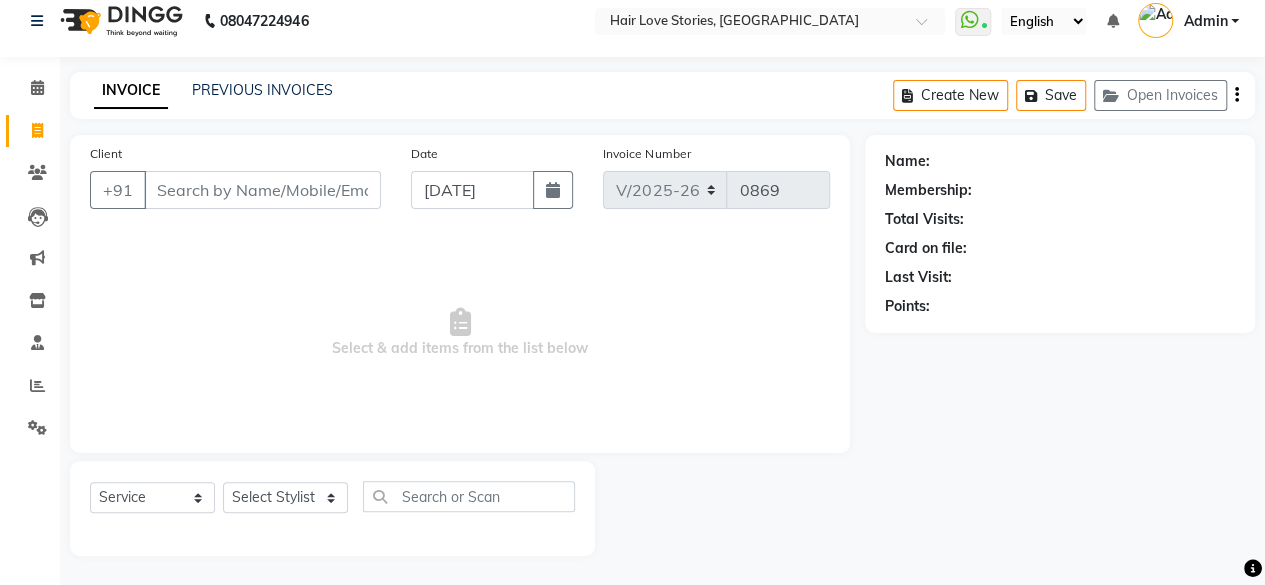 click on "Create New   Save   Open Invoices" 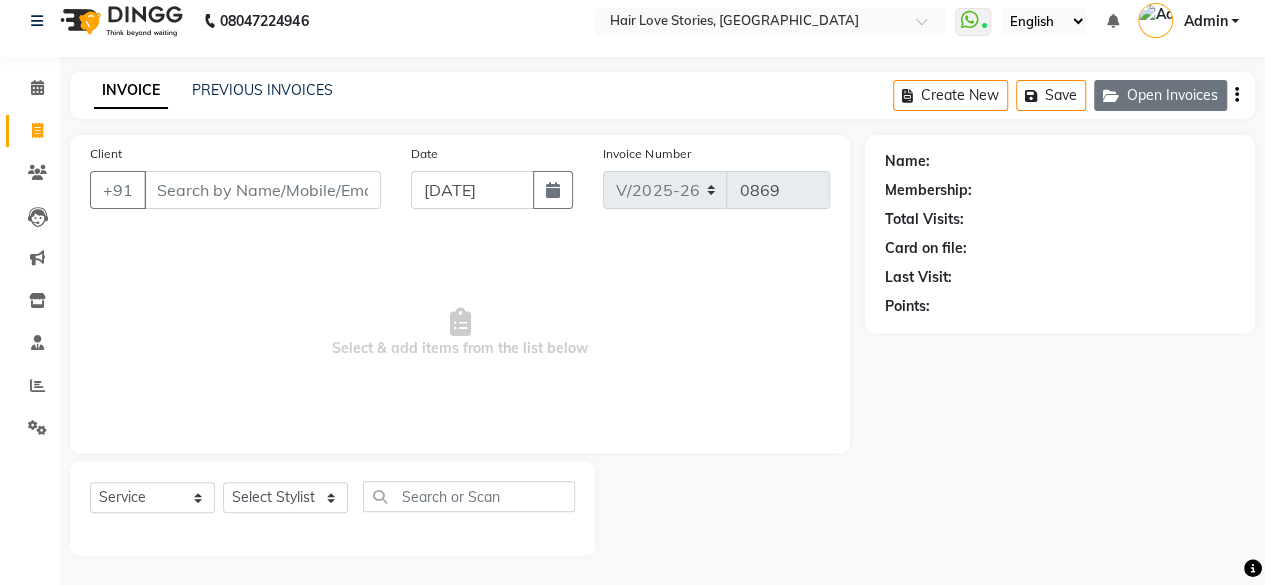 click on "Open Invoices" 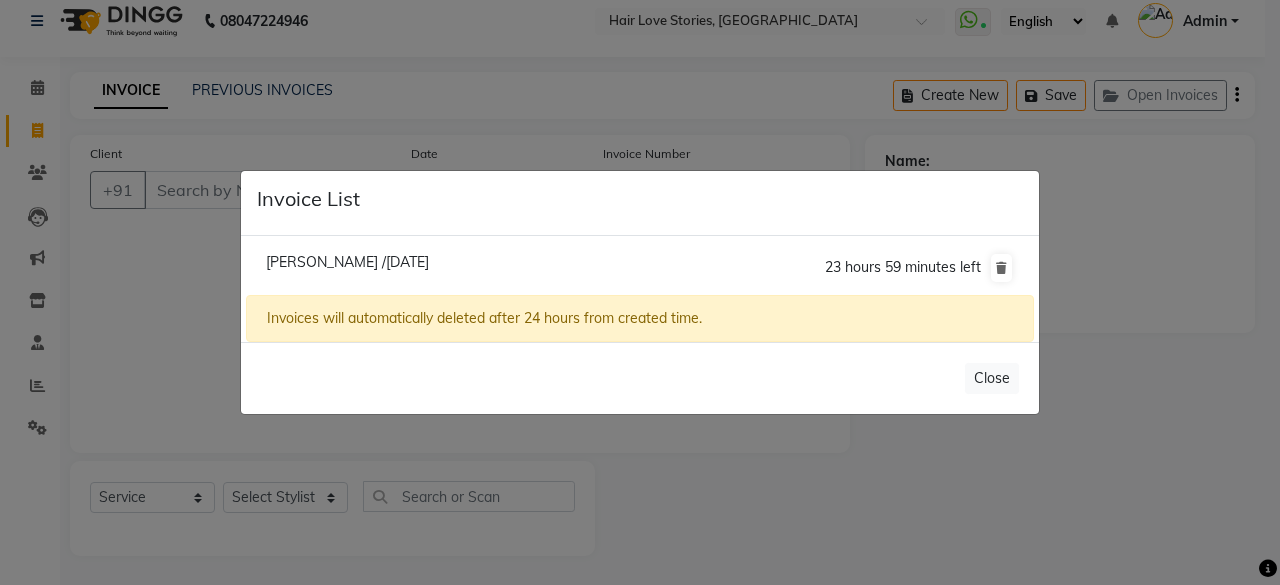 click on "[PERSON_NAME] /[DATE]" 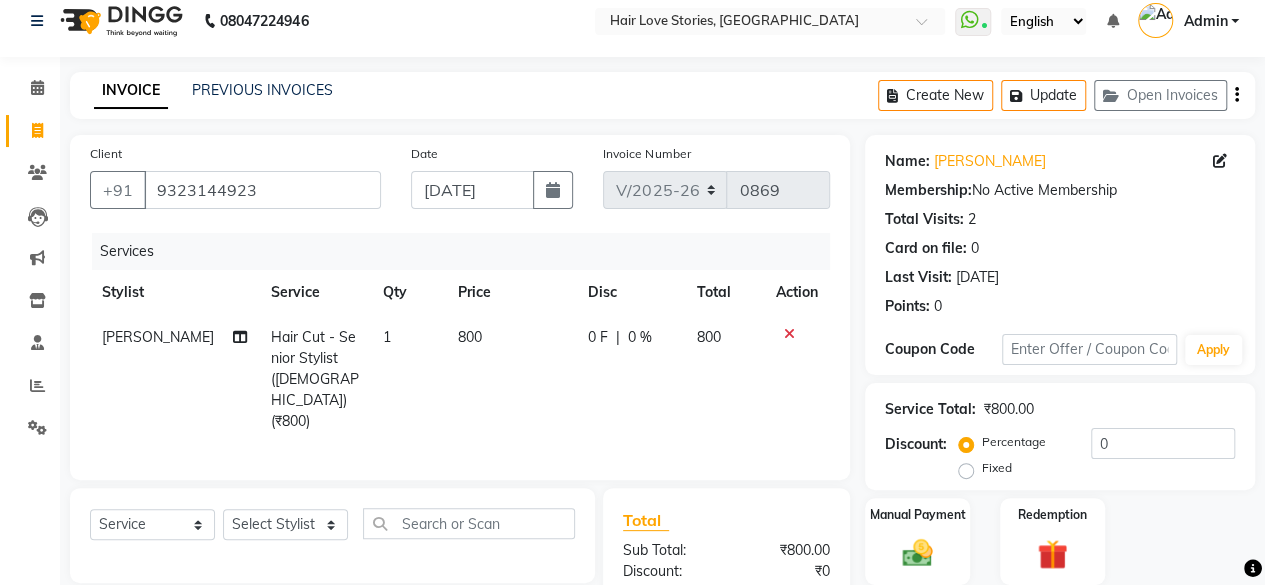 click on "Open Invoices" 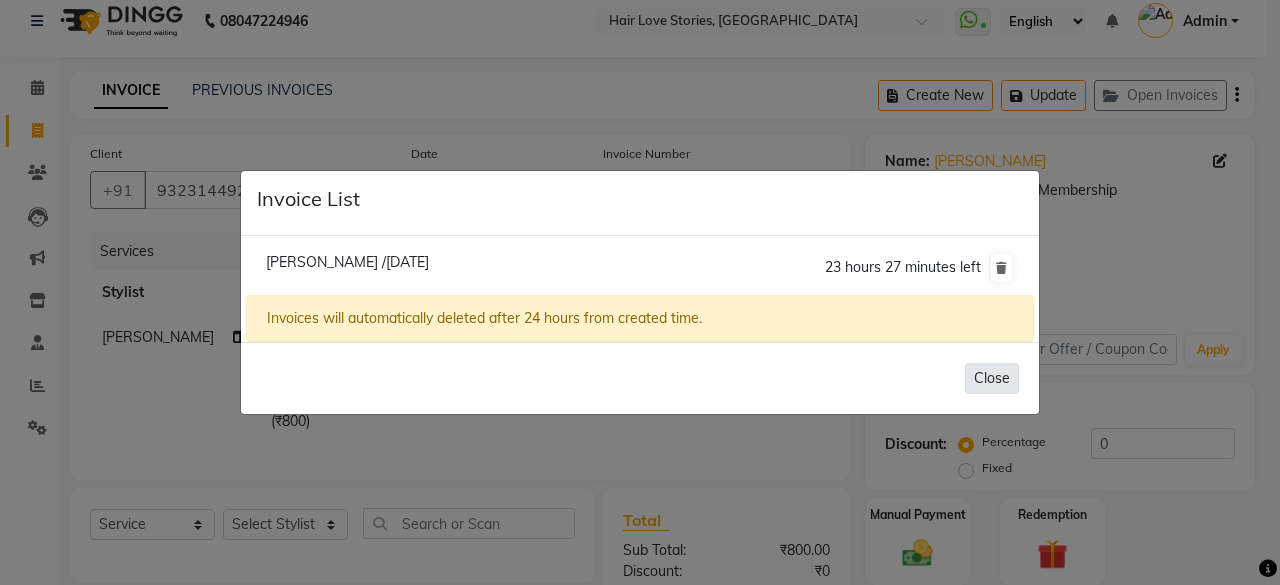 click on "Close" 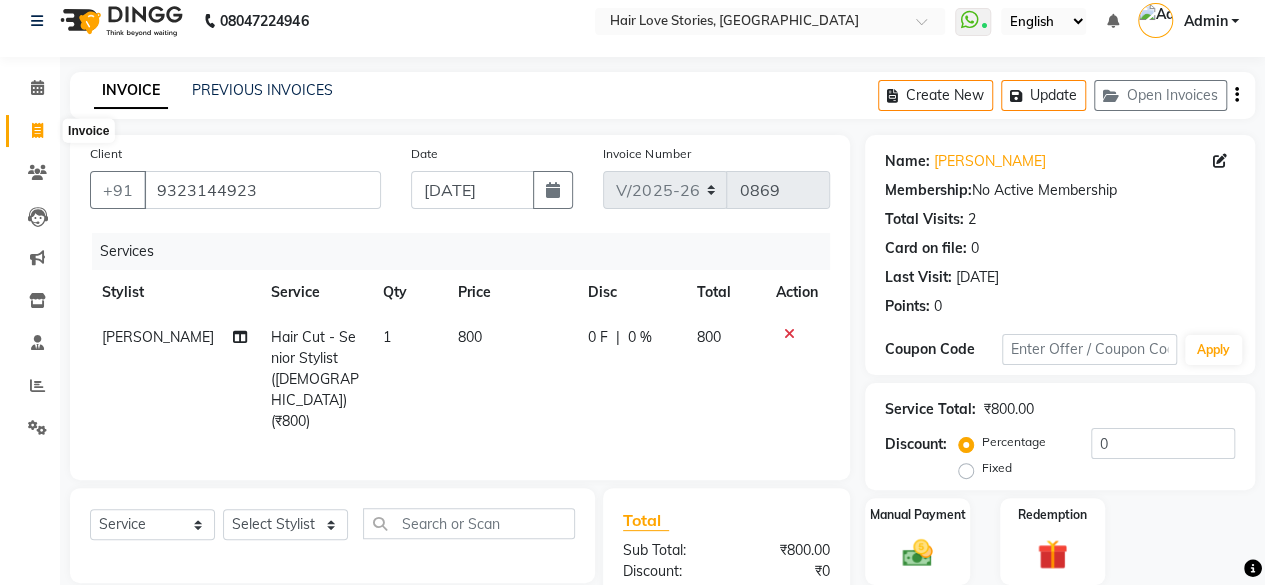 click 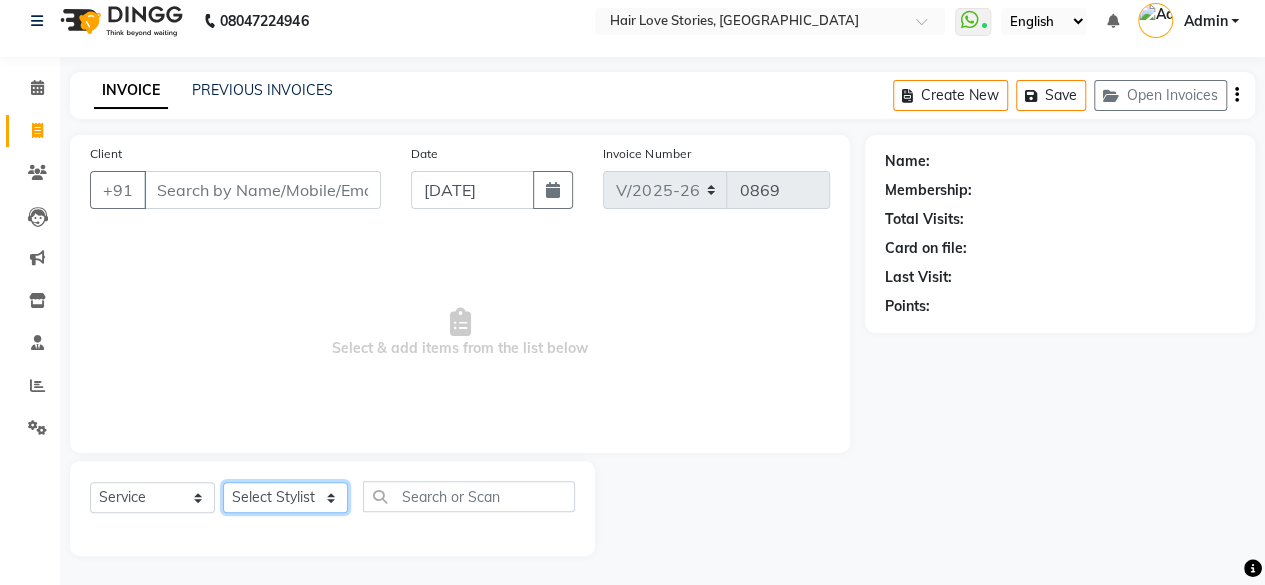 click on "Select Stylist" 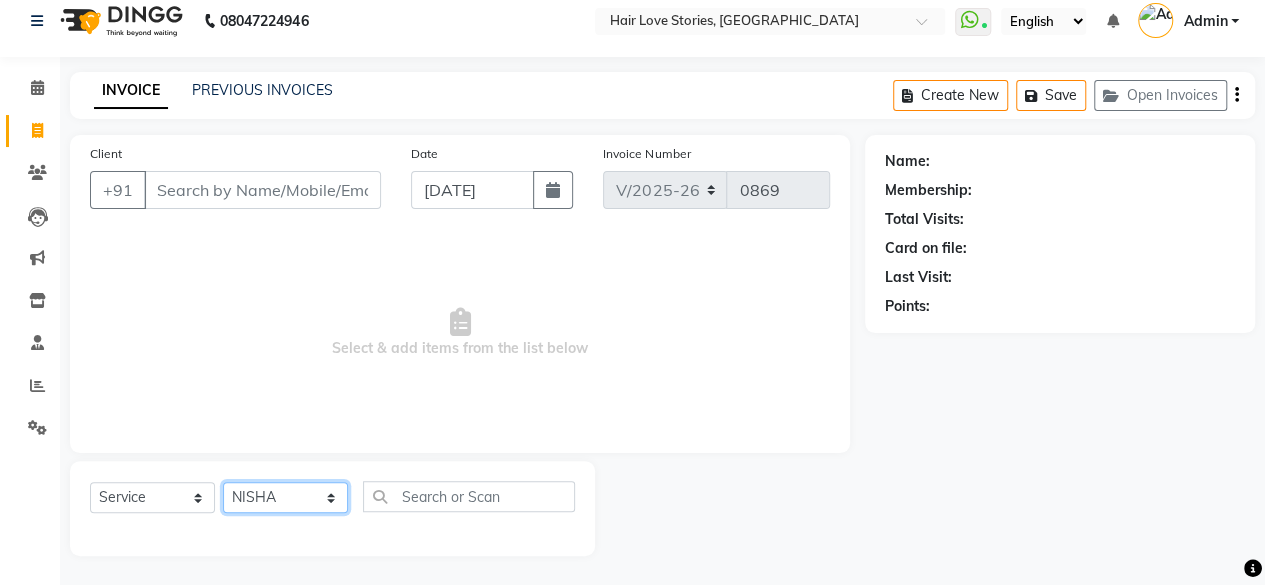 click on "Select Stylist [PERSON_NAME] DIVYA FRONTDESK [PERSON_NAME] MANAGER [PERSON_NAME] MEENA MANE  NISHA [PERSON_NAME] [PERSON_NAME] [PERSON_NAME] [PERSON_NAME]" 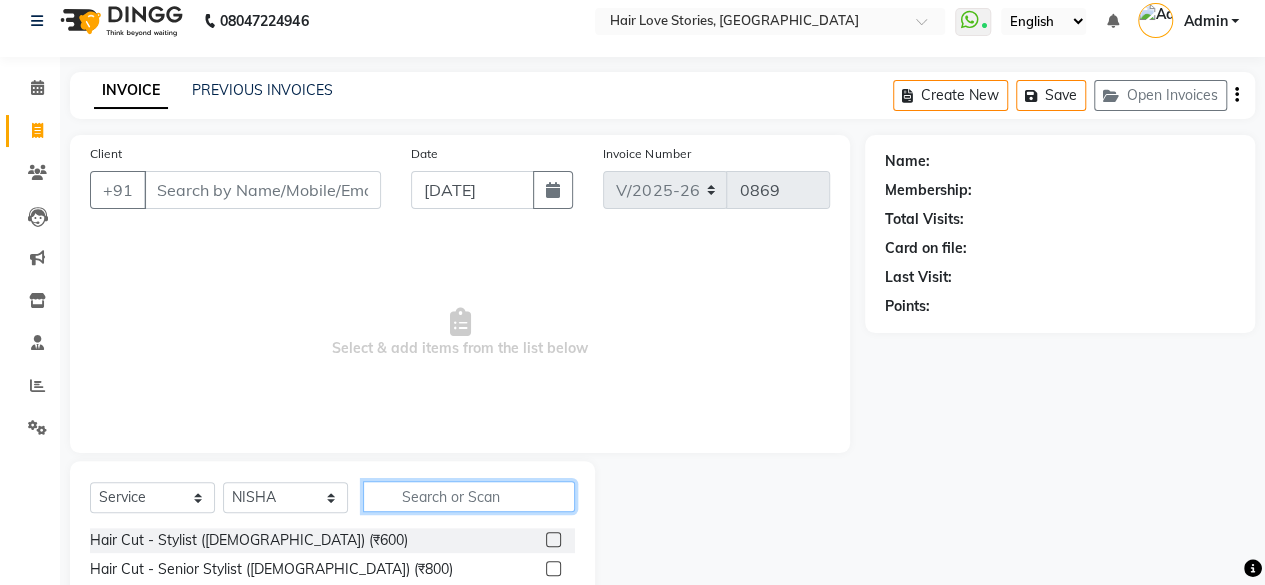 click 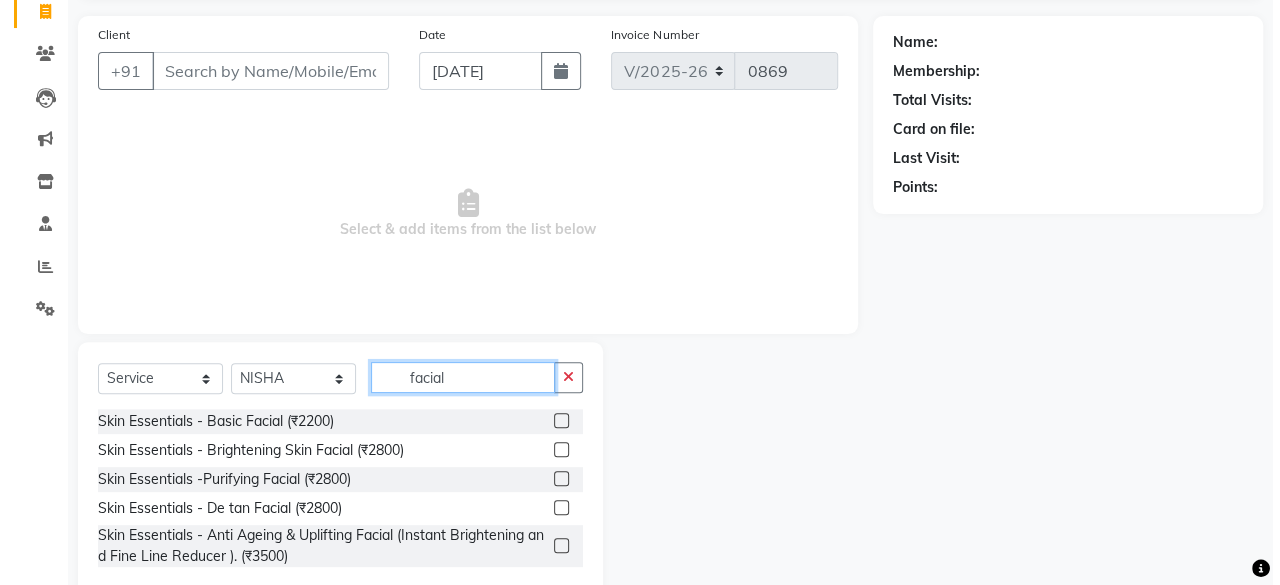 scroll, scrollTop: 177, scrollLeft: 0, axis: vertical 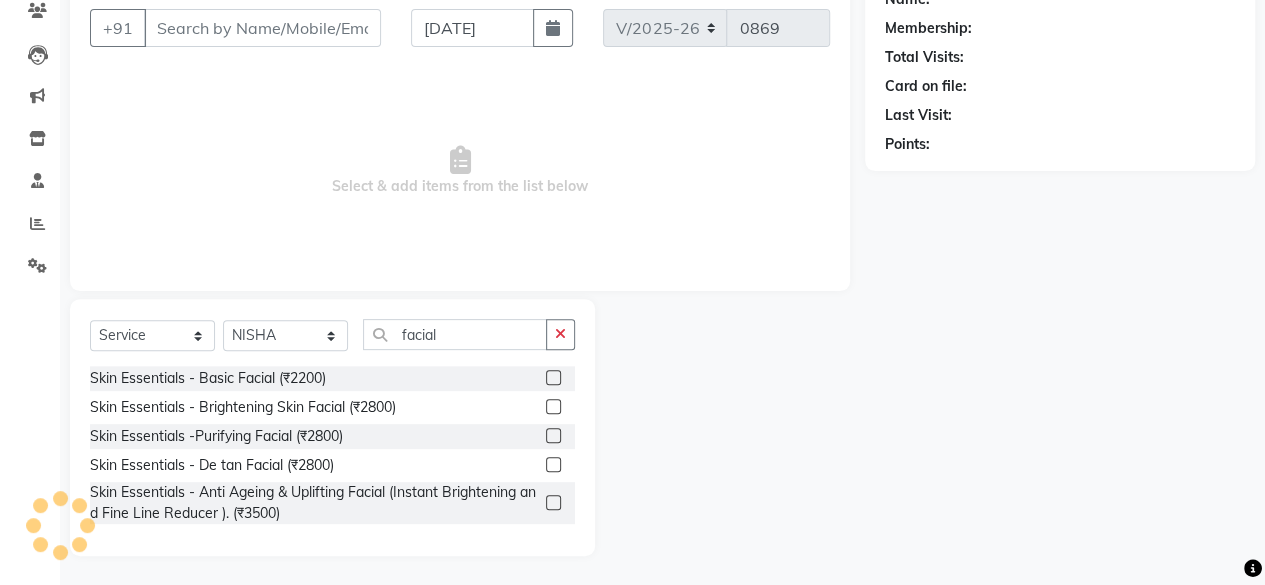 click 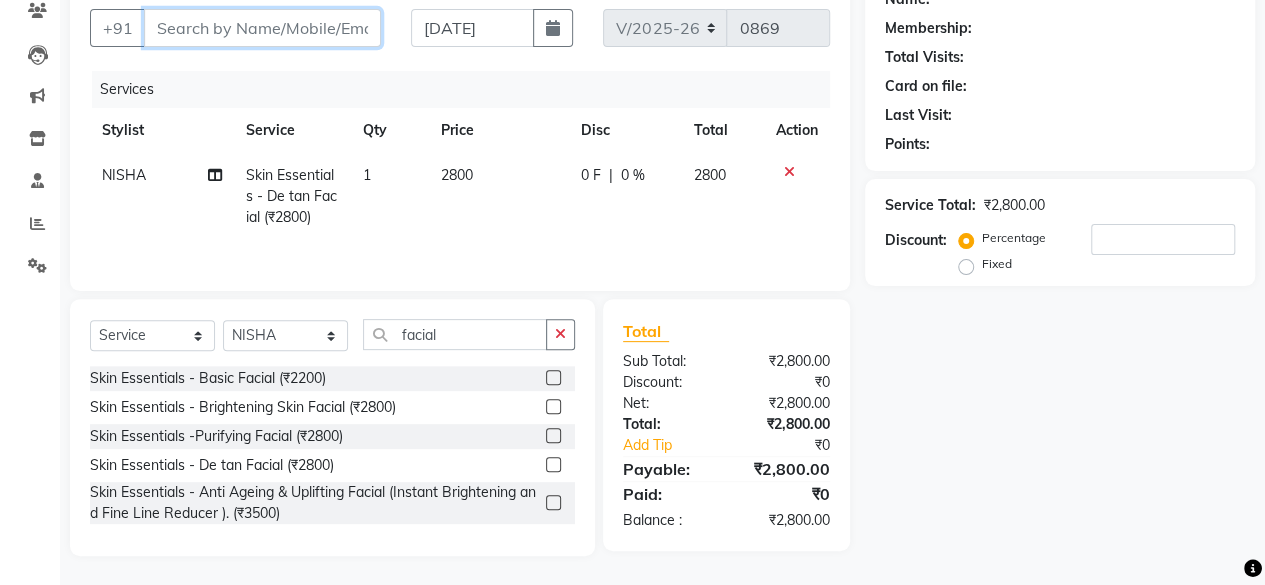 click on "Client" at bounding box center [262, 28] 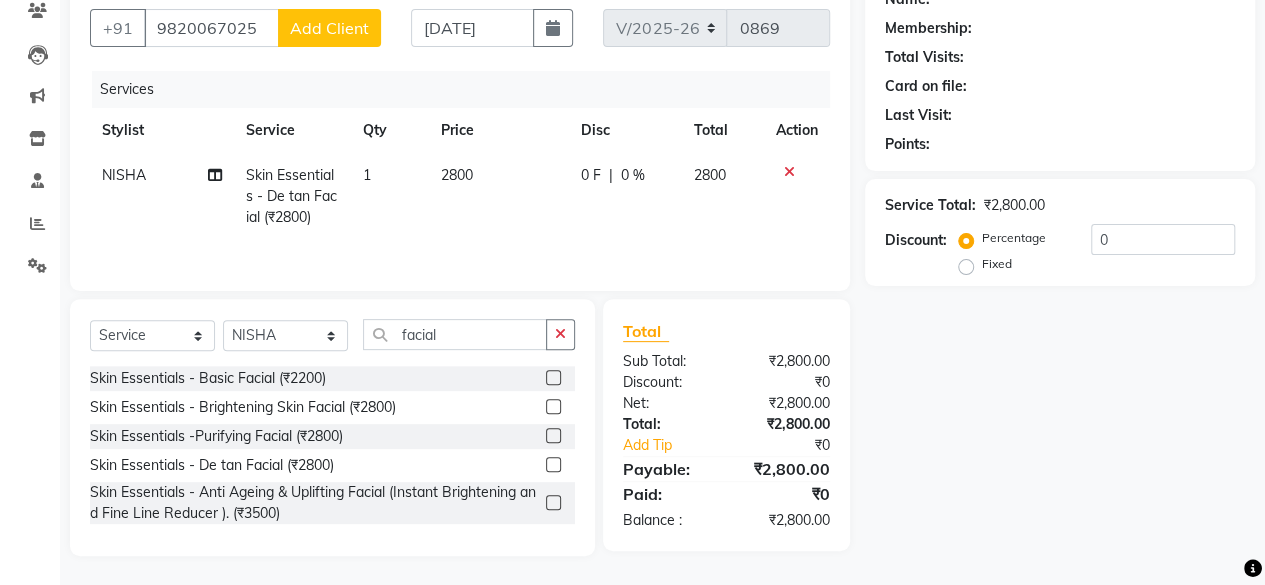 click on "Add Client" 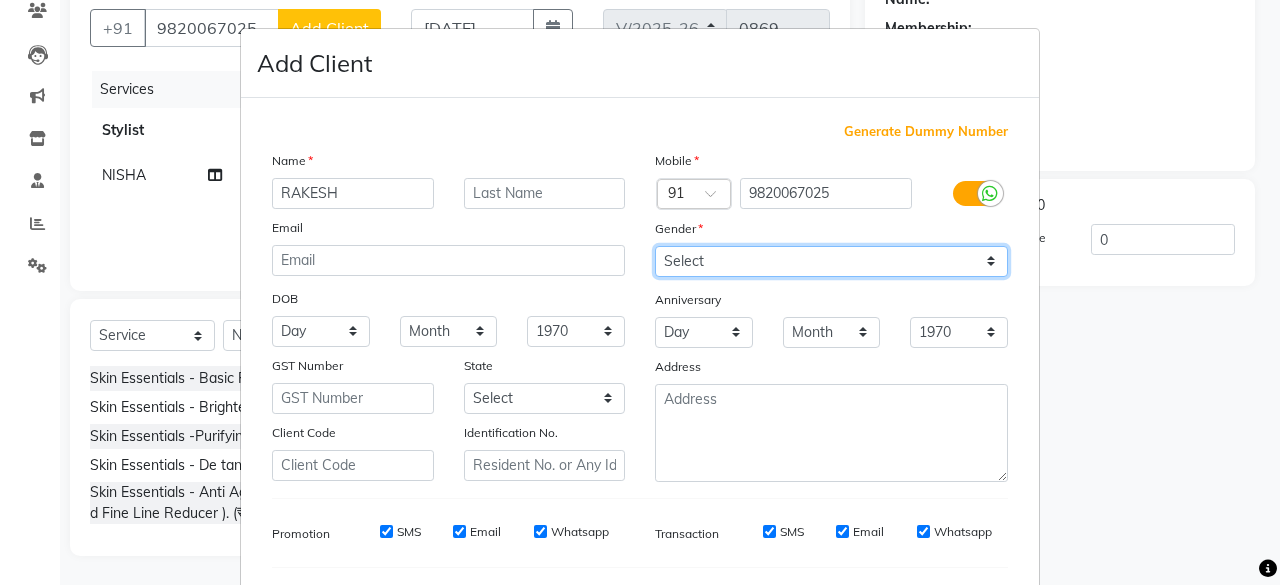 click on "Select [DEMOGRAPHIC_DATA] [DEMOGRAPHIC_DATA] Other Prefer Not To Say" at bounding box center [831, 261] 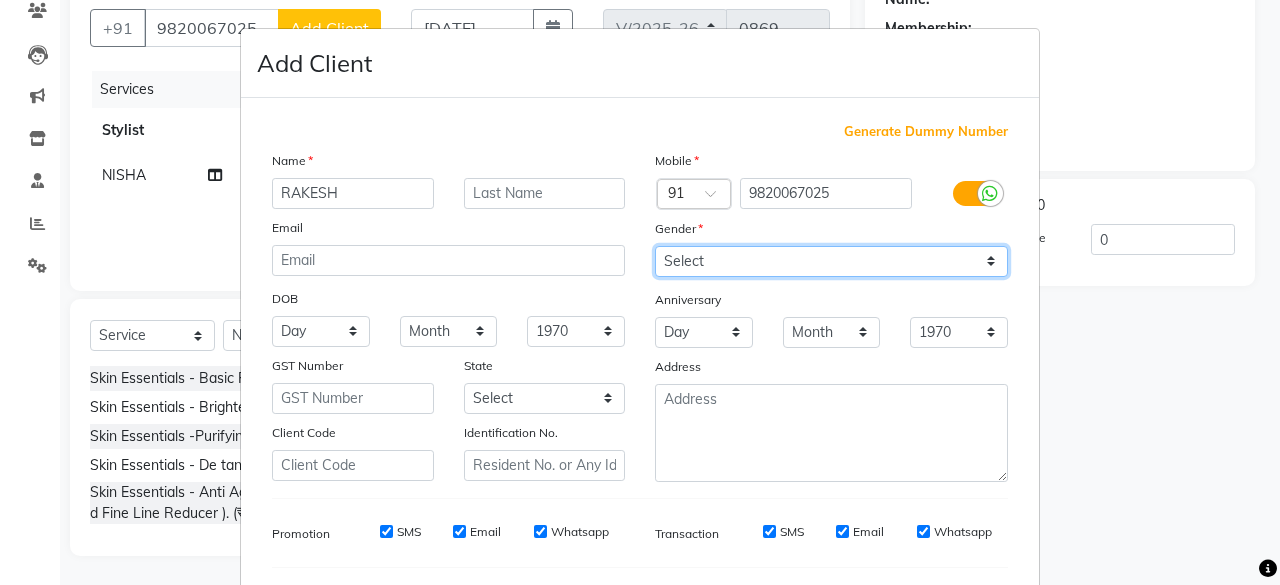 click on "Select [DEMOGRAPHIC_DATA] [DEMOGRAPHIC_DATA] Other Prefer Not To Say" at bounding box center [831, 261] 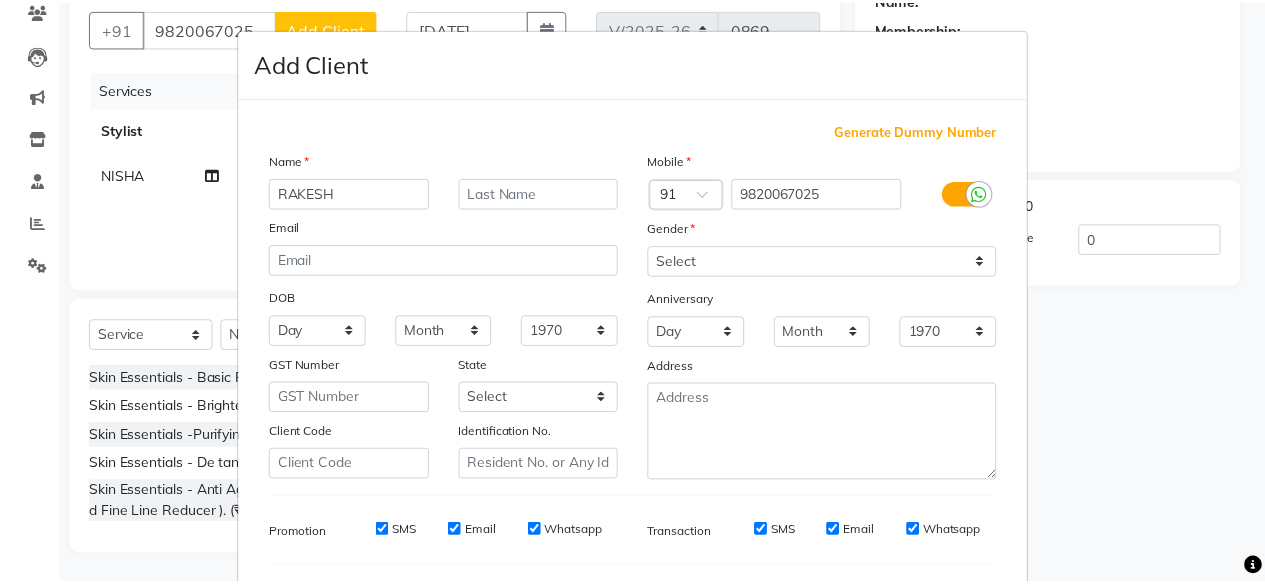 scroll, scrollTop: 260, scrollLeft: 0, axis: vertical 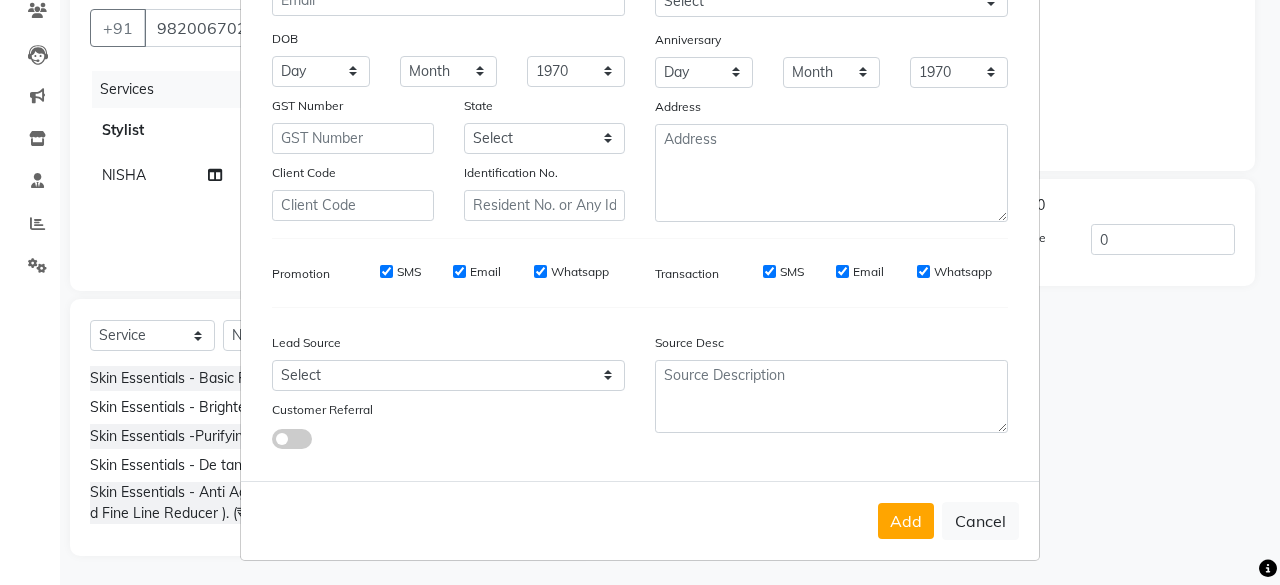 click on "Add   Cancel" at bounding box center [640, 520] 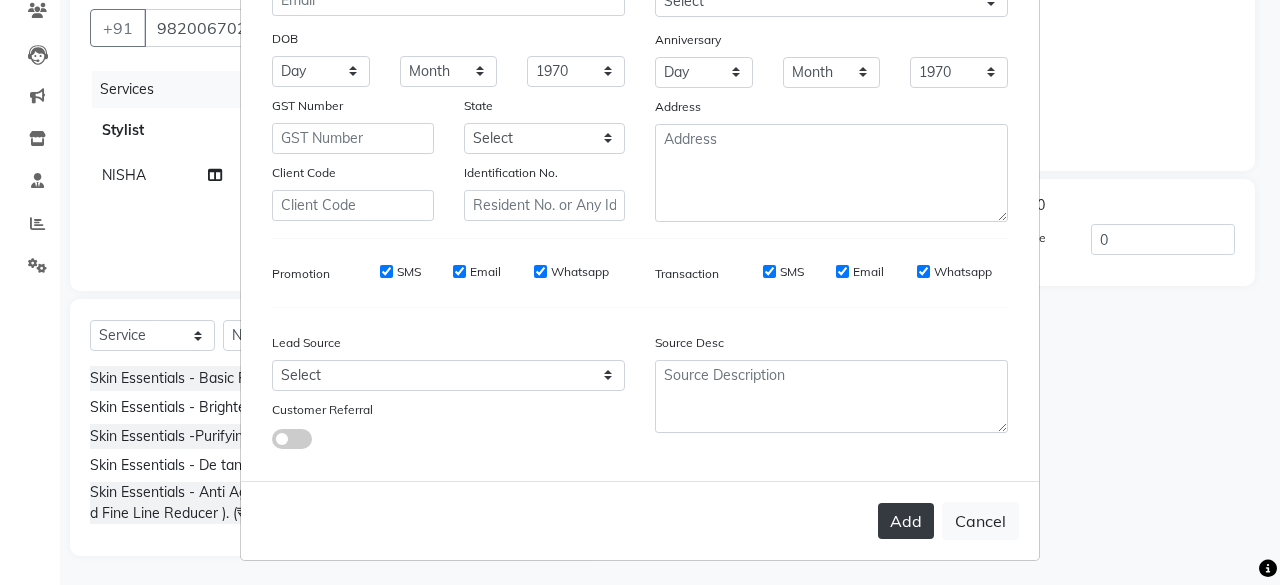 click on "Add" at bounding box center (906, 521) 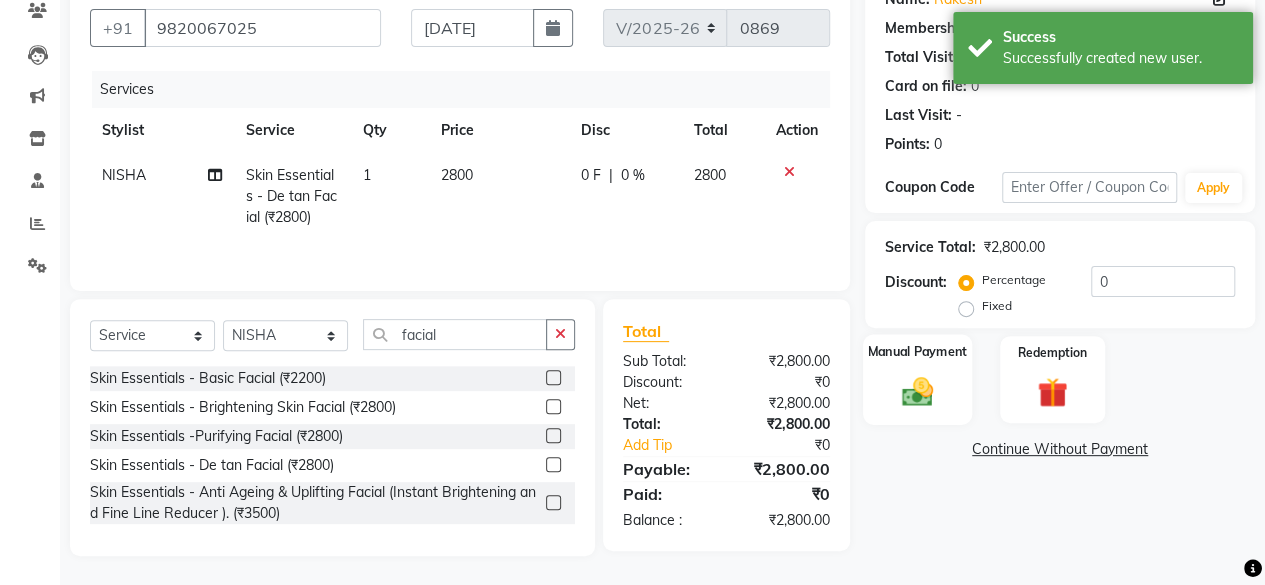 click 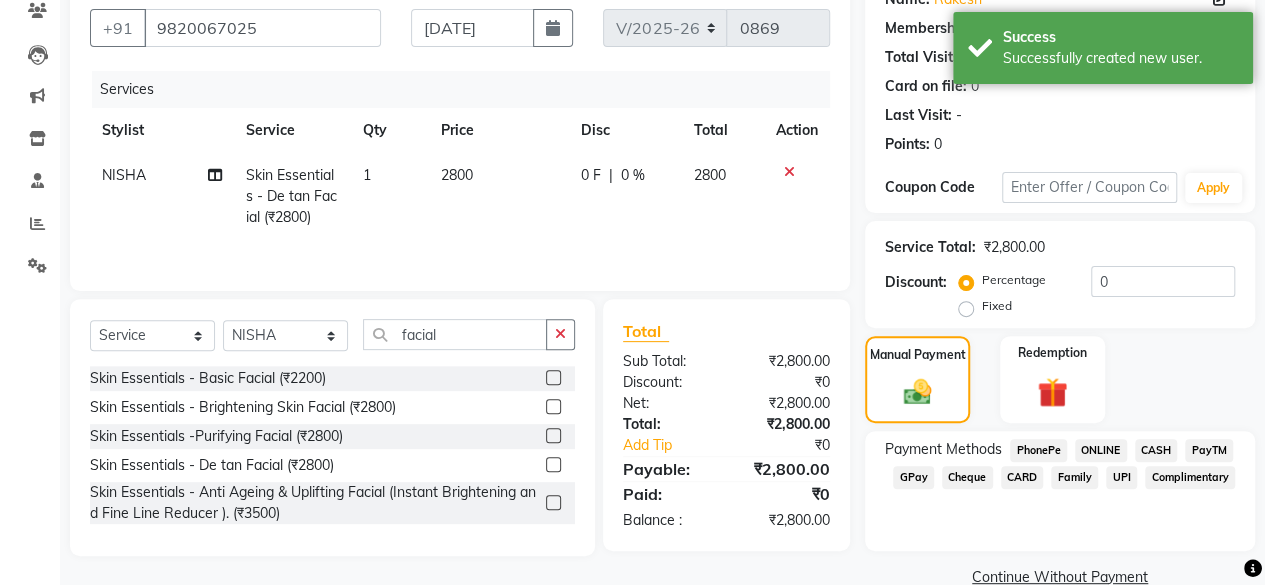 click on "CASH" 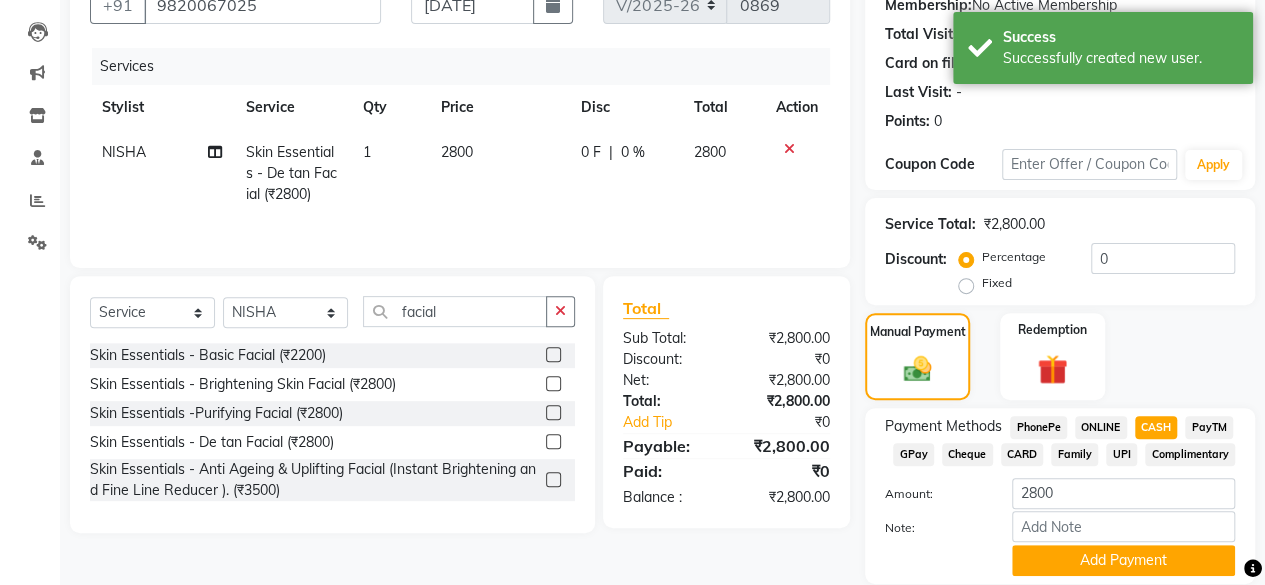 scroll, scrollTop: 217, scrollLeft: 0, axis: vertical 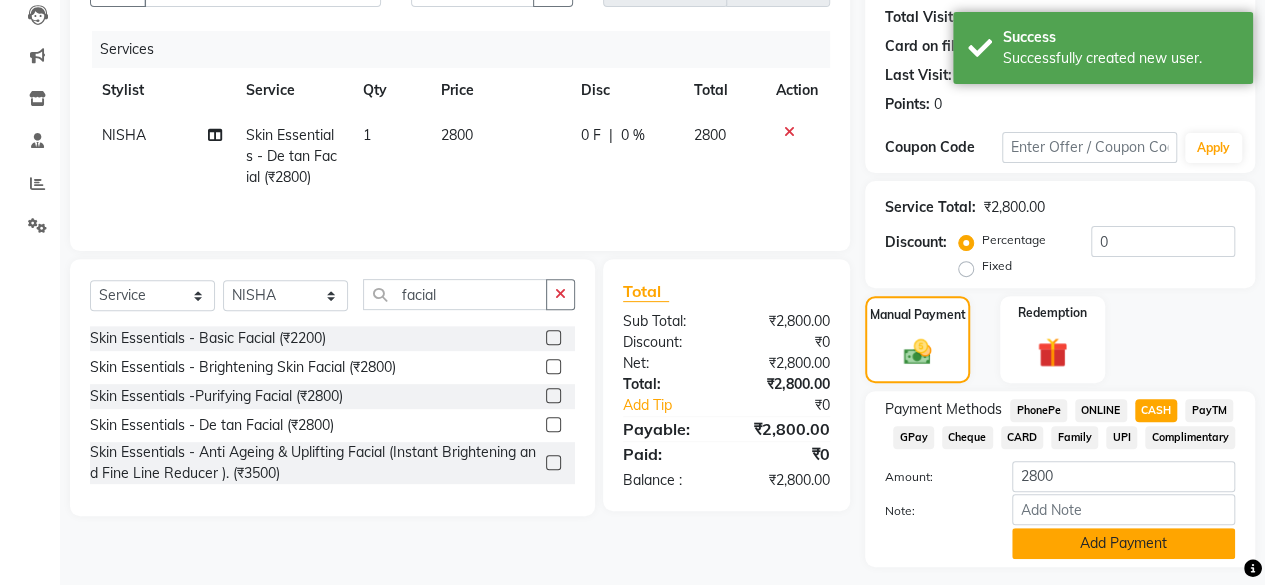 click on "Add Payment" 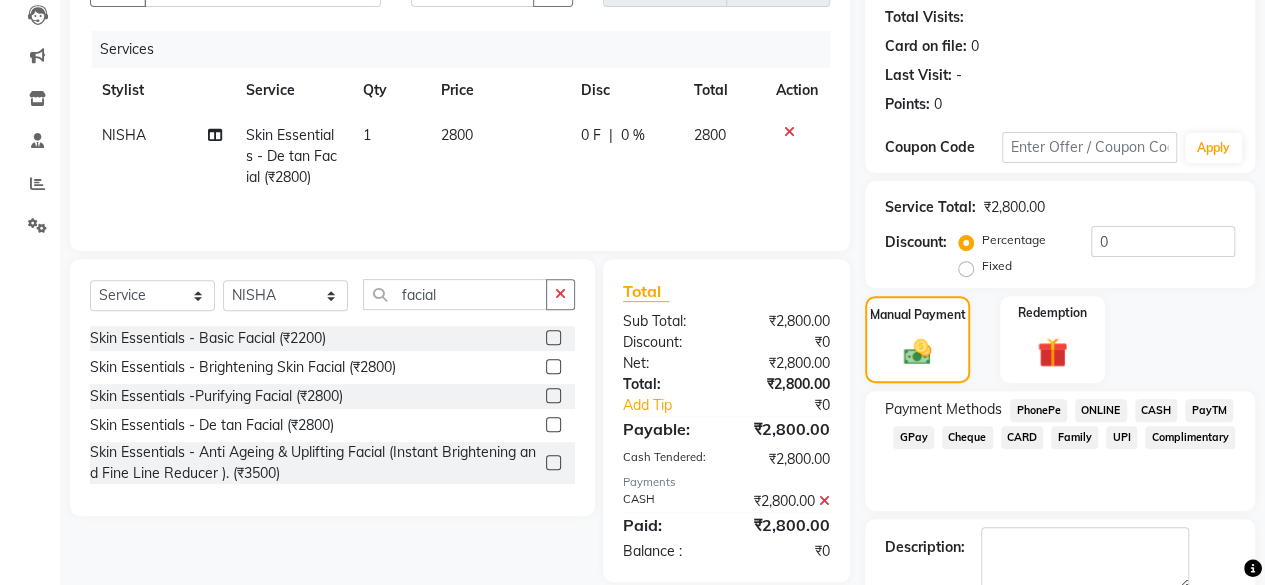 scroll, scrollTop: 324, scrollLeft: 0, axis: vertical 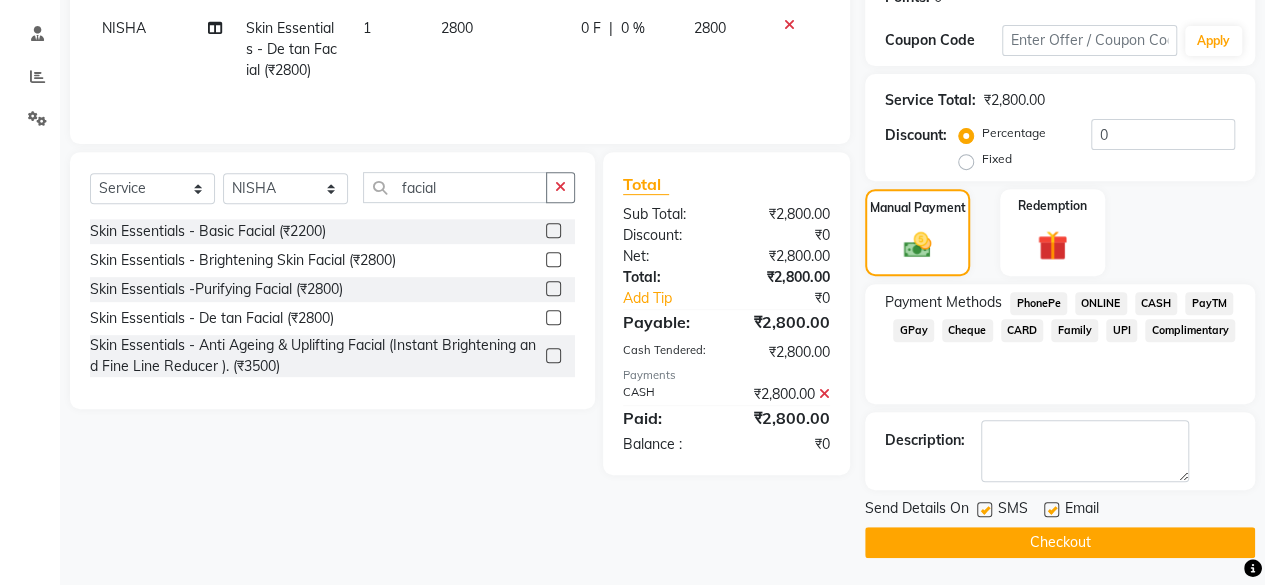 click on "Checkout" 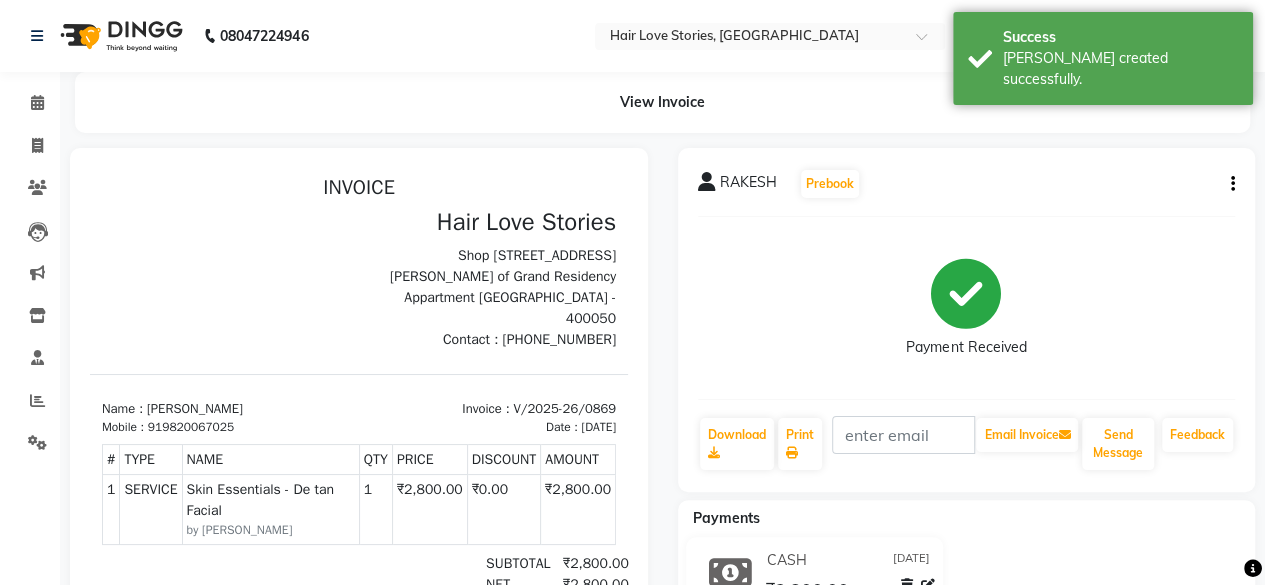 scroll, scrollTop: 0, scrollLeft: 0, axis: both 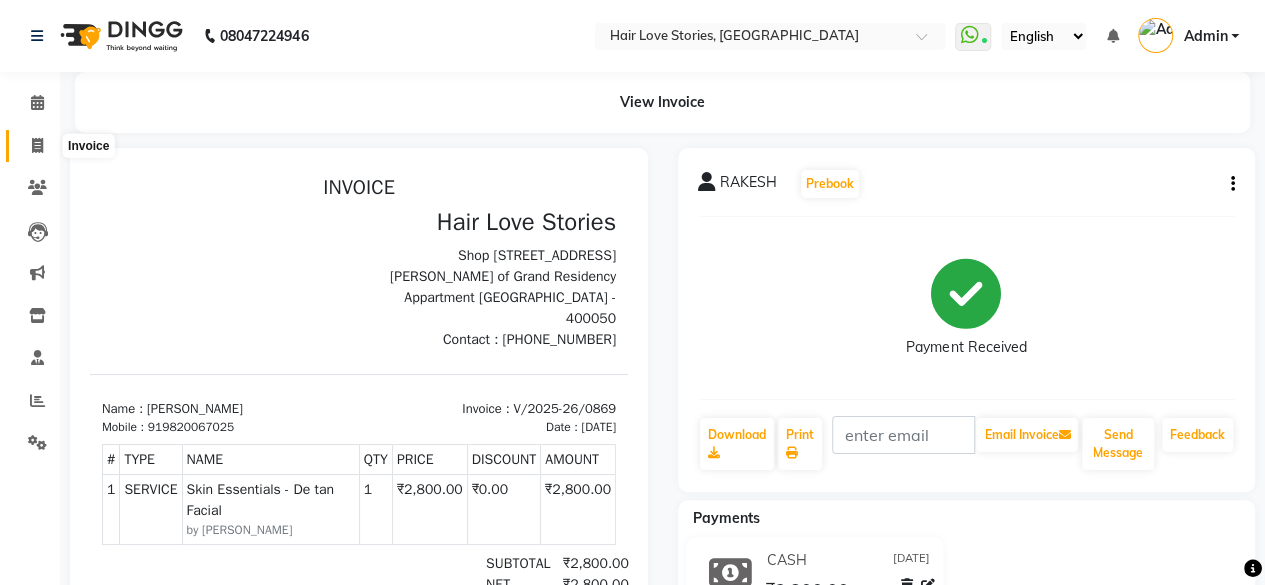 click 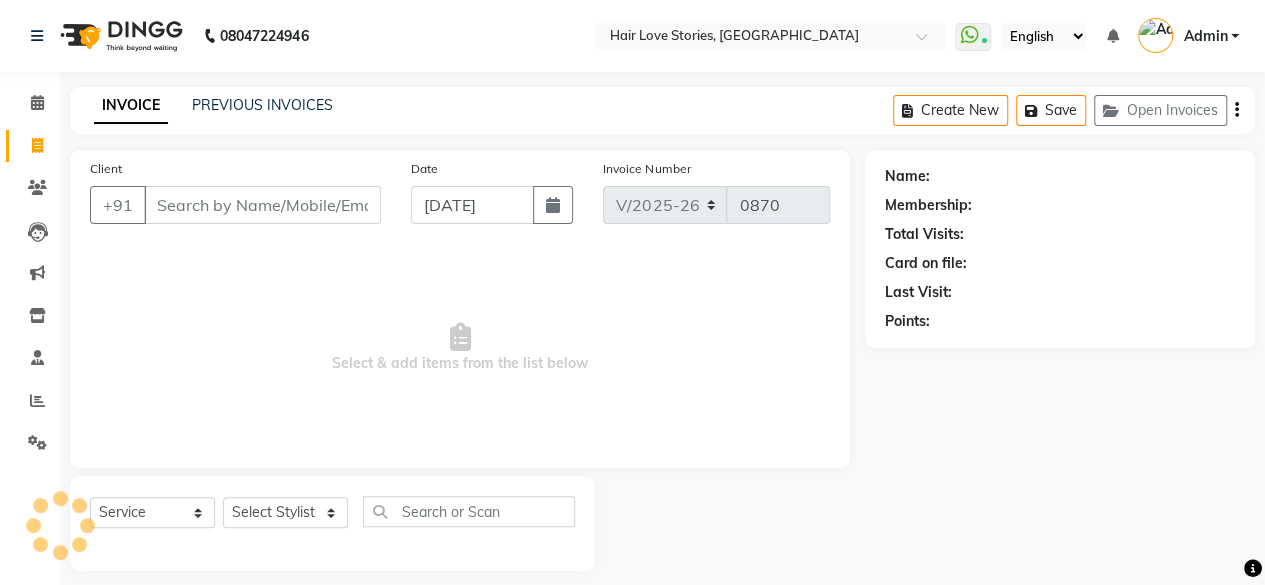 scroll, scrollTop: 15, scrollLeft: 0, axis: vertical 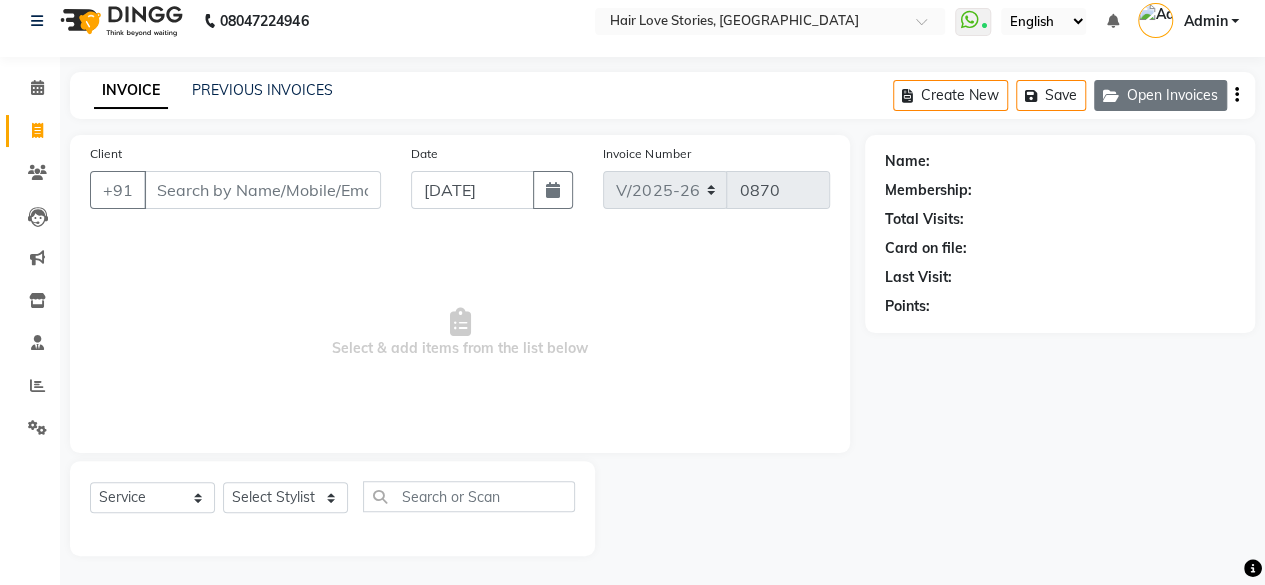 click on "Open Invoices" 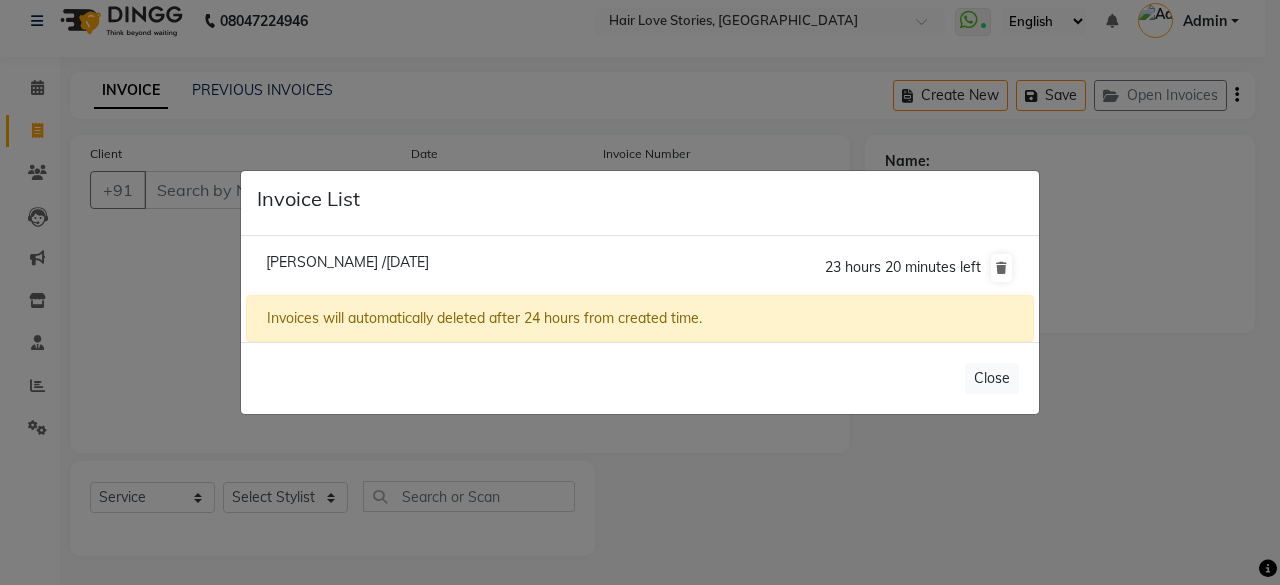 click on "[PERSON_NAME] /[DATE]  23 hours 20 minutes left" 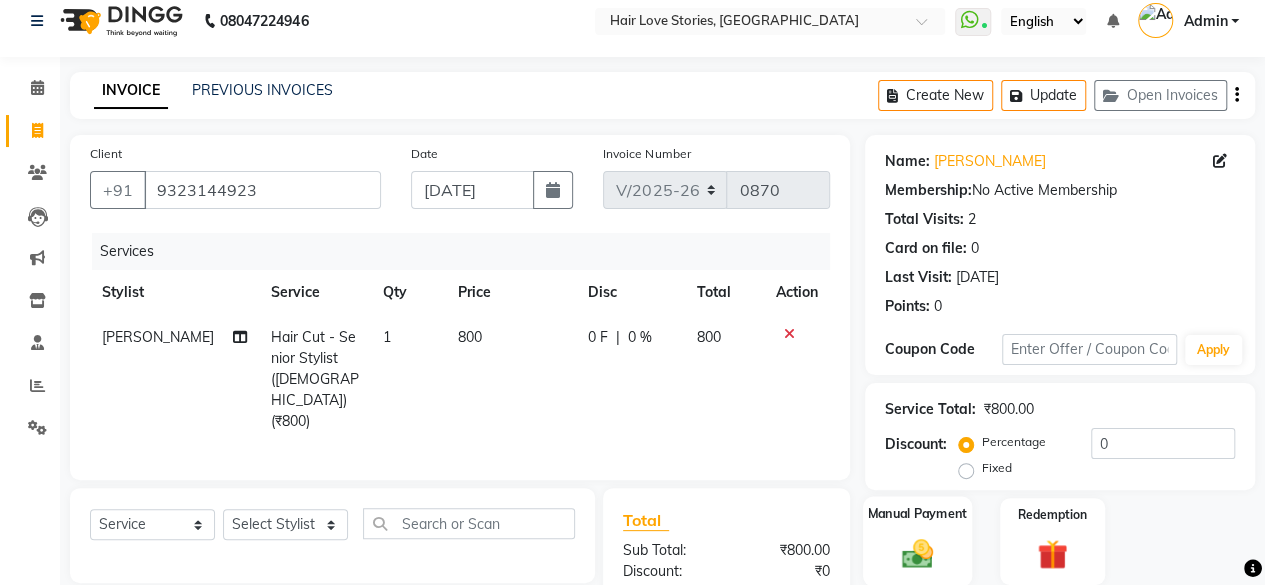 click 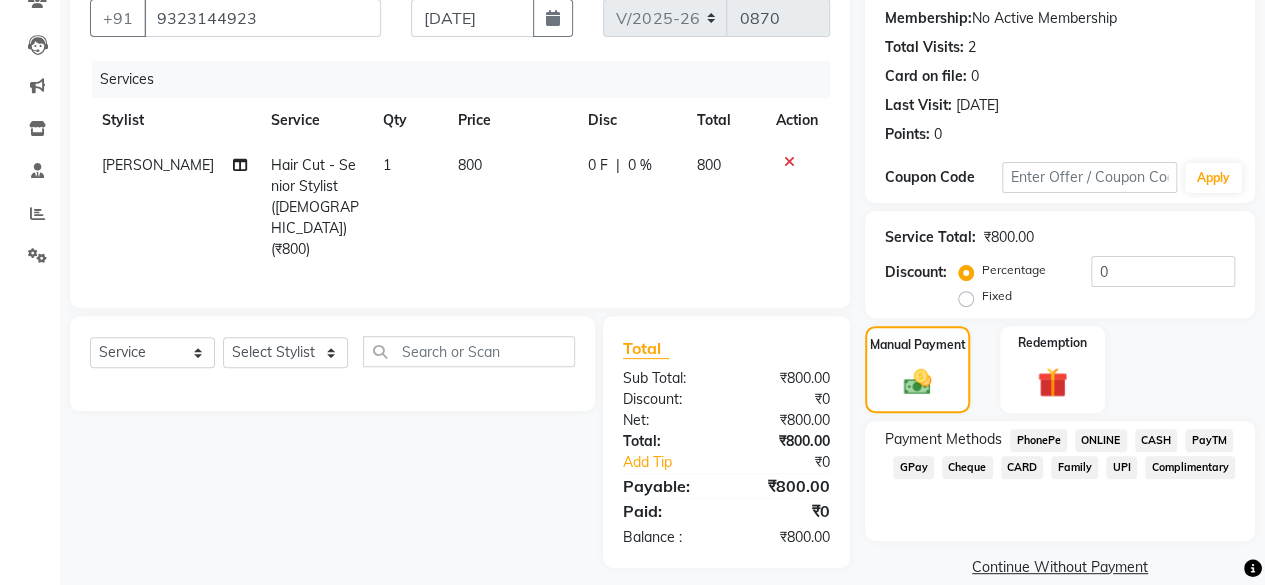 scroll, scrollTop: 213, scrollLeft: 0, axis: vertical 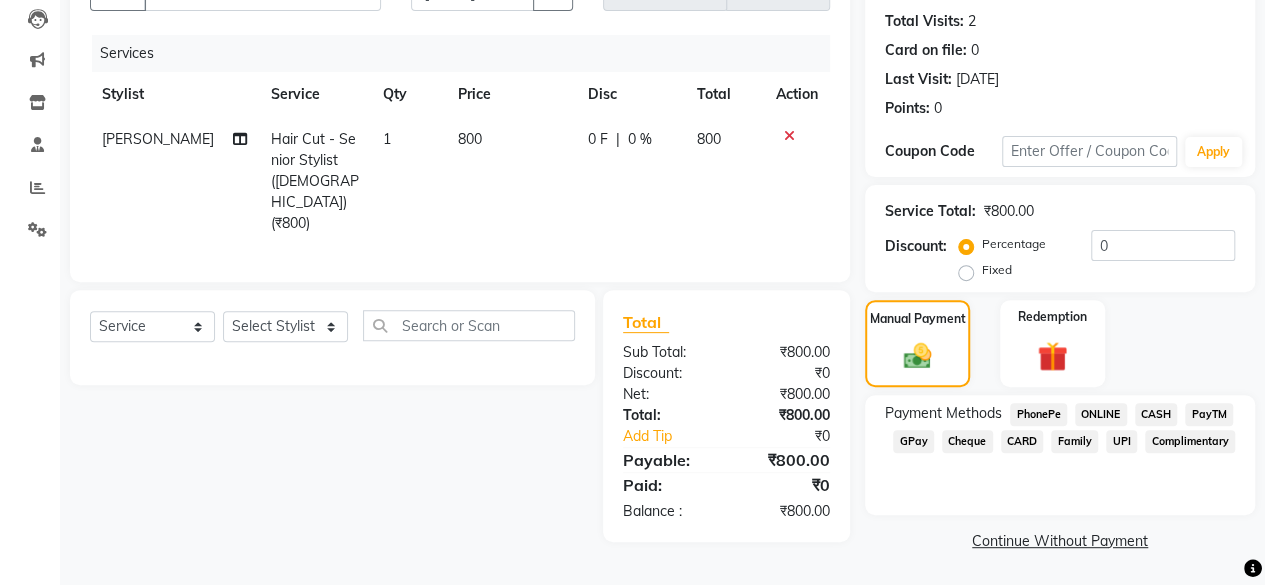 click on "CARD" 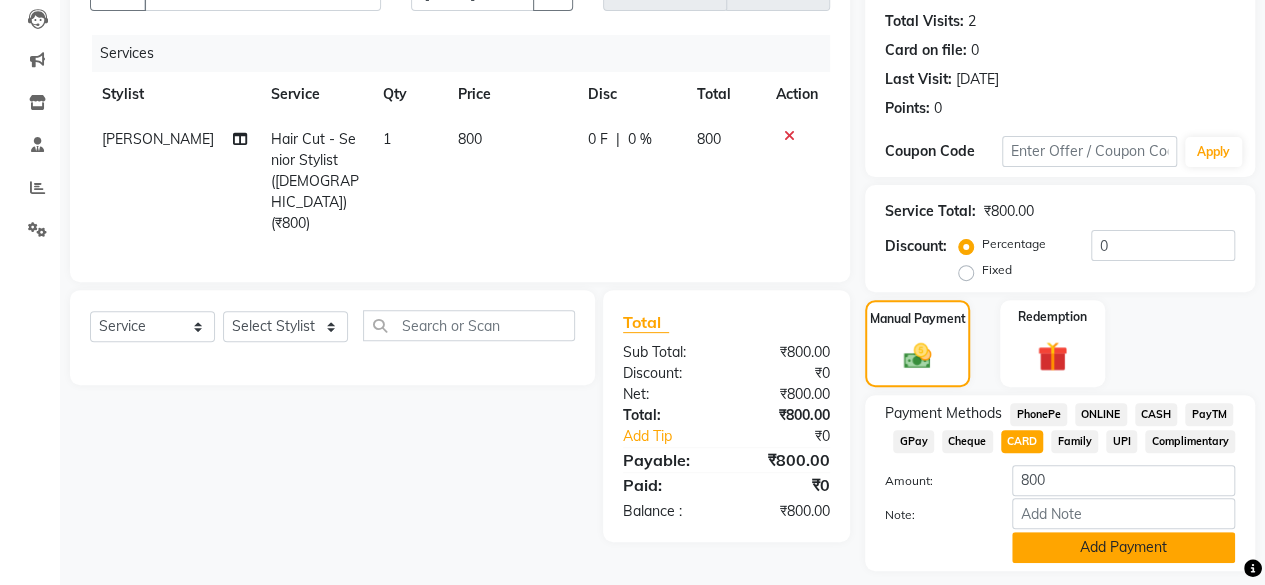 click on "Add Payment" 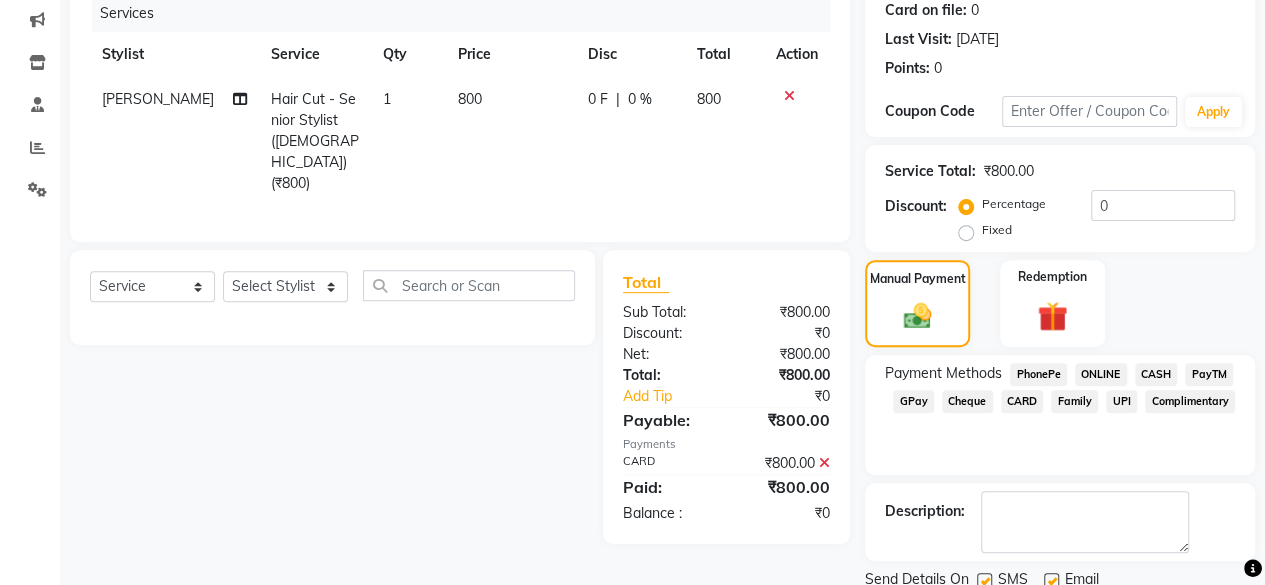 scroll, scrollTop: 324, scrollLeft: 0, axis: vertical 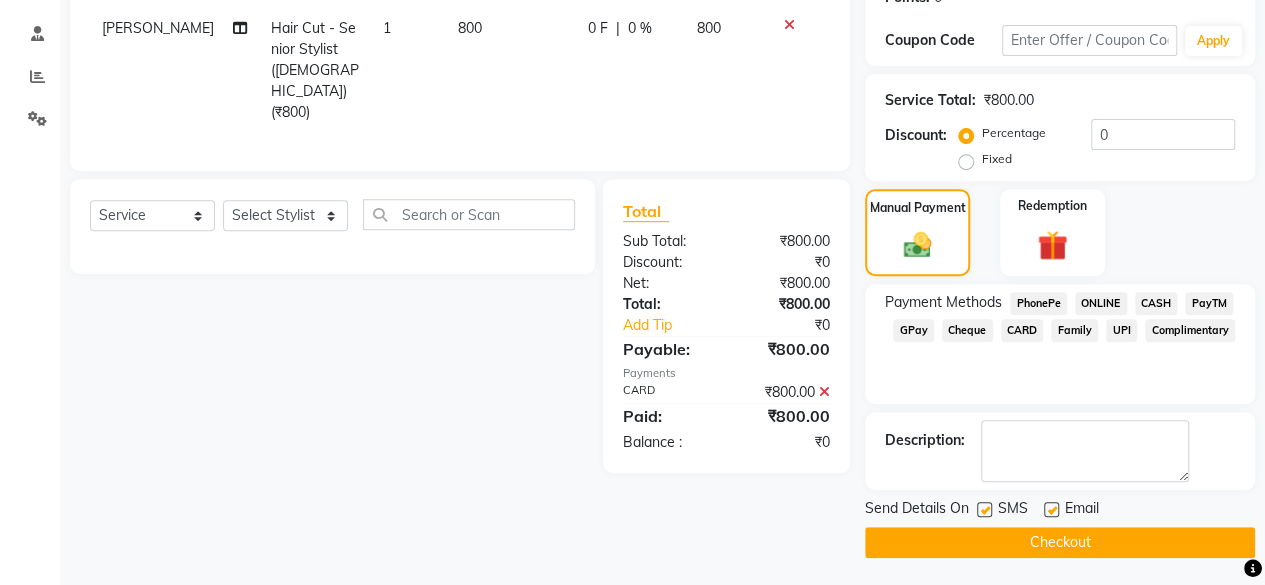 click 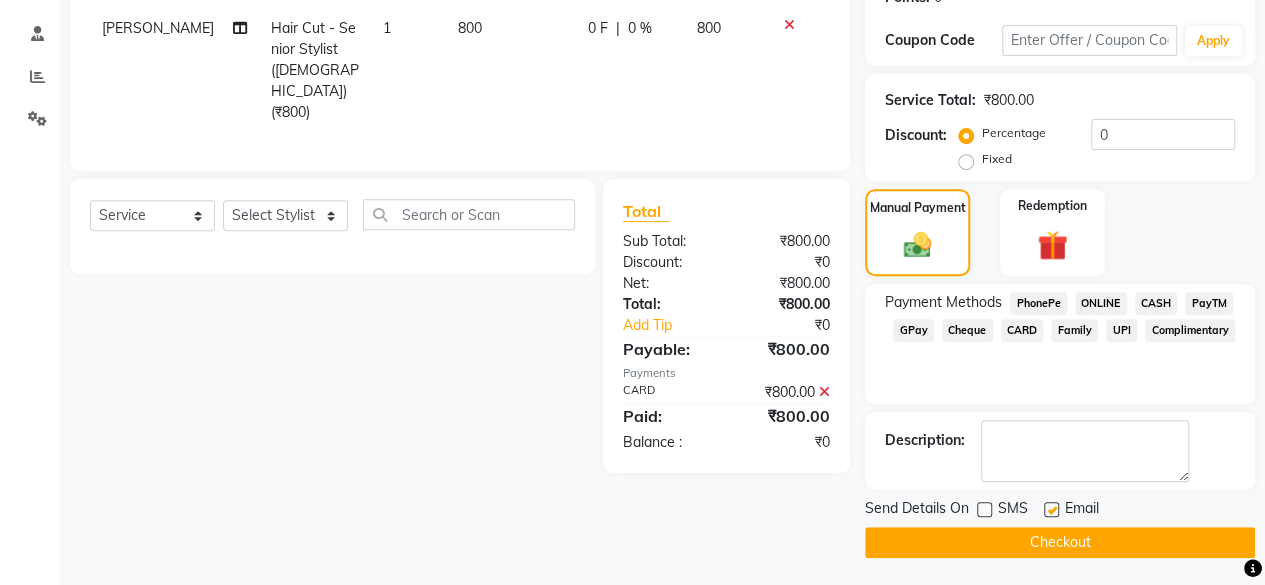 click on "Checkout" 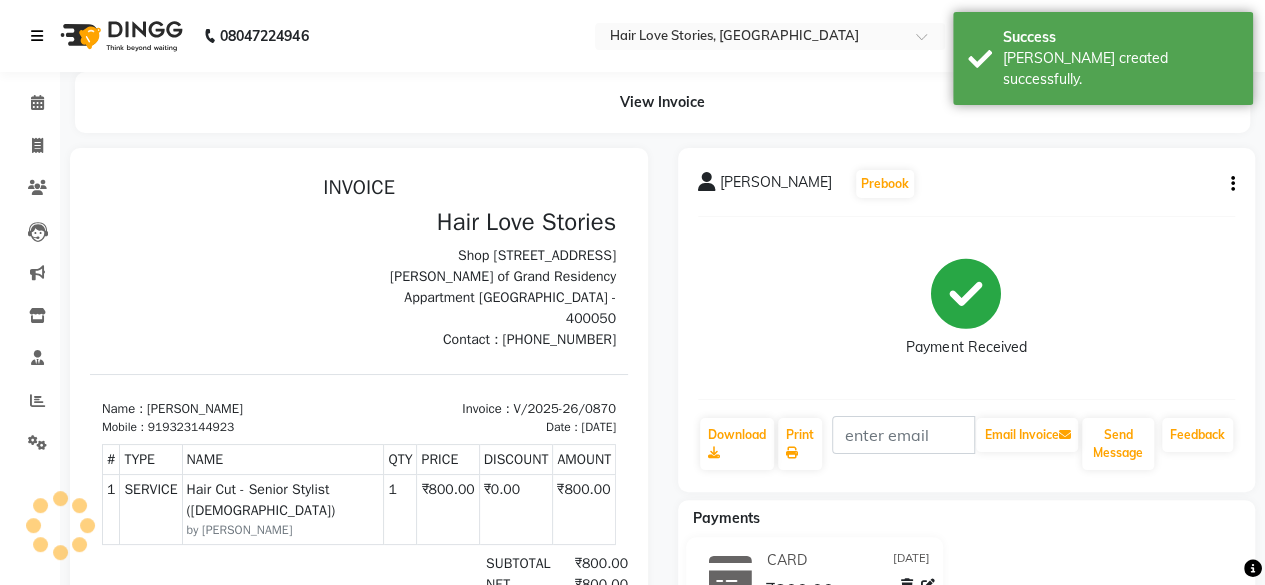scroll, scrollTop: 0, scrollLeft: 0, axis: both 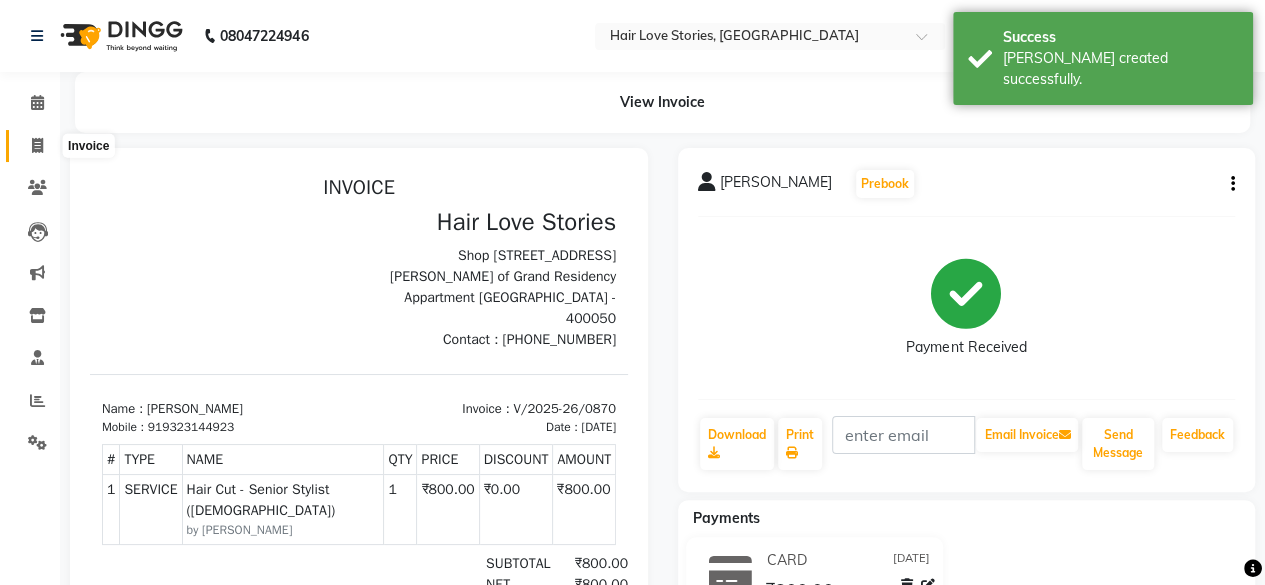 click 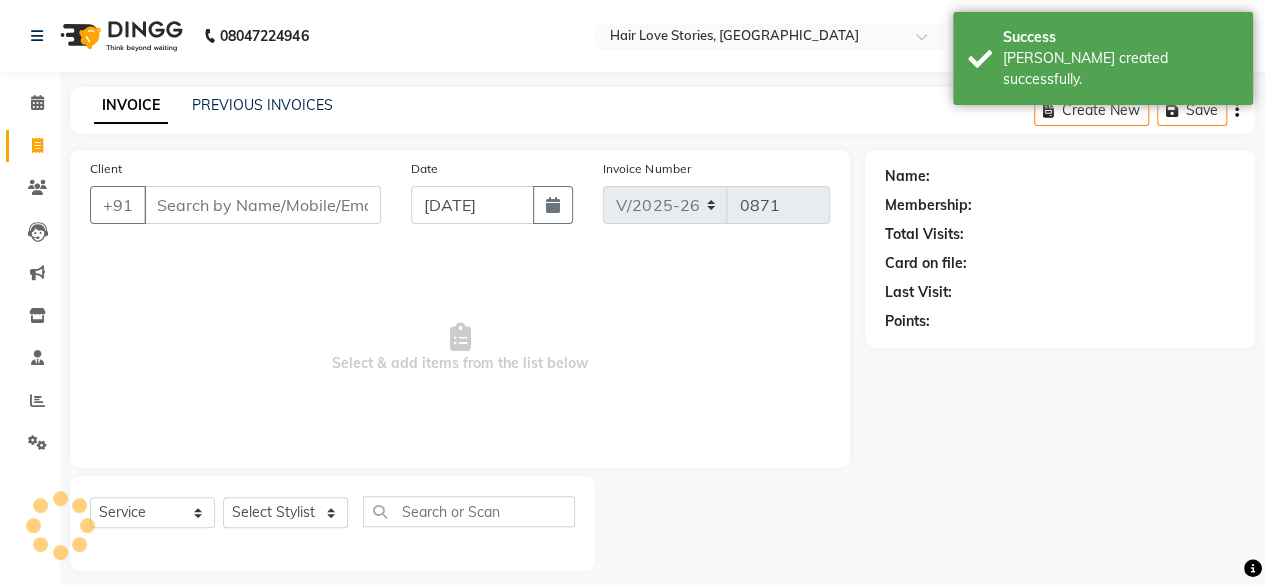 scroll, scrollTop: 15, scrollLeft: 0, axis: vertical 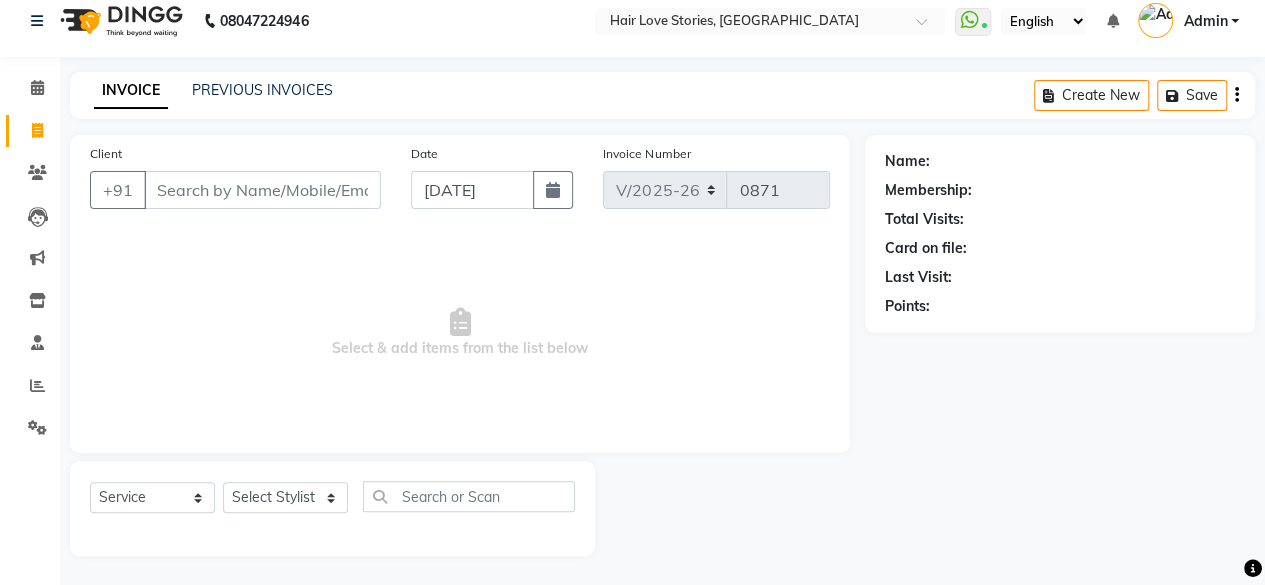 click on "Client" at bounding box center [262, 190] 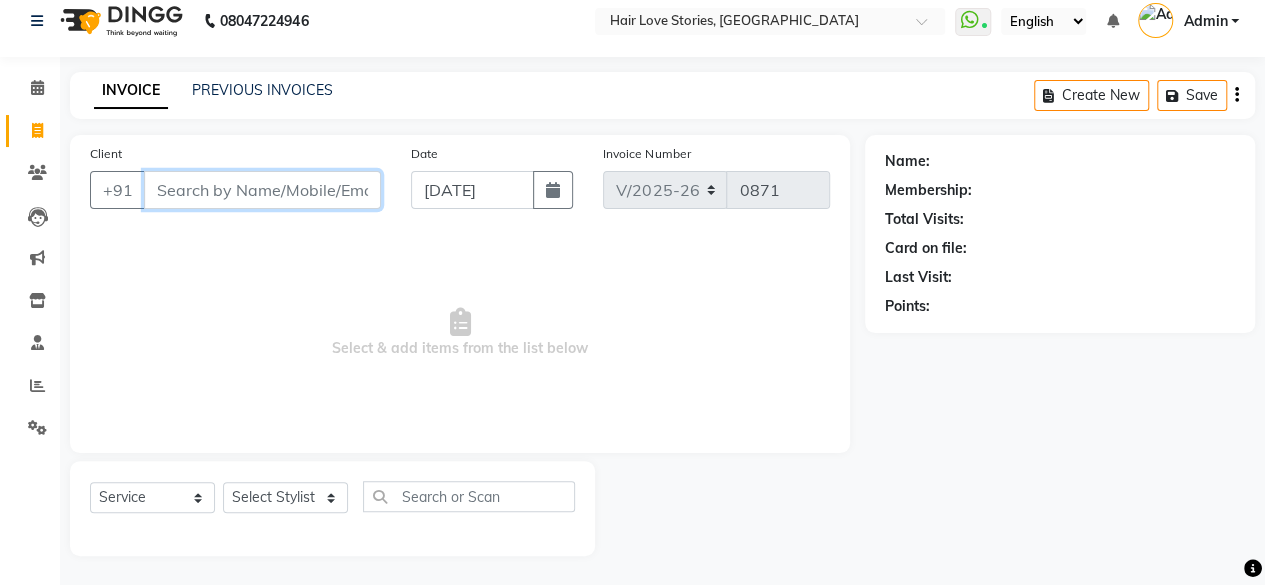 click on "Client" at bounding box center (262, 190) 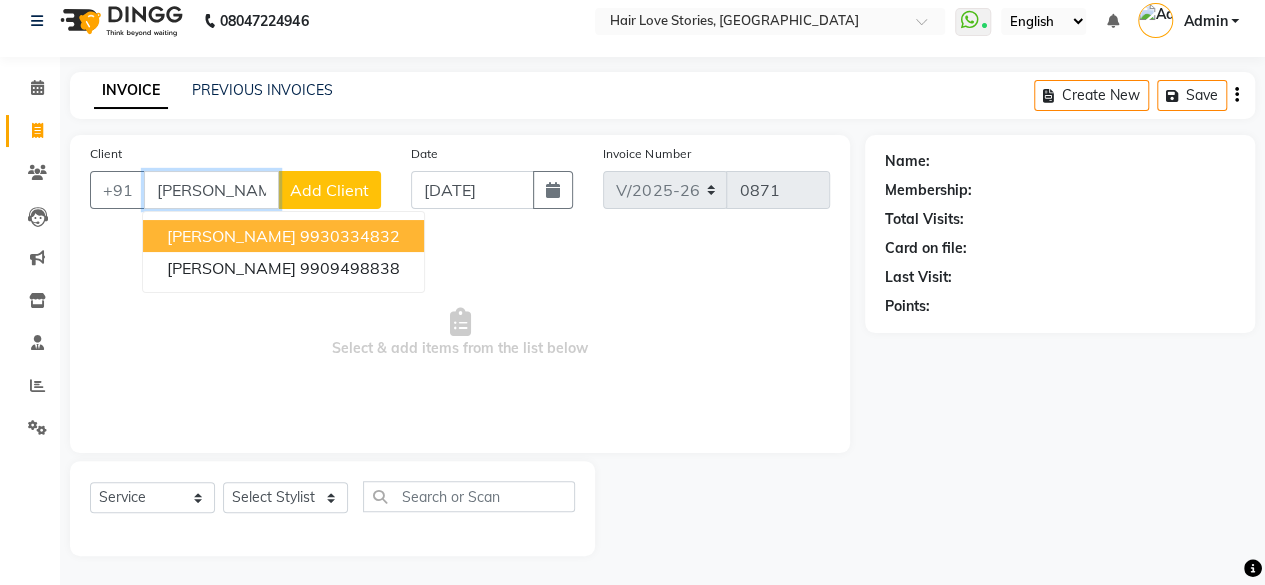 click on "9930334832" at bounding box center [350, 236] 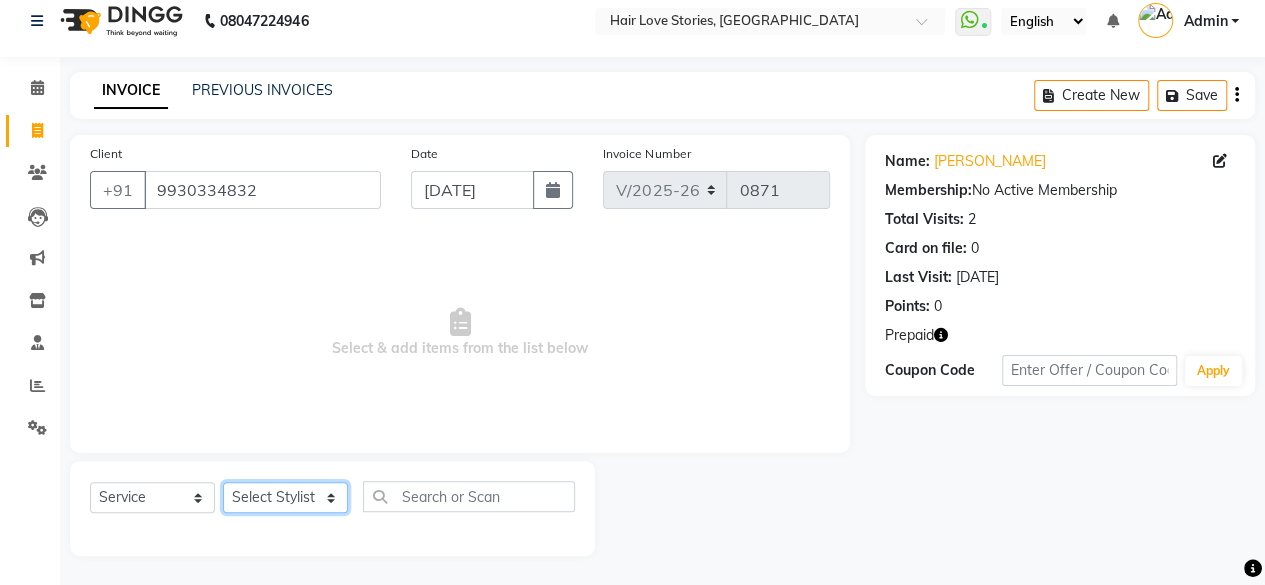 click on "Select Stylist [PERSON_NAME] DIVYA FRONTDESK [PERSON_NAME] MANAGER [PERSON_NAME] MEENA MANE  NISHA [PERSON_NAME] [PERSON_NAME] [PERSON_NAME] [PERSON_NAME]" 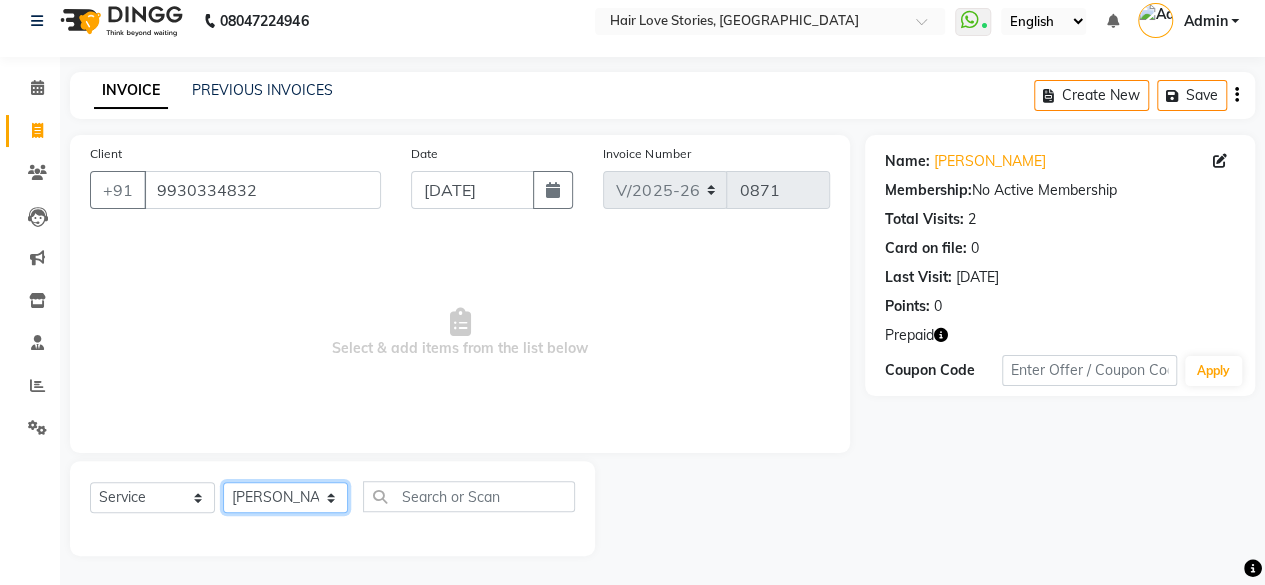 click on "Select Stylist [PERSON_NAME] DIVYA FRONTDESK [PERSON_NAME] MANAGER [PERSON_NAME] MEENA MANE  NISHA [PERSON_NAME] [PERSON_NAME] [PERSON_NAME] [PERSON_NAME]" 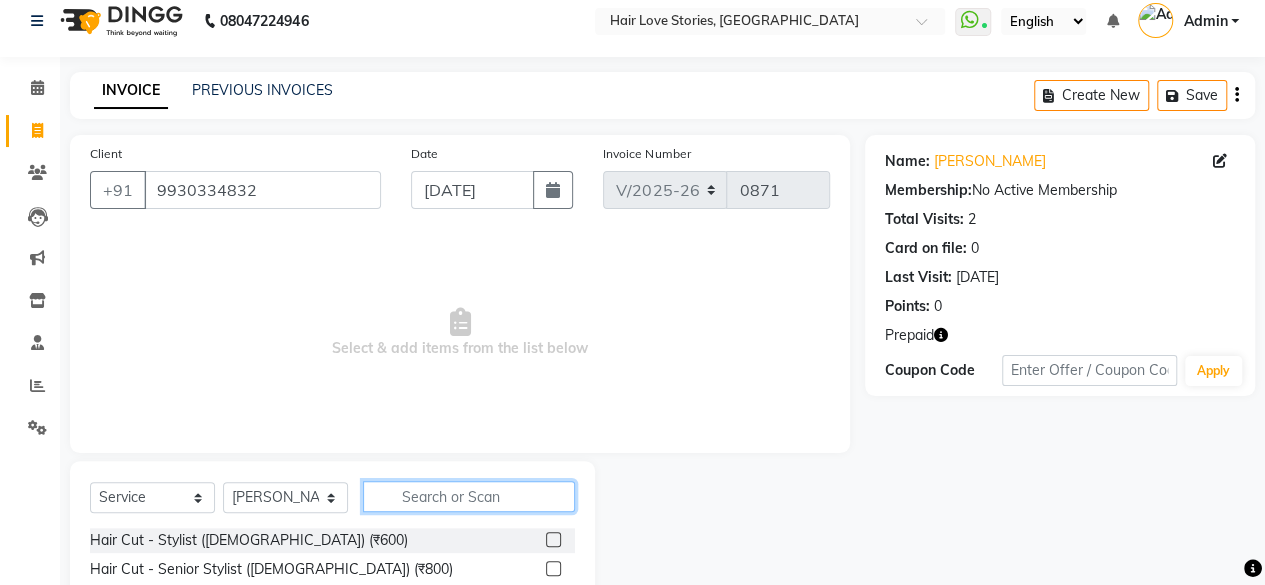 click 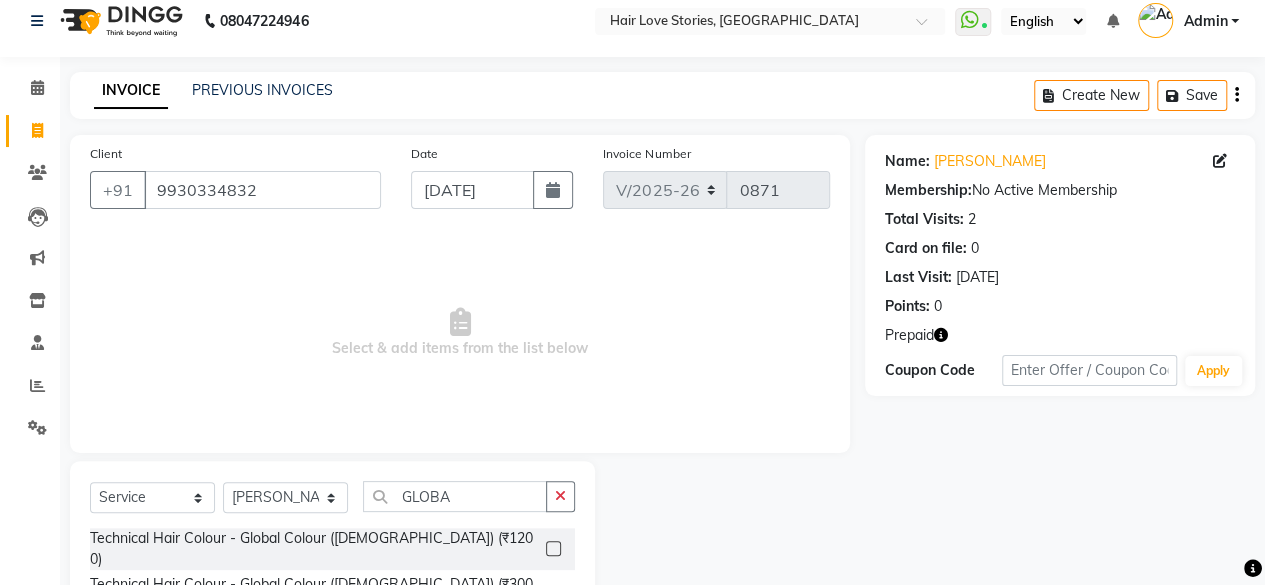 click 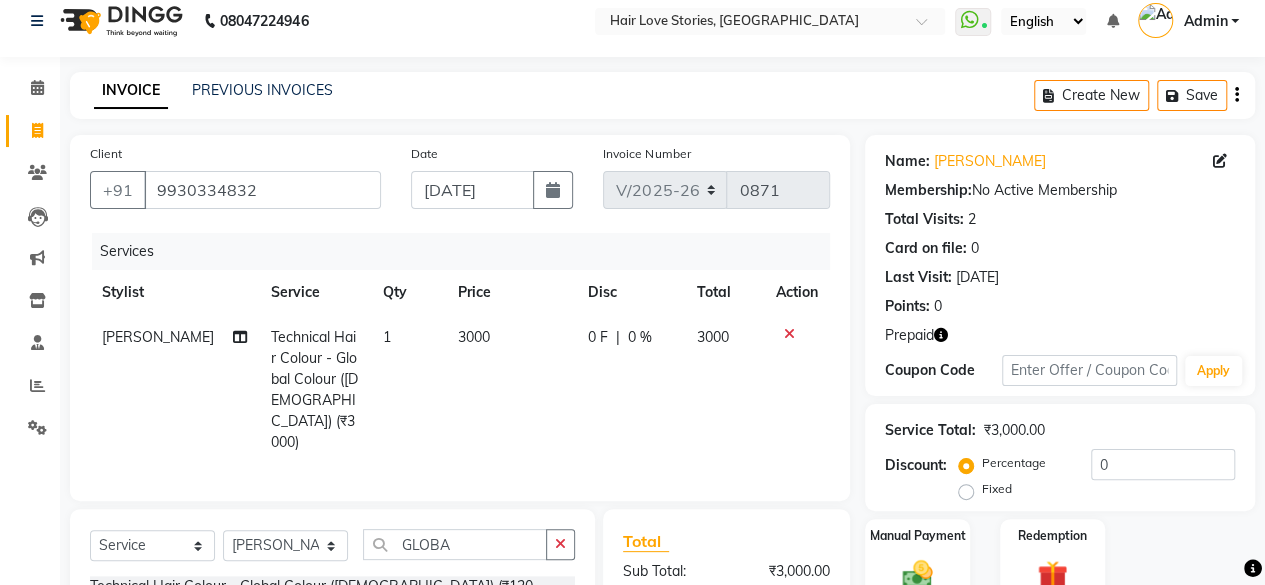 click on "3000" 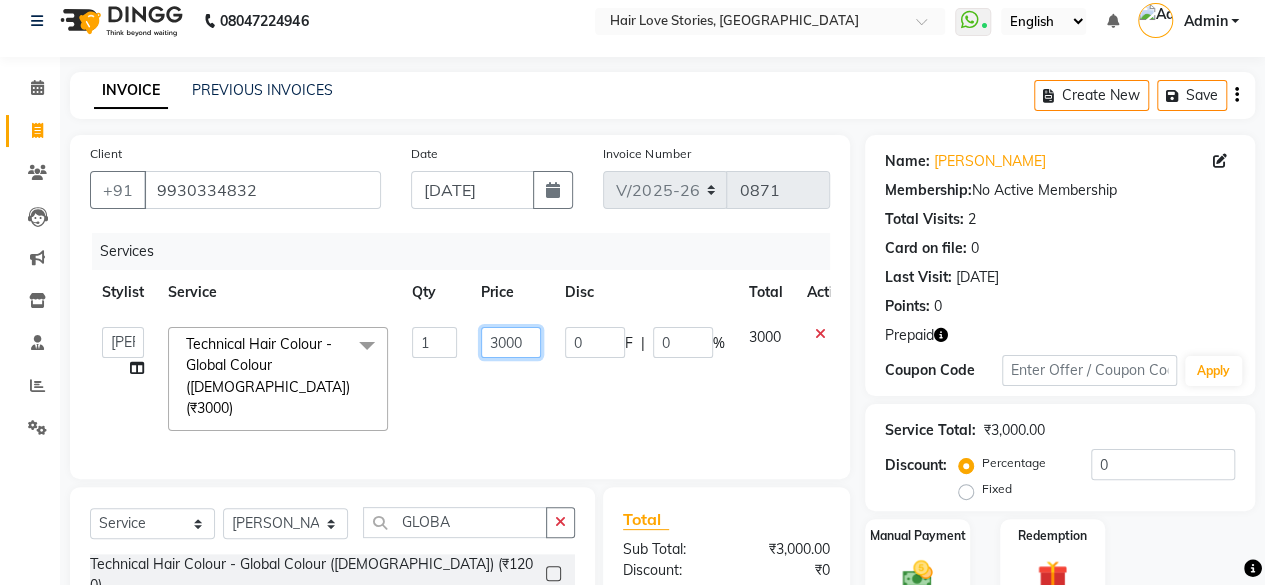 click on "3000" 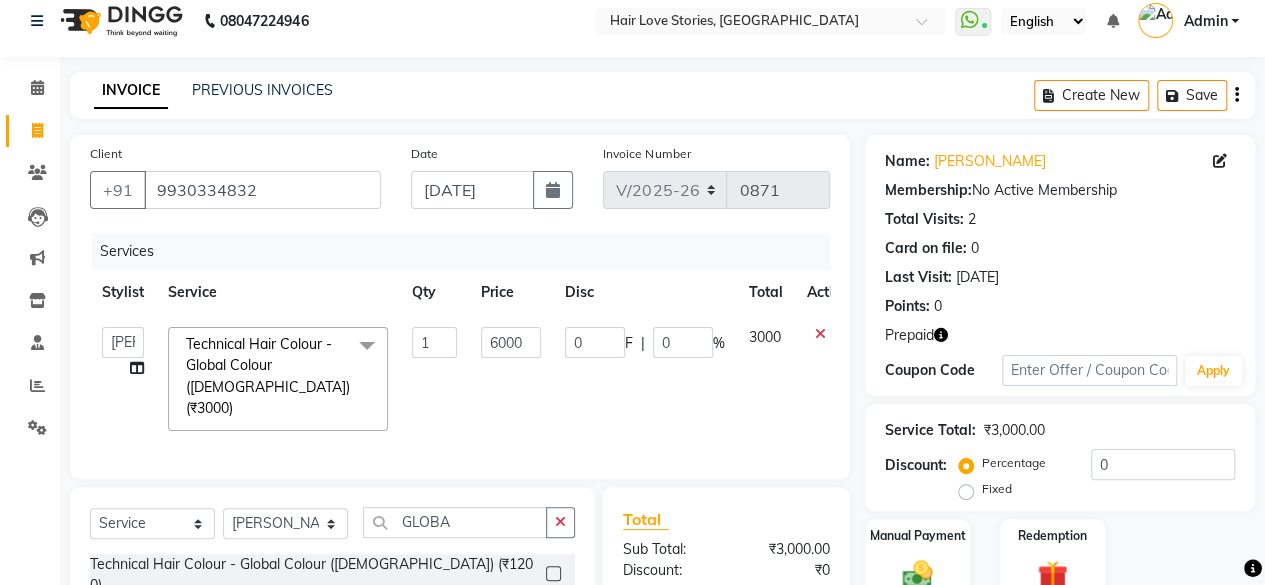 click on "Manual Payment Redemption" 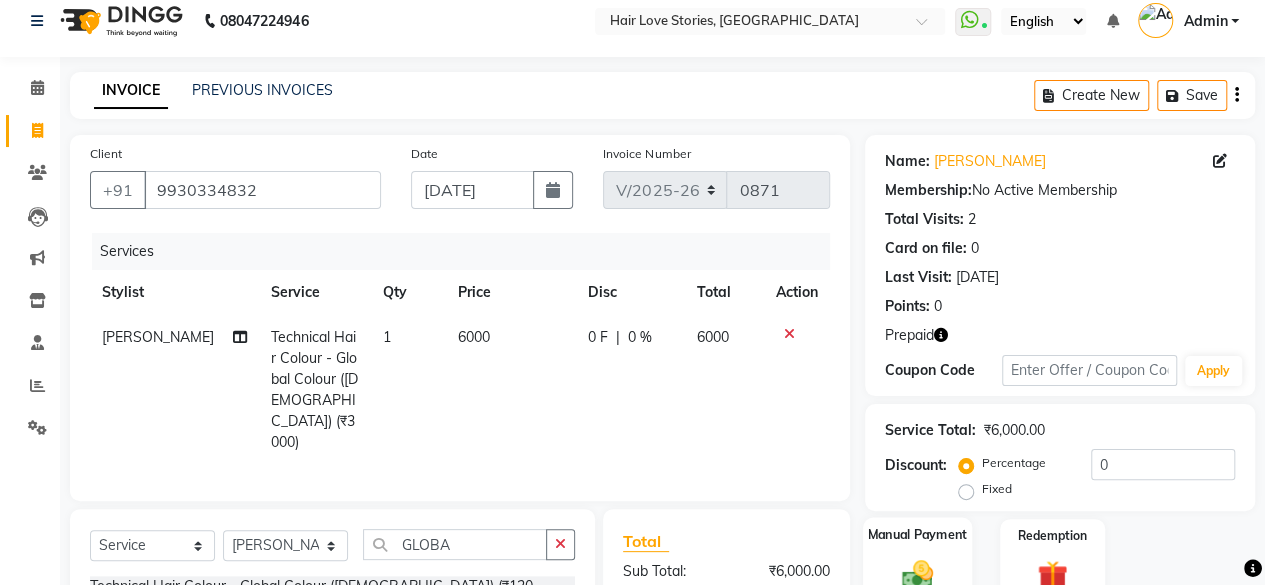 click on "Manual Payment" 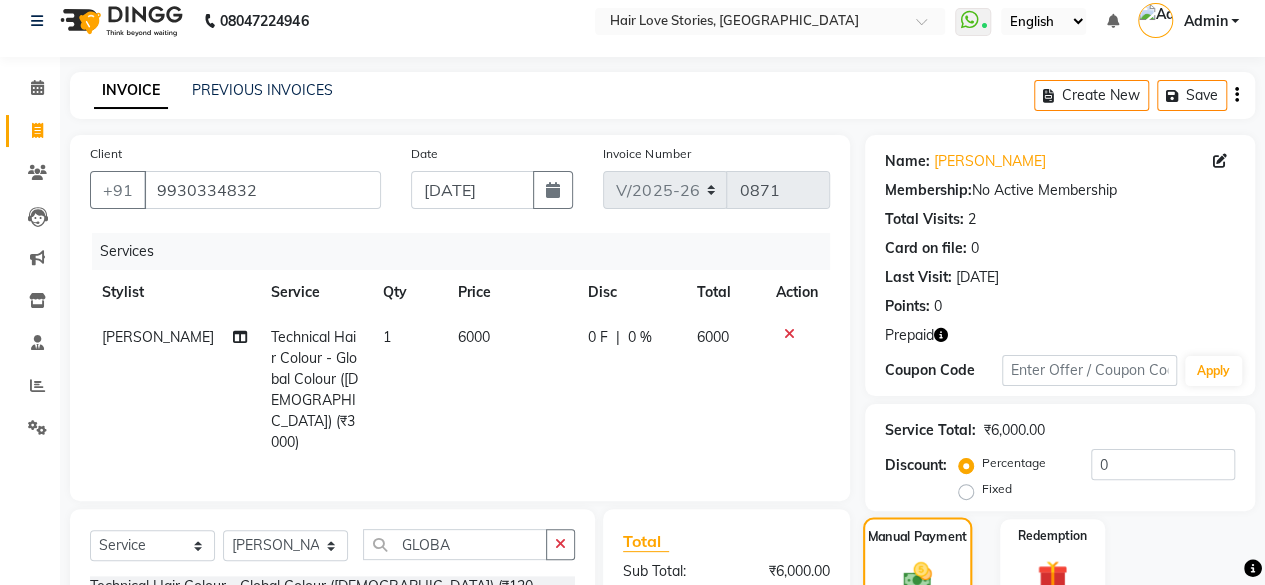 click on "Manual Payment" 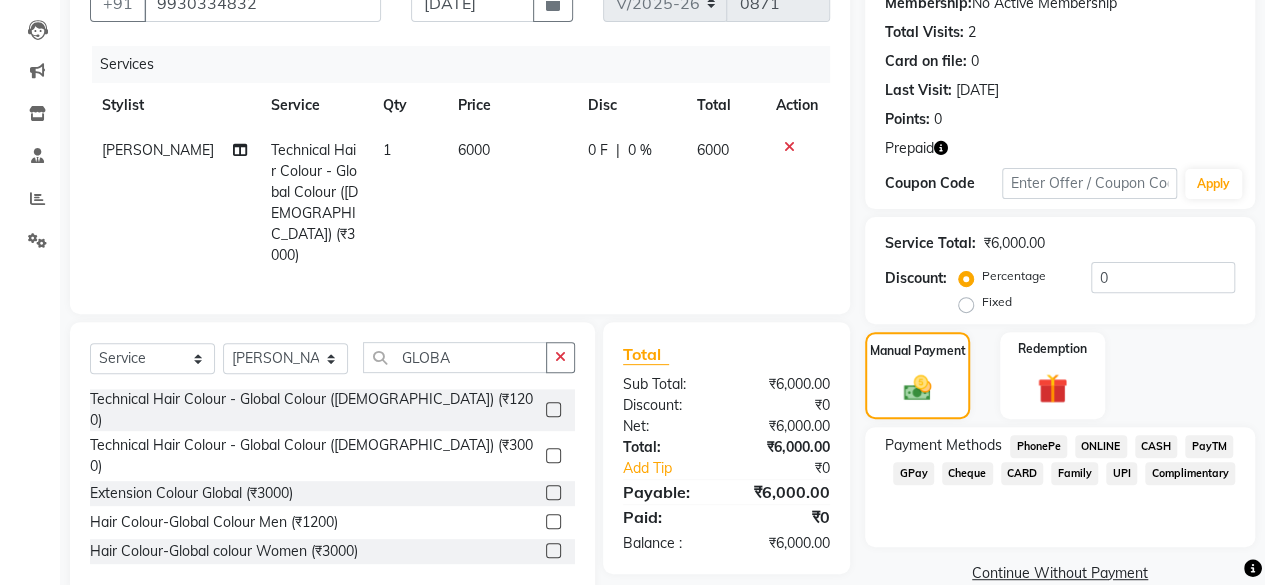 scroll, scrollTop: 234, scrollLeft: 0, axis: vertical 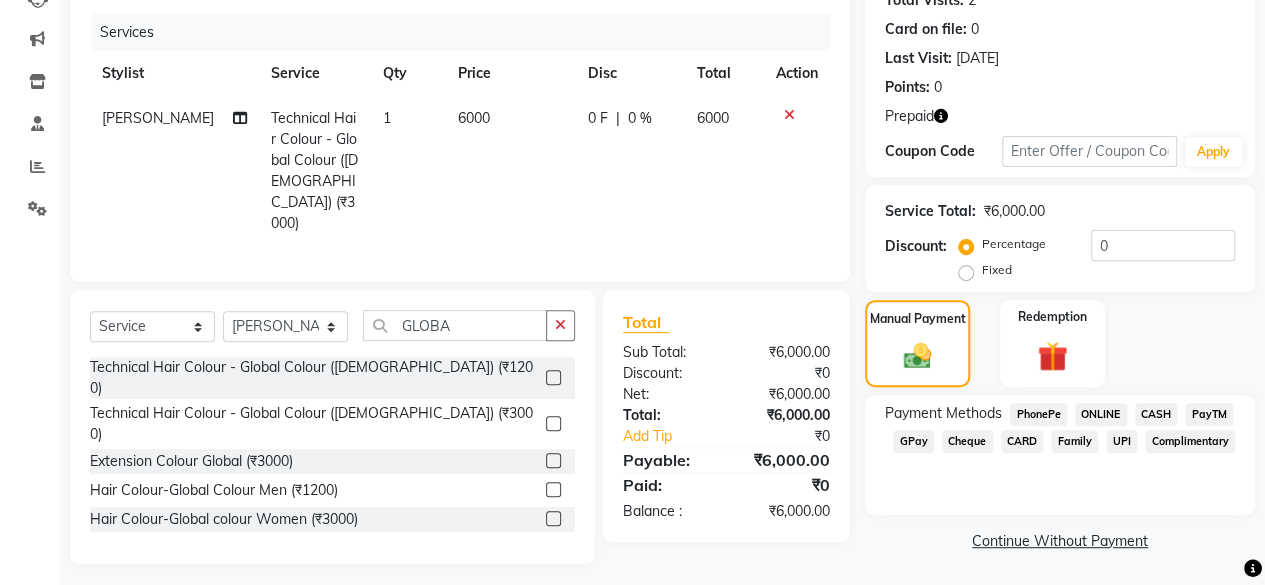 click on "CARD" 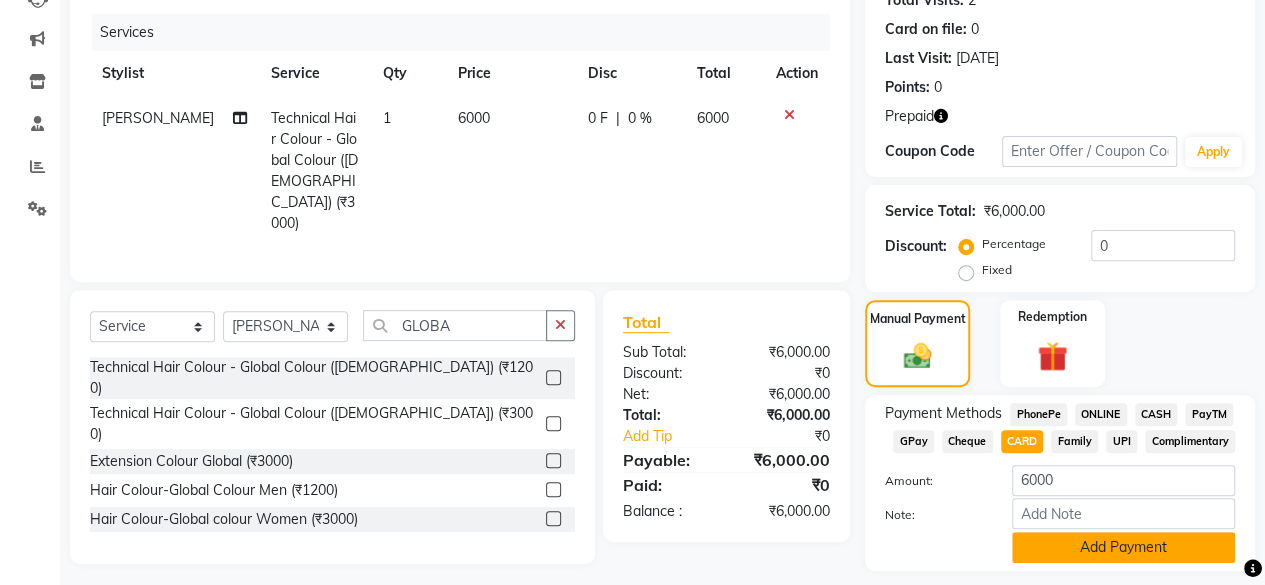 click on "Add Payment" 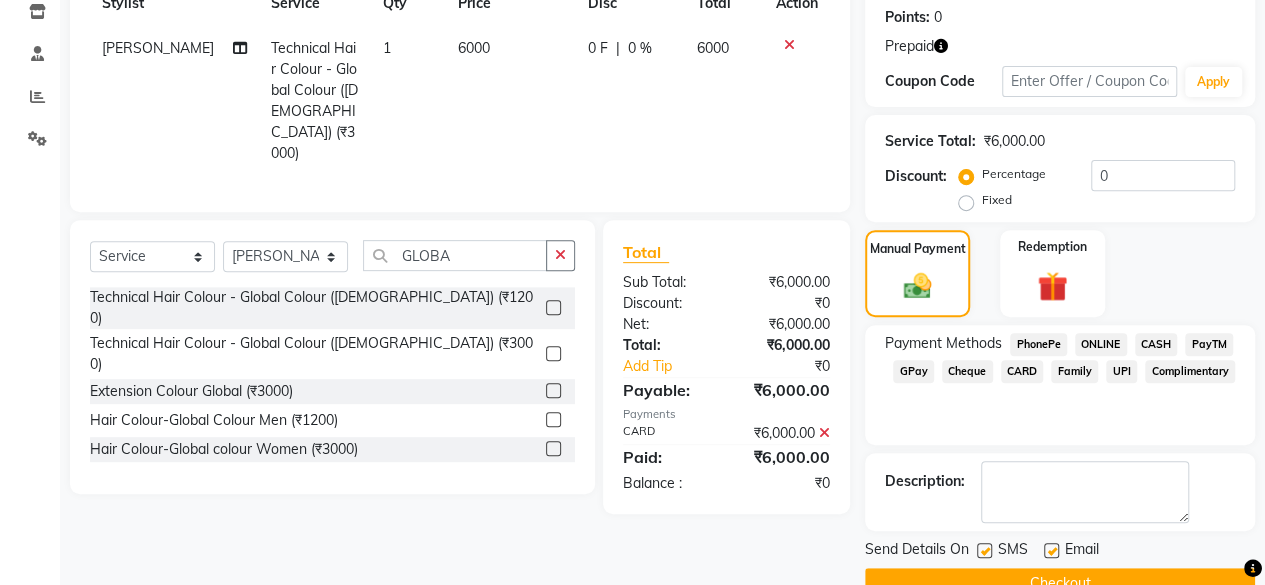 scroll, scrollTop: 346, scrollLeft: 0, axis: vertical 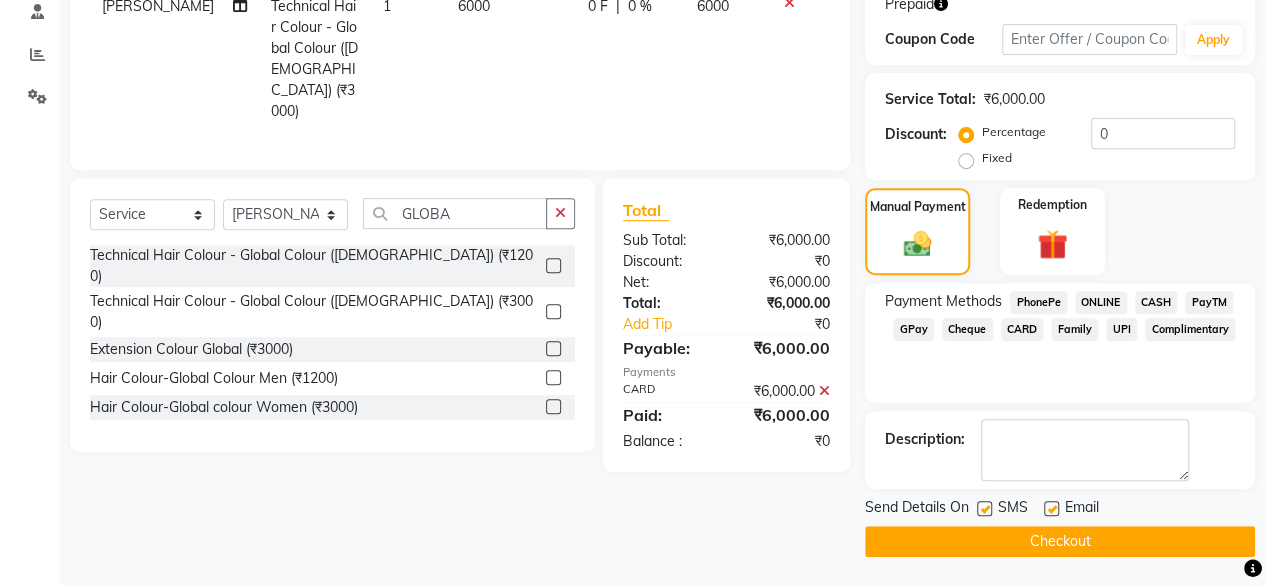 click on "Checkout" 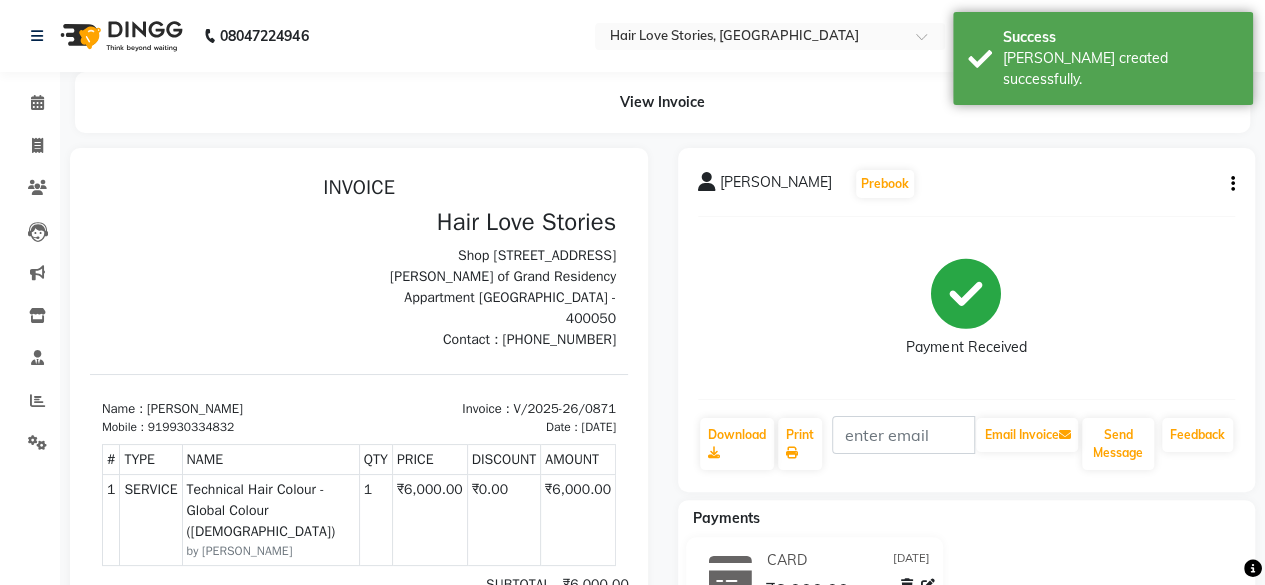 scroll, scrollTop: 0, scrollLeft: 0, axis: both 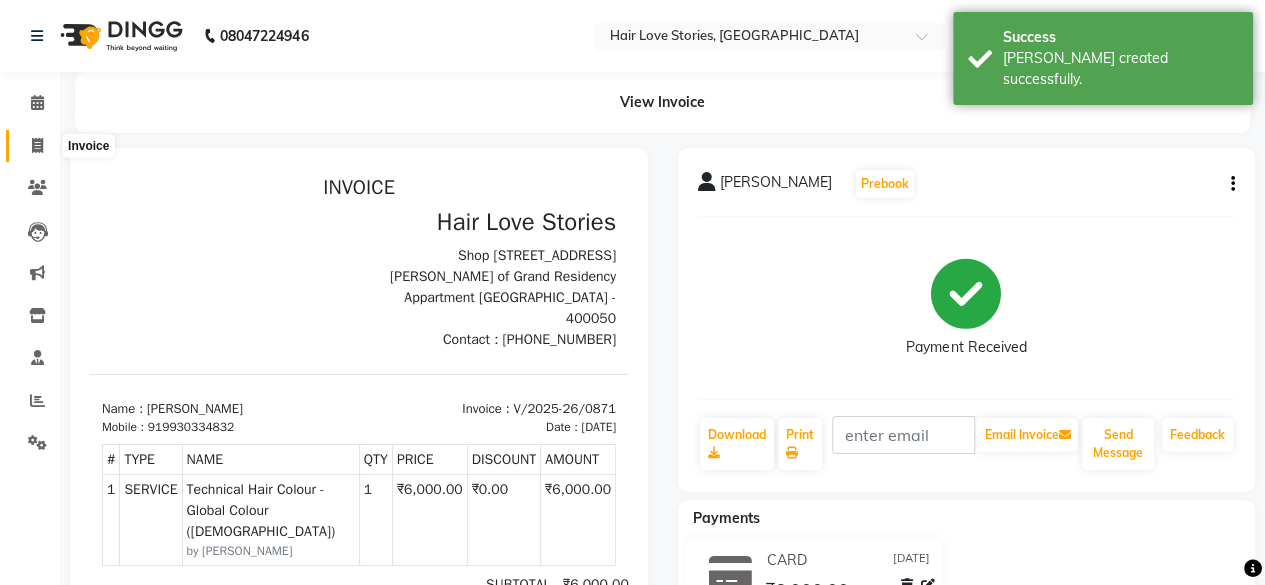click 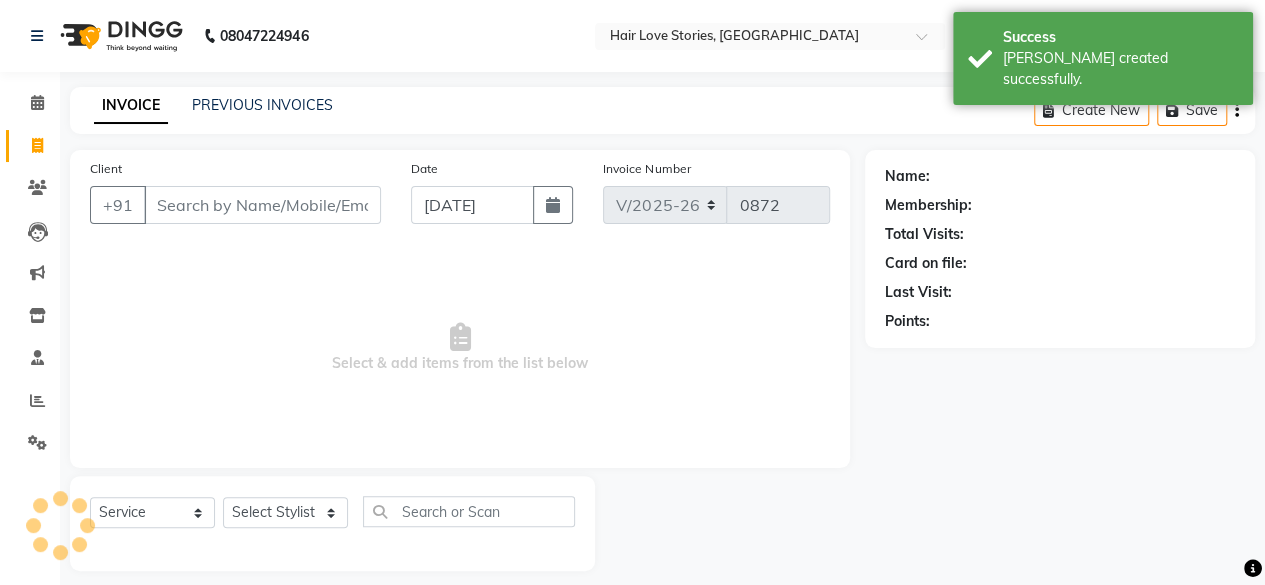 scroll, scrollTop: 15, scrollLeft: 0, axis: vertical 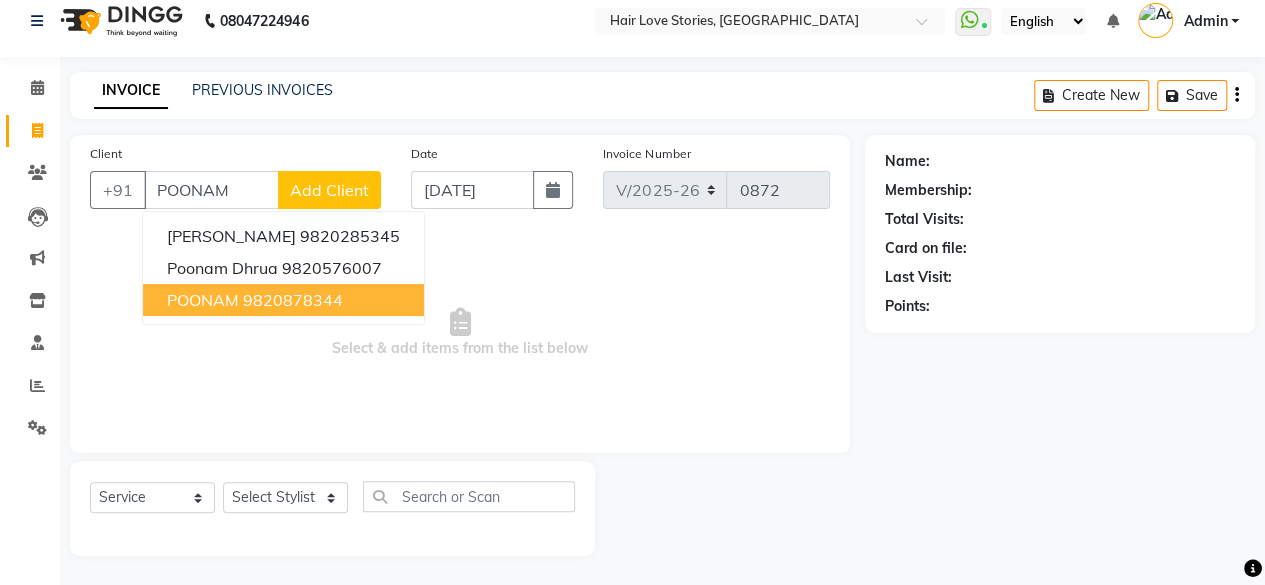 click on "POONAM" at bounding box center [203, 300] 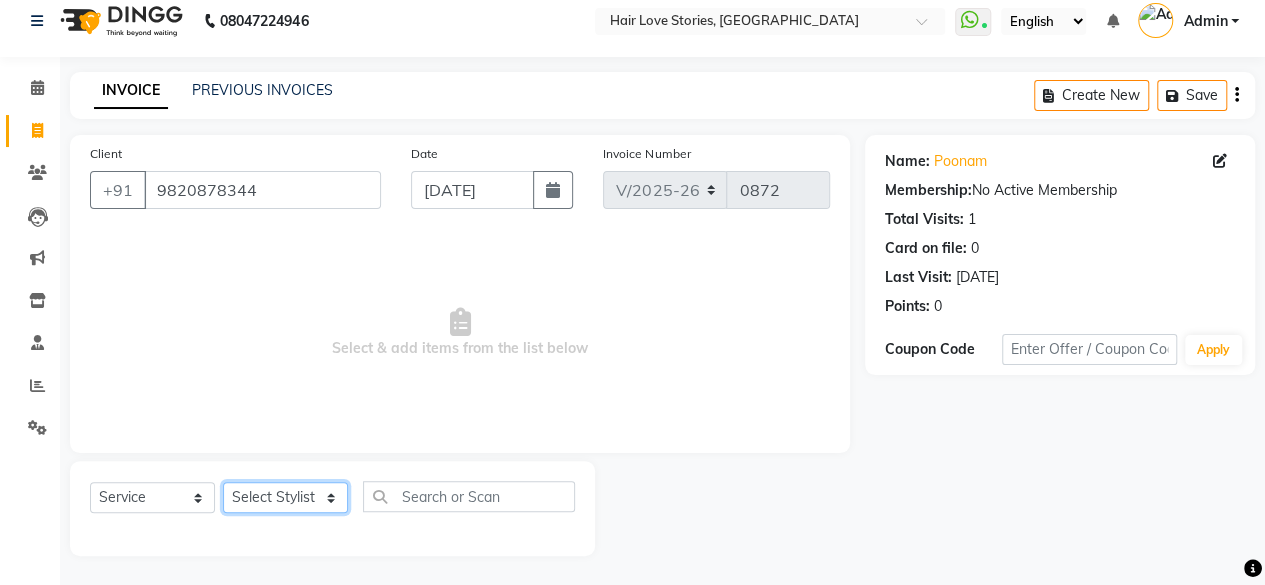 click on "Select Stylist [PERSON_NAME] DIVYA FRONTDESK [PERSON_NAME] MANAGER [PERSON_NAME] MEENA MANE  NISHA [PERSON_NAME] [PERSON_NAME] [PERSON_NAME] [PERSON_NAME]" 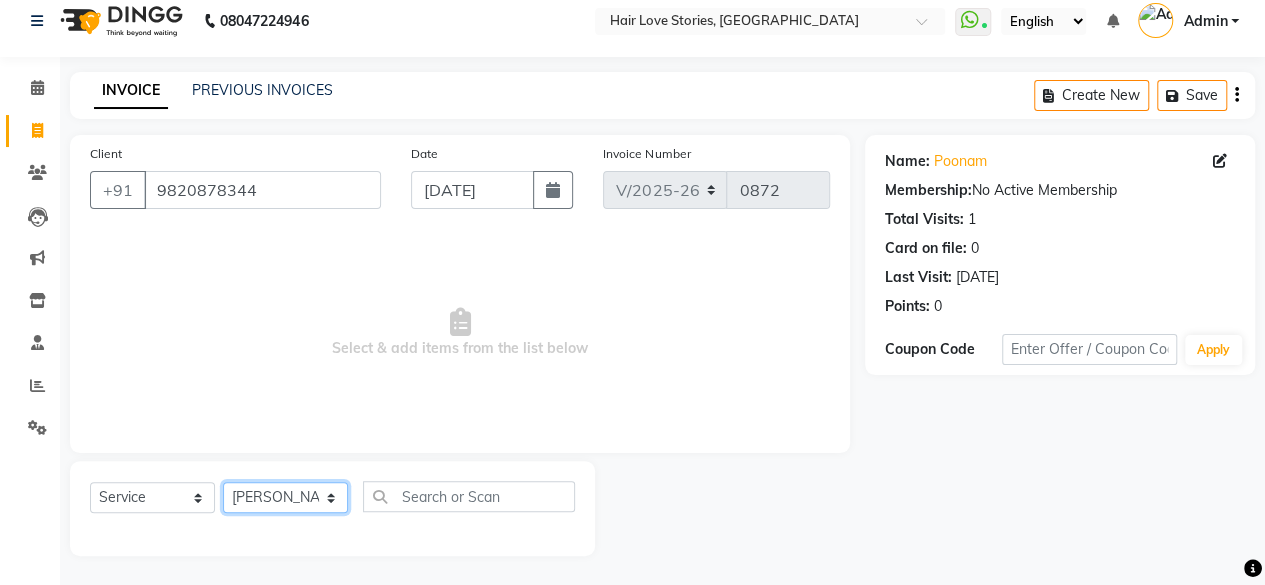 click on "Select Stylist [PERSON_NAME] DIVYA FRONTDESK [PERSON_NAME] MANAGER [PERSON_NAME] MEENA MANE  NISHA [PERSON_NAME] [PERSON_NAME] [PERSON_NAME] [PERSON_NAME]" 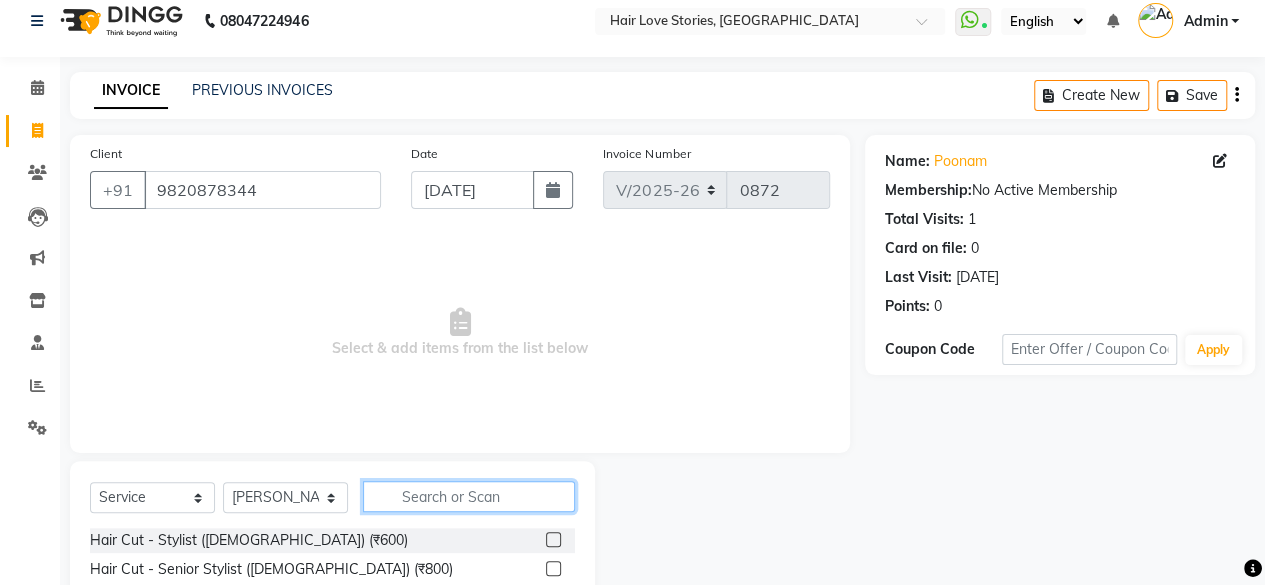 click 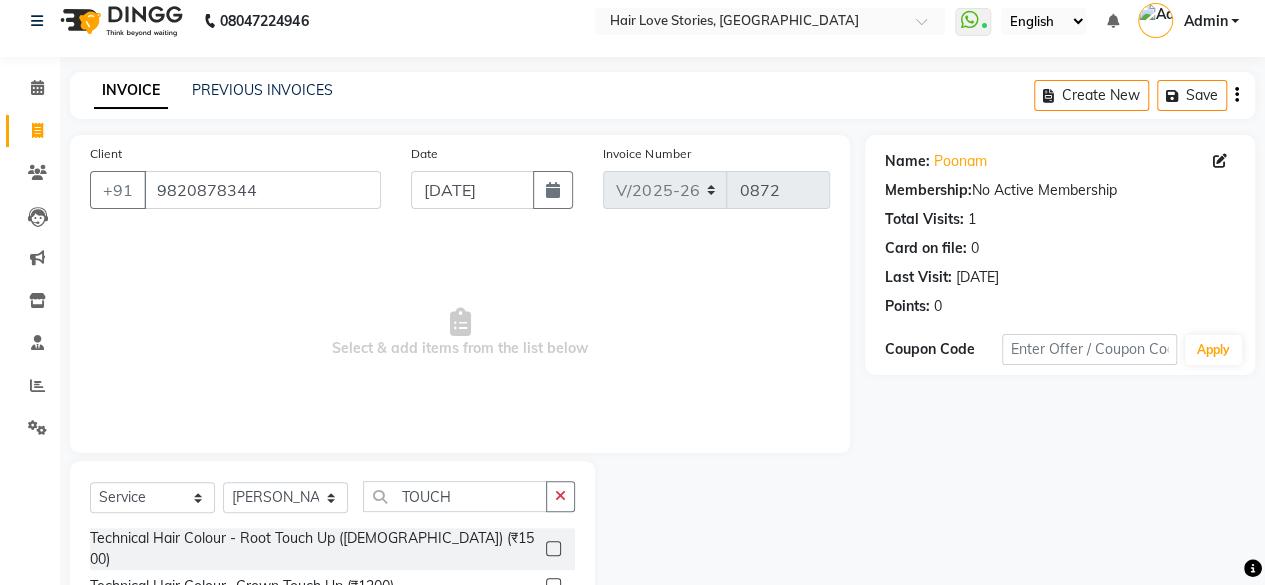 click 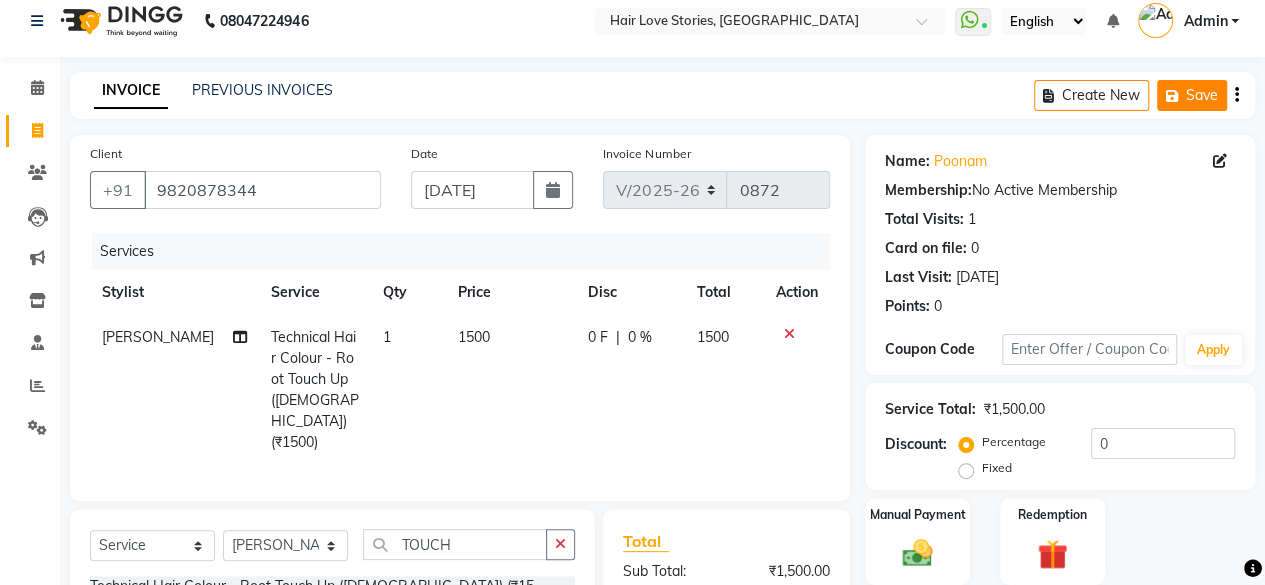 click on "Save" 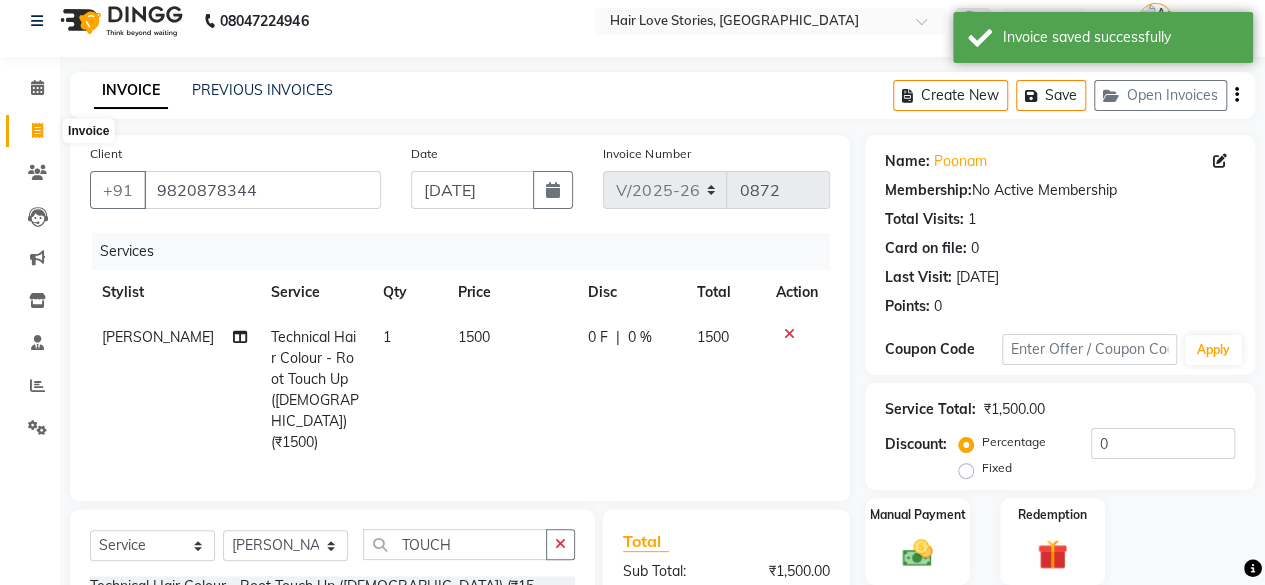 click 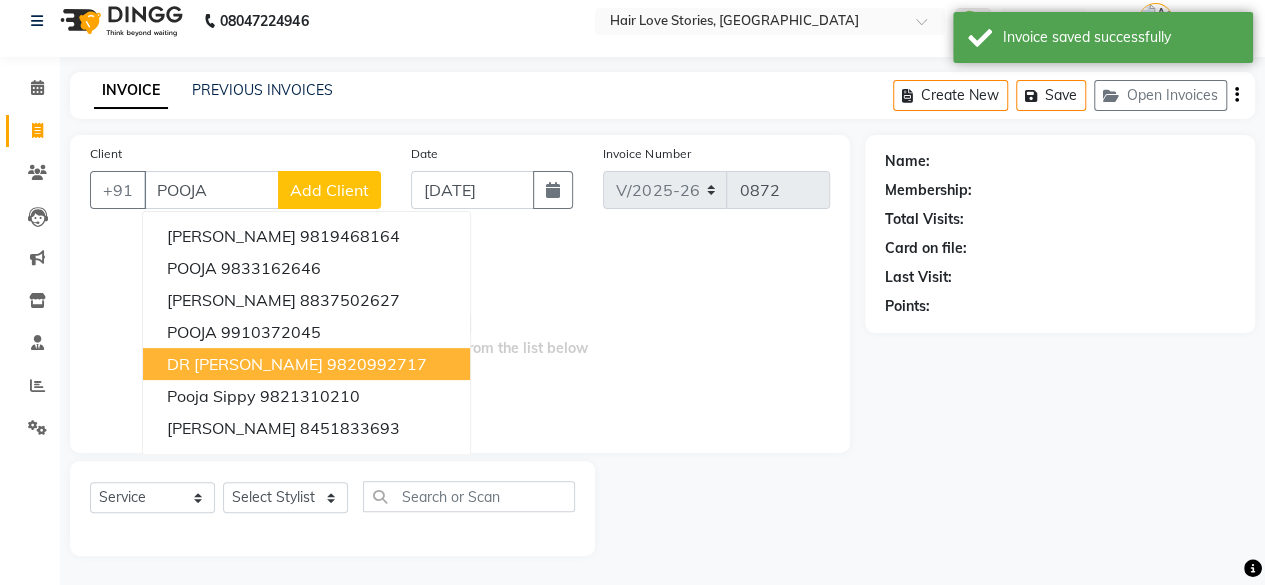 click on "DR [PERSON_NAME]" at bounding box center (245, 364) 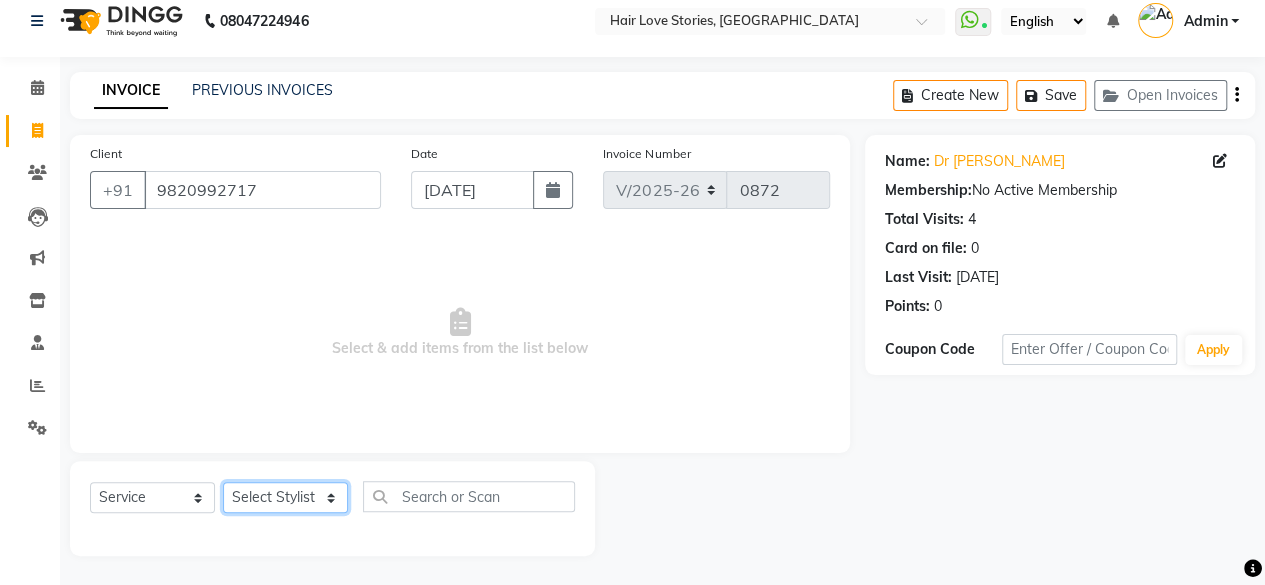 click on "Select Stylist [PERSON_NAME] DIVYA FRONTDESK [PERSON_NAME] MANAGER [PERSON_NAME] MEENA MANE  NISHA [PERSON_NAME] [PERSON_NAME] [PERSON_NAME] [PERSON_NAME]" 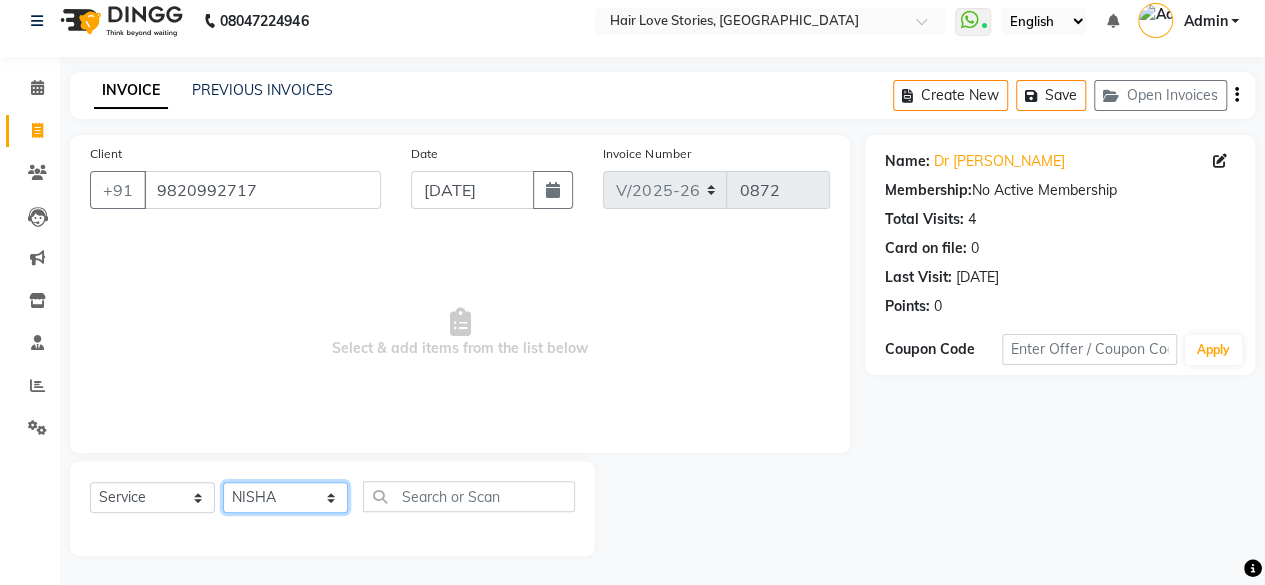 click on "Select Stylist [PERSON_NAME] DIVYA FRONTDESK [PERSON_NAME] MANAGER [PERSON_NAME] MEENA MANE  NISHA [PERSON_NAME] [PERSON_NAME] [PERSON_NAME] [PERSON_NAME]" 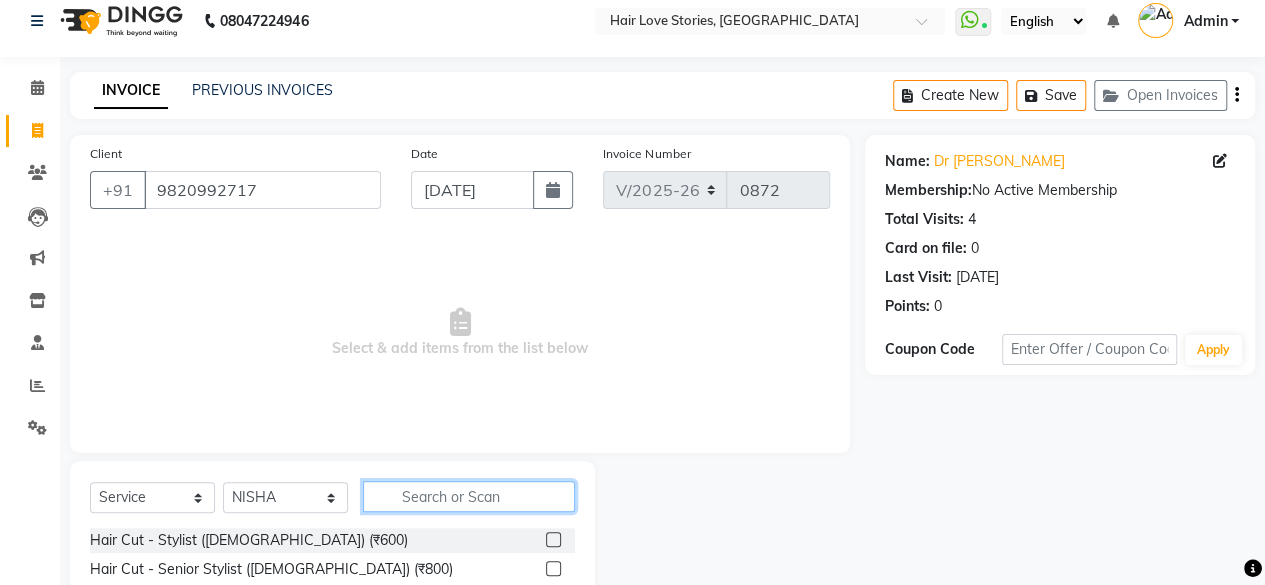 click 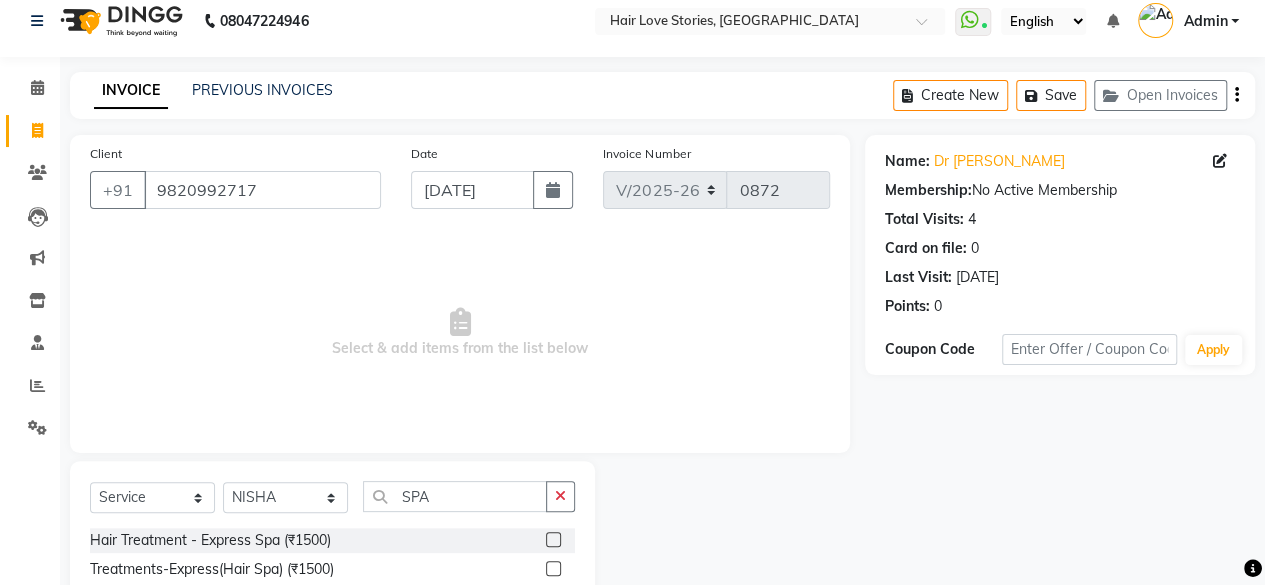 click 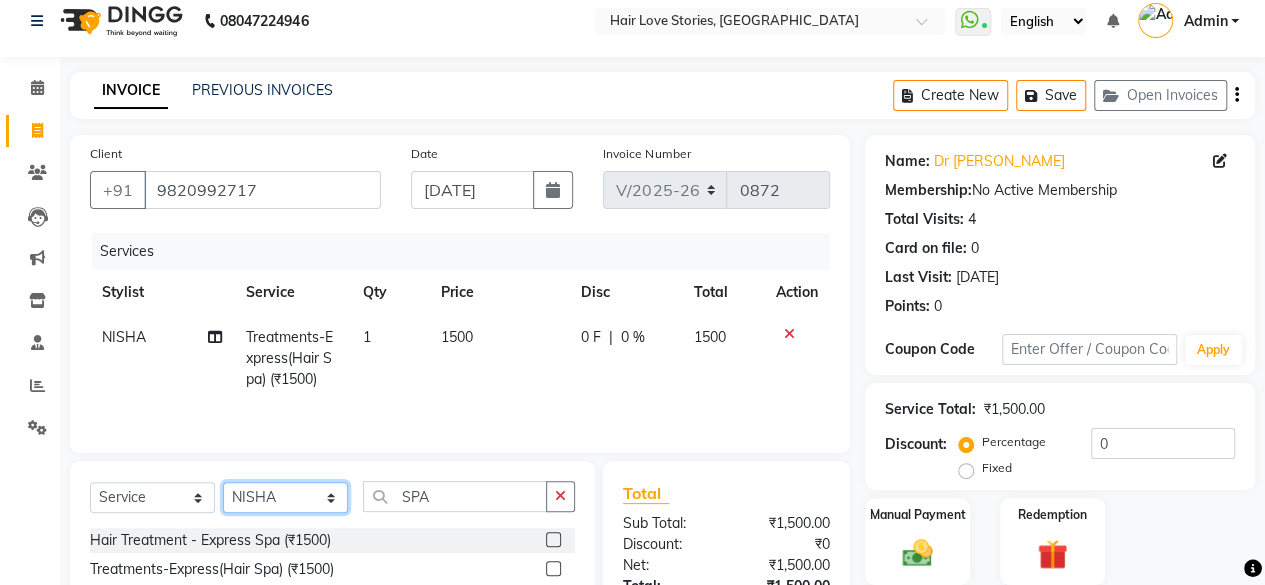 click on "Select Stylist [PERSON_NAME] DIVYA FRONTDESK [PERSON_NAME] MANAGER [PERSON_NAME] MEENA MANE  NISHA [PERSON_NAME] [PERSON_NAME] [PERSON_NAME] [PERSON_NAME]" 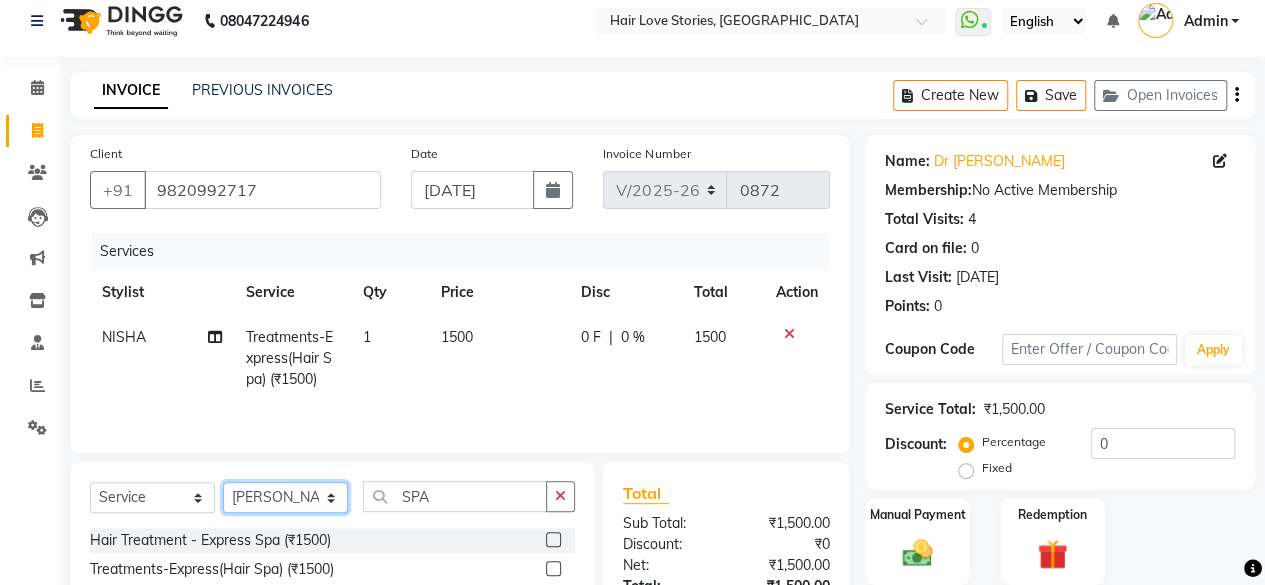click on "Select Stylist [PERSON_NAME] DIVYA FRONTDESK [PERSON_NAME] MANAGER [PERSON_NAME] MEENA MANE  NISHA [PERSON_NAME] [PERSON_NAME] [PERSON_NAME] [PERSON_NAME]" 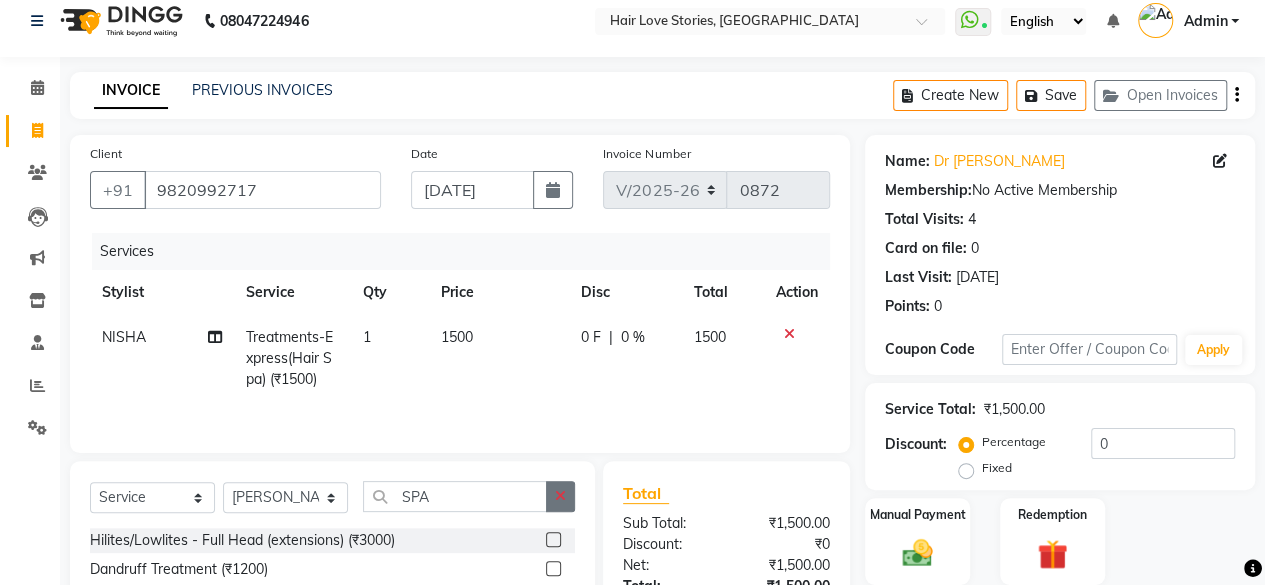 click 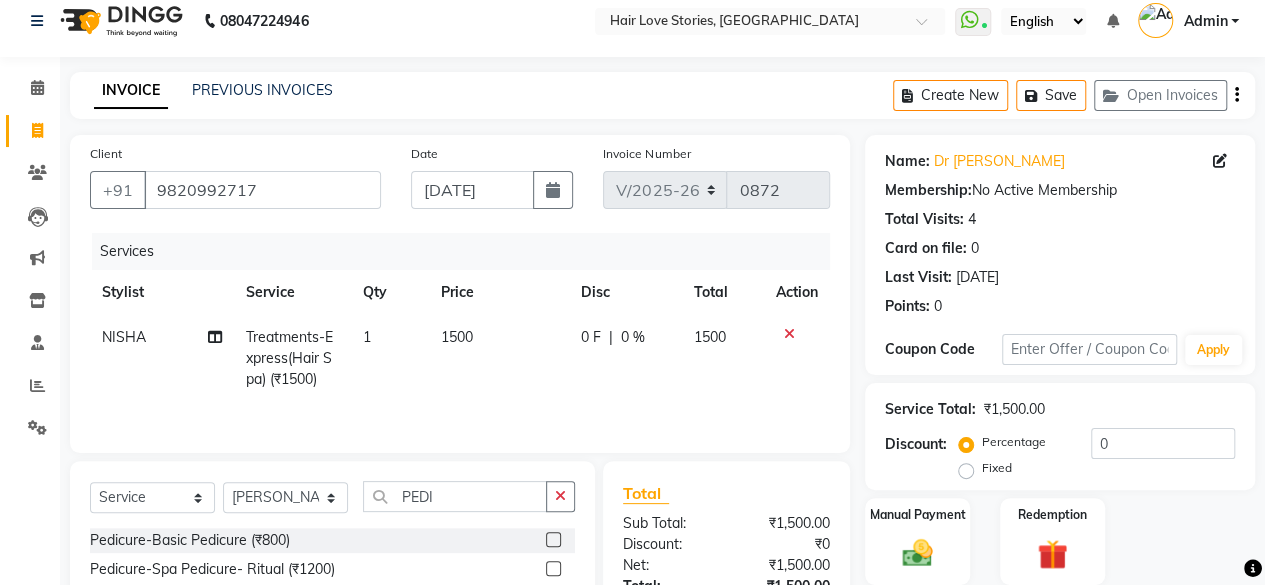 click 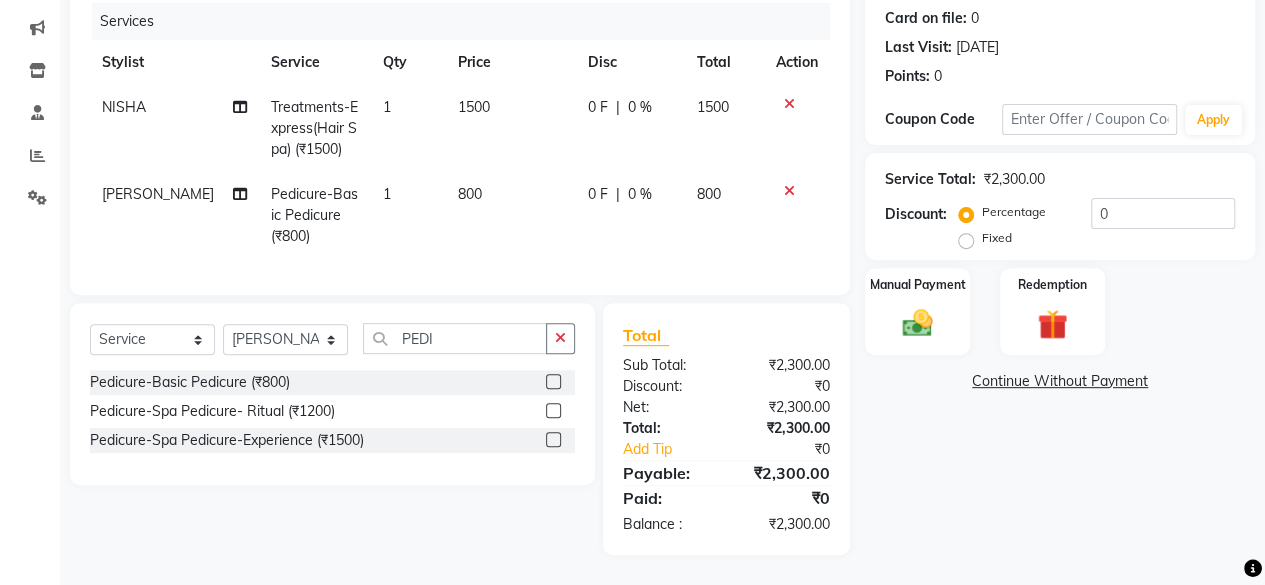 scroll, scrollTop: 258, scrollLeft: 0, axis: vertical 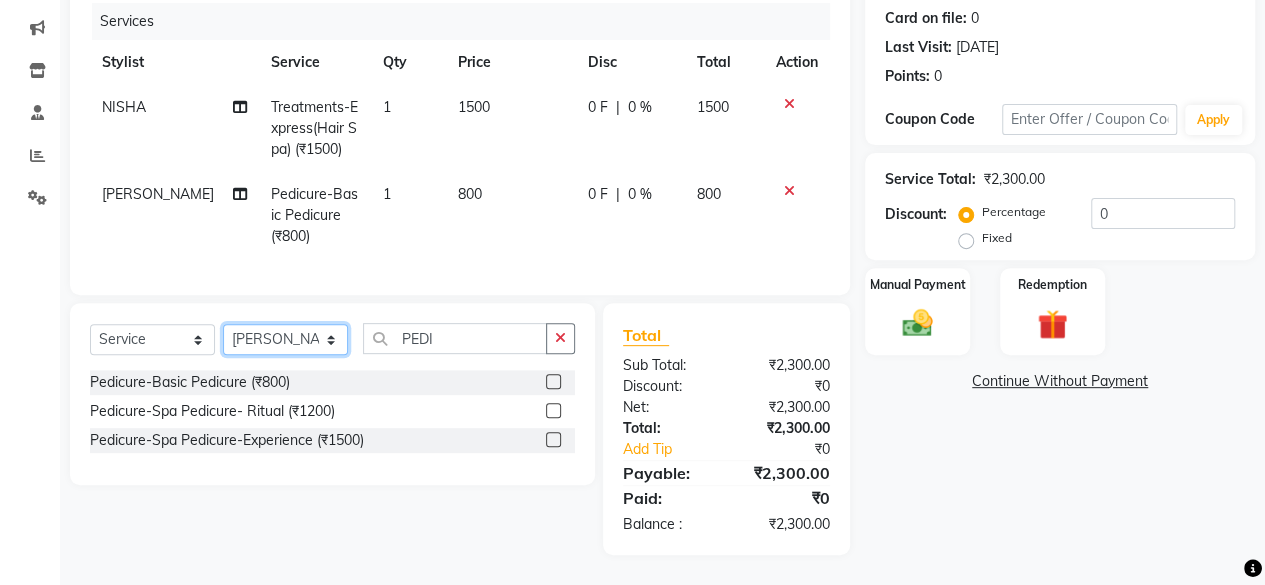 click on "Select Stylist [PERSON_NAME] DIVYA FRONTDESK [PERSON_NAME] MANAGER [PERSON_NAME] MEENA MANE  NISHA [PERSON_NAME] [PERSON_NAME] [PERSON_NAME] [PERSON_NAME]" 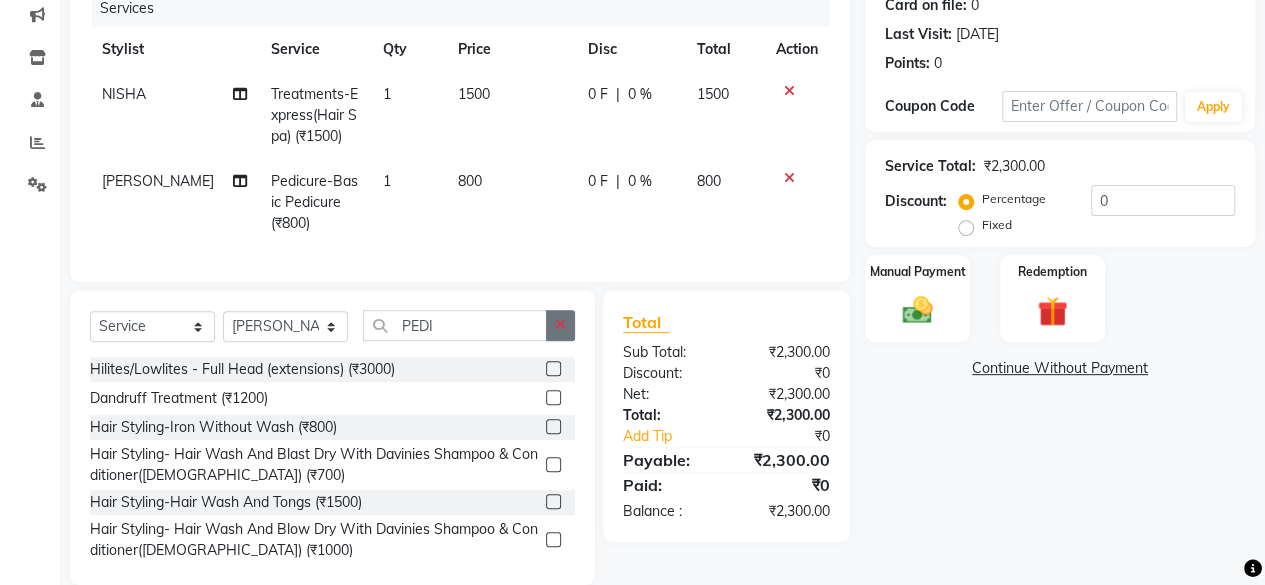 click 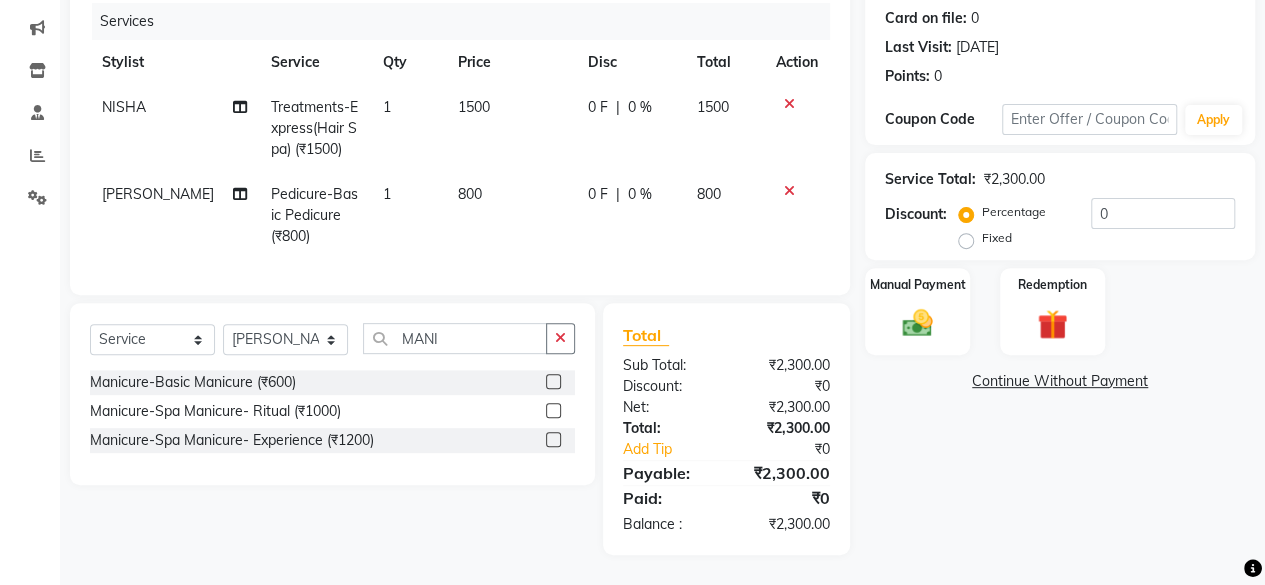 click 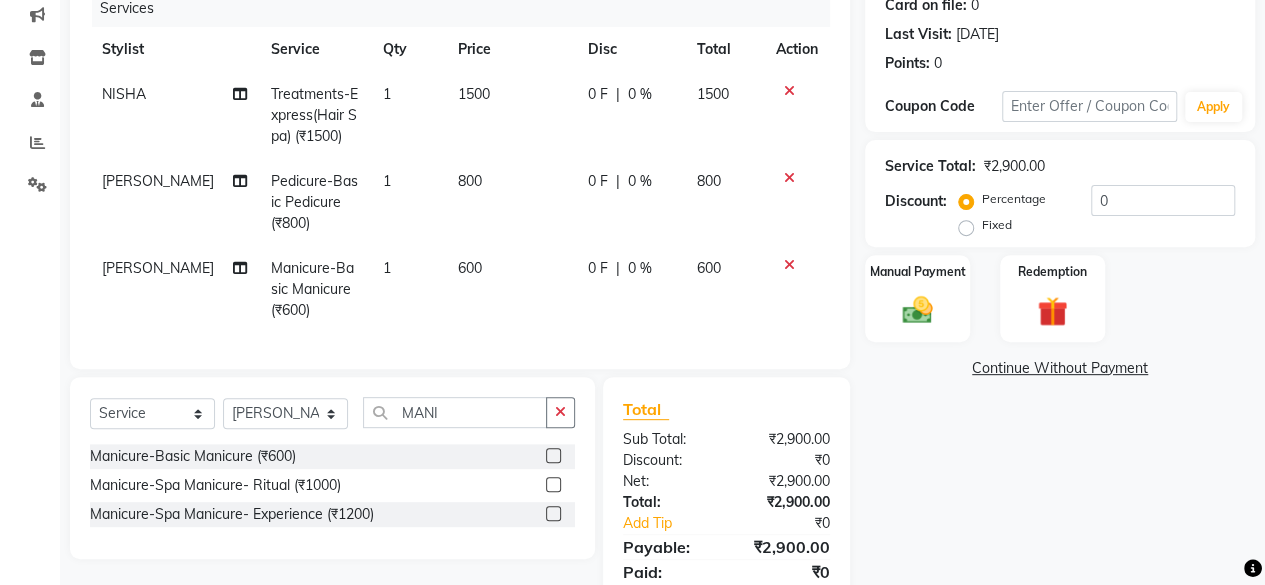 click on "600" 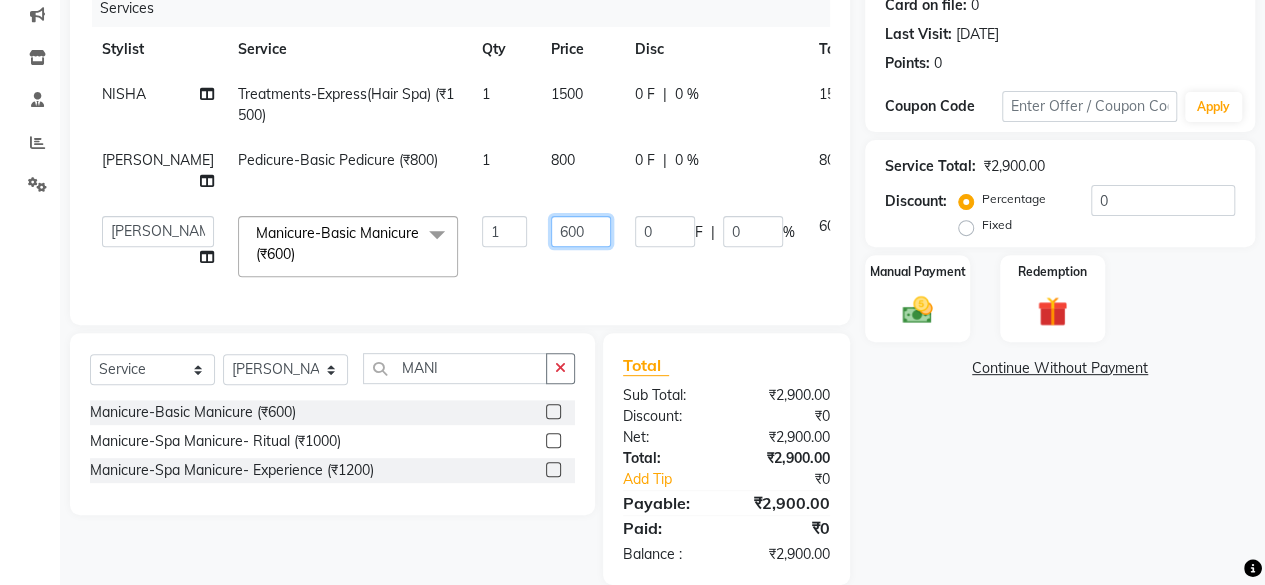 click on "600" 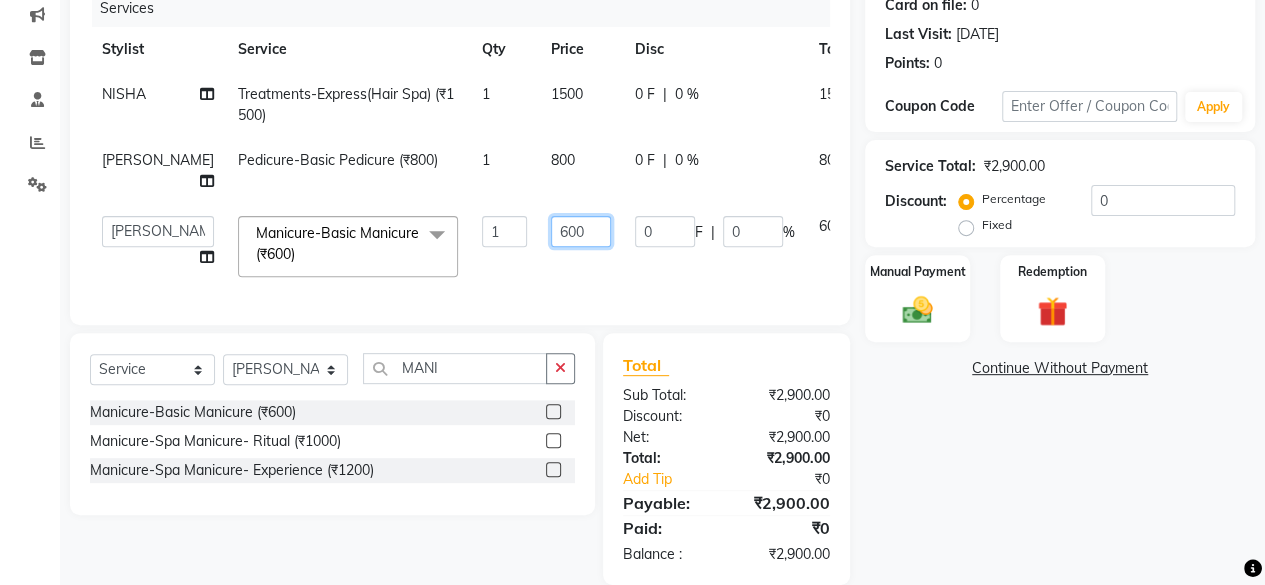 click on "600" 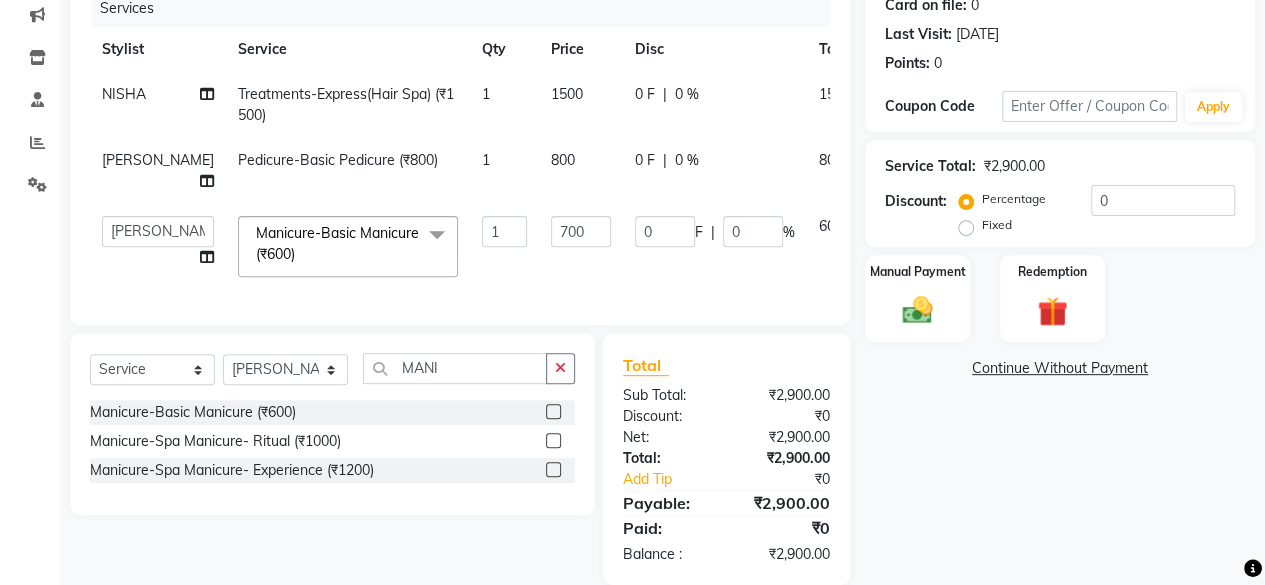 click on "NISHA Treatments-Express(Hair Spa) (₹1500) 1 1500 0 F | 0 % 1500 Vidya Raj Pedicure-Basic Pedicure (₹800) 1 800 0 F | 0 % 800  [PERSON_NAME] Buikar   DIVYA   FRONTDESK   [PERSON_NAME]   MANAGER   [PERSON_NAME]   MEENA MANE    NISHA   [PERSON_NAME]   [PERSON_NAME]   [PERSON_NAME]   [PERSON_NAME]  Manicure-Basic Manicure (₹600)  x Hilites/Lowlites - Full Head (extensions)  (₹3000) Dandruff Treatment (₹1200) Hair Styling-Iron Without Wash (₹800) Hair Styling- Hair Wash And Blast Dry With Davinies Shampoo & Conditioner([DEMOGRAPHIC_DATA]) (₹700) Hair Styling-Hair Wash And Tongs (₹1500) Hair Styling- Hair Wash And Blow Dry With Davinies Shampoo & Conditioner([DEMOGRAPHIC_DATA]) (₹1000) Hair Styling- Hair Wash And Iron With Davinies Shampoo & Conditioner([DEMOGRAPHIC_DATA]) (₹1200) Hair Styling- Hair Wash And Tongs With Davinies Shampoo & Conditioner([DEMOGRAPHIC_DATA]) (₹1400) Hair Styling- Hair Wash And Blast Dry With Silver Shampoo (₹700) Hair Styling- Hair Wash And Blow Dry With Silver Shampoo (₹1200) Relax And Unwind-  Foot Massage (45 min) (₹1100)" 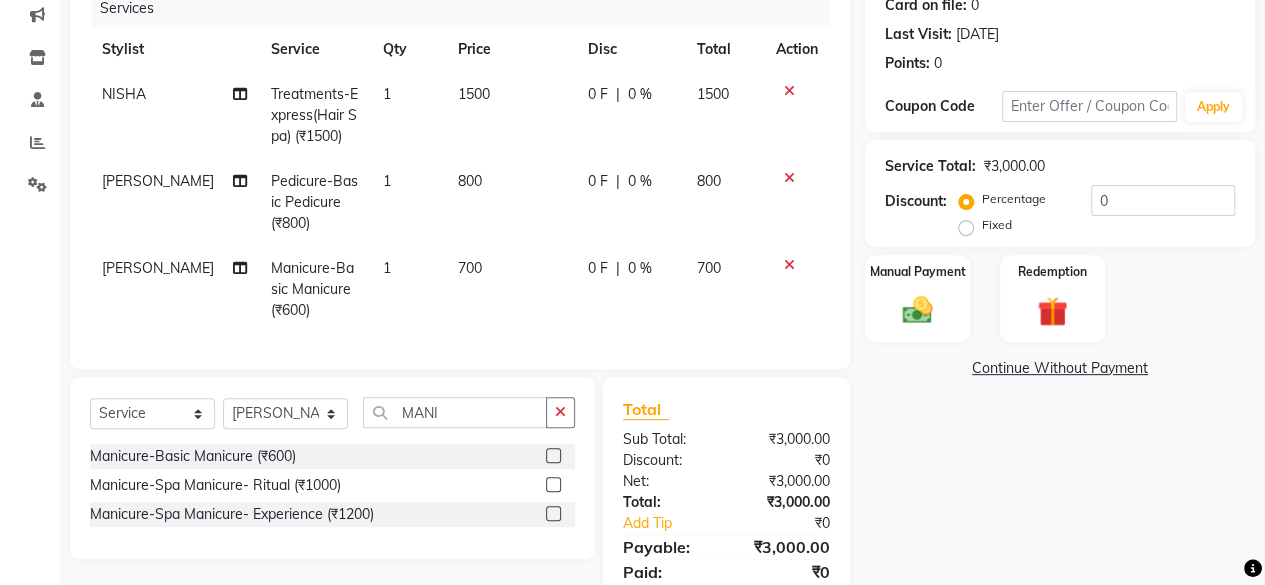 click on "800" 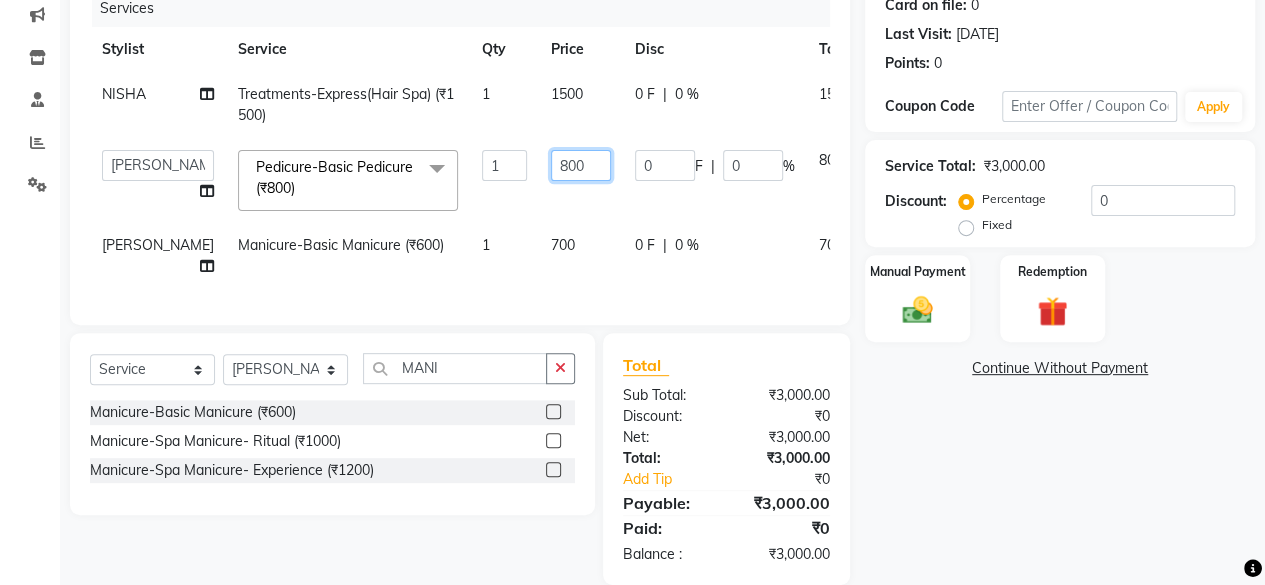 click on "800" 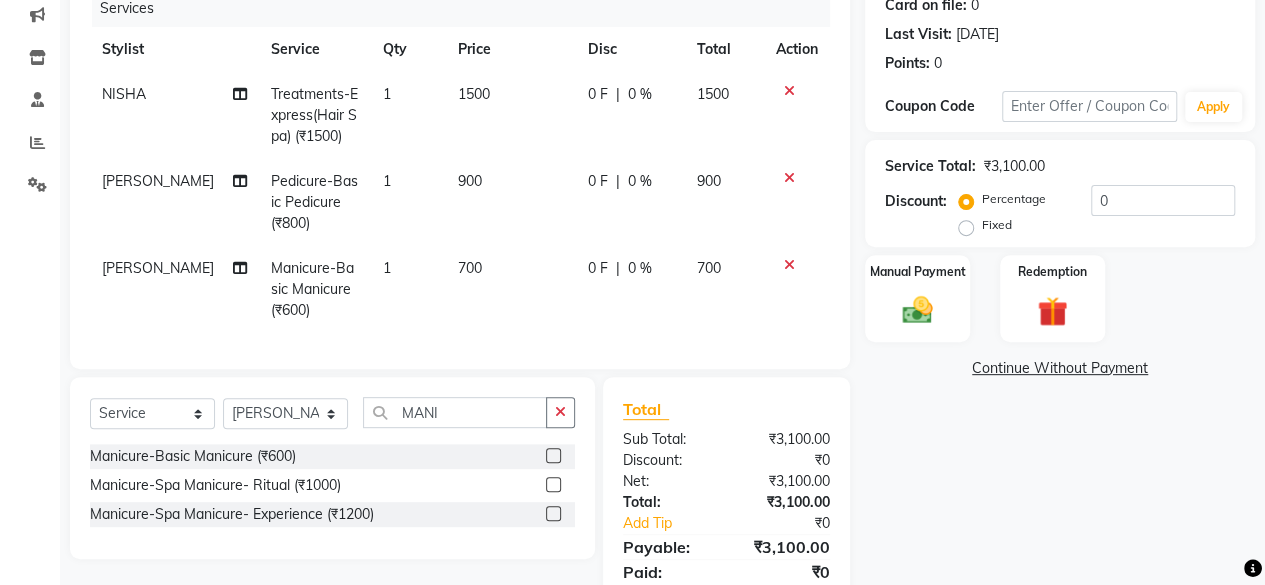 click on "Name: Dr [PERSON_NAME] Membership:  No Active Membership  Total Visits:  4 Card on file:  0 Last Visit:   [DATE] Points:   0  Coupon Code Apply Service Total:  ₹3,100.00  Discount:  Percentage   Fixed  0 Manual Payment Redemption  Continue Without Payment" 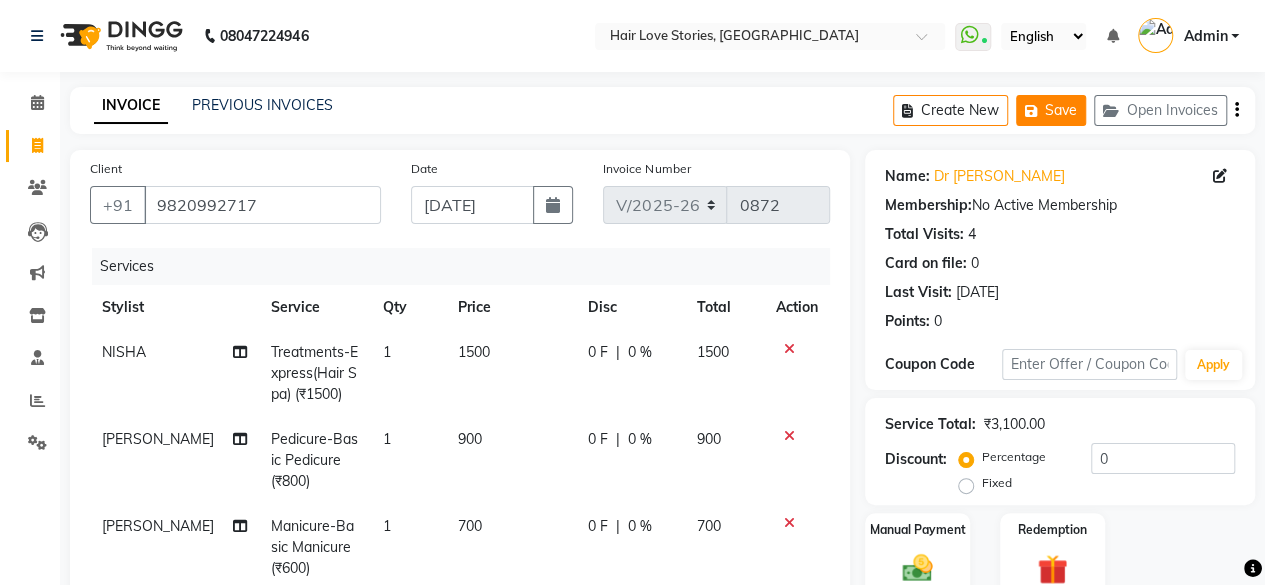 click on "Save" 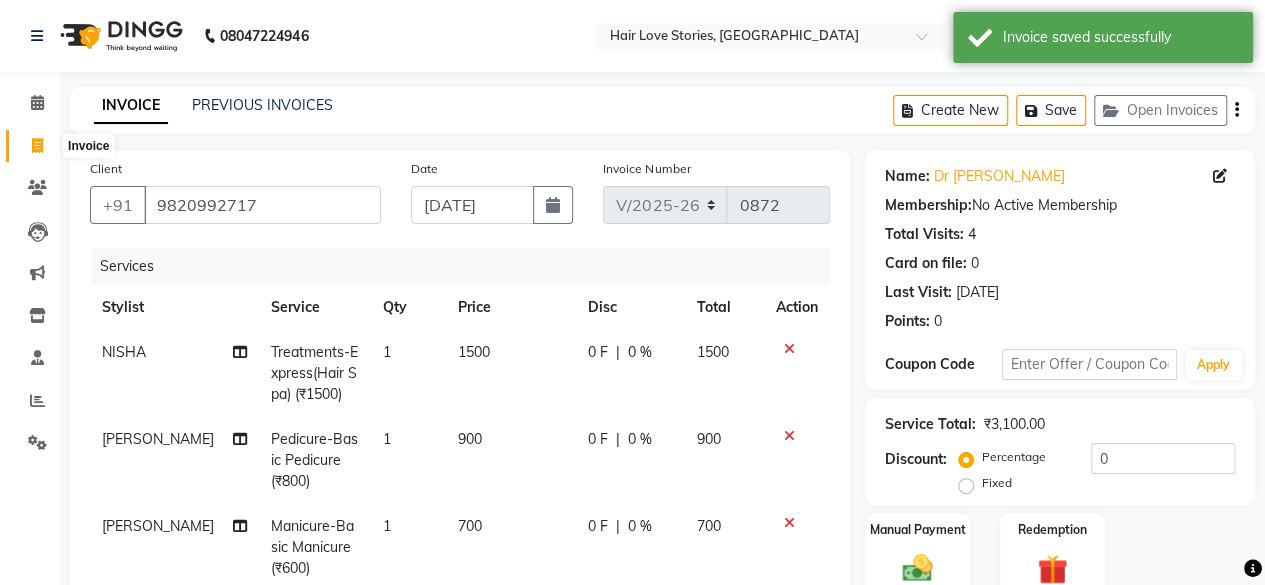 click 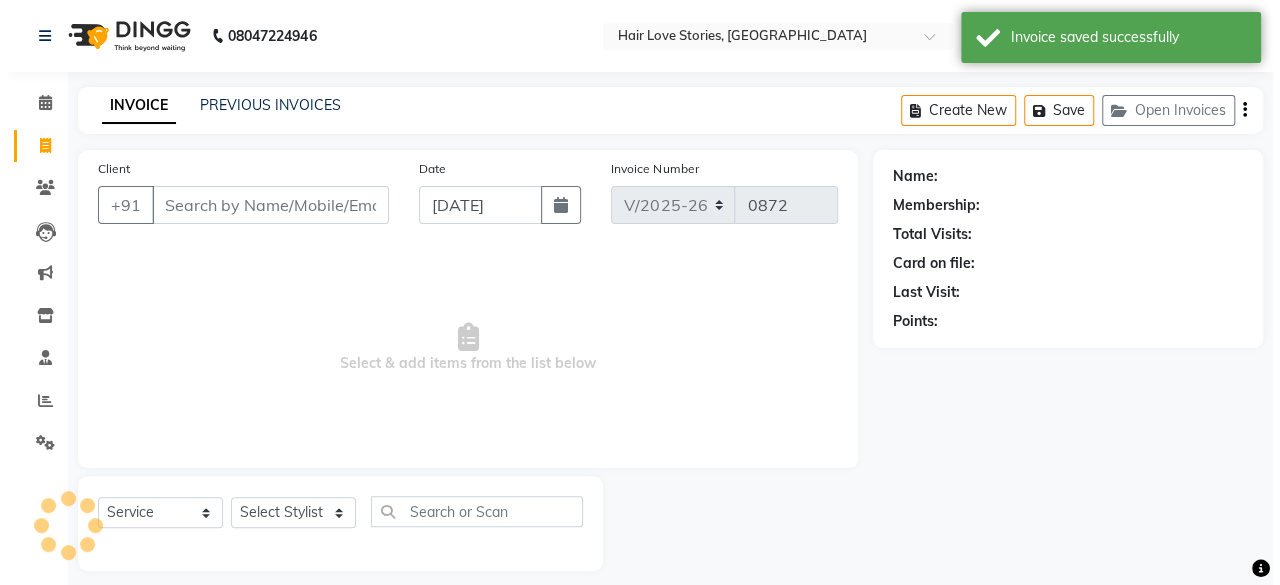 scroll, scrollTop: 15, scrollLeft: 0, axis: vertical 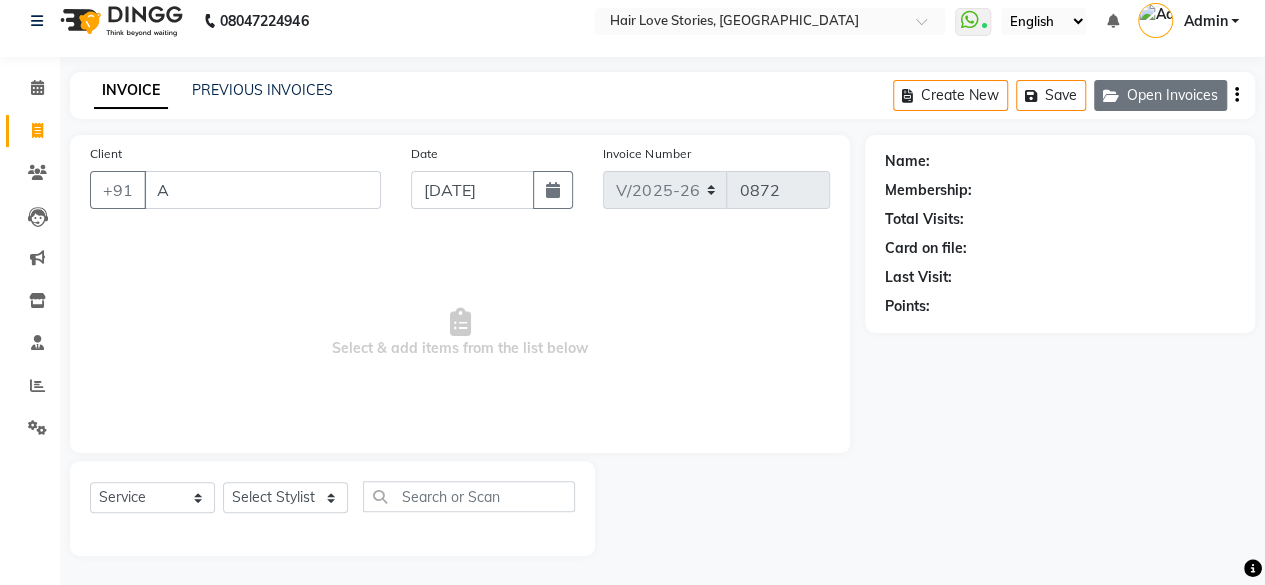 click on "Open Invoices" 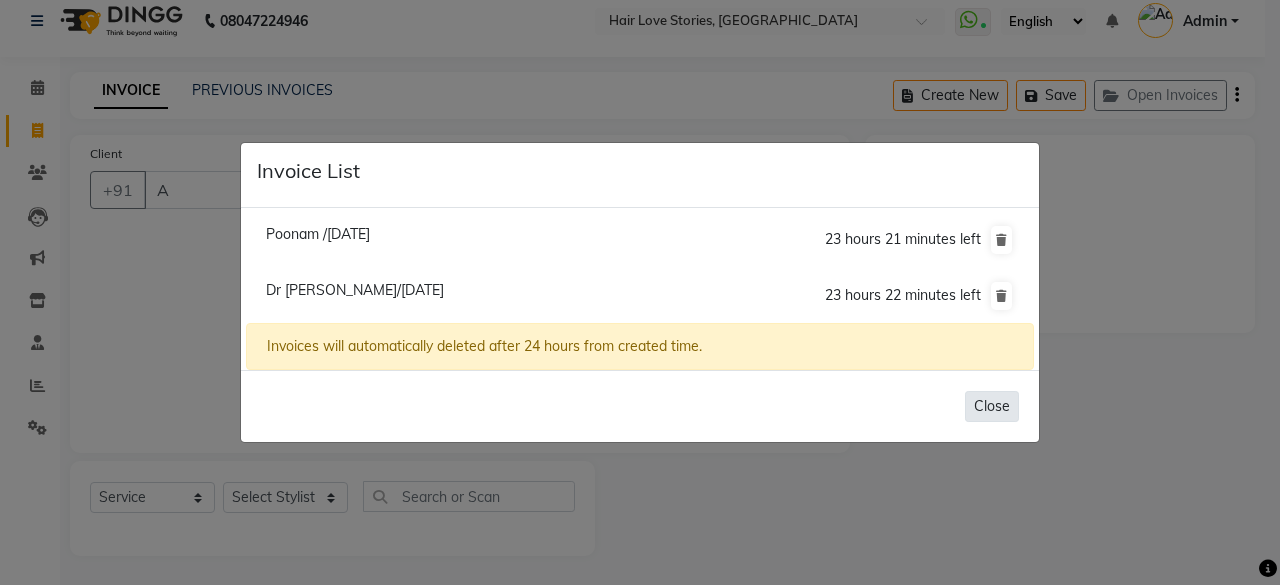 click on "Close" 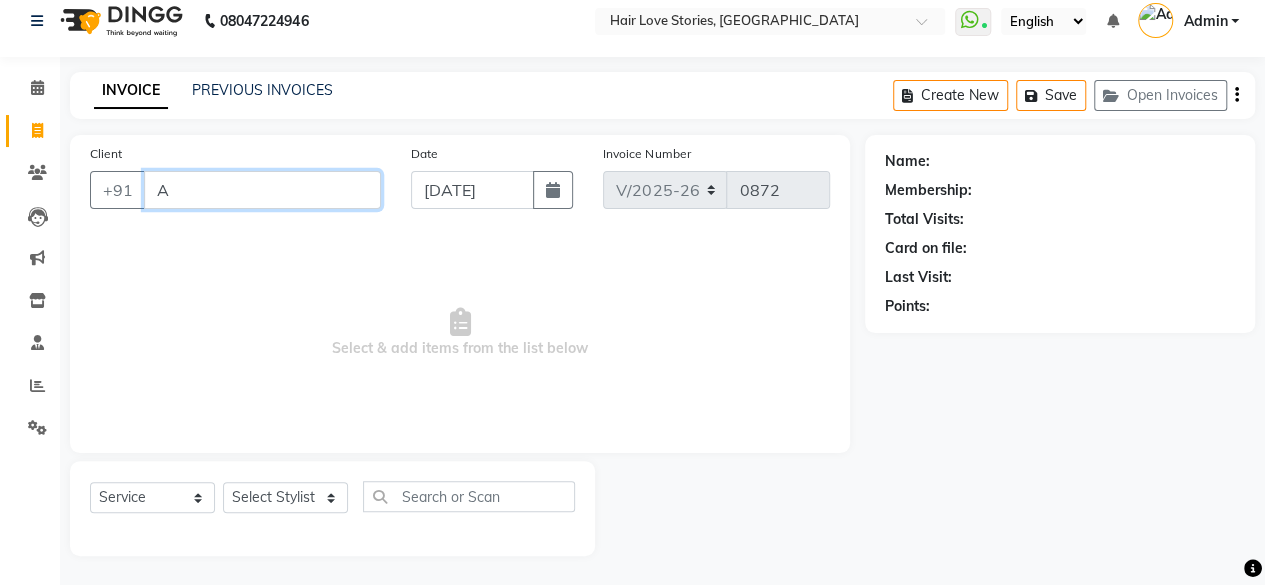 click on "A" at bounding box center (262, 190) 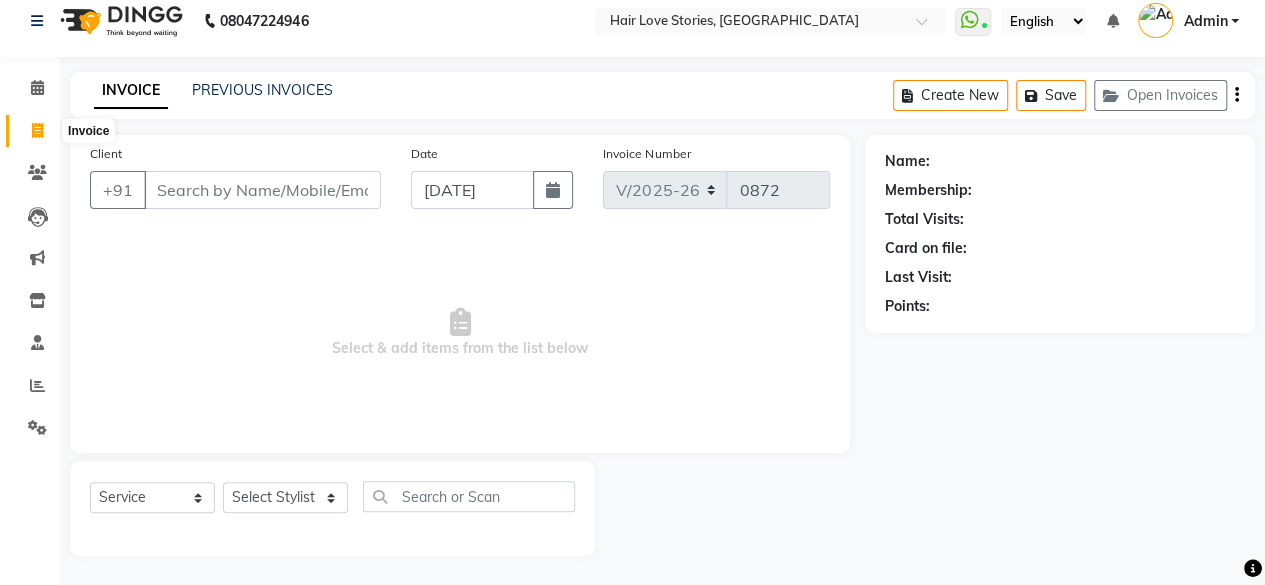 click 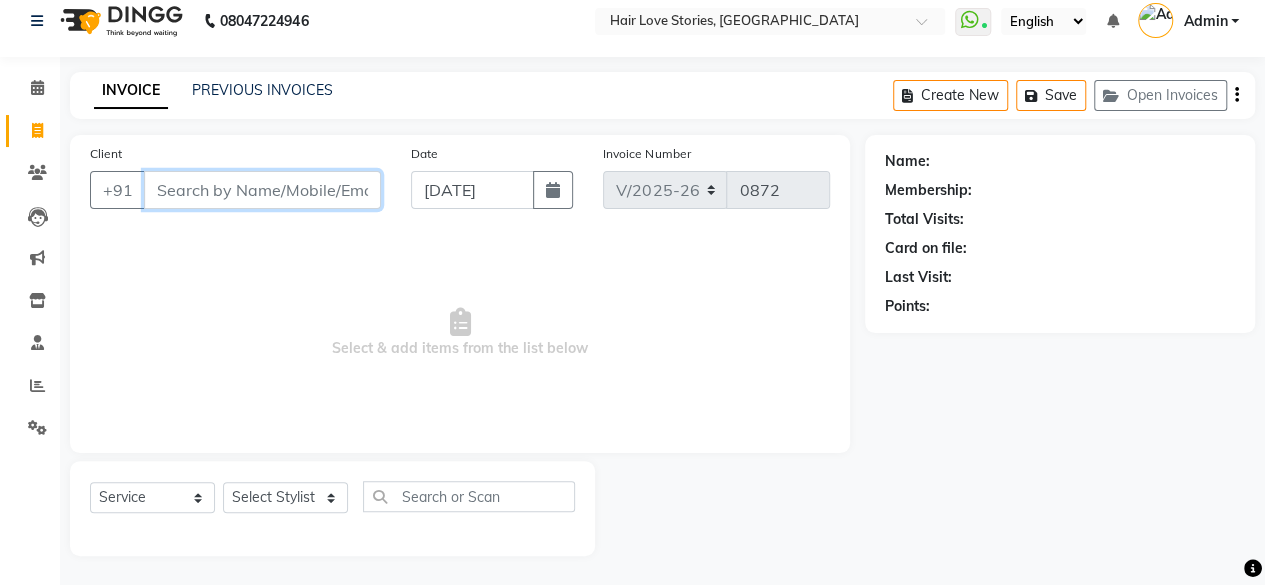 click on "Client" at bounding box center [262, 190] 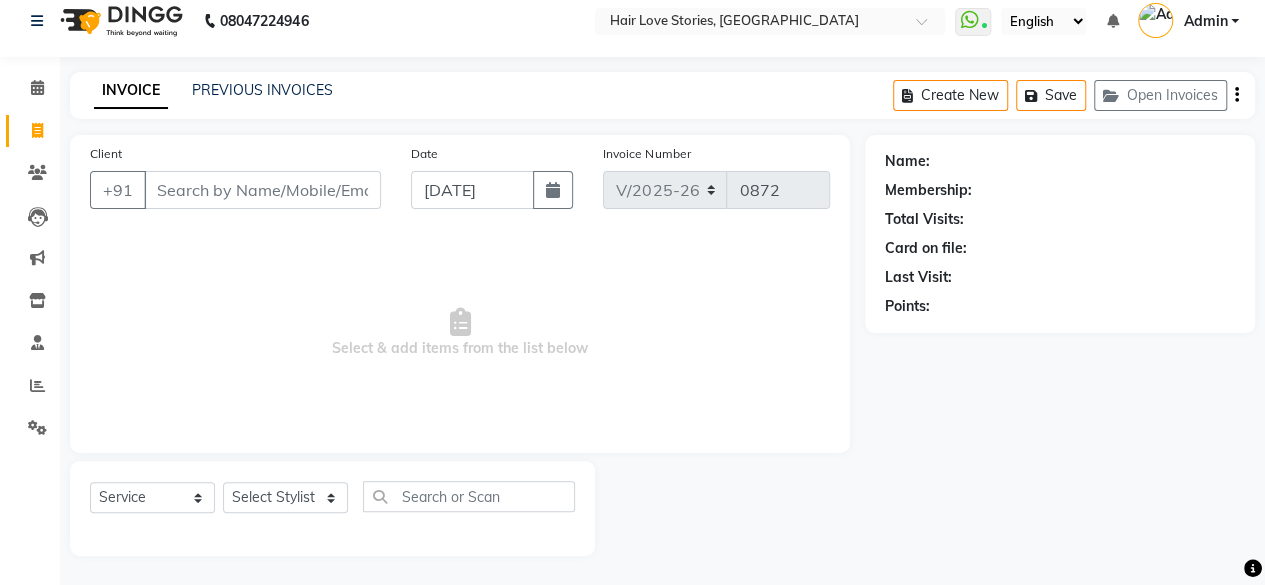 click on "Client +91" 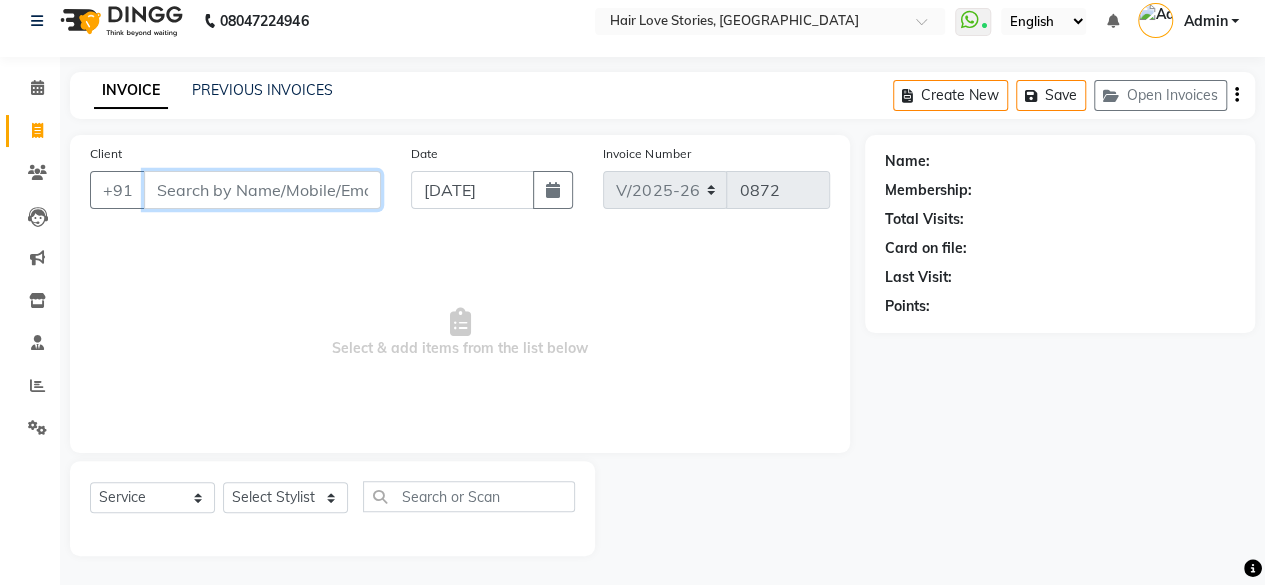 click on "Client" at bounding box center (262, 190) 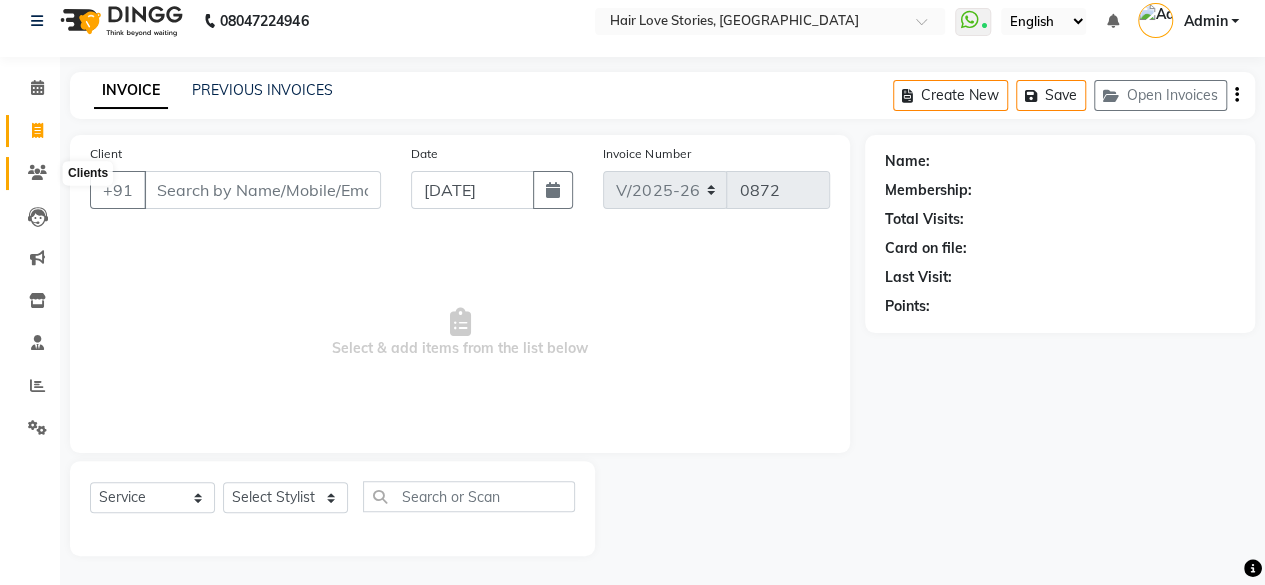 click 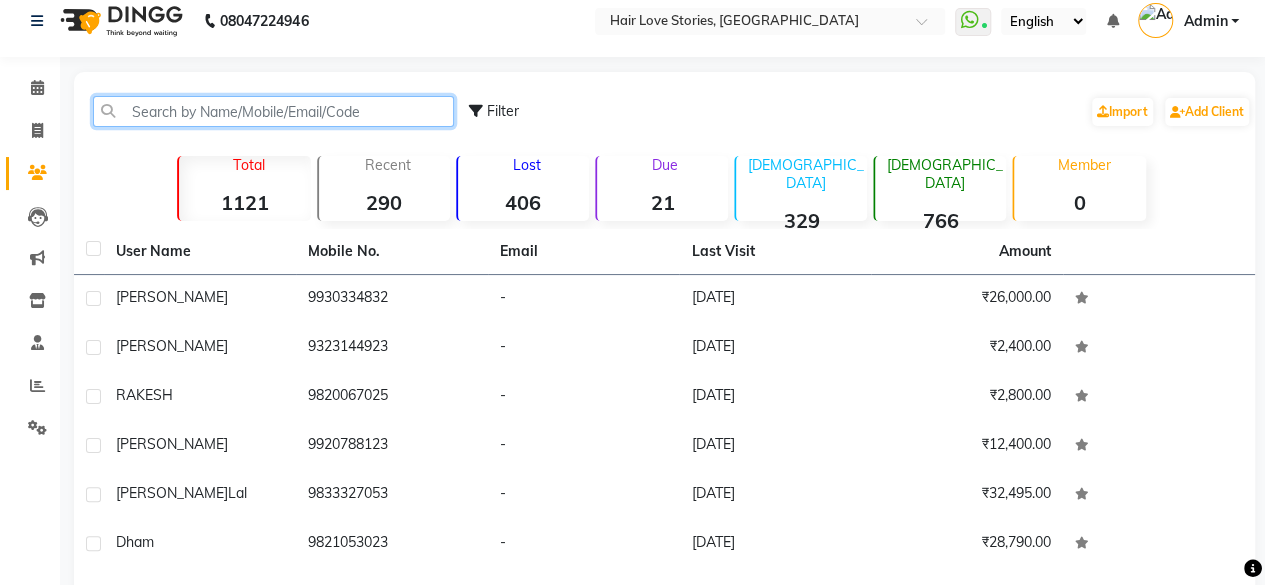 click 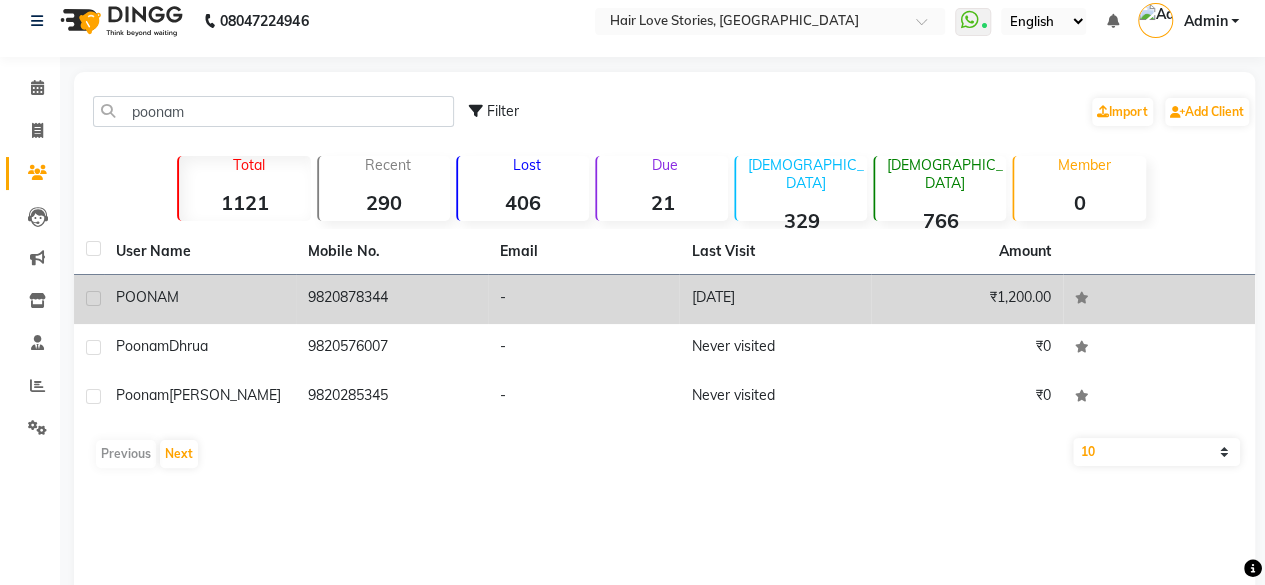 click on "9820878344" 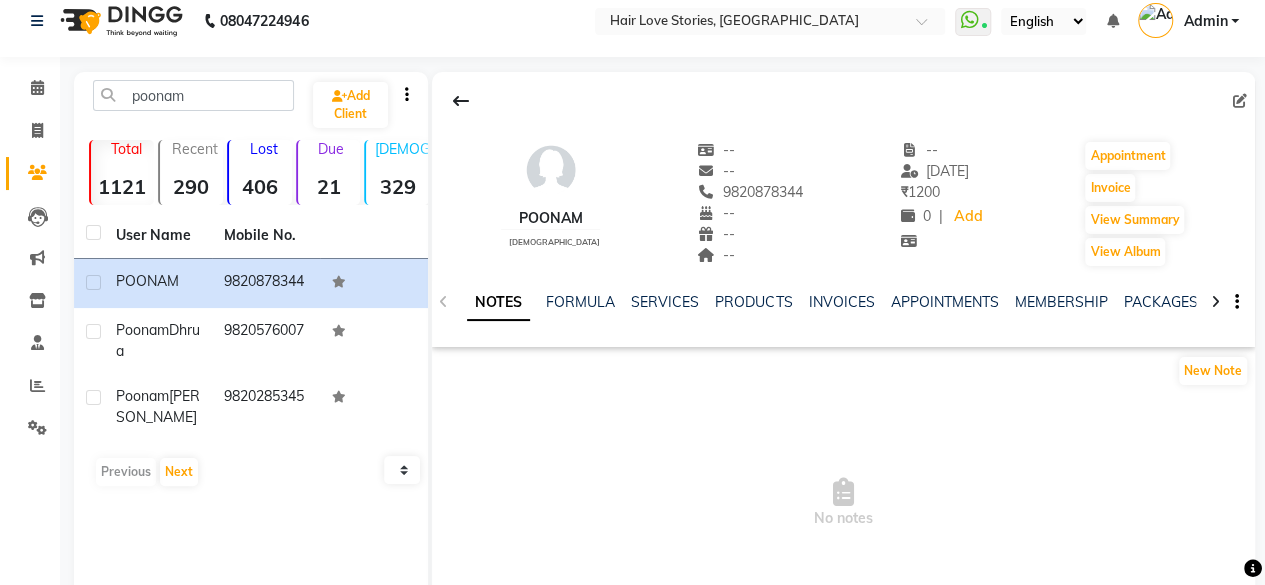 click on "SERVICES" 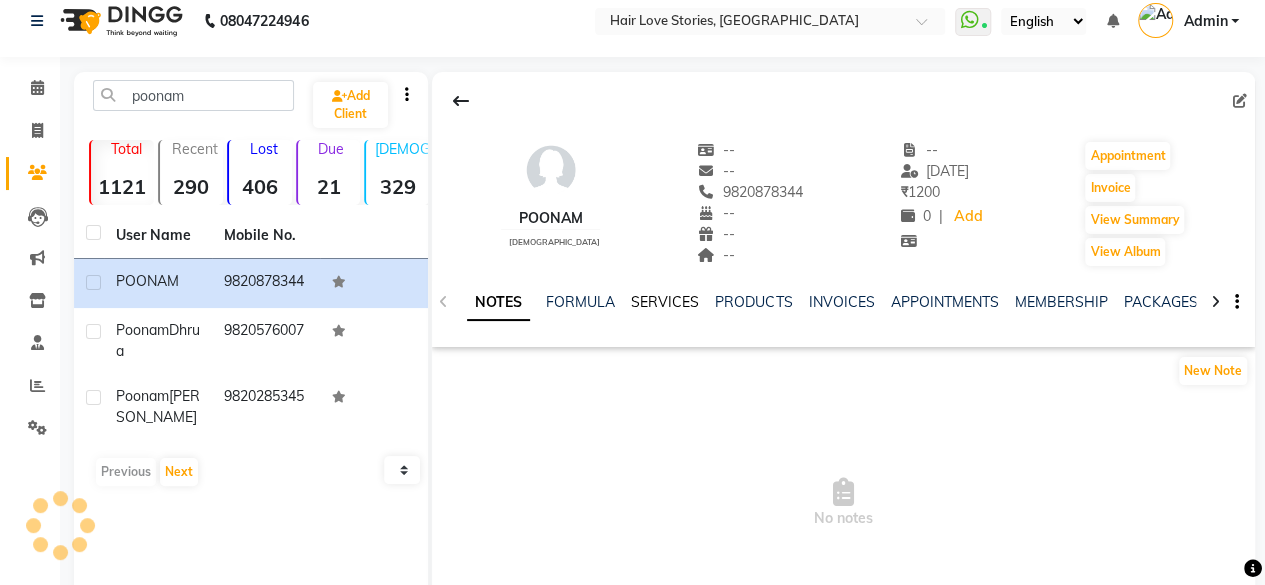 click on "SERVICES" 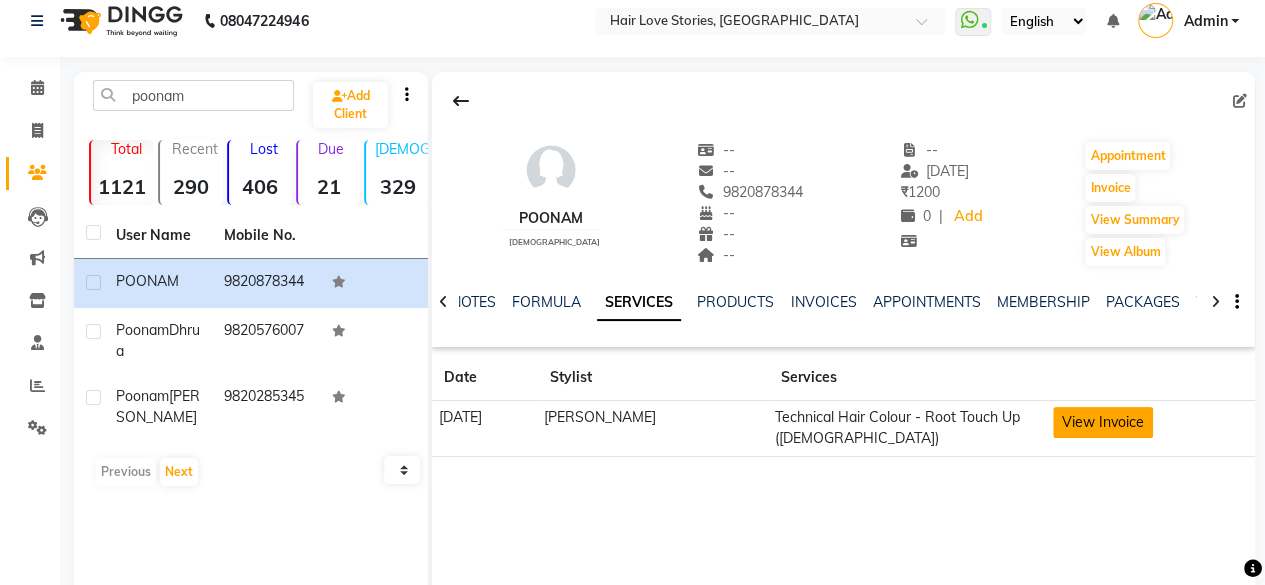 click on "View Invoice" 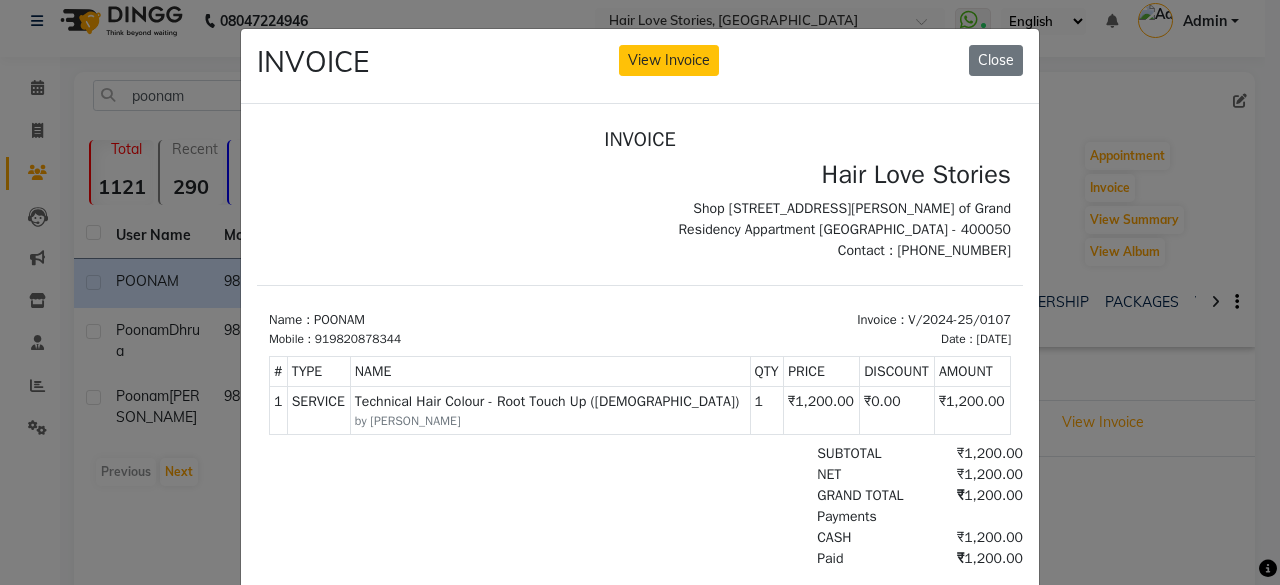 scroll, scrollTop: 0, scrollLeft: 0, axis: both 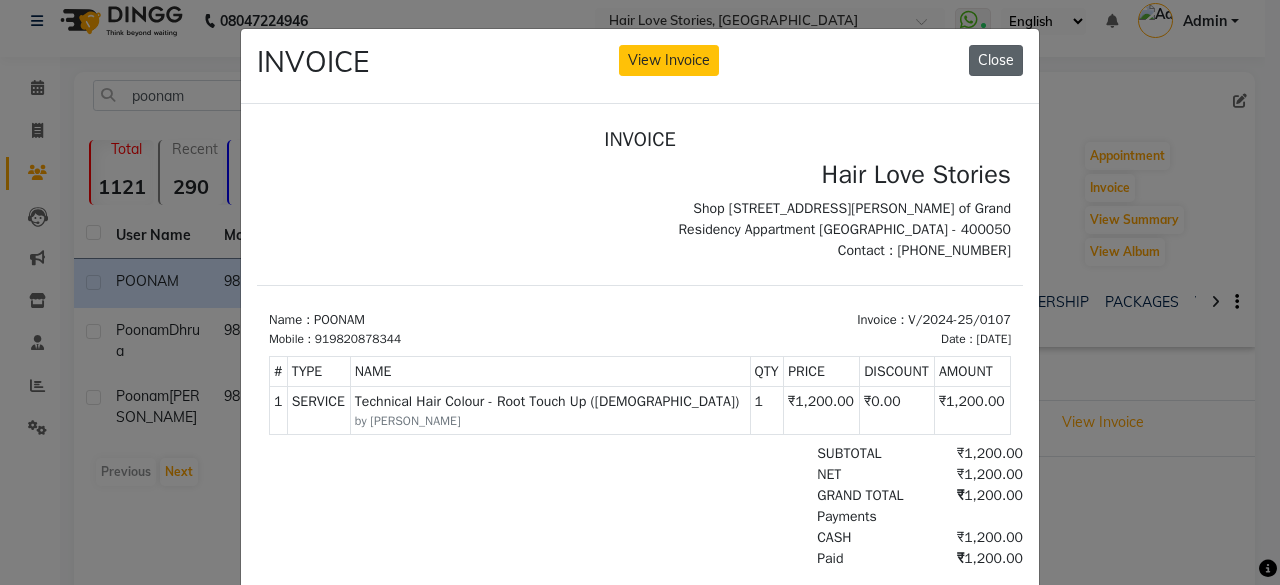 click on "Close" 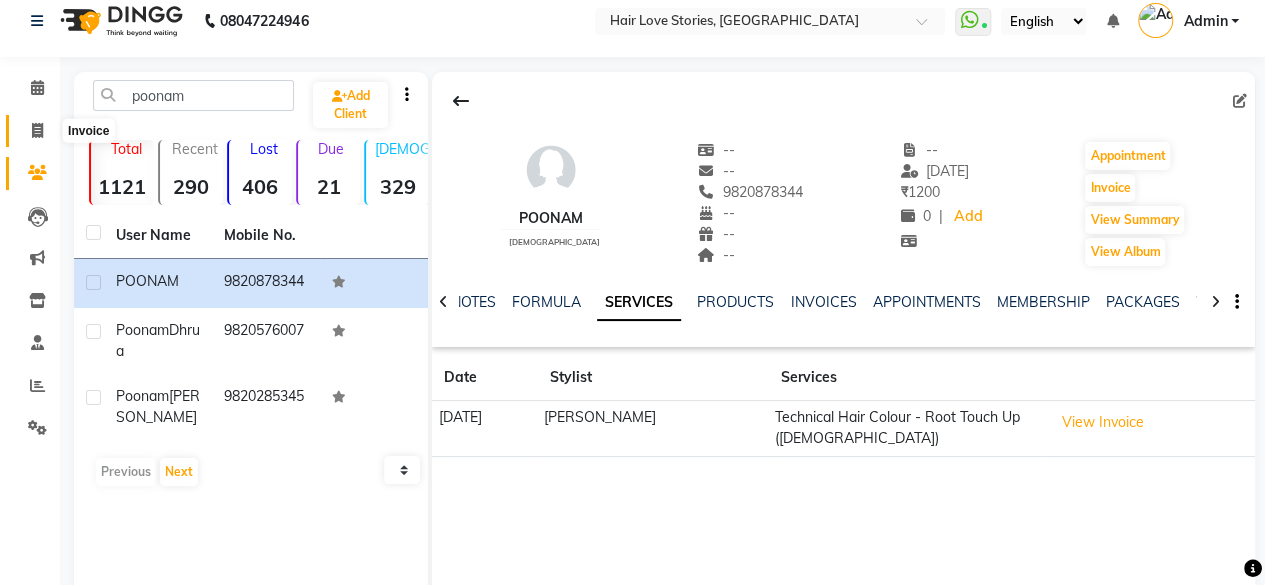 click 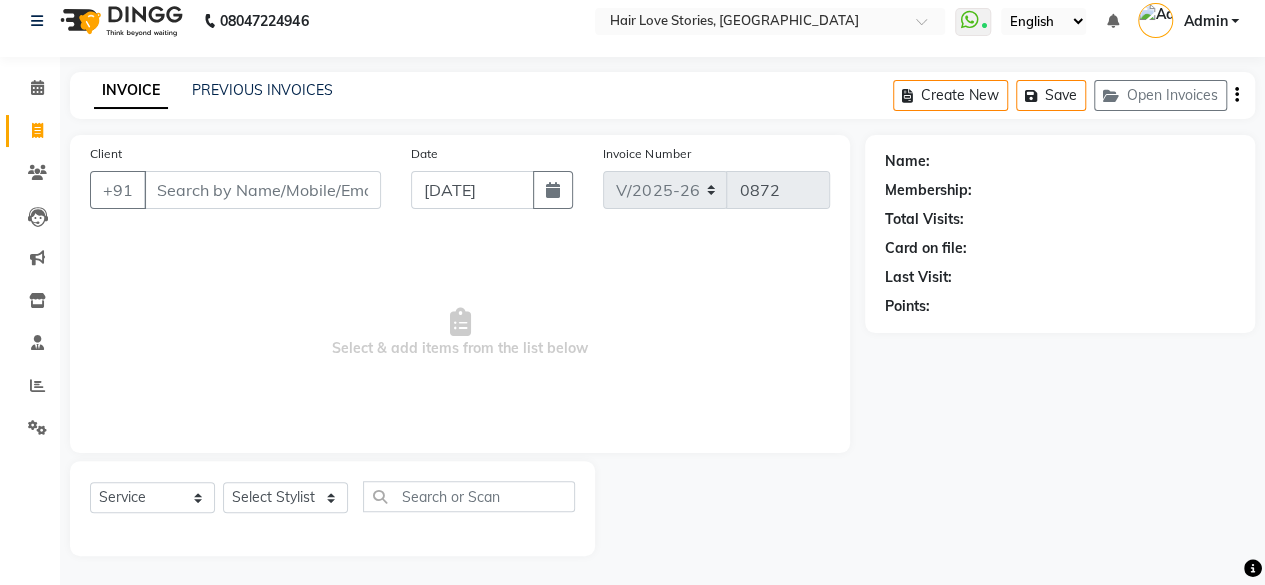 click on "Client" at bounding box center [262, 190] 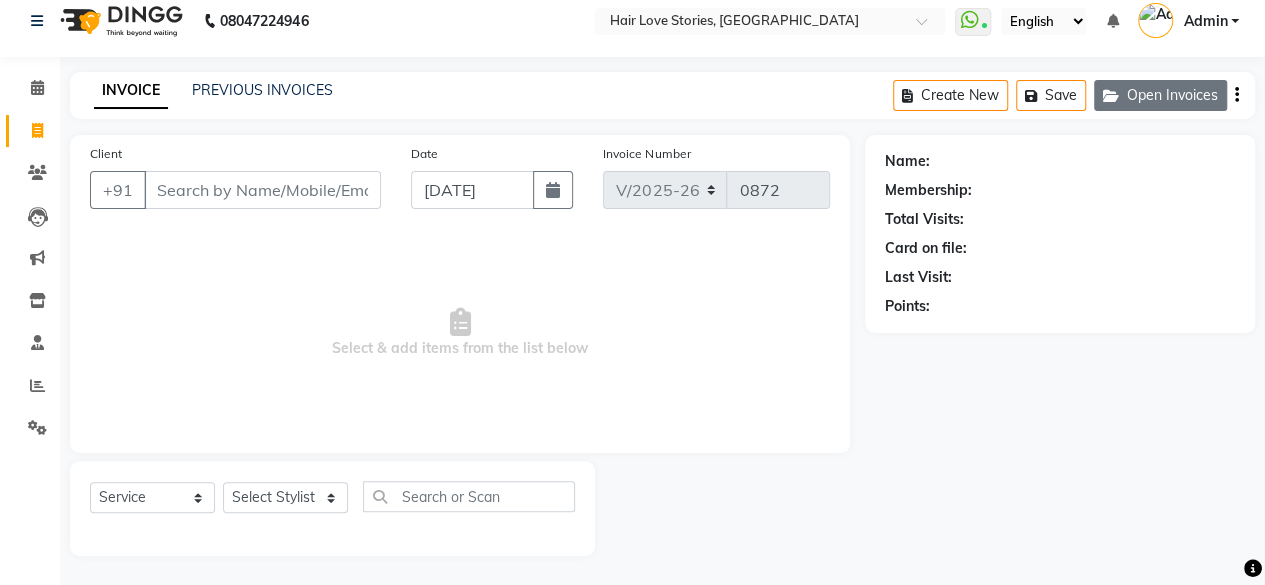 click on "Open Invoices" 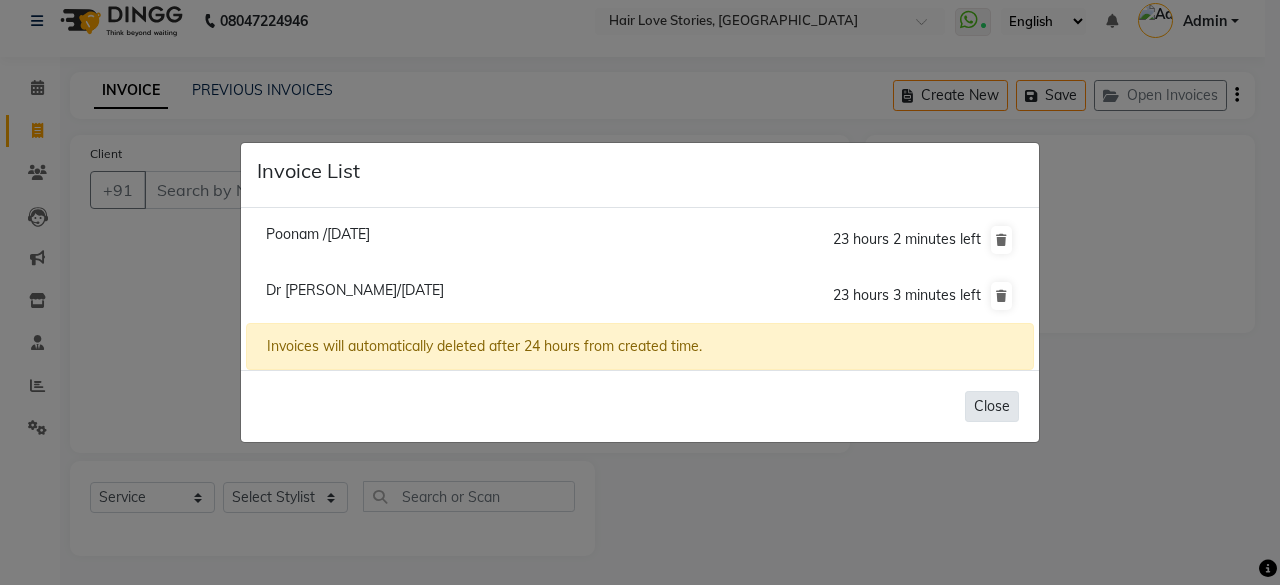 click on "Close" 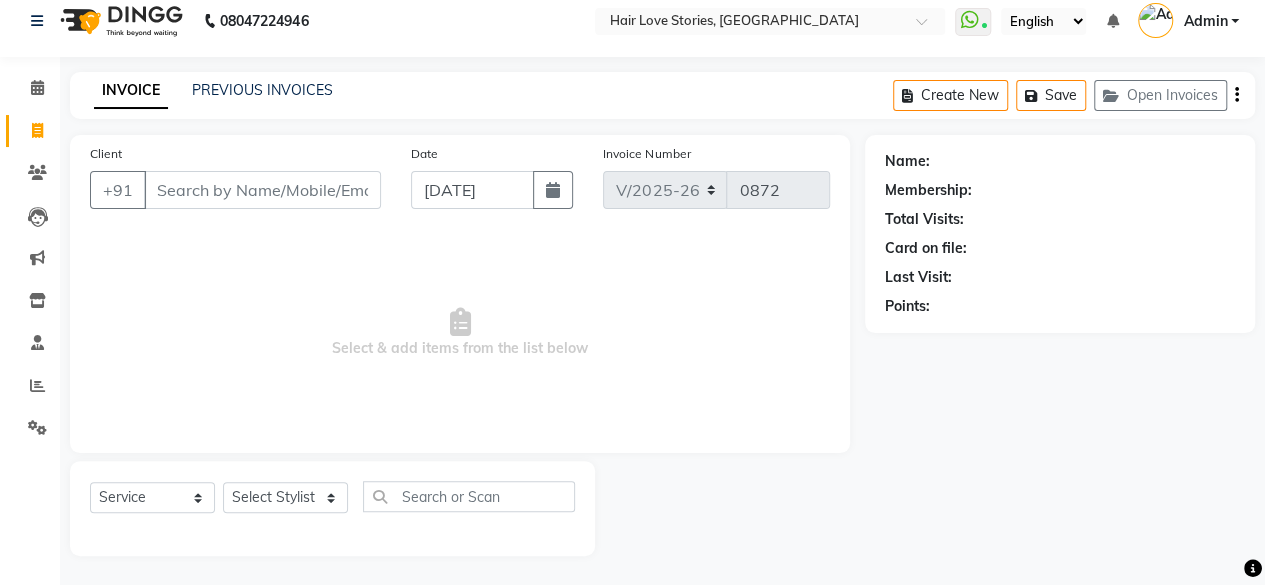 click on "Open Invoices" 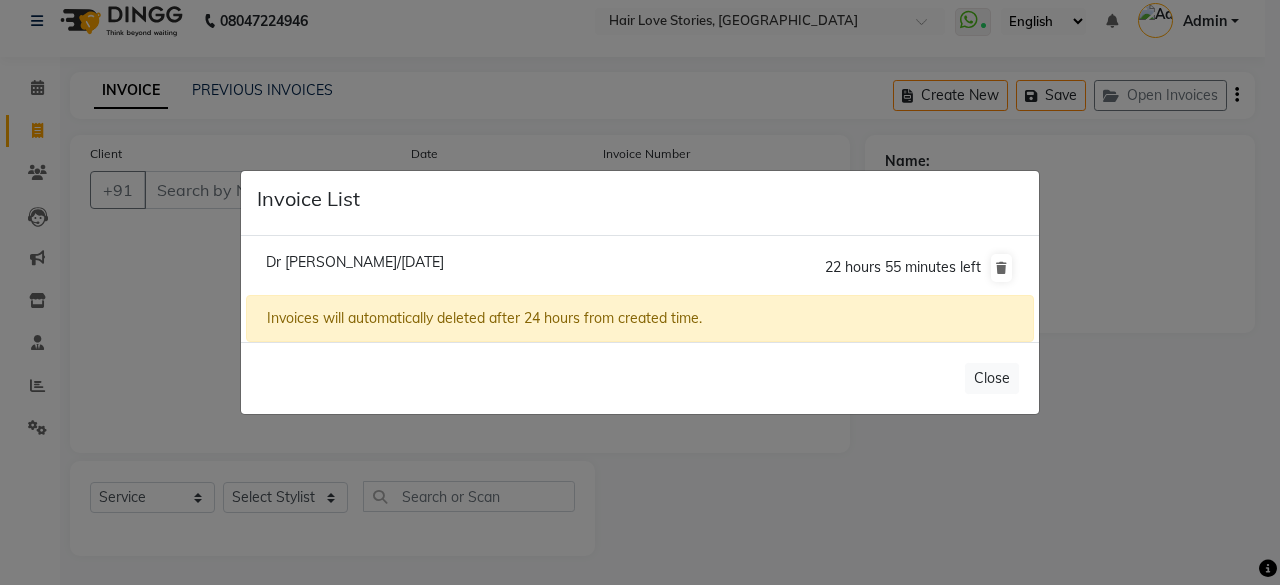 click on "Close" 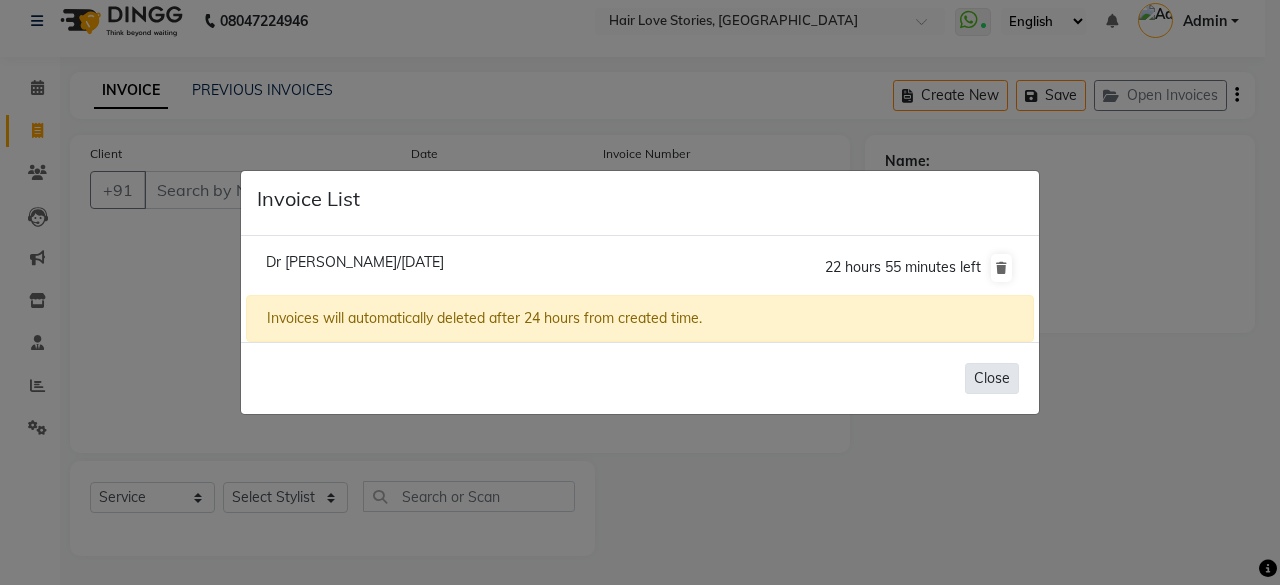 click on "Close" 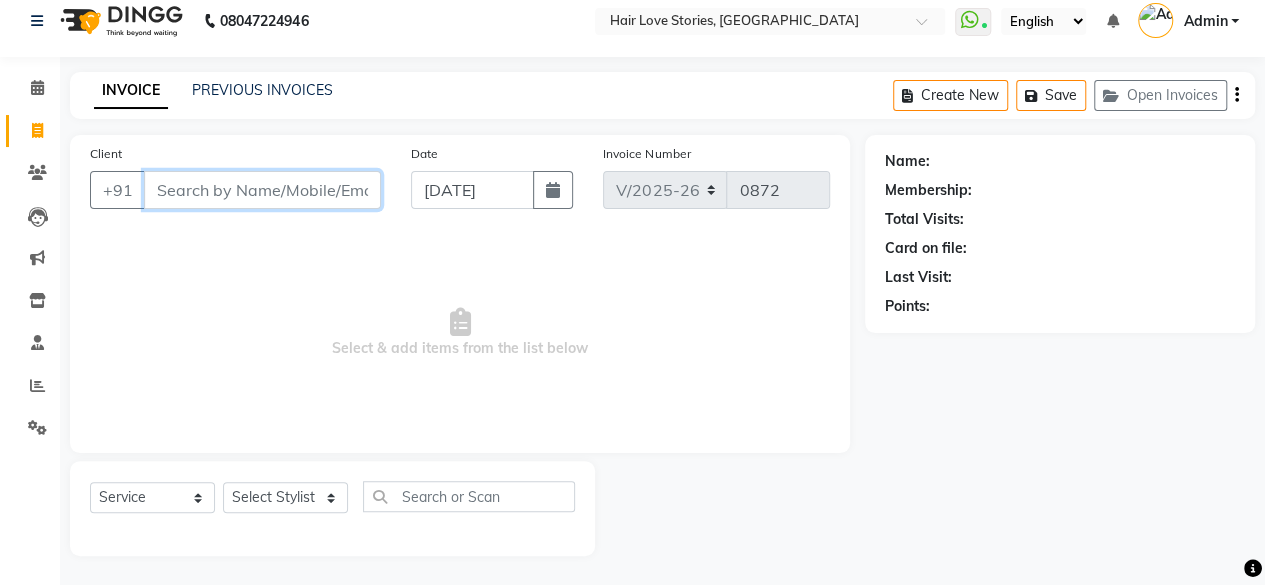 click on "Client" at bounding box center (262, 190) 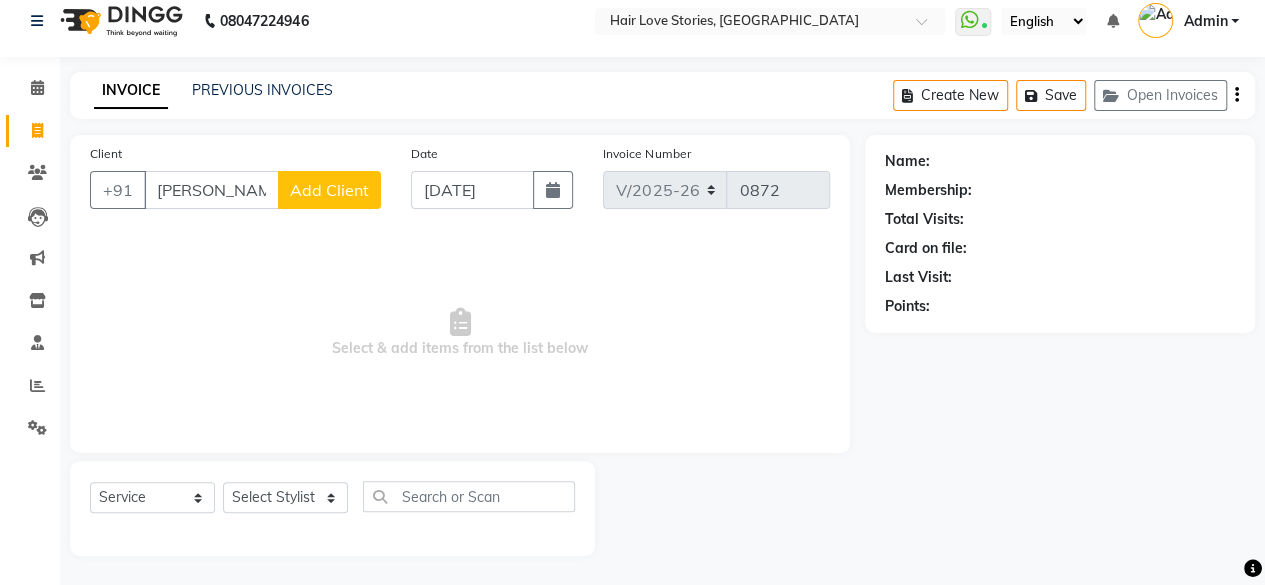 click on "Add Client" 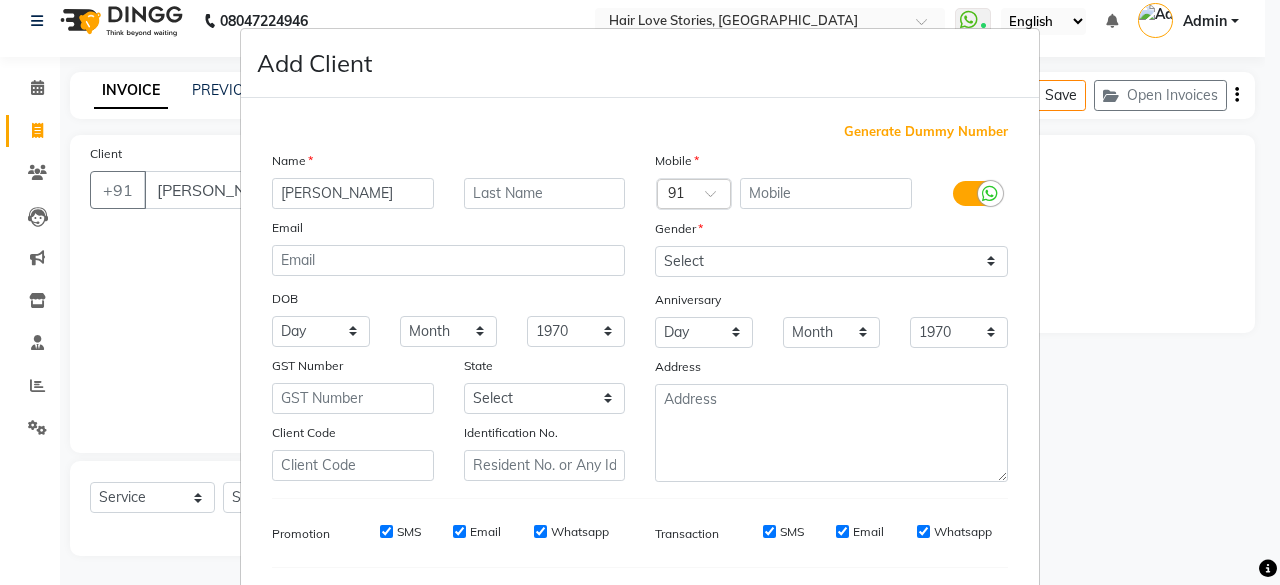 click on "Generate Dummy Number" at bounding box center [926, 132] 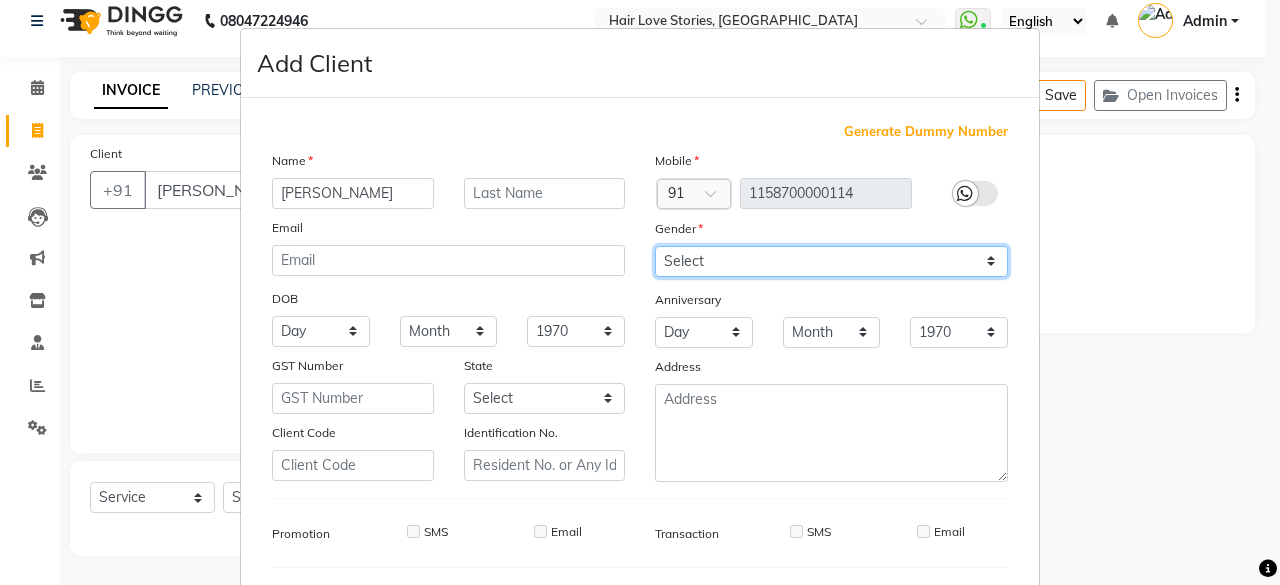 click on "Select [DEMOGRAPHIC_DATA] [DEMOGRAPHIC_DATA] Other Prefer Not To Say" at bounding box center (831, 261) 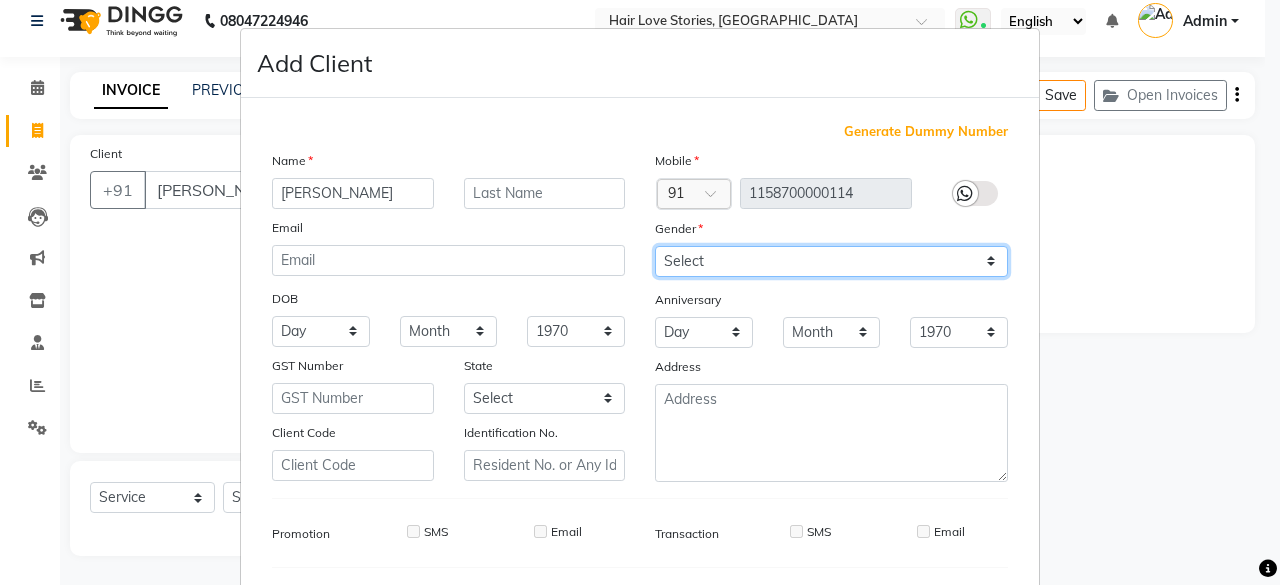 click on "Select [DEMOGRAPHIC_DATA] [DEMOGRAPHIC_DATA] Other Prefer Not To Say" at bounding box center (831, 261) 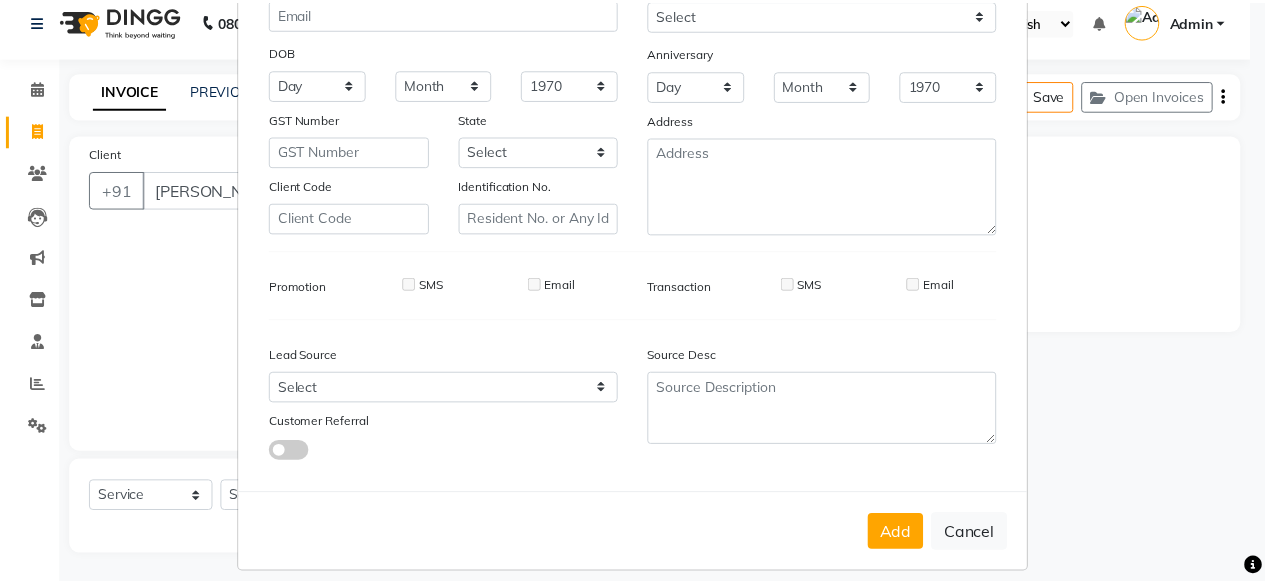 scroll, scrollTop: 260, scrollLeft: 0, axis: vertical 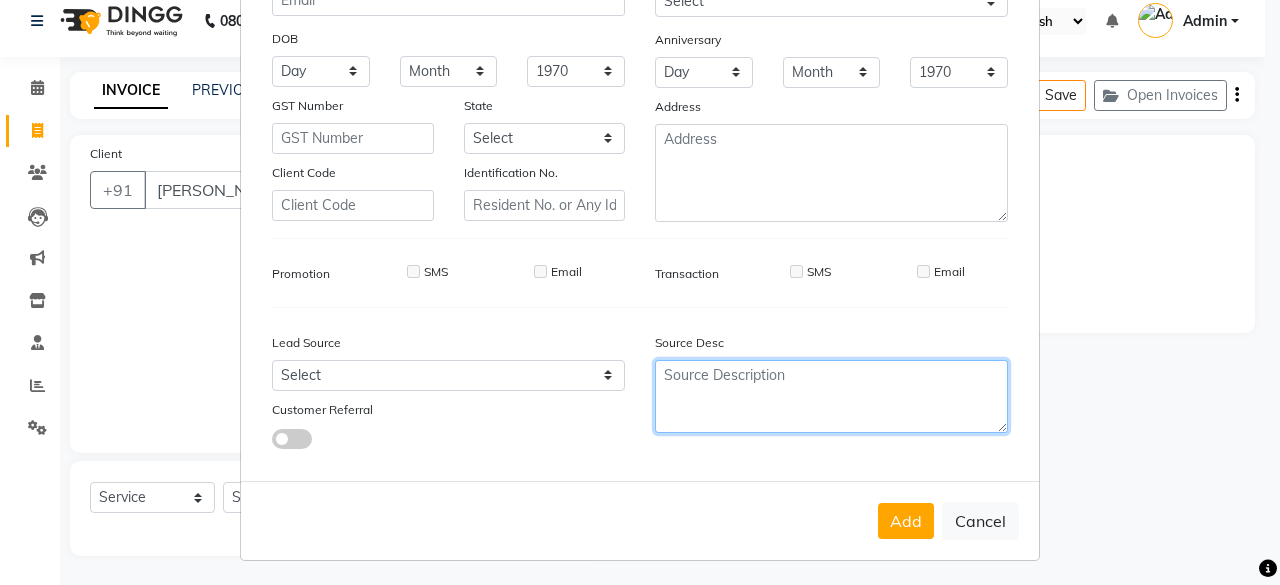 click at bounding box center (831, 396) 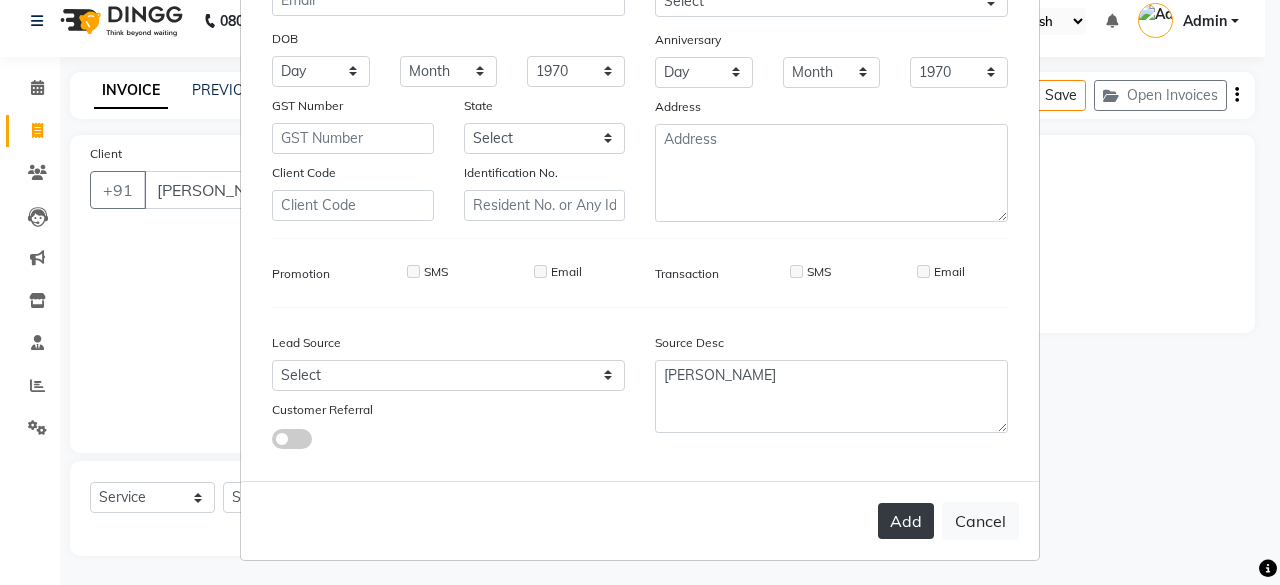 click on "Add" at bounding box center (906, 521) 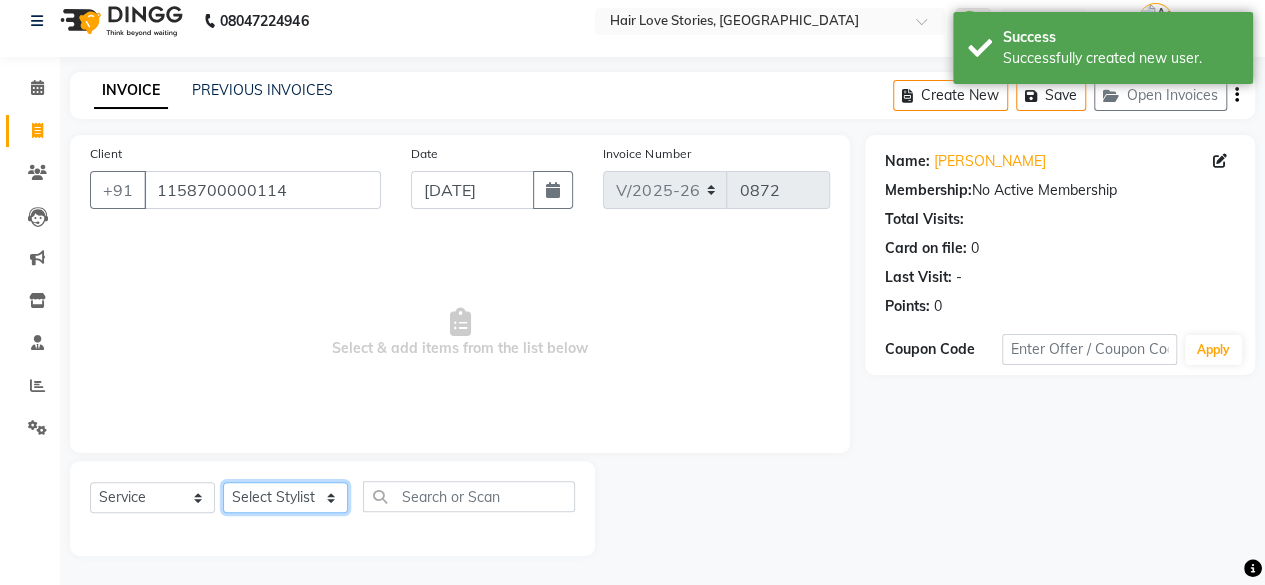 click on "Select Stylist [PERSON_NAME] DIVYA FRONTDESK [PERSON_NAME] MANAGER [PERSON_NAME] MEENA MANE  NISHA [PERSON_NAME] [PERSON_NAME] [PERSON_NAME] [PERSON_NAME]" 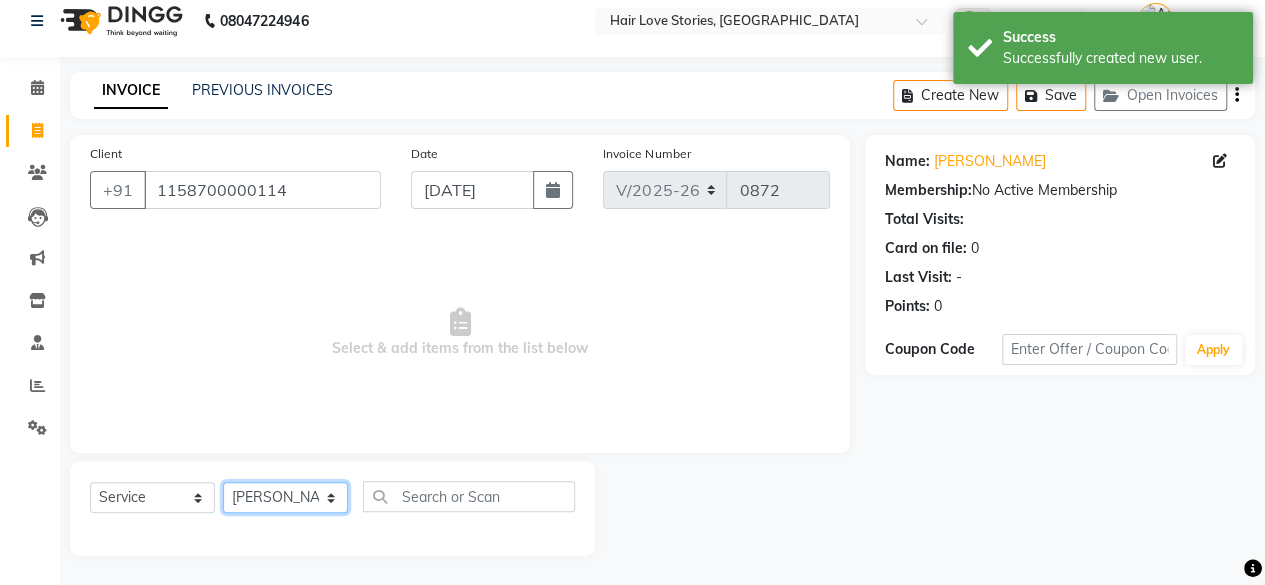 click on "Select Stylist [PERSON_NAME] DIVYA FRONTDESK [PERSON_NAME] MANAGER [PERSON_NAME] MEENA MANE  NISHA [PERSON_NAME] [PERSON_NAME] [PERSON_NAME] [PERSON_NAME]" 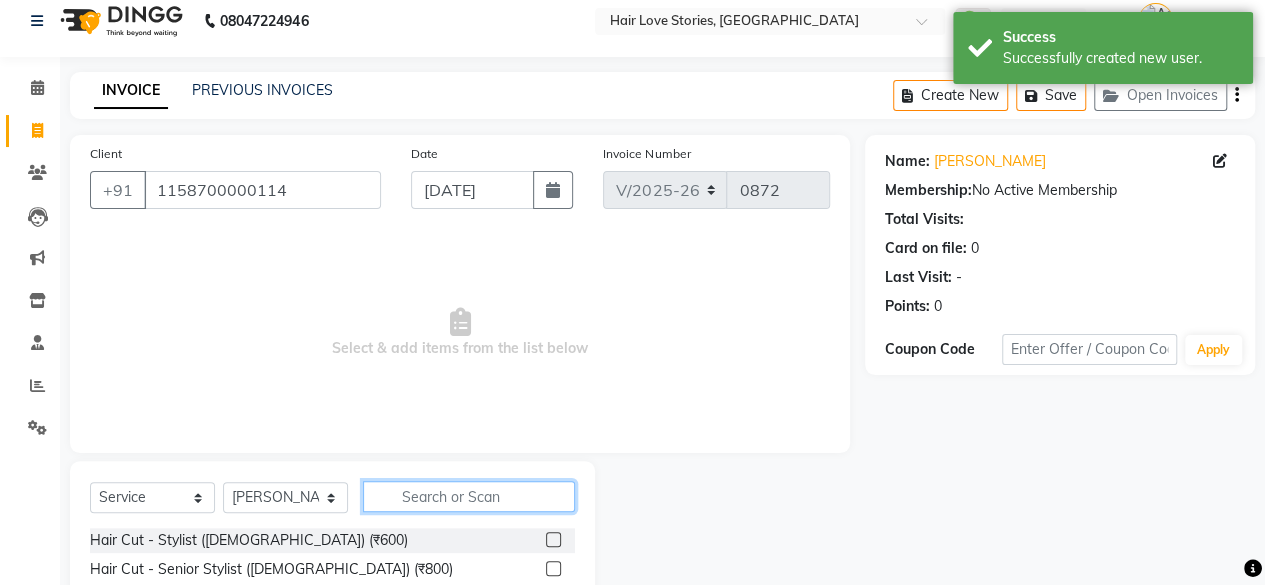 click 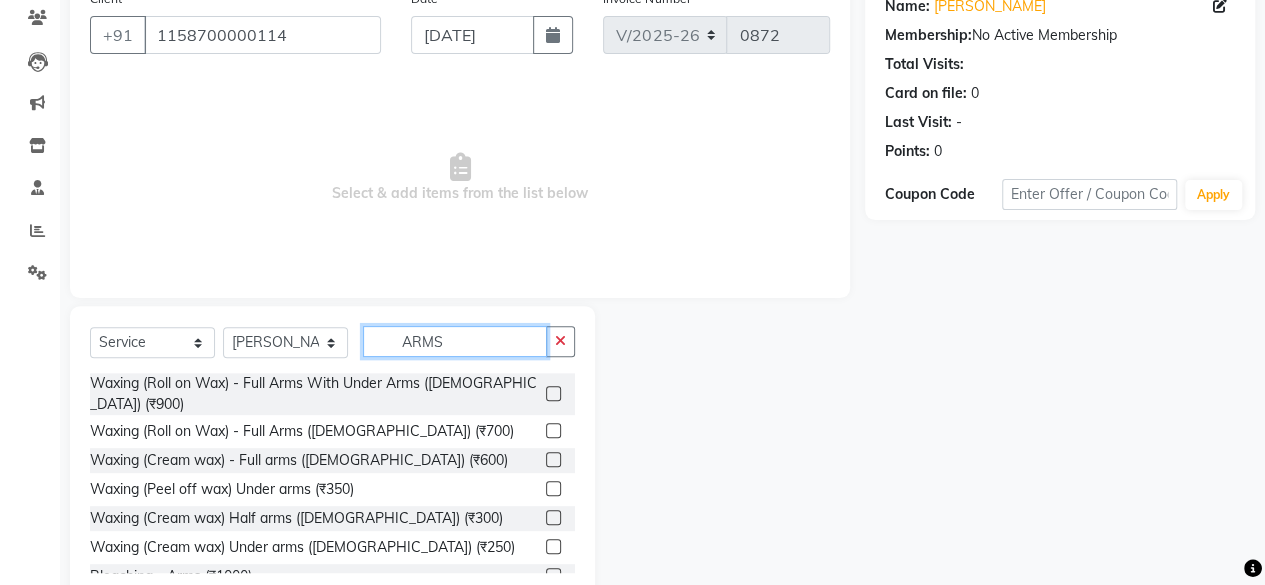 scroll, scrollTop: 215, scrollLeft: 0, axis: vertical 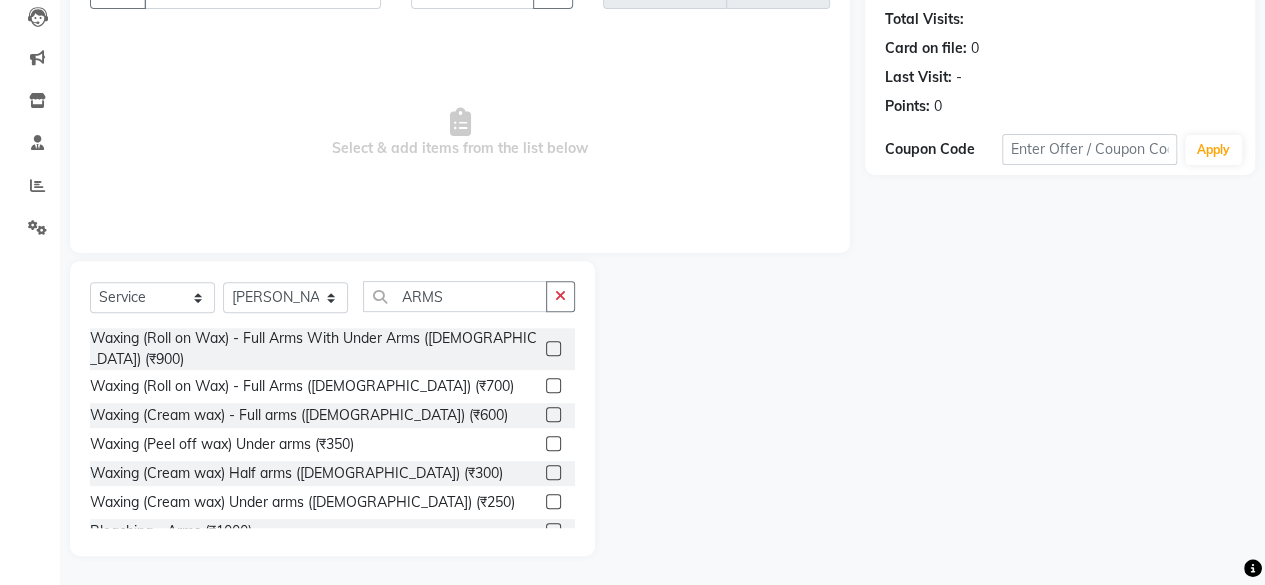 click 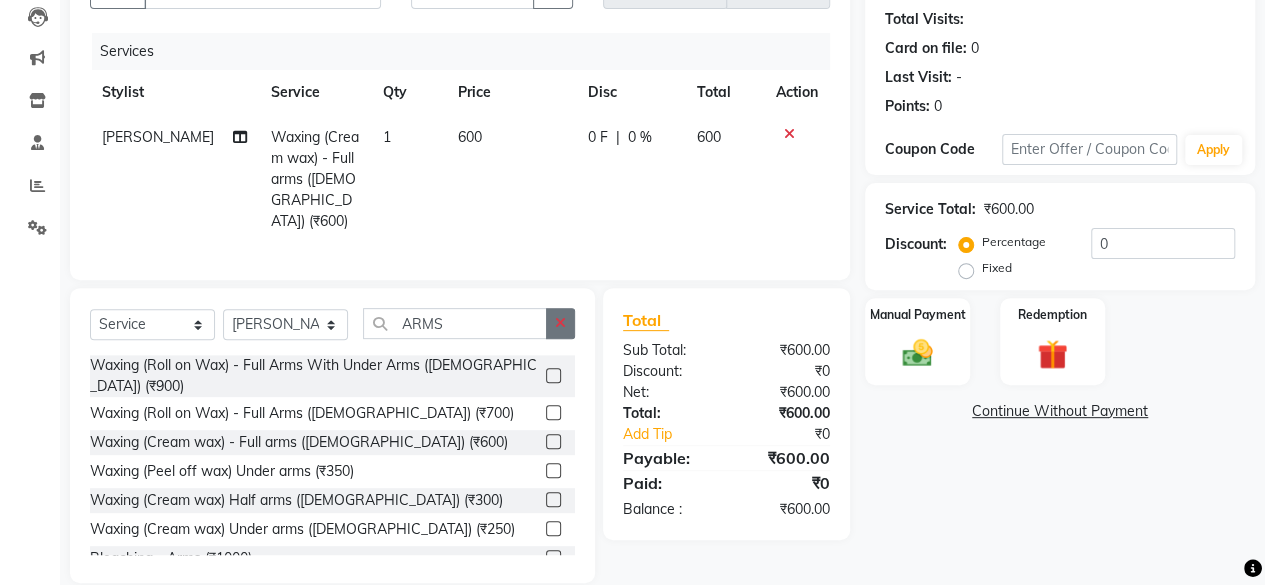 click 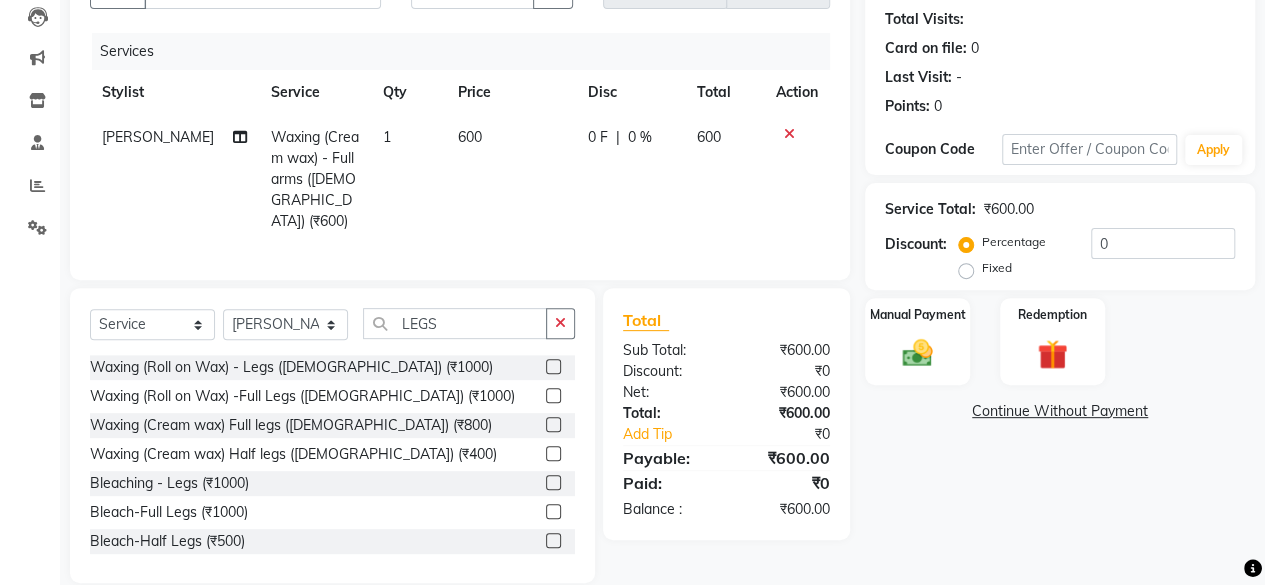 click 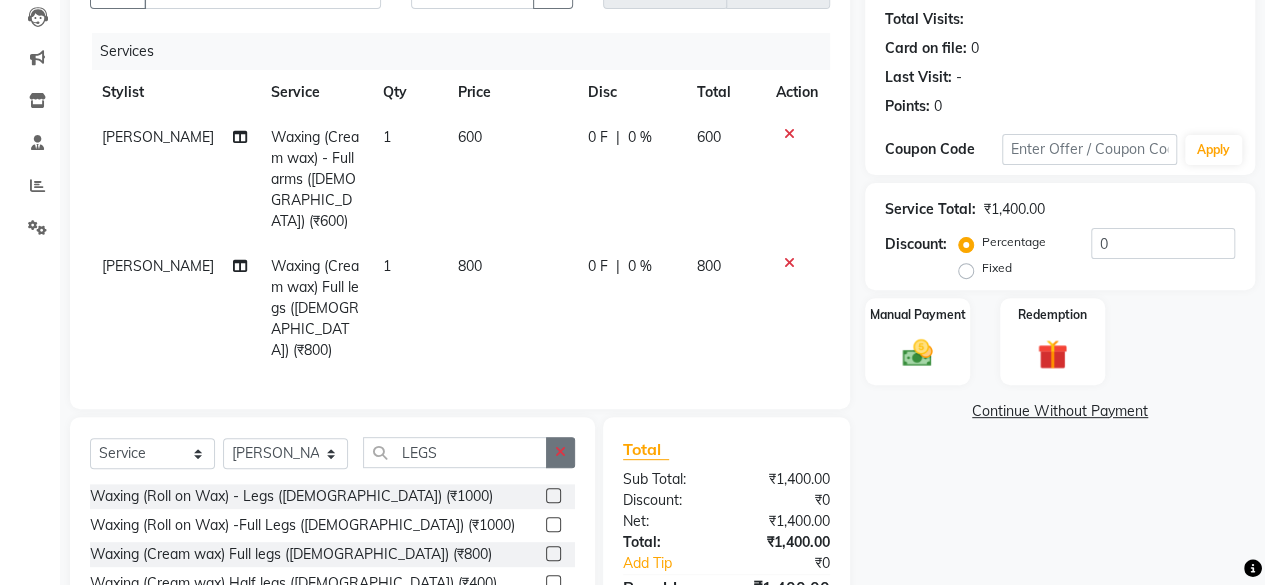click 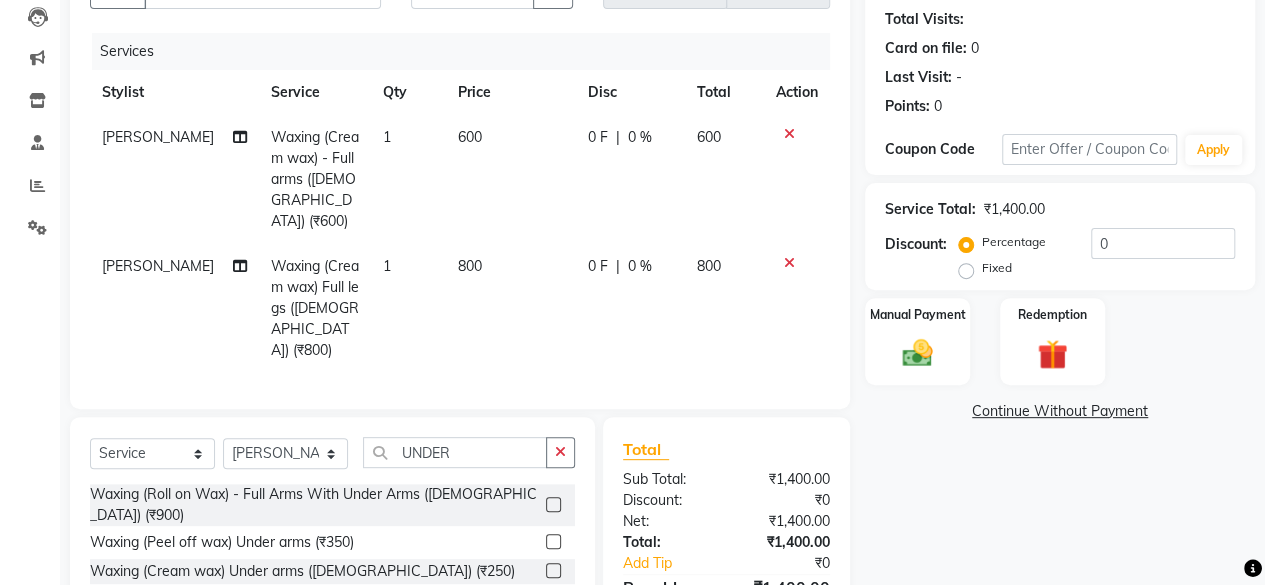click 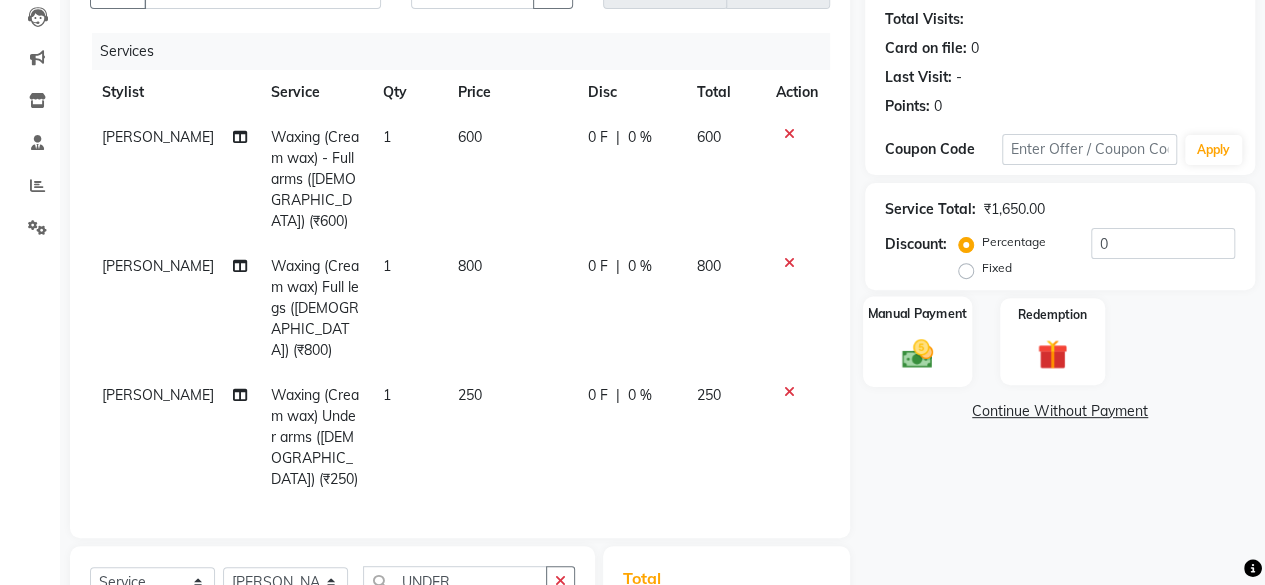 click 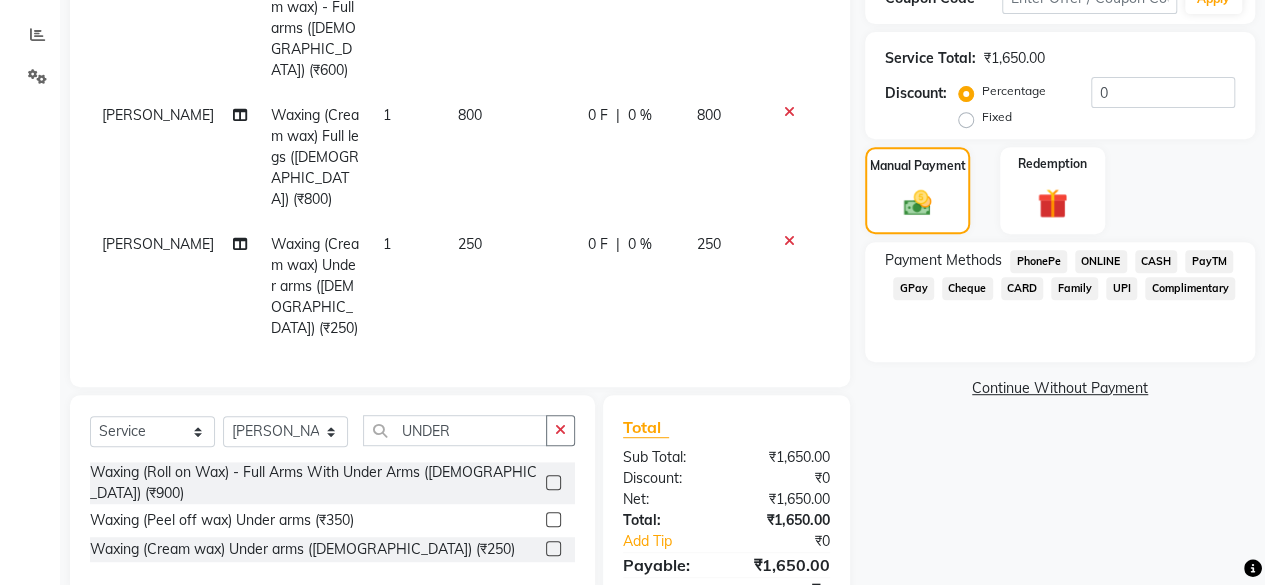 scroll, scrollTop: 408, scrollLeft: 0, axis: vertical 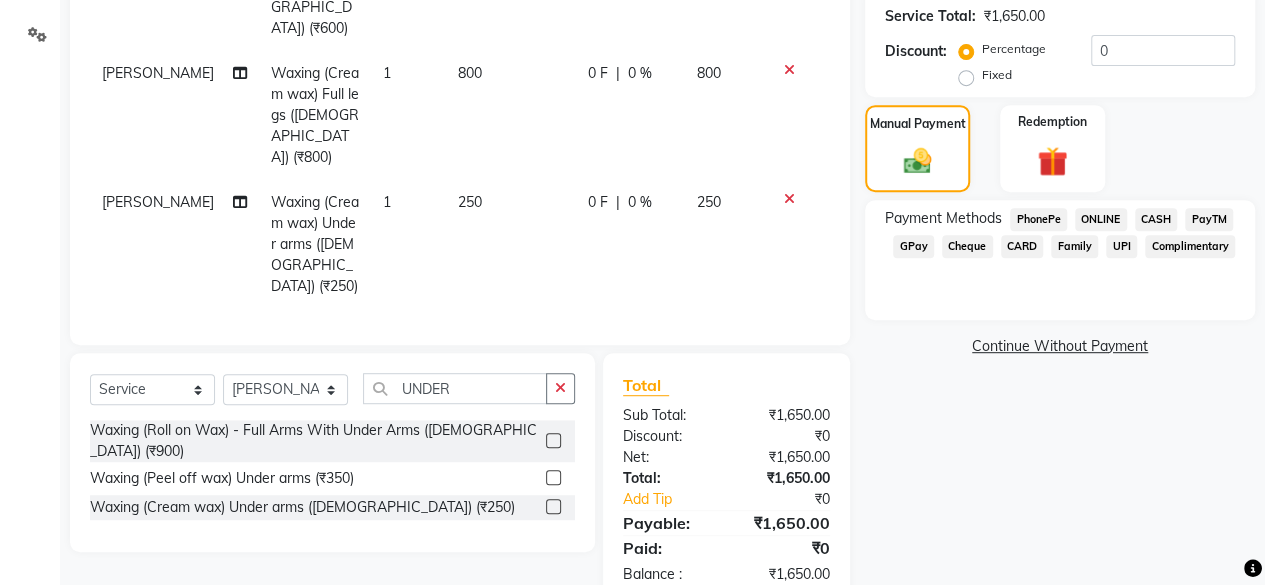 click on "CASH" 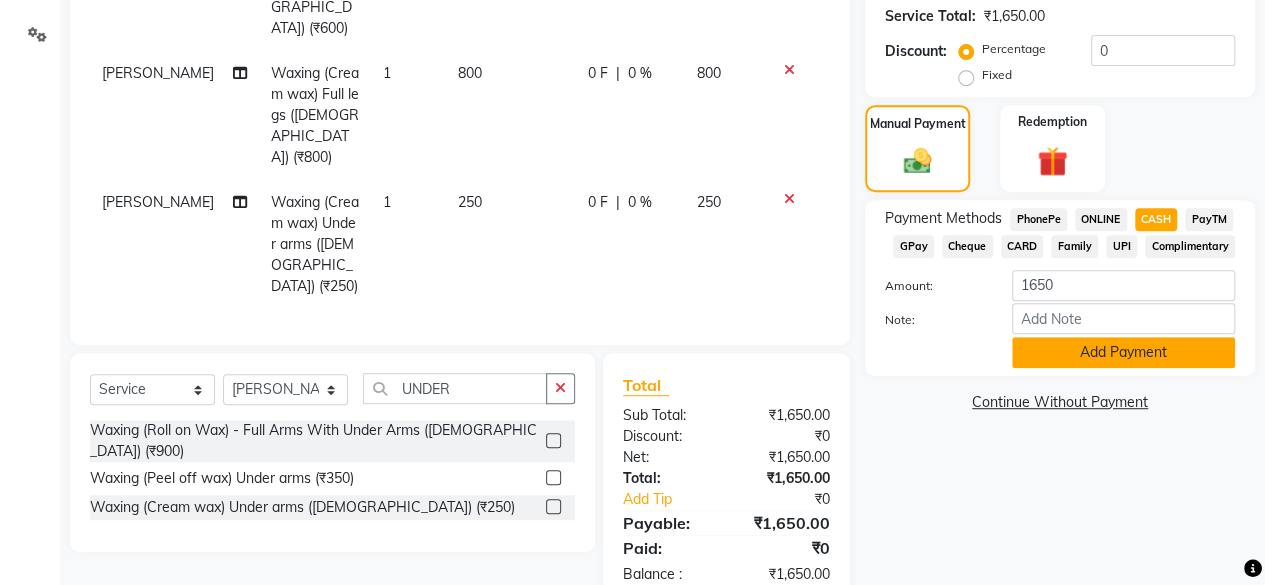 click on "Add Payment" 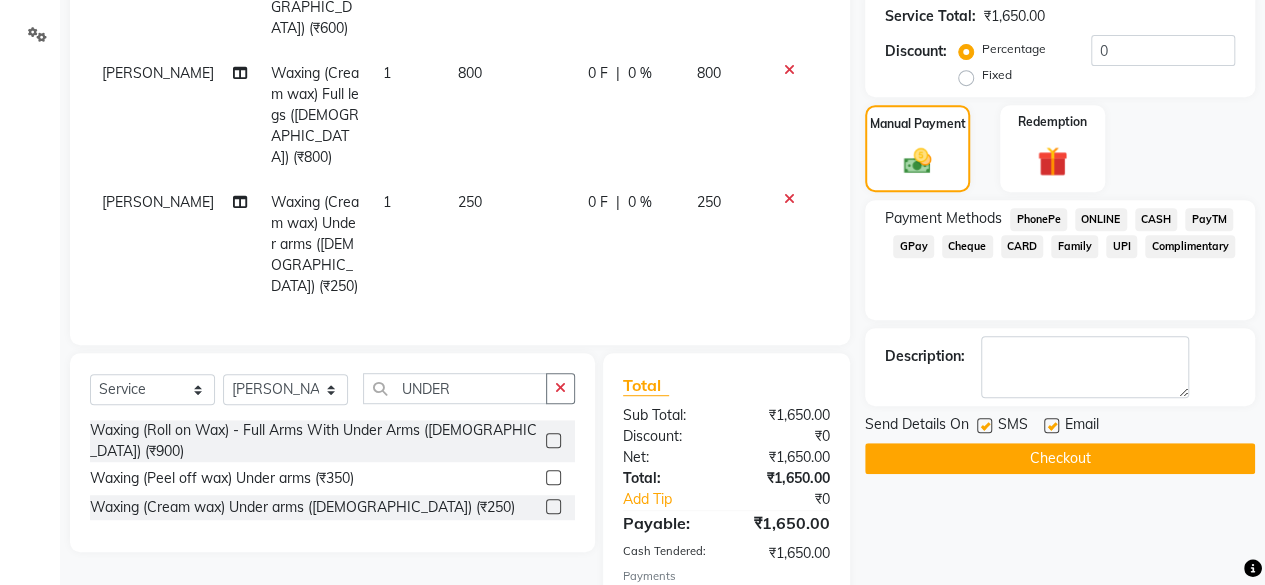 click 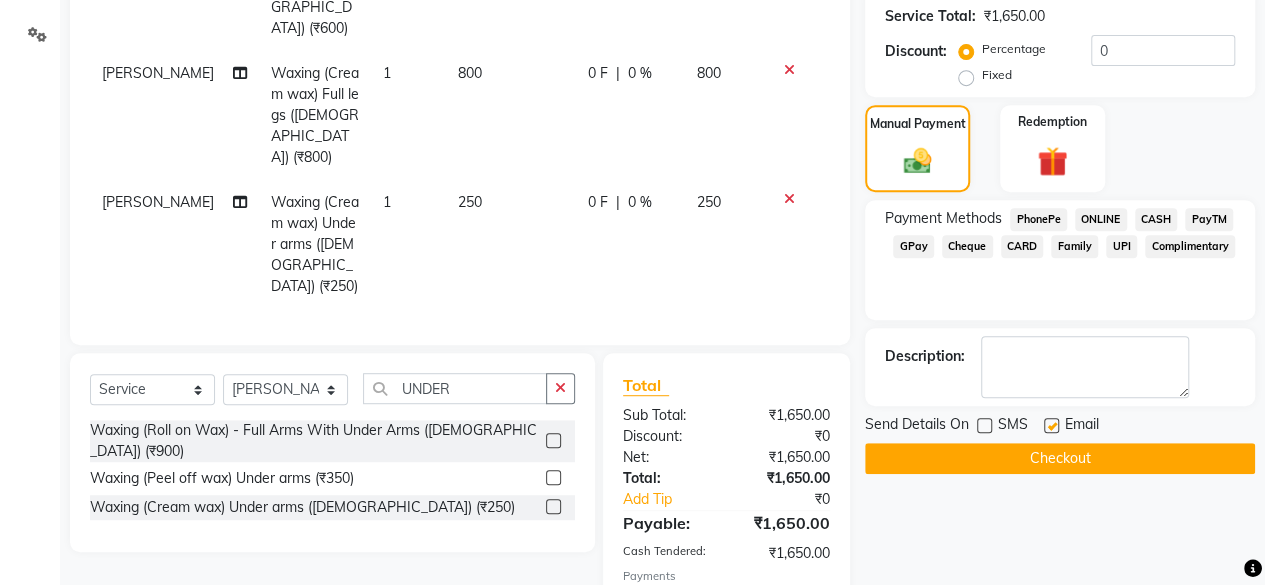 click on "Checkout" 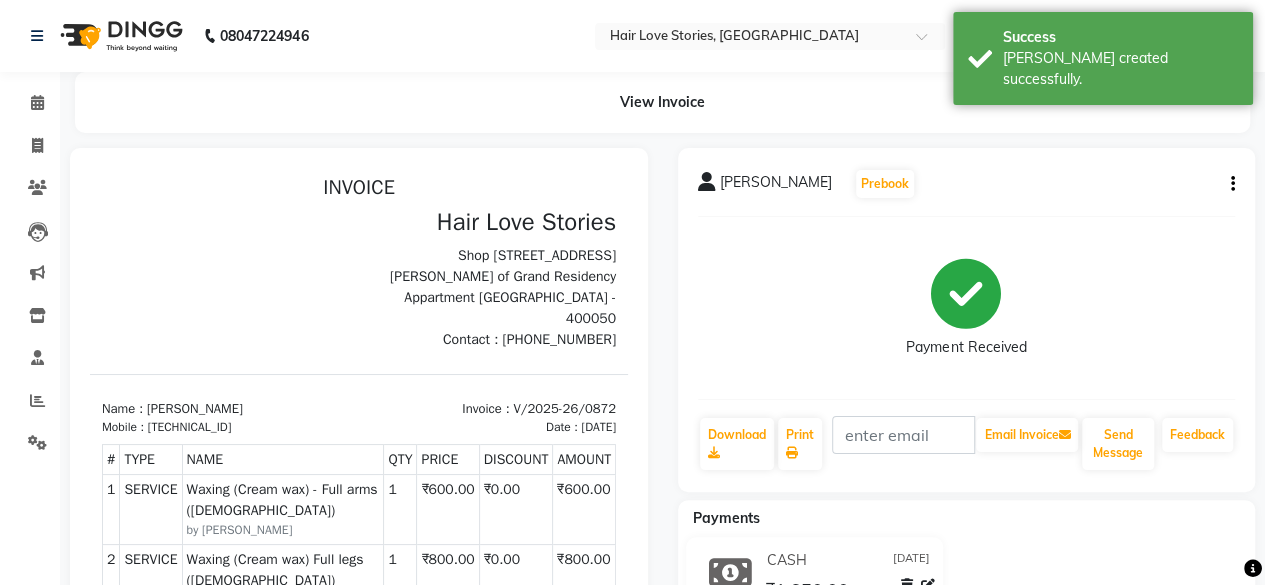 scroll, scrollTop: 0, scrollLeft: 0, axis: both 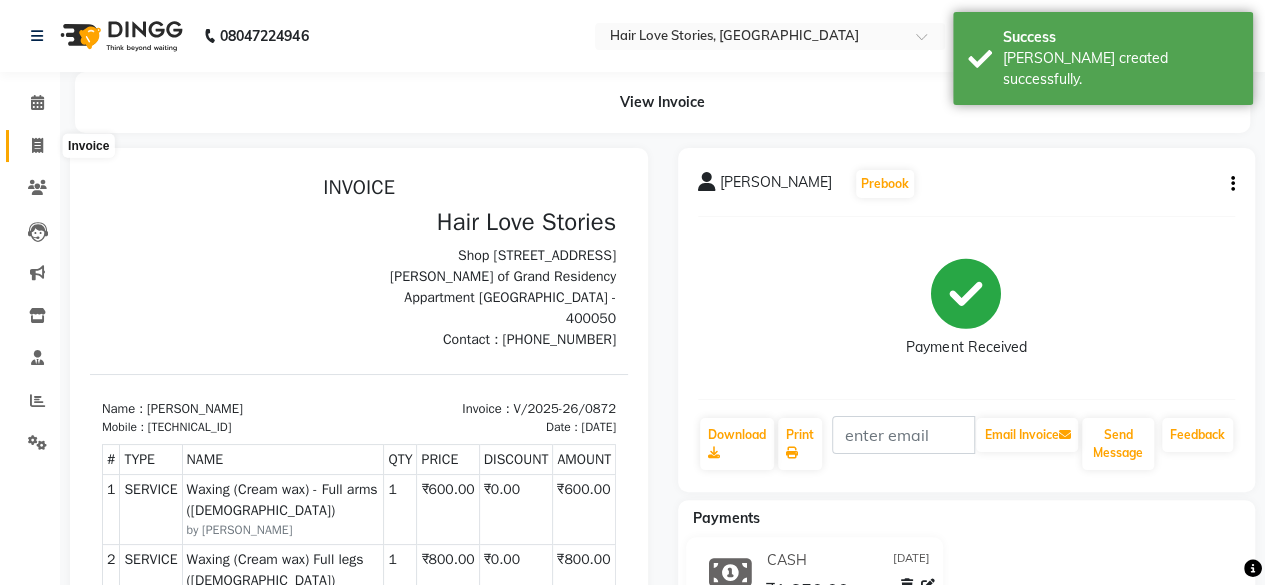 click 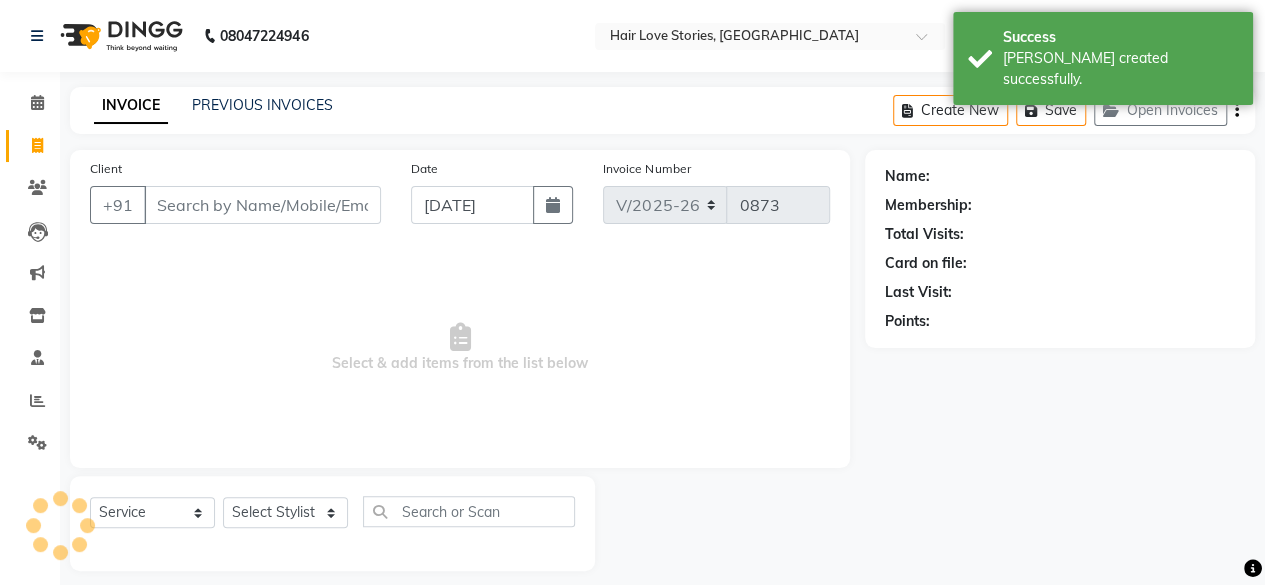 scroll, scrollTop: 15, scrollLeft: 0, axis: vertical 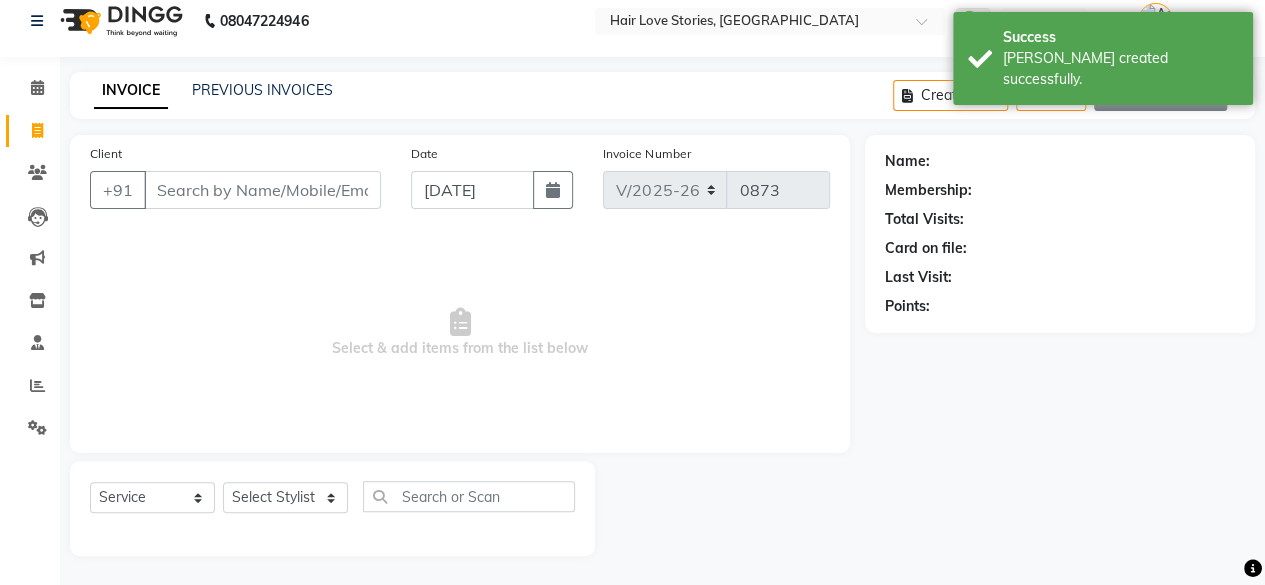click on "Open Invoices" 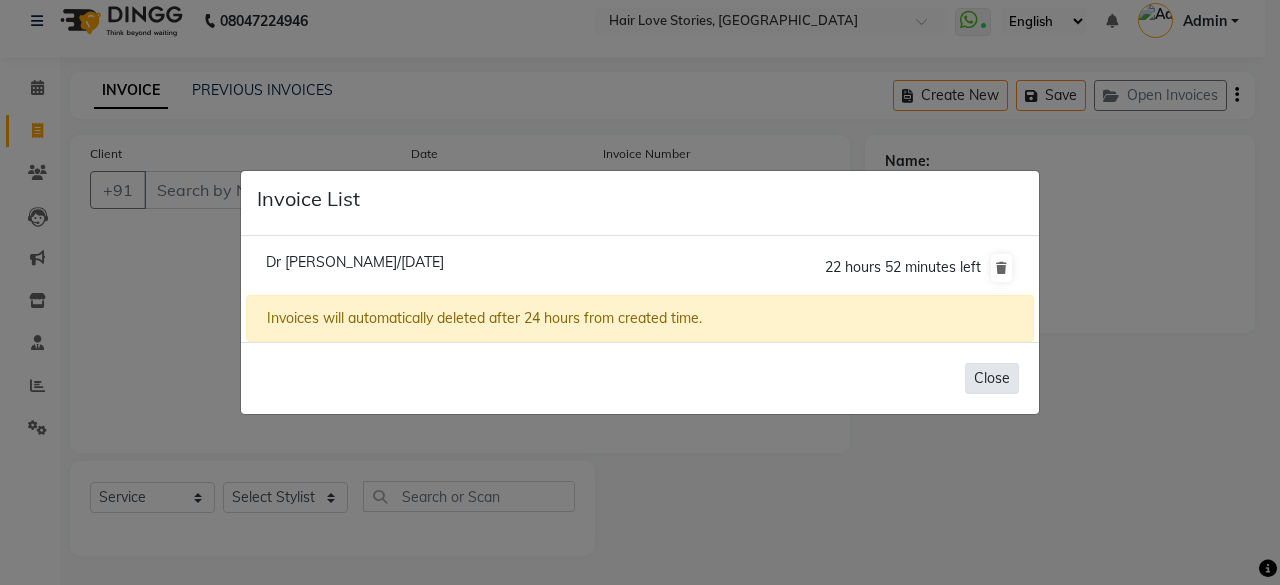 click on "Close" 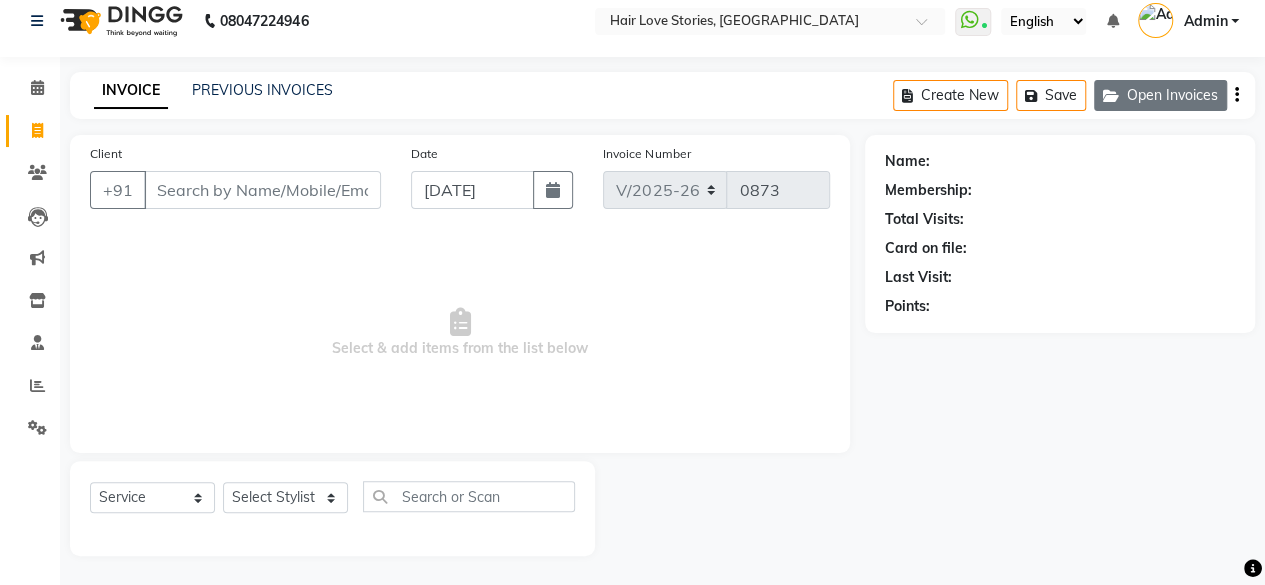 click on "Open Invoices" 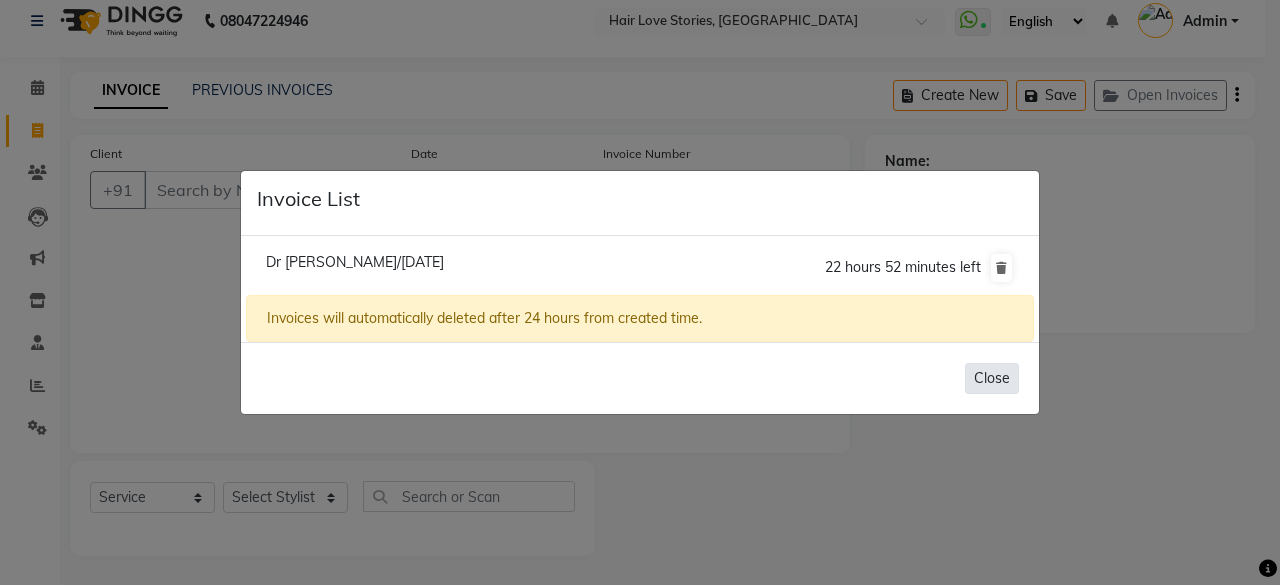 click on "Close" 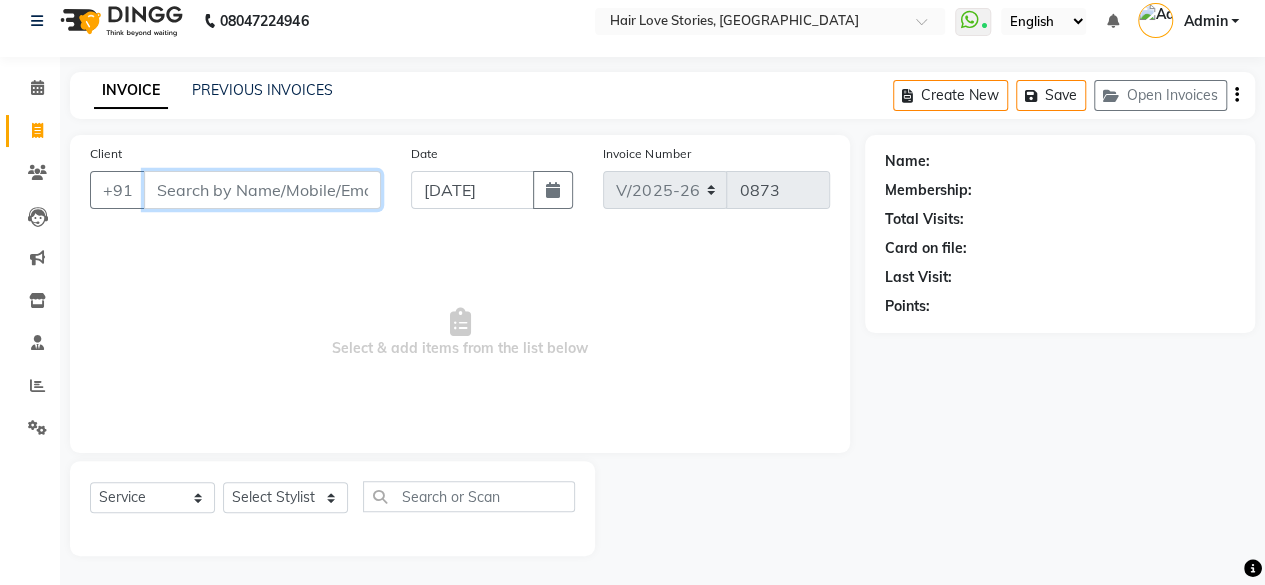 click on "Client" at bounding box center [262, 190] 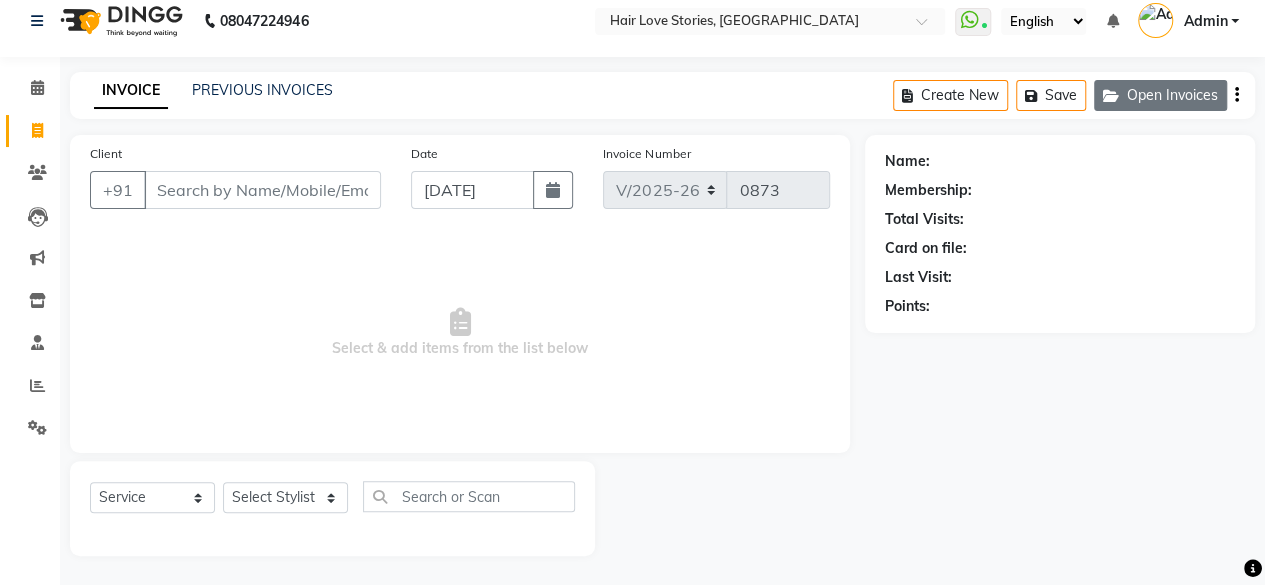 click on "Open Invoices" 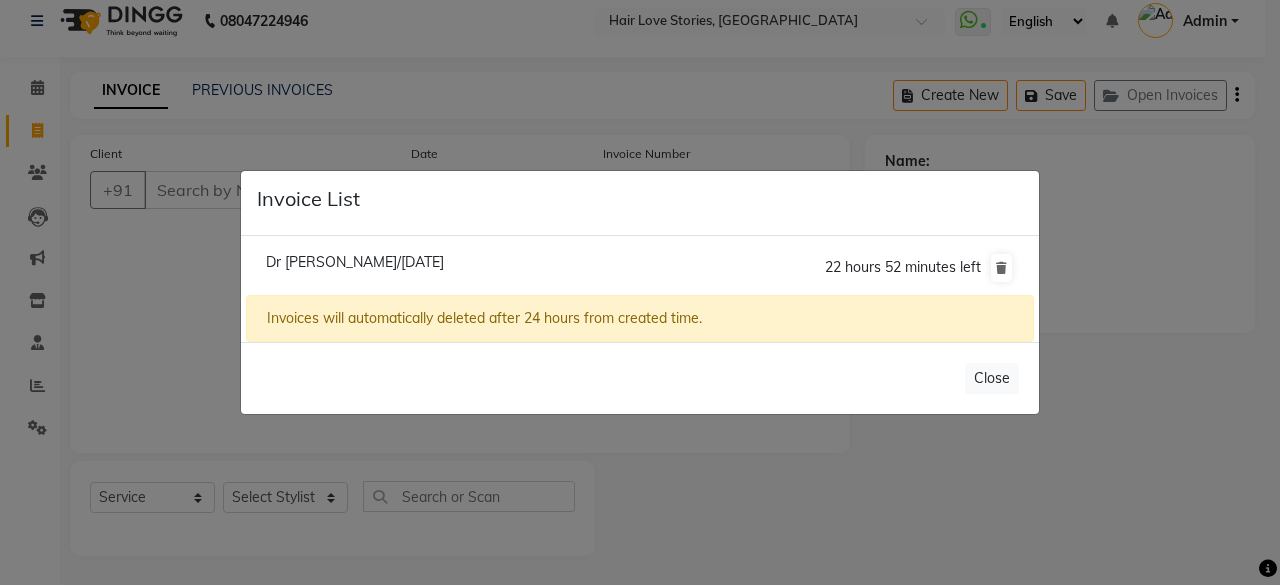click on "Invoice List  Dr [PERSON_NAME]/[DATE]  22 hours 52 minutes left  Invoices will automatically deleted after 24 hours from created time.   Close" 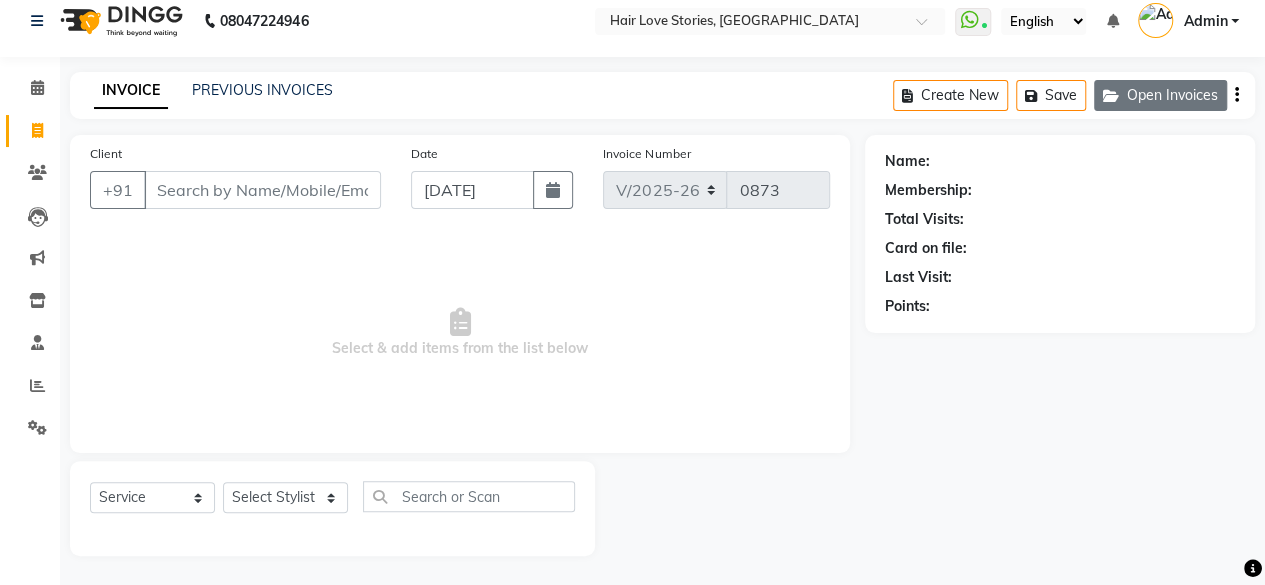 click on "Open Invoices" 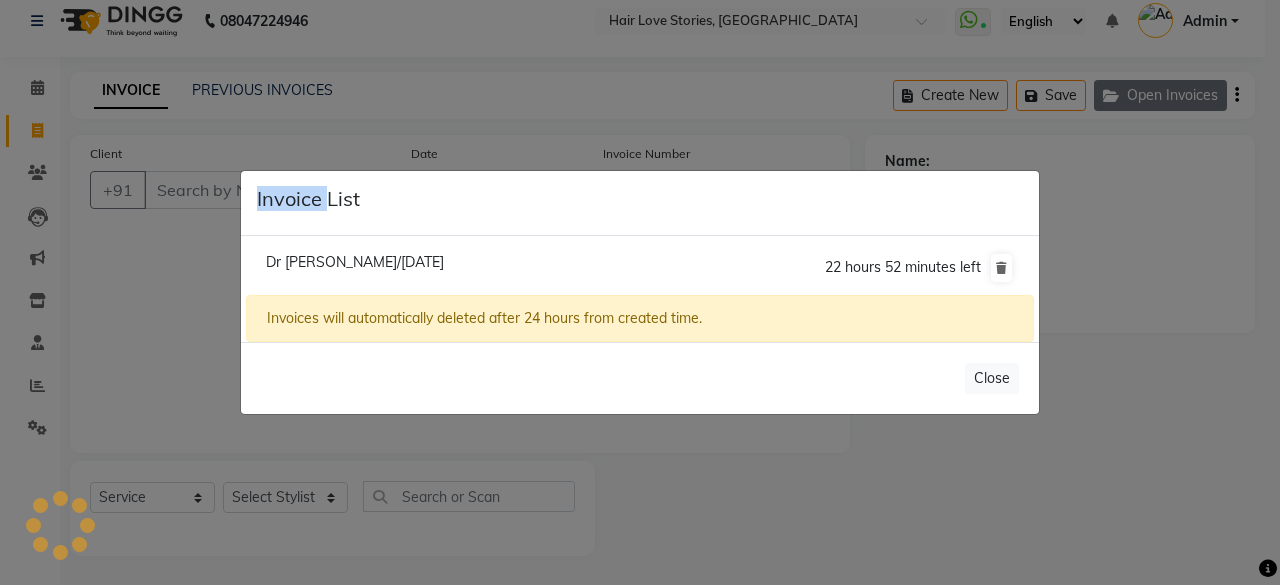 click on "Invoice List  Dr [PERSON_NAME]/[DATE]  22 hours 52 minutes left  Invoices will automatically deleted after 24 hours from created time.   Close" 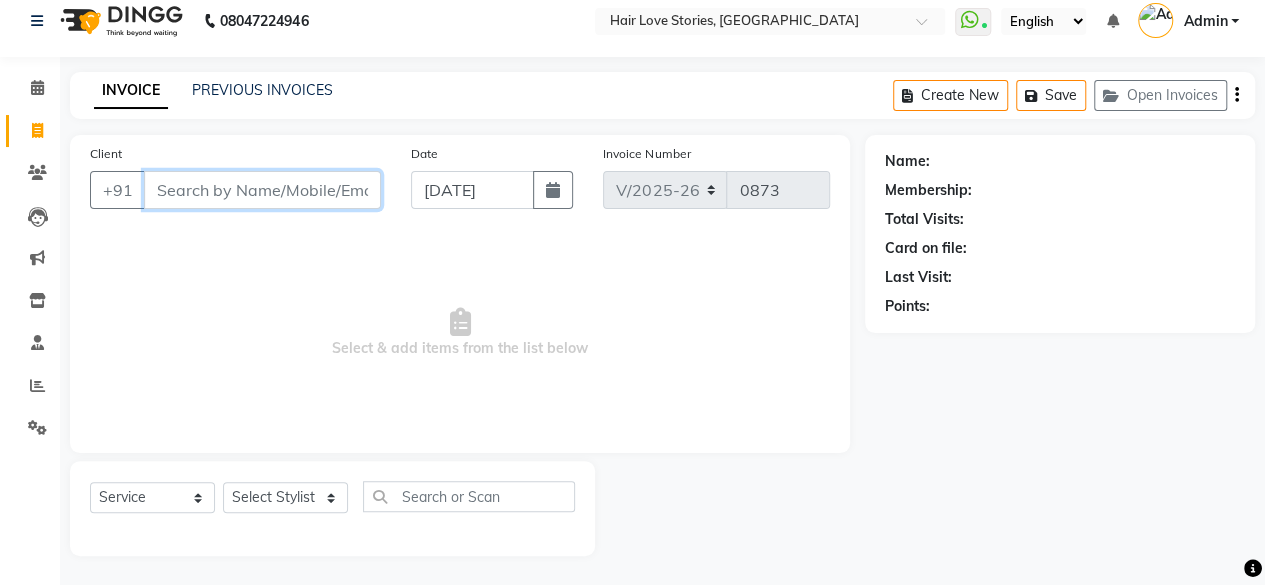 click on "Client" at bounding box center [262, 190] 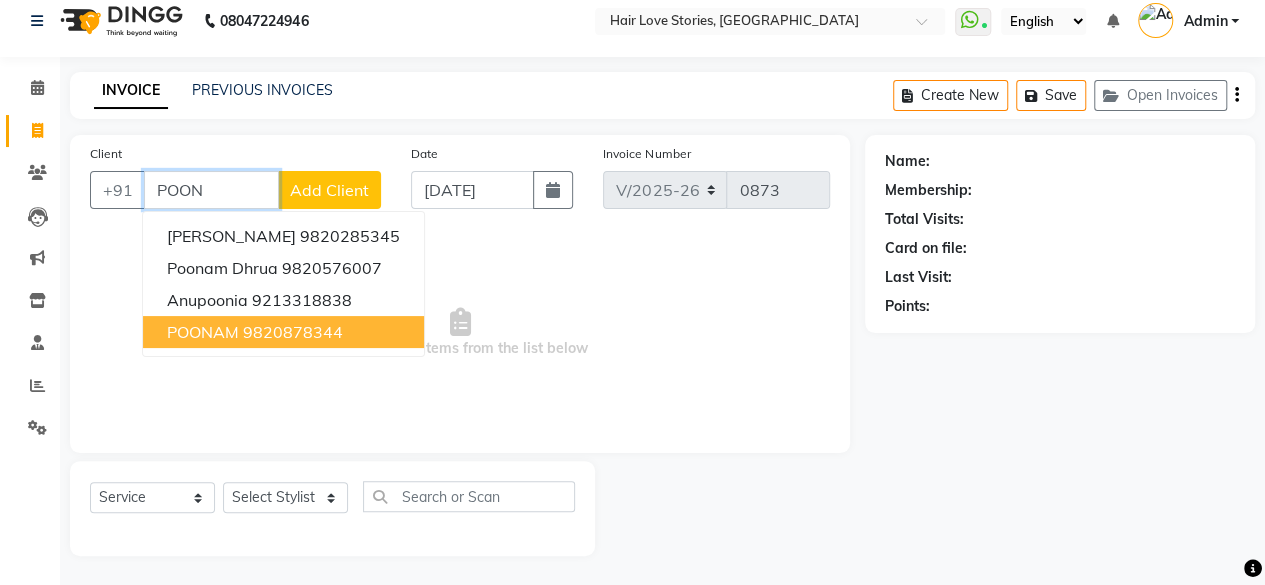 click on "POONAM" at bounding box center (203, 332) 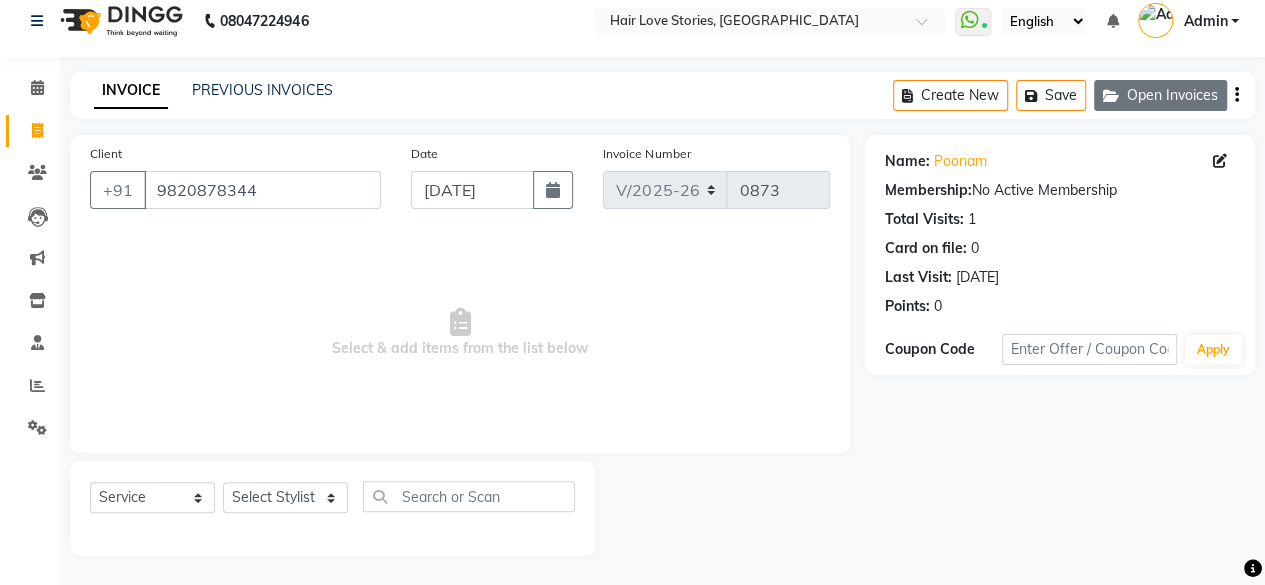 click on "Open Invoices" 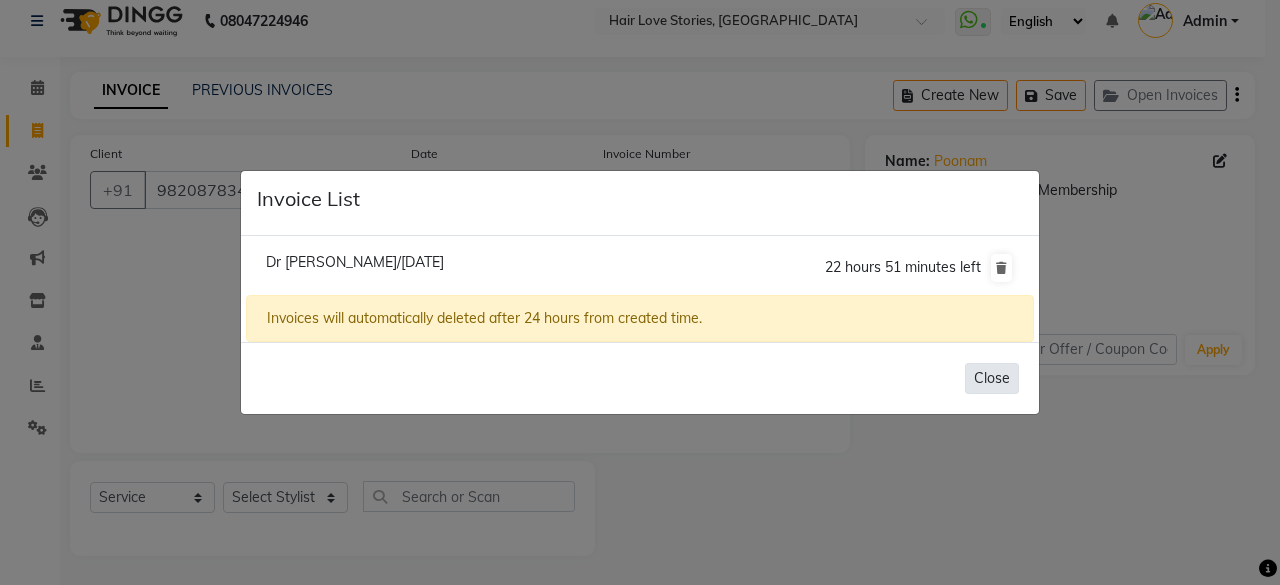 click on "Close" 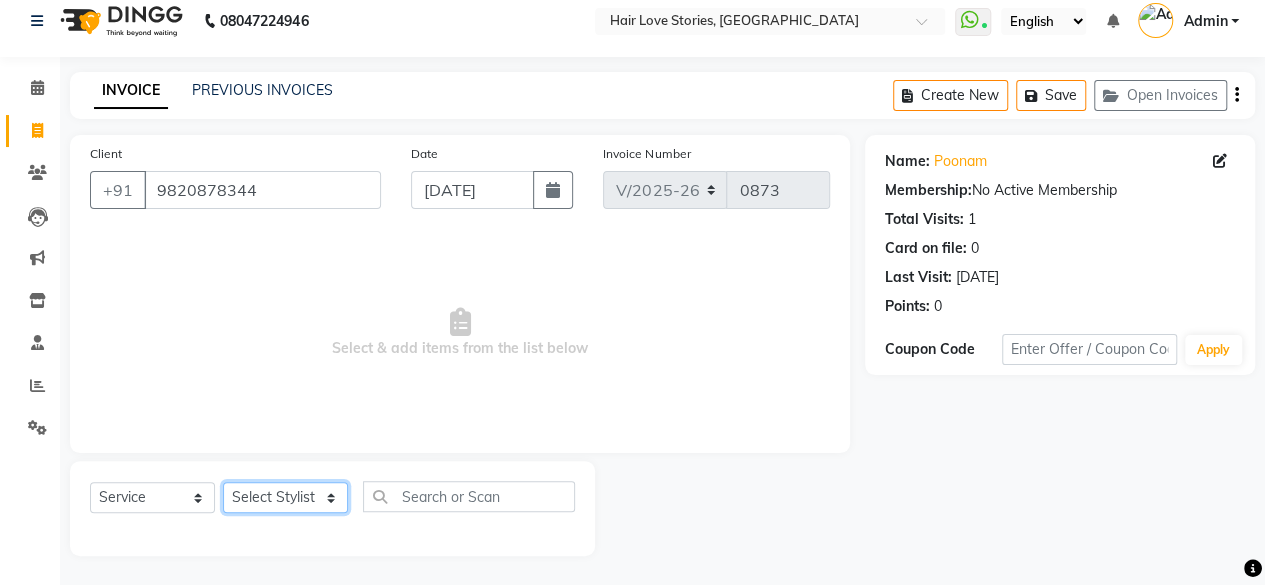 click on "Select Stylist [PERSON_NAME] DIVYA FRONTDESK [PERSON_NAME] MANAGER [PERSON_NAME] MEENA MANE  NISHA [PERSON_NAME] [PERSON_NAME] [PERSON_NAME] [PERSON_NAME]" 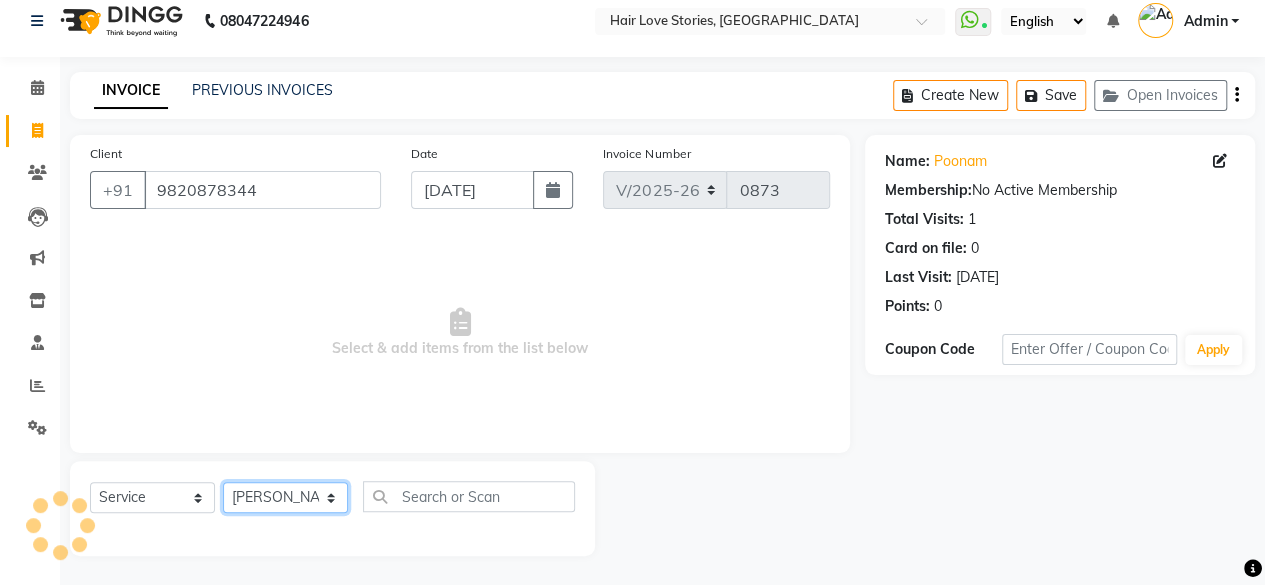 click on "Select Stylist [PERSON_NAME] DIVYA FRONTDESK [PERSON_NAME] MANAGER [PERSON_NAME] MEENA MANE  NISHA [PERSON_NAME] [PERSON_NAME] [PERSON_NAME] [PERSON_NAME]" 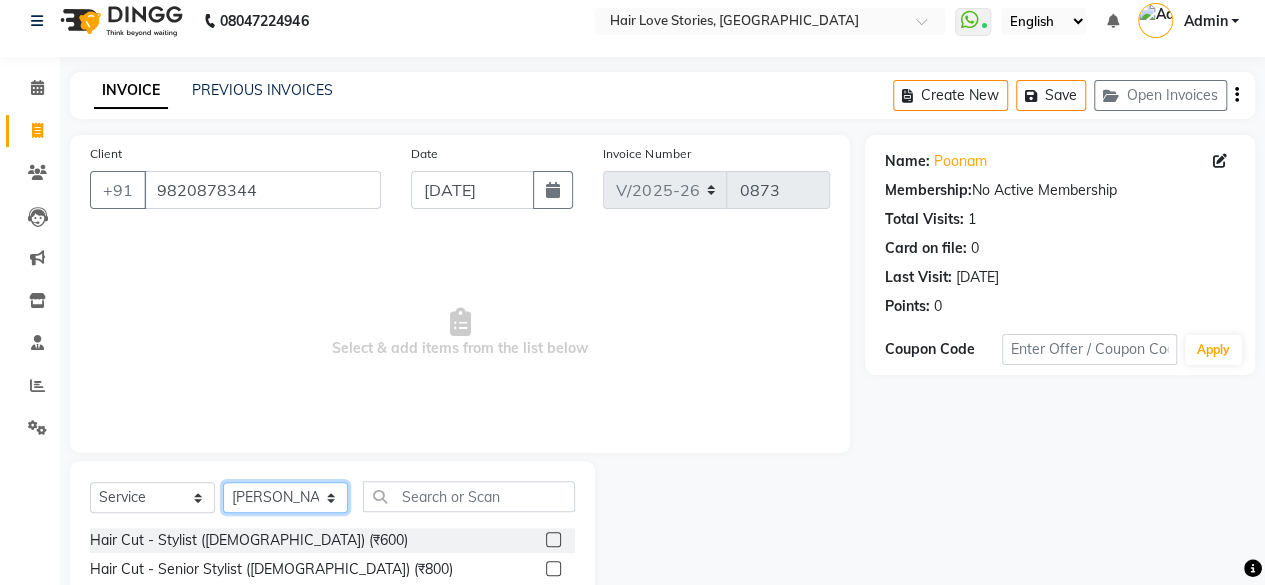 click on "Select Stylist [PERSON_NAME] DIVYA FRONTDESK [PERSON_NAME] MANAGER [PERSON_NAME] MEENA MANE  NISHA [PERSON_NAME] [PERSON_NAME] [PERSON_NAME] [PERSON_NAME]" 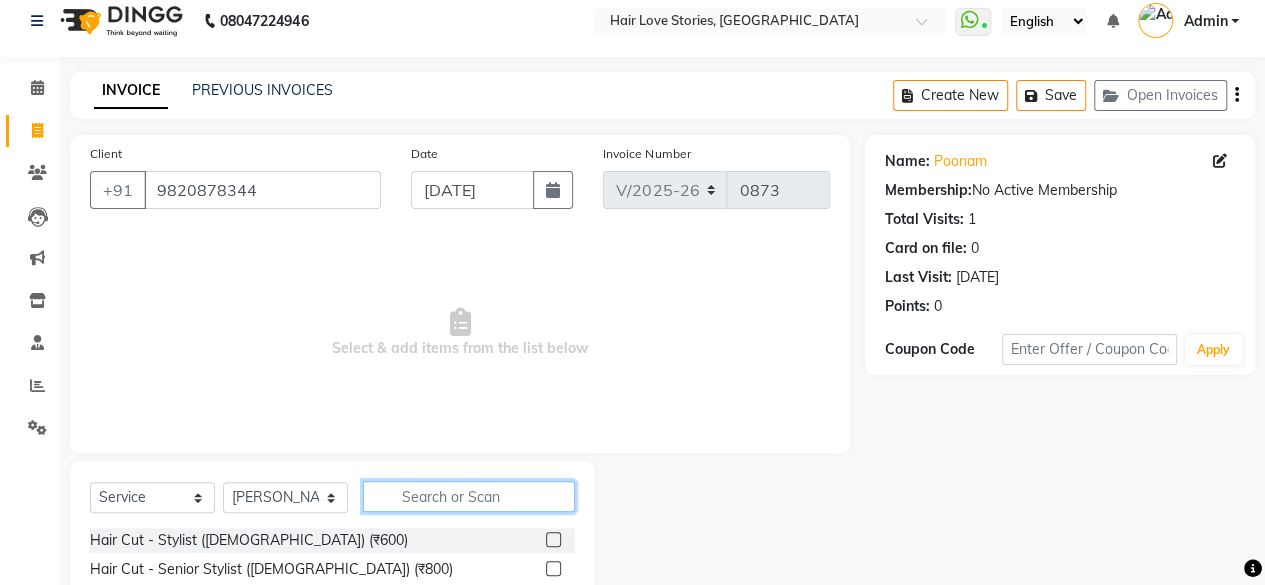 click 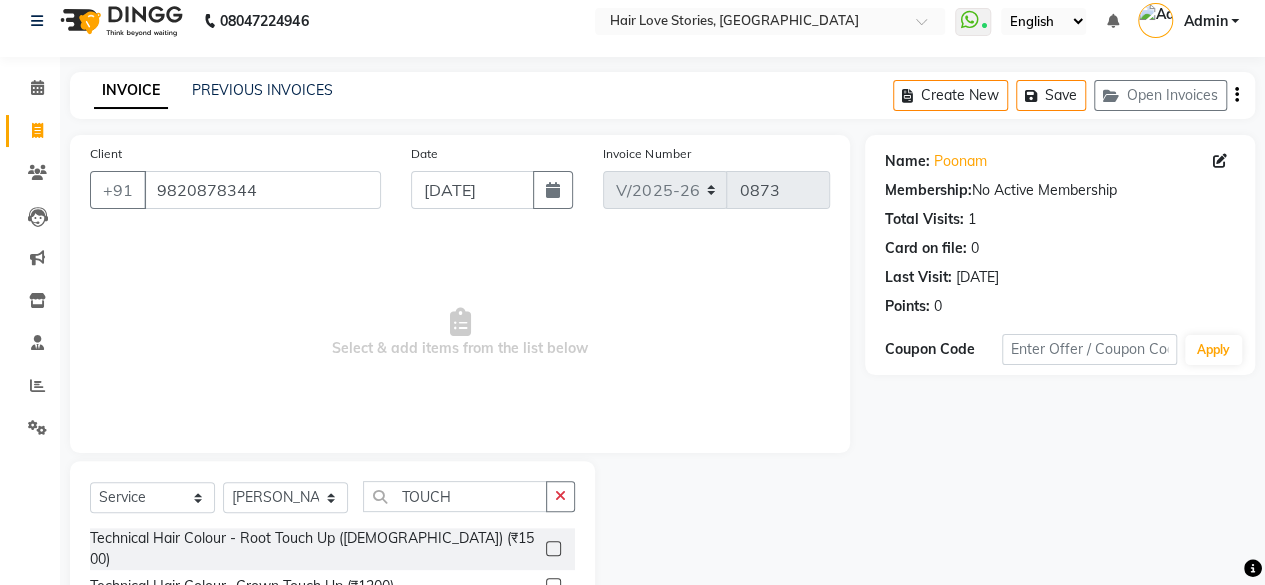 click 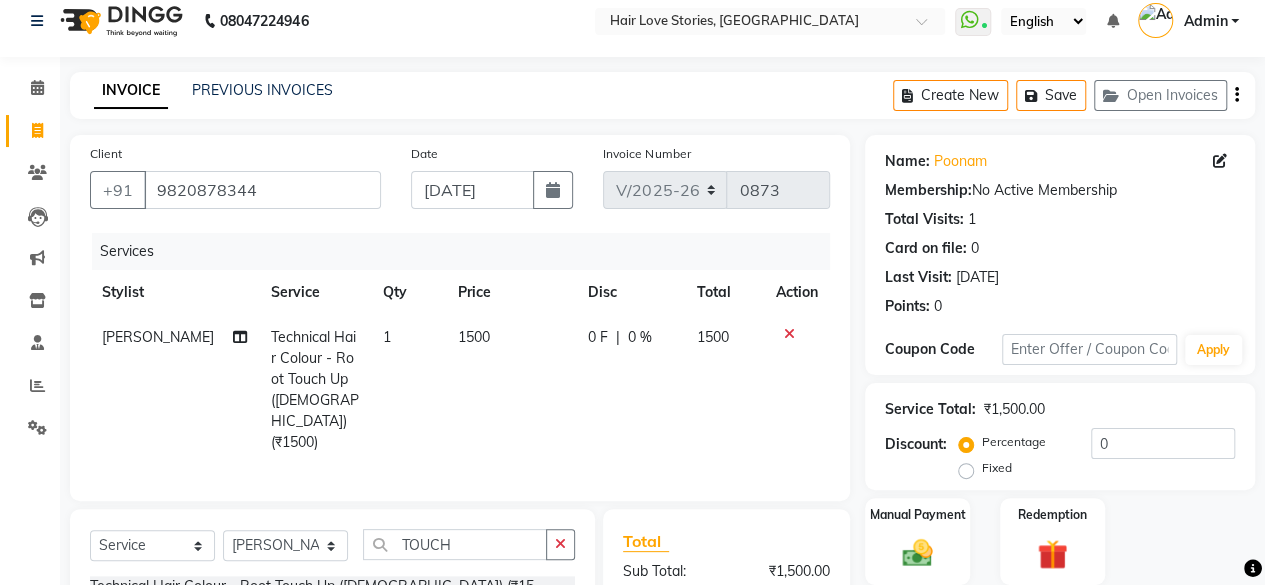 click on "0 F | 0 %" 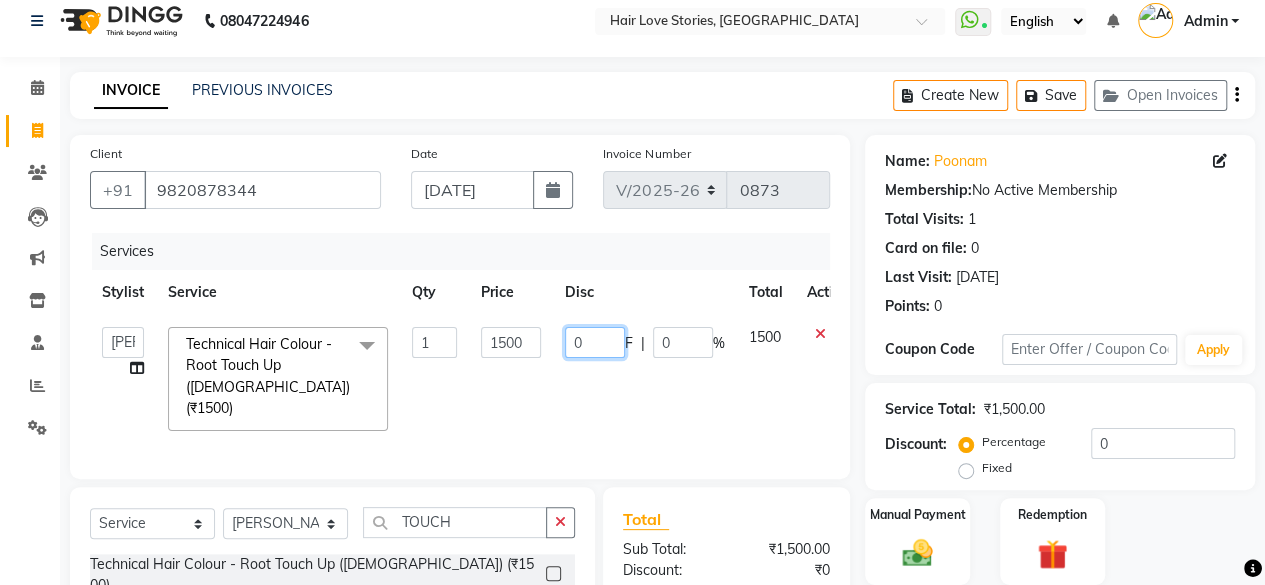 click on "0" 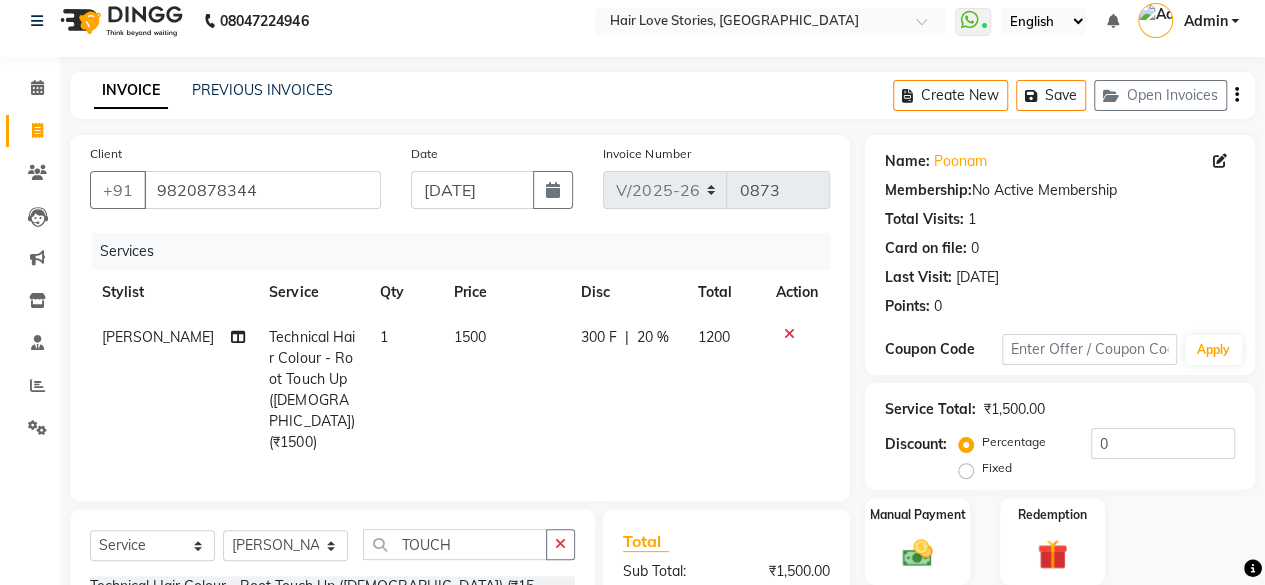 click on "Manual Payment Redemption" 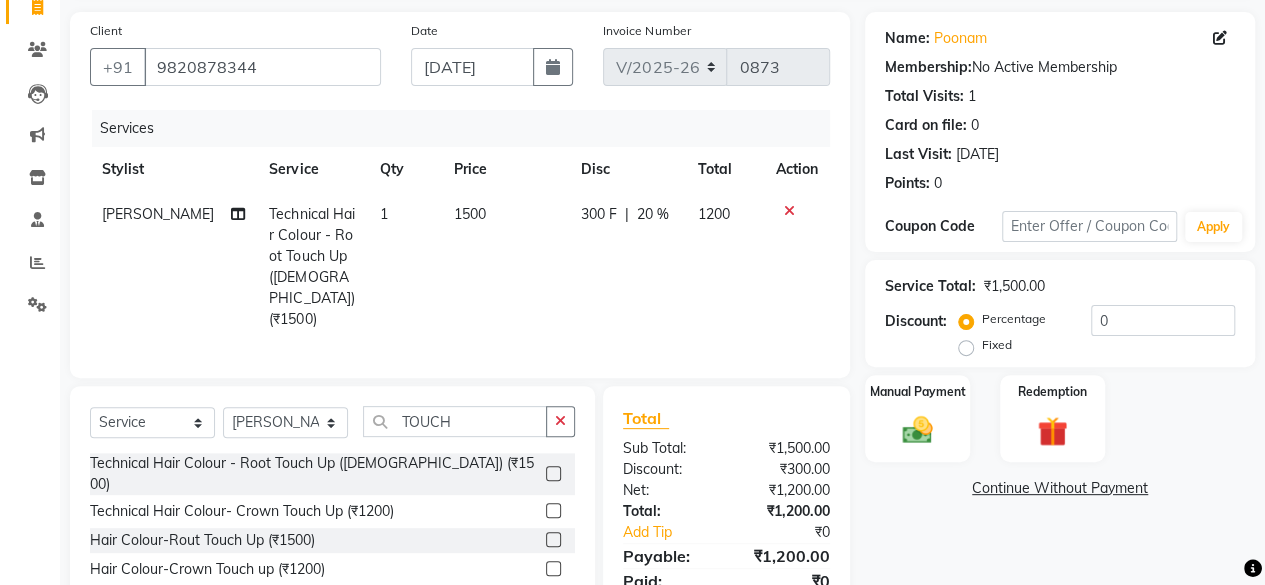 scroll, scrollTop: 214, scrollLeft: 0, axis: vertical 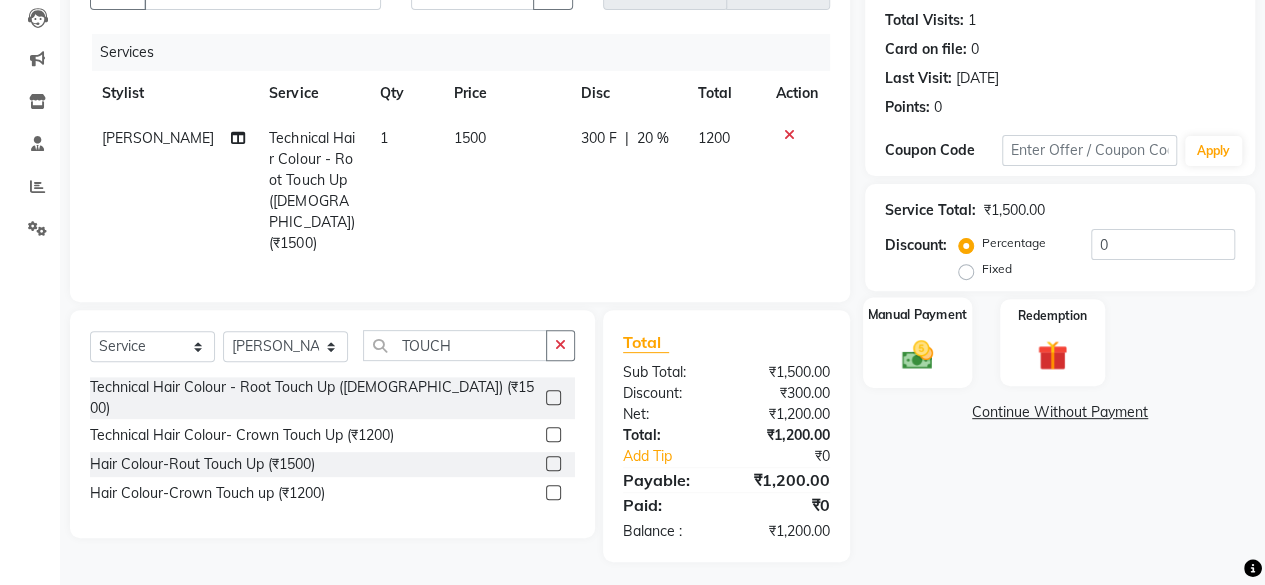 click 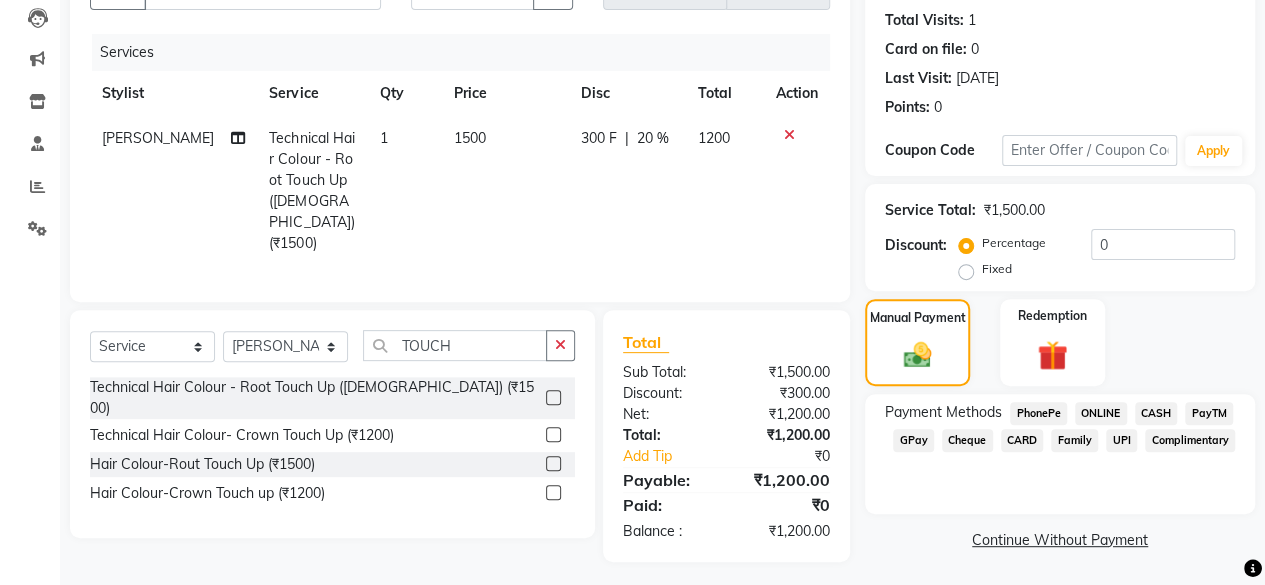 click on "GPay" 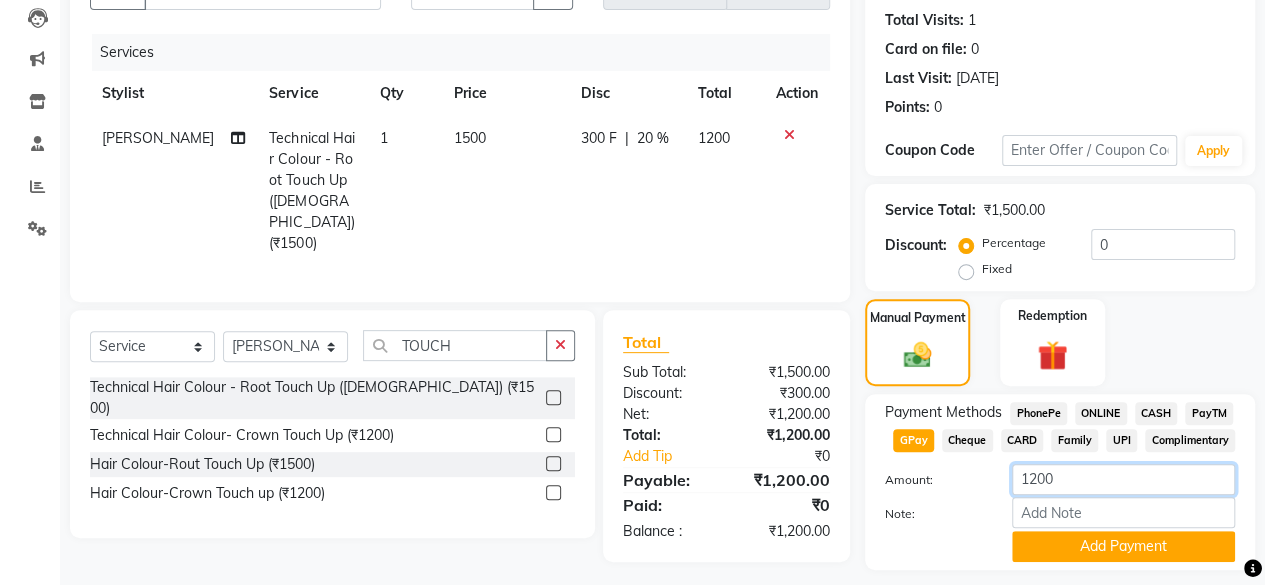 click on "1200" 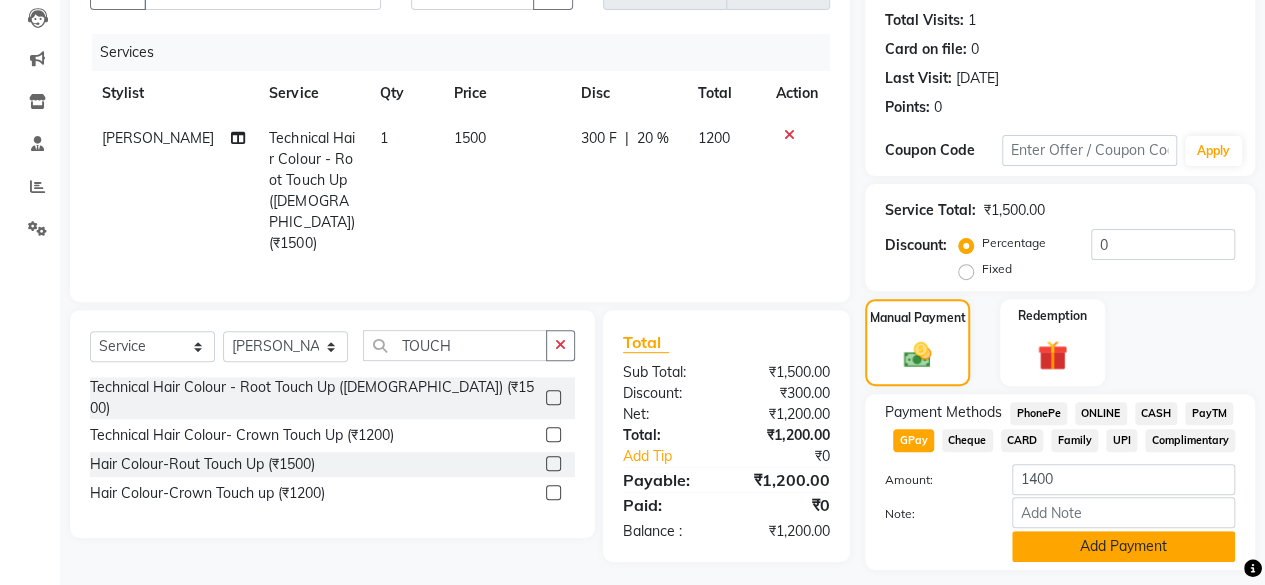 click on "Add Payment" 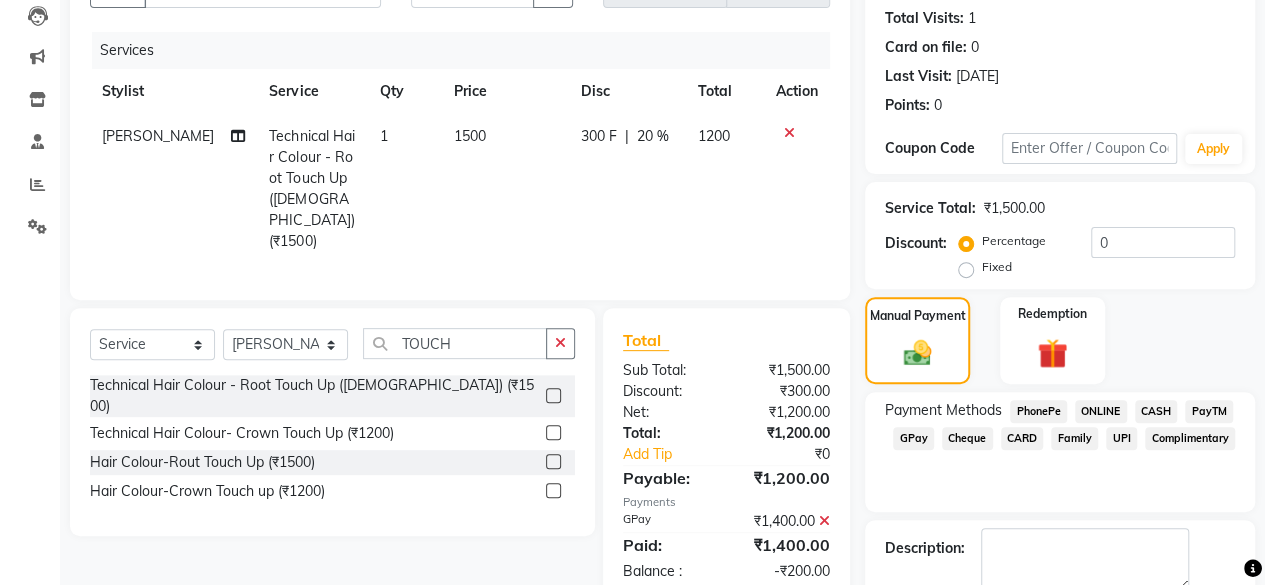 scroll, scrollTop: 324, scrollLeft: 0, axis: vertical 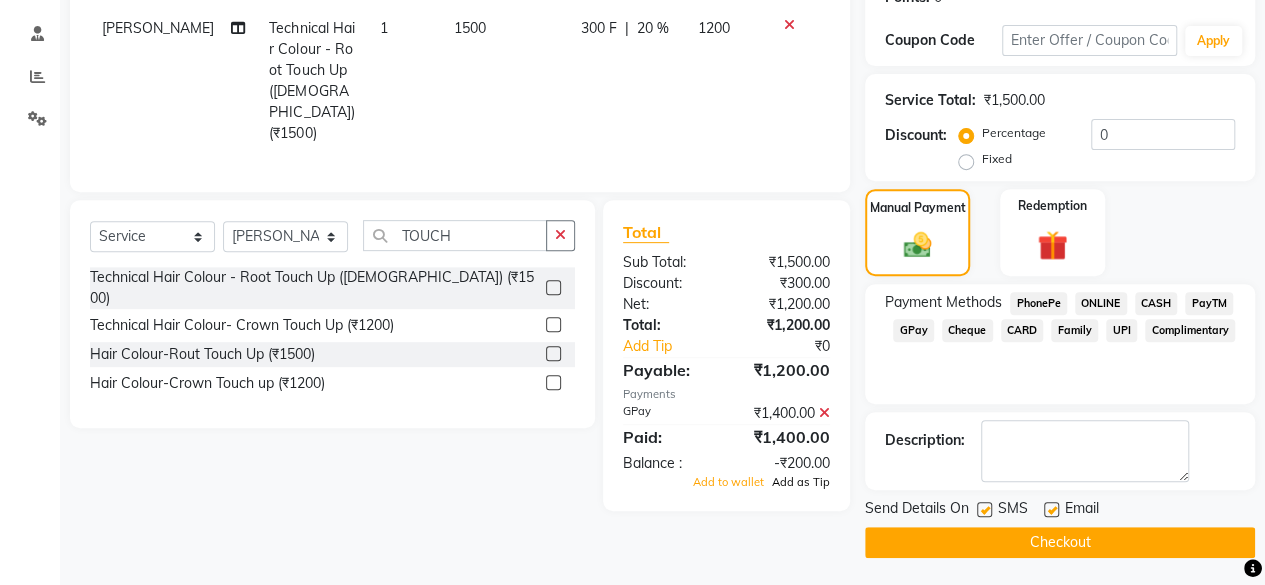 click on "Add as Tip" 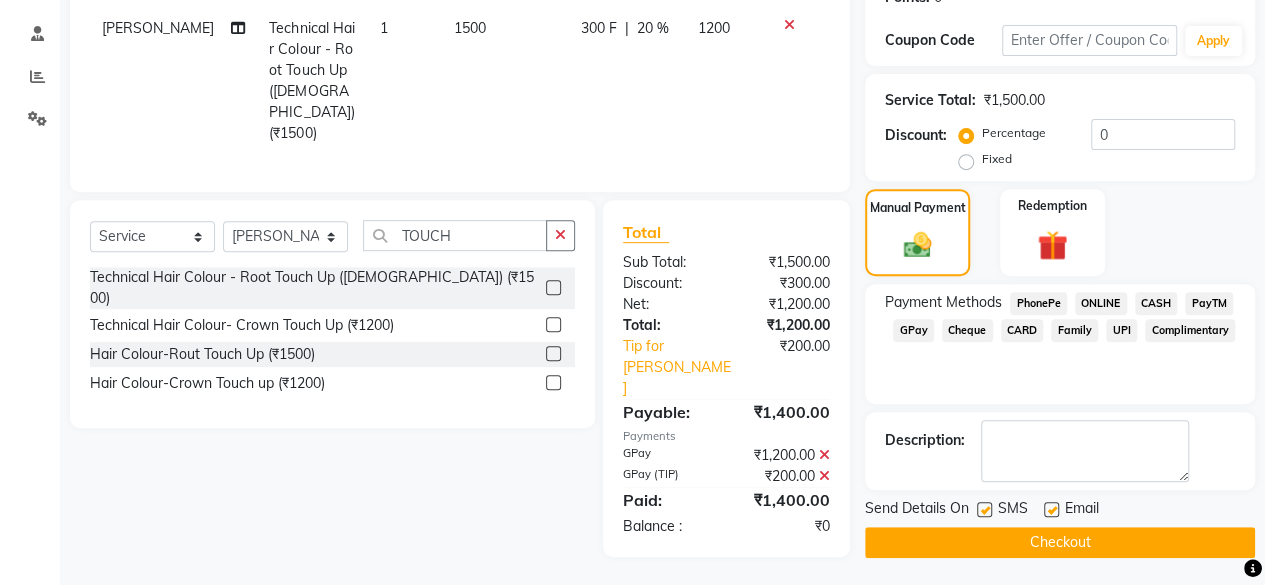 click on "Checkout" 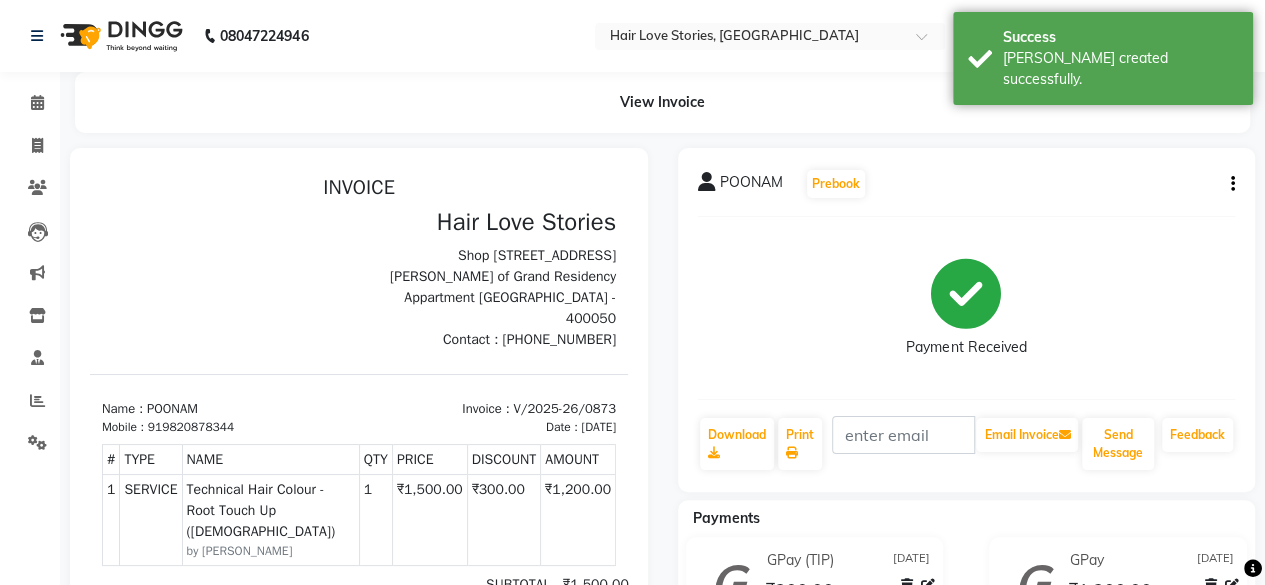 scroll, scrollTop: 0, scrollLeft: 0, axis: both 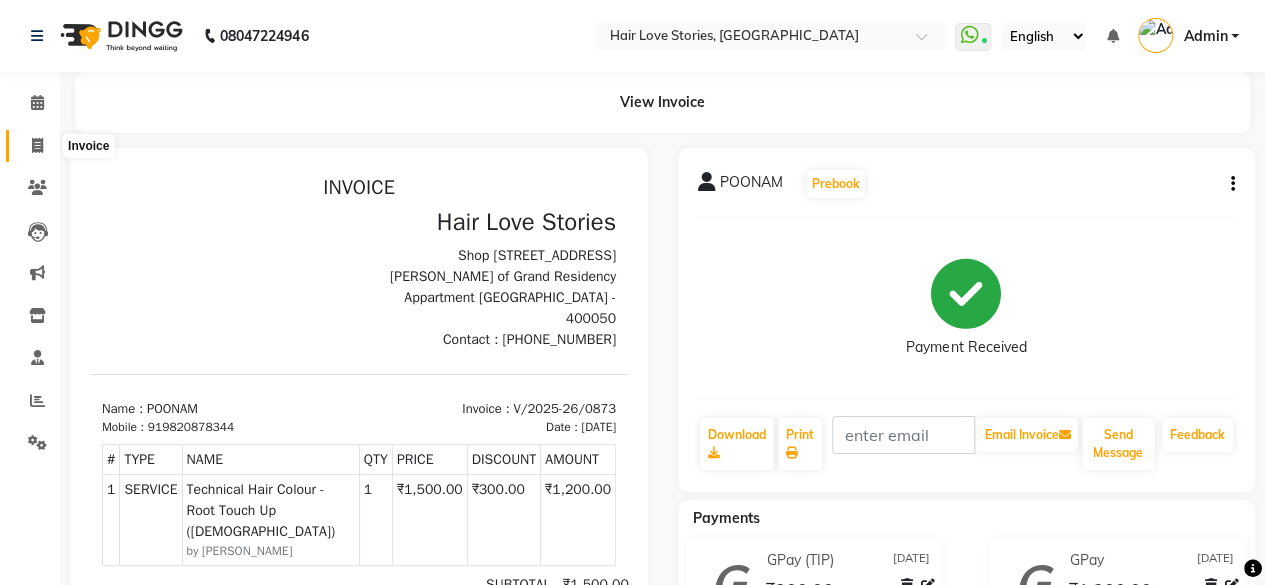 click 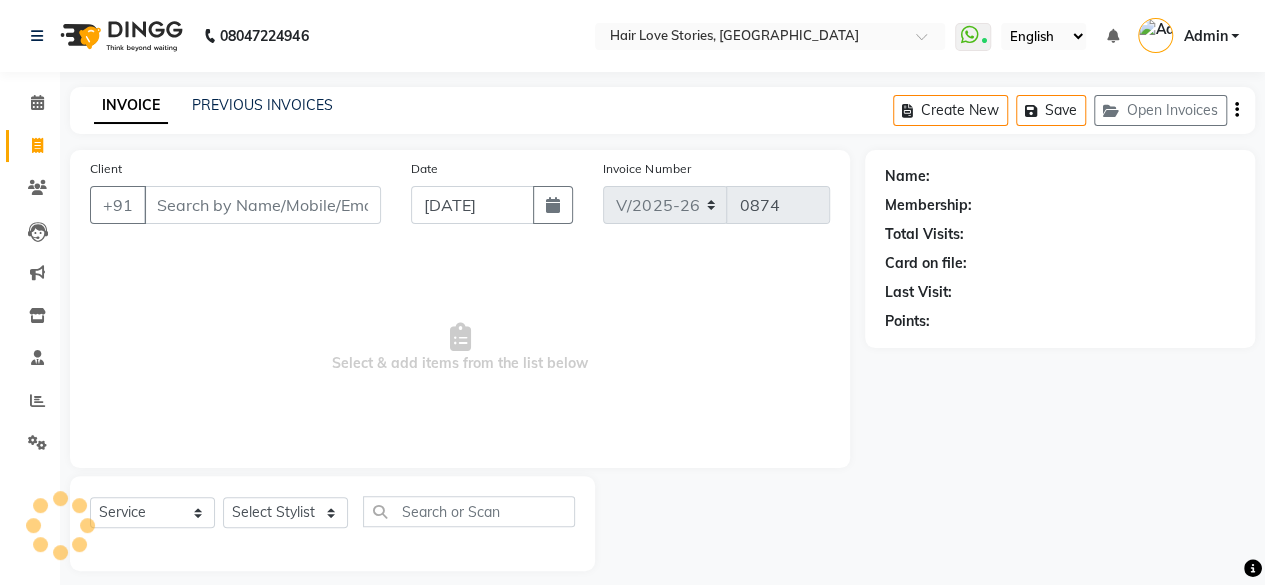 scroll, scrollTop: 15, scrollLeft: 0, axis: vertical 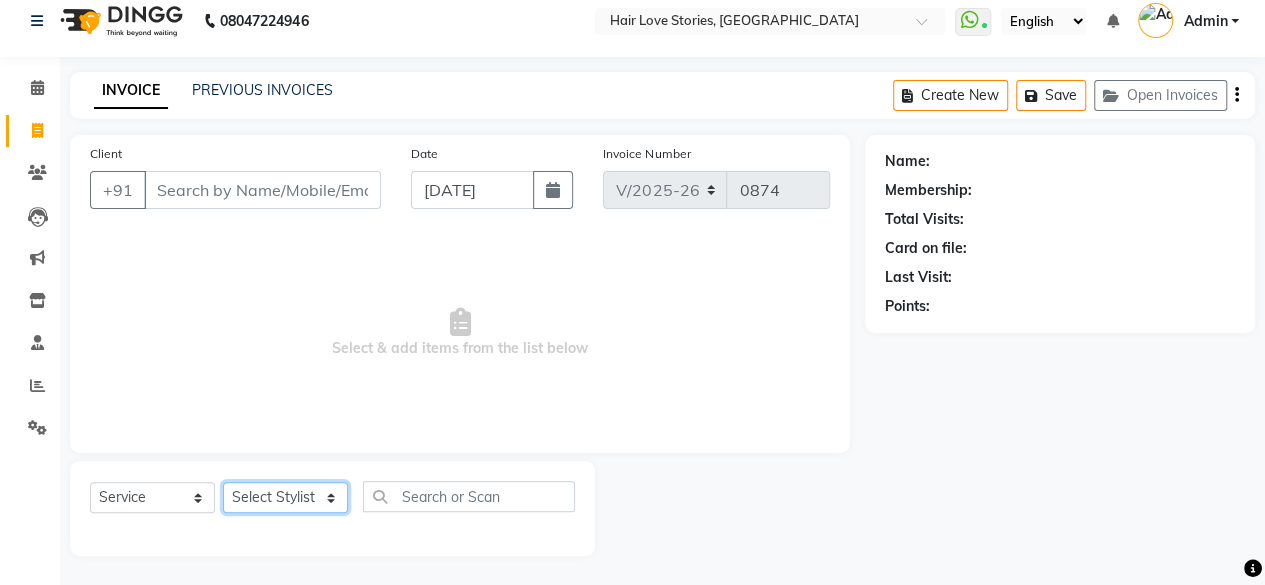 click on "Select Stylist [PERSON_NAME] DIVYA FRONTDESK [PERSON_NAME] MANAGER [PERSON_NAME] MEENA MANE  NISHA [PERSON_NAME] [PERSON_NAME] [PERSON_NAME] [PERSON_NAME]" 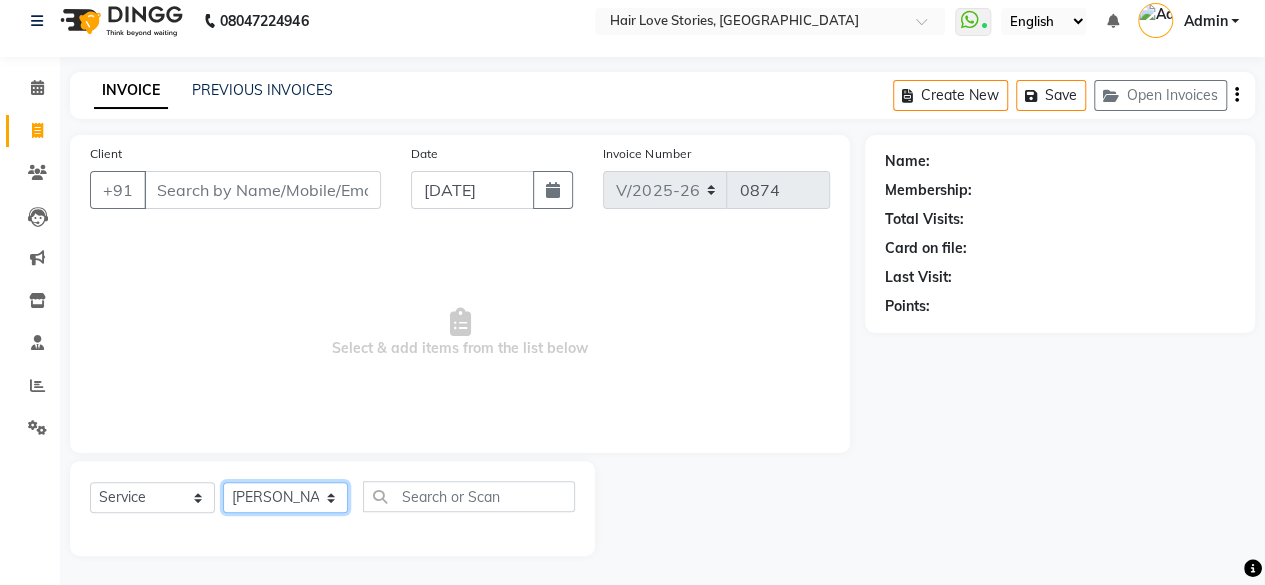 click on "Select Stylist [PERSON_NAME] DIVYA FRONTDESK [PERSON_NAME] MANAGER [PERSON_NAME] MEENA MANE  NISHA [PERSON_NAME] [PERSON_NAME] [PERSON_NAME] [PERSON_NAME]" 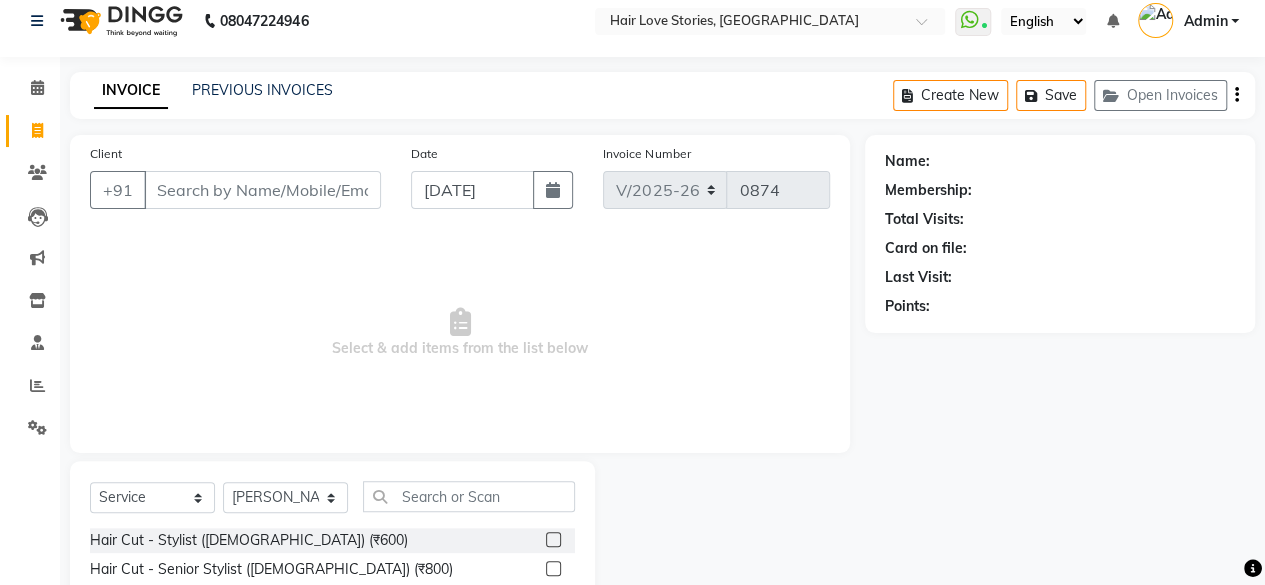click 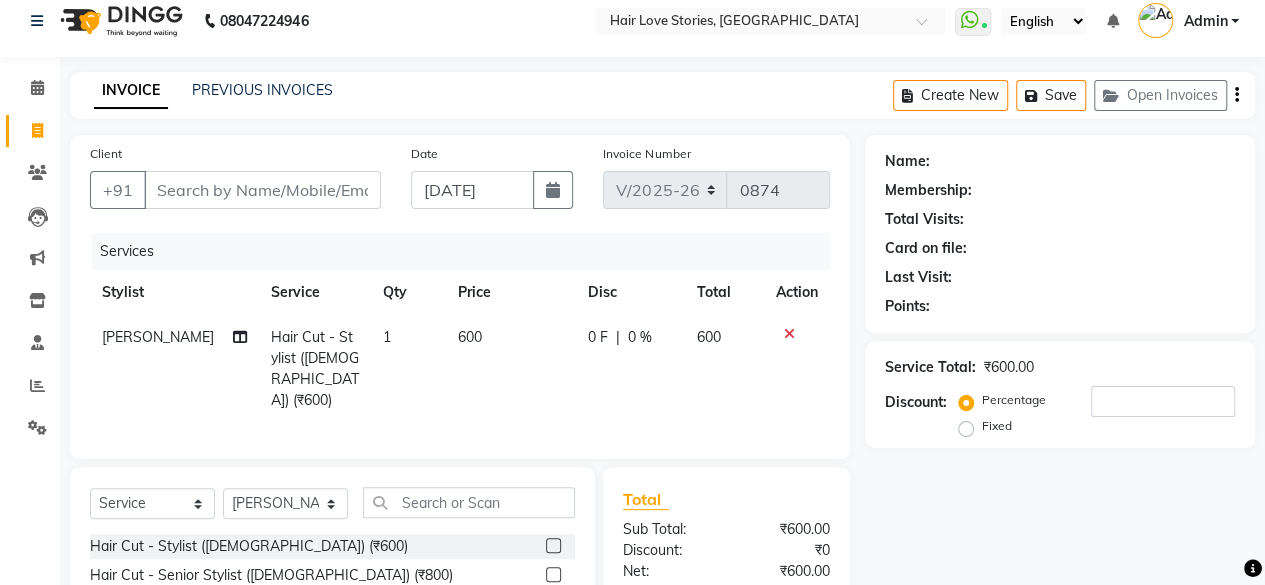 scroll, scrollTop: 215, scrollLeft: 0, axis: vertical 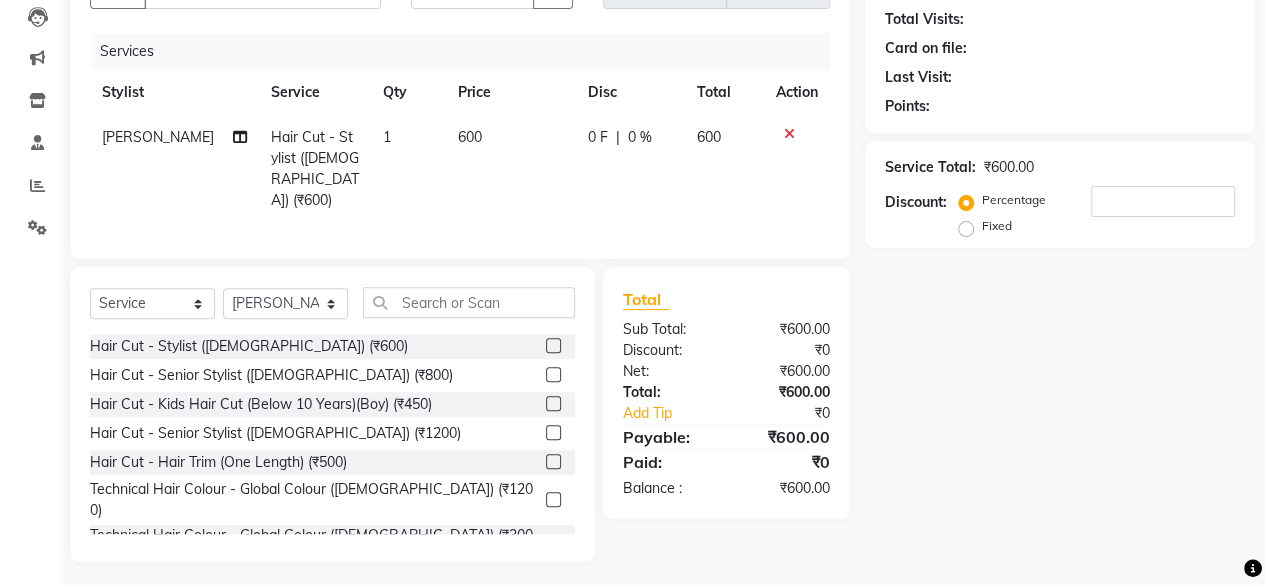 click 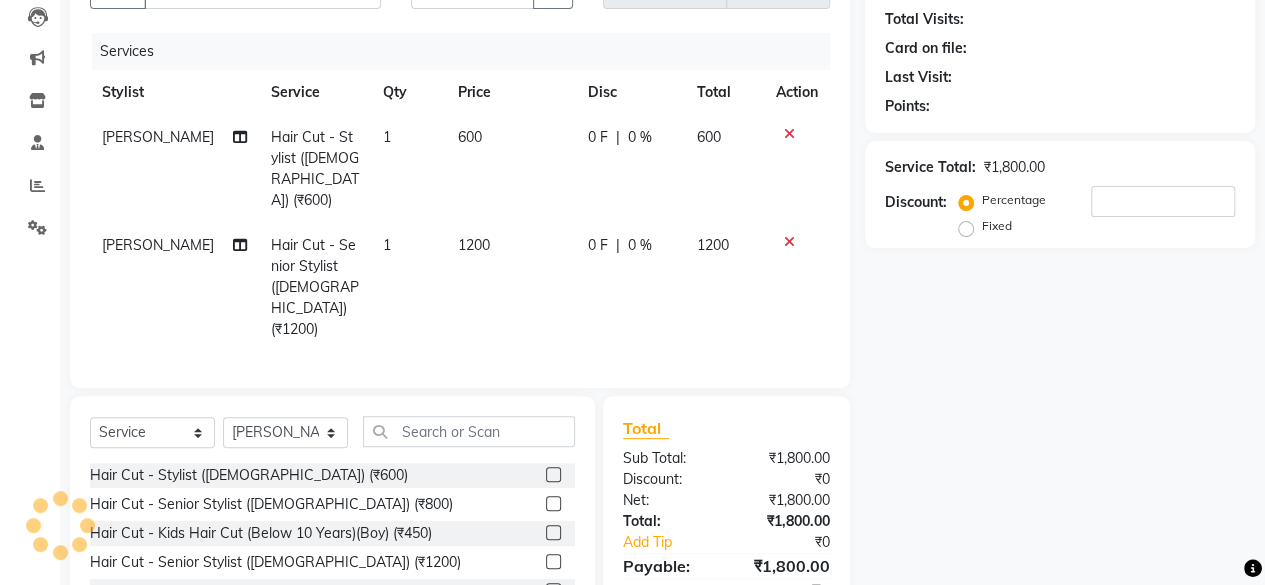 scroll, scrollTop: 27, scrollLeft: 0, axis: vertical 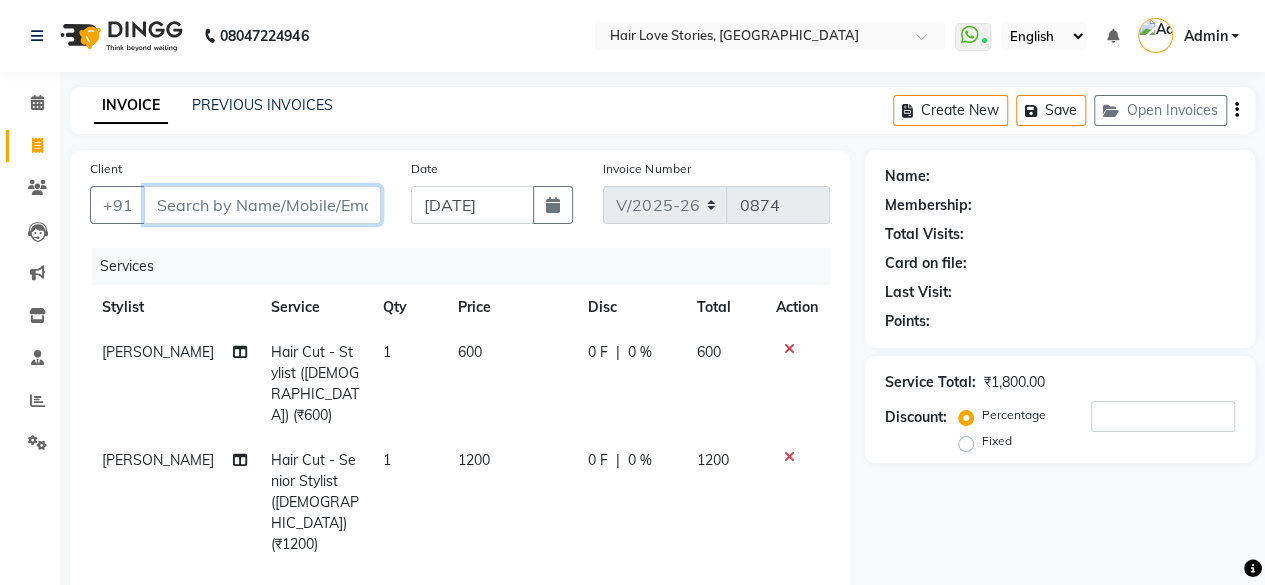 click on "Client" at bounding box center [262, 205] 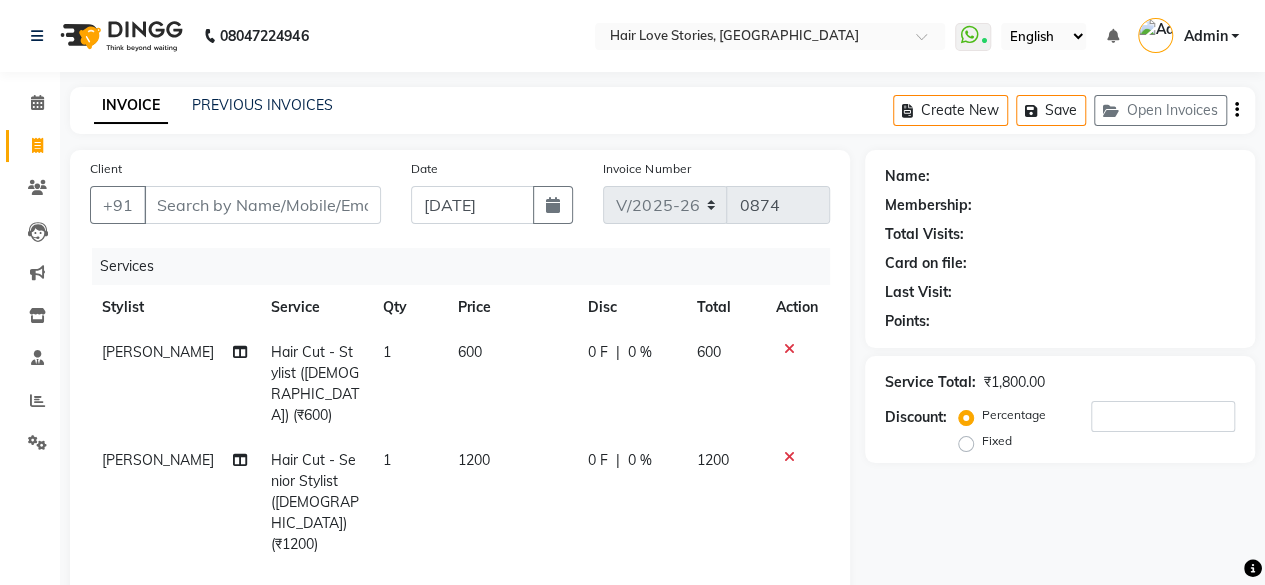 click on "1200" 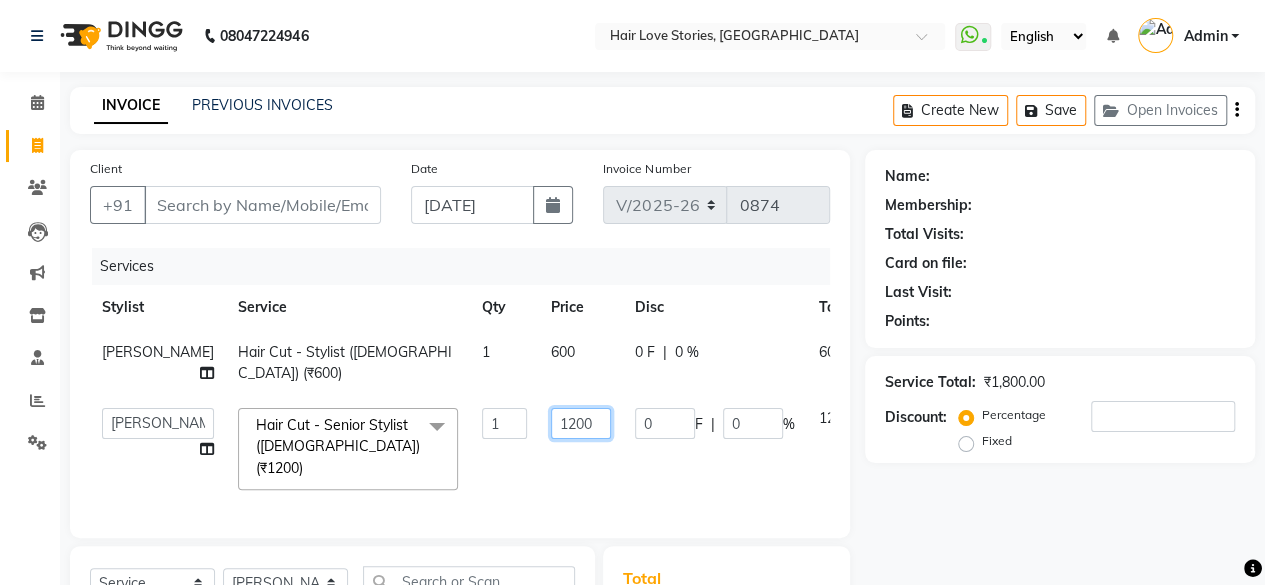 click on "1200" 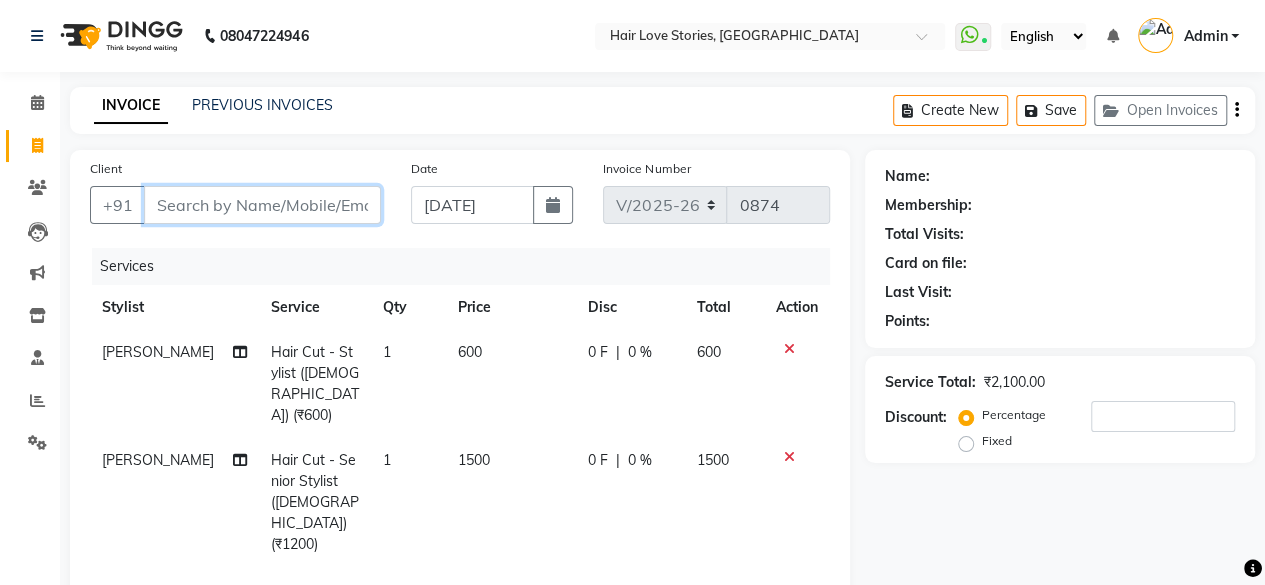 click on "Client" at bounding box center (262, 205) 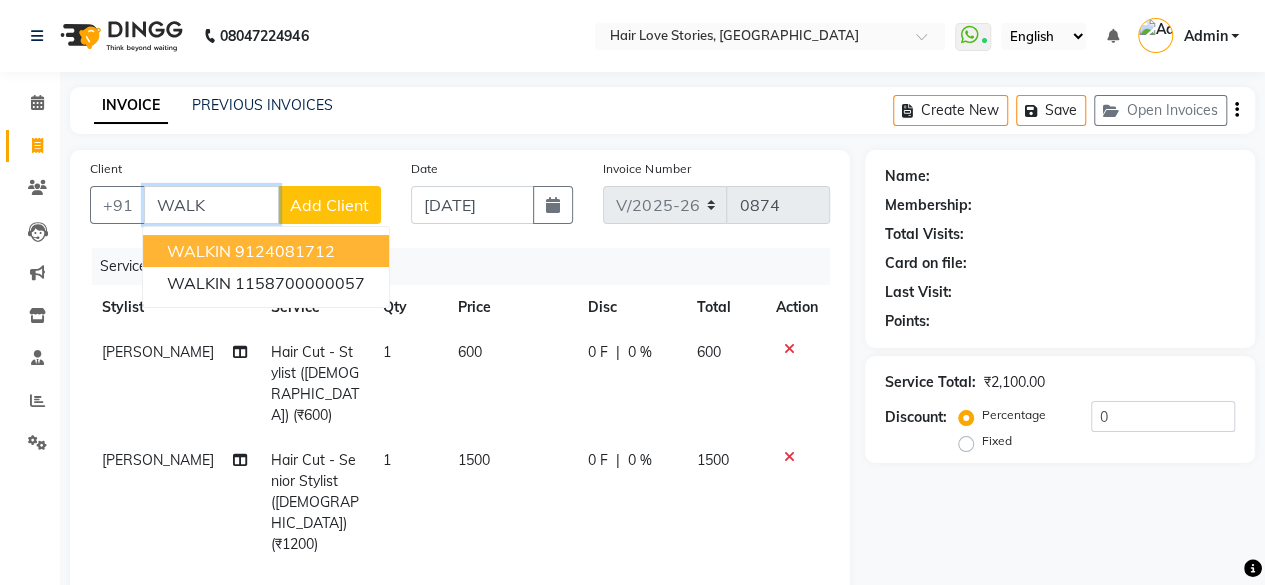 click on "9124081712" at bounding box center (285, 251) 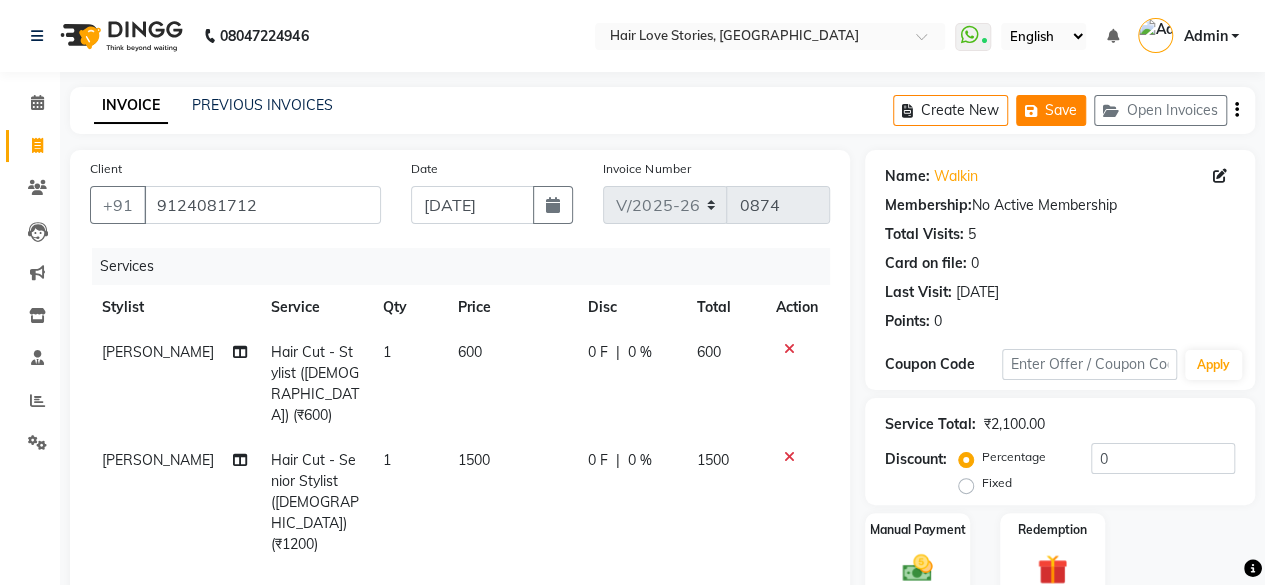 click on "Save" 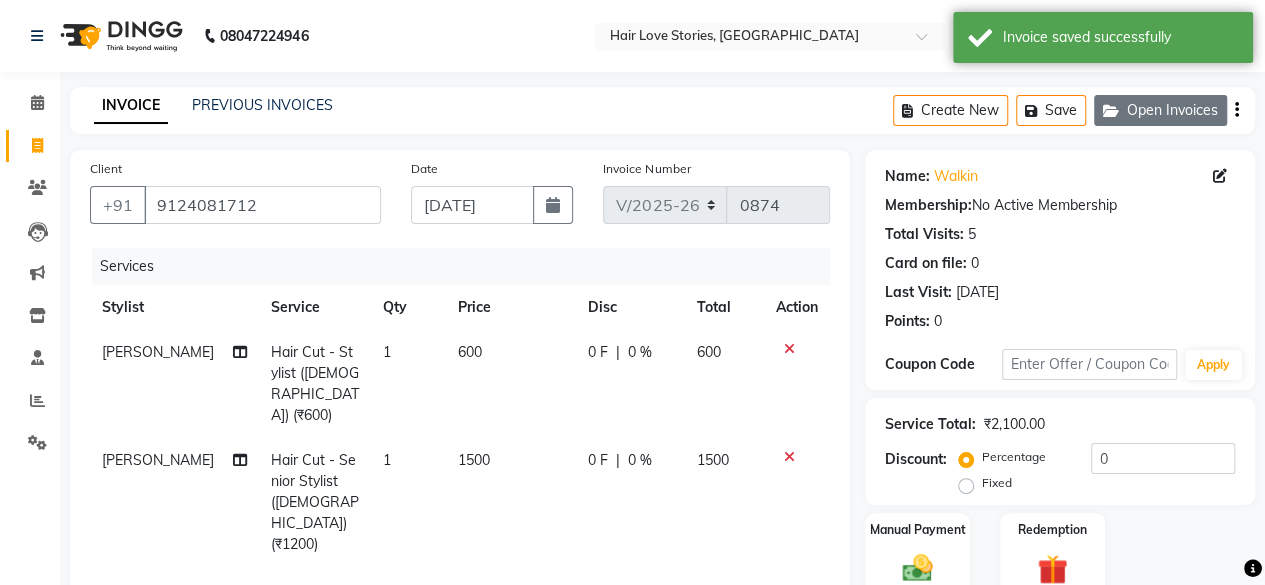 click on "Open Invoices" 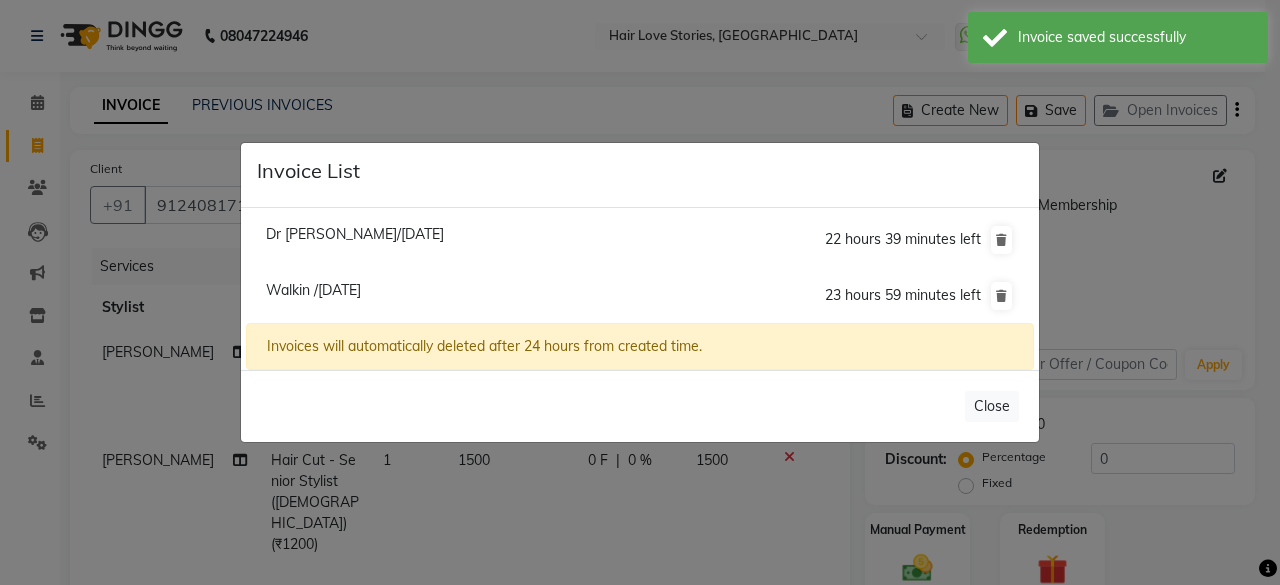 click on "Dr [PERSON_NAME]/[DATE]" 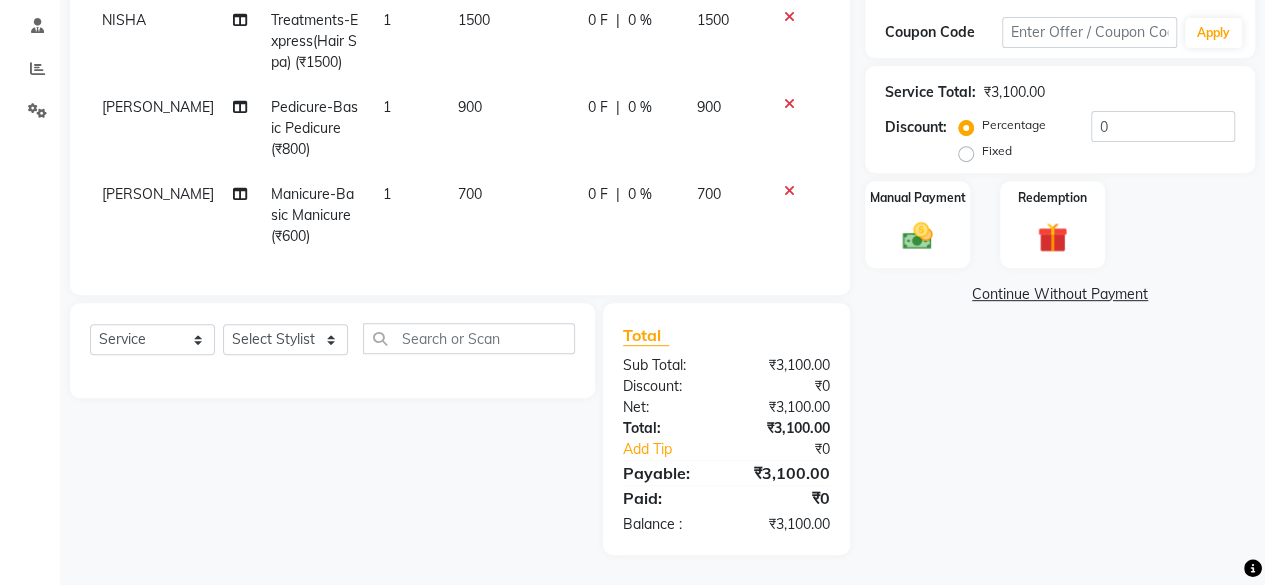 scroll, scrollTop: 337, scrollLeft: 0, axis: vertical 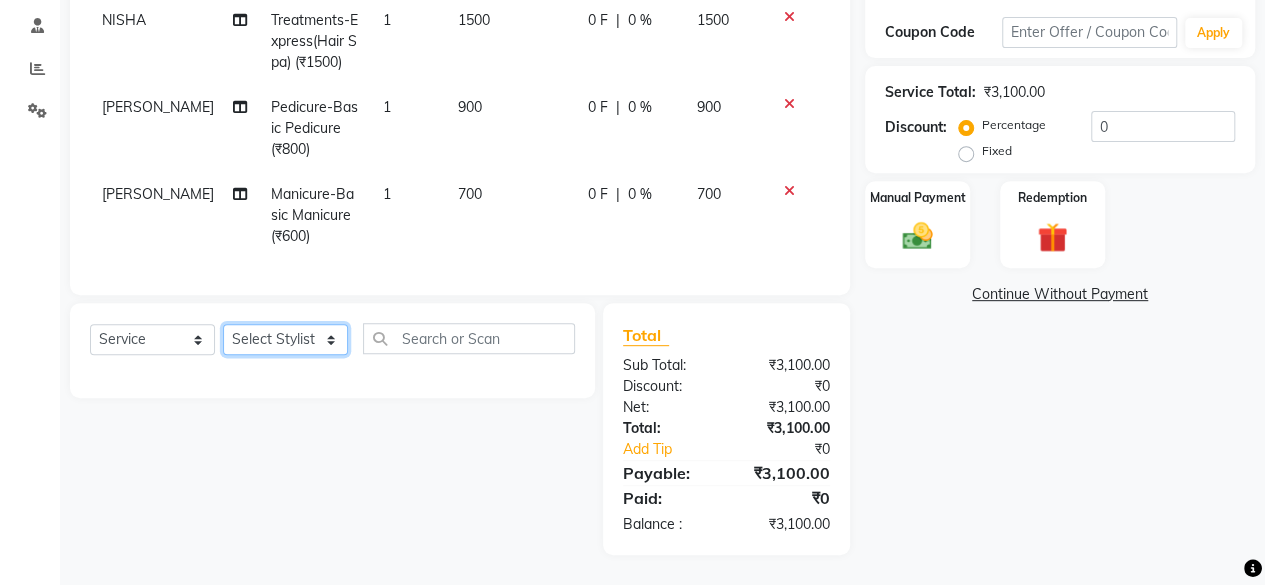 click on "Select Stylist [PERSON_NAME] DIVYA FRONTDESK [PERSON_NAME] MANAGER [PERSON_NAME] MEENA MANE  NISHA [PERSON_NAME] [PERSON_NAME] [PERSON_NAME] [PERSON_NAME]" 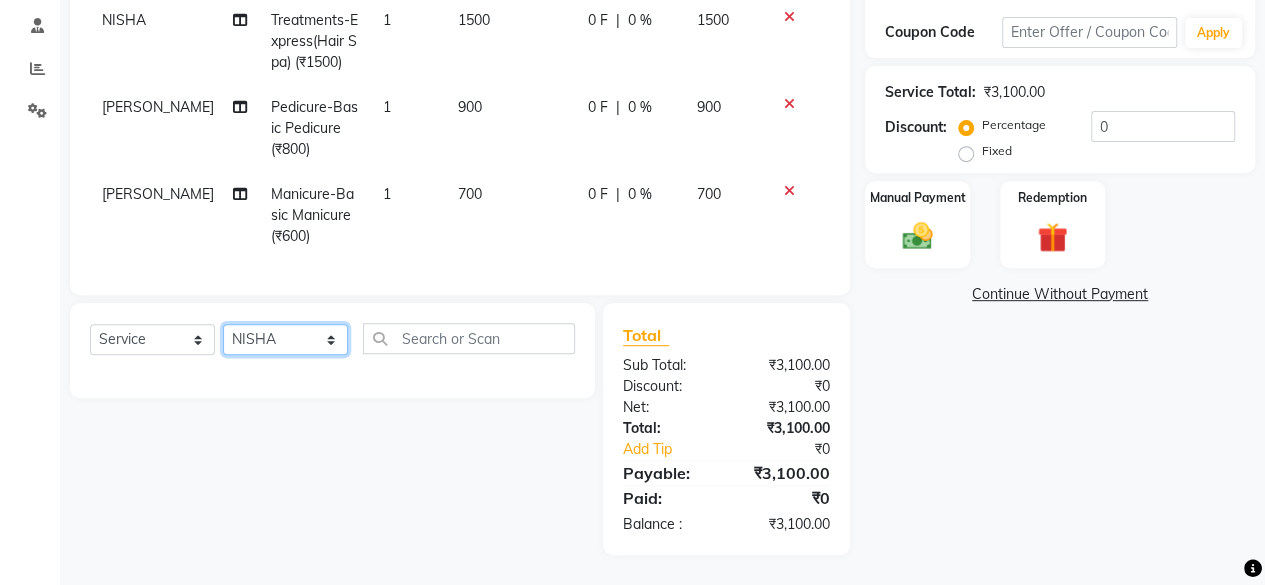 click on "Select Stylist [PERSON_NAME] DIVYA FRONTDESK [PERSON_NAME] MANAGER [PERSON_NAME] MEENA MANE  NISHA [PERSON_NAME] [PERSON_NAME] [PERSON_NAME] [PERSON_NAME]" 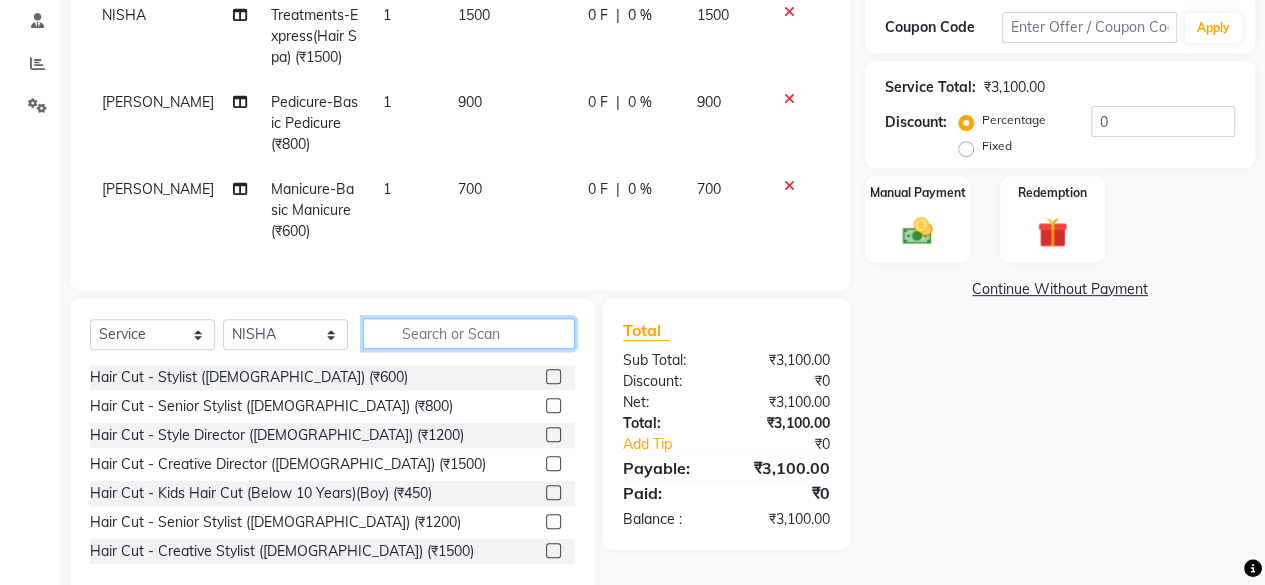 click 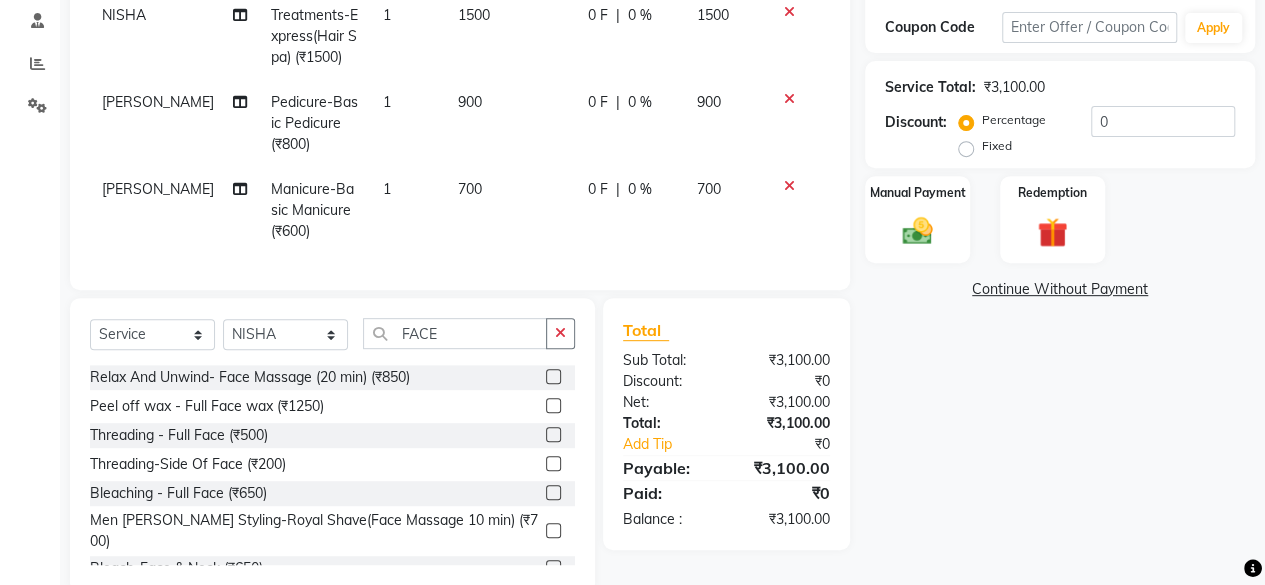 click 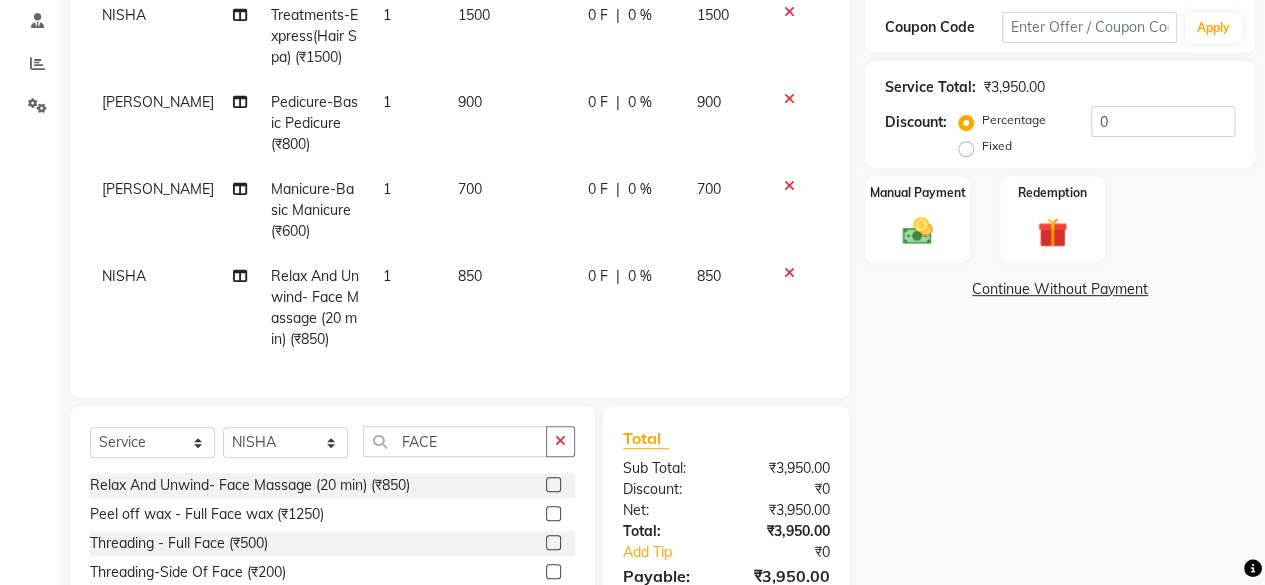 click on "0 F" 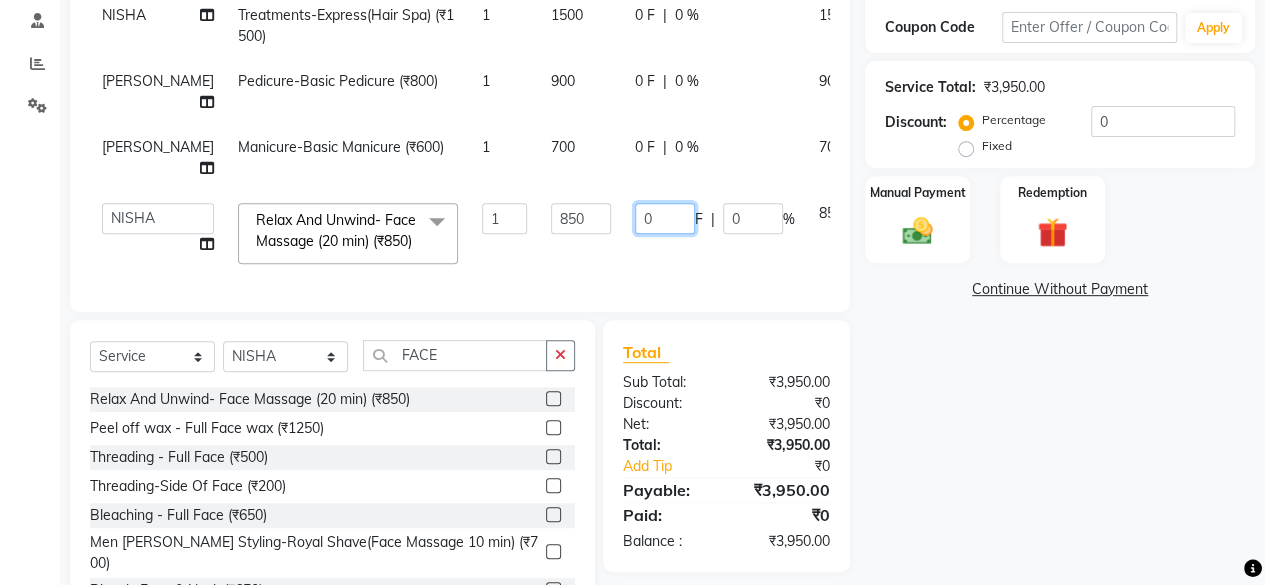 click on "0" 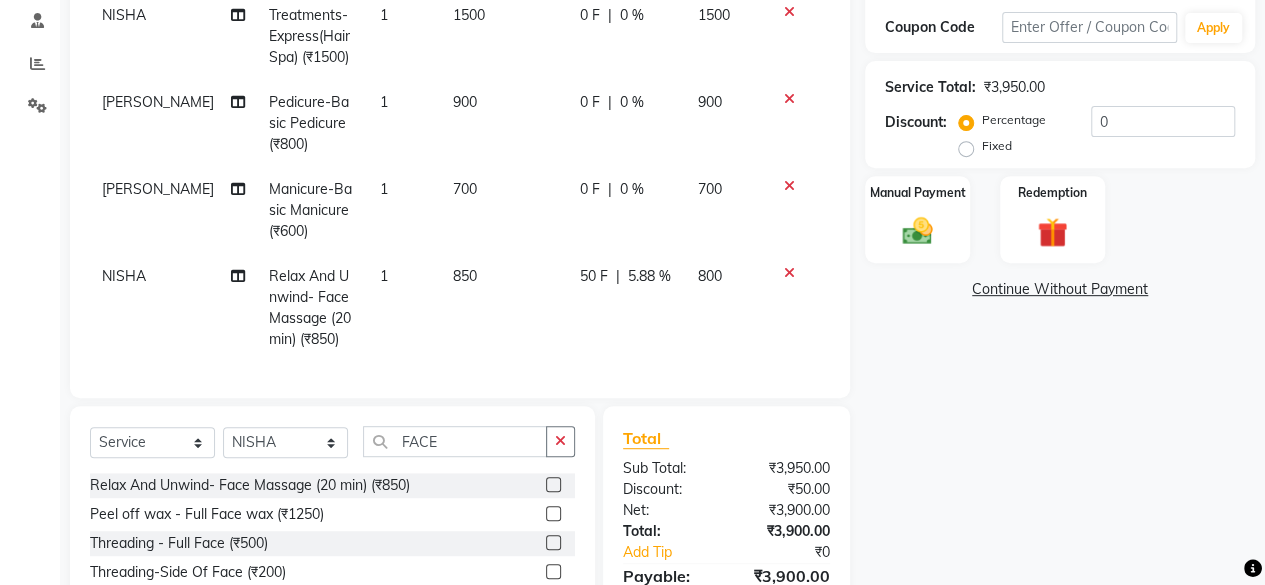 click on "Name: Dr [PERSON_NAME] Membership:  No Active Membership  Total Visits:  4 Card on file:  0 Last Visit:   [DATE] Points:   0  Coupon Code Apply Service Total:  ₹3,950.00  Discount:  Percentage   Fixed  0 Manual Payment Redemption  Continue Without Payment" 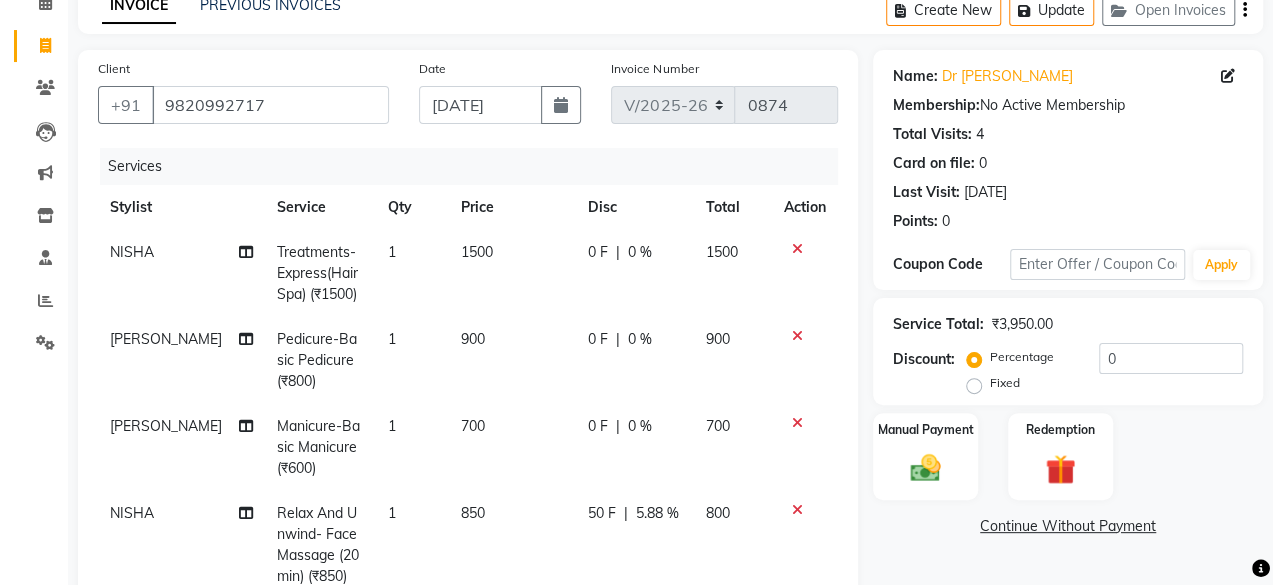 scroll, scrollTop: 0, scrollLeft: 0, axis: both 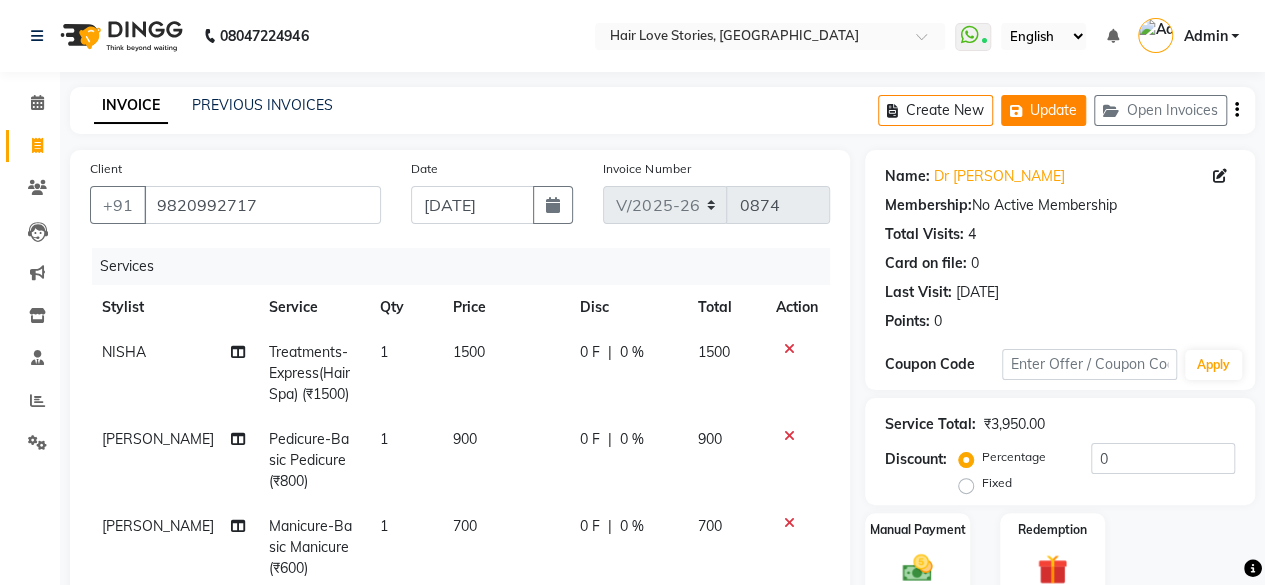 click on "Update" 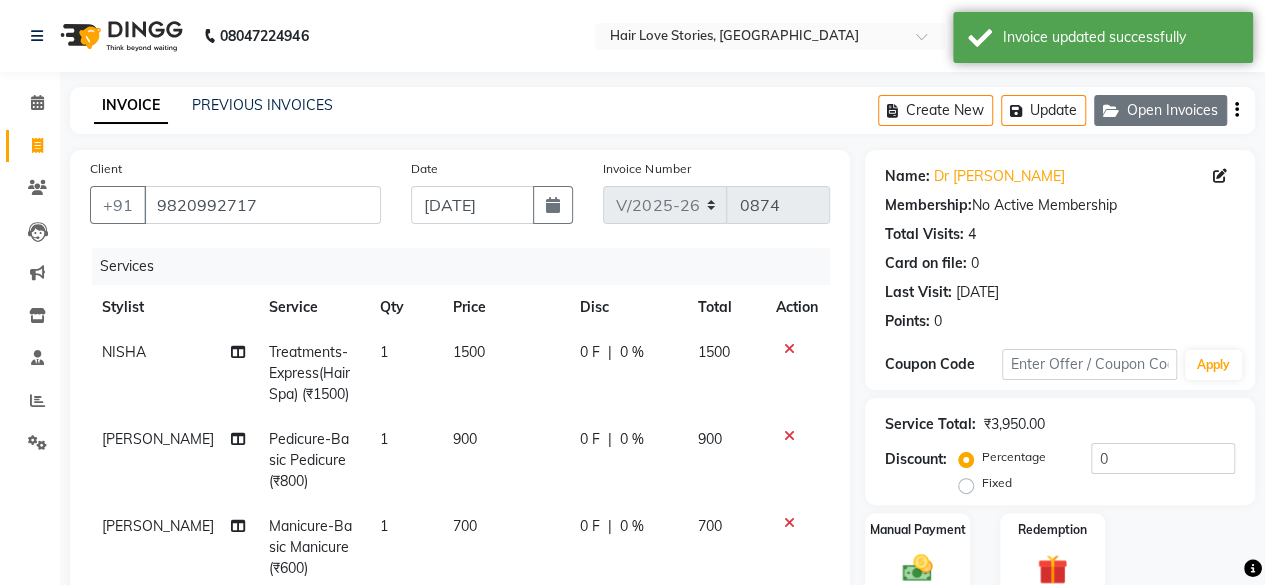 click on "Open Invoices" 